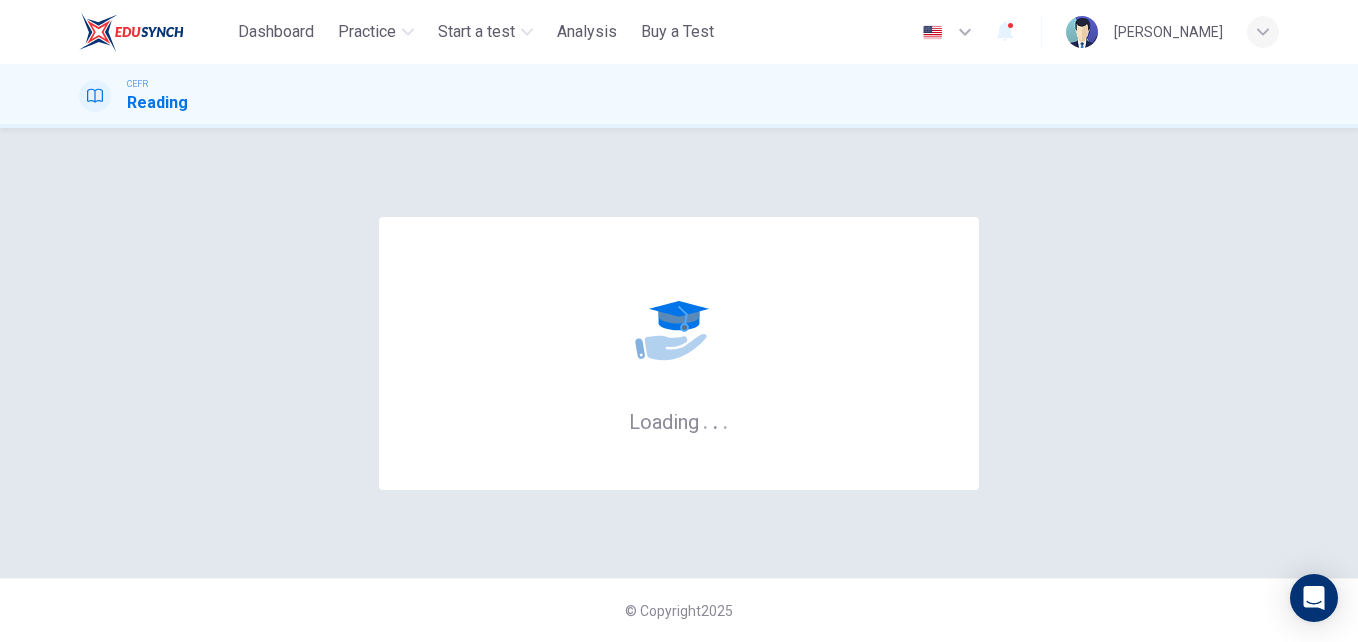 scroll, scrollTop: 0, scrollLeft: 0, axis: both 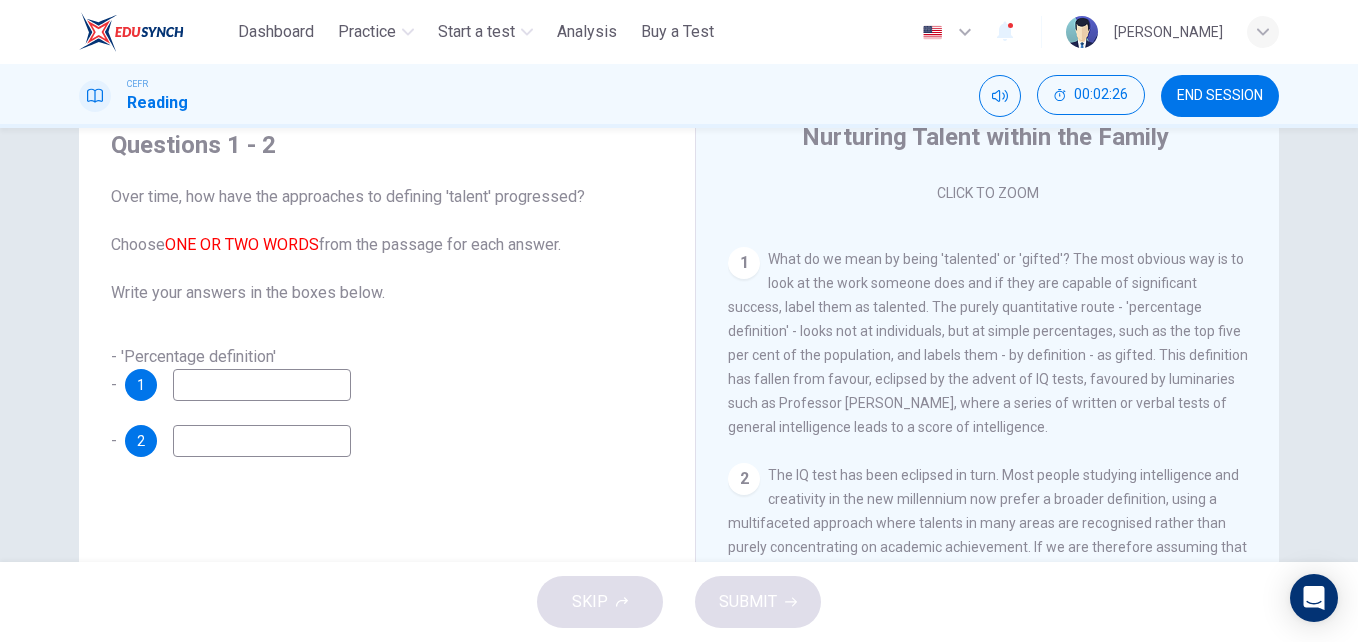 click at bounding box center (262, 385) 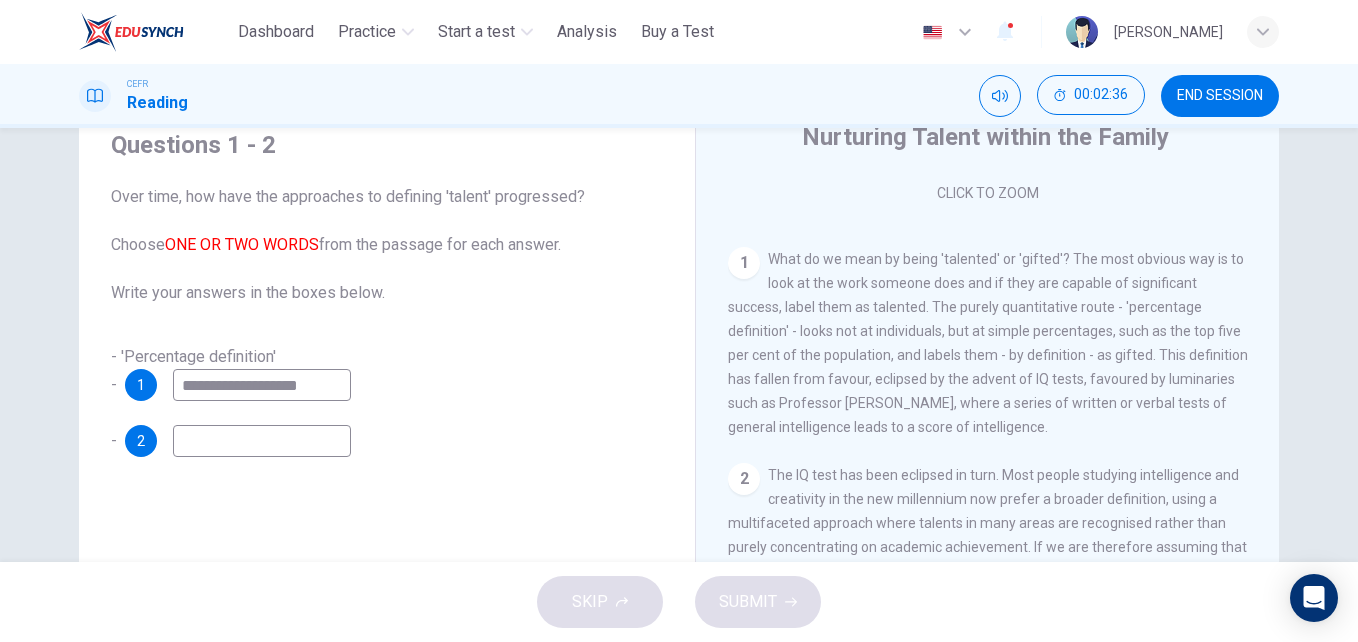 type on "**********" 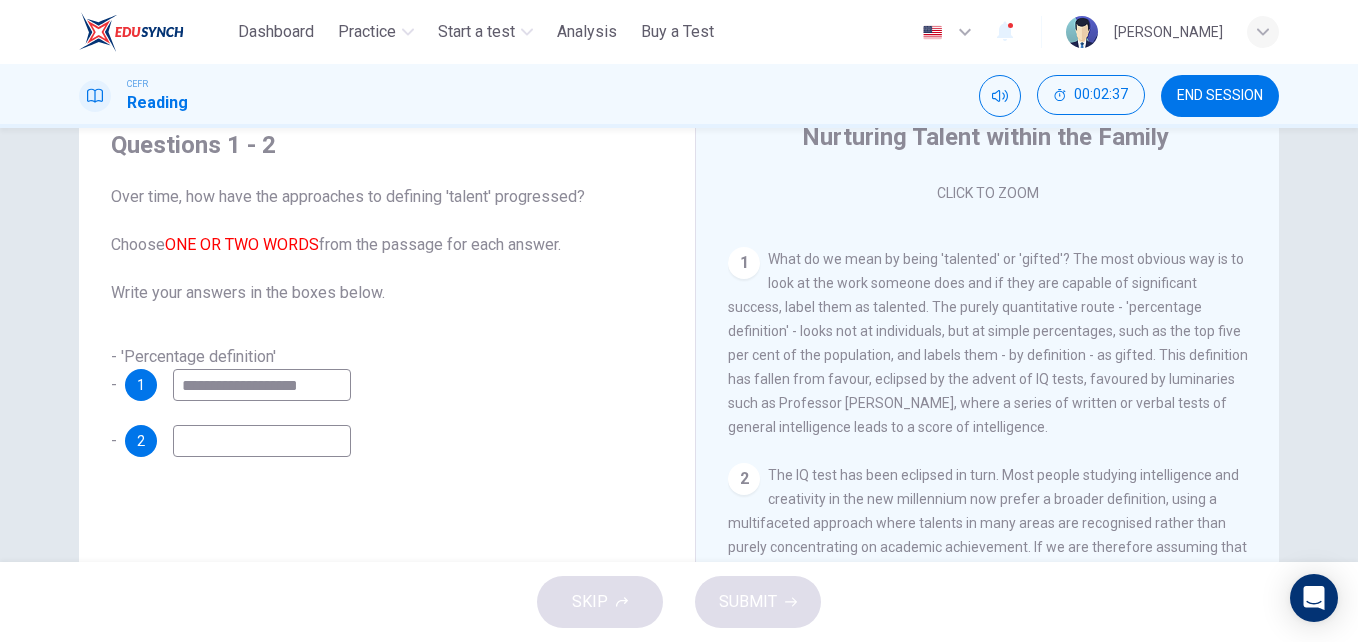 click at bounding box center [262, 441] 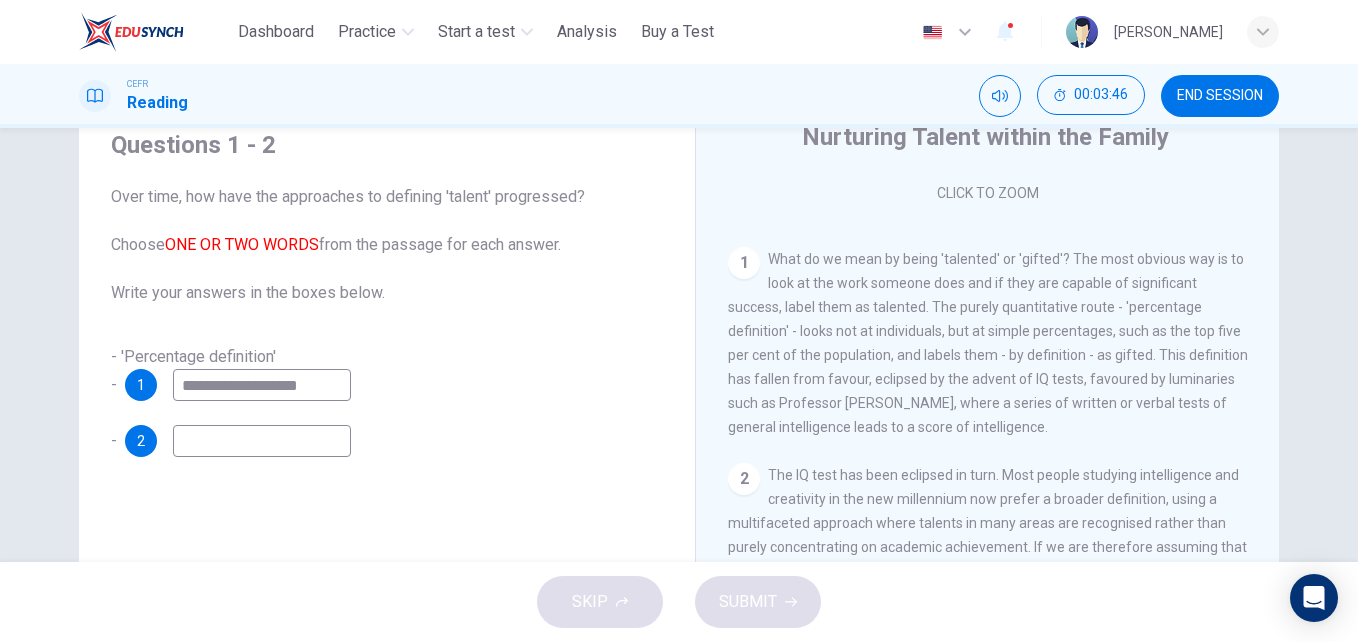 click at bounding box center (262, 441) 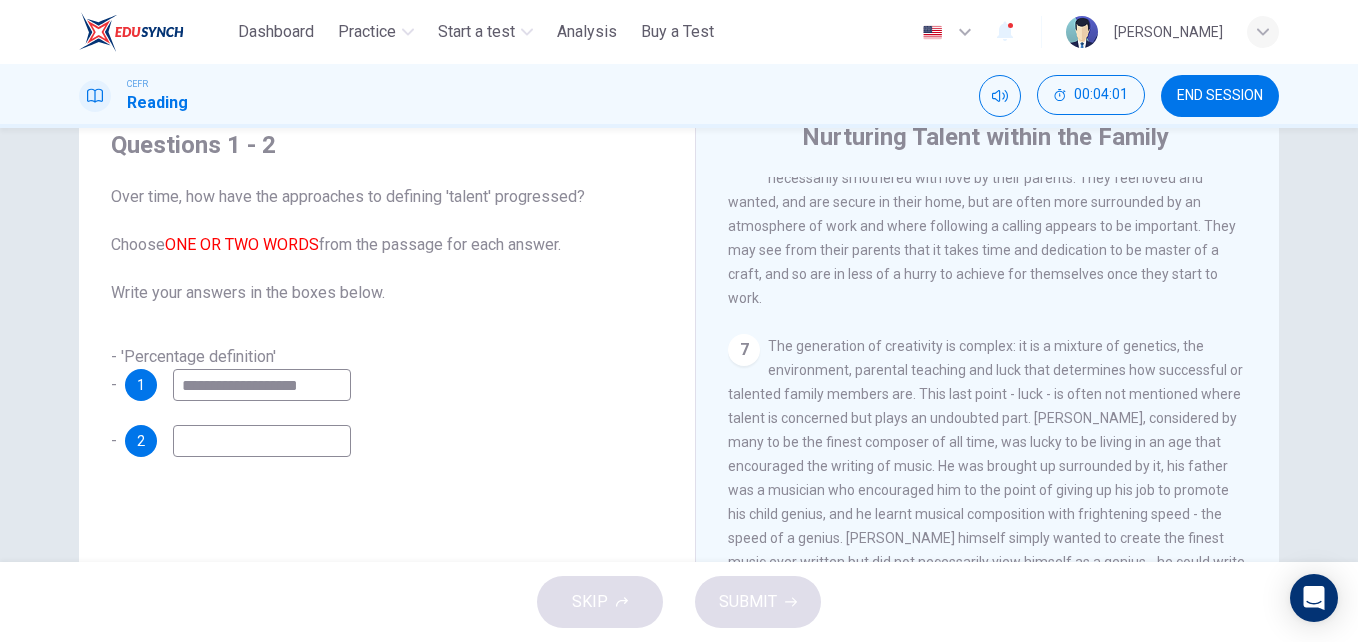 scroll, scrollTop: 2031, scrollLeft: 0, axis: vertical 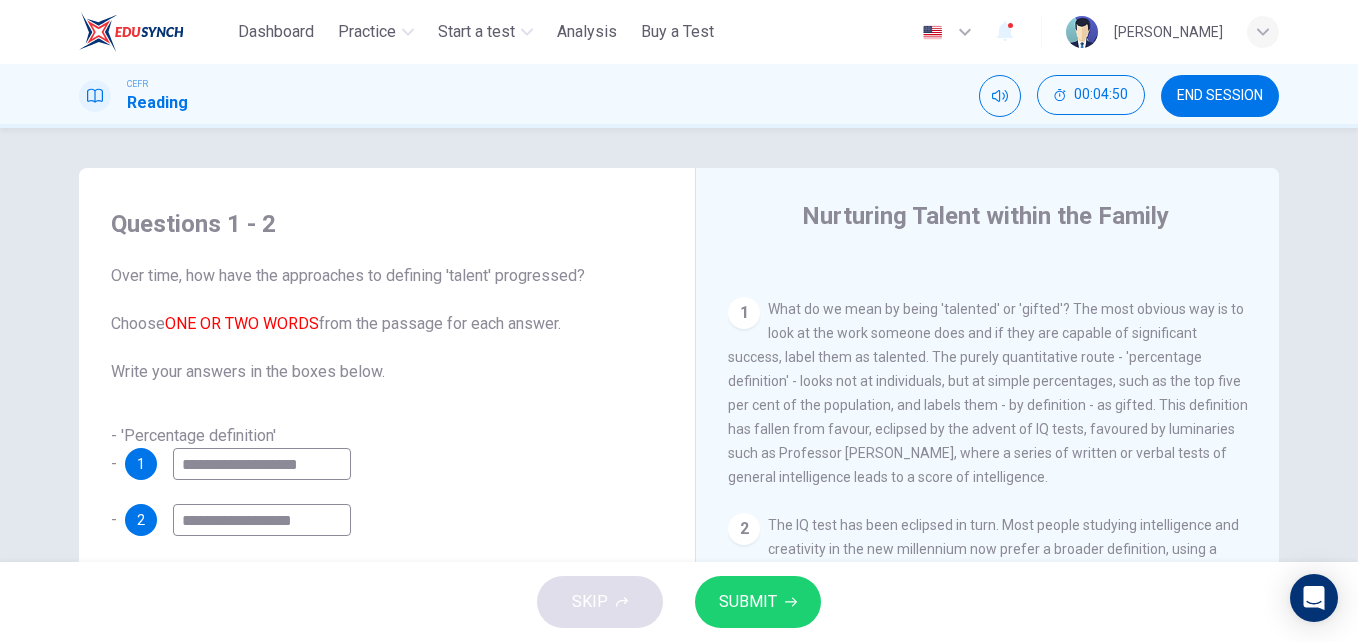 type on "**********" 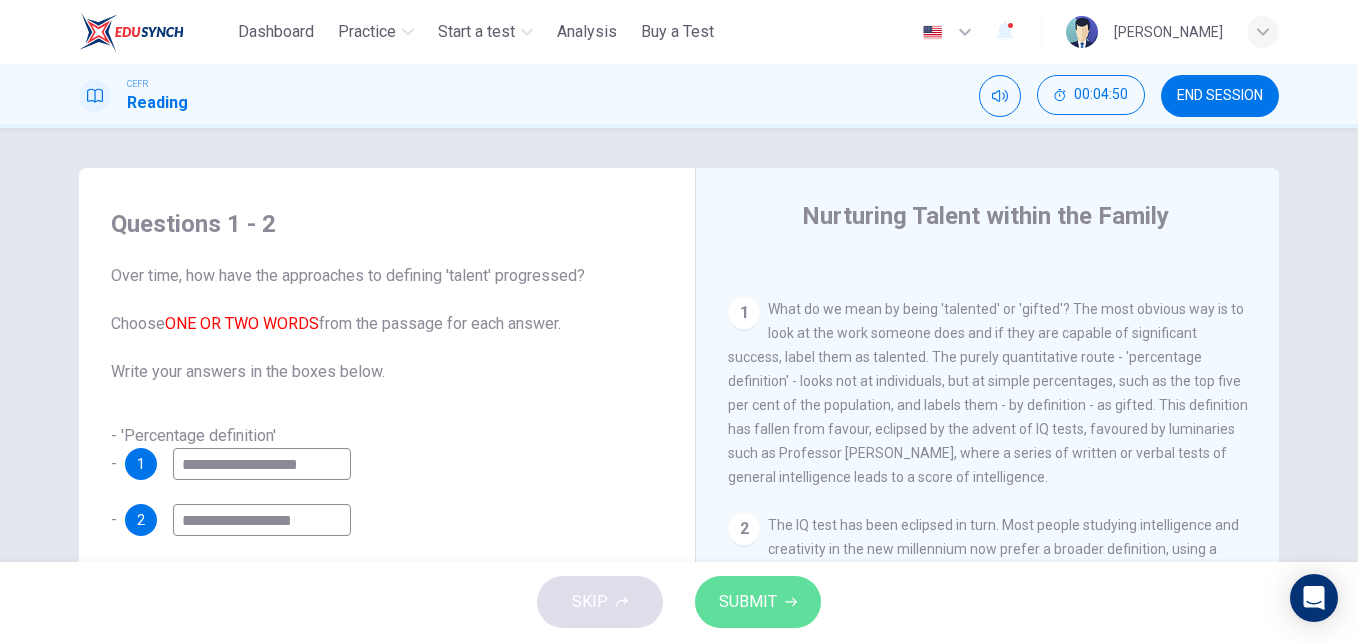 click on "SUBMIT" at bounding box center (748, 602) 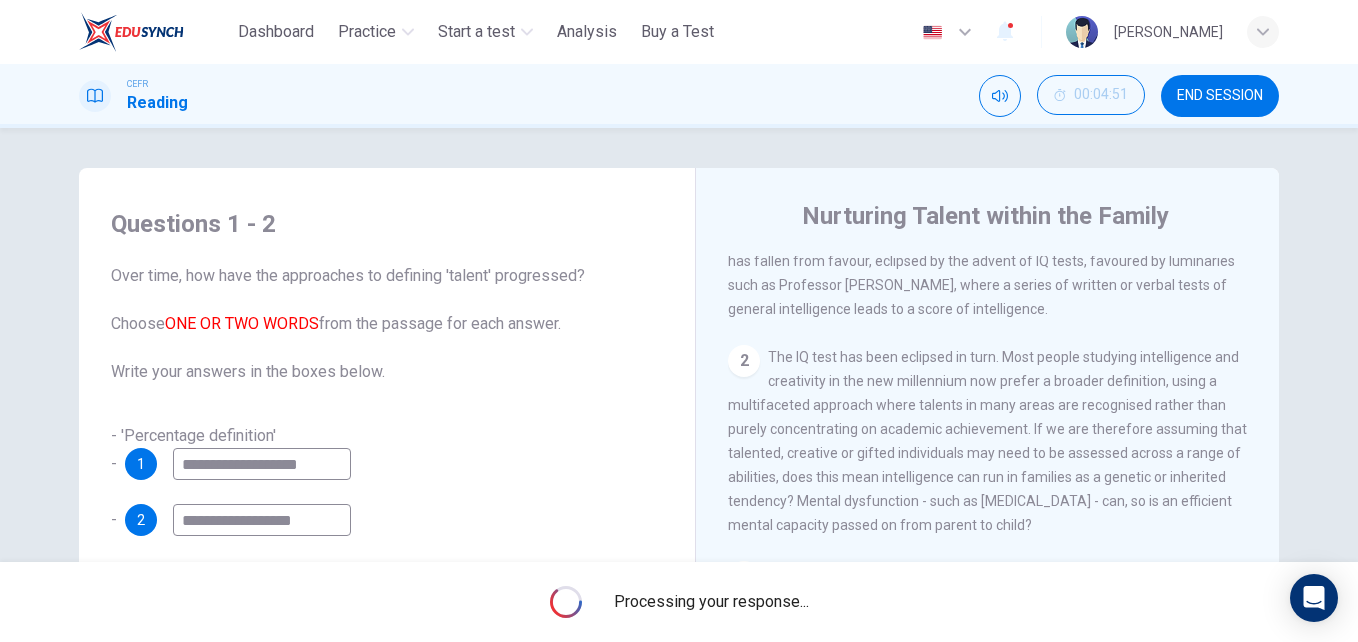 scroll, scrollTop: 566, scrollLeft: 0, axis: vertical 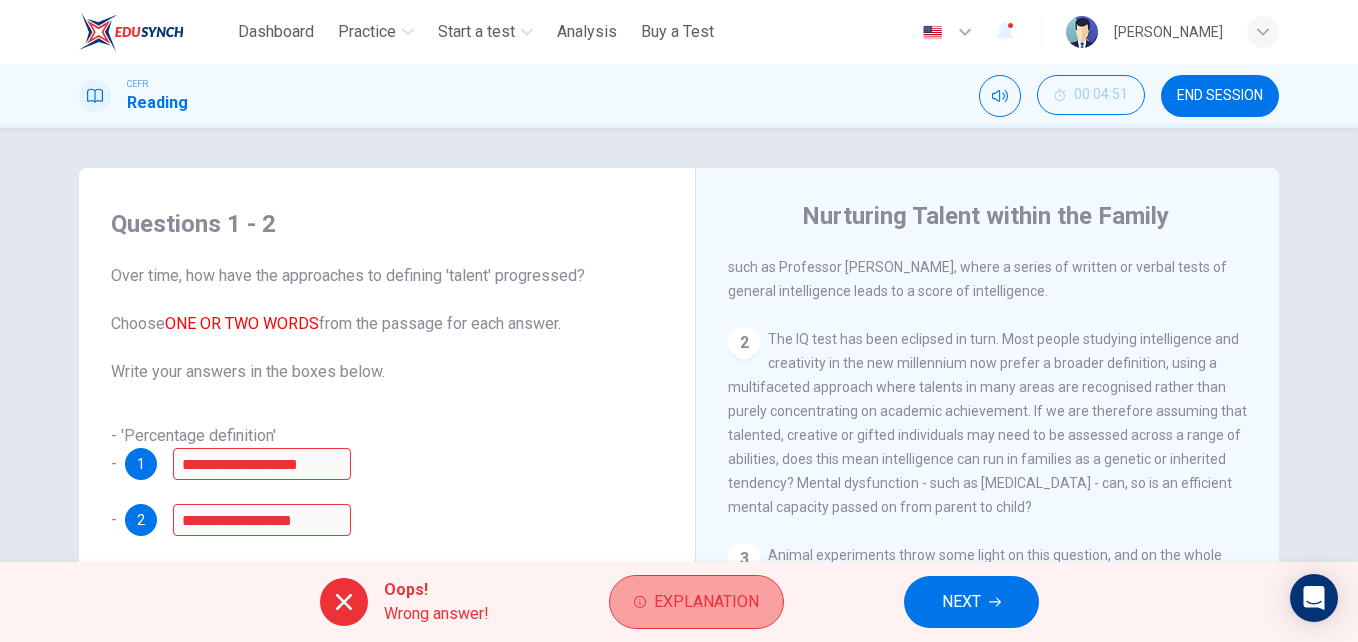 click on "Explanation" at bounding box center (706, 602) 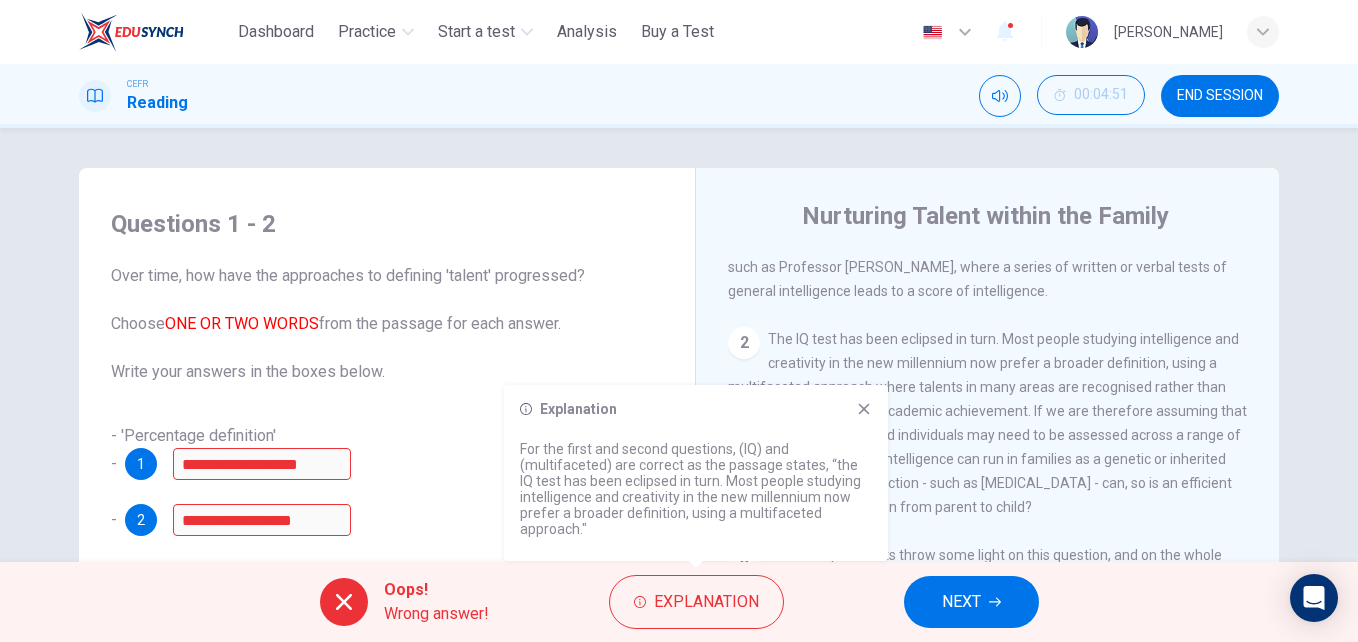click 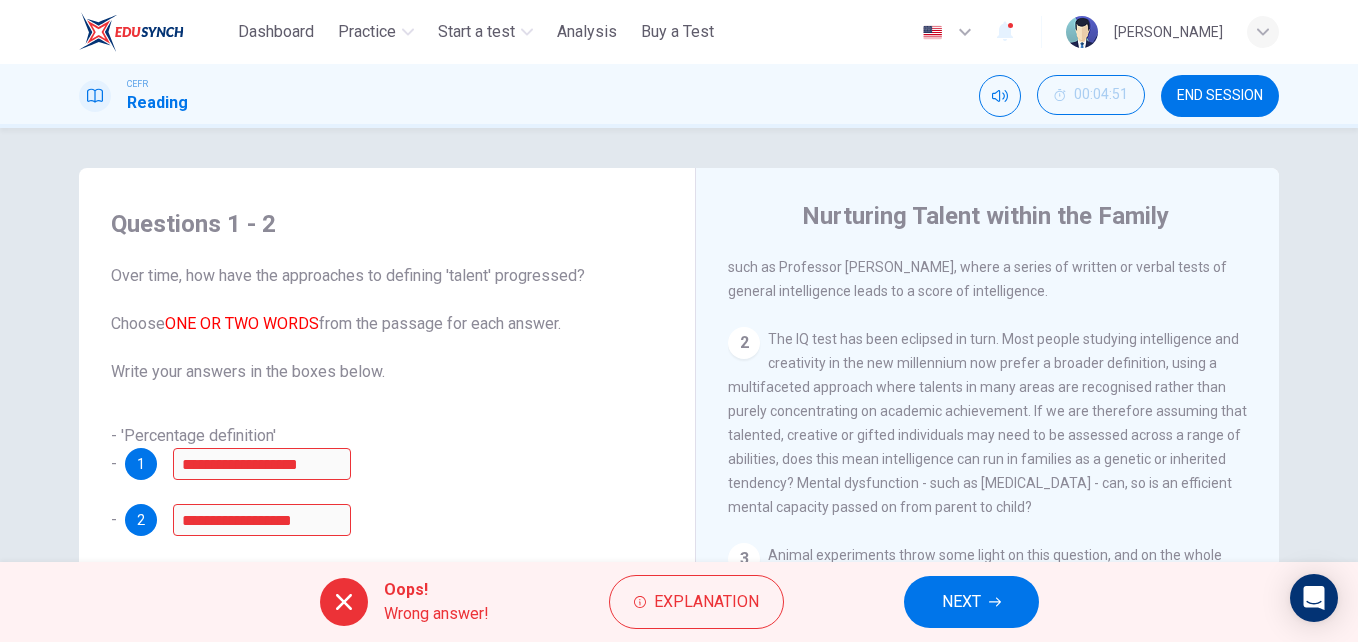 click on "NEXT" at bounding box center [971, 602] 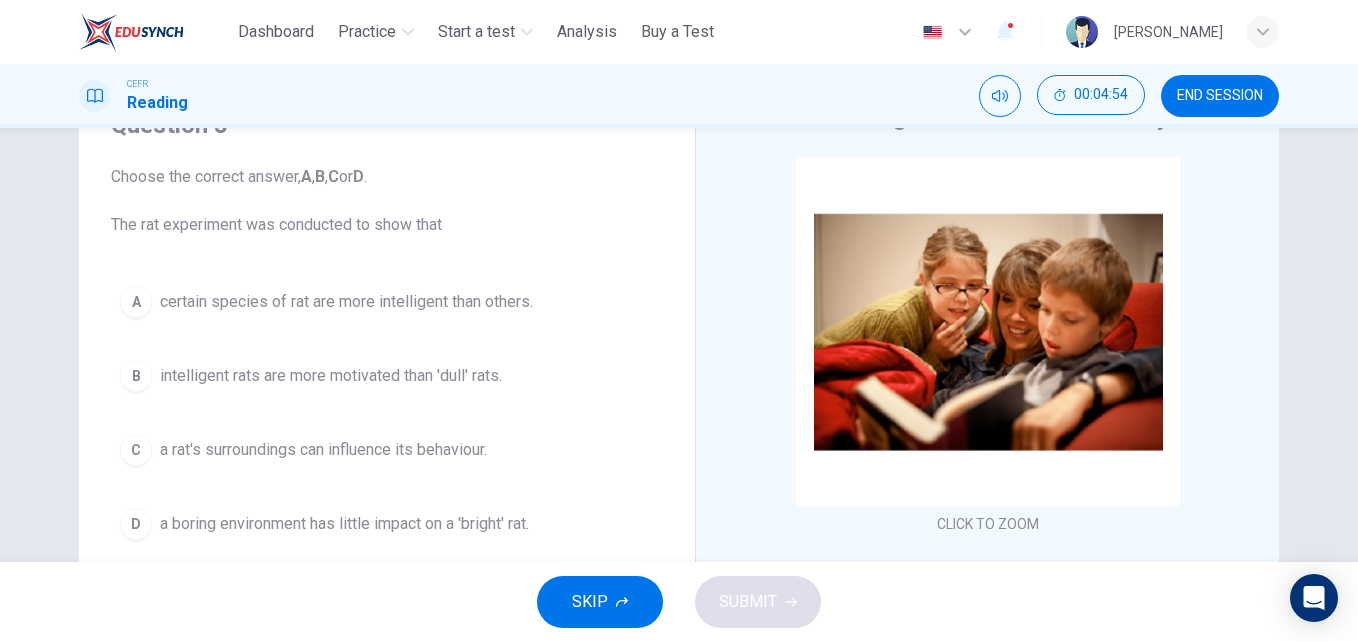 scroll, scrollTop: 98, scrollLeft: 0, axis: vertical 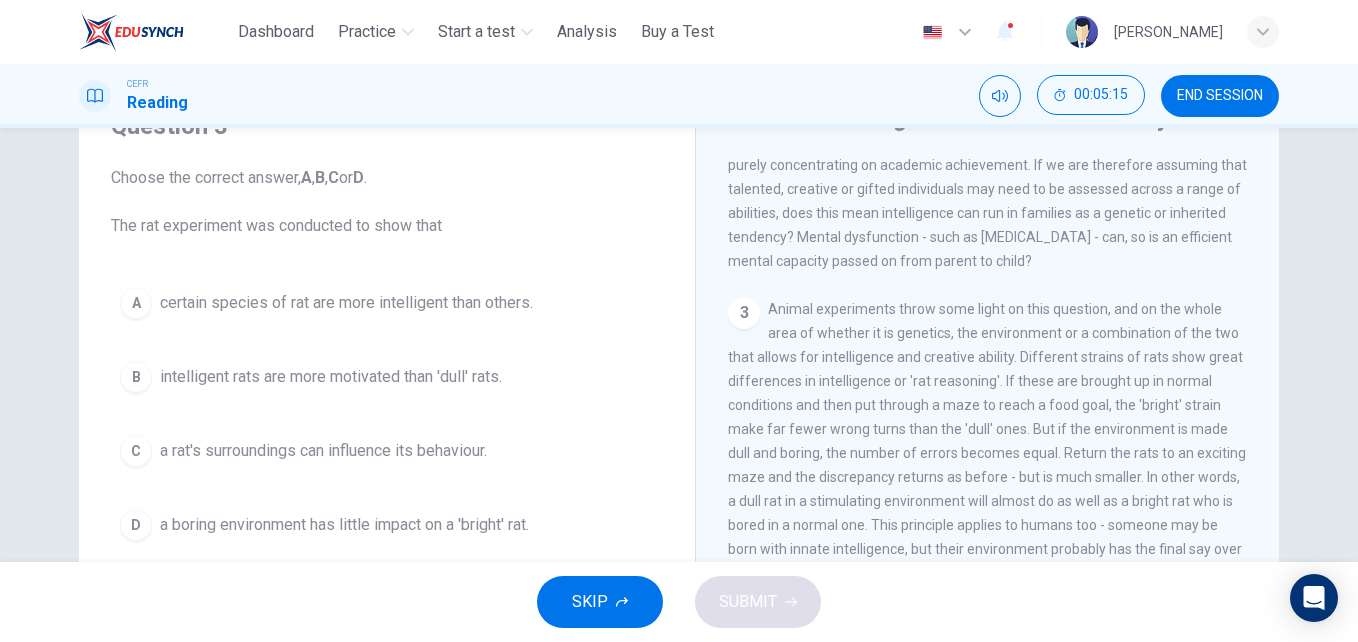 click on "Animal experiments throw some light on this question, and on the whole area of whether it is genetics, the environment or a combination of the two that allows for intelligence and creative ability. Different strains of rats show great differences in intelligence or 'rat reasoning'. If these are brought up in normal conditions and then put through a maze to reach a food goal, the 'bright' strain make far fewer wrong turns than the 'dull' ones. But if the environment is made dull and boring, the number of errors becomes equal. Return the rats to an exciting maze and the discrepancy returns as before - but is much smaller. In other words, a dull rat in a stimulating environment will almost do as well as a bright rat who is bored in a normal one. This principle applies to humans too - someone may be born with innate intelligence, but their environment probably has the final say over whether they become creative or even a genius." at bounding box center [987, 441] 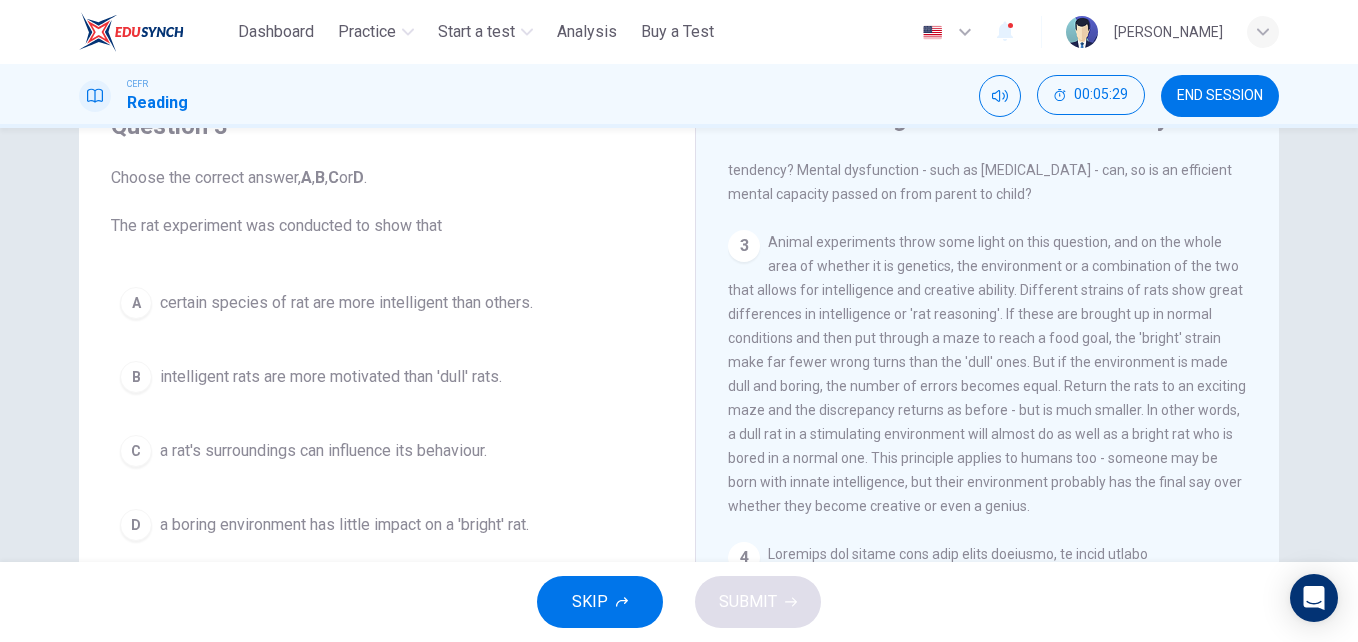 scroll, scrollTop: 782, scrollLeft: 0, axis: vertical 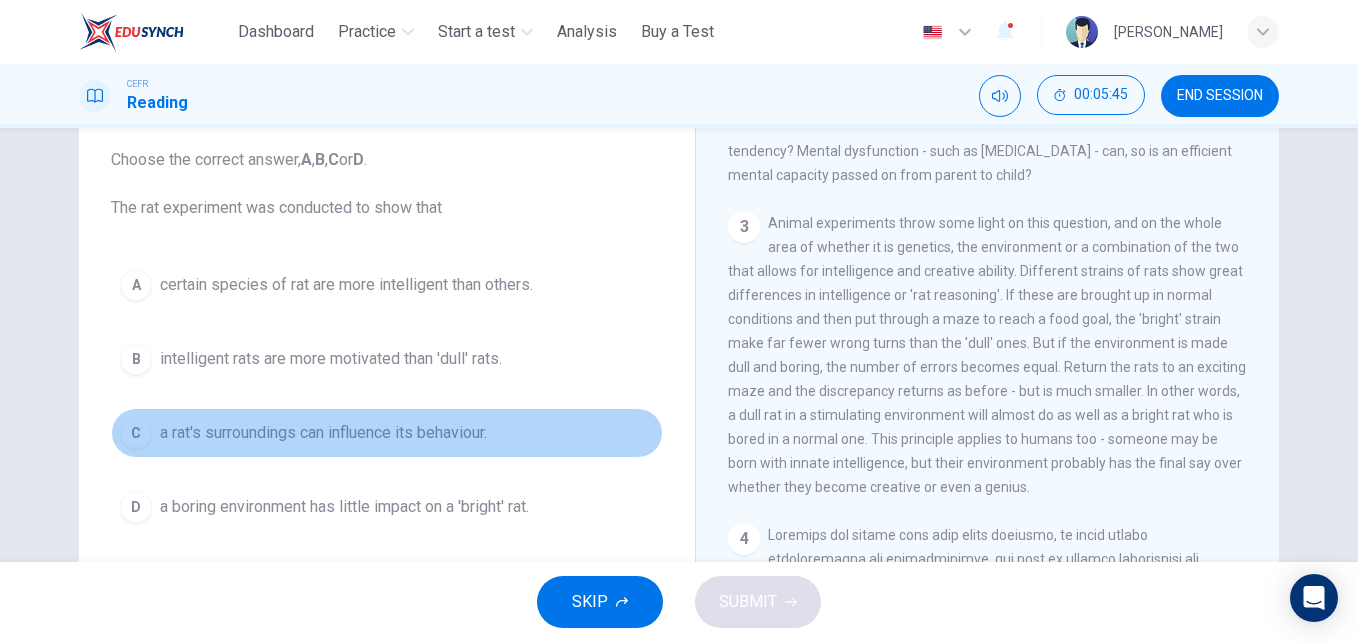 click on "a rat's surroundings can influence its behaviour." at bounding box center [323, 433] 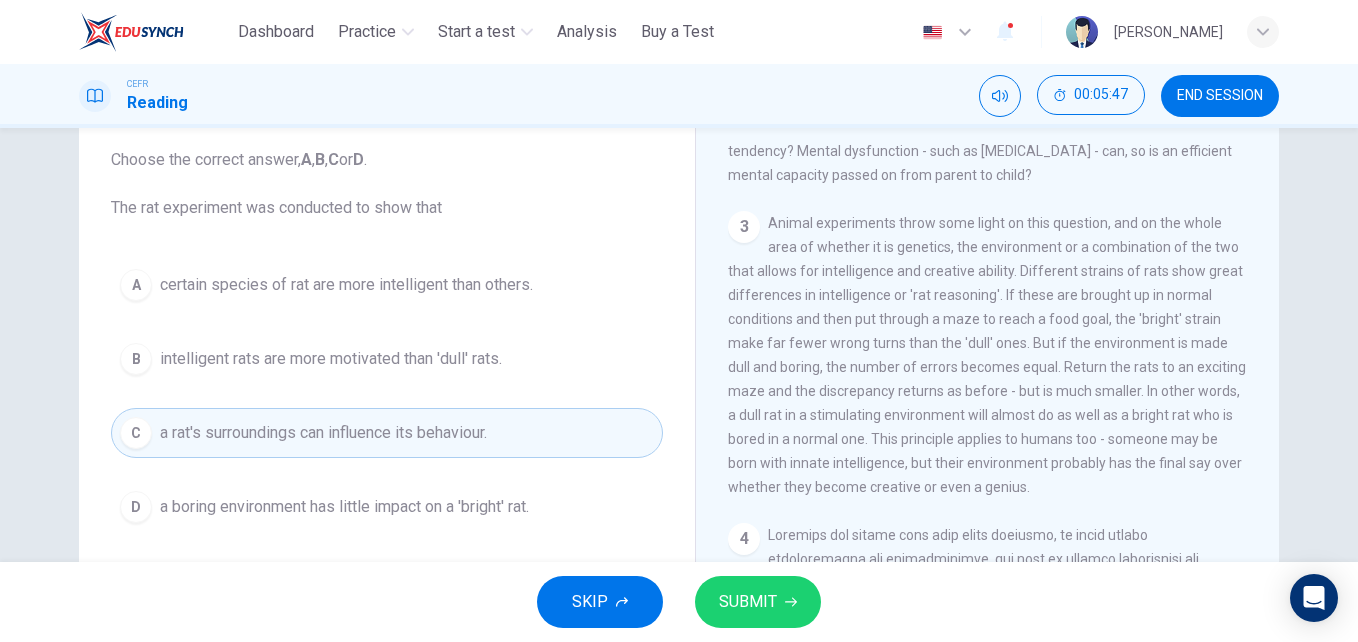 click on "SUBMIT" at bounding box center [758, 602] 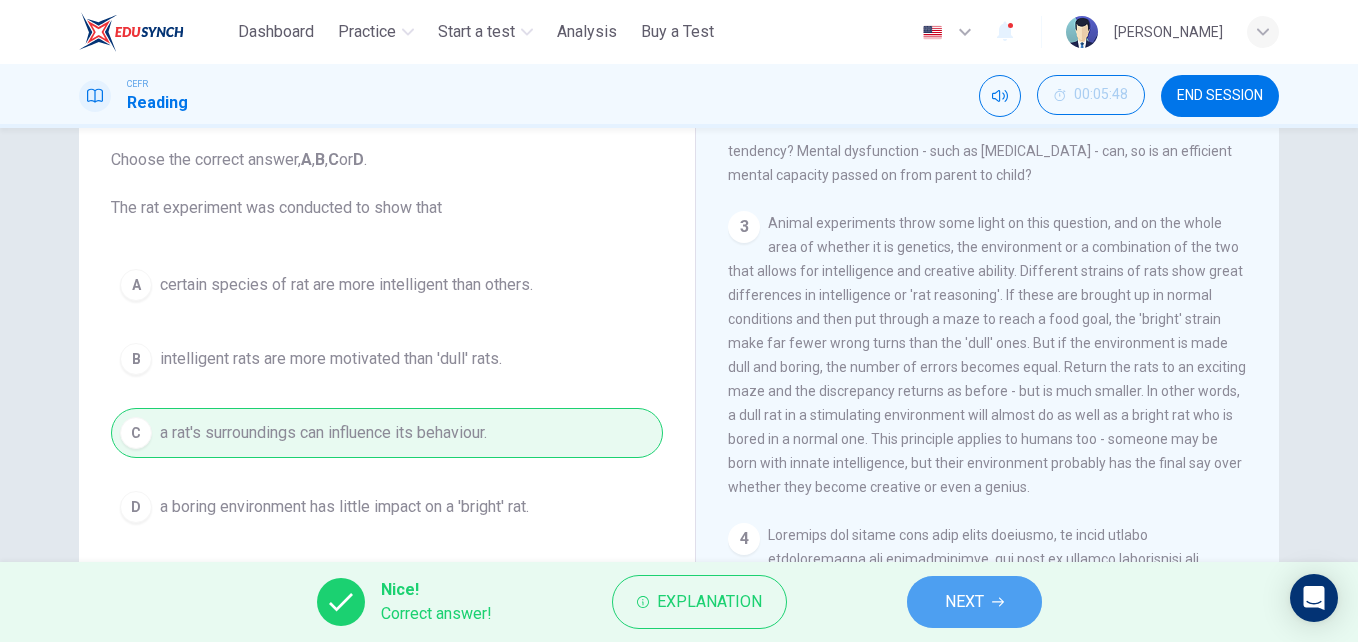 click on "NEXT" at bounding box center (964, 602) 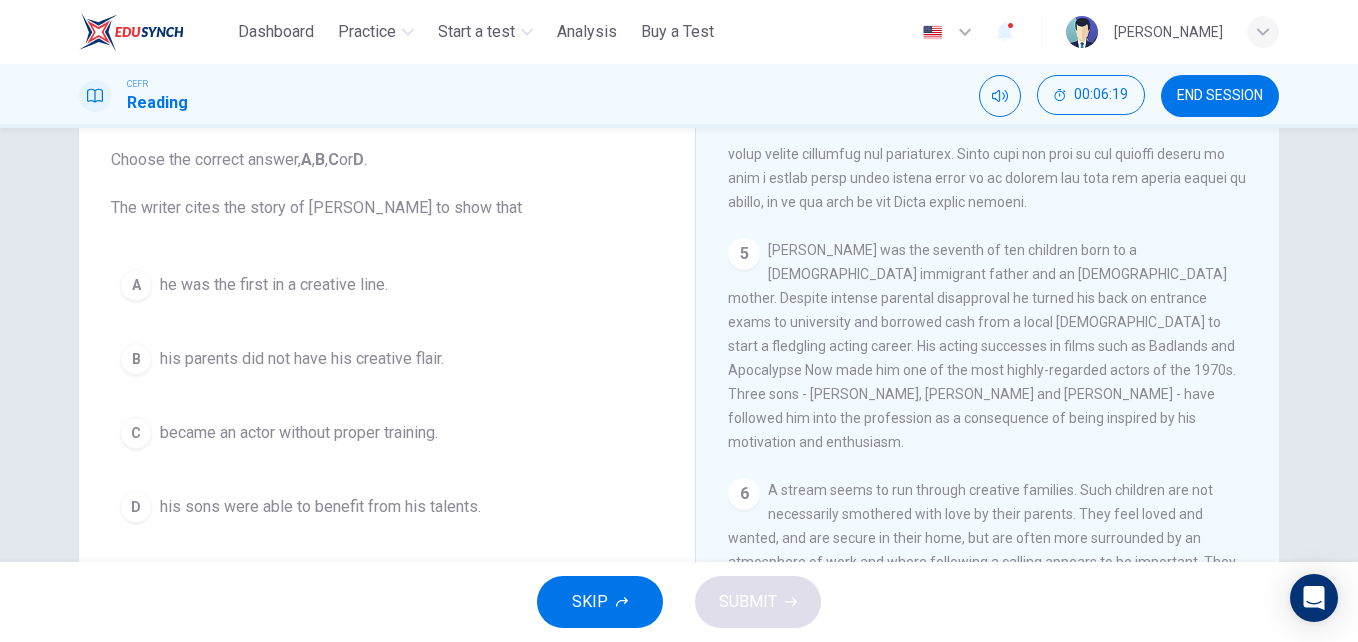 scroll, scrollTop: 1505, scrollLeft: 0, axis: vertical 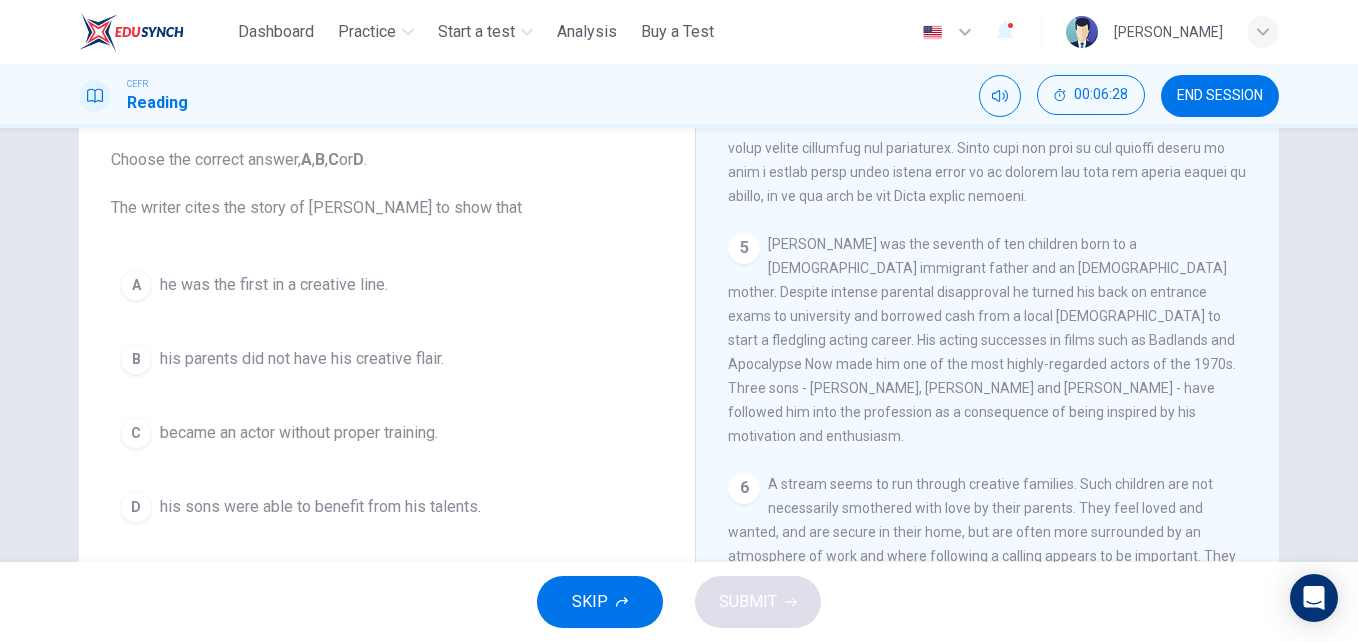 click on "his sons were able to benefit from his talents." at bounding box center [320, 507] 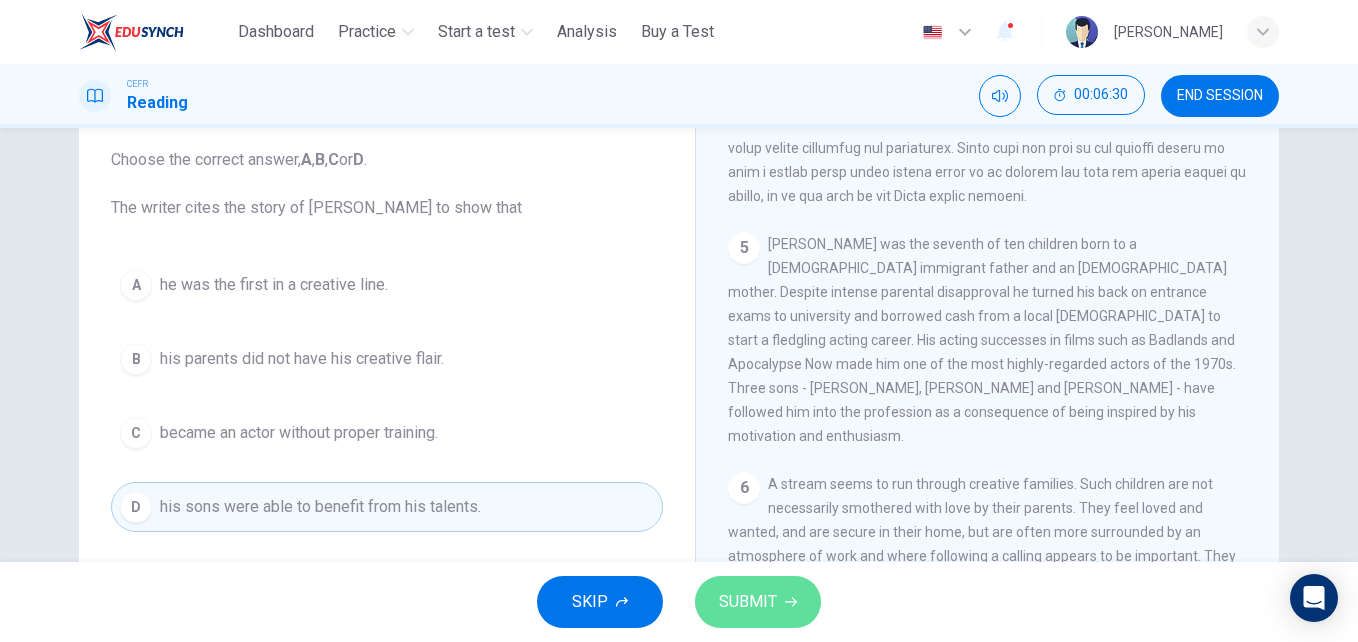click on "SUBMIT" at bounding box center (758, 602) 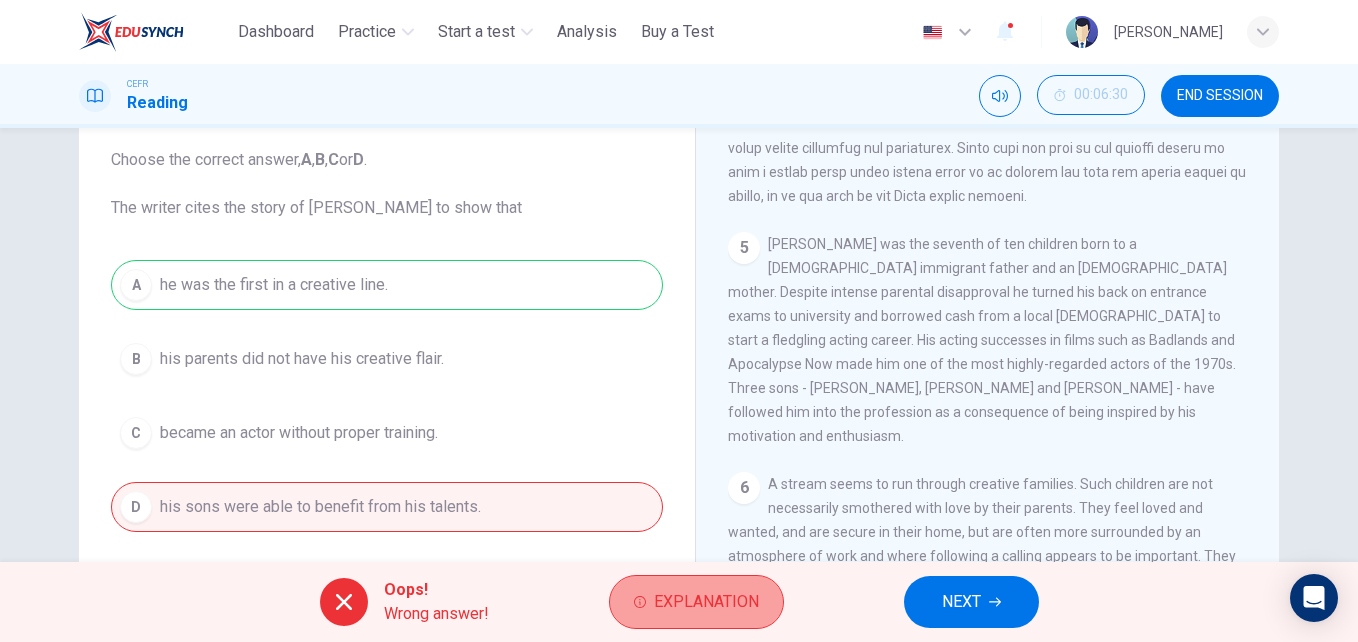 click on "Explanation" at bounding box center (706, 602) 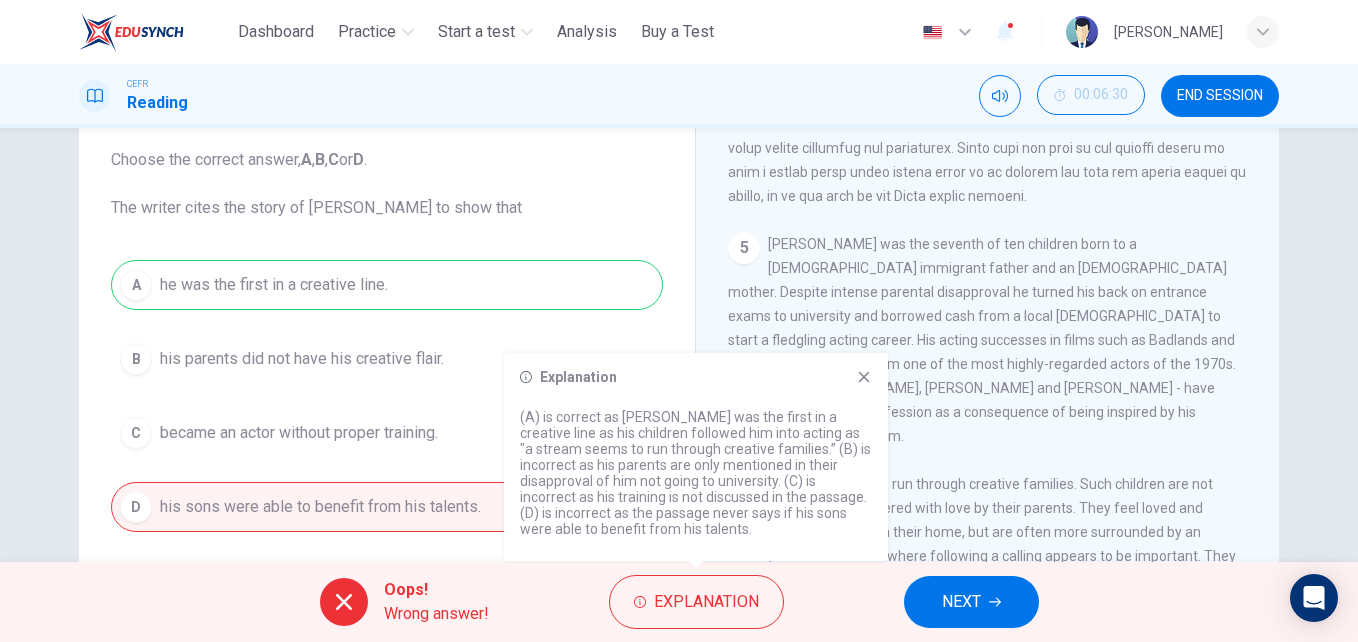 drag, startPoint x: 867, startPoint y: 382, endPoint x: 868, endPoint y: 372, distance: 10.049875 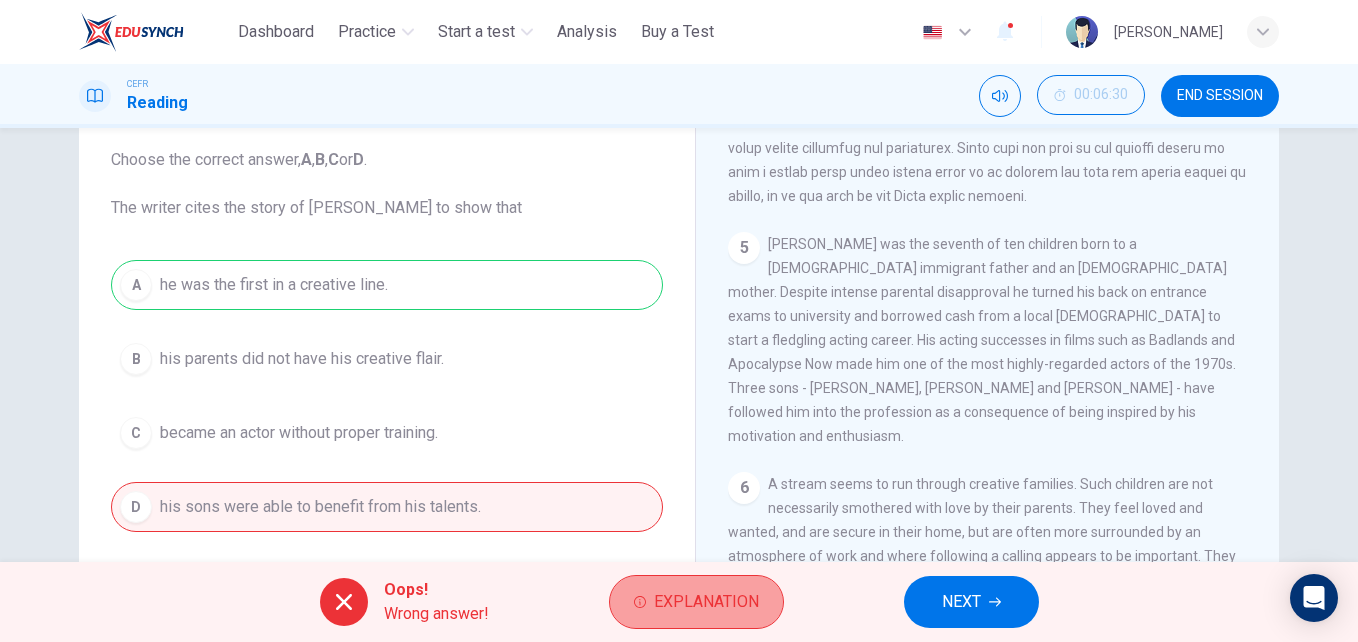 click on "Explanation" at bounding box center [706, 602] 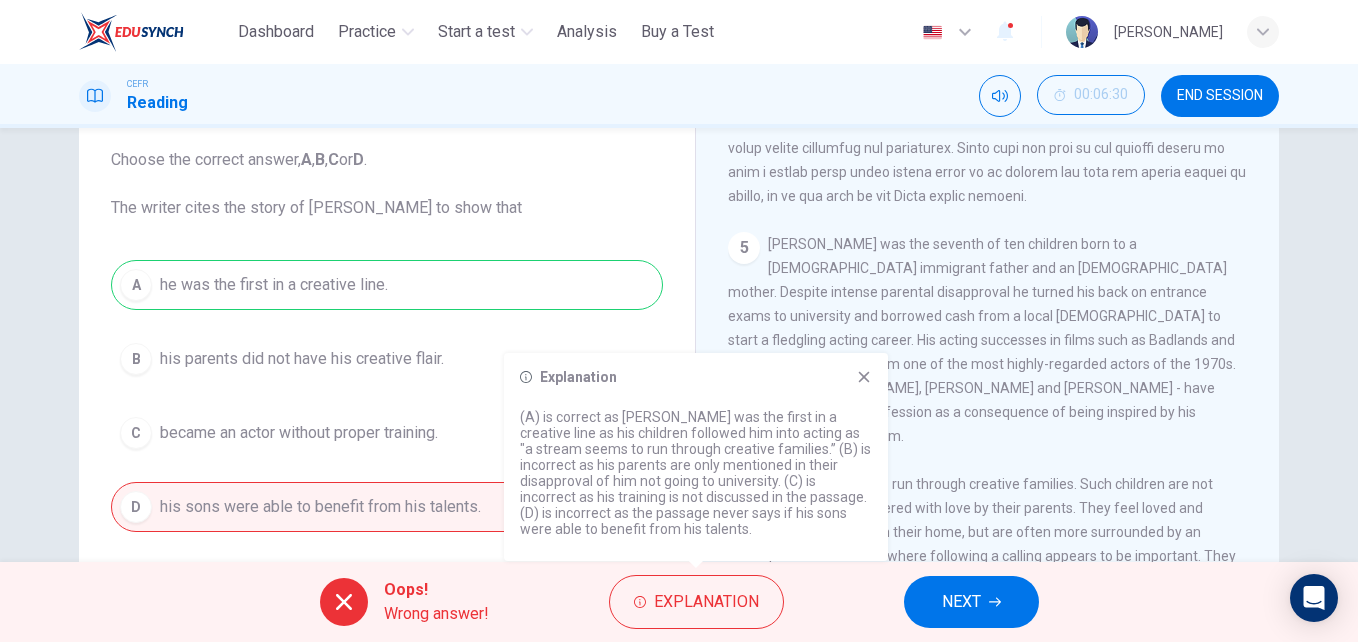 click 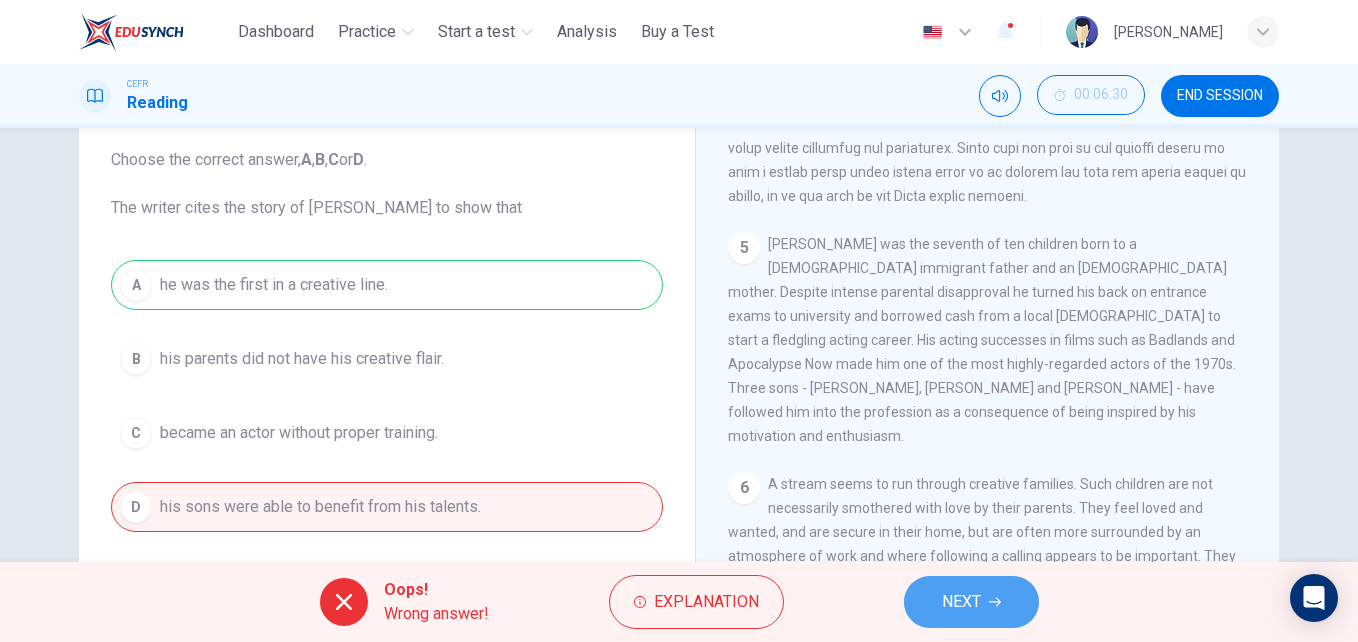 click on "NEXT" at bounding box center (971, 602) 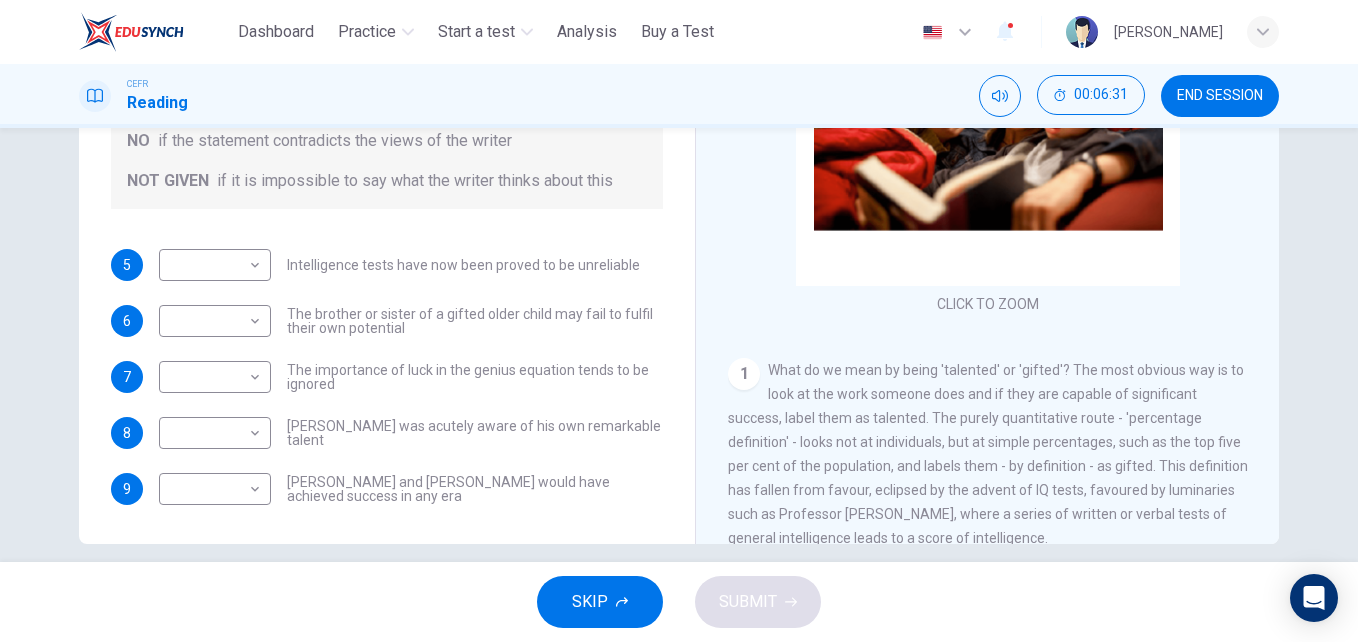scroll, scrollTop: 321, scrollLeft: 0, axis: vertical 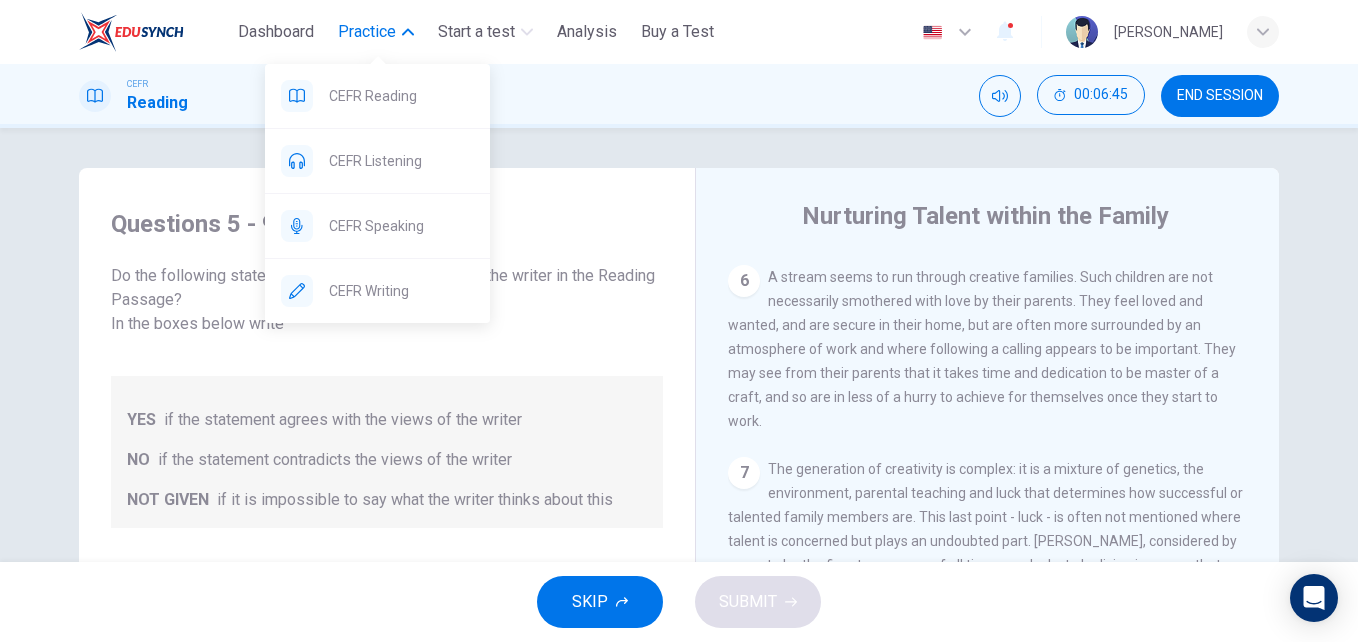 click on "Practice" at bounding box center (367, 32) 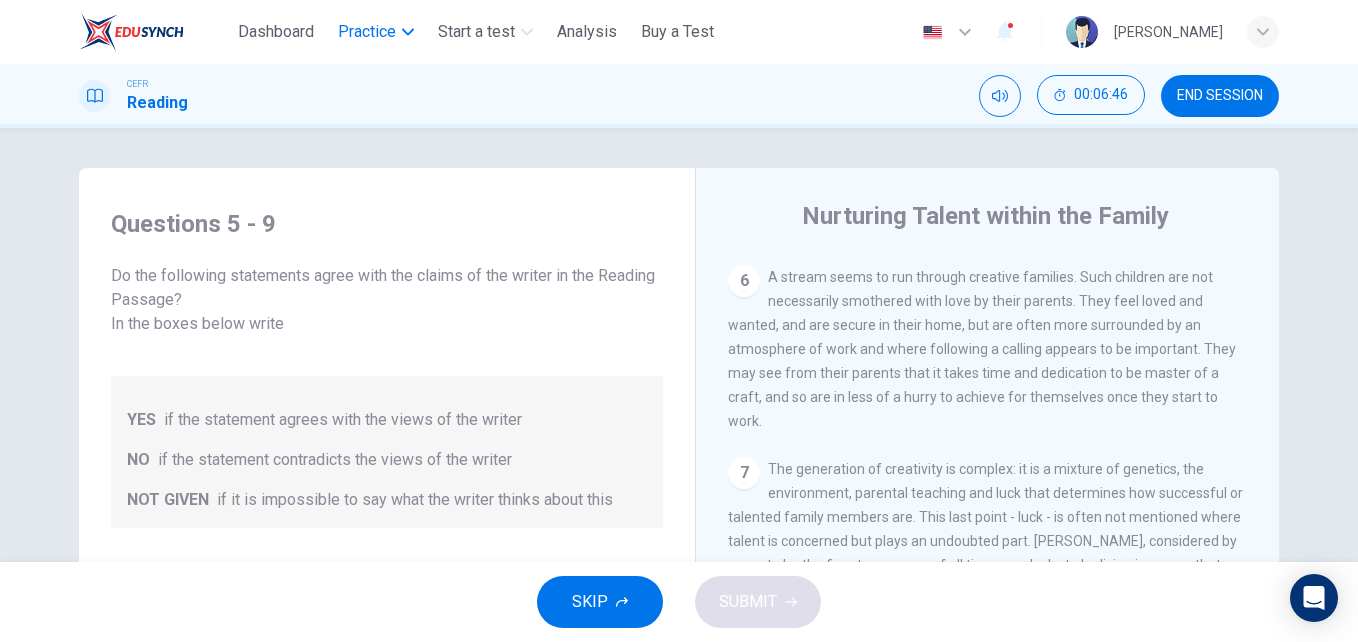 click on "Practice" at bounding box center [367, 32] 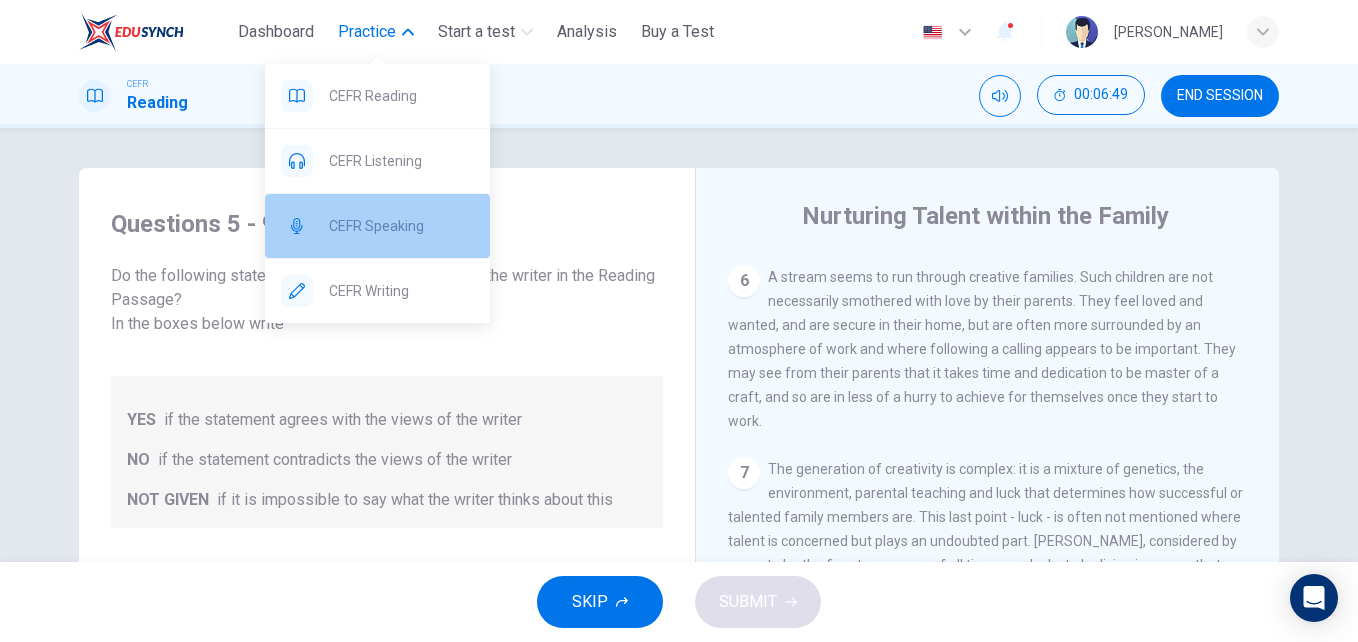 click on "CEFR Speaking" at bounding box center [377, 226] 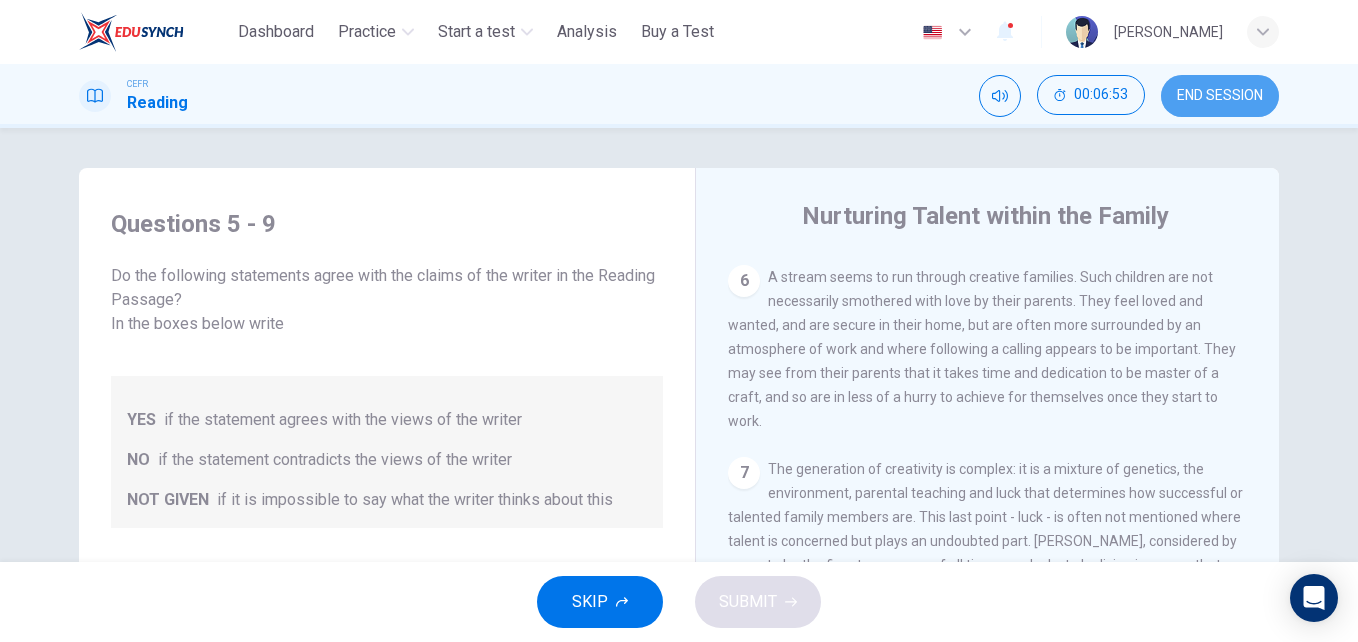 click on "END SESSION" at bounding box center (1220, 96) 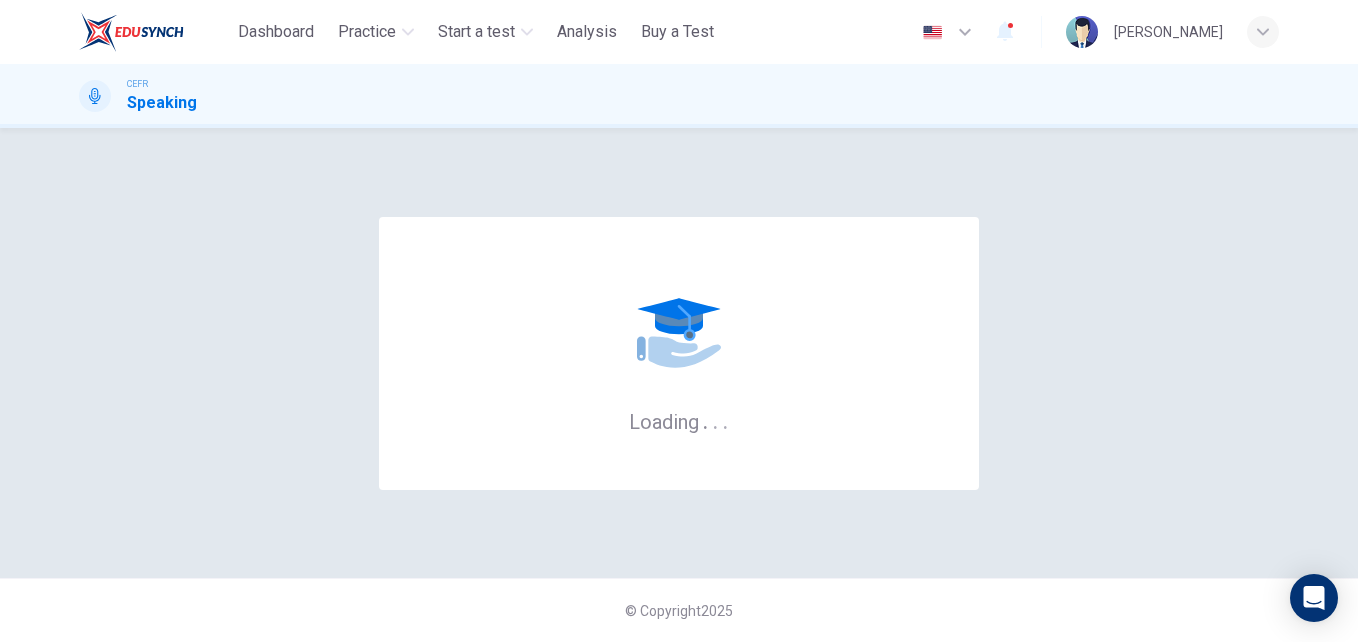 scroll, scrollTop: 0, scrollLeft: 0, axis: both 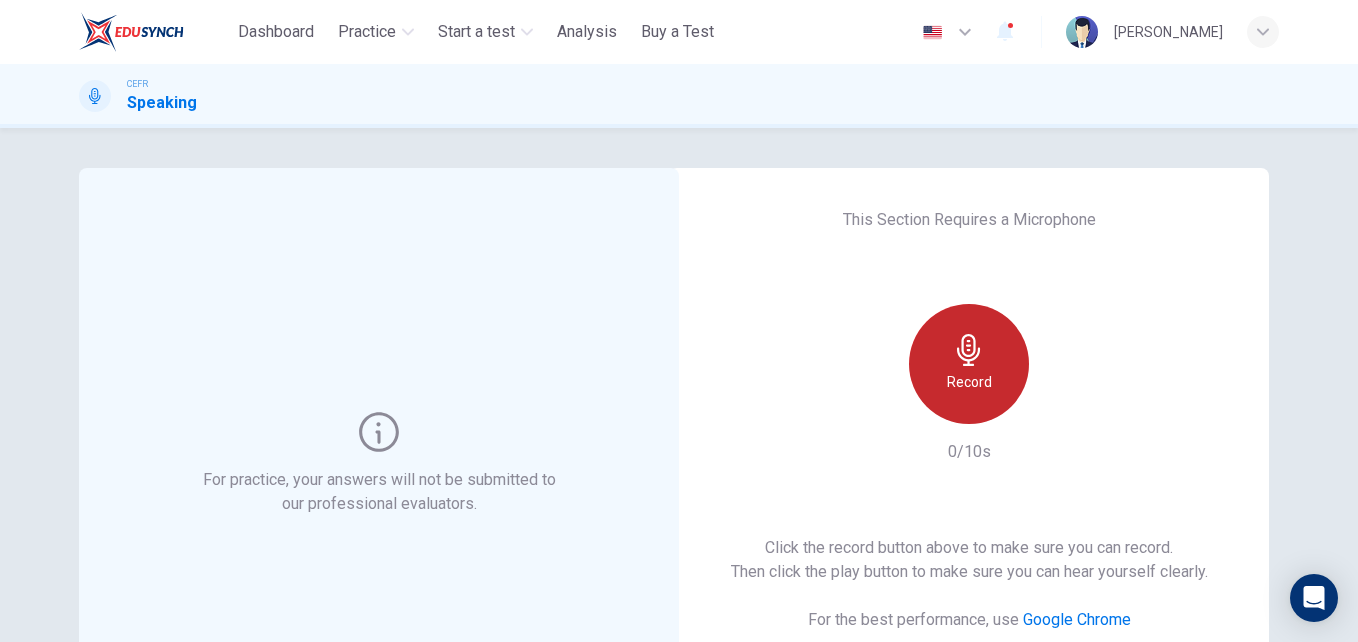 click 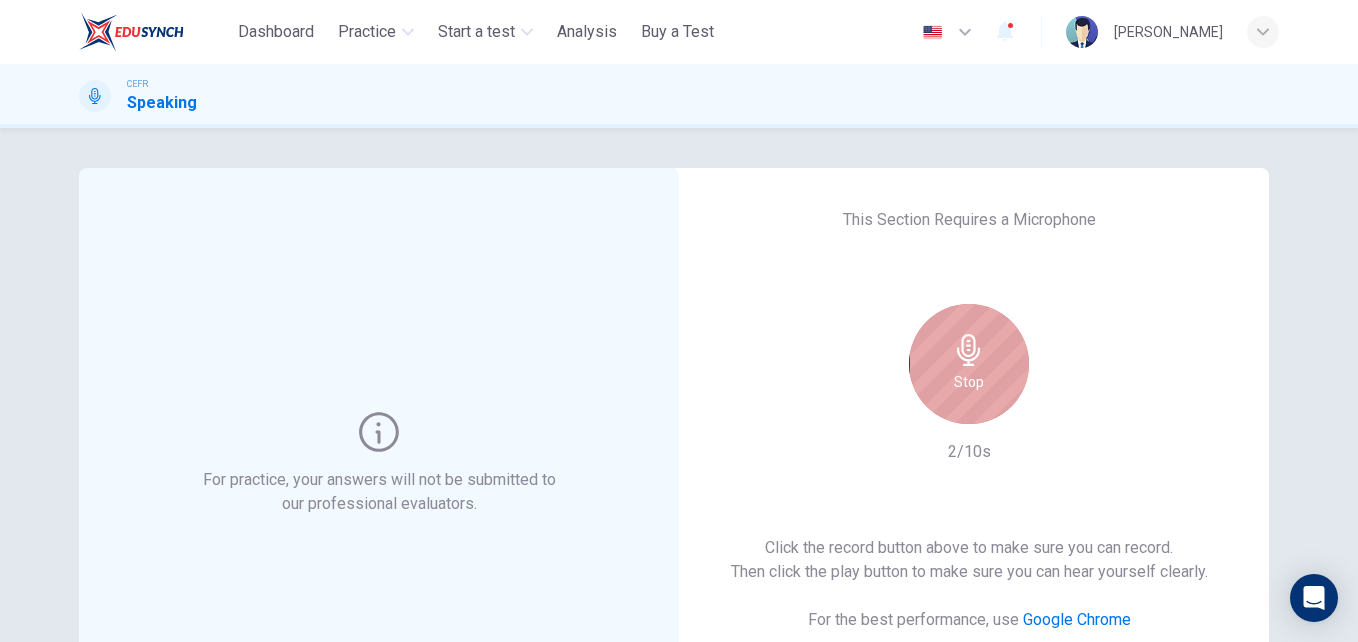 click on "Stop" at bounding box center (969, 364) 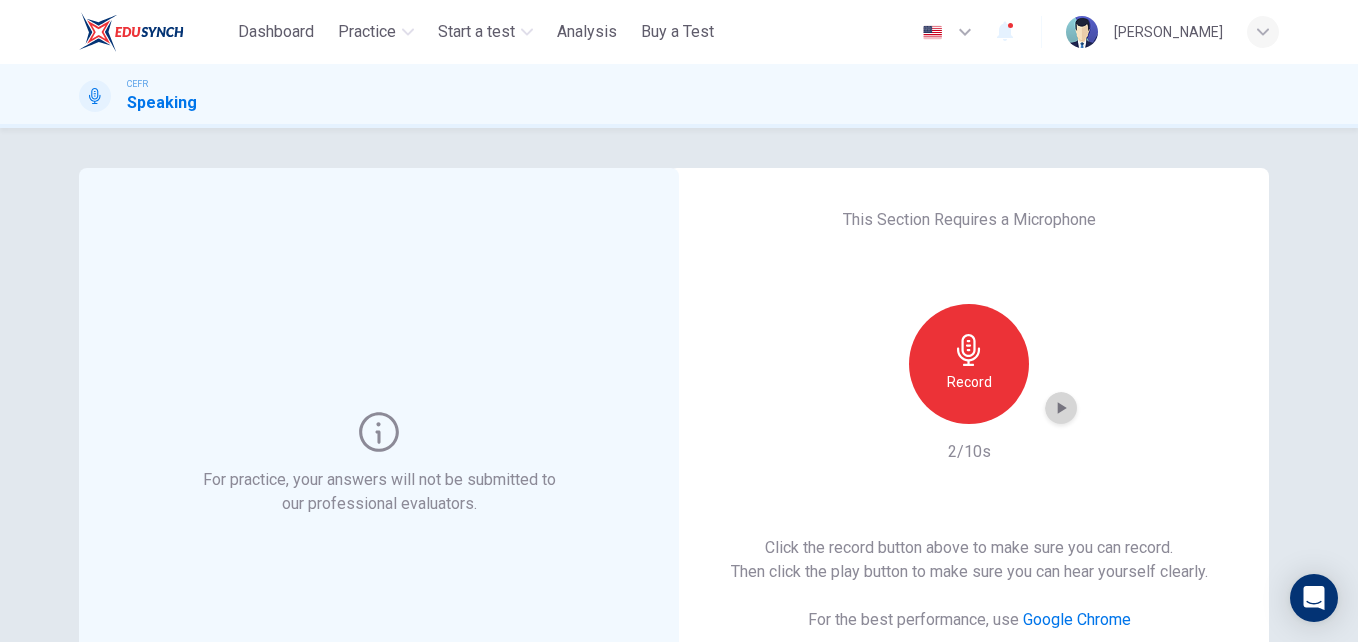 click 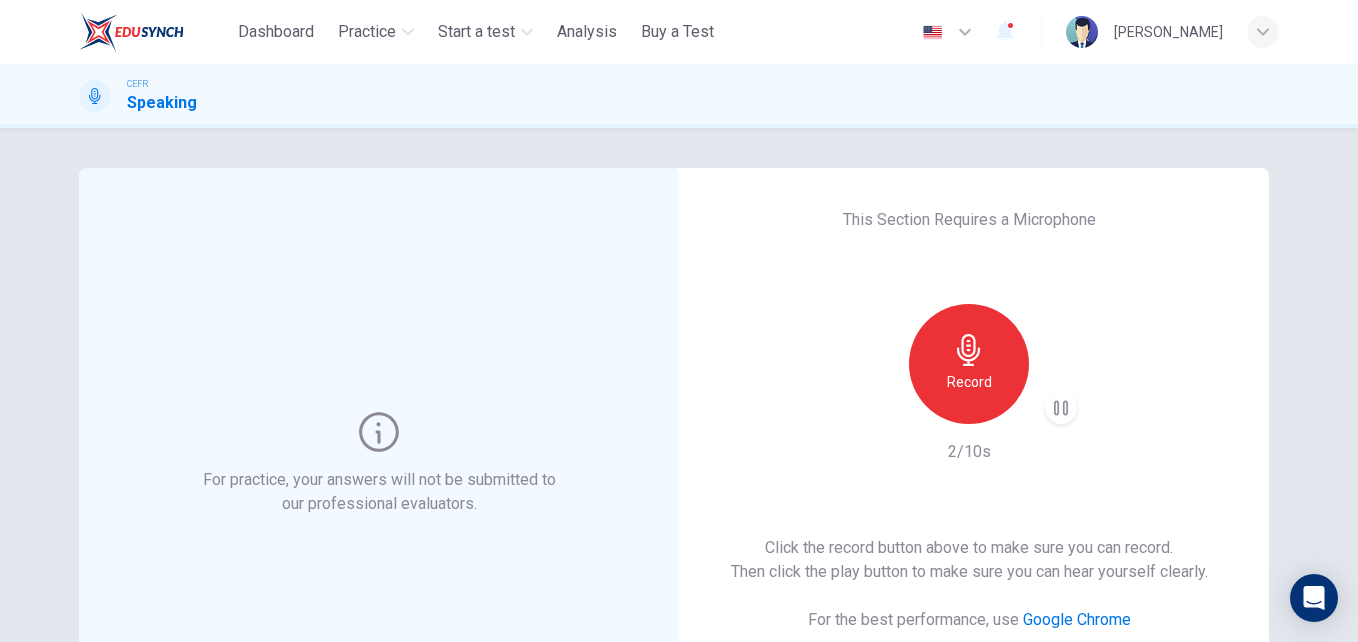 scroll, scrollTop: 325, scrollLeft: 0, axis: vertical 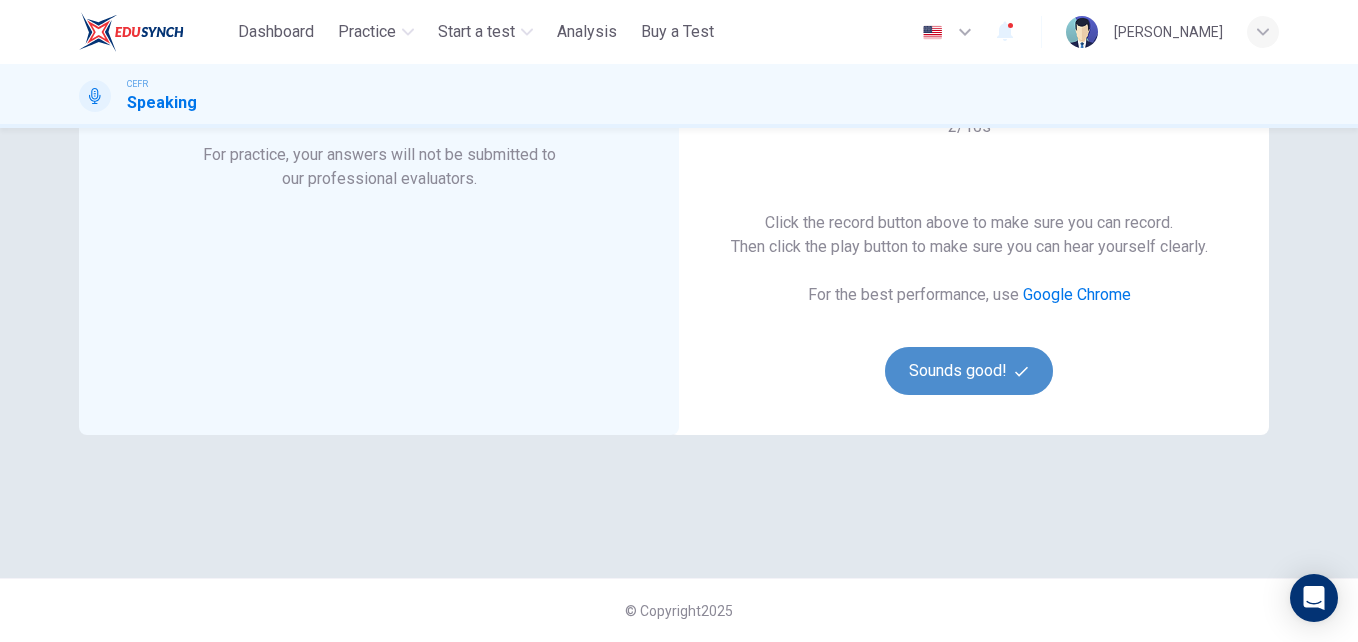 click on "Sounds good!" at bounding box center (969, 371) 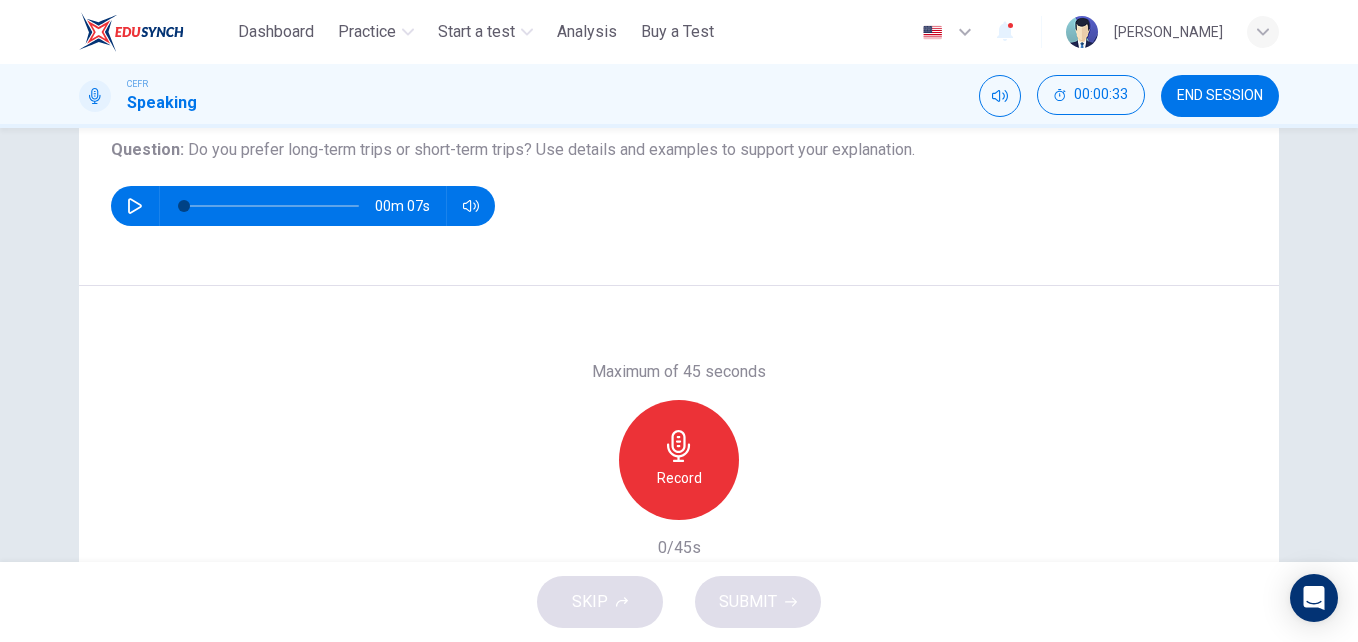 scroll, scrollTop: 231, scrollLeft: 0, axis: vertical 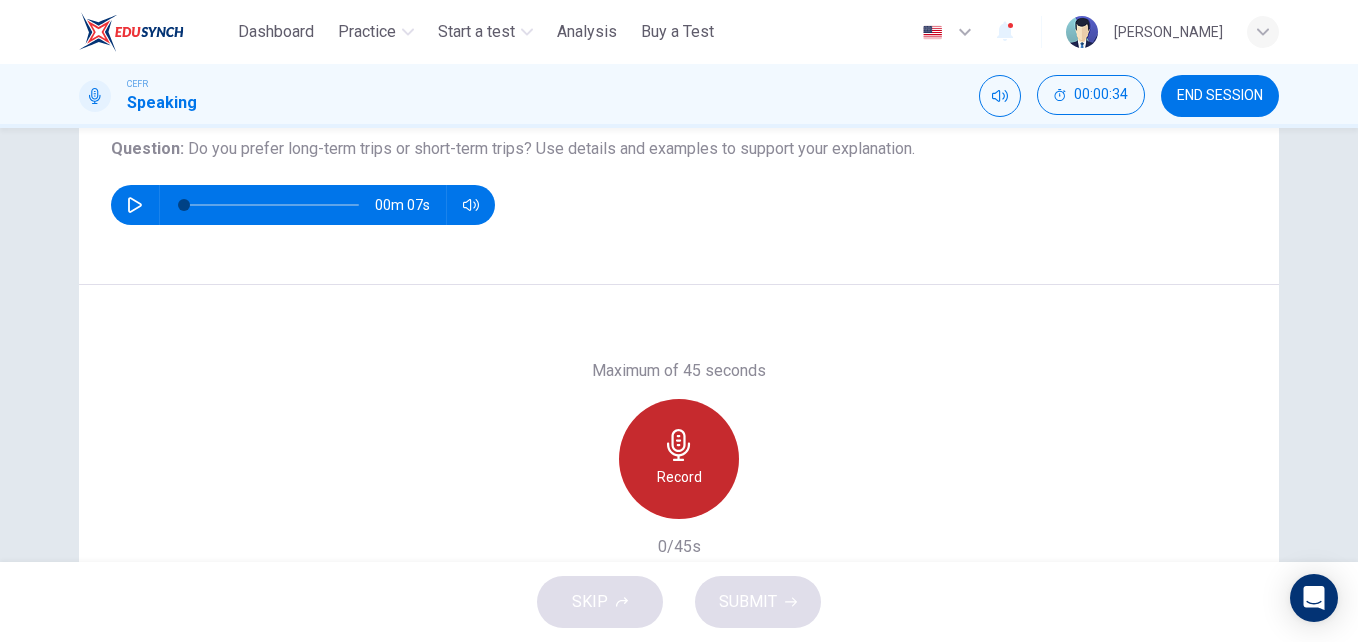 click on "Record" at bounding box center (679, 477) 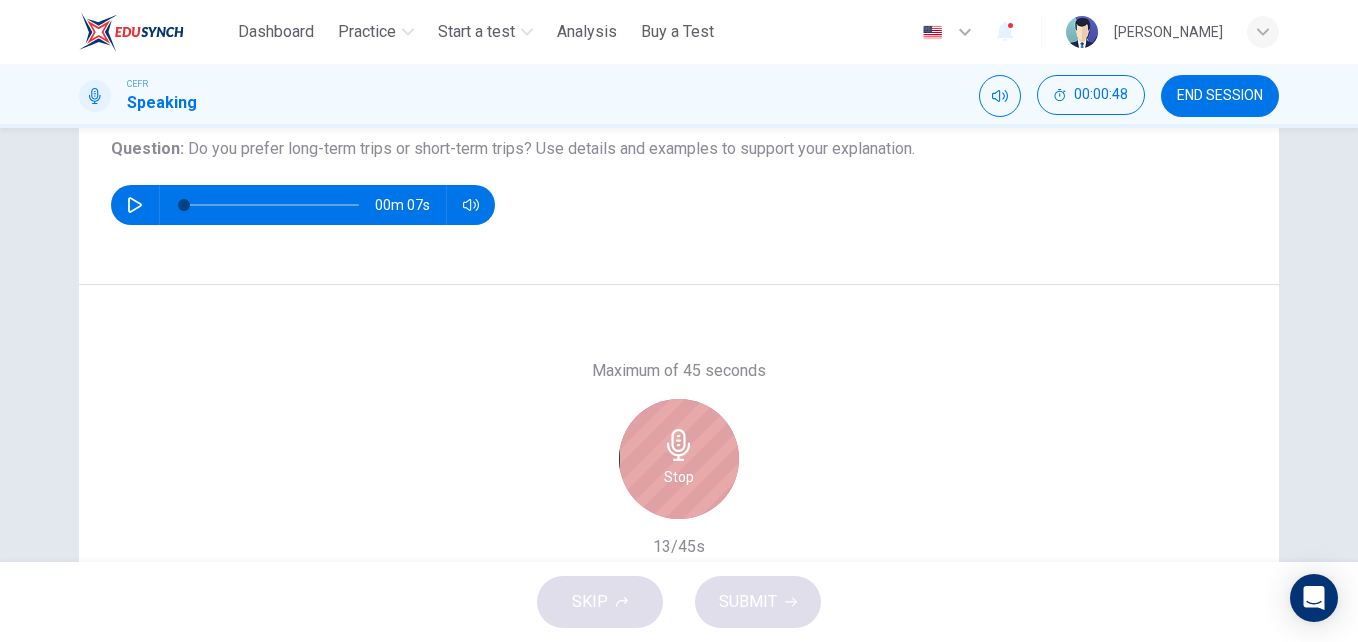 click on "Stop" at bounding box center [679, 477] 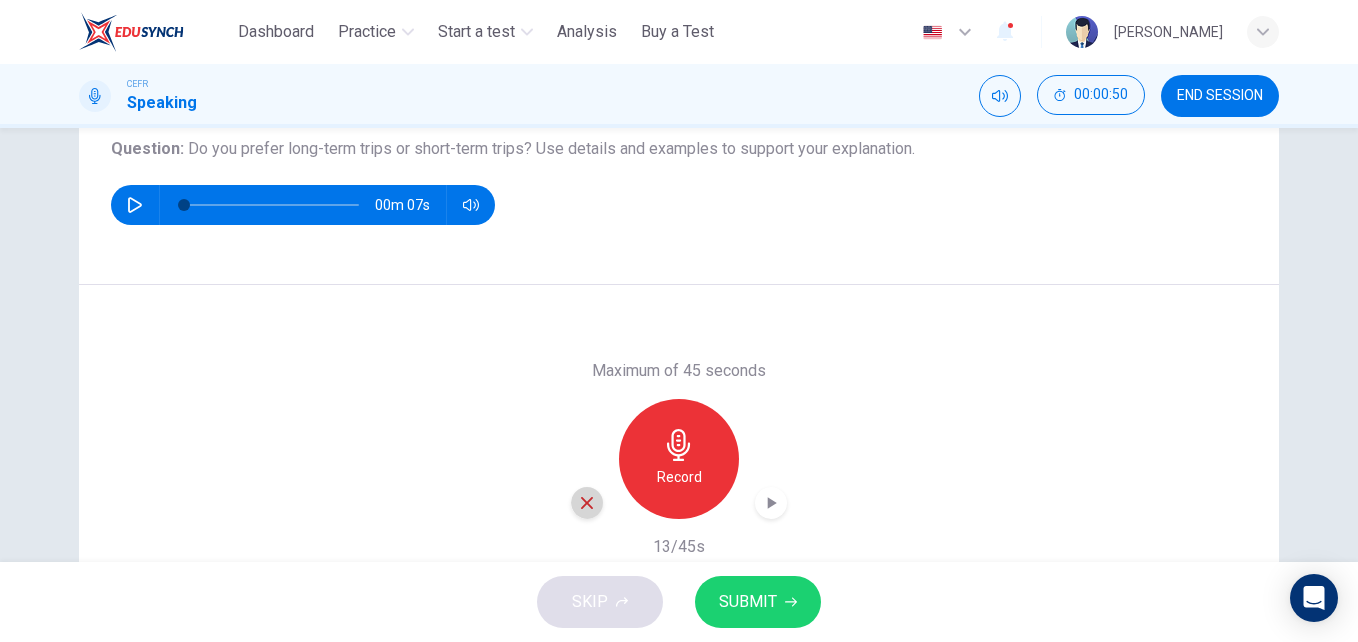 click 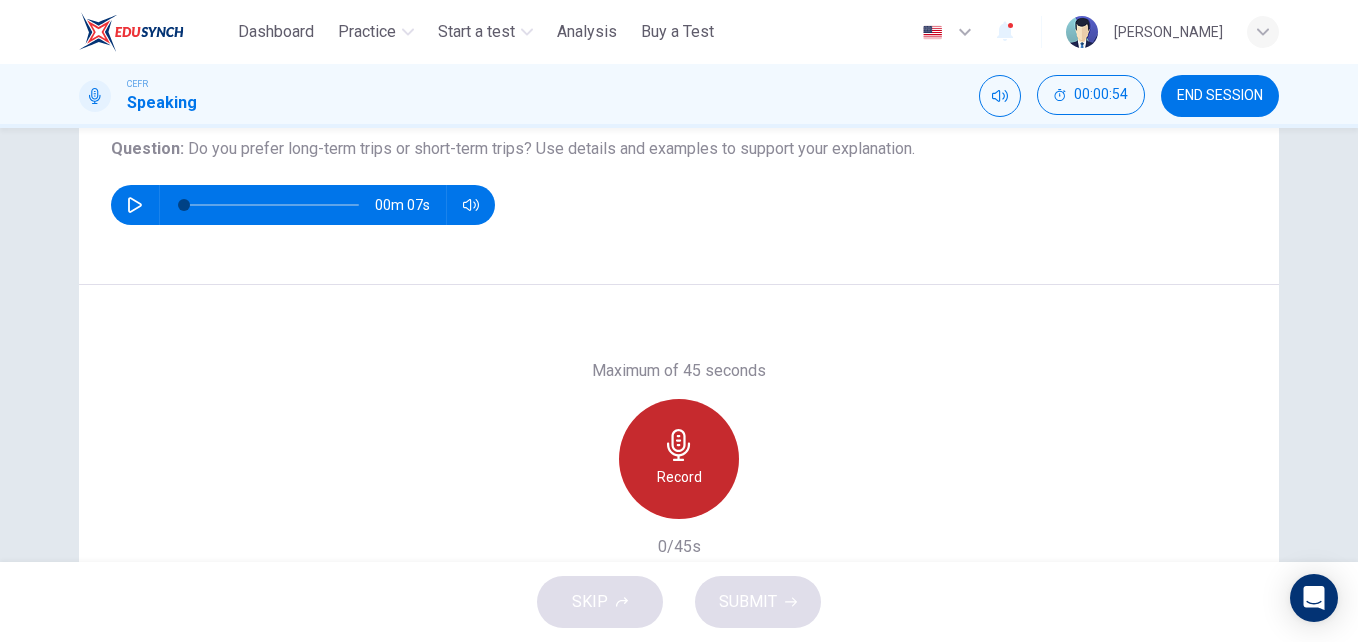 click on "Record" at bounding box center (679, 477) 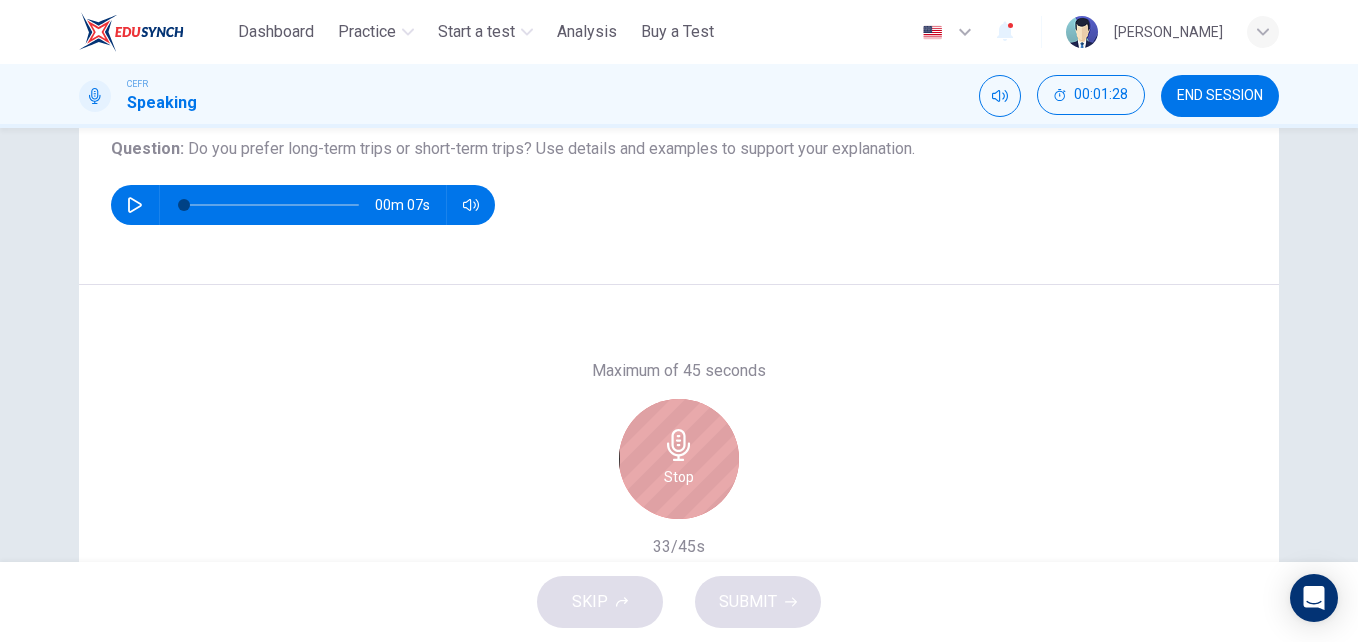 click on "Stop" at bounding box center (679, 459) 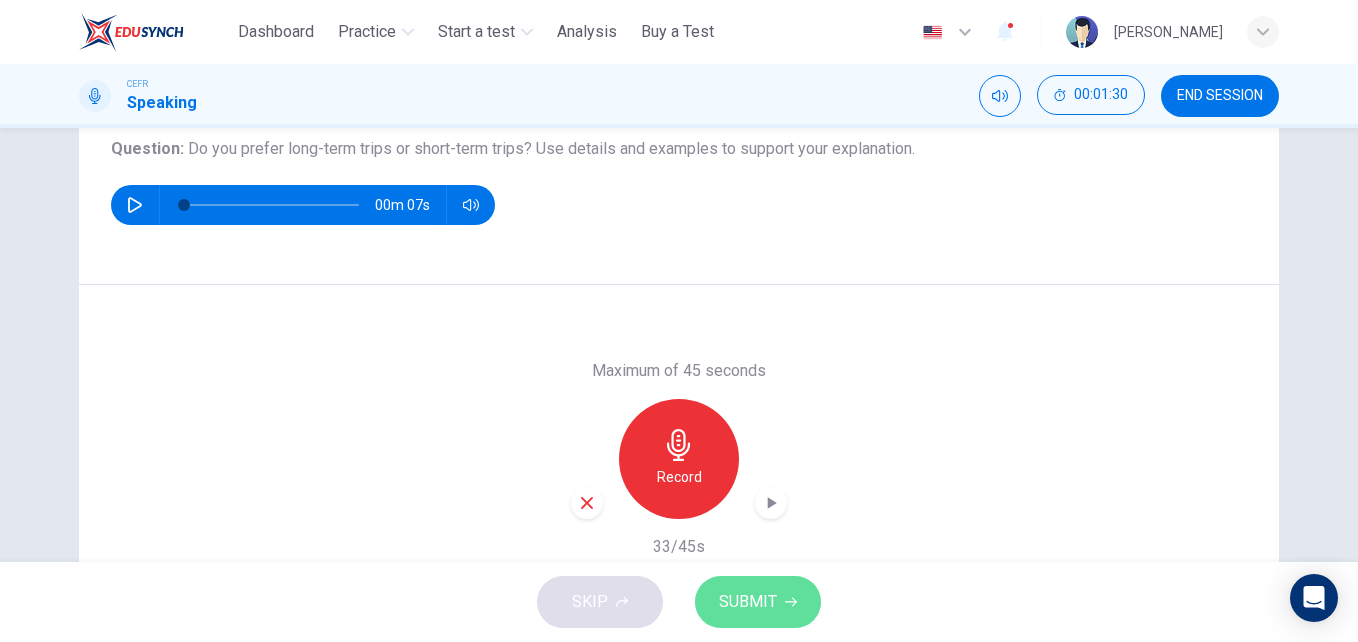 click on "SUBMIT" at bounding box center (758, 602) 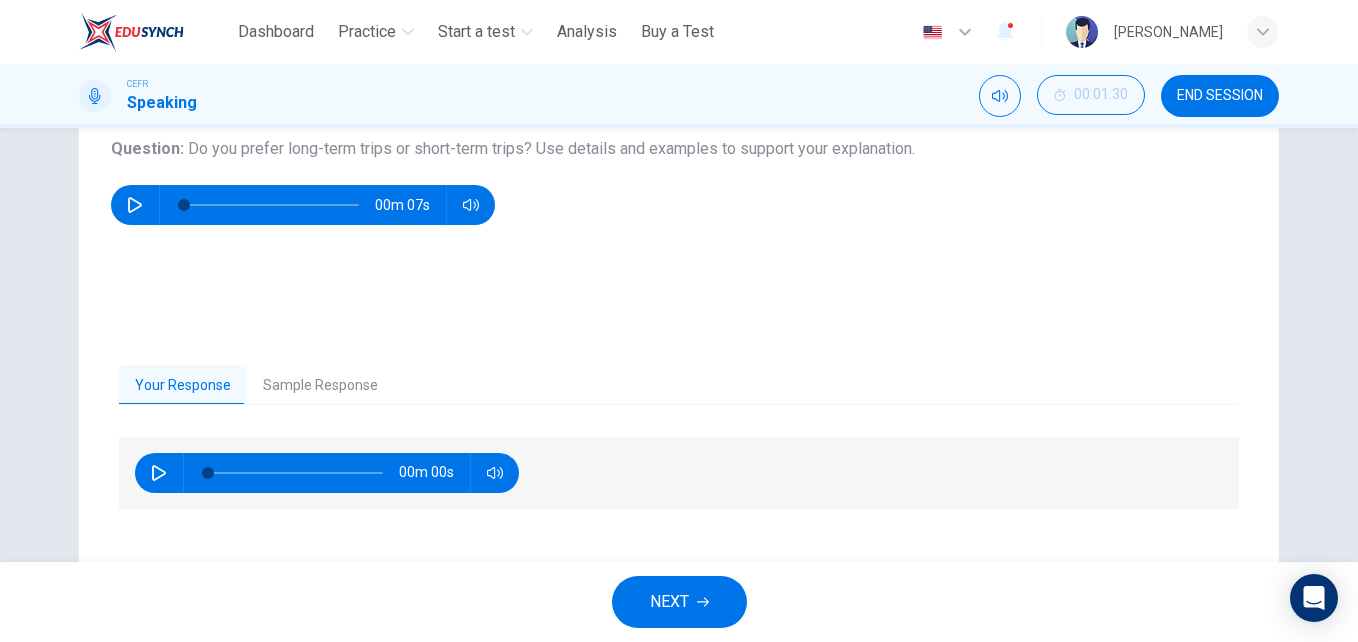scroll, scrollTop: 341, scrollLeft: 0, axis: vertical 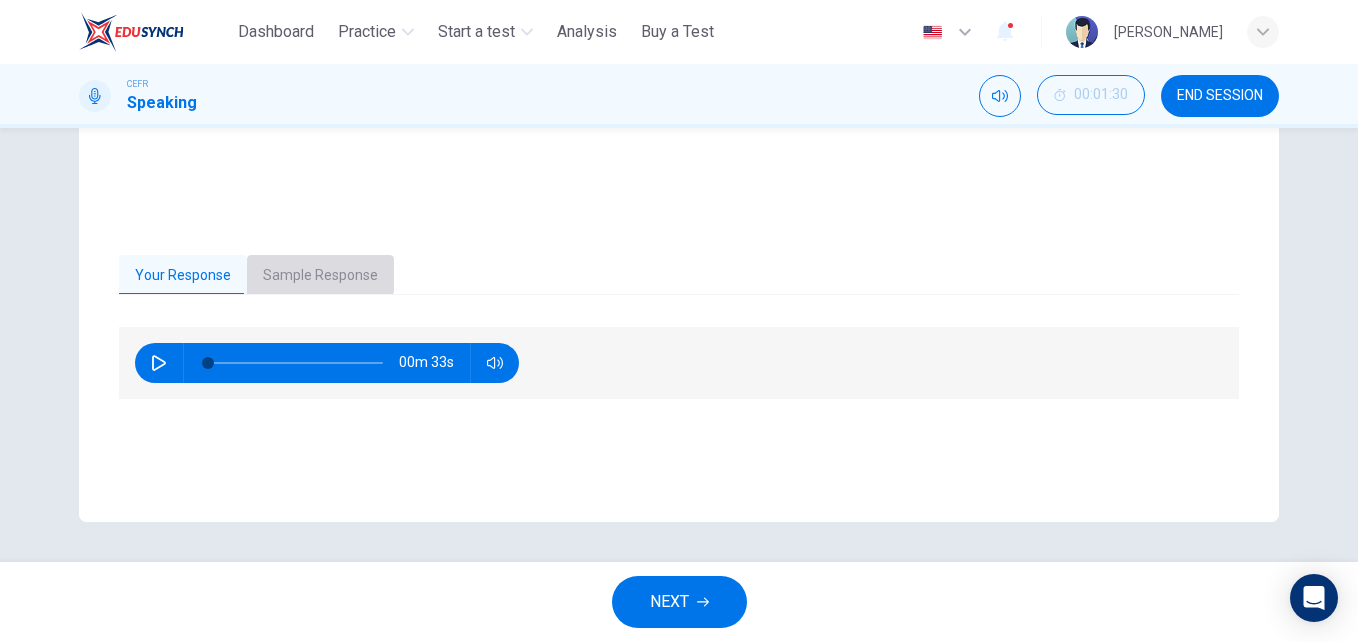 click on "Sample Response" at bounding box center [320, 276] 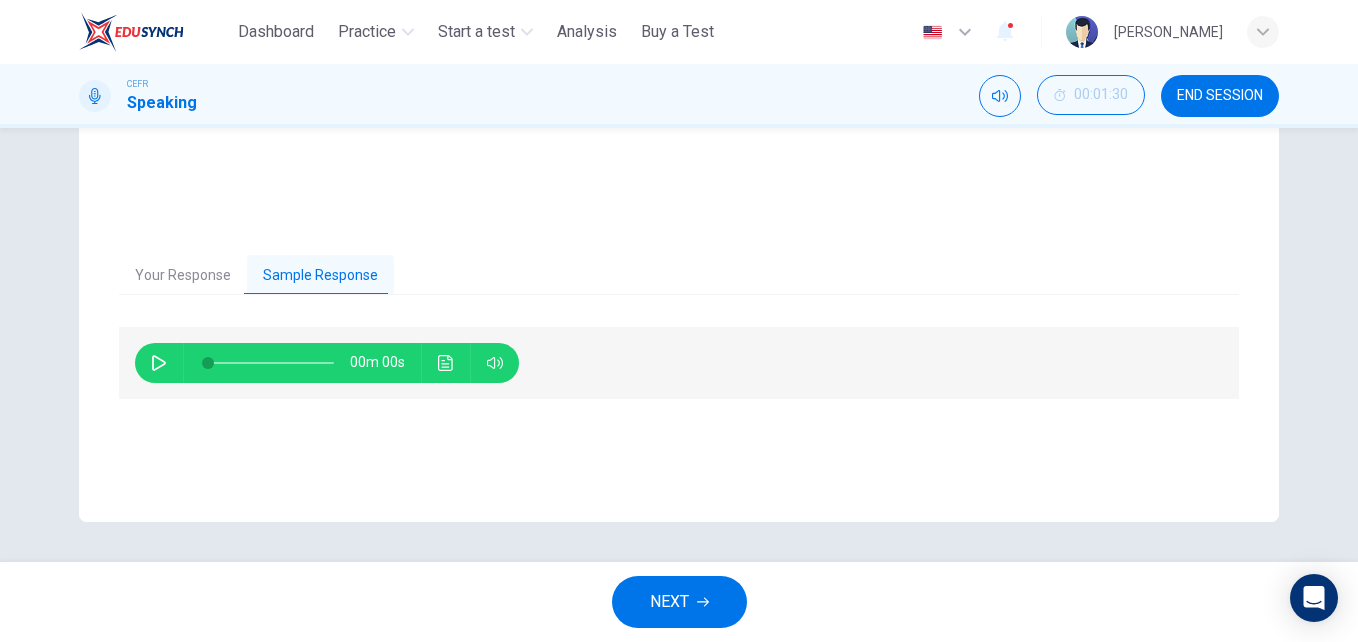click 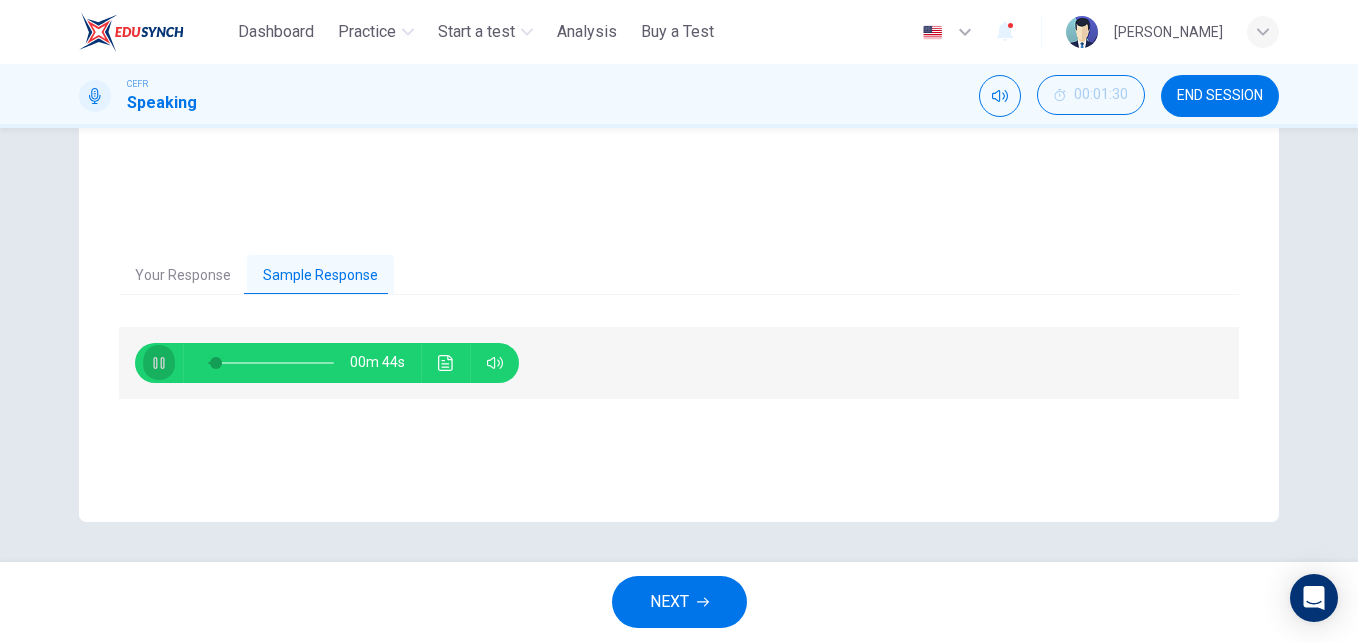 click 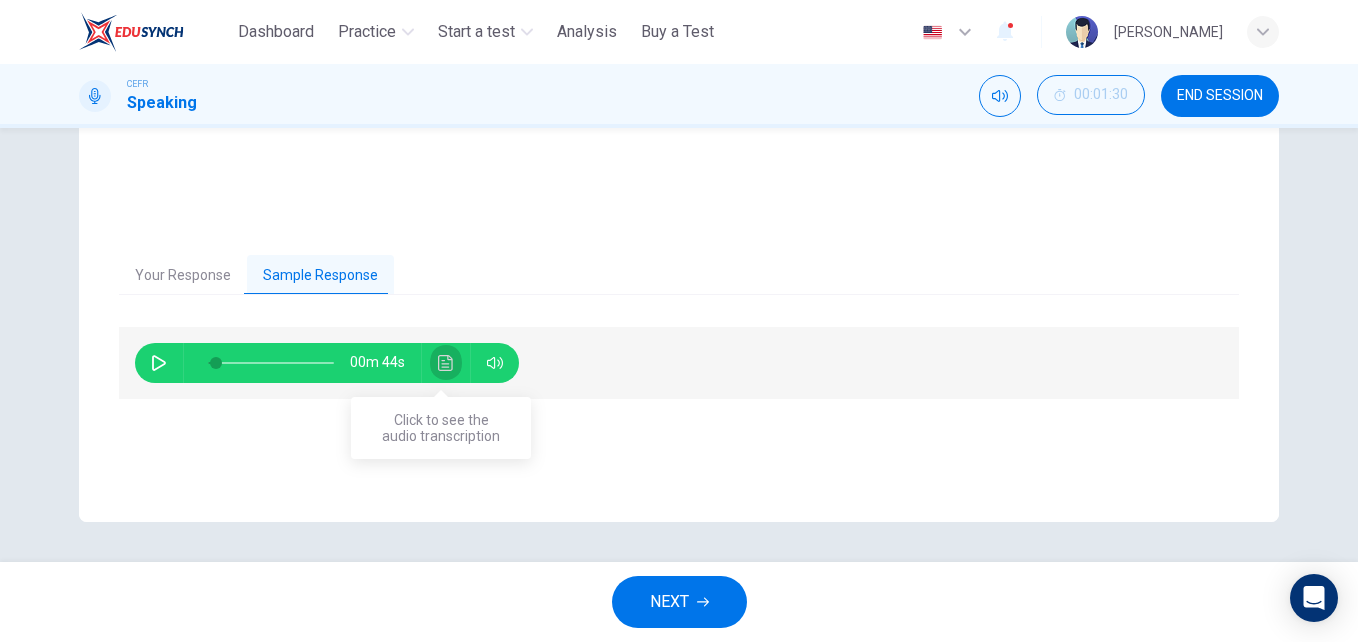 click at bounding box center (446, 363) 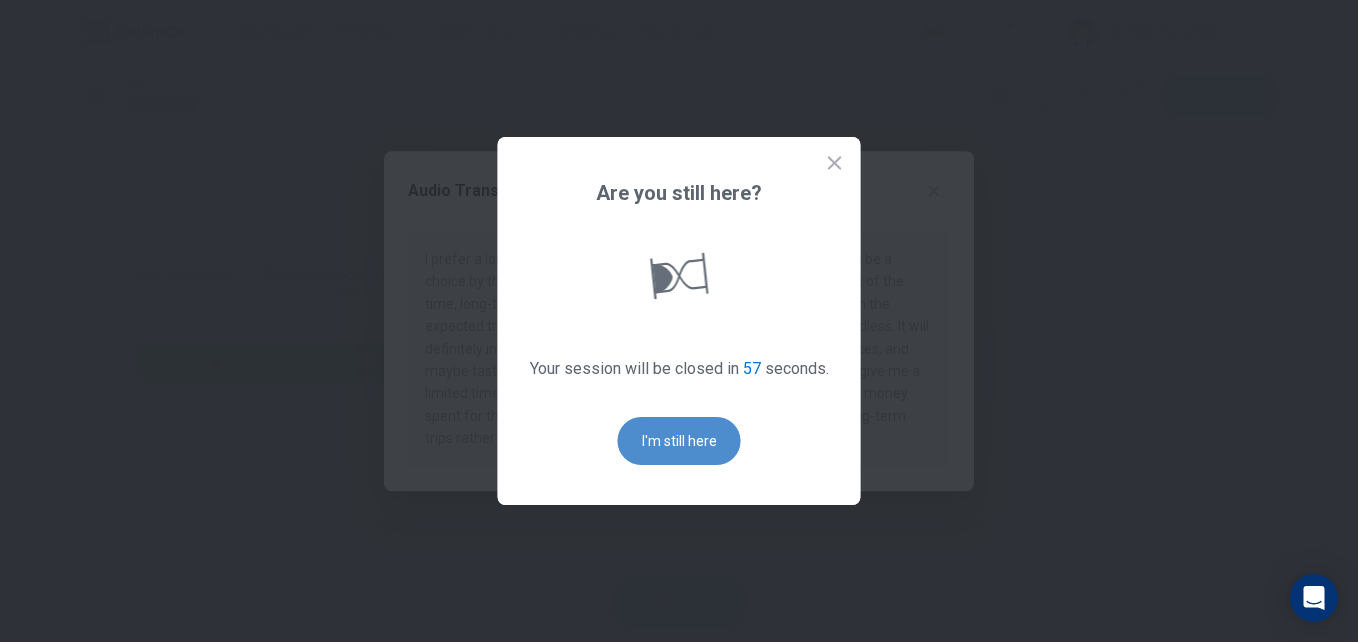click on "I'm still here" at bounding box center (679, 441) 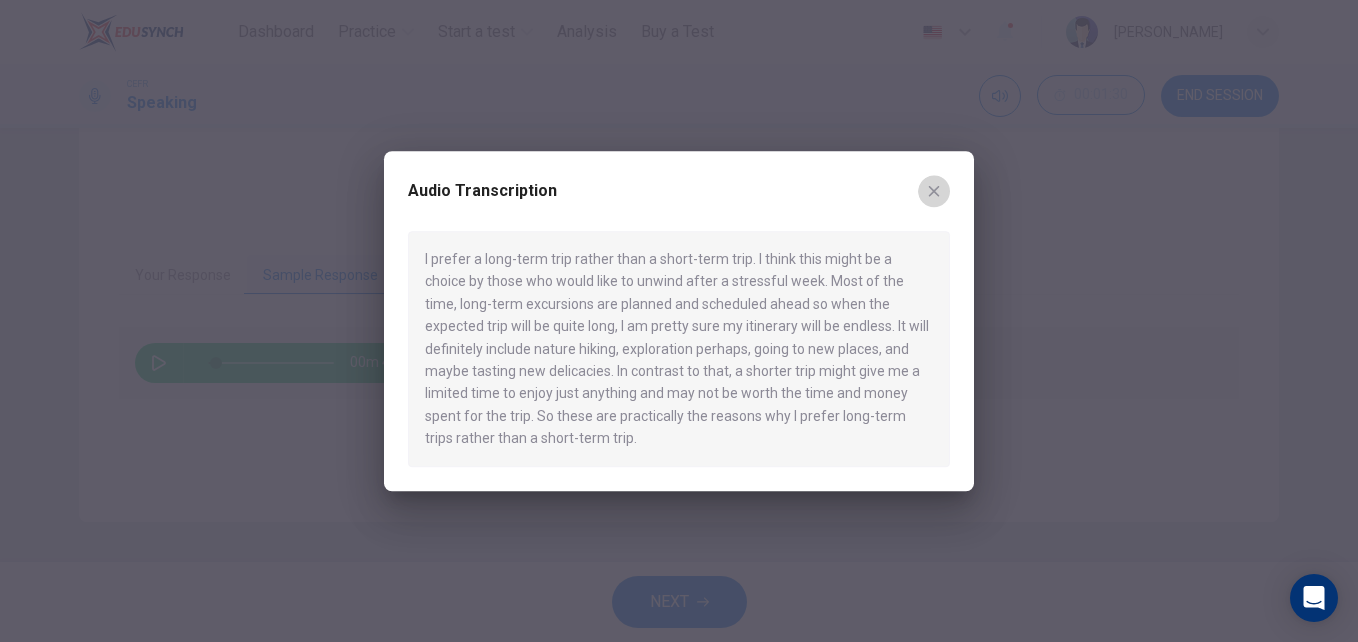 click at bounding box center [934, 191] 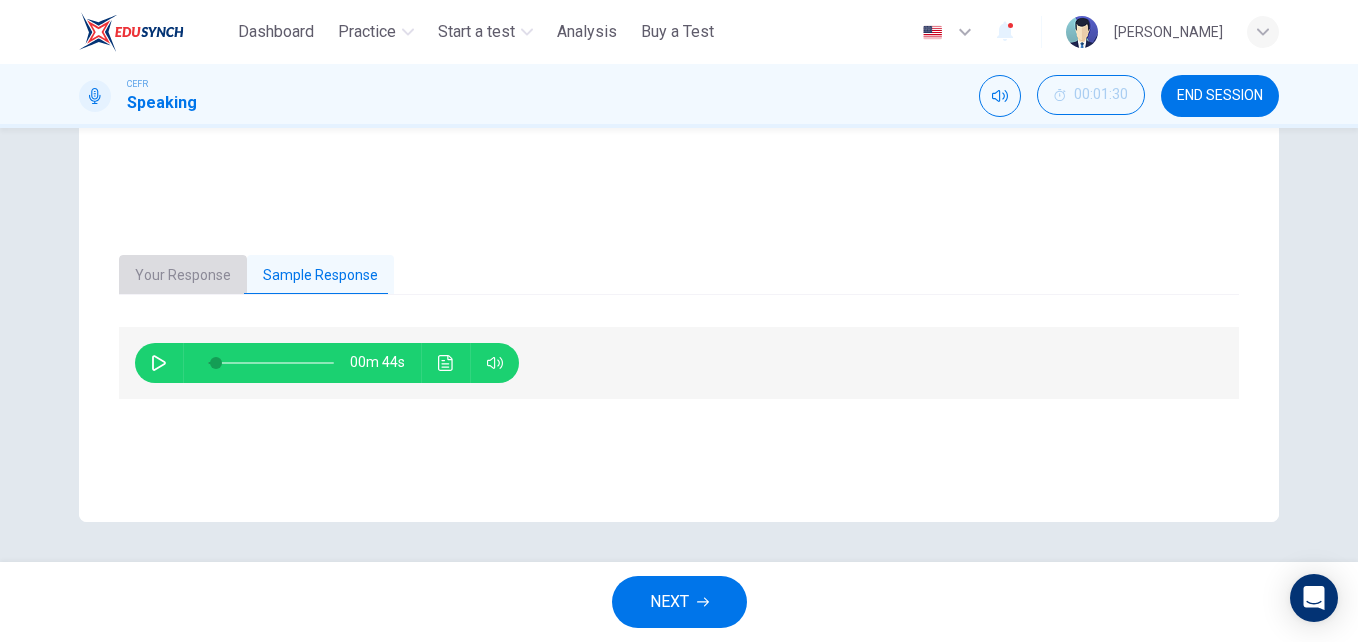 click on "Your Response" at bounding box center [183, 276] 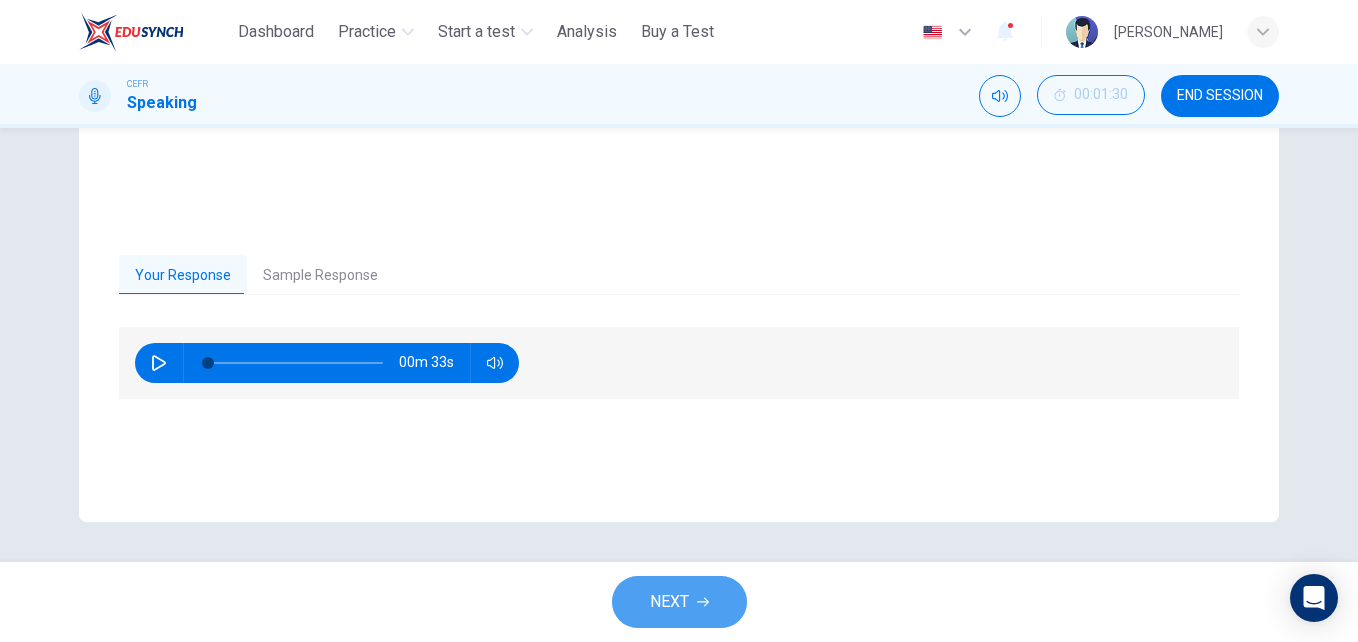 click on "NEXT" at bounding box center [679, 602] 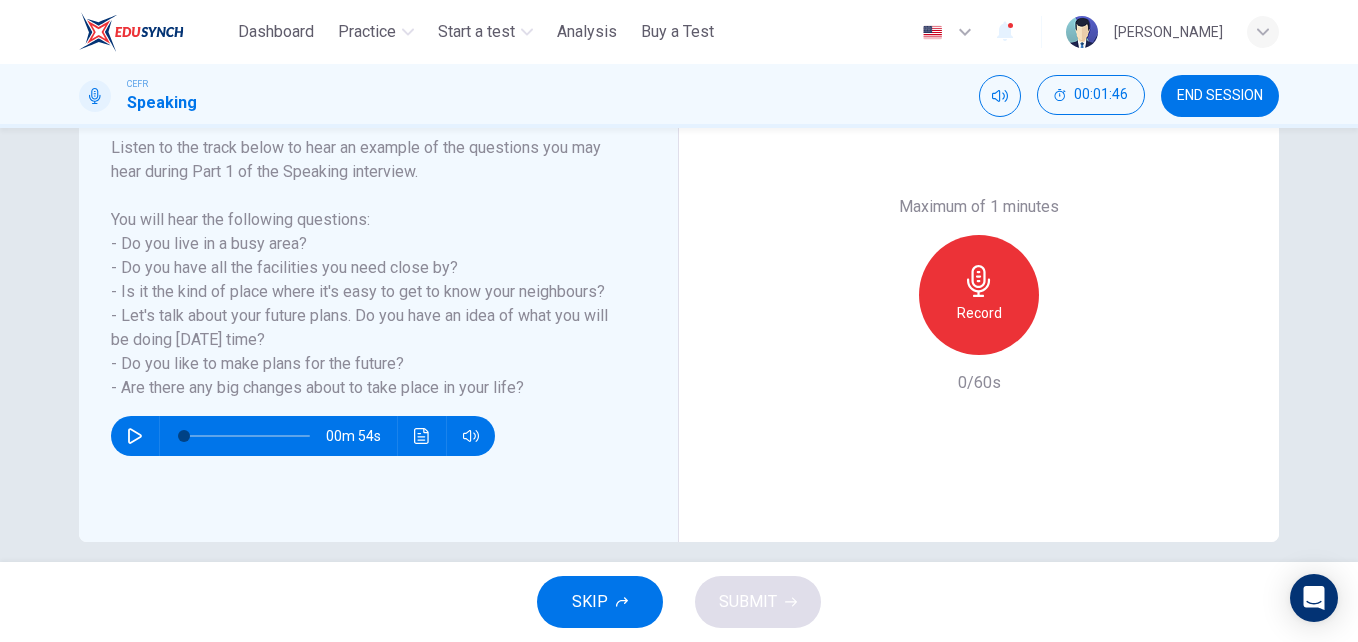 scroll, scrollTop: 321, scrollLeft: 0, axis: vertical 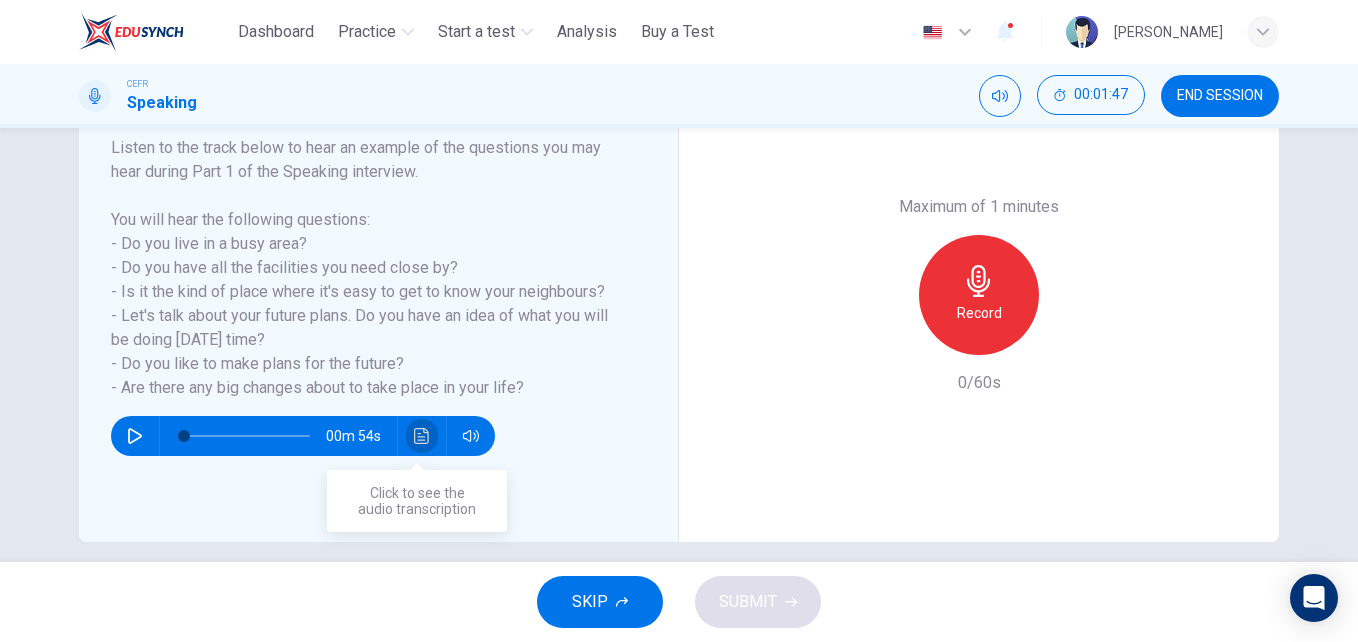click at bounding box center (422, 436) 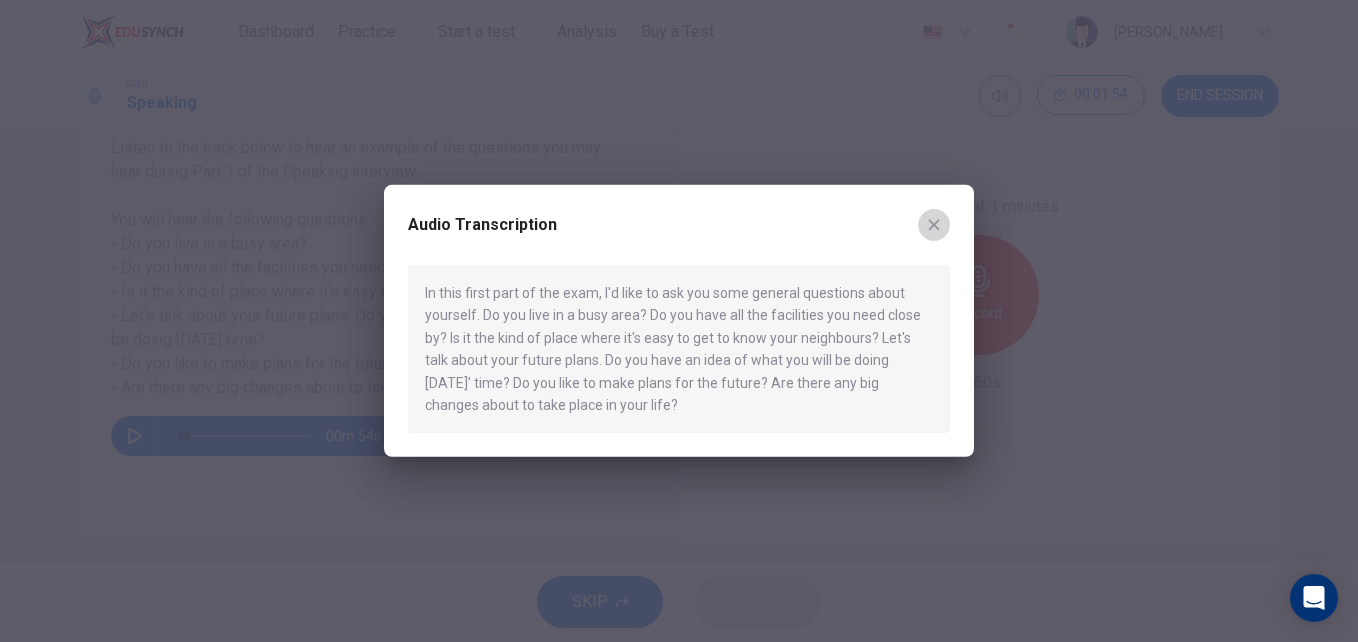 click 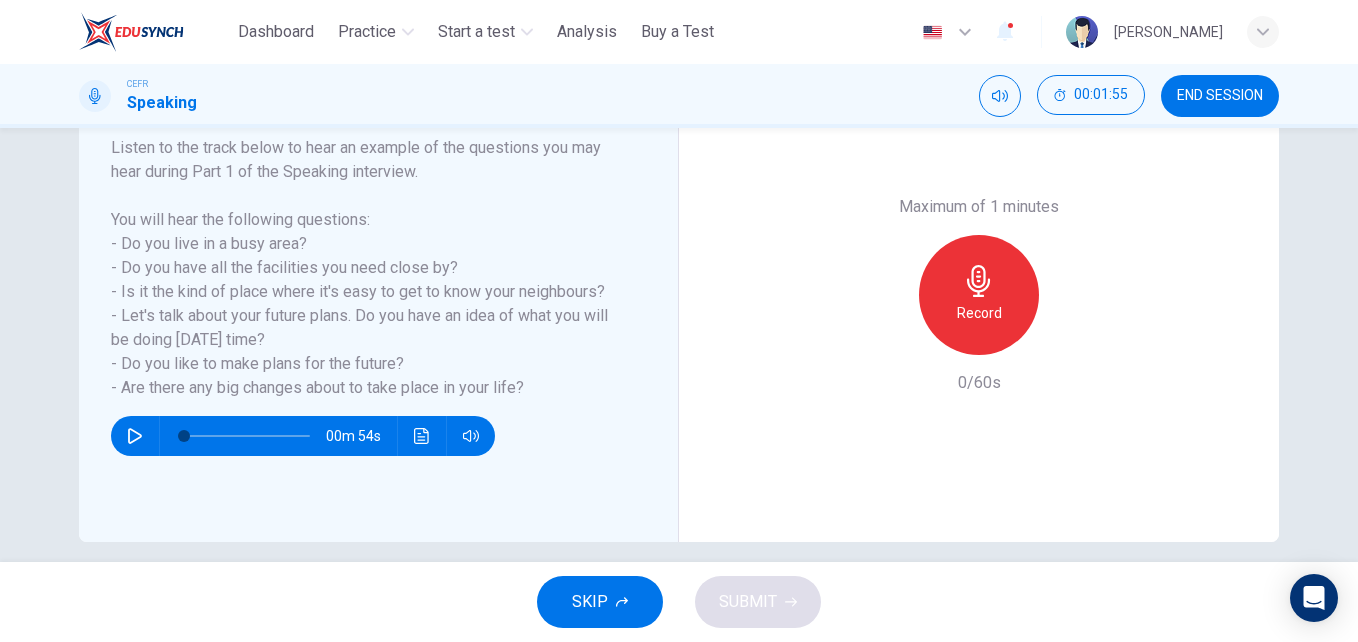 click on "SKIP" at bounding box center (600, 602) 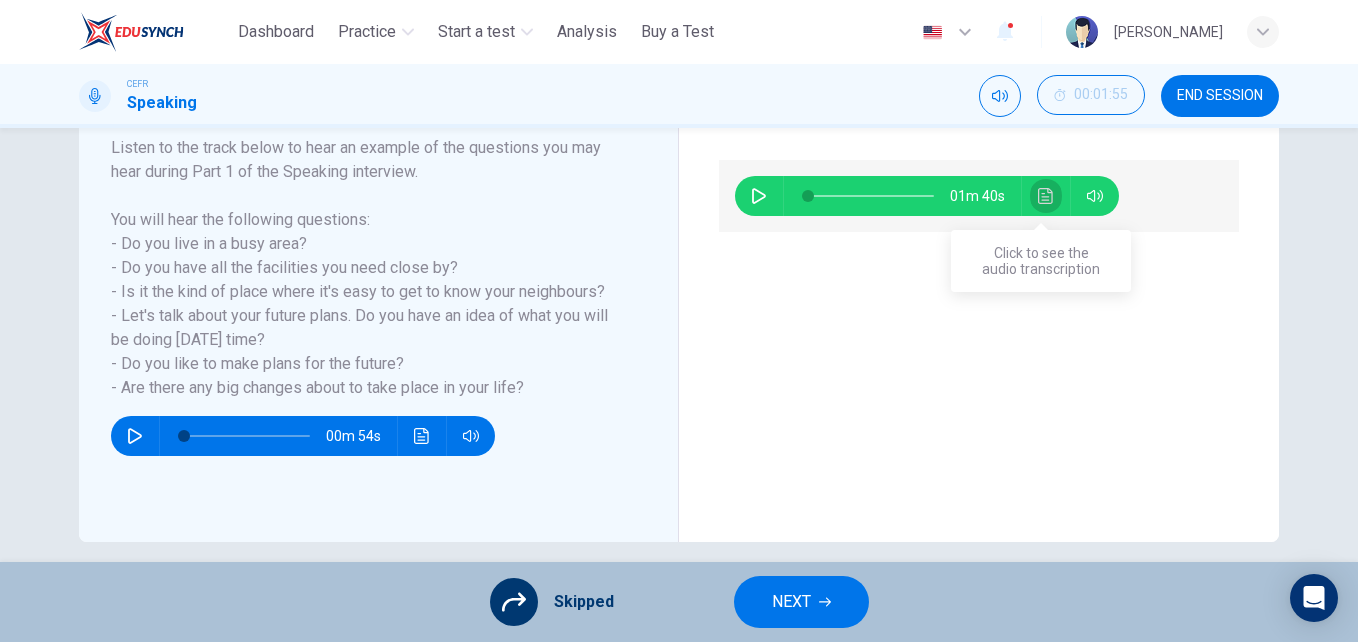click 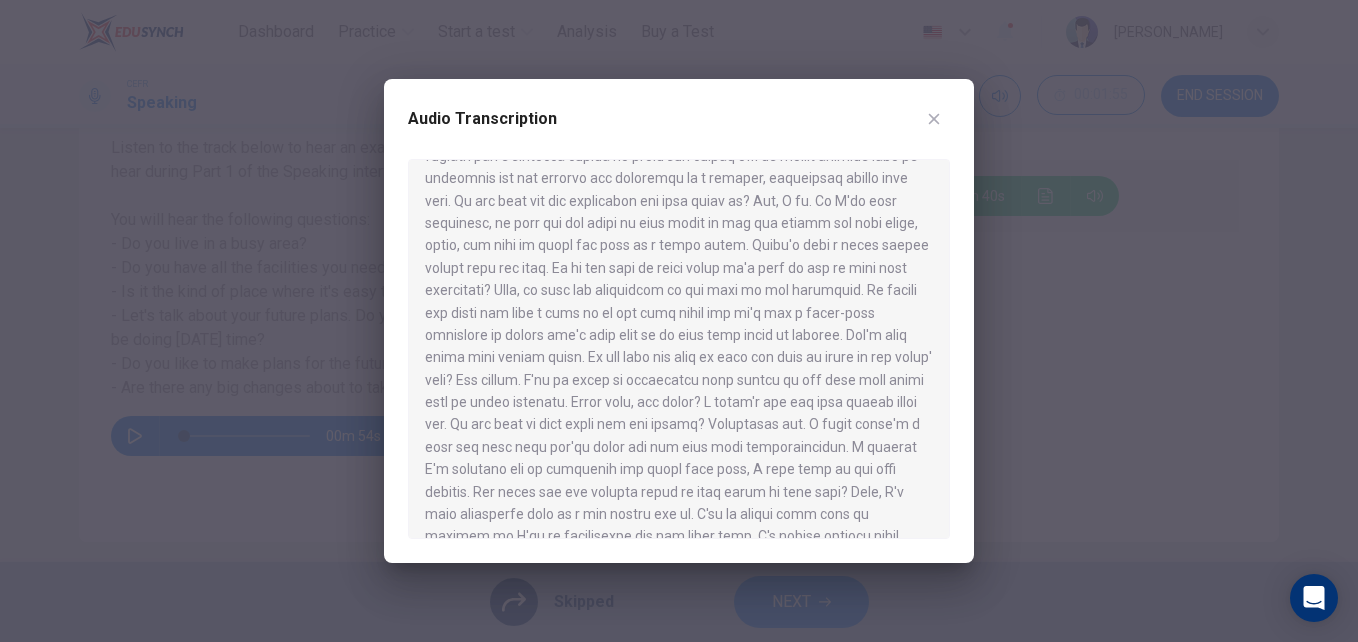 scroll, scrollTop: 124, scrollLeft: 0, axis: vertical 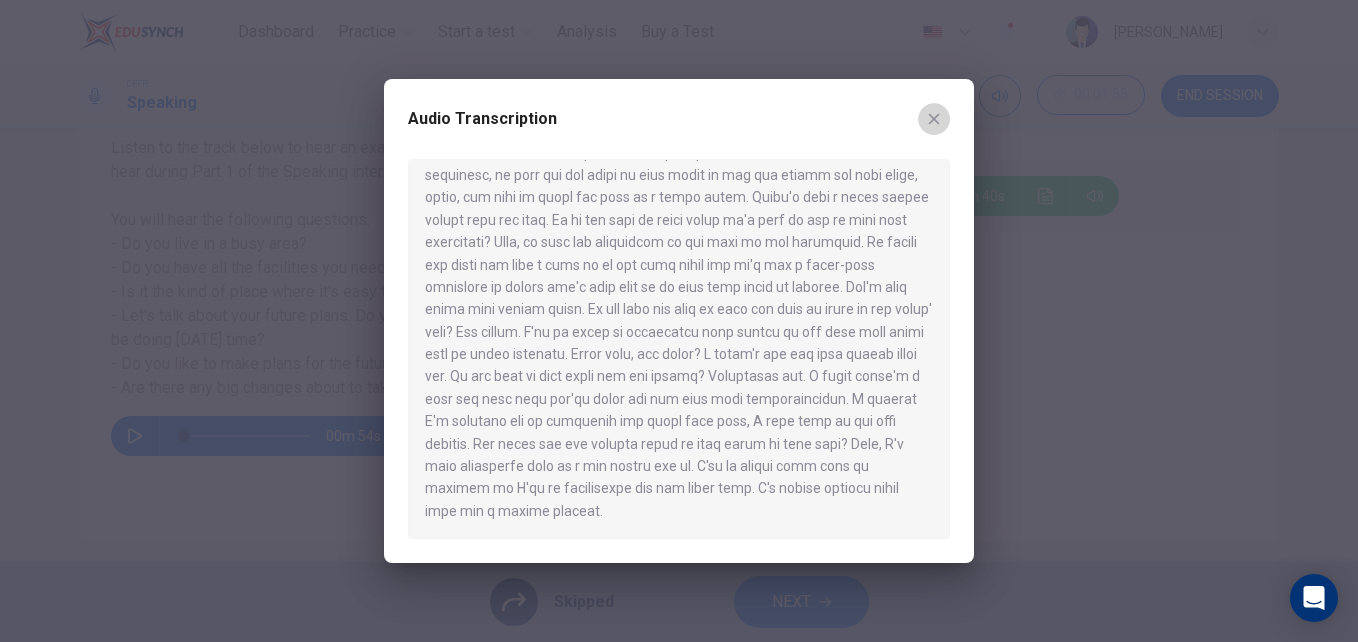 click 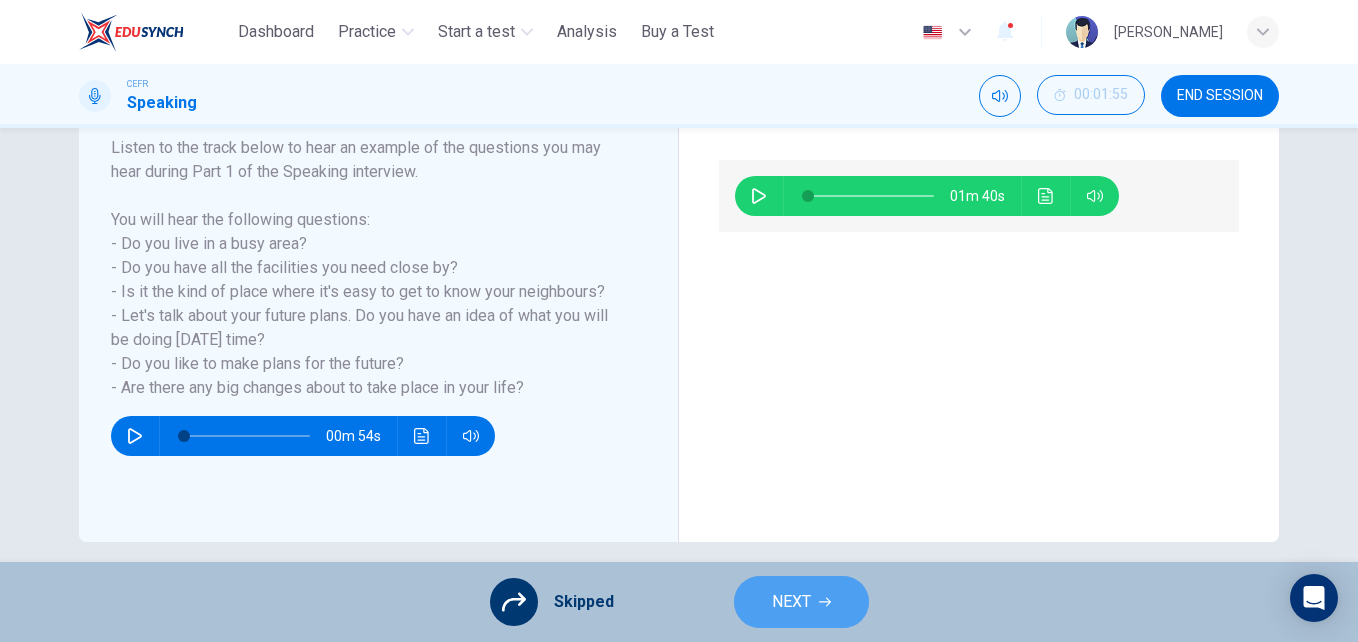 click on "NEXT" at bounding box center [801, 602] 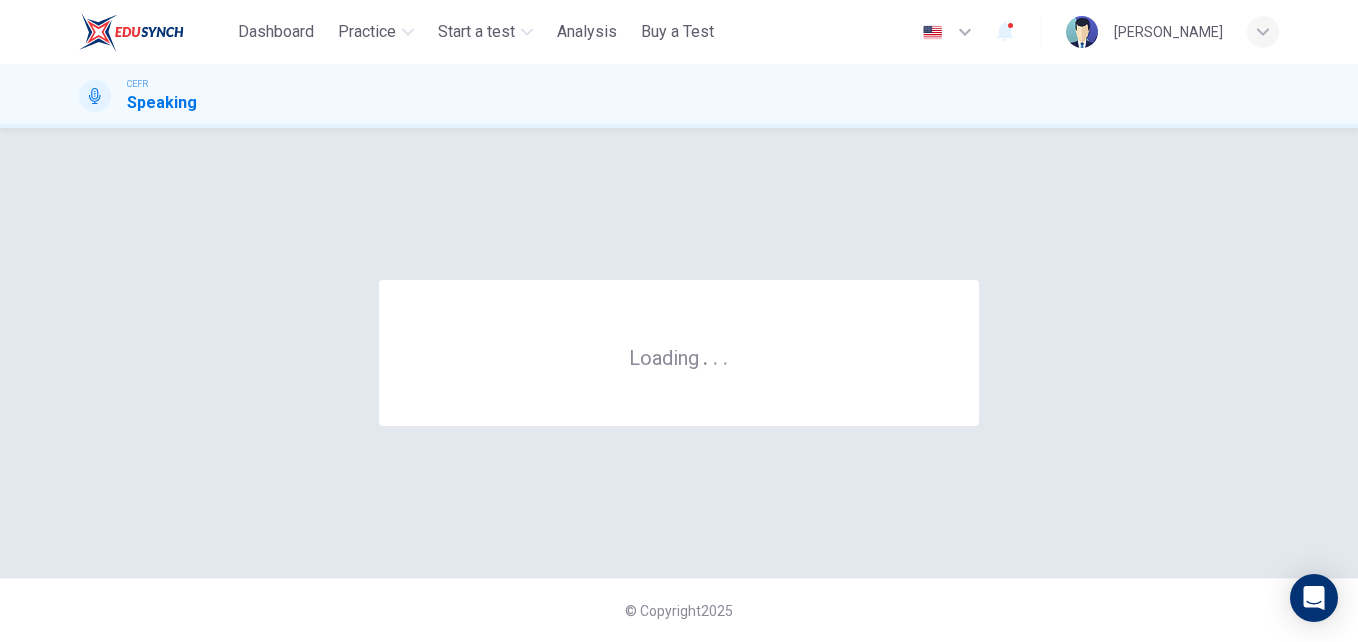 scroll, scrollTop: 0, scrollLeft: 0, axis: both 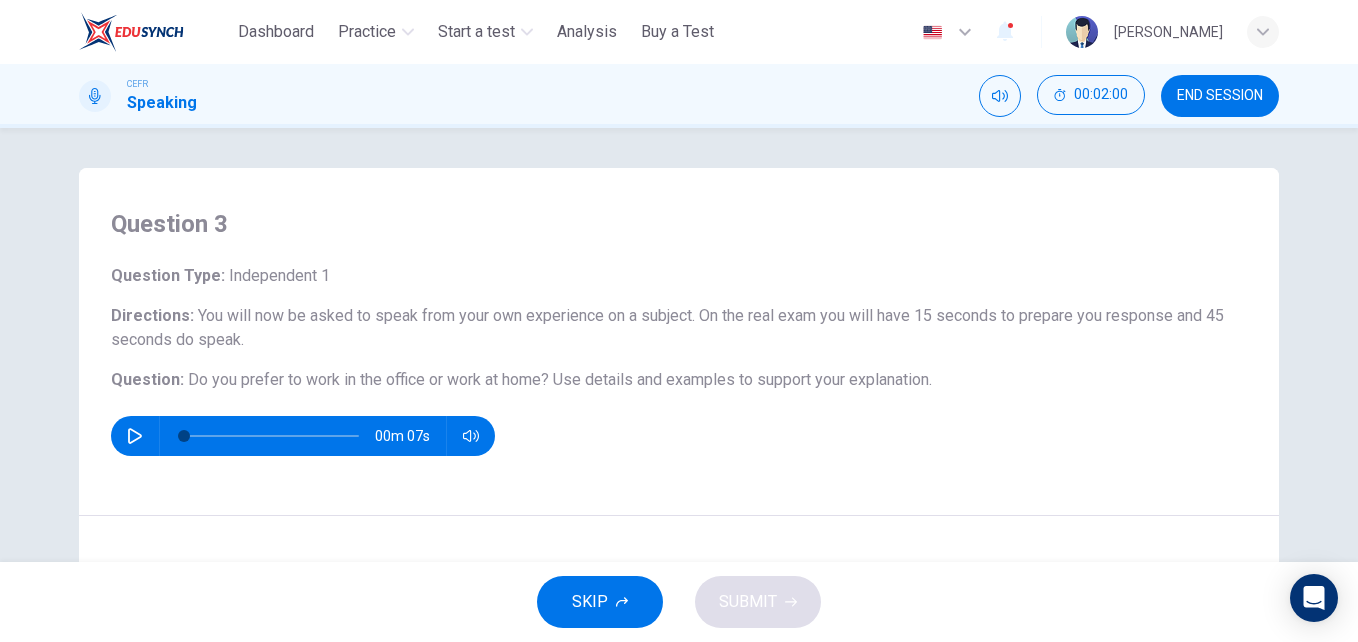 click on "SKIP SUBMIT" at bounding box center (679, 602) 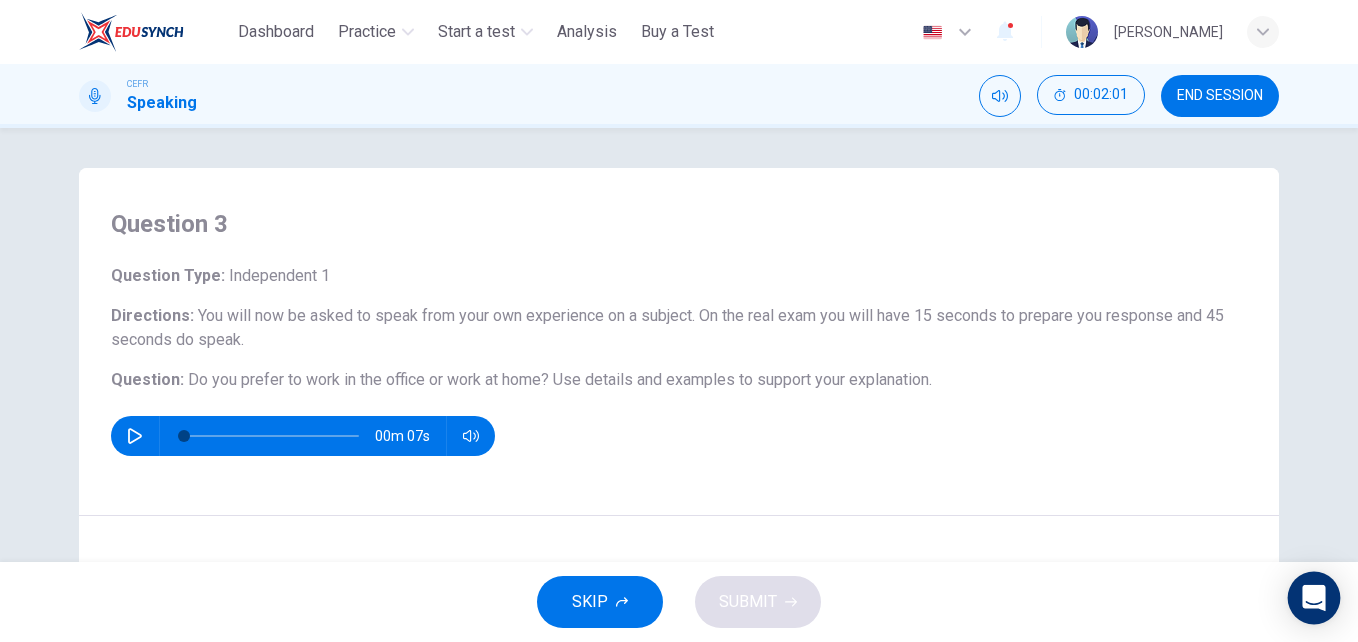 click 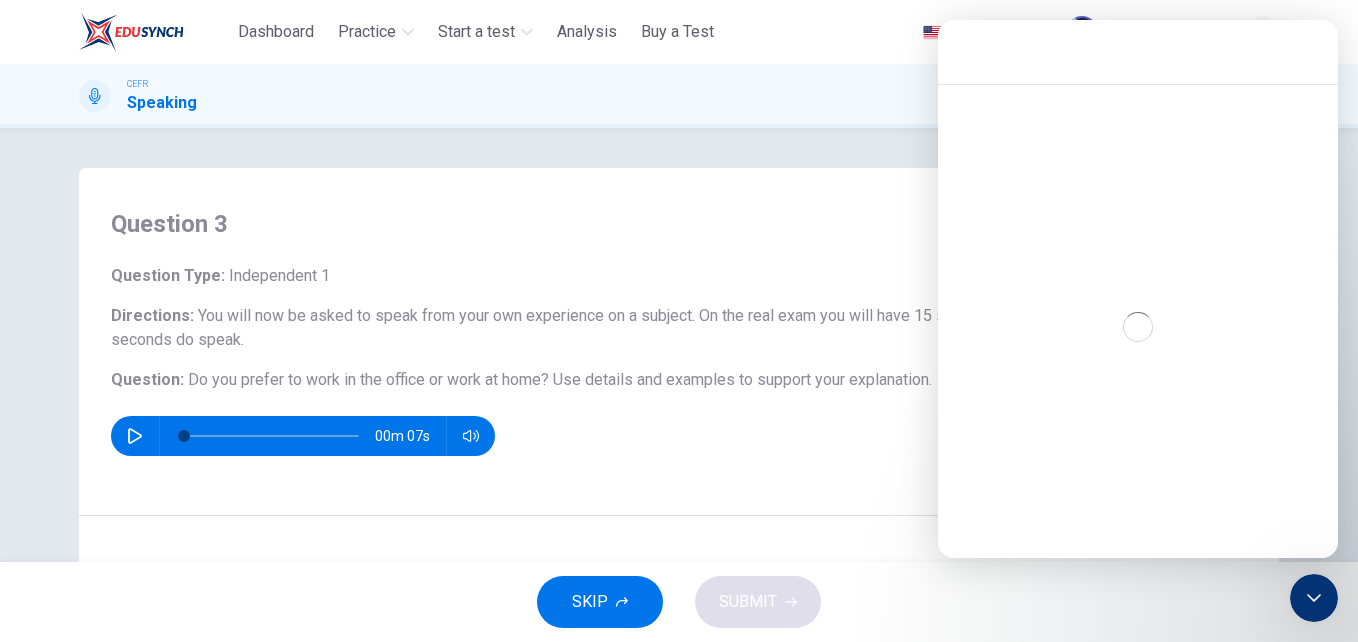 scroll, scrollTop: 0, scrollLeft: 0, axis: both 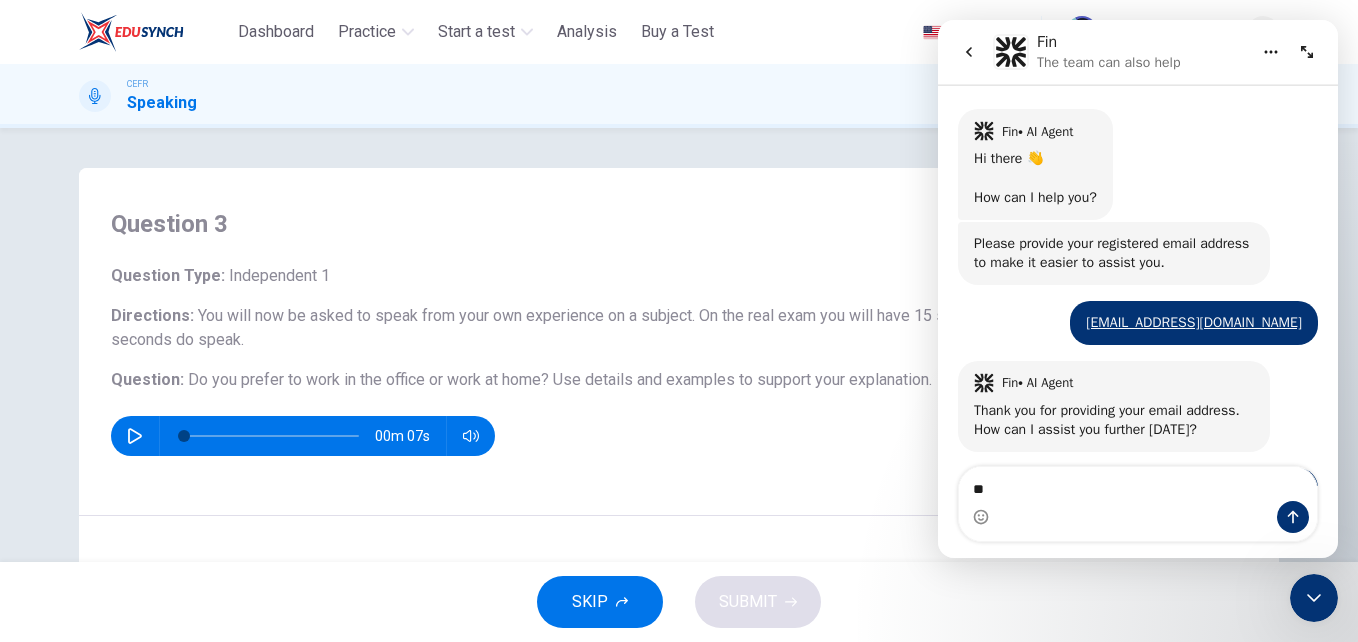 type on "*" 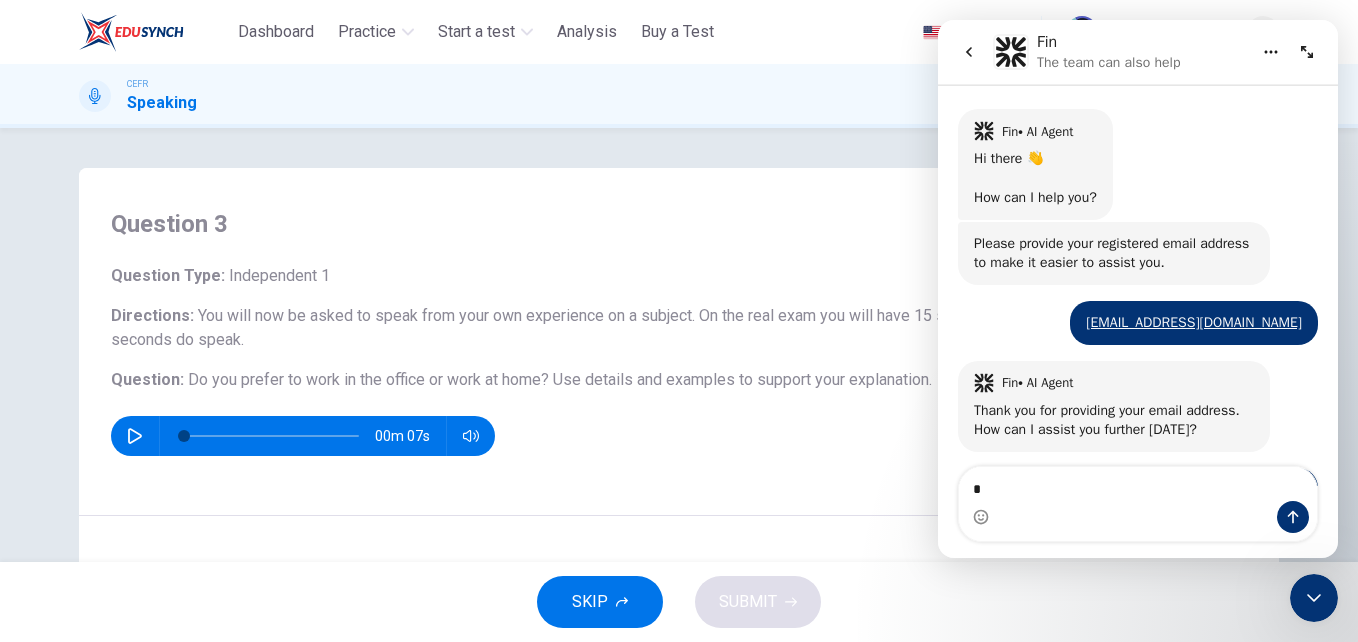 type on "**" 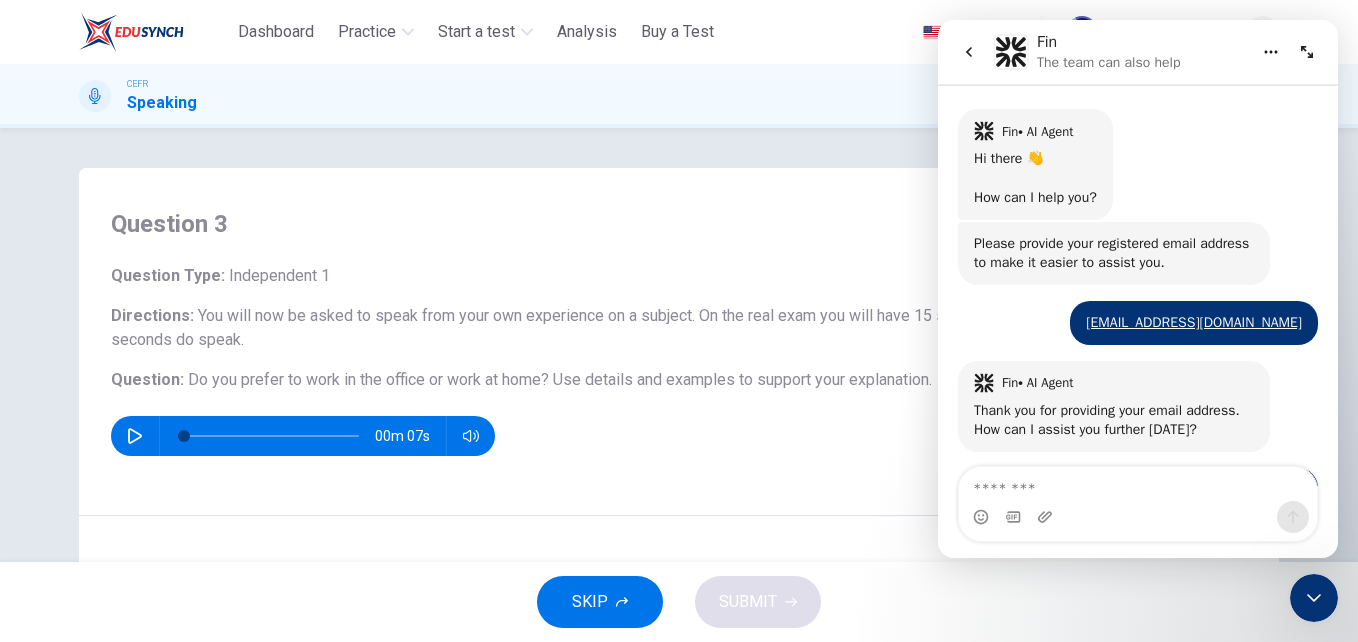 click at bounding box center (1138, 484) 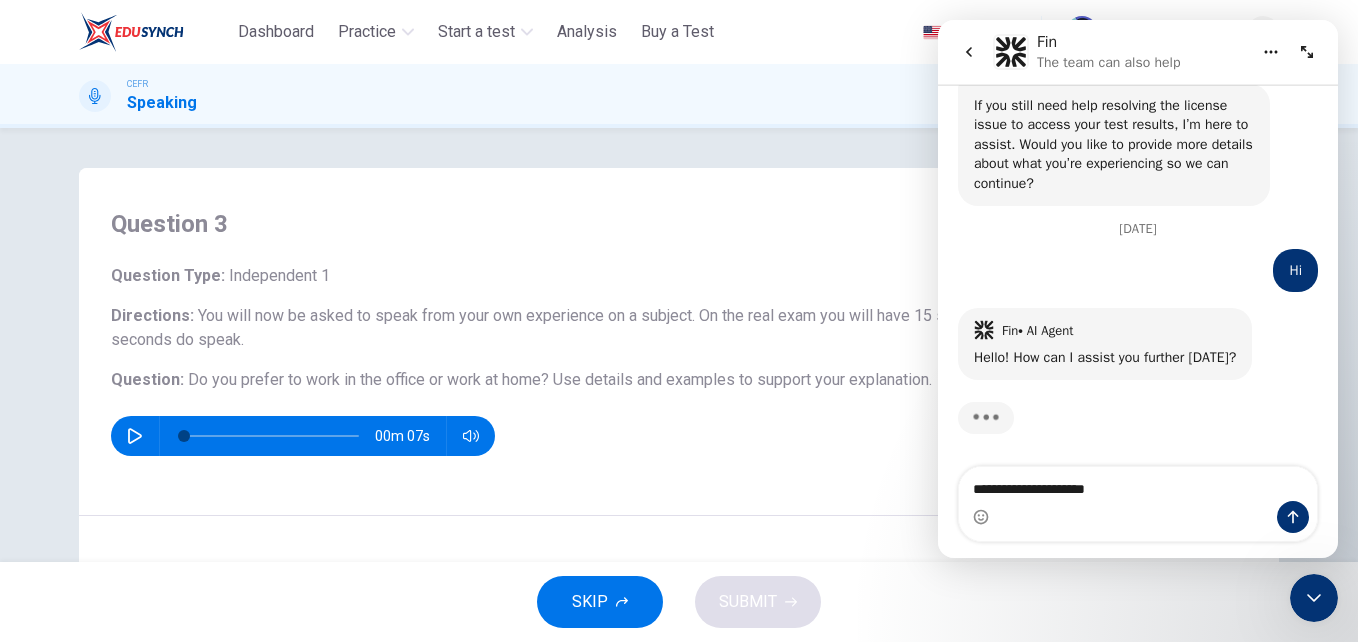 scroll, scrollTop: 5004, scrollLeft: 0, axis: vertical 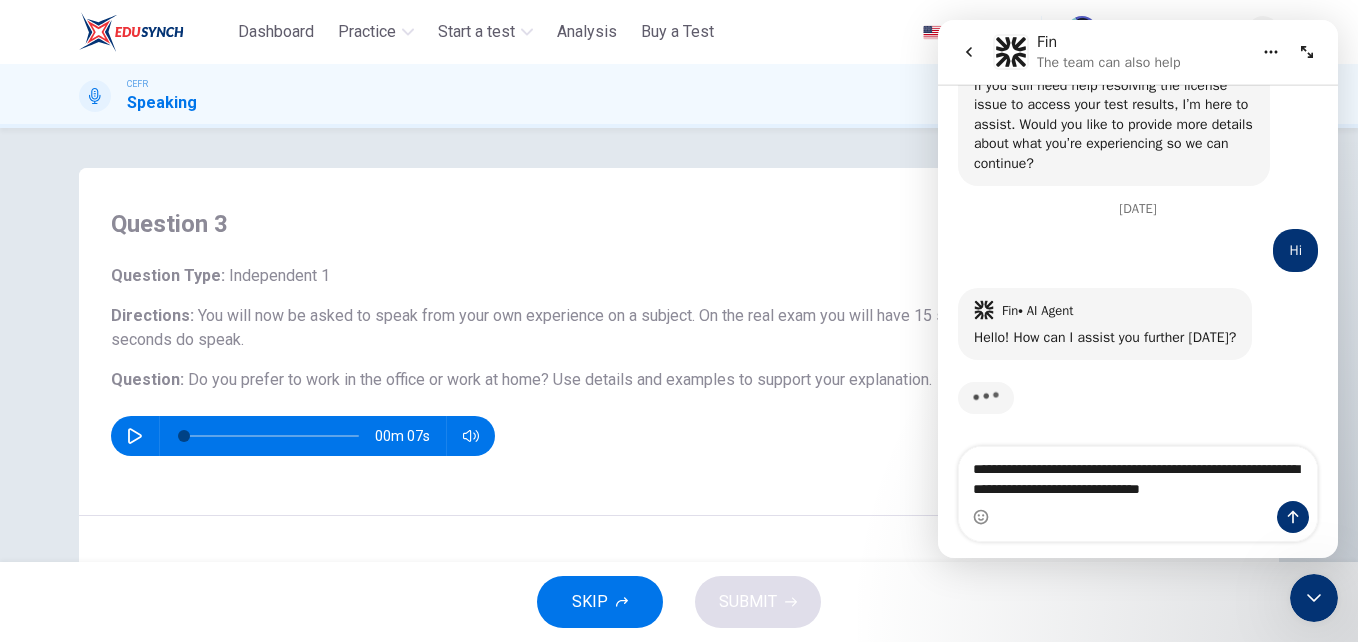 type on "**********" 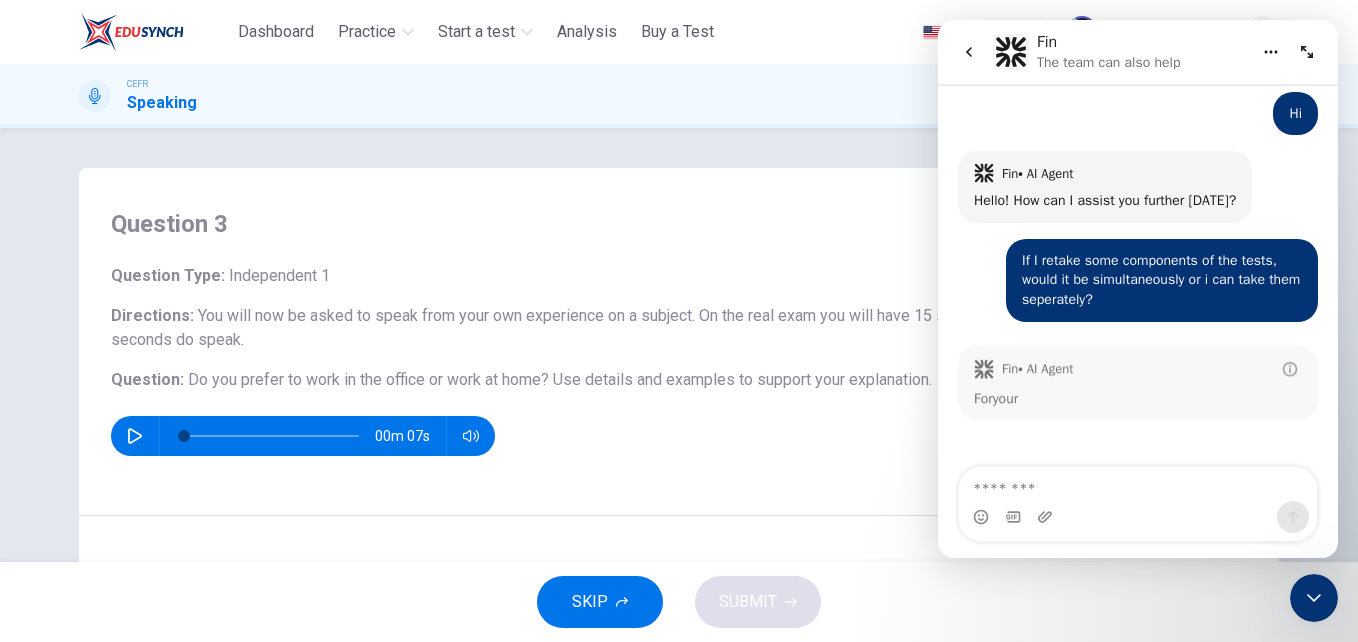 scroll, scrollTop: 5102, scrollLeft: 0, axis: vertical 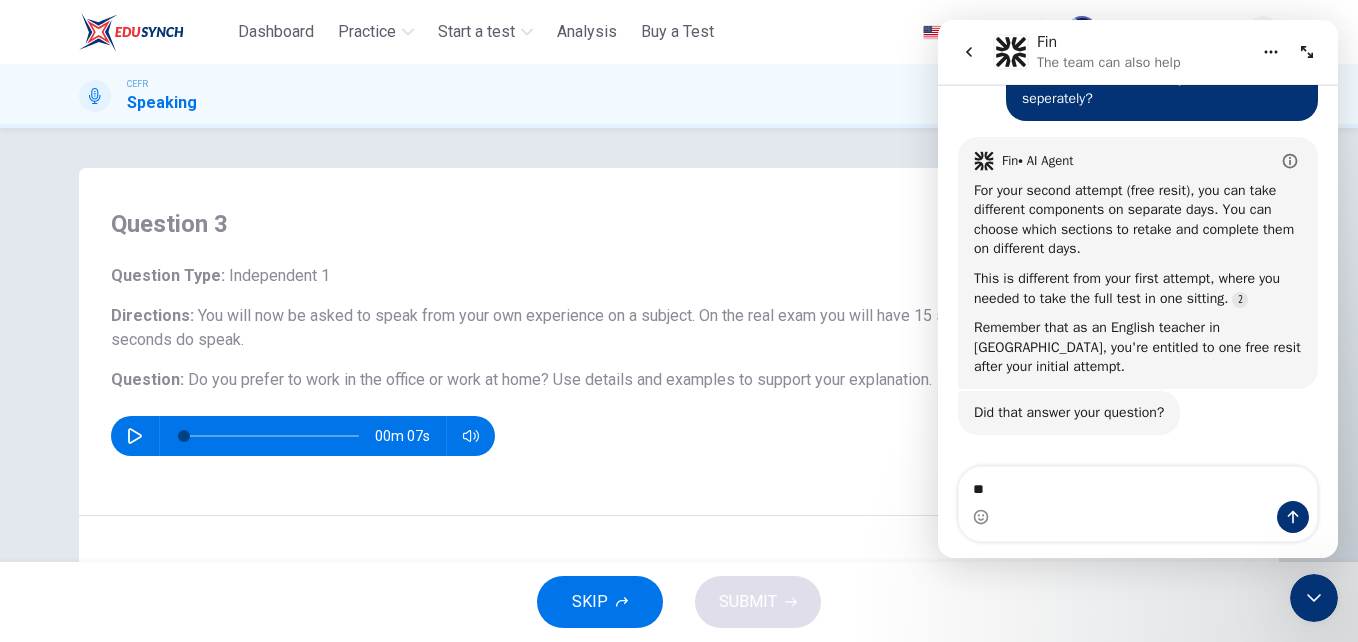 type on "***" 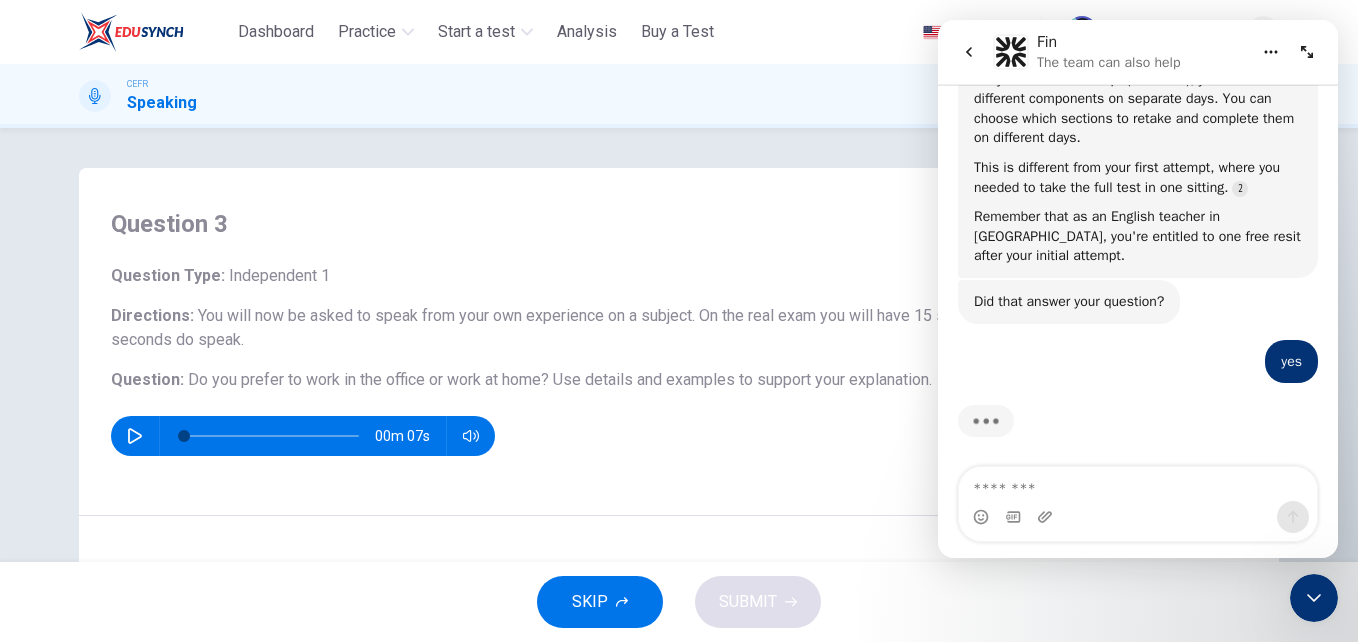 scroll, scrollTop: 5476, scrollLeft: 0, axis: vertical 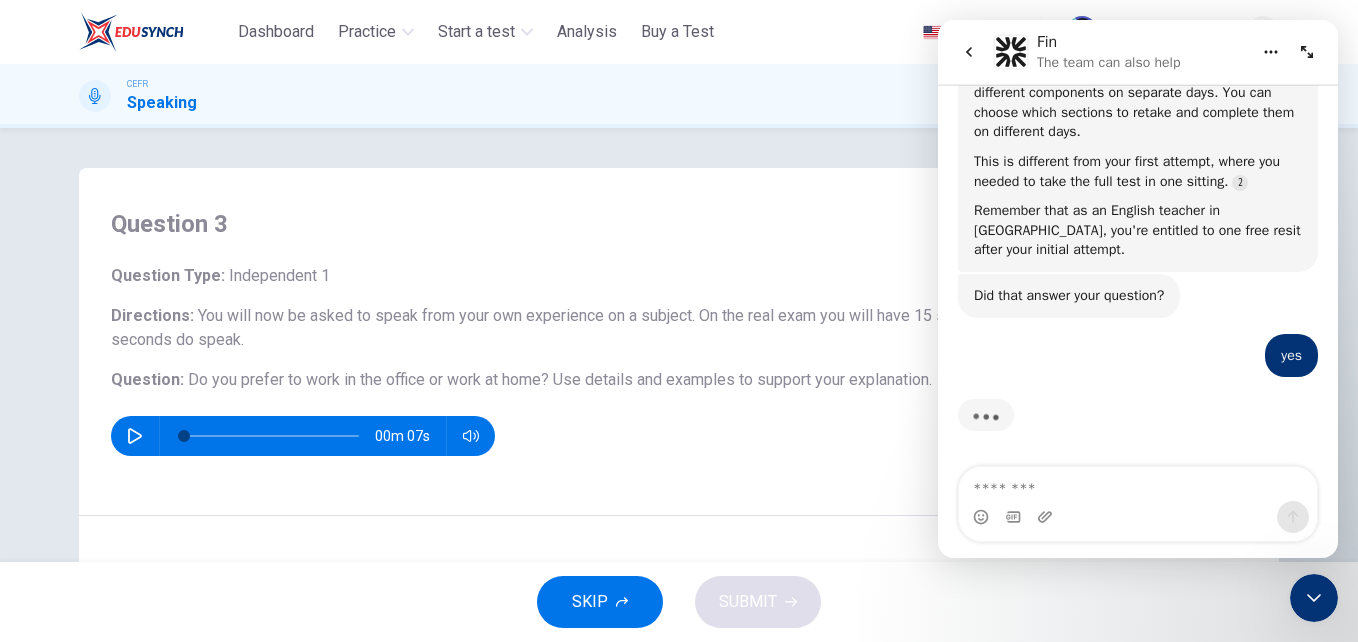 click at bounding box center [1138, 484] 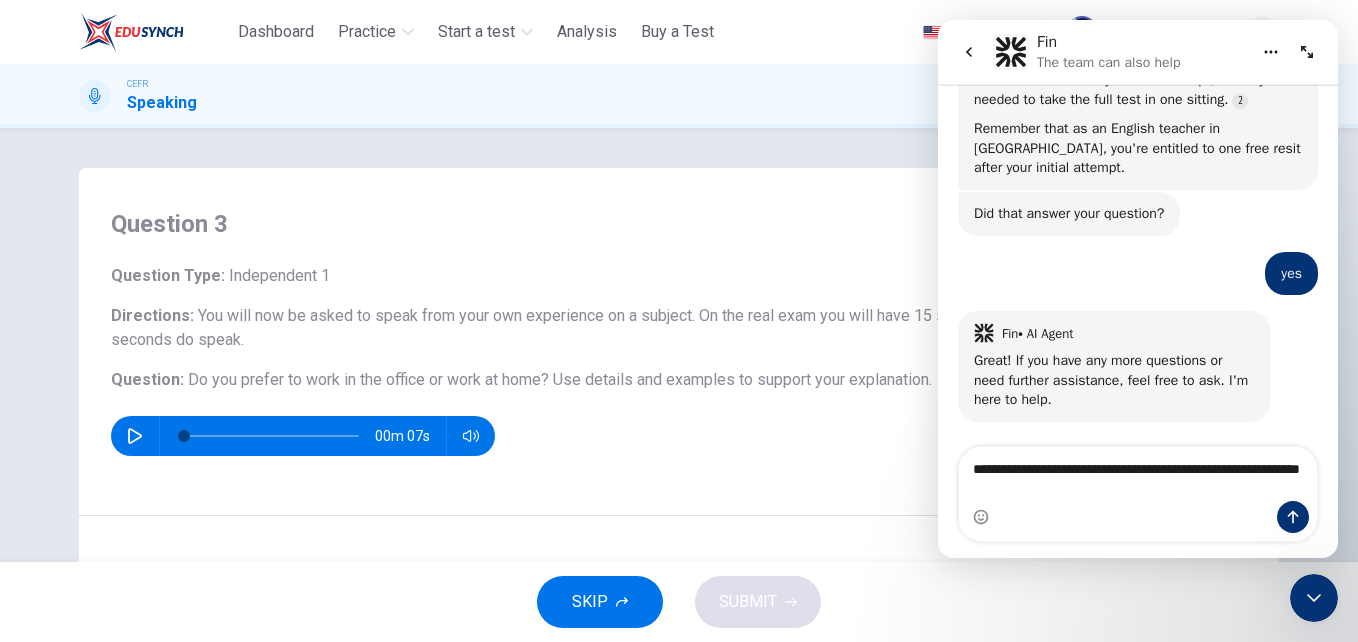 scroll, scrollTop: 5558, scrollLeft: 0, axis: vertical 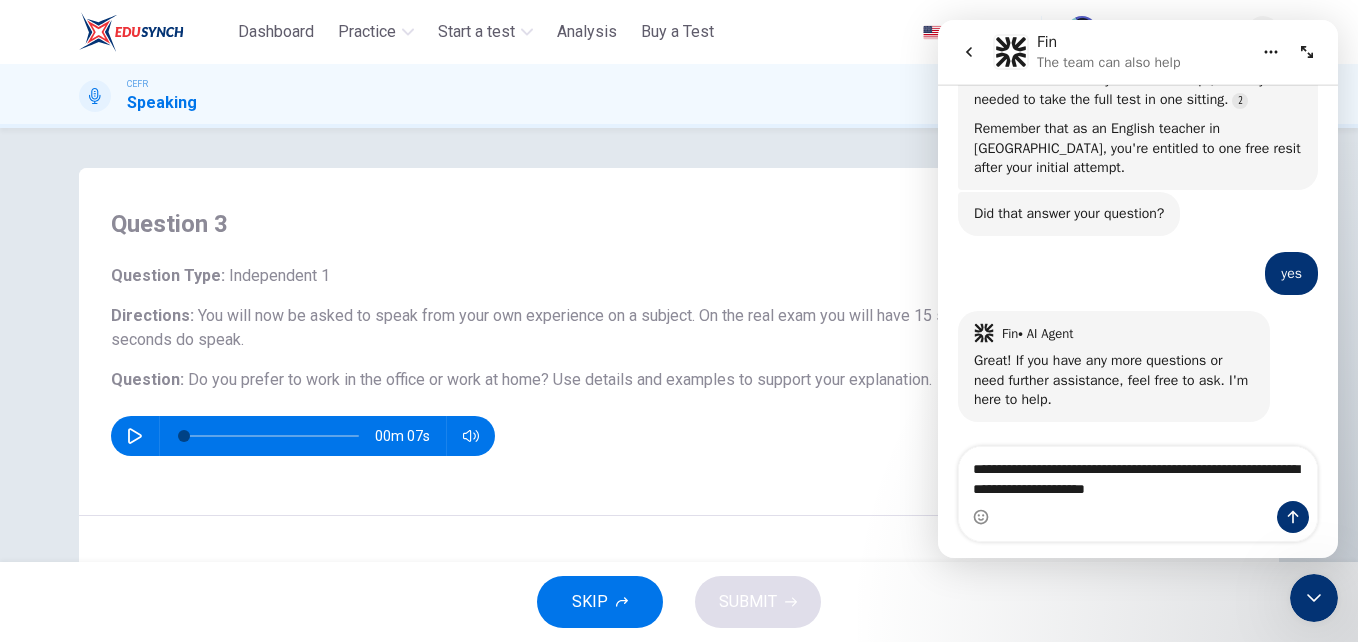 type on "**********" 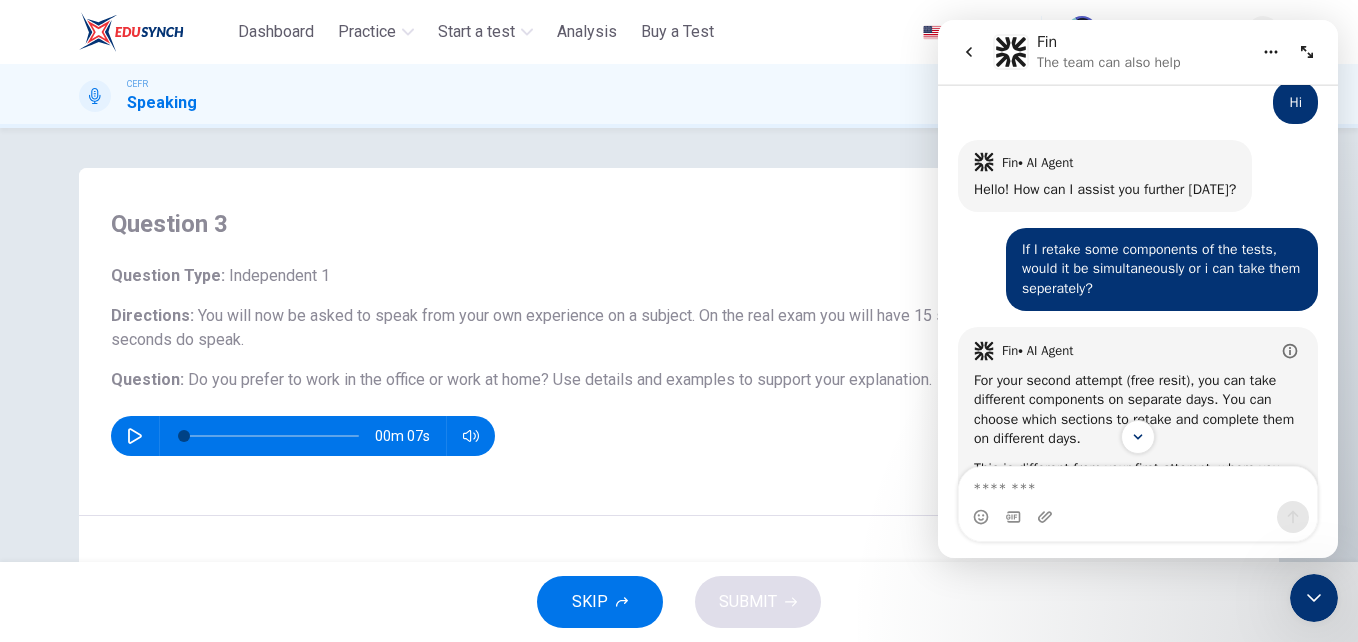 scroll, scrollTop: 5109, scrollLeft: 0, axis: vertical 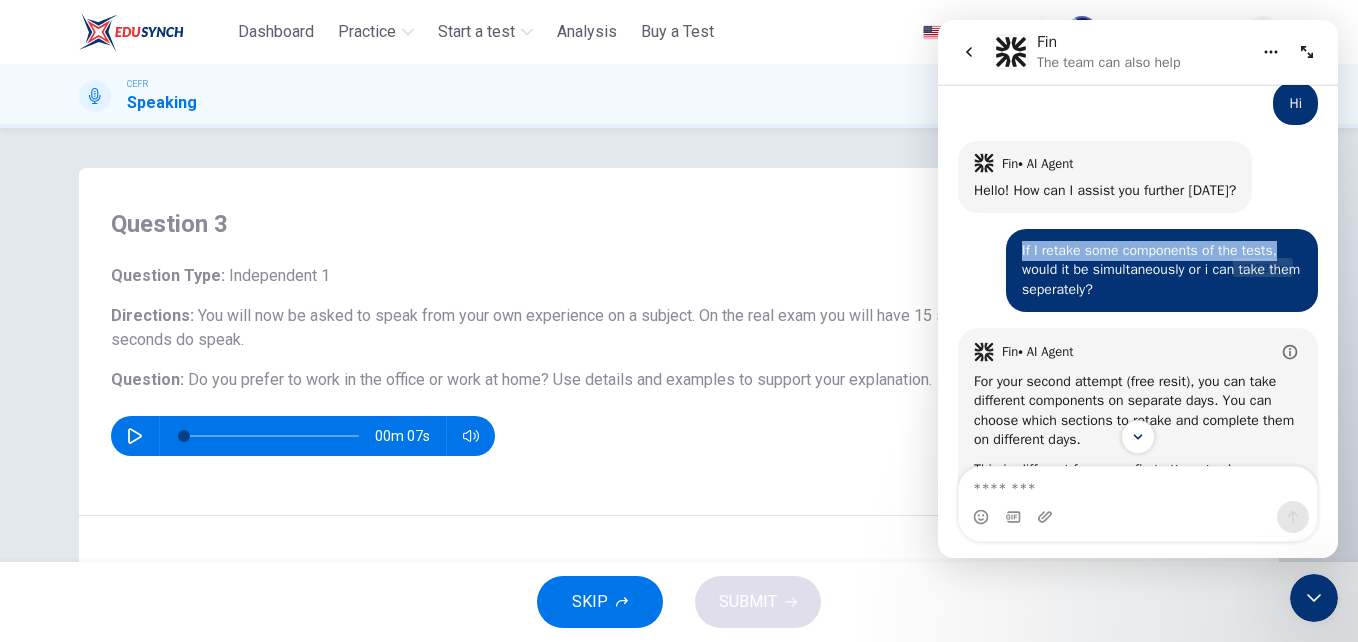 drag, startPoint x: 1003, startPoint y: 307, endPoint x: 1259, endPoint y: 309, distance: 256.0078 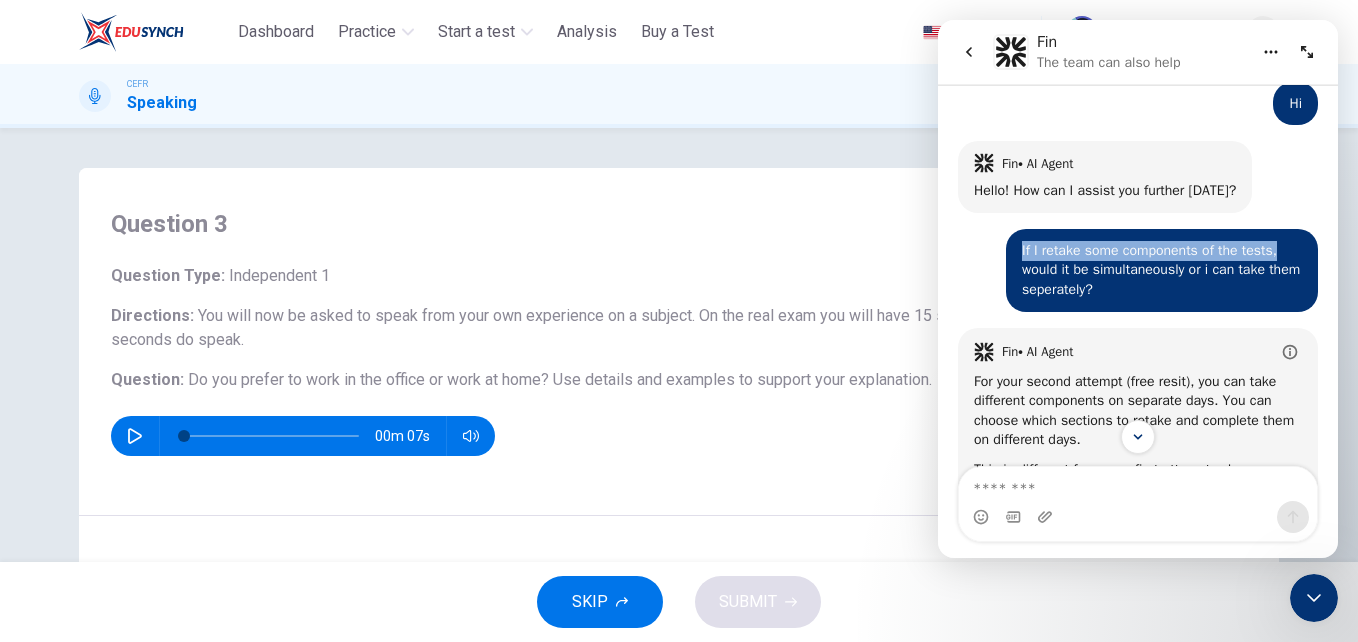 copy on "If I retake some components of the tests," 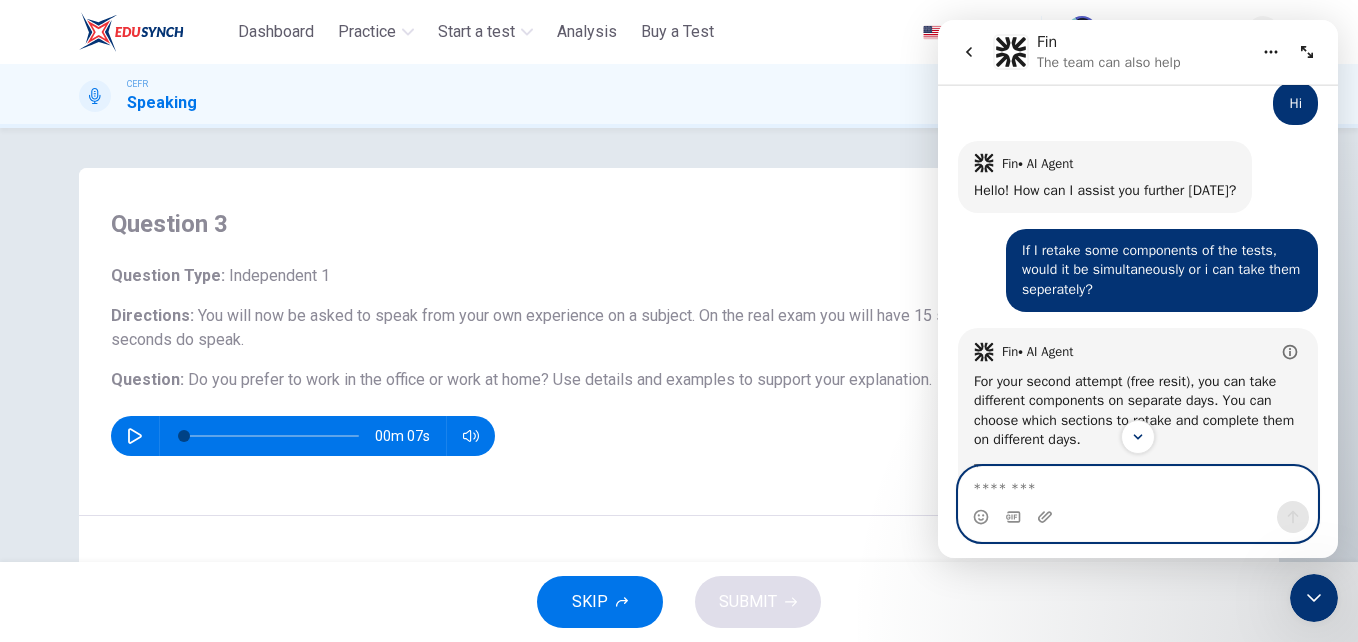 paste on "**********" 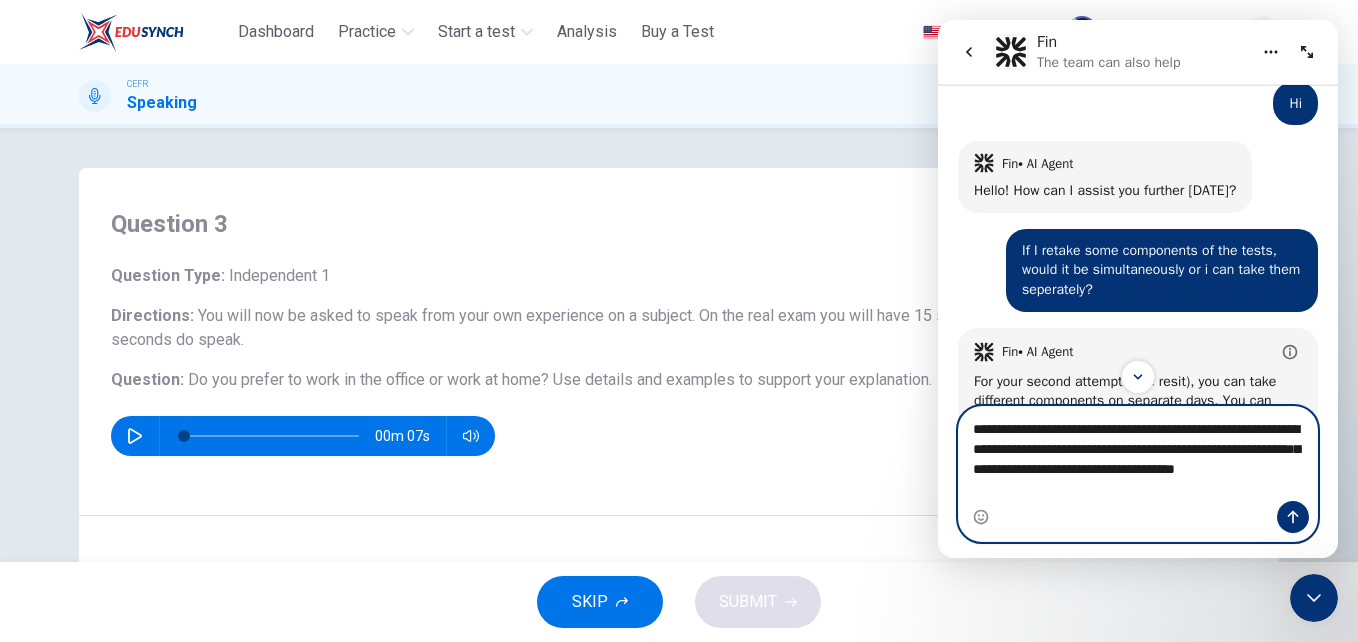 type on "**********" 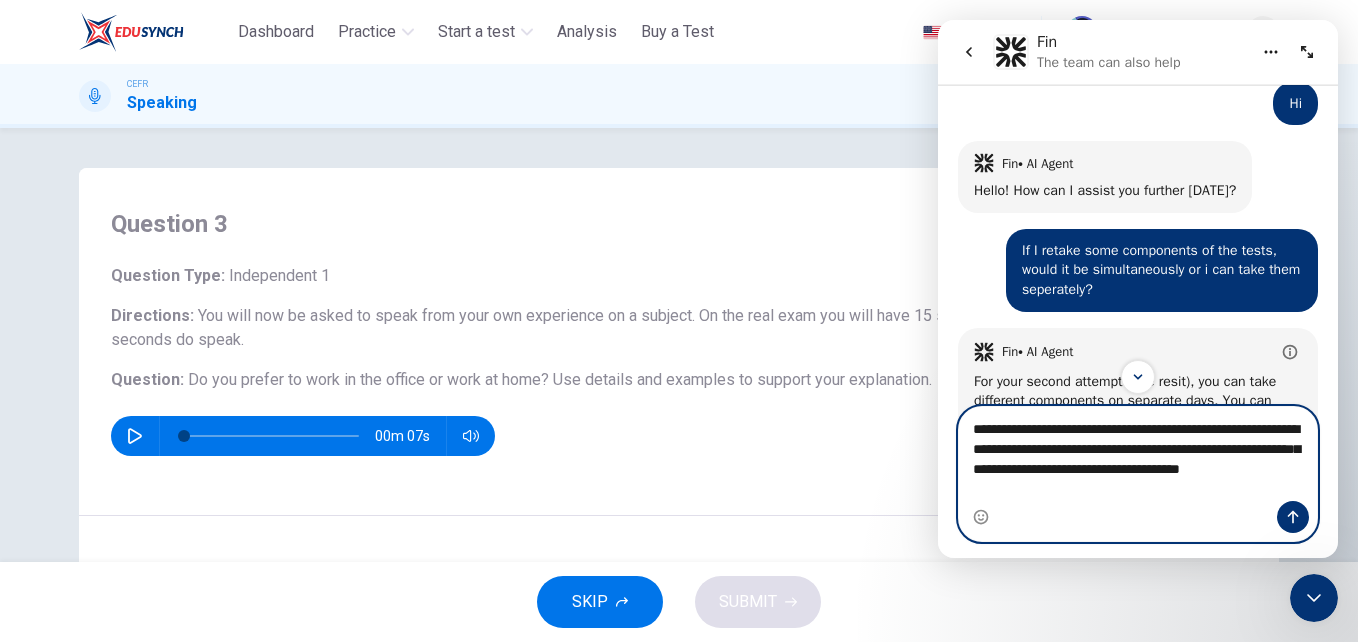 type 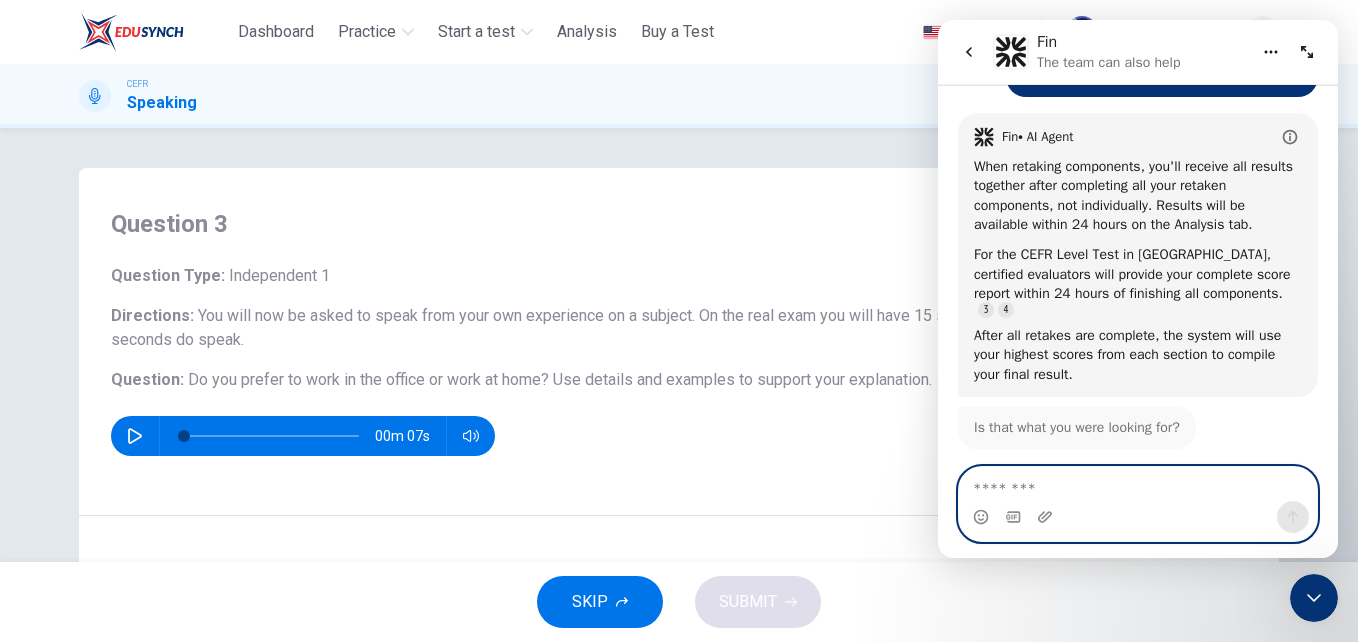 scroll, scrollTop: 6442, scrollLeft: 0, axis: vertical 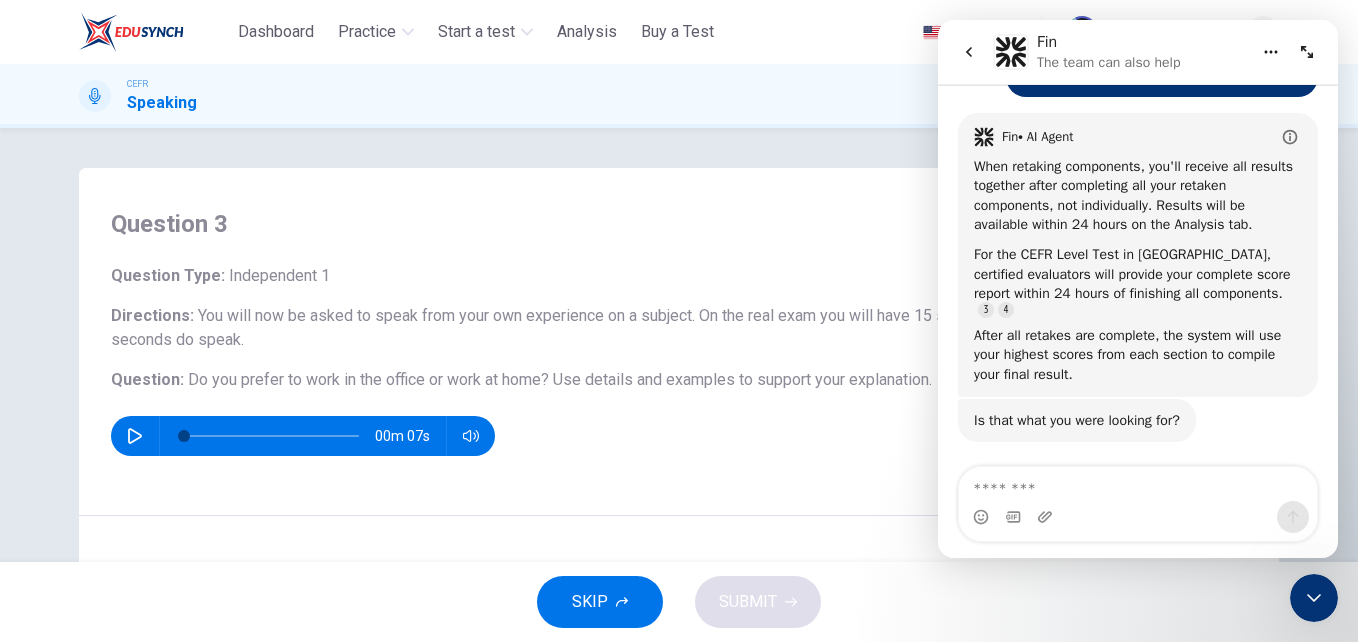 click 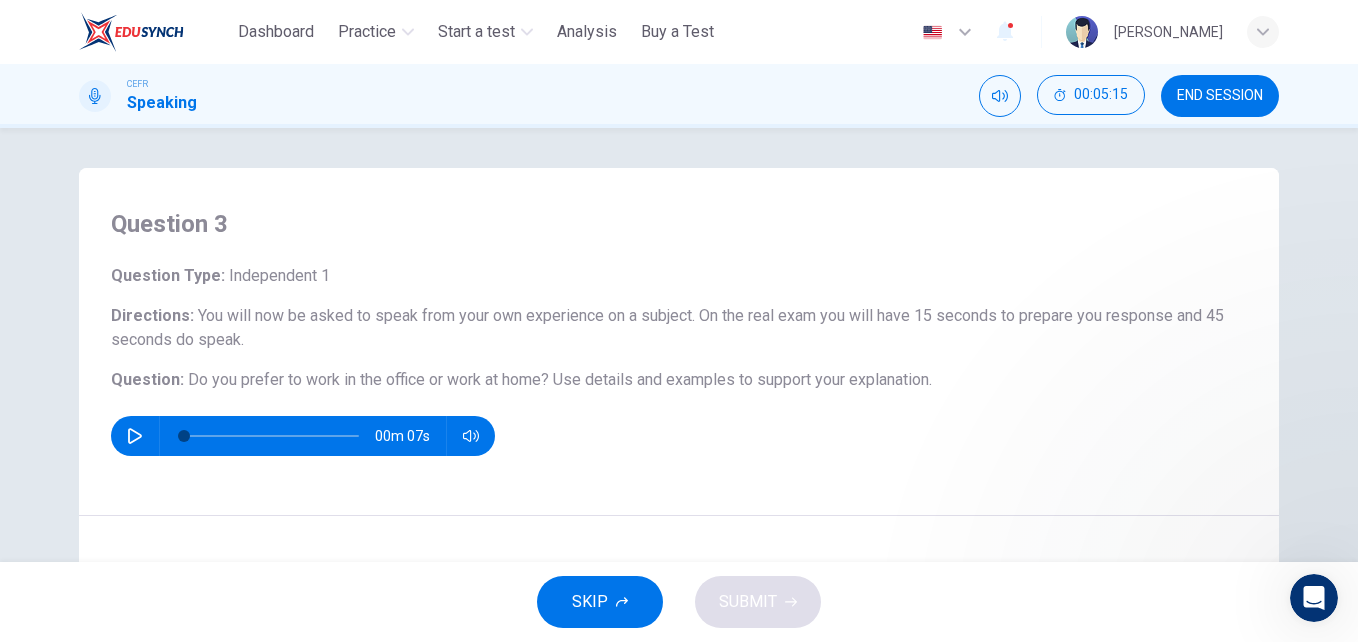 scroll, scrollTop: 0, scrollLeft: 0, axis: both 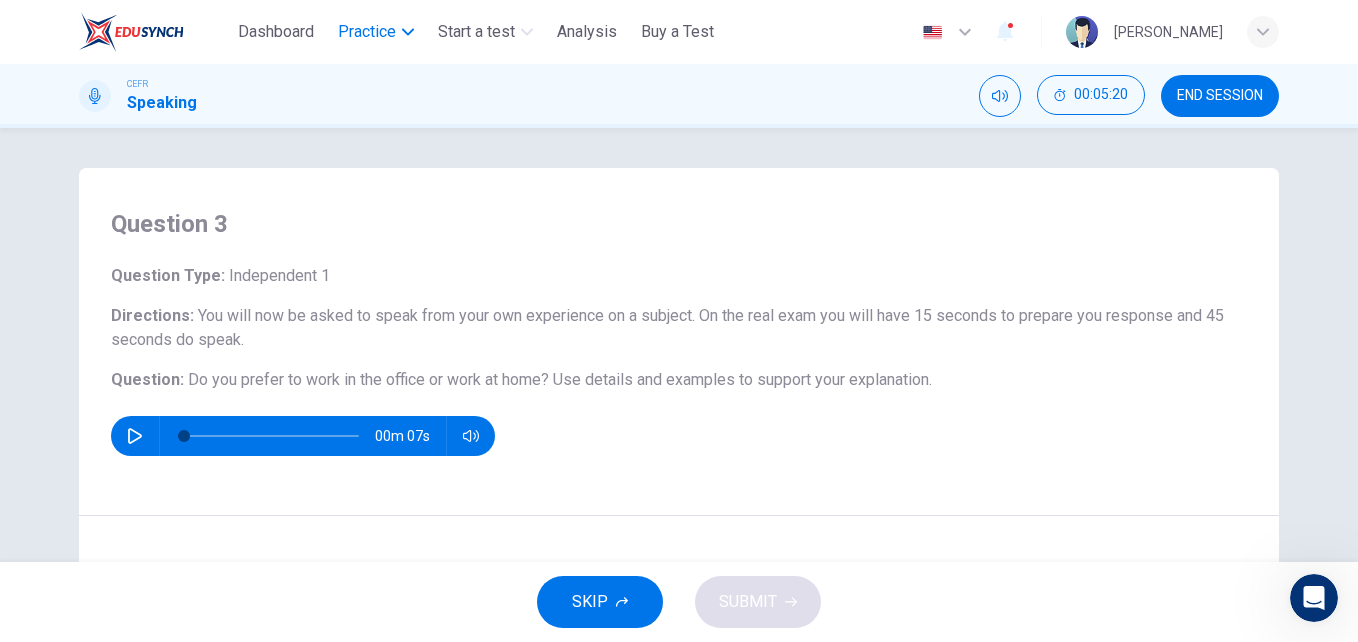 drag, startPoint x: 480, startPoint y: 243, endPoint x: 376, endPoint y: 39, distance: 228.98035 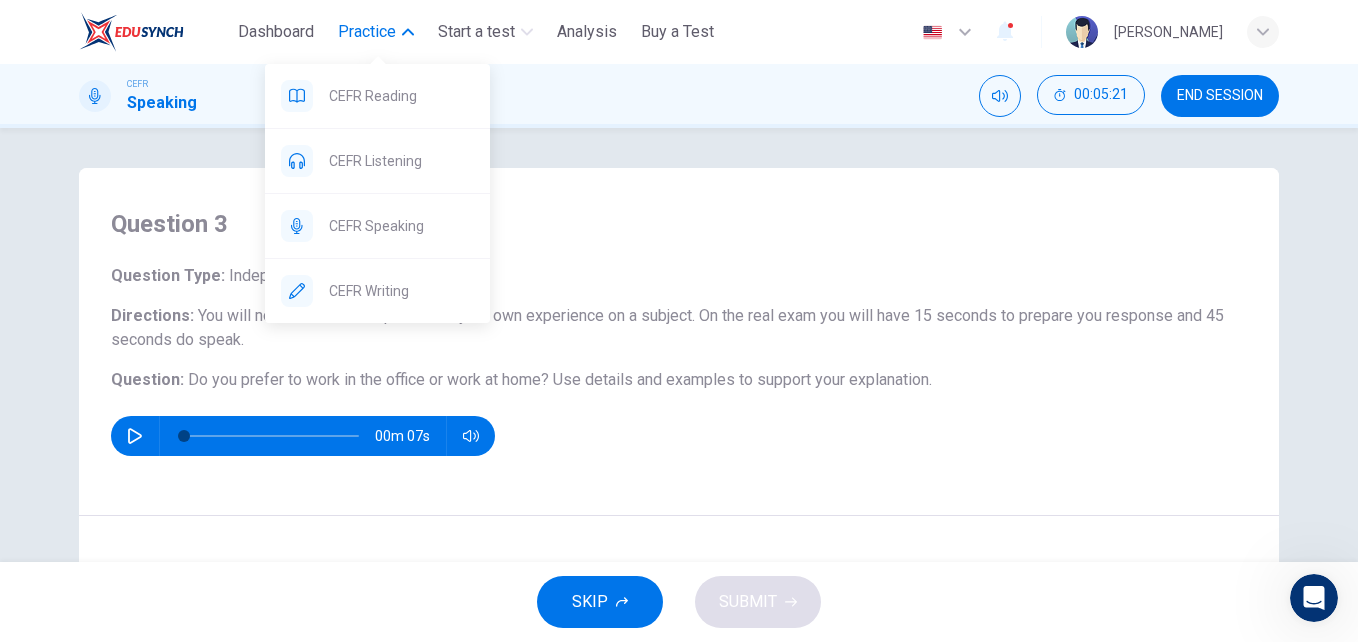 click on "Practice" at bounding box center (367, 32) 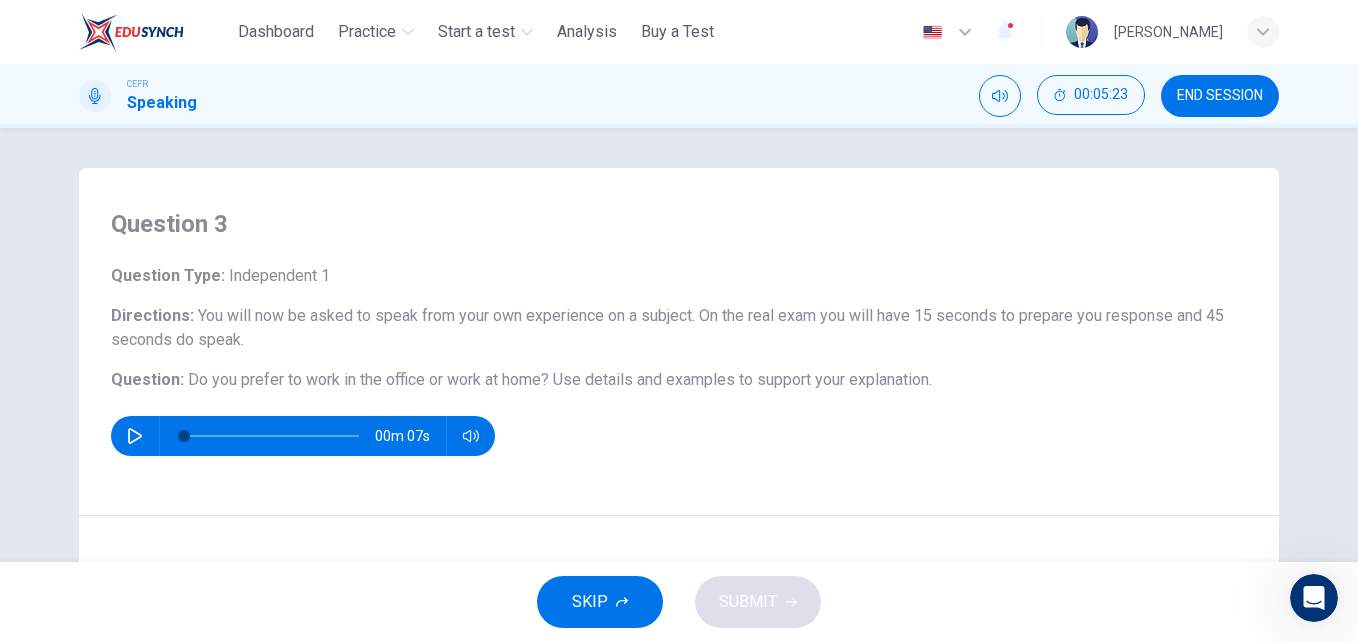 click on "Nur Farah Faziera binti Ibrahim" at bounding box center (1168, 32) 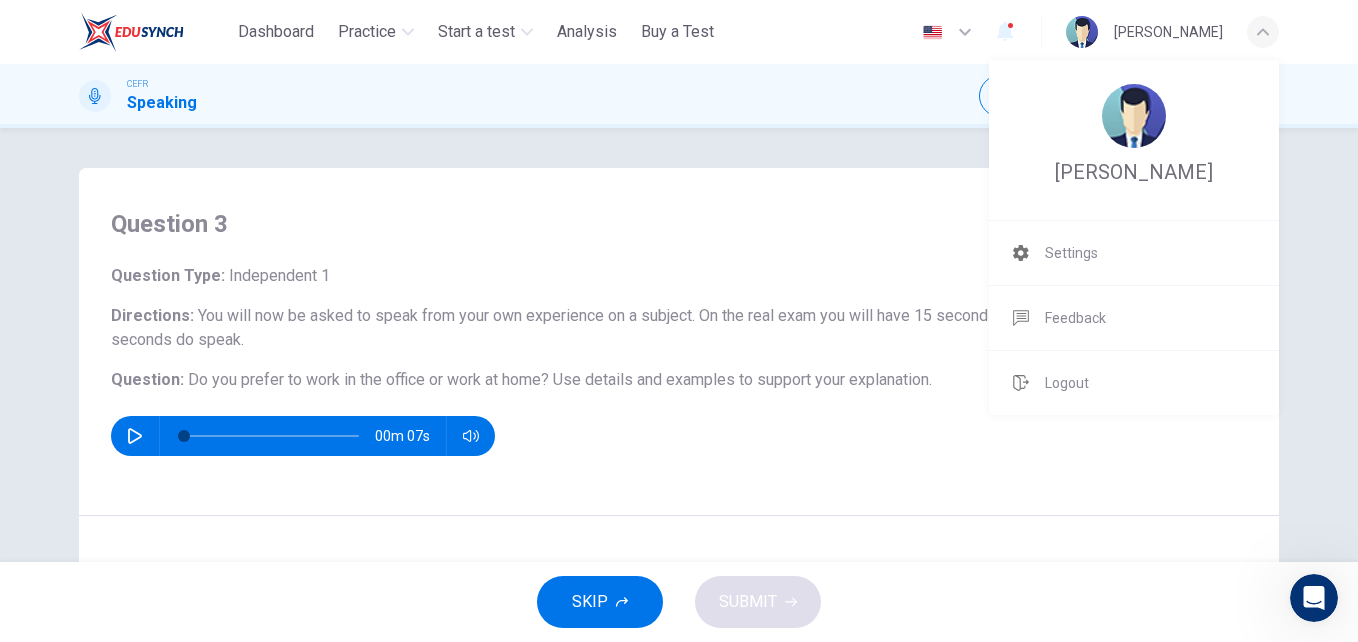 click at bounding box center [679, 321] 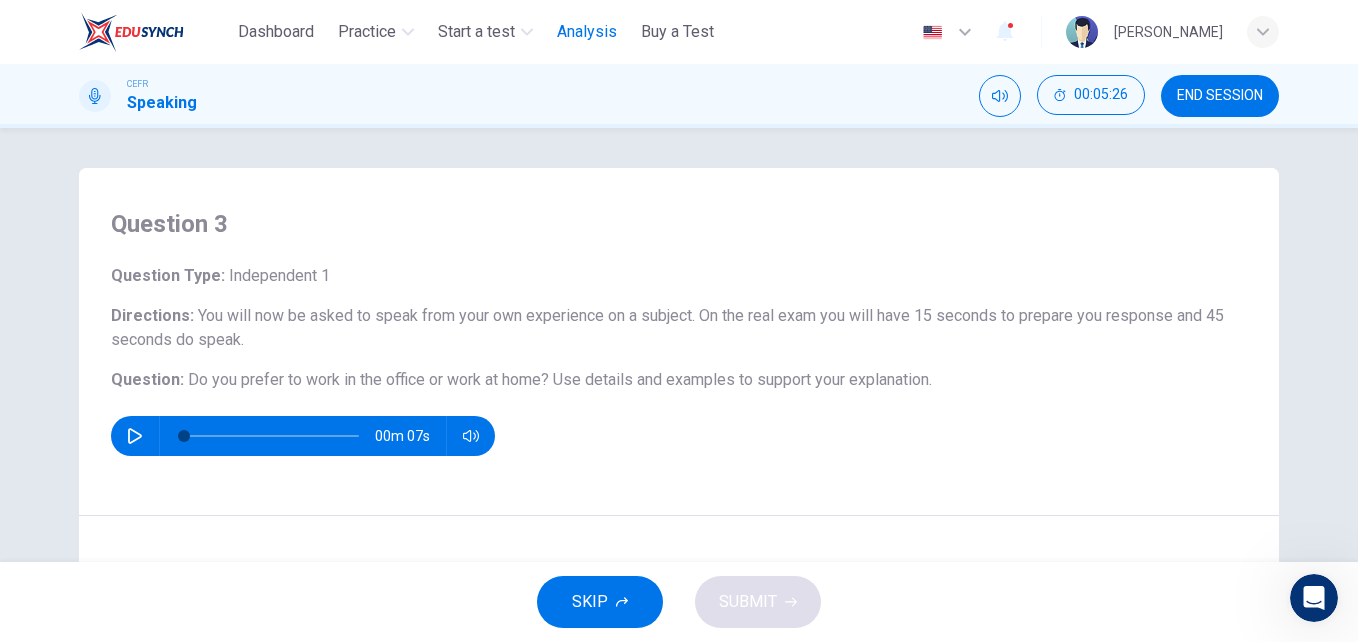 click on "Analysis" at bounding box center [587, 32] 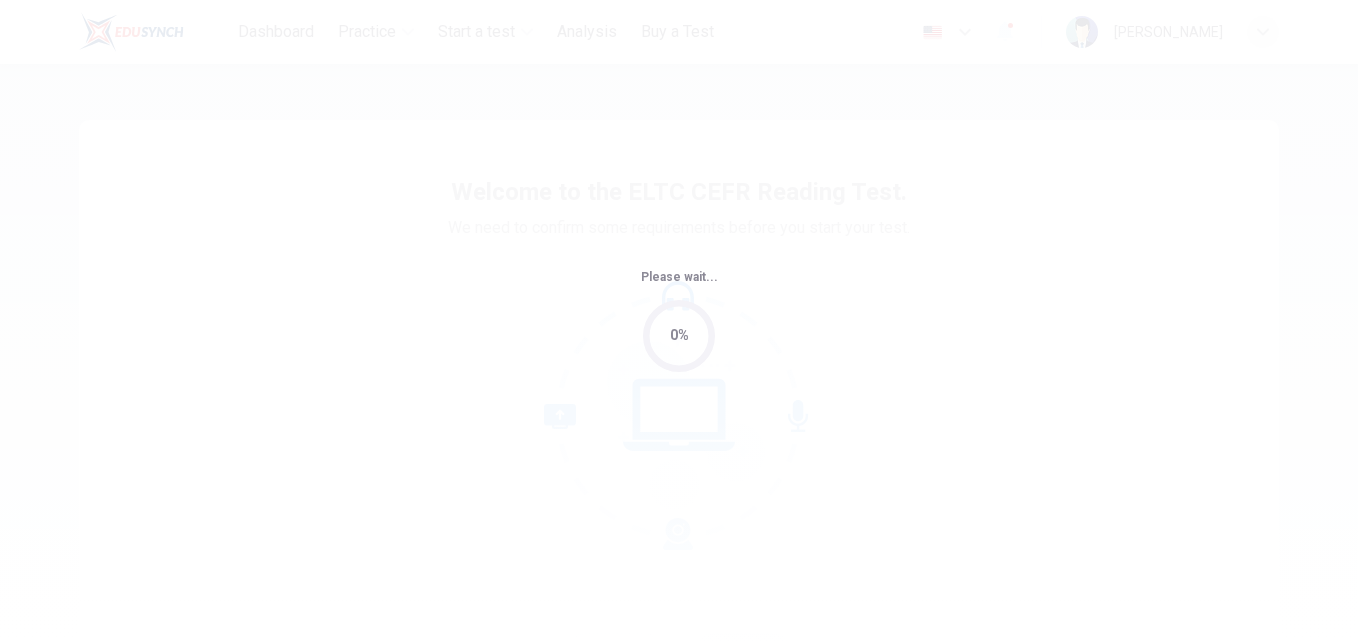scroll, scrollTop: 0, scrollLeft: 0, axis: both 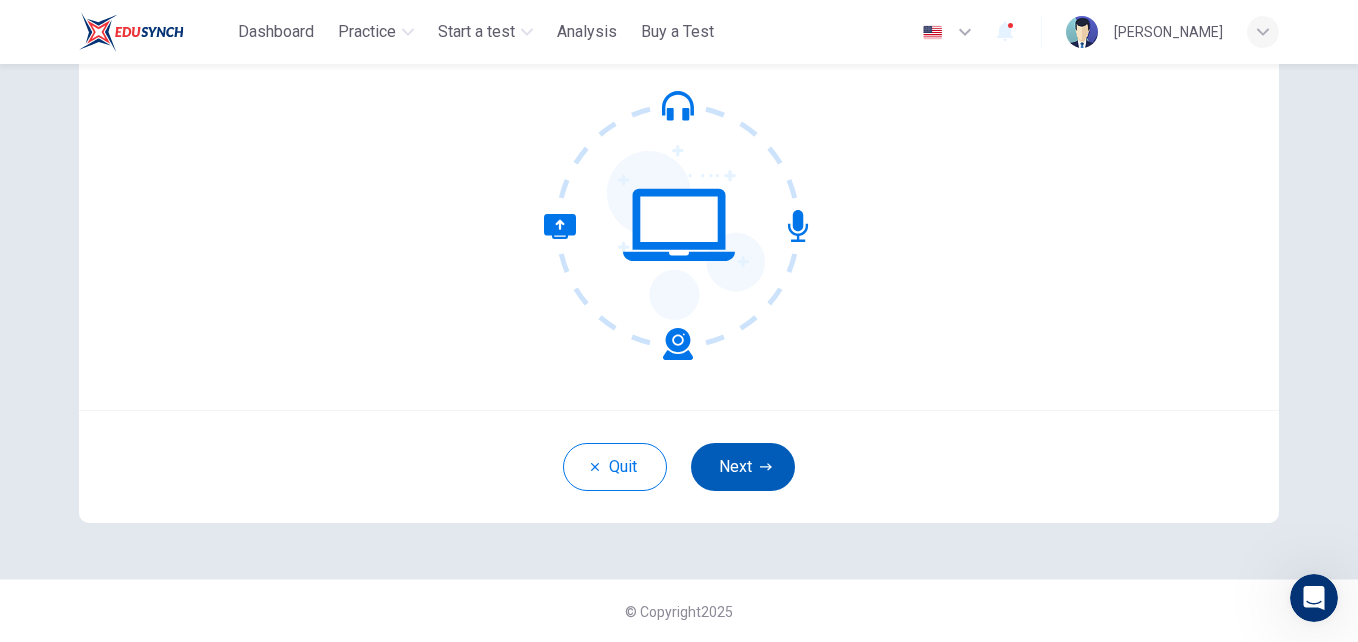 click on "Next" at bounding box center [743, 467] 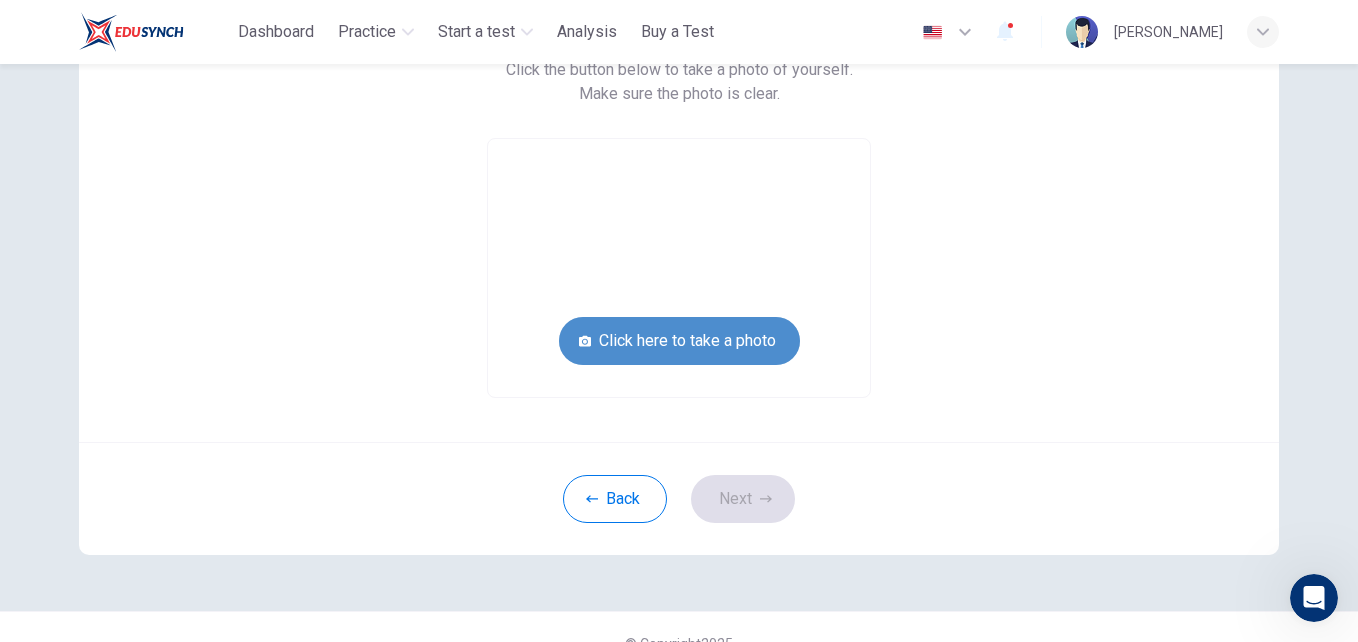 click on "Click here to take a photo" at bounding box center [679, 341] 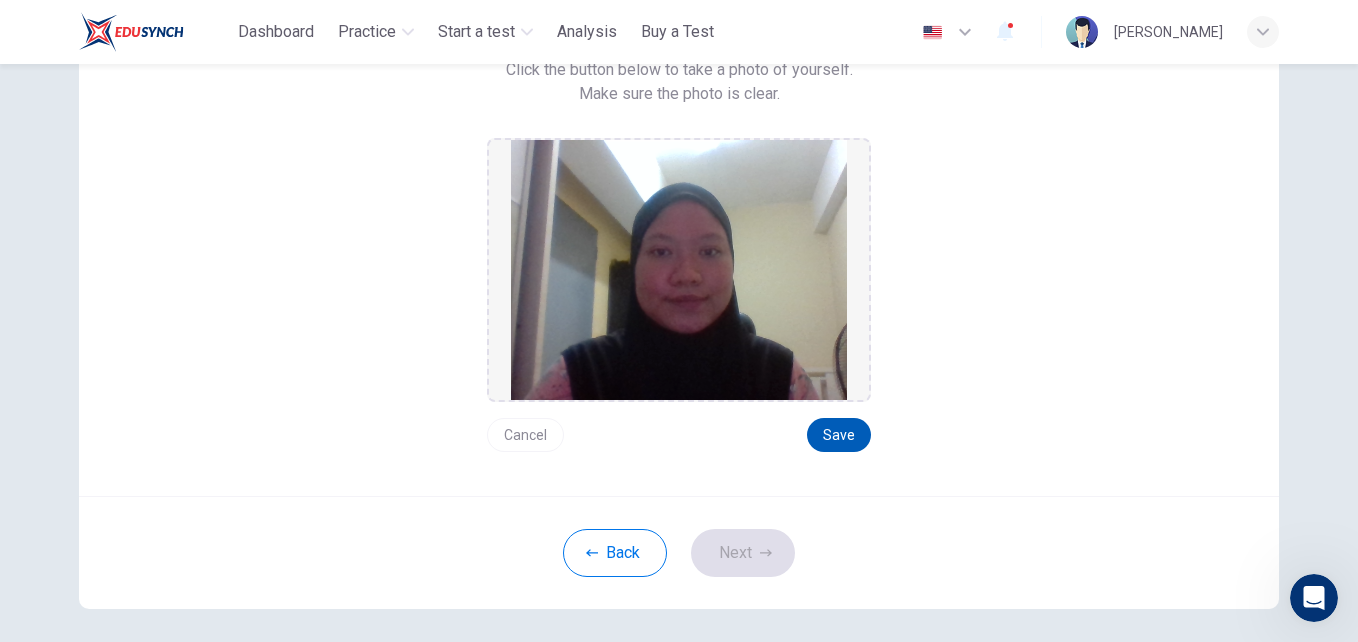 click on "Save" at bounding box center (839, 435) 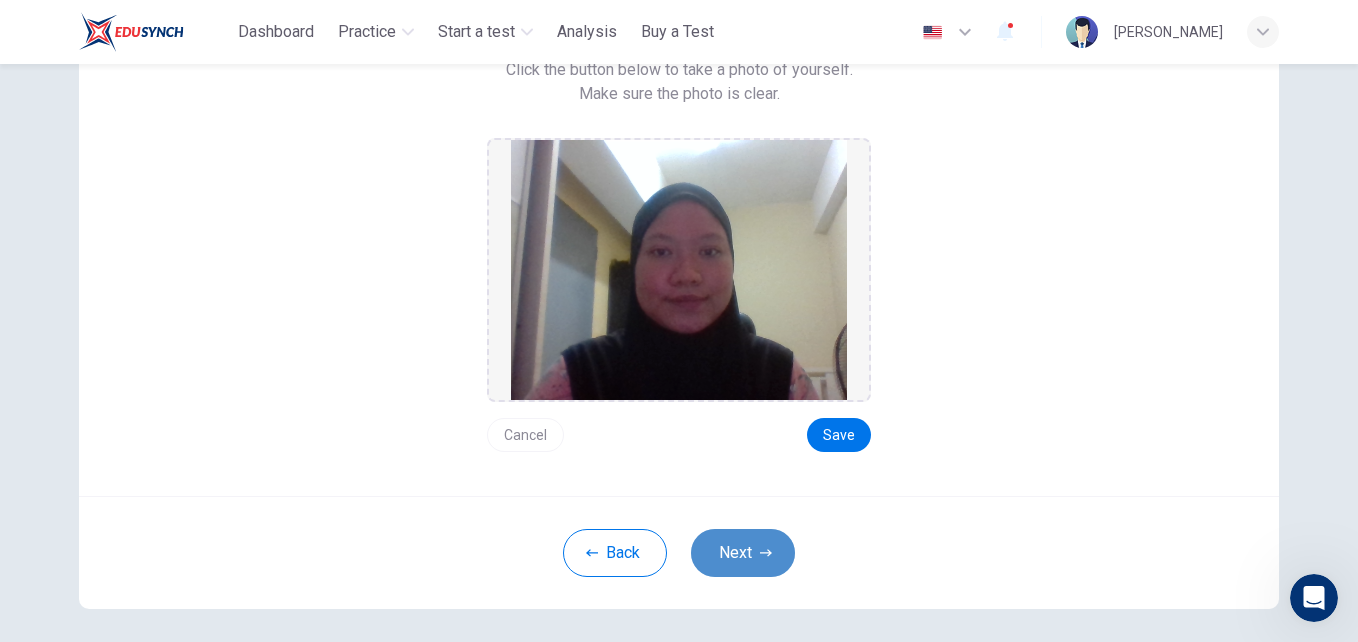 click on "Next" at bounding box center [743, 553] 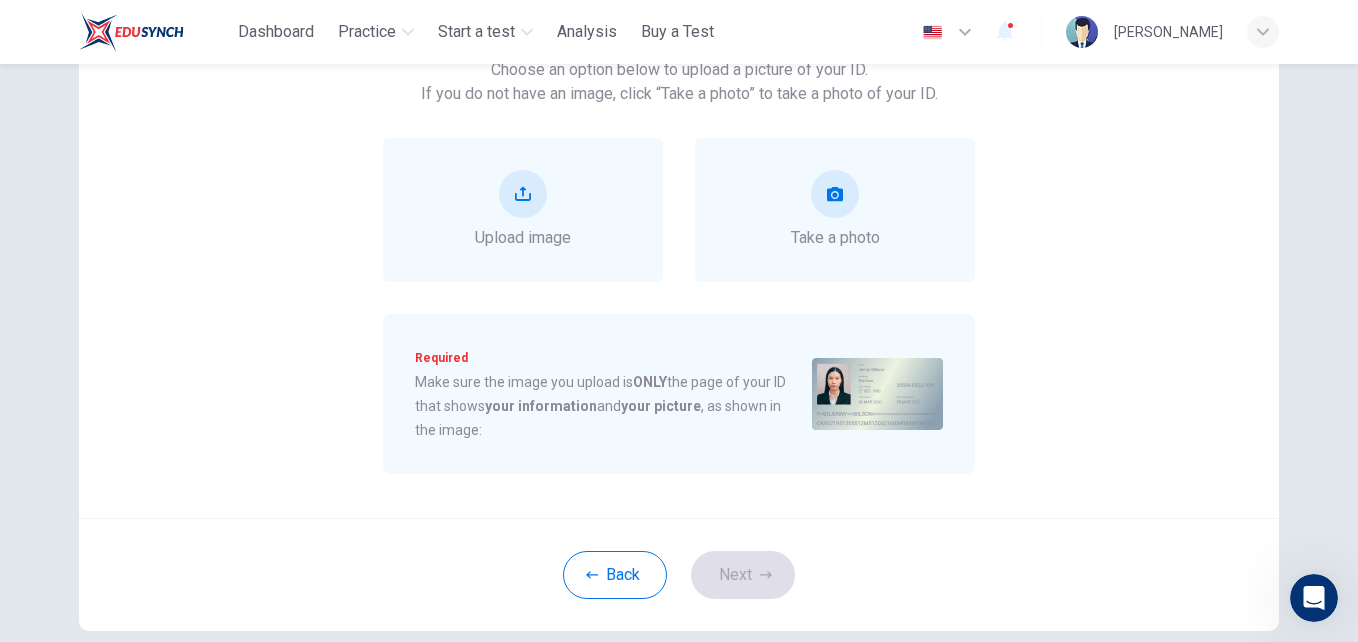 scroll, scrollTop: 0, scrollLeft: 0, axis: both 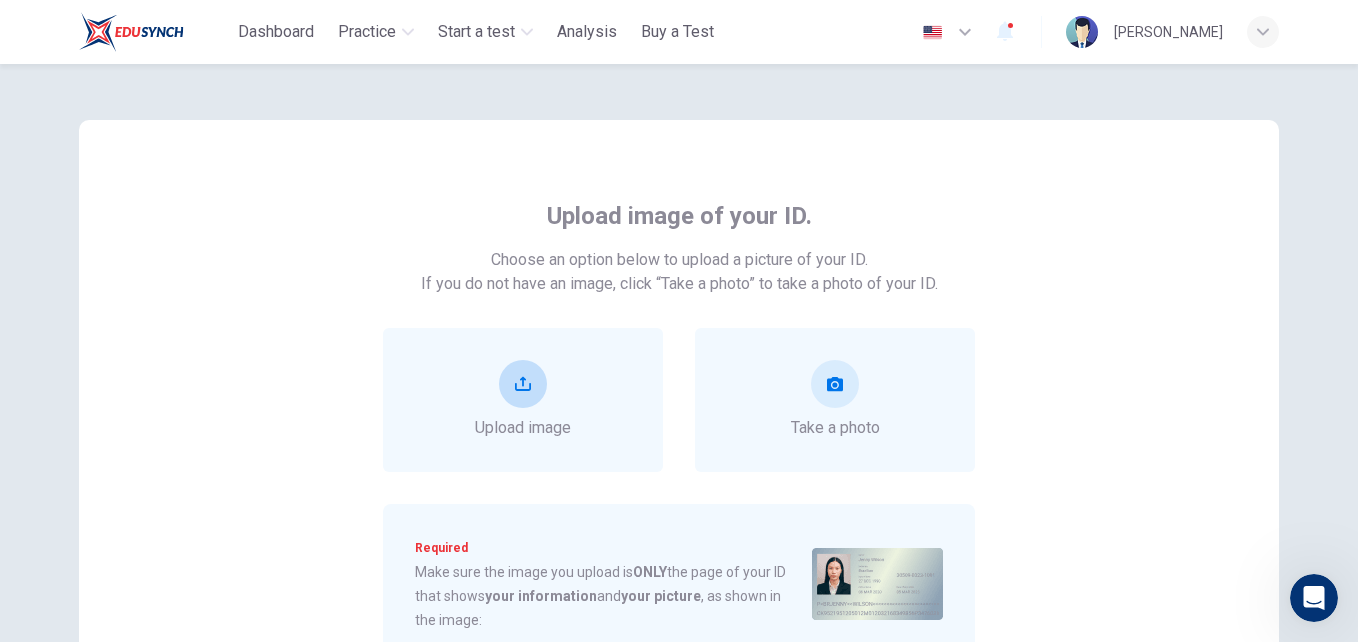 click on "Upload image" at bounding box center (523, 400) 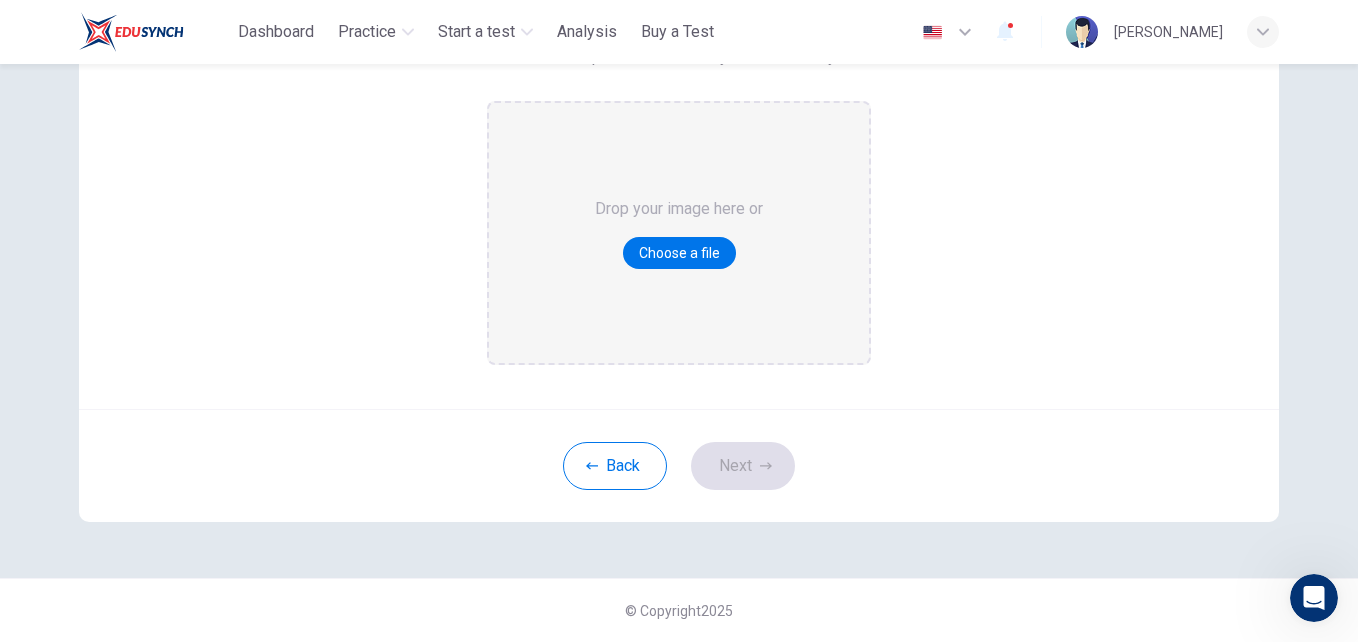 scroll, scrollTop: 251, scrollLeft: 0, axis: vertical 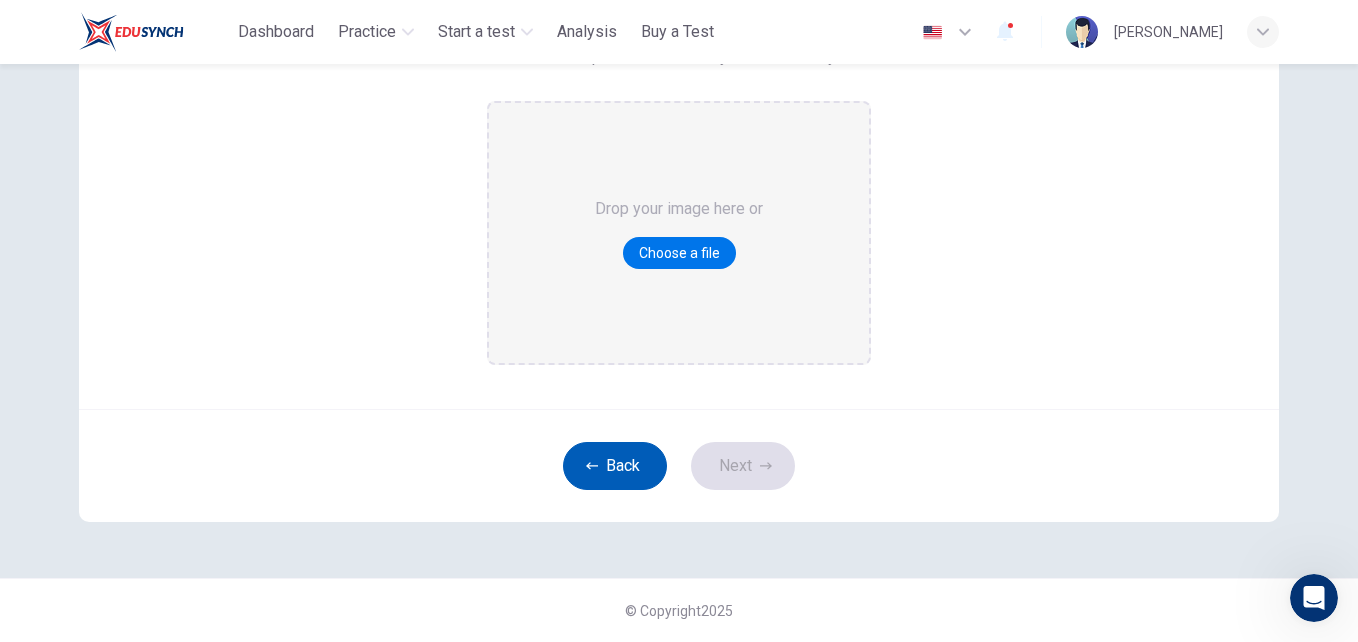 click on "Back" at bounding box center (615, 466) 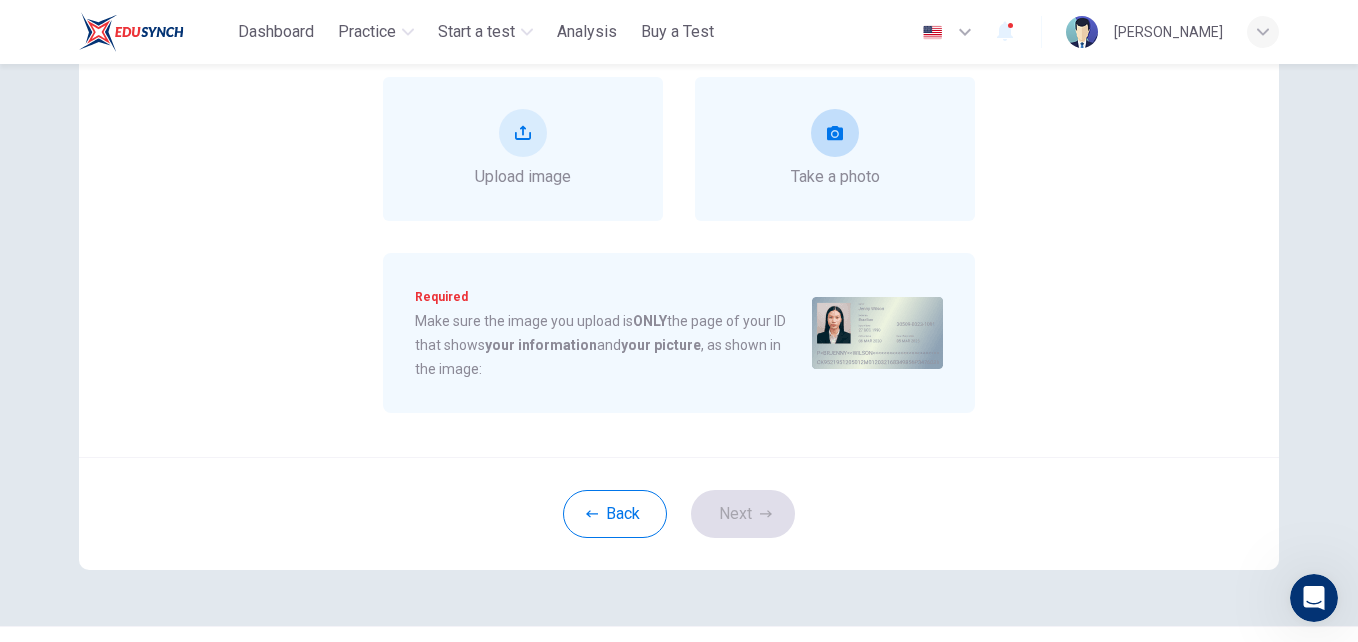 click on "Take a photo" at bounding box center (835, 149) 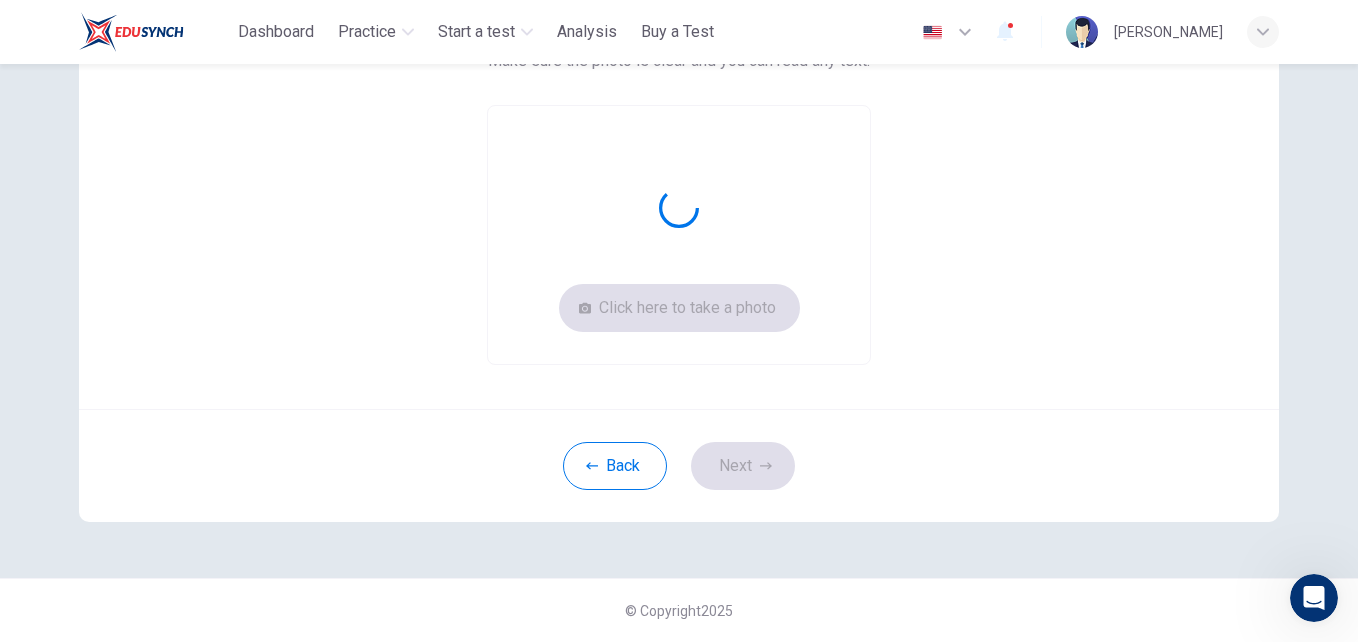 scroll, scrollTop: 247, scrollLeft: 0, axis: vertical 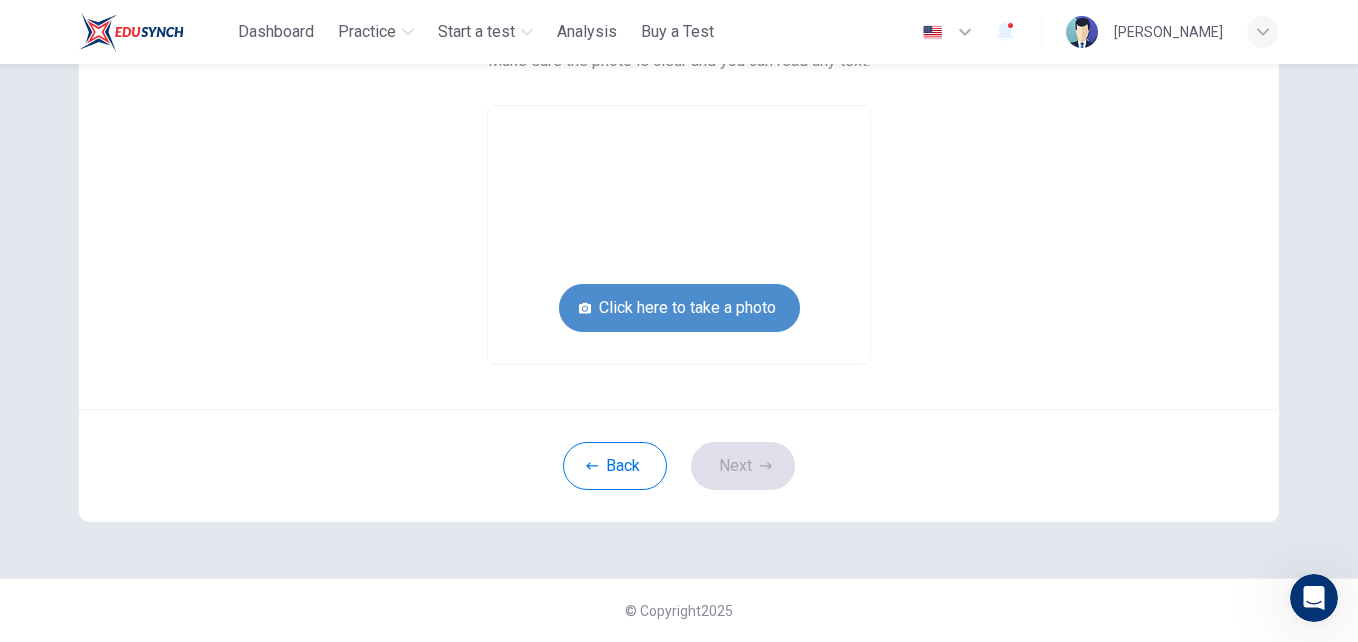 click on "Click here to take a photo" at bounding box center [679, 308] 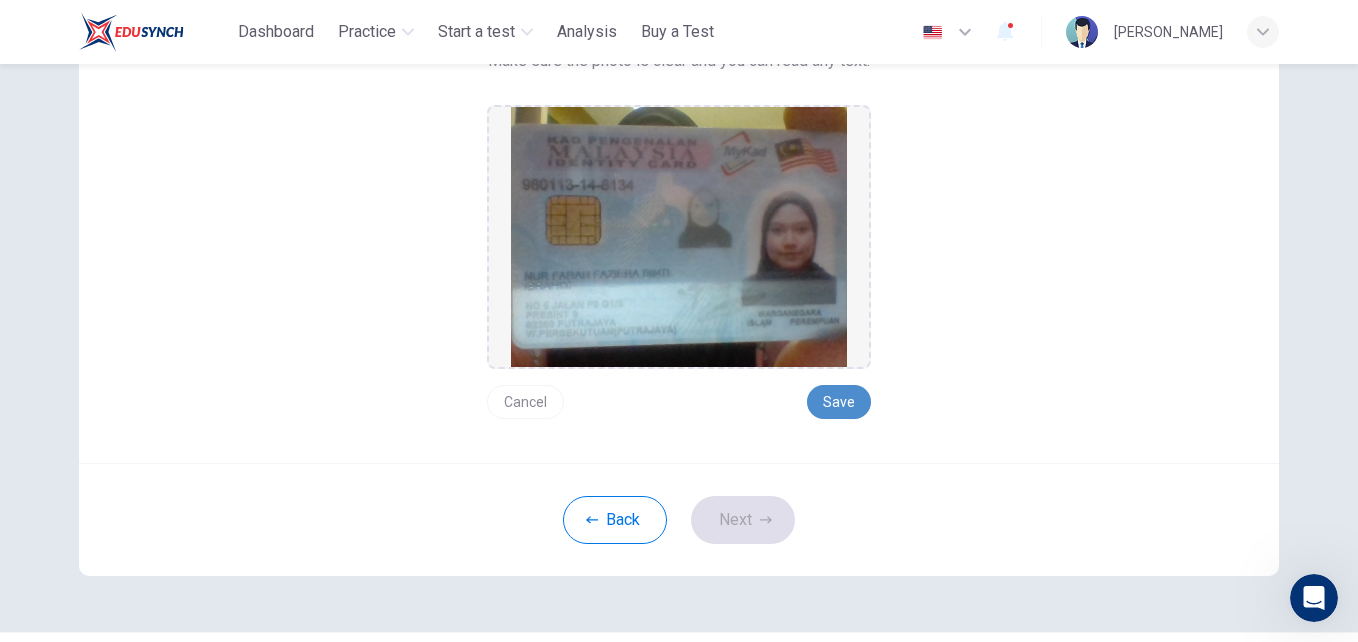 click on "Save" at bounding box center [839, 402] 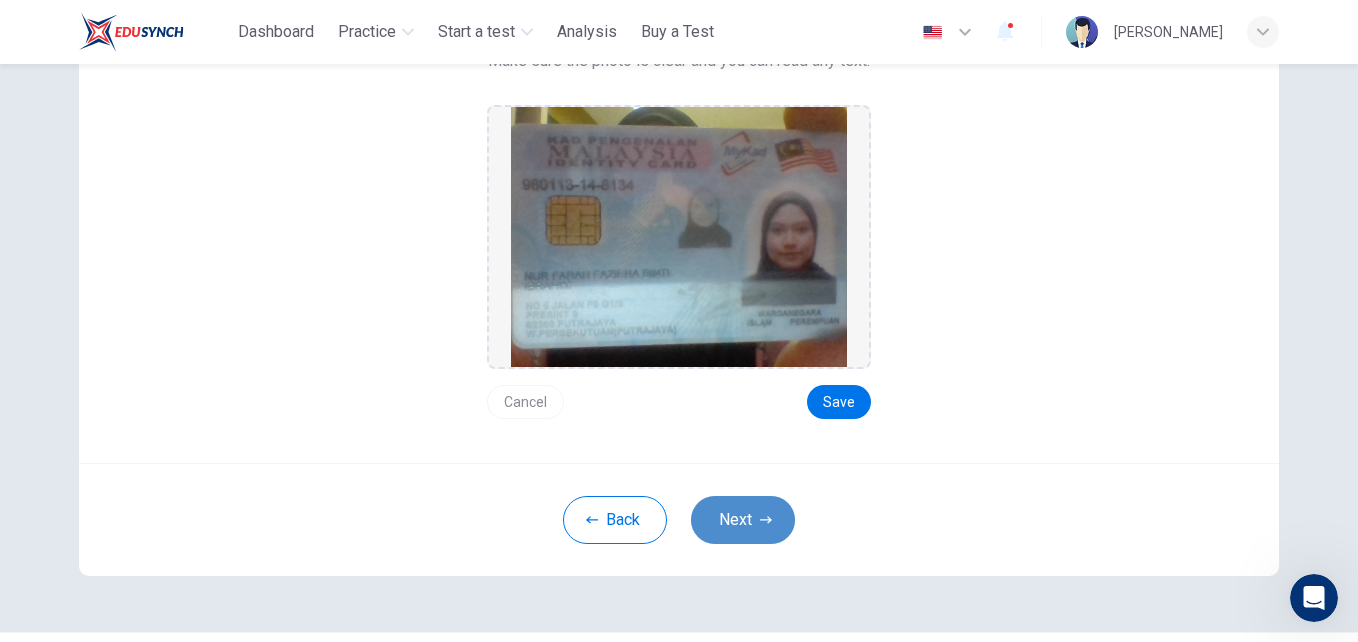 click on "Next" at bounding box center (743, 520) 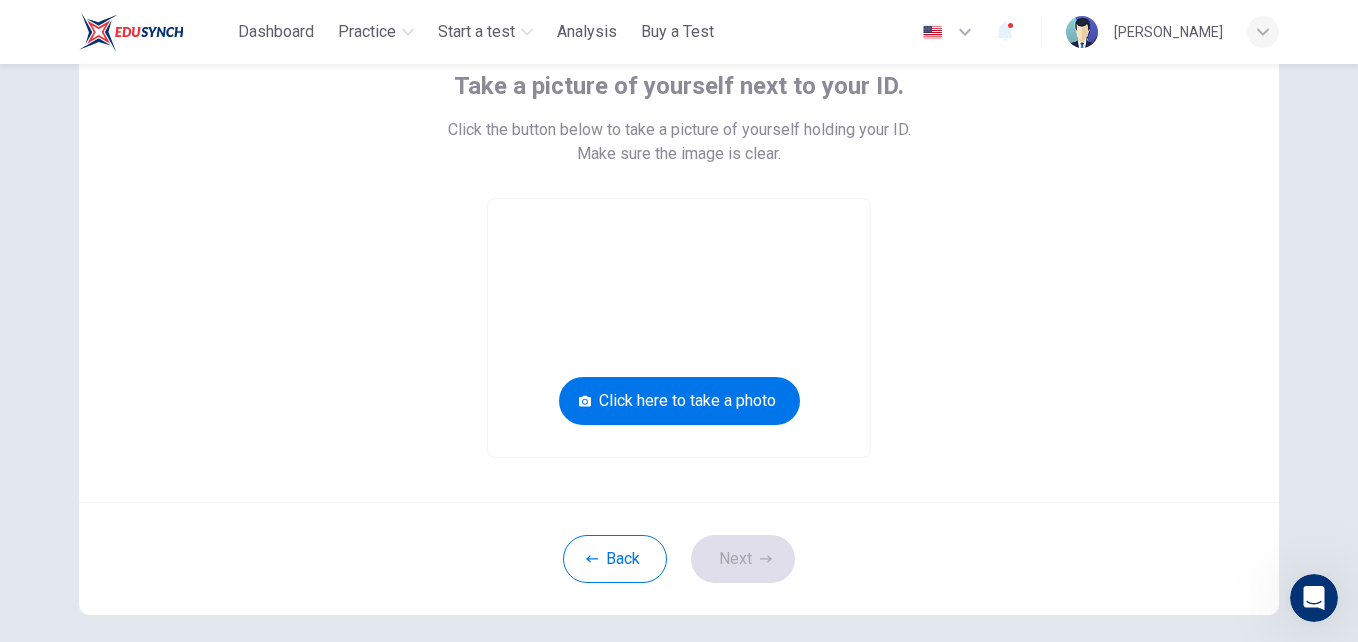 scroll, scrollTop: 137, scrollLeft: 0, axis: vertical 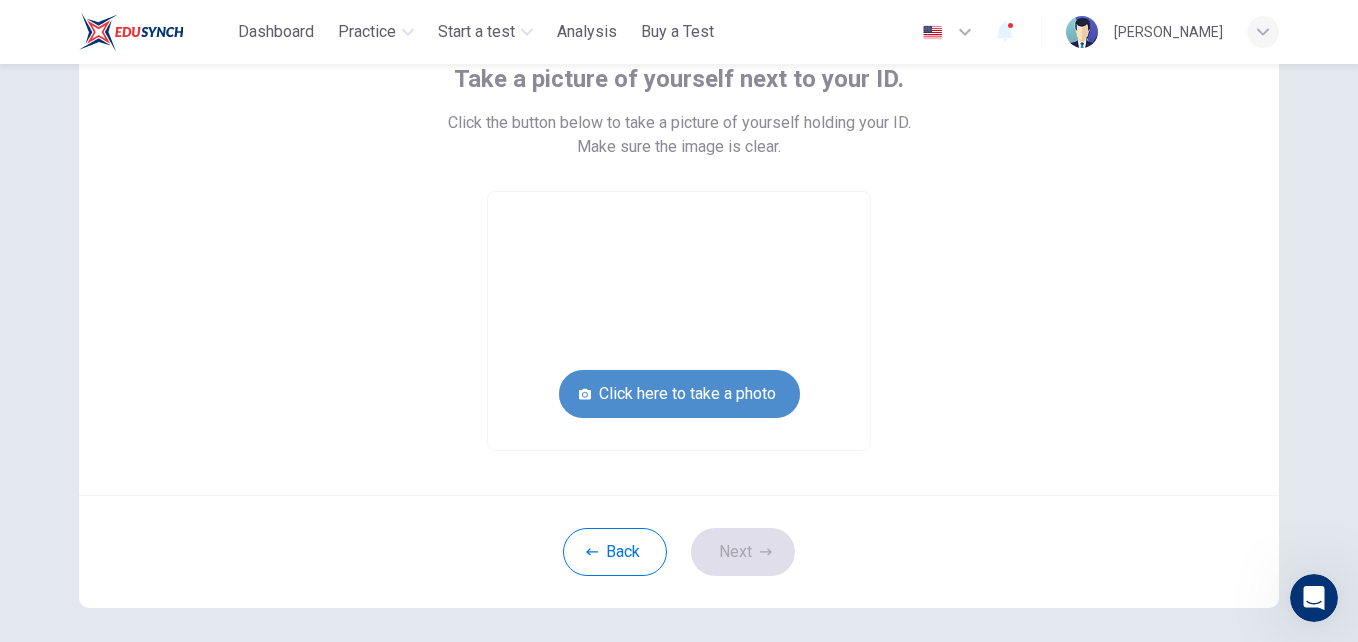 click on "Click here to take a photo" at bounding box center [679, 394] 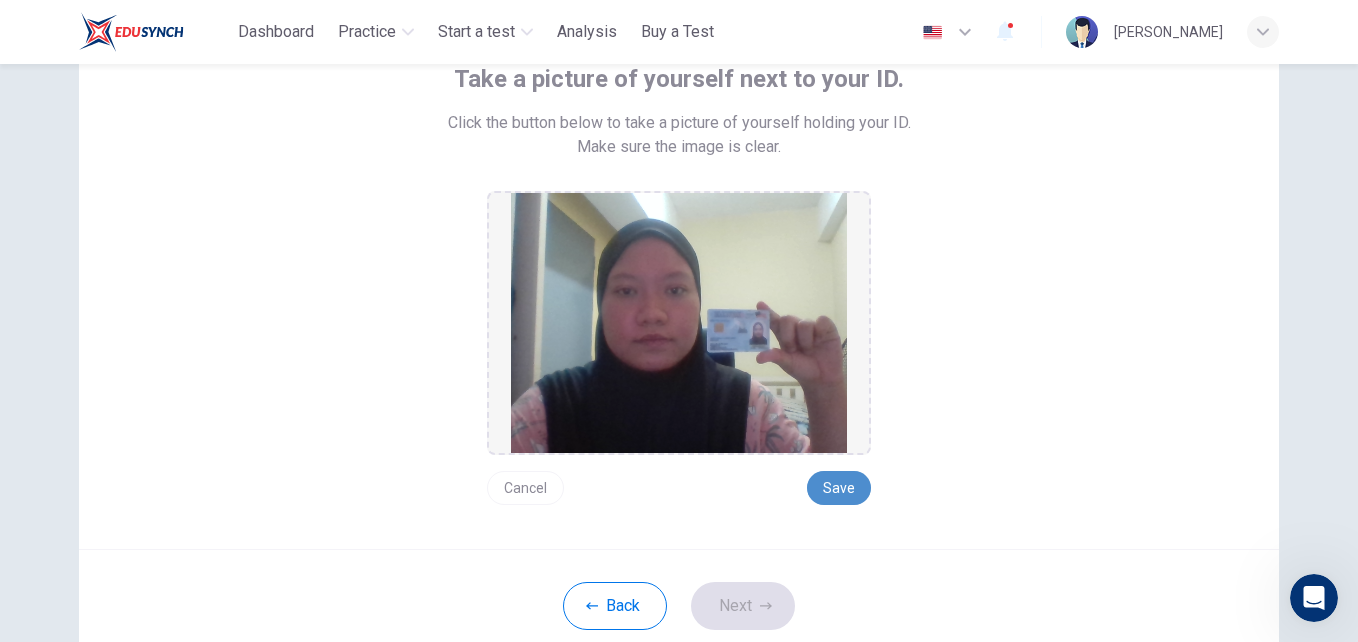 click on "Save" at bounding box center (839, 488) 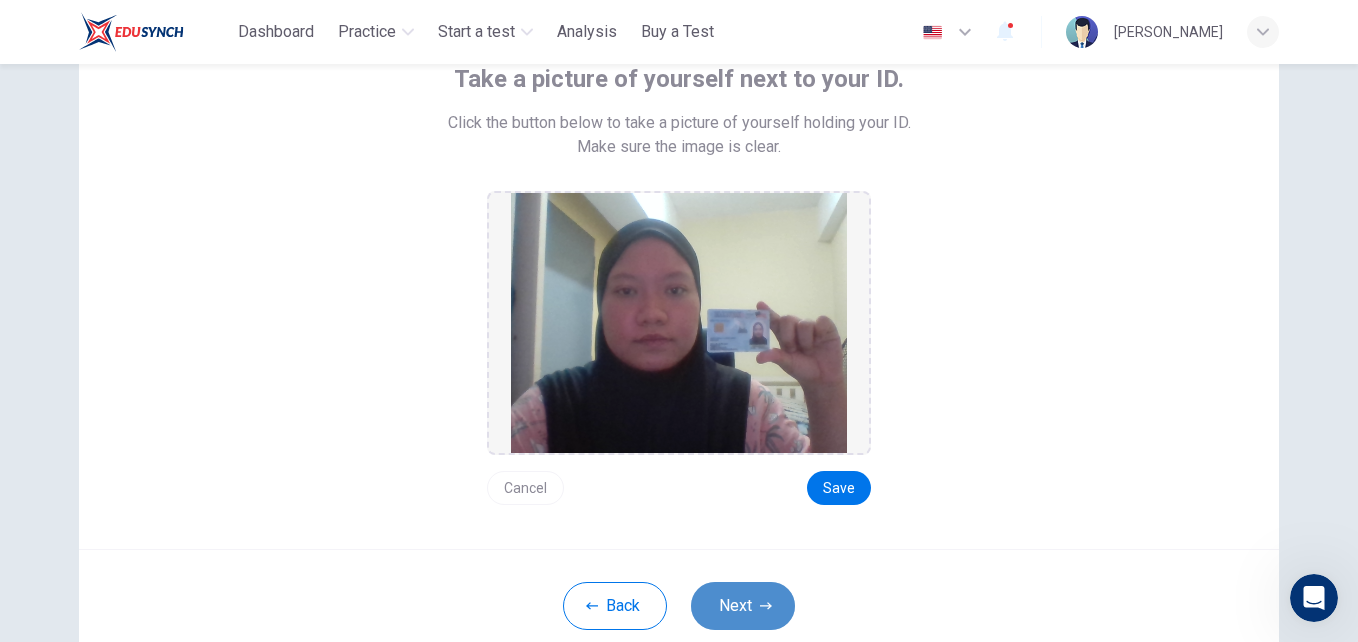 click on "Next" at bounding box center [743, 606] 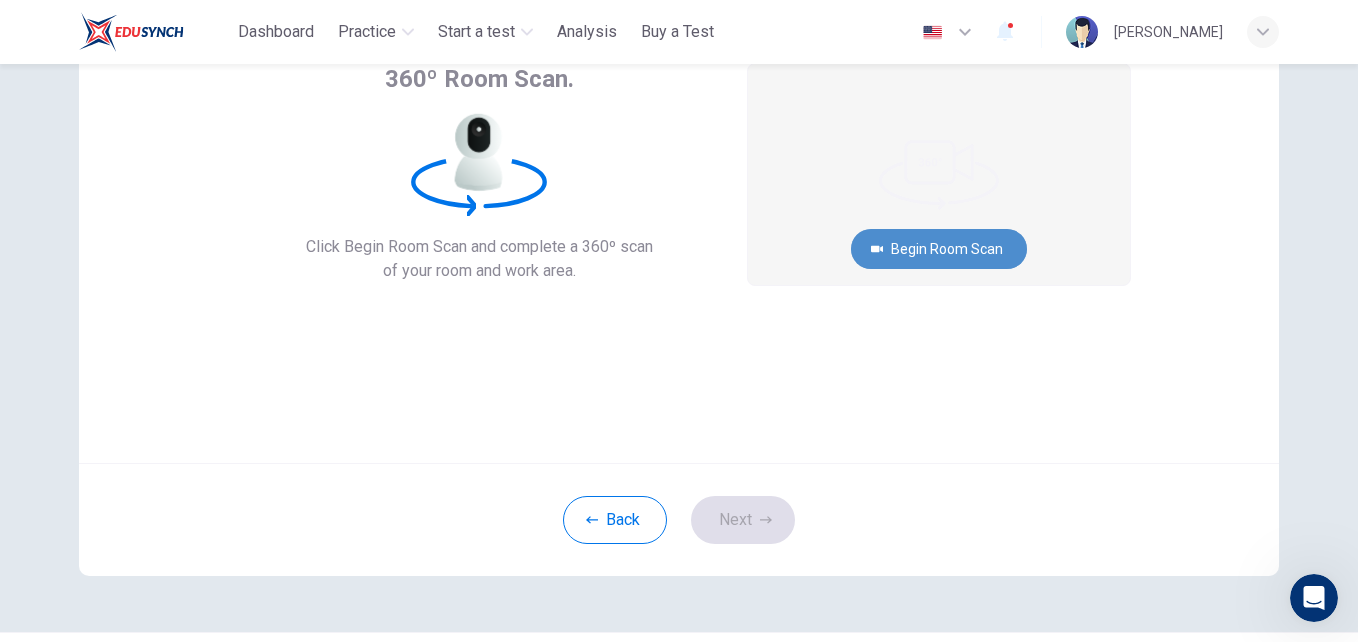 click on "Begin Room Scan" at bounding box center (939, 249) 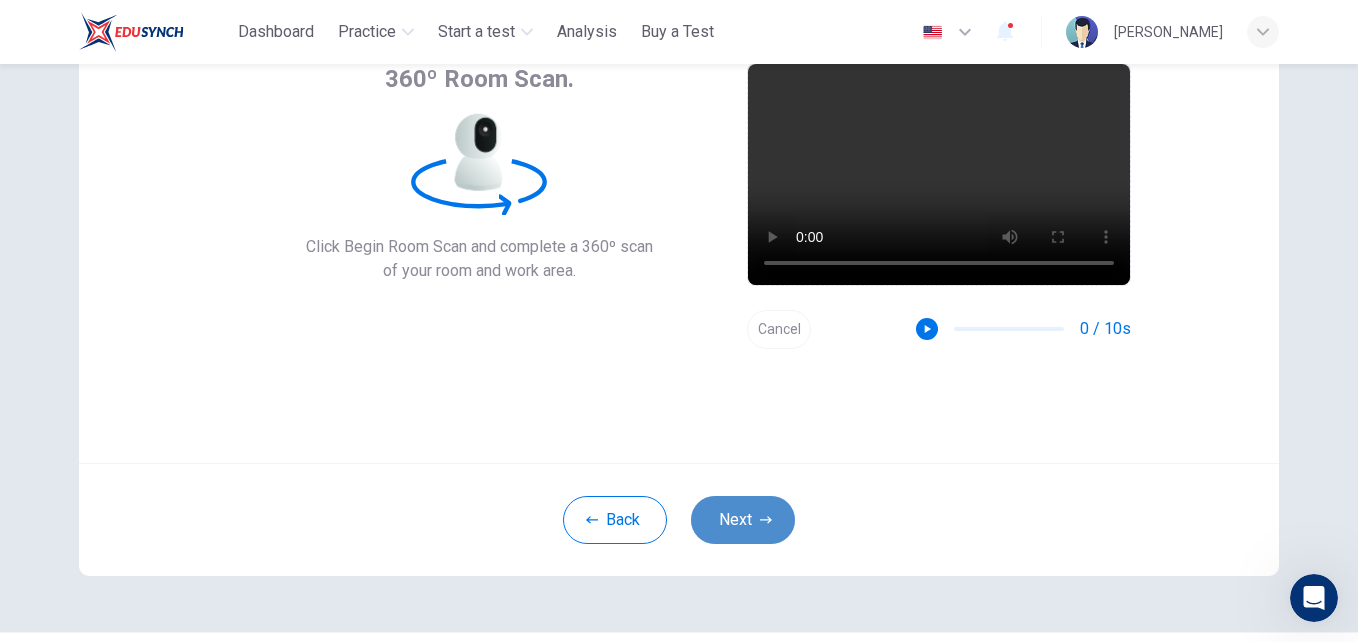 click on "Next" at bounding box center (743, 520) 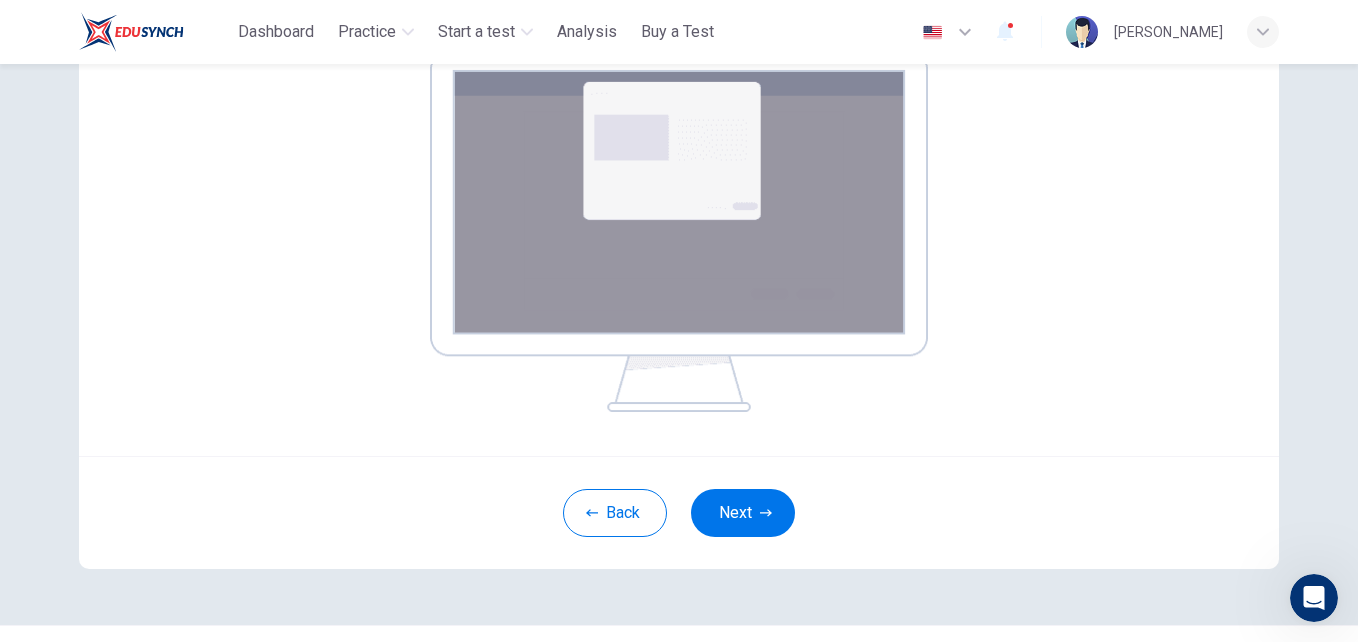 scroll, scrollTop: 350, scrollLeft: 0, axis: vertical 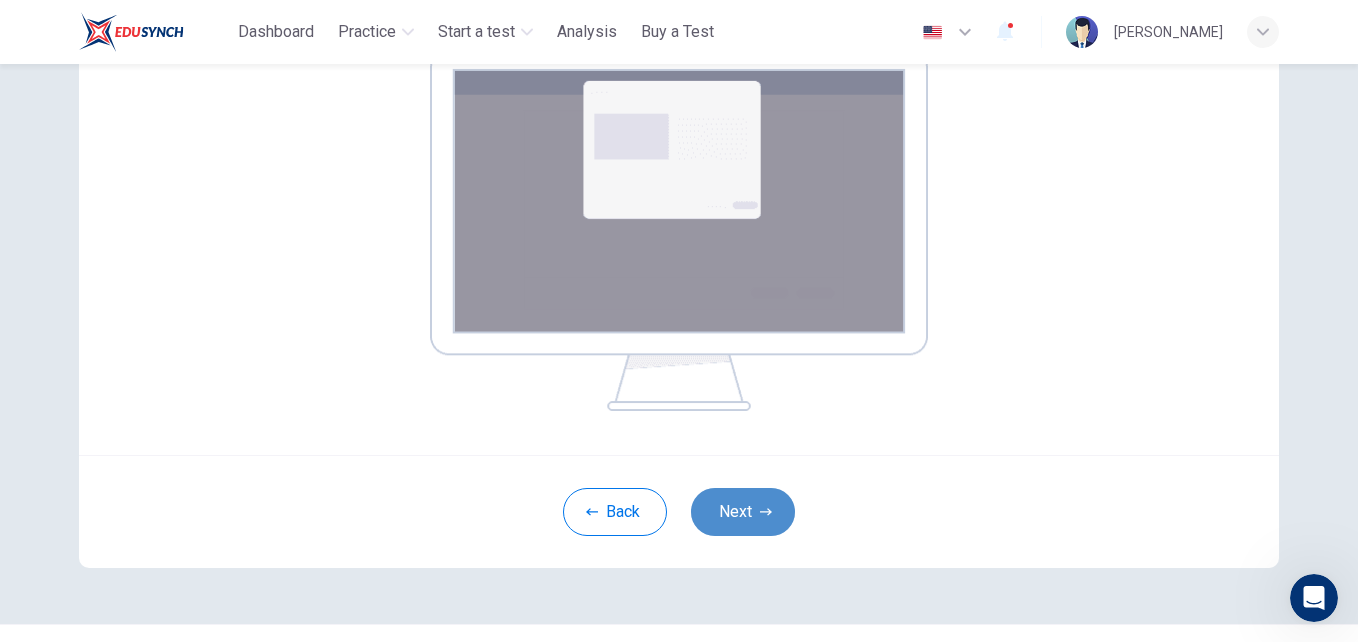 click on "Next" at bounding box center (743, 512) 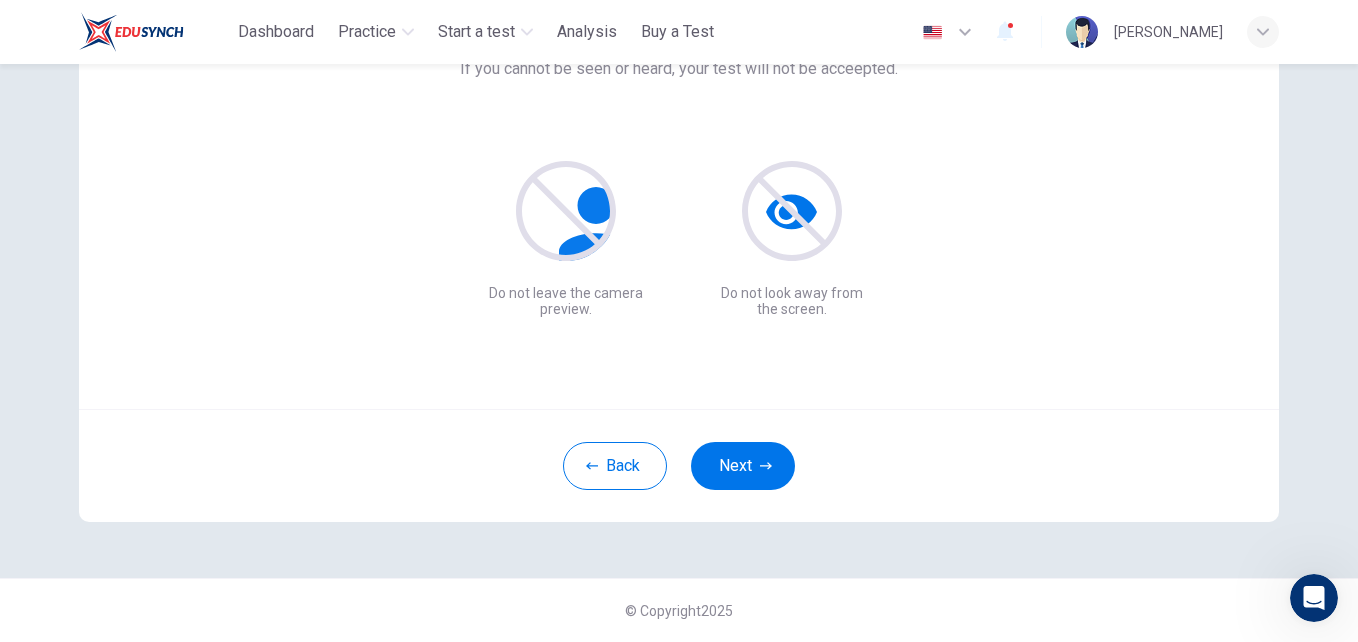 scroll, scrollTop: 191, scrollLeft: 0, axis: vertical 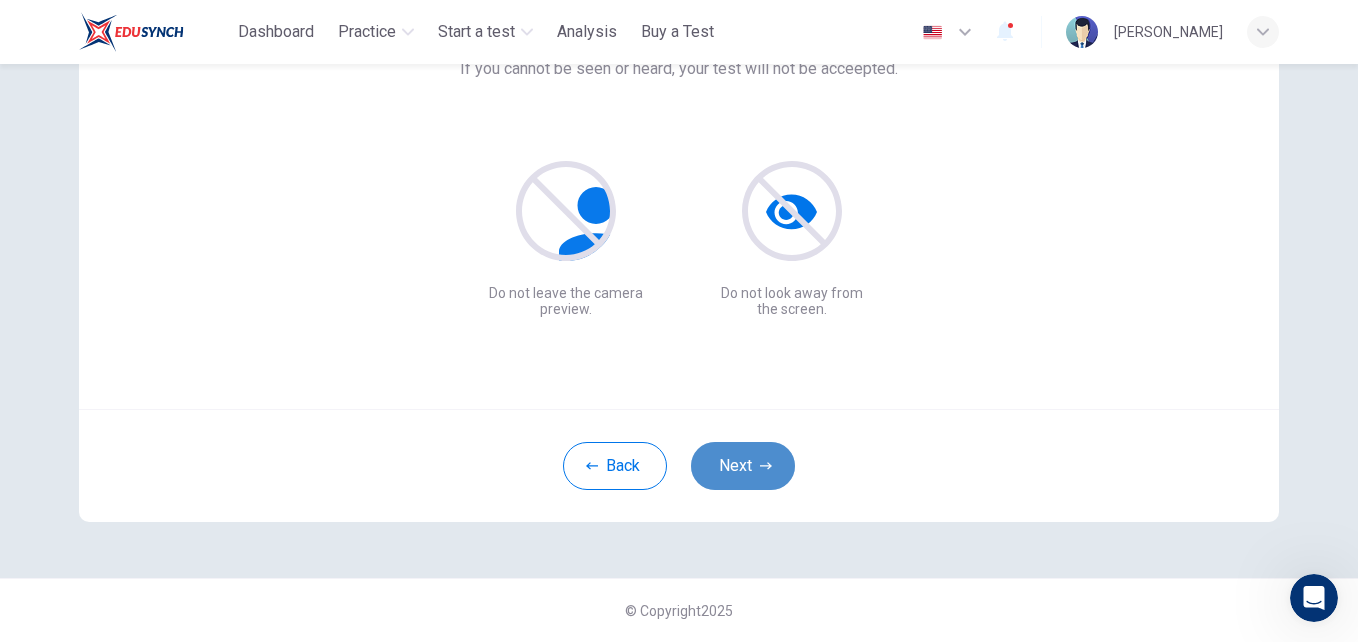 click on "Next" at bounding box center (743, 466) 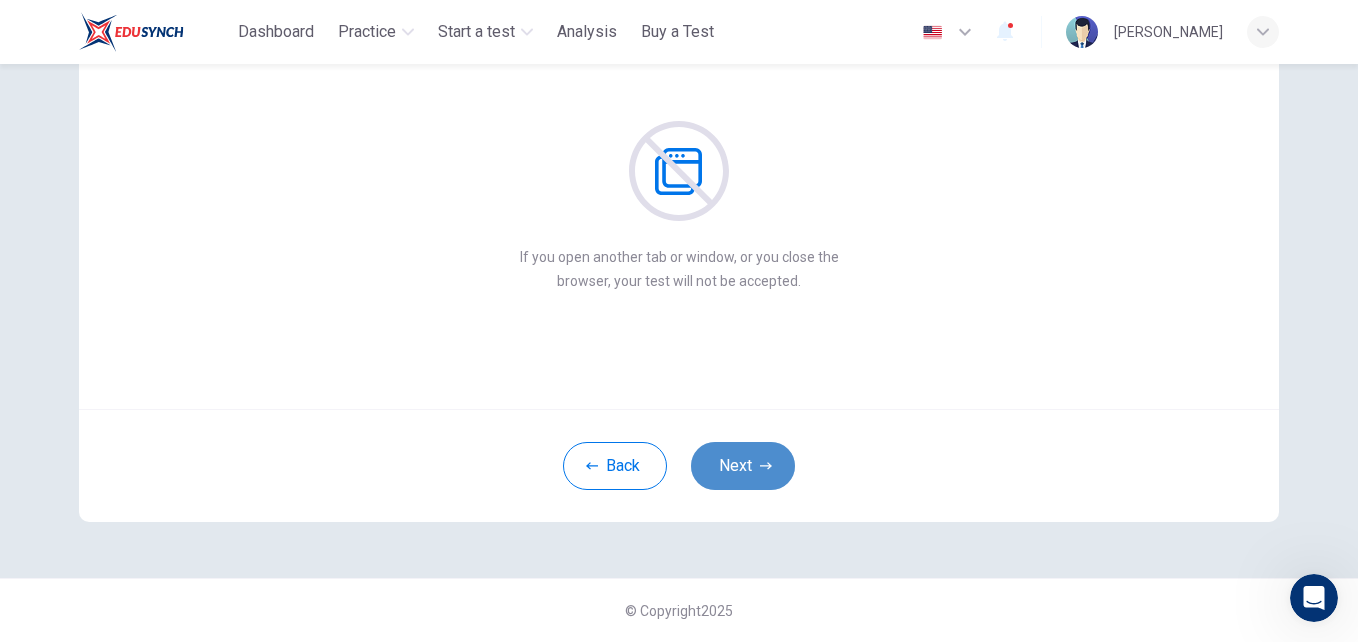 click on "Next" at bounding box center (743, 466) 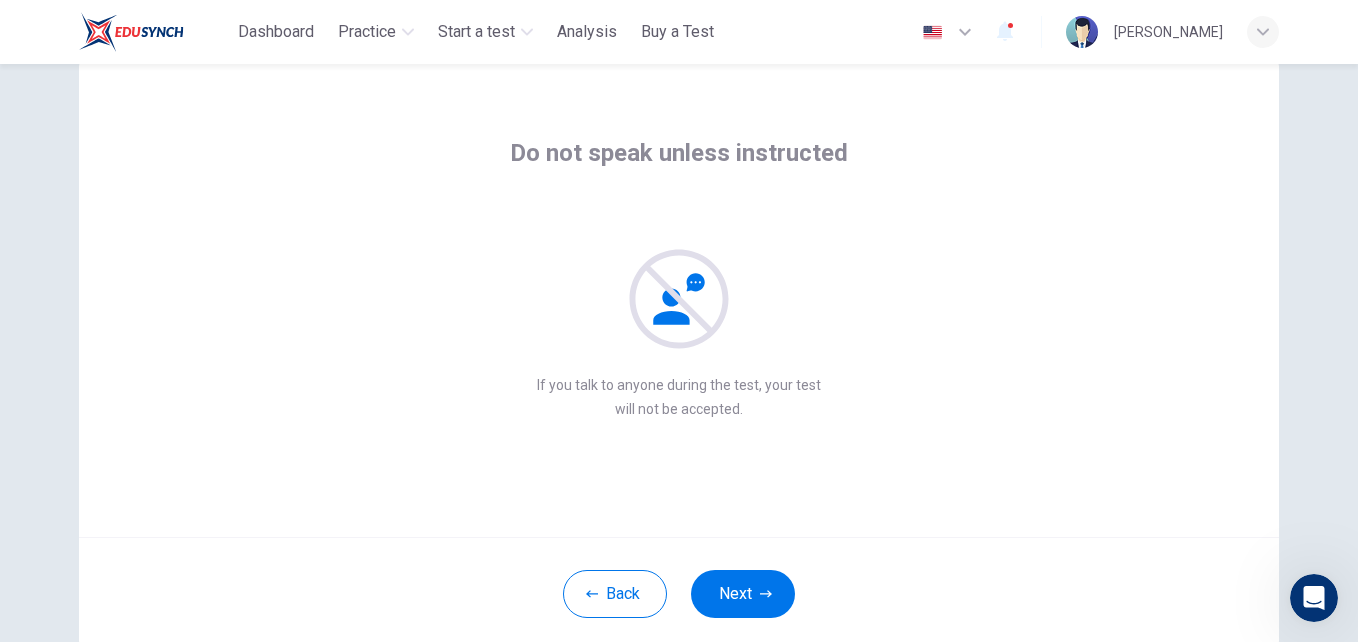 scroll, scrollTop: 64, scrollLeft: 0, axis: vertical 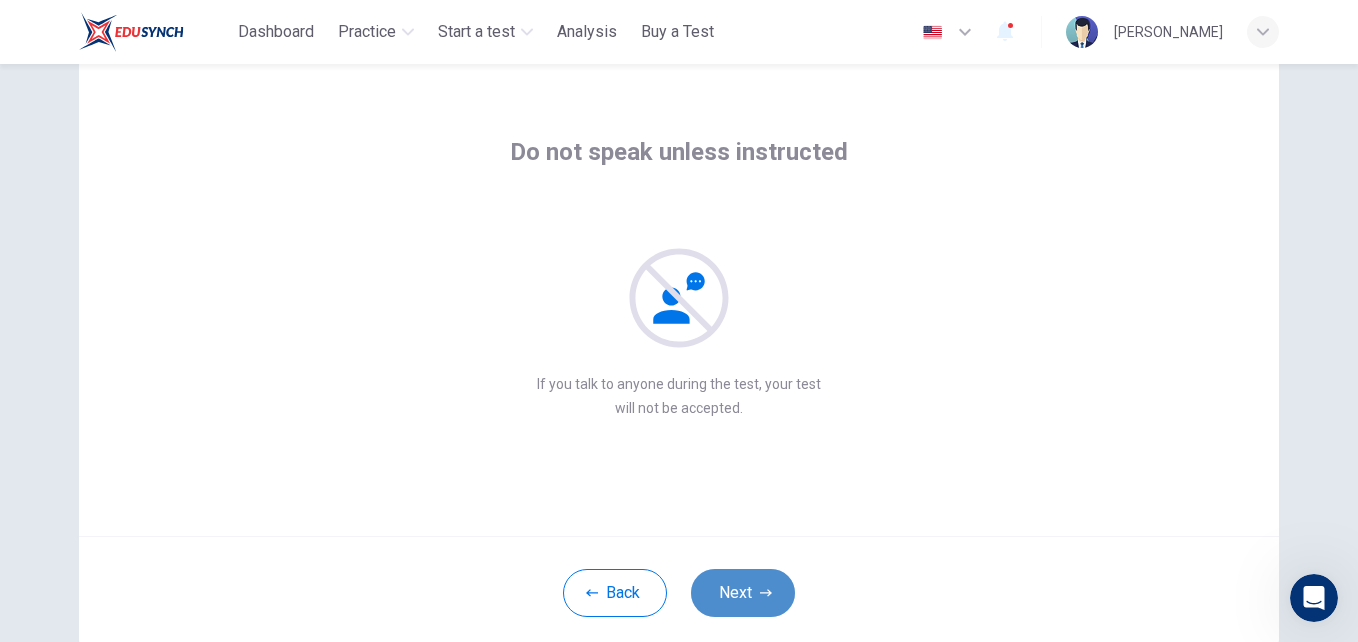 click 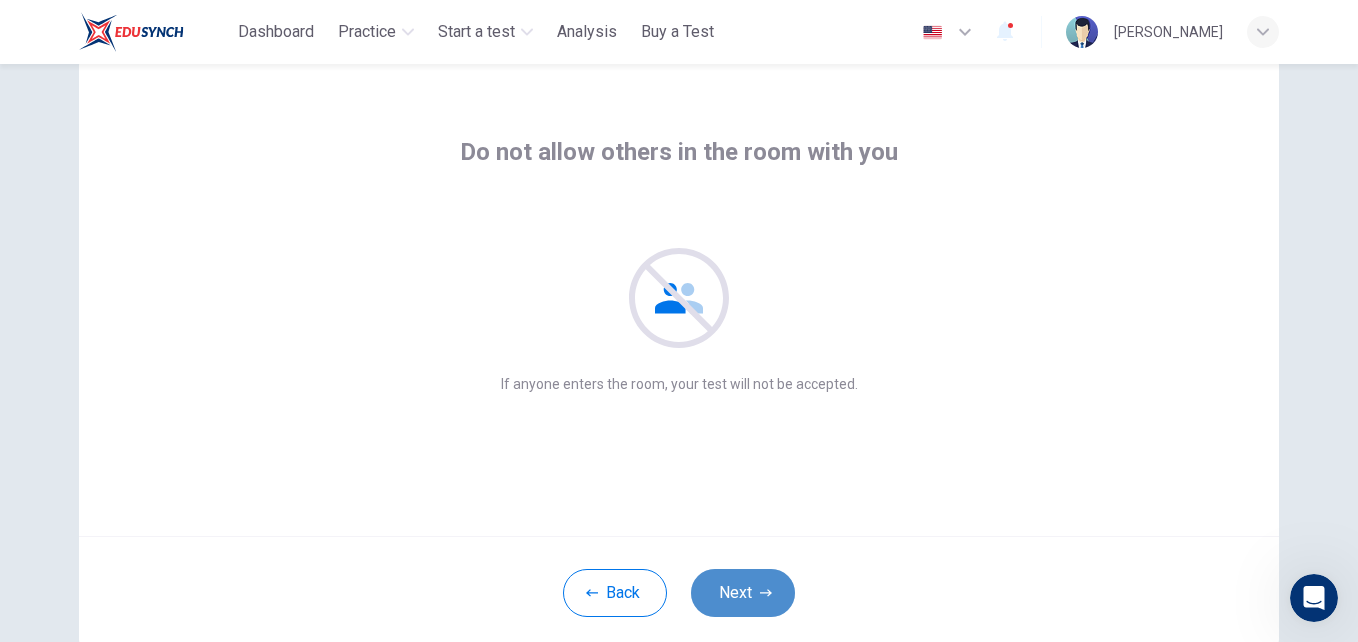 click 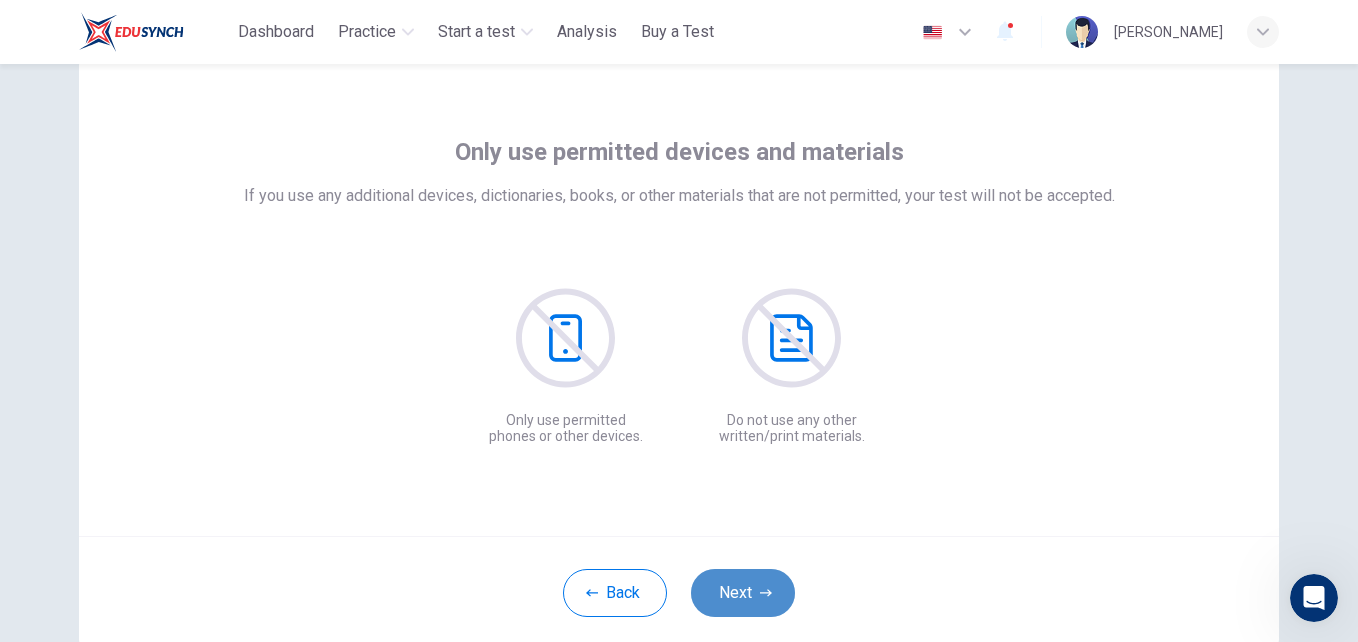 click 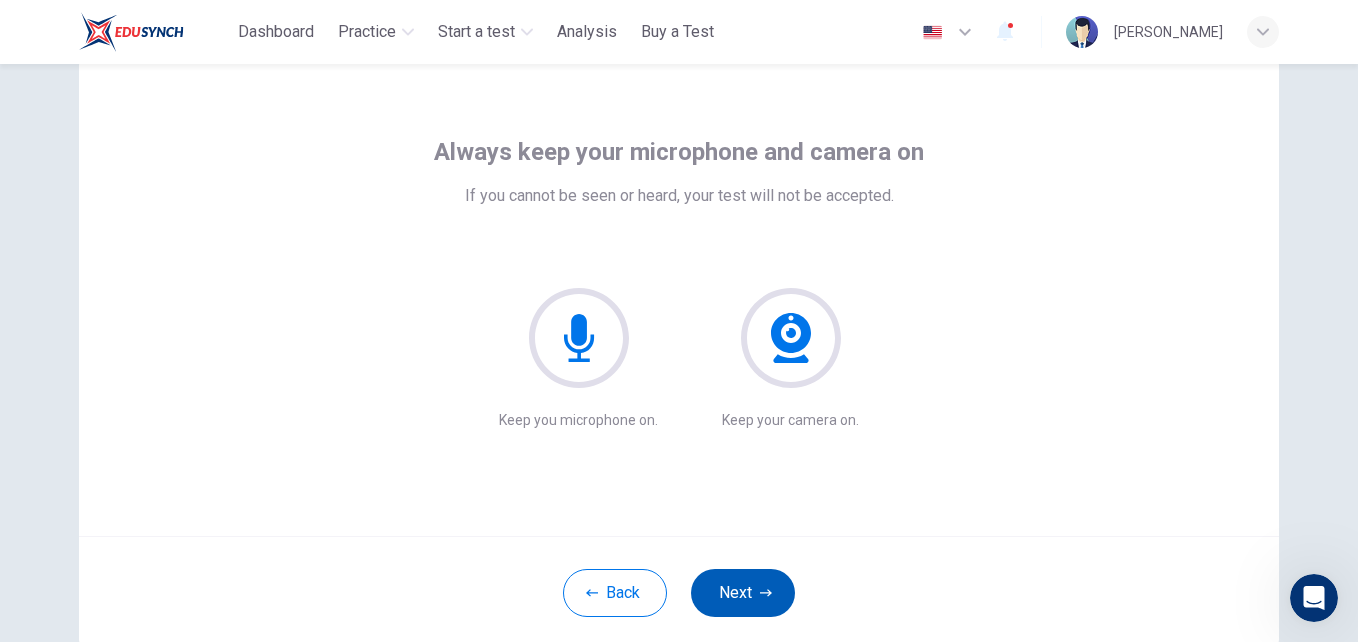 click 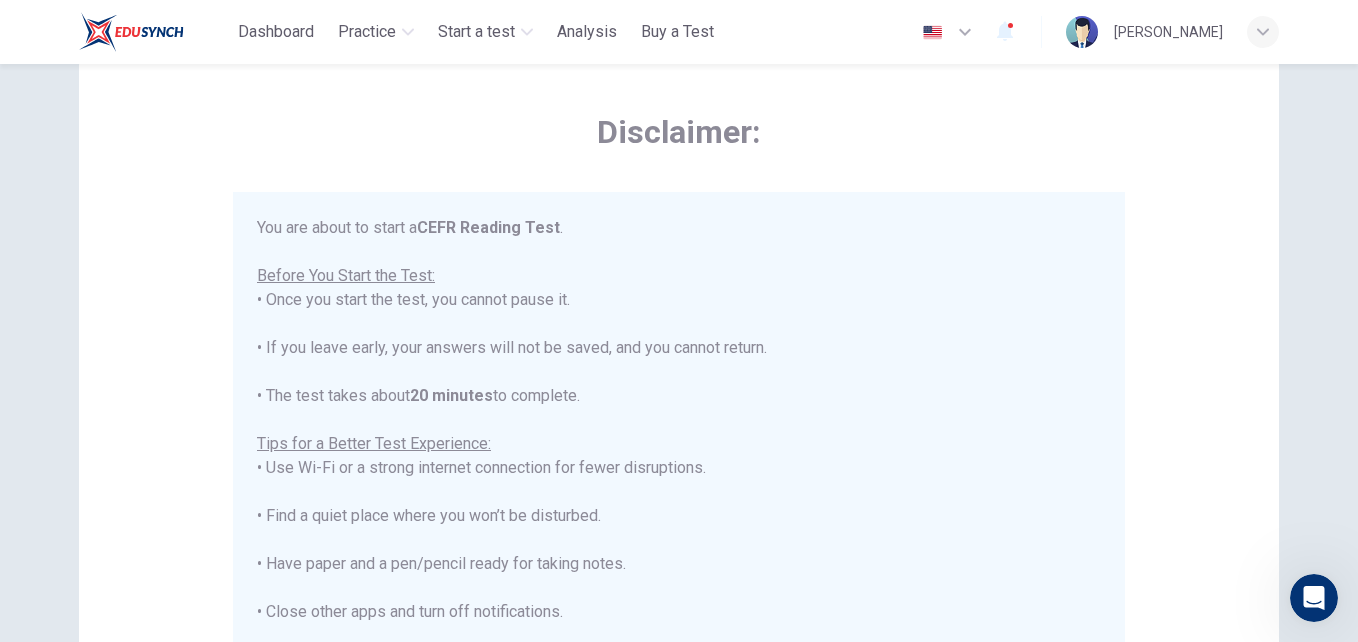 scroll, scrollTop: 23, scrollLeft: 0, axis: vertical 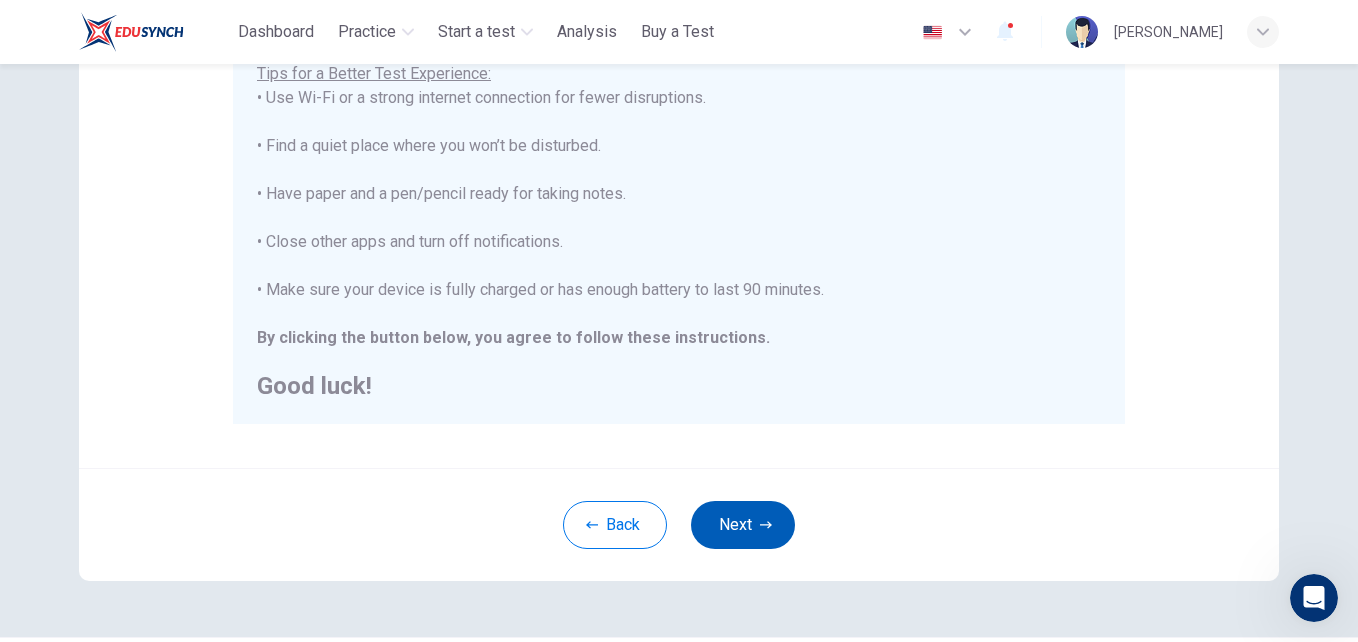 click on "Next" at bounding box center [743, 525] 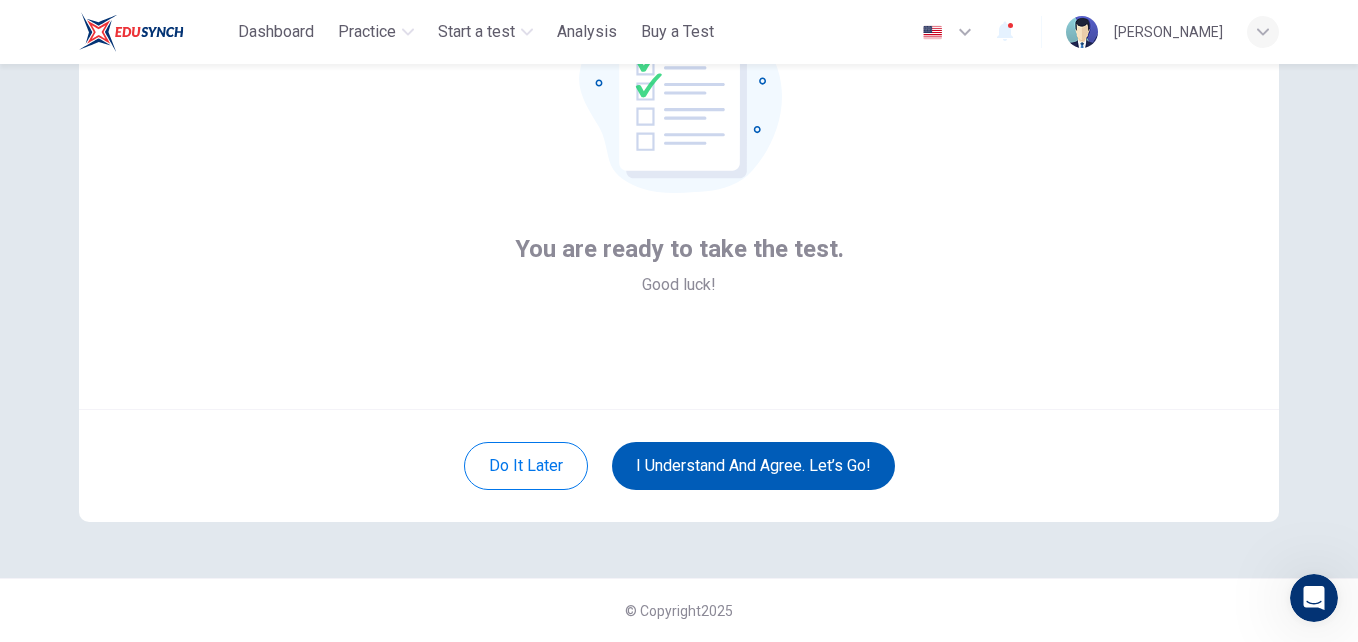 scroll, scrollTop: 191, scrollLeft: 0, axis: vertical 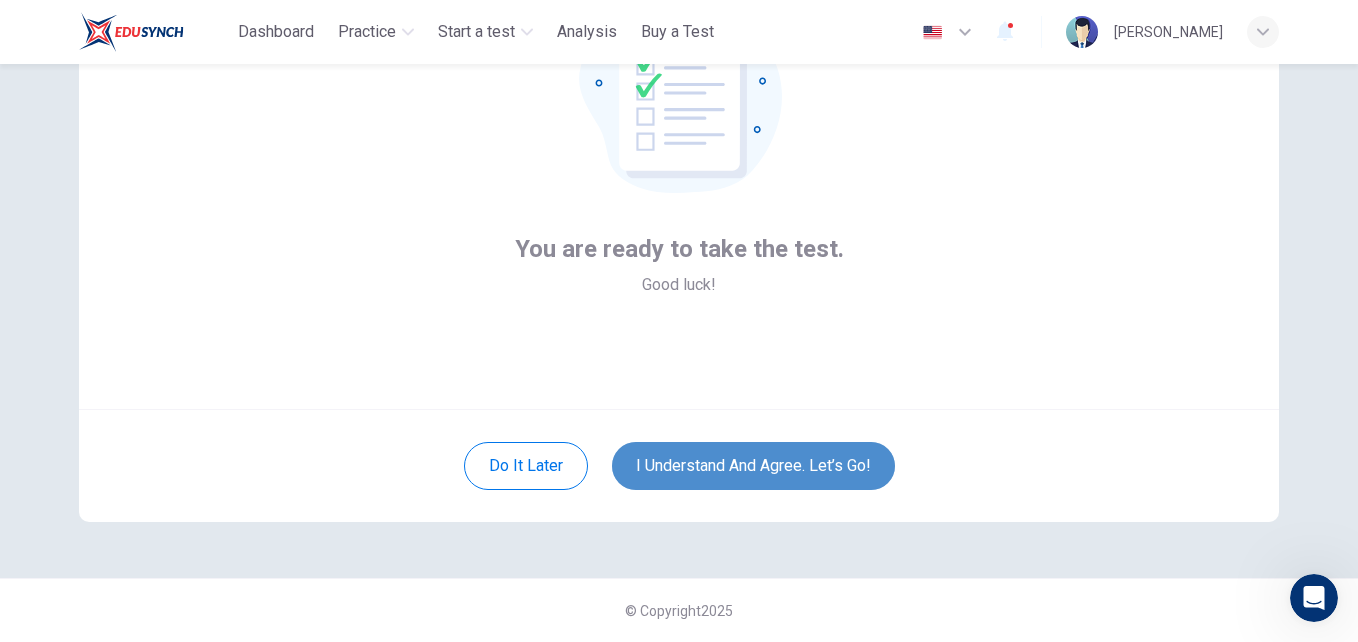 click on "I understand and agree. Let’s go!" at bounding box center [753, 466] 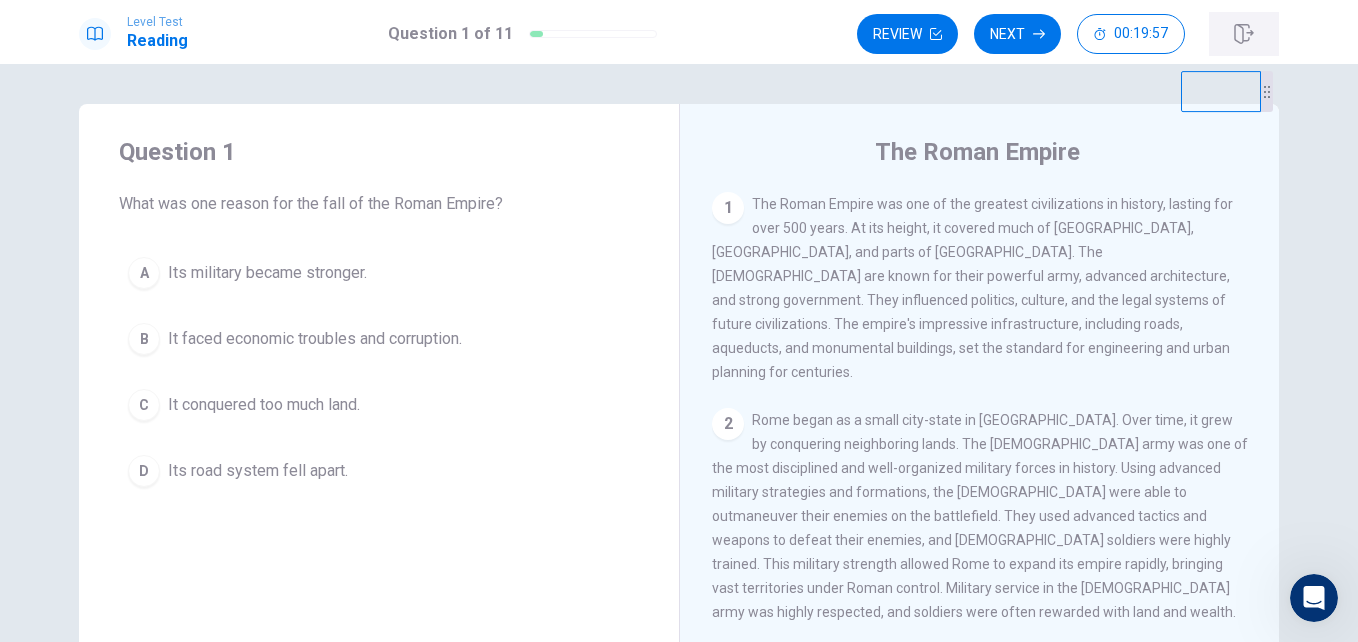 drag, startPoint x: 1273, startPoint y: 139, endPoint x: 1267, endPoint y: 47, distance: 92.19544 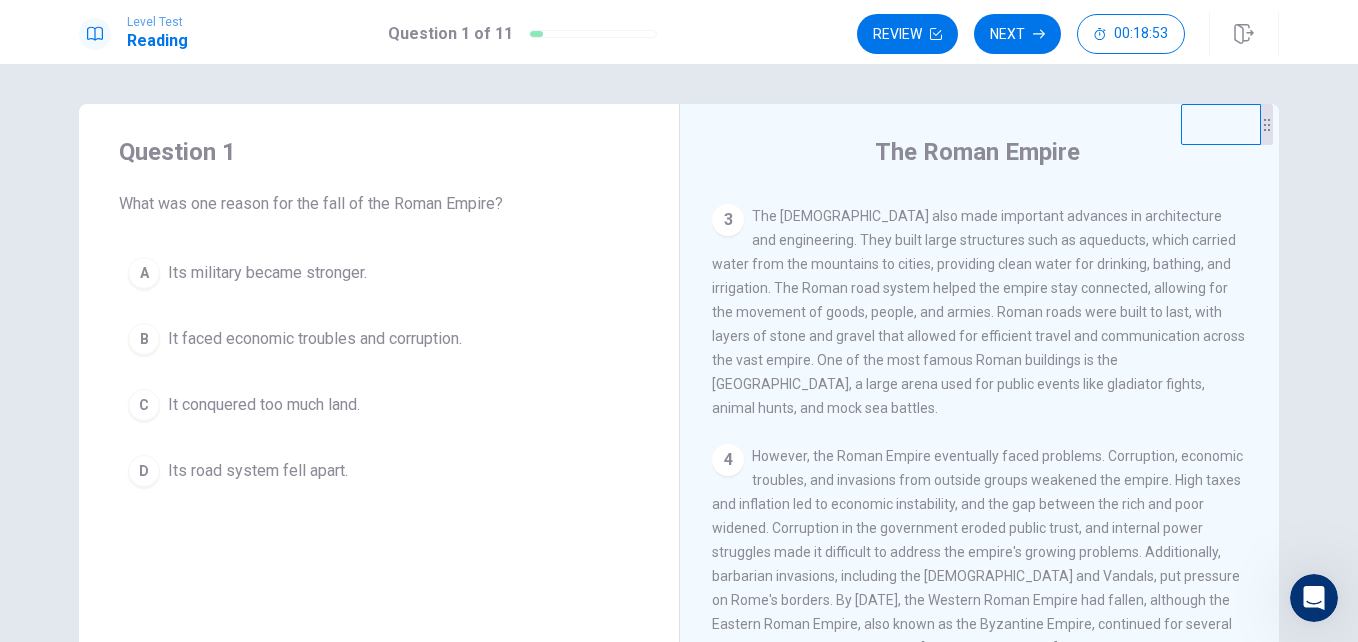 scroll, scrollTop: 442, scrollLeft: 0, axis: vertical 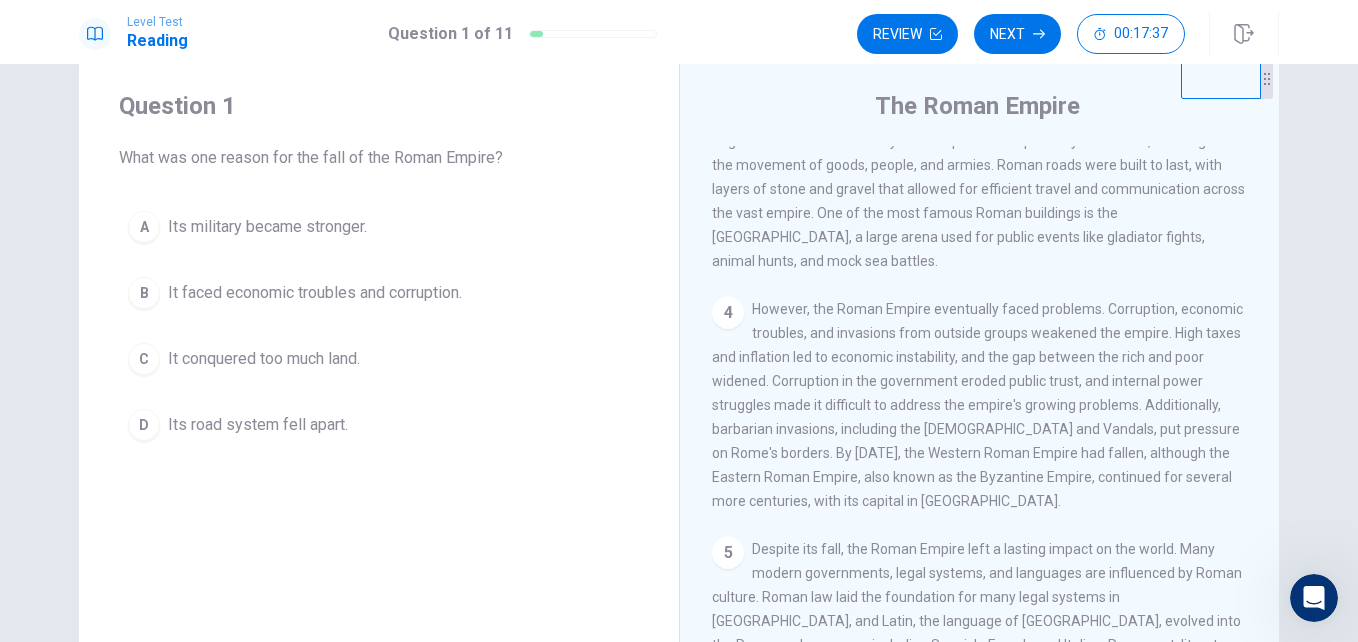 click on "It faced economic troubles and corruption." at bounding box center (315, 293) 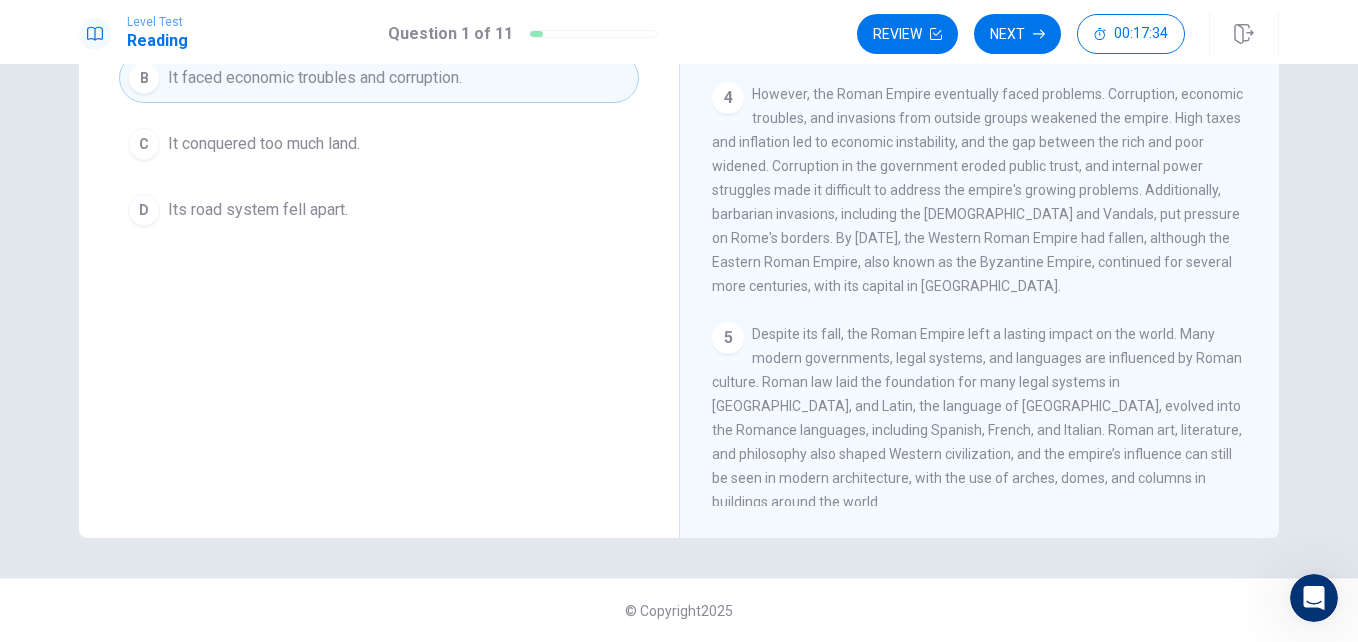 scroll, scrollTop: 0, scrollLeft: 0, axis: both 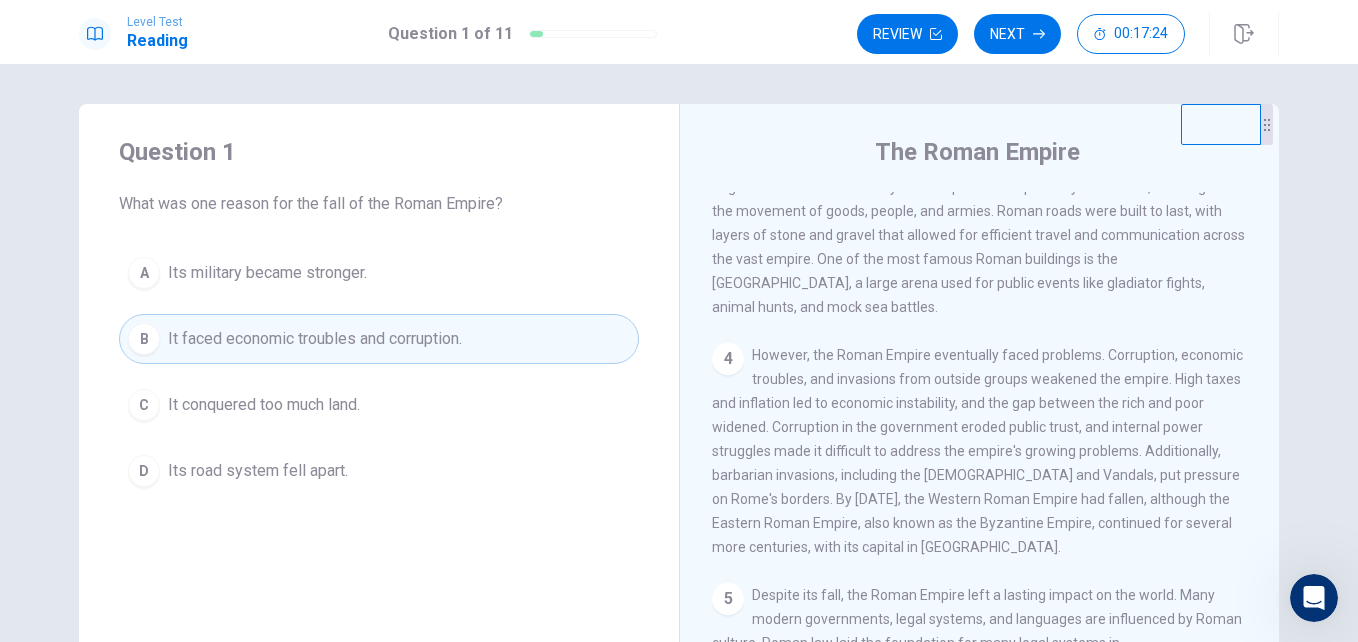 click on "However, the Roman Empire eventually faced problems. Corruption, economic troubles, and invasions from outside groups weakened the empire. High taxes and inflation led to economic instability, and the gap between the rich and poor widened. Corruption in the government eroded public trust, and internal power struggles made it difficult to address the empire's growing problems. Additionally, barbarian invasions, including the Goths and Vandals, put pressure on Rome's borders. By 476 AD, the Western Roman Empire had fallen, although the Eastern Roman Empire, also known as the Byzantine Empire, continued for several more centuries, with its capital in Constantinople." at bounding box center [977, 451] 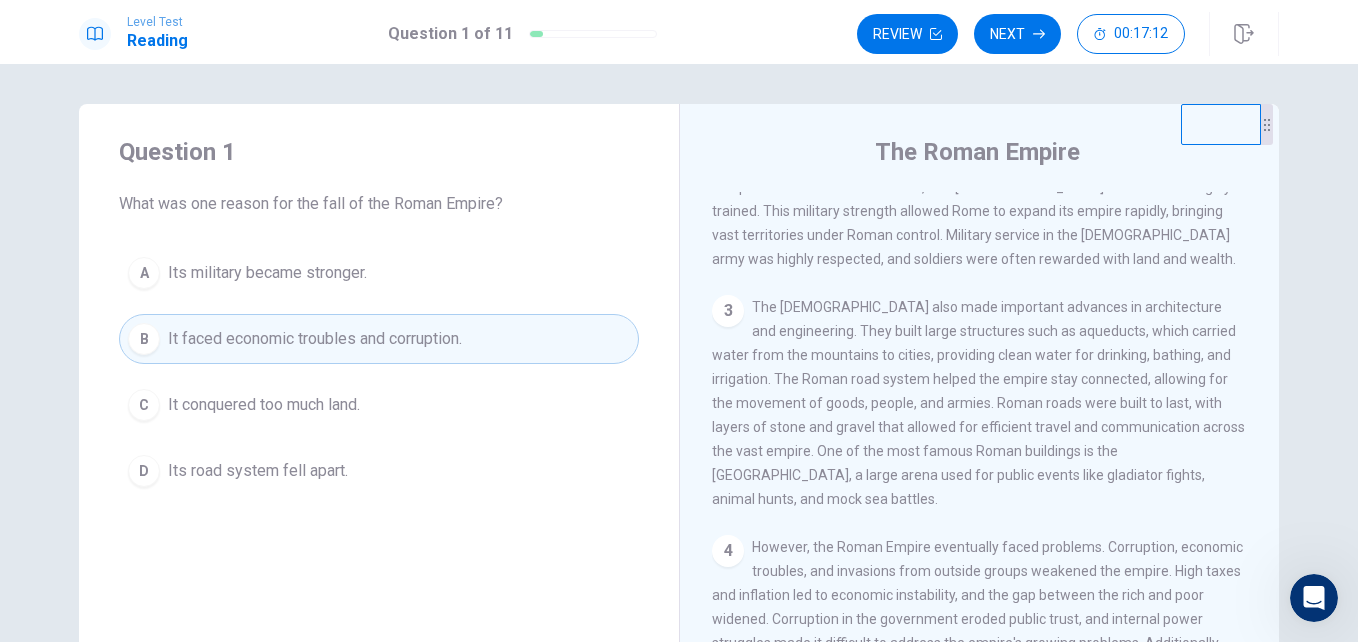 scroll, scrollTop: 545, scrollLeft: 0, axis: vertical 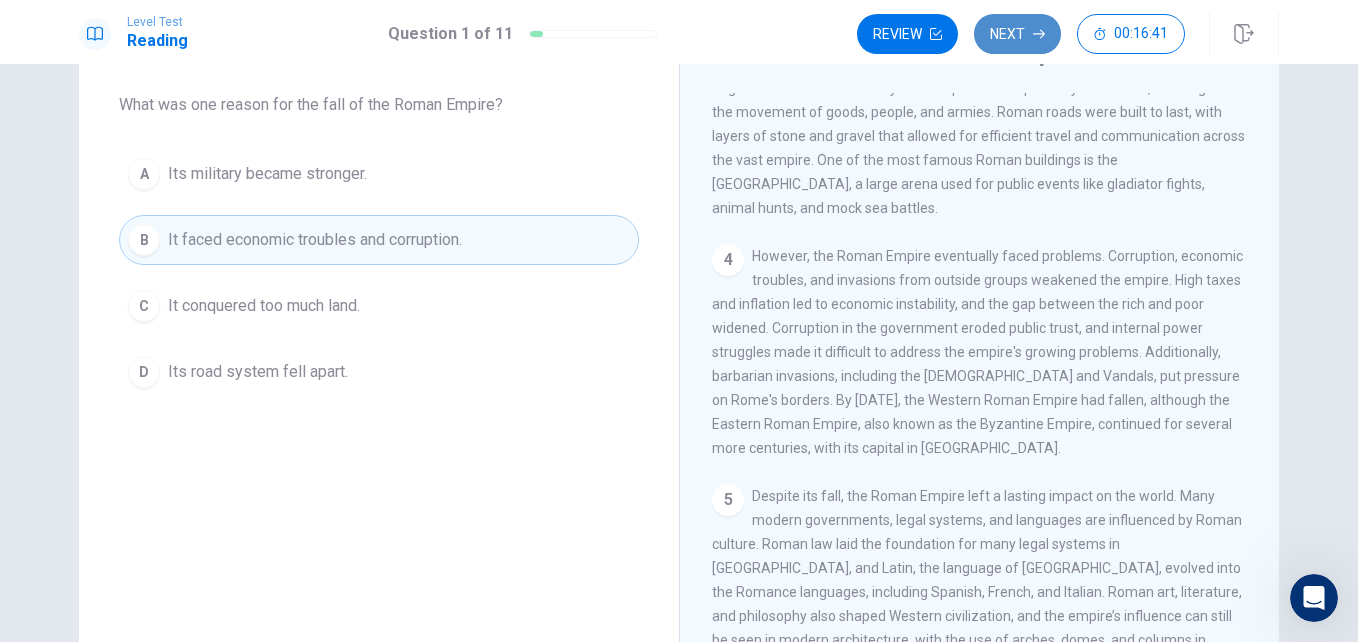 click on "Next" at bounding box center (1017, 34) 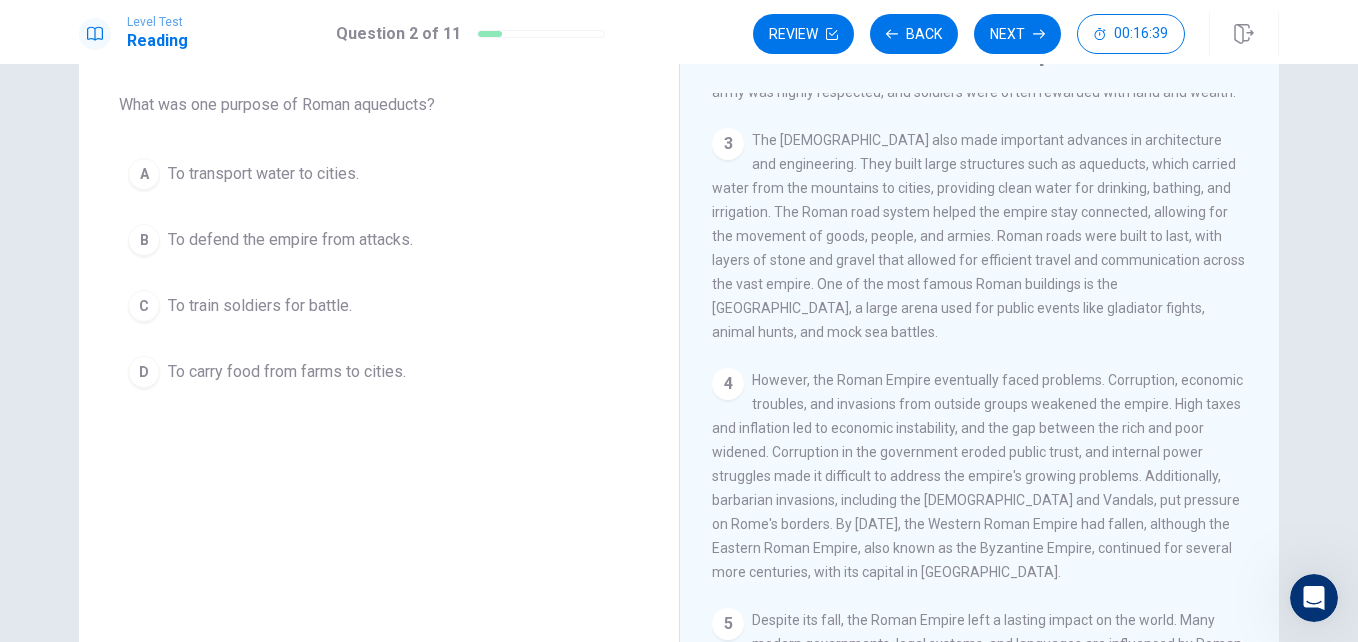 scroll, scrollTop: 420, scrollLeft: 0, axis: vertical 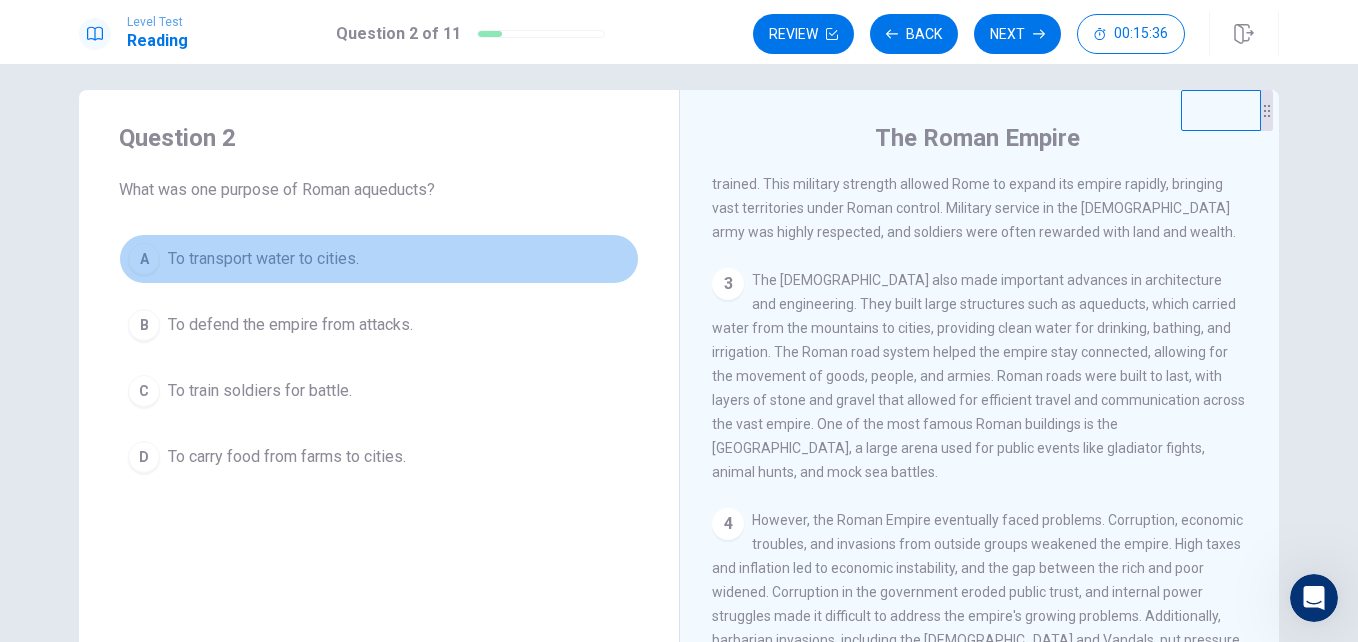 click on "To transport water to cities." at bounding box center (263, 259) 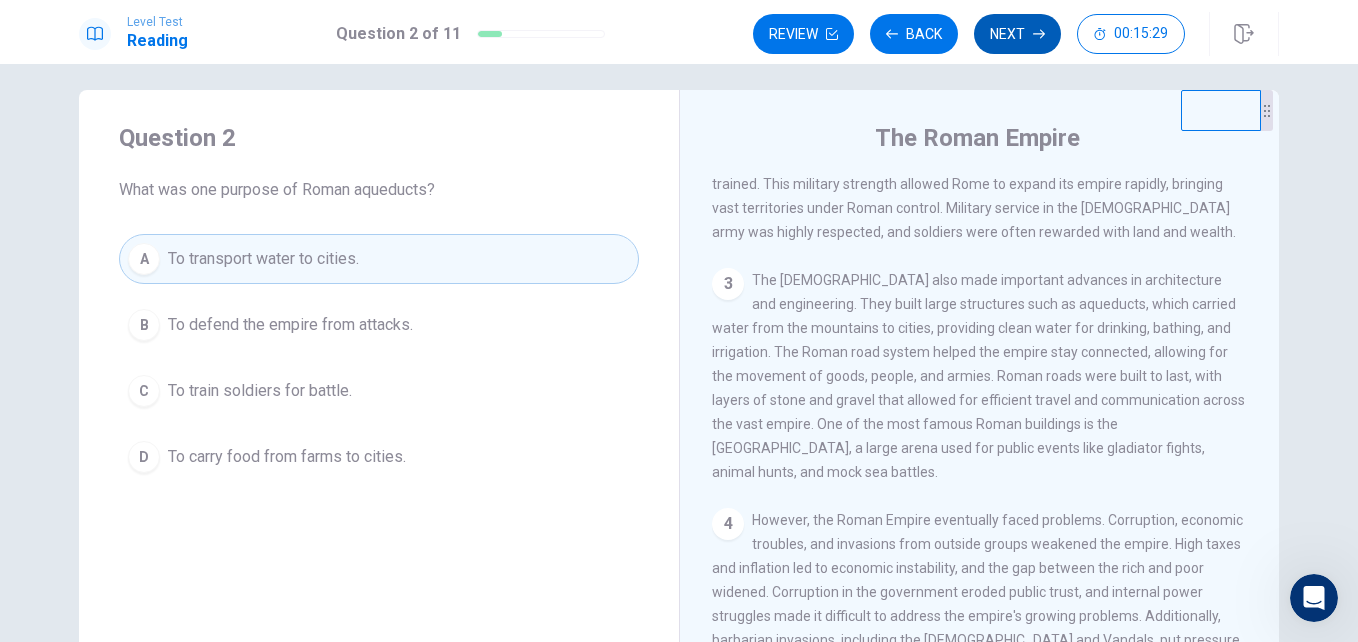 click on "Next" at bounding box center [1017, 34] 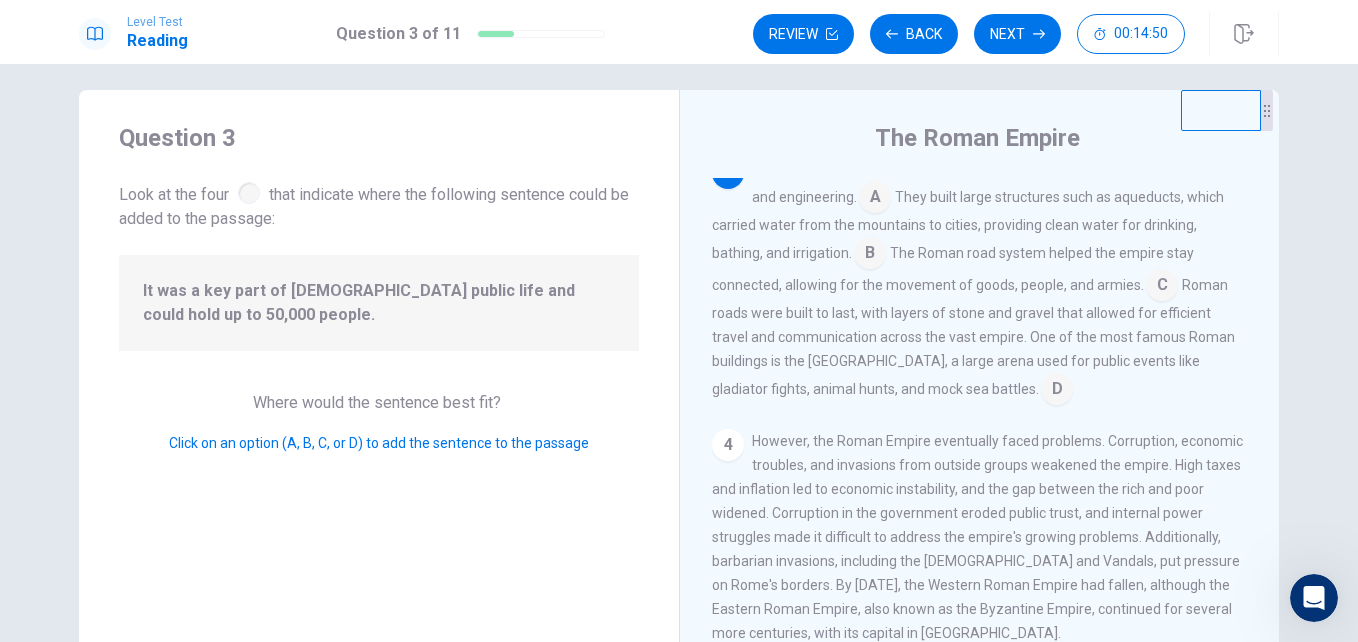 scroll, scrollTop: 478, scrollLeft: 0, axis: vertical 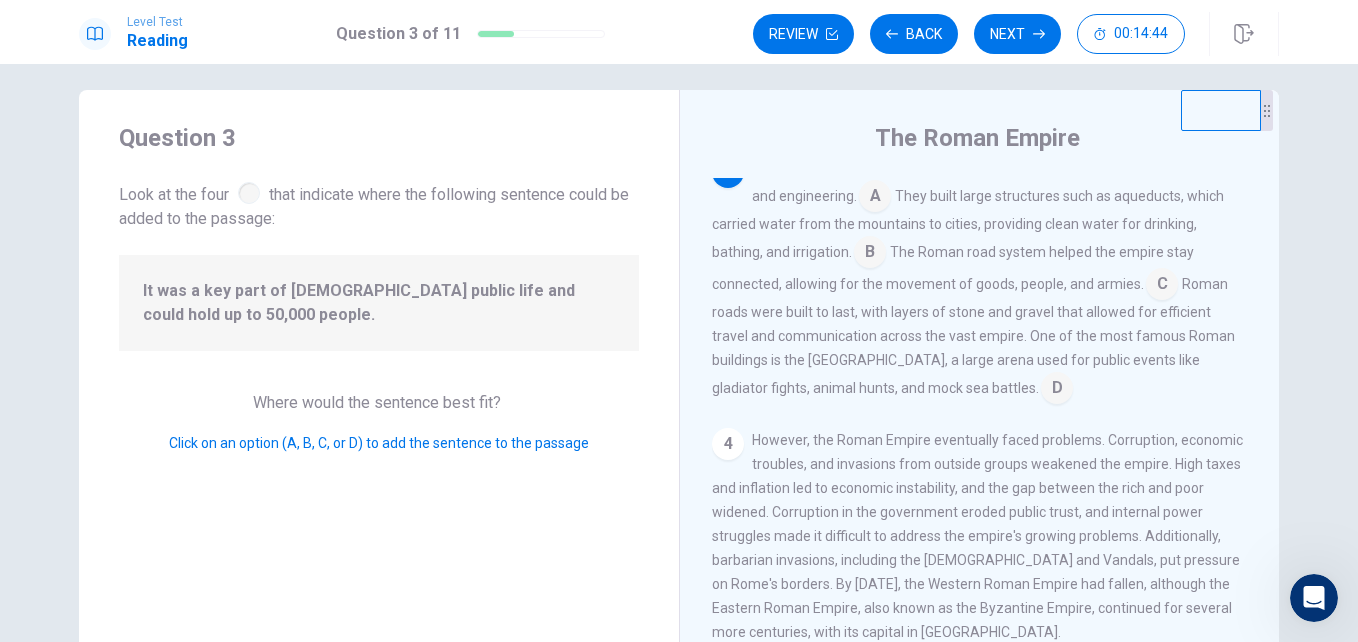 click at bounding box center (1057, 390) 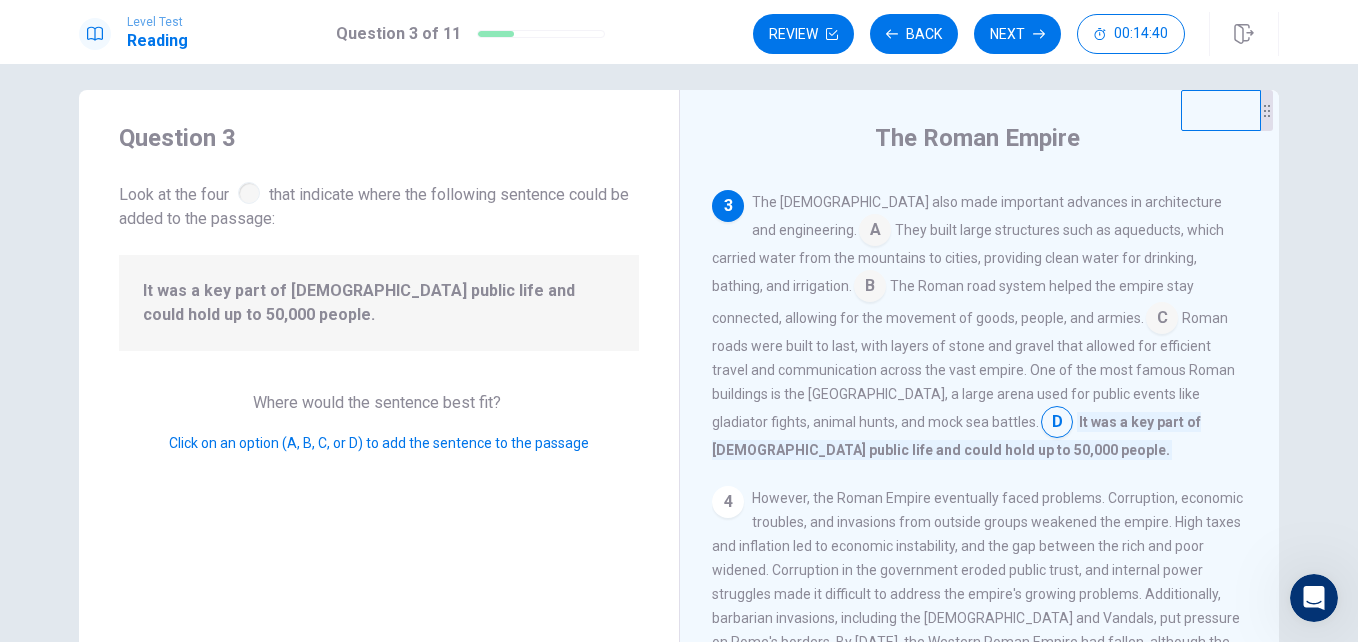 scroll, scrollTop: 443, scrollLeft: 0, axis: vertical 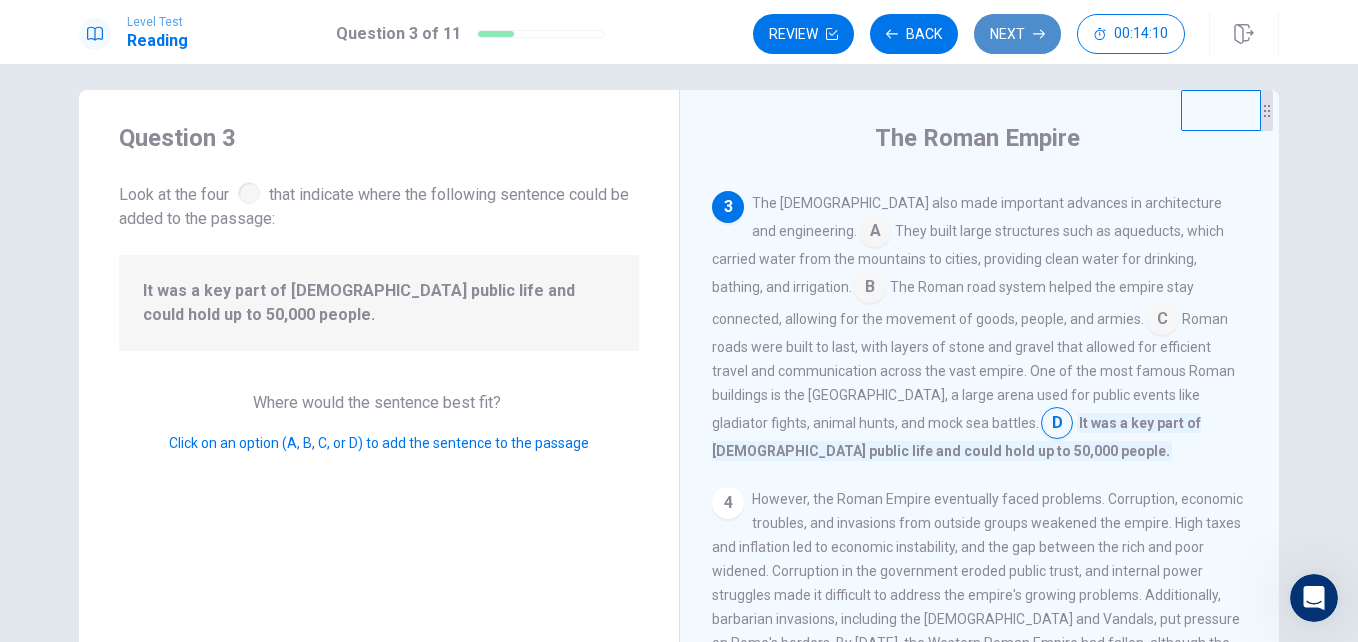 click on "Next" at bounding box center [1017, 34] 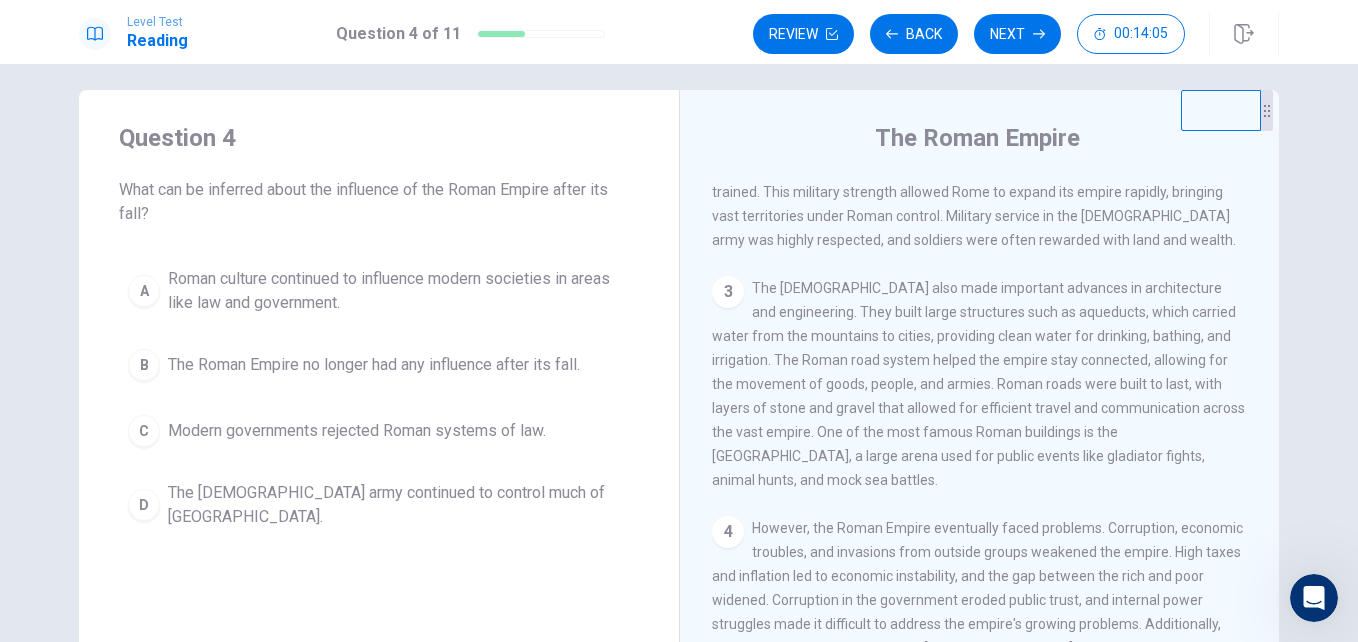 scroll, scrollTop: 545, scrollLeft: 0, axis: vertical 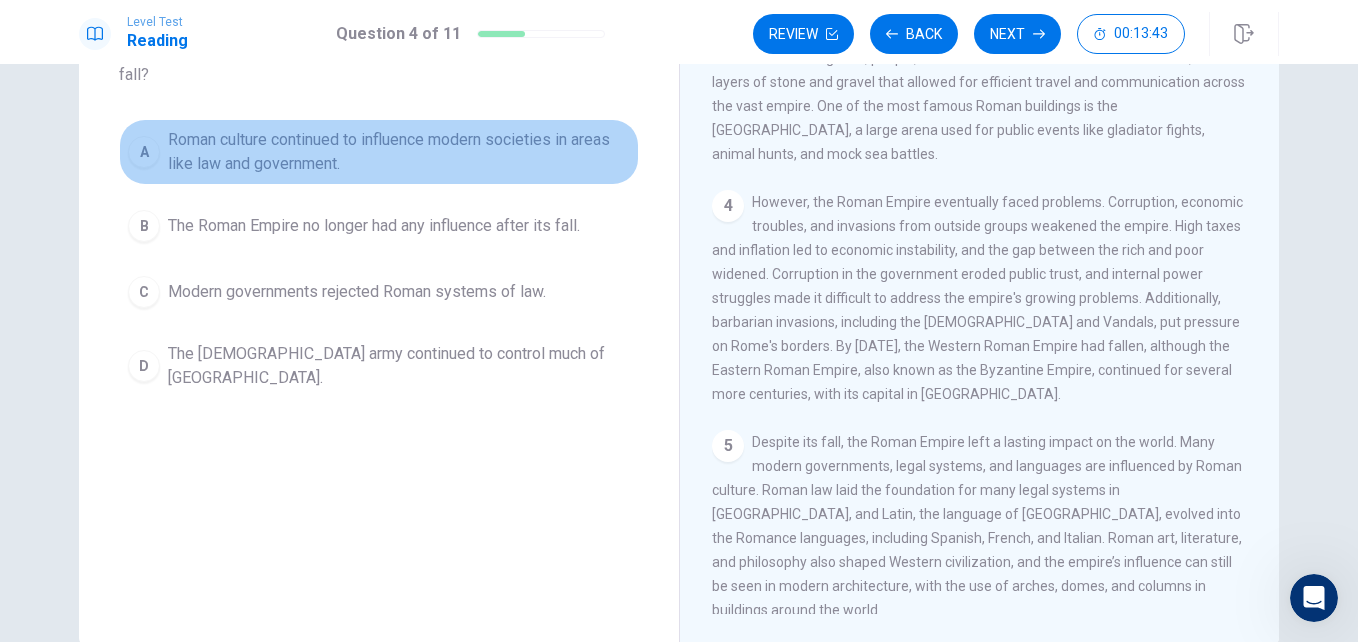 click on "Roman culture continued to influence modern societies in areas like law and government." at bounding box center [399, 152] 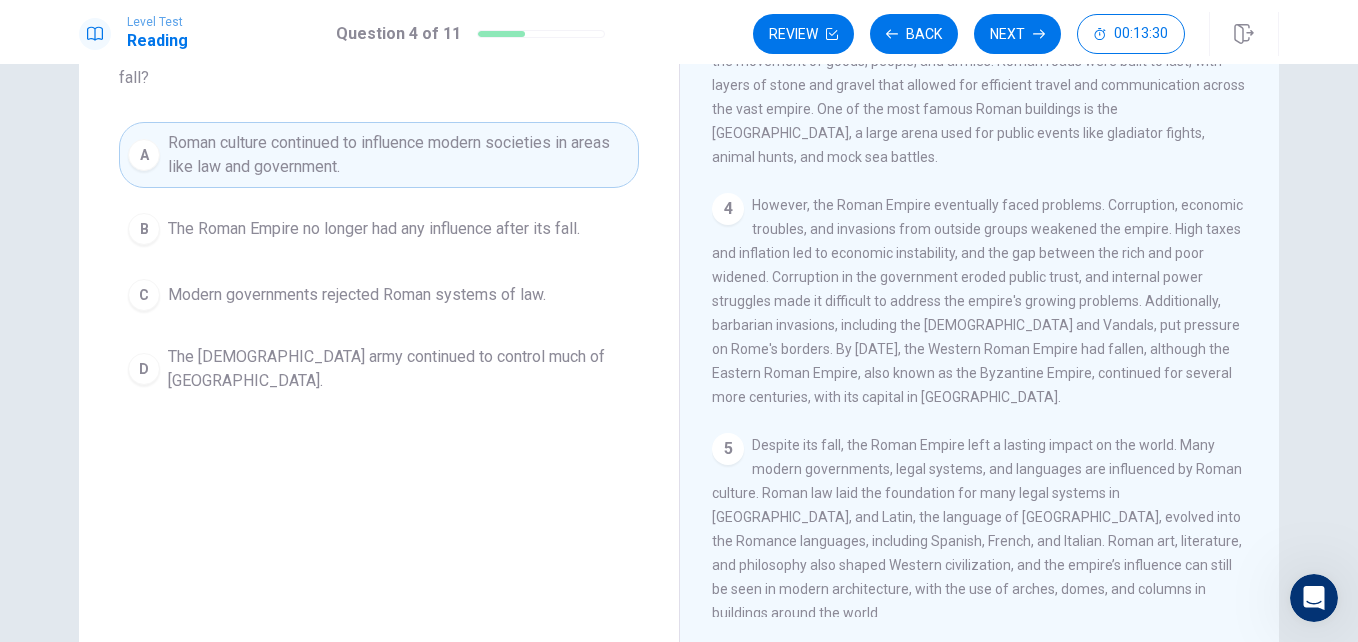 scroll, scrollTop: 149, scrollLeft: 0, axis: vertical 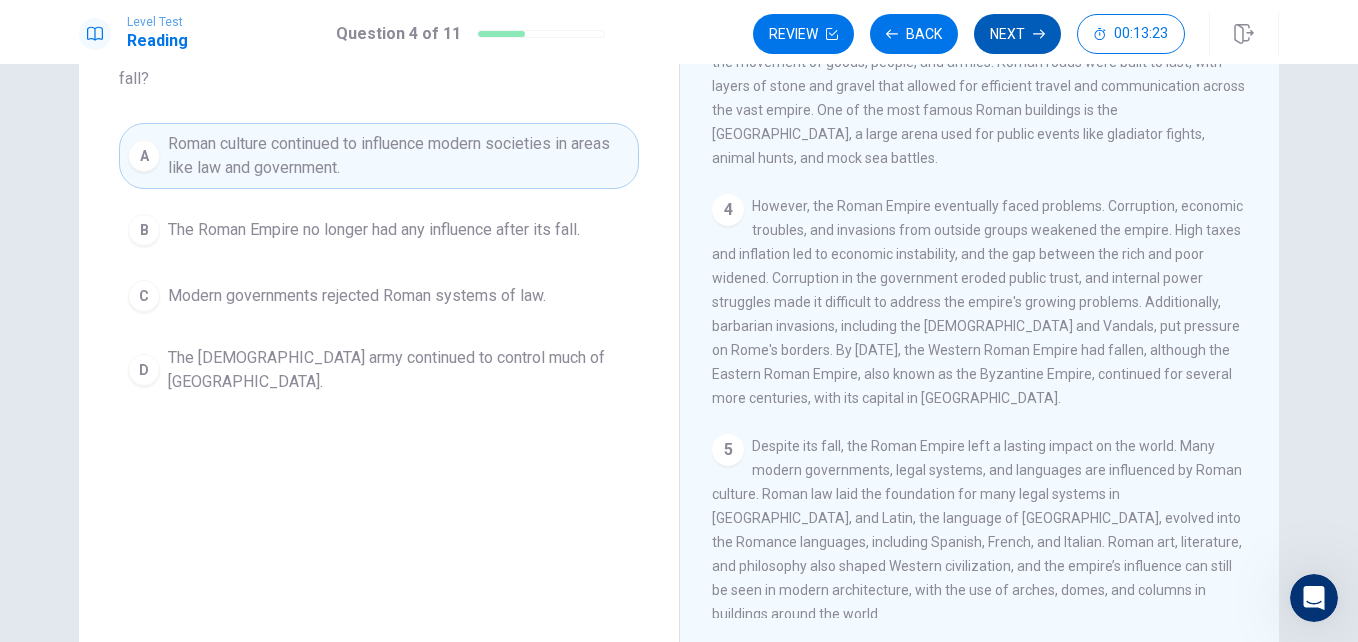 click on "Next" at bounding box center [1017, 34] 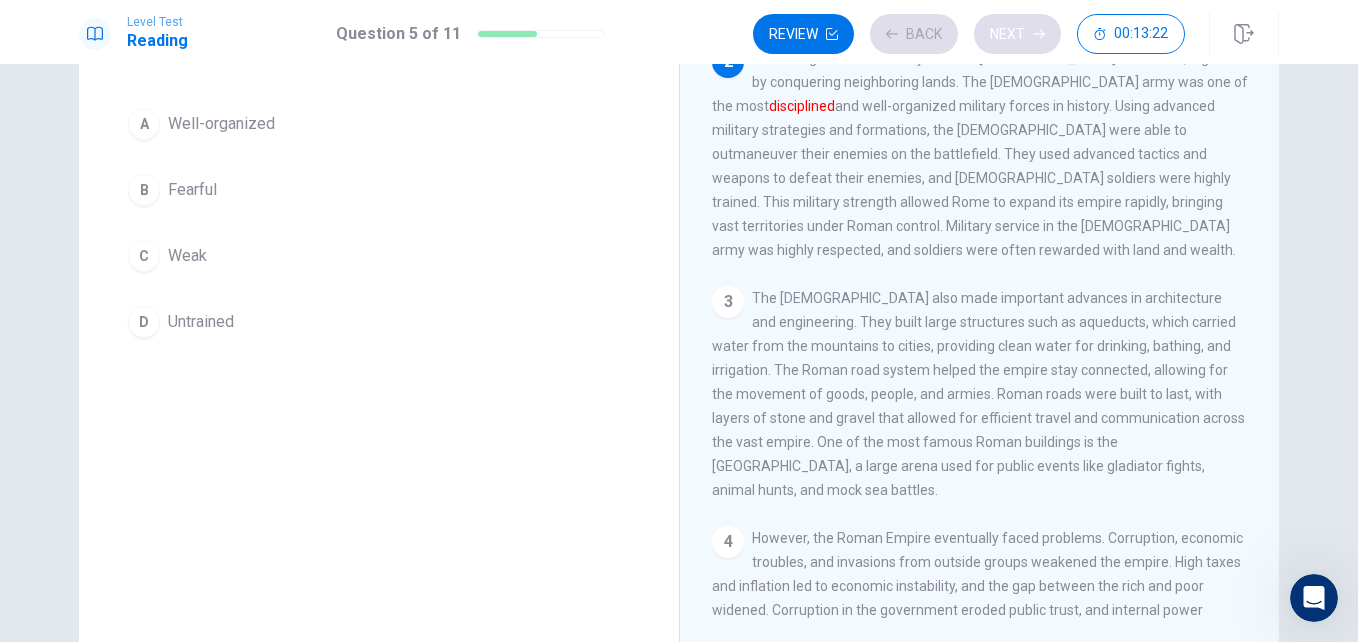 scroll, scrollTop: 199, scrollLeft: 0, axis: vertical 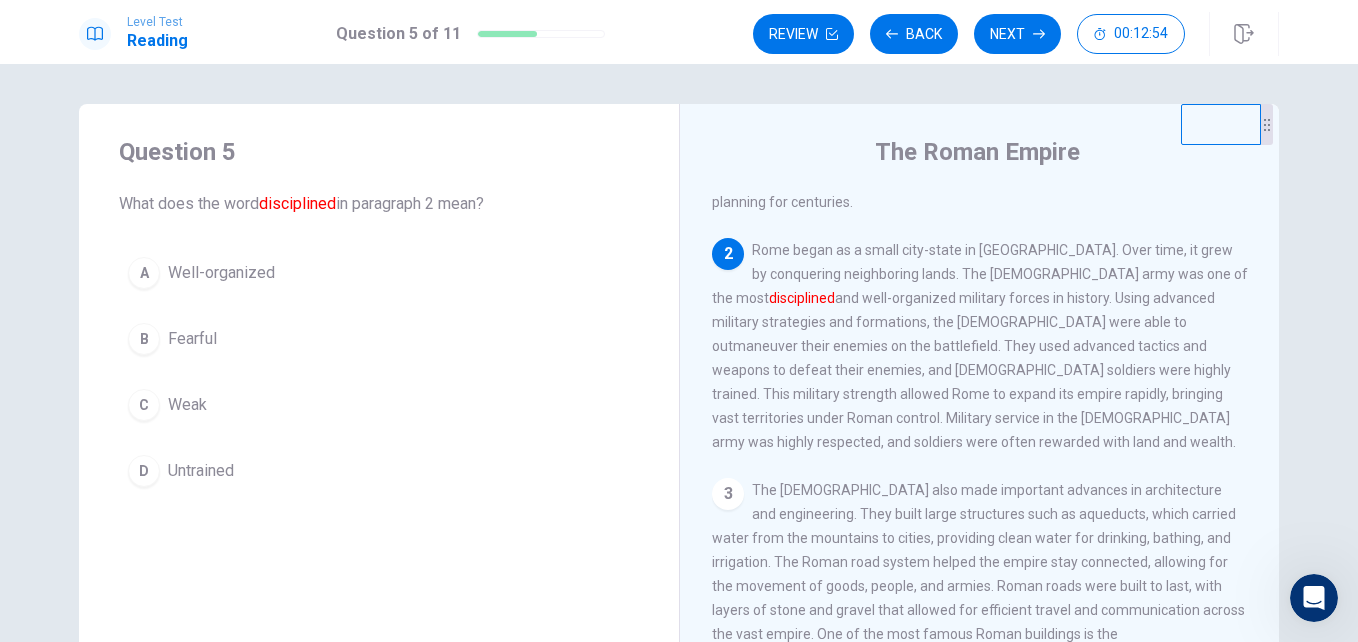 click on "Fearful" at bounding box center [192, 339] 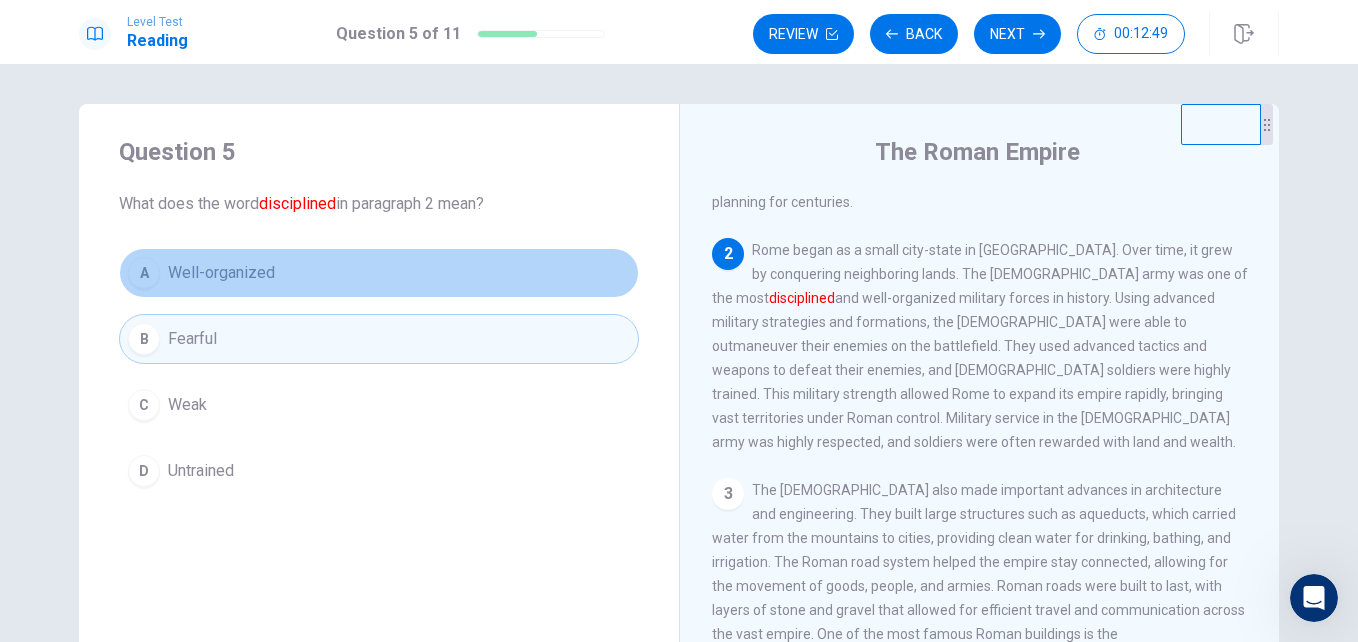 click on "A Well-organized" at bounding box center [379, 273] 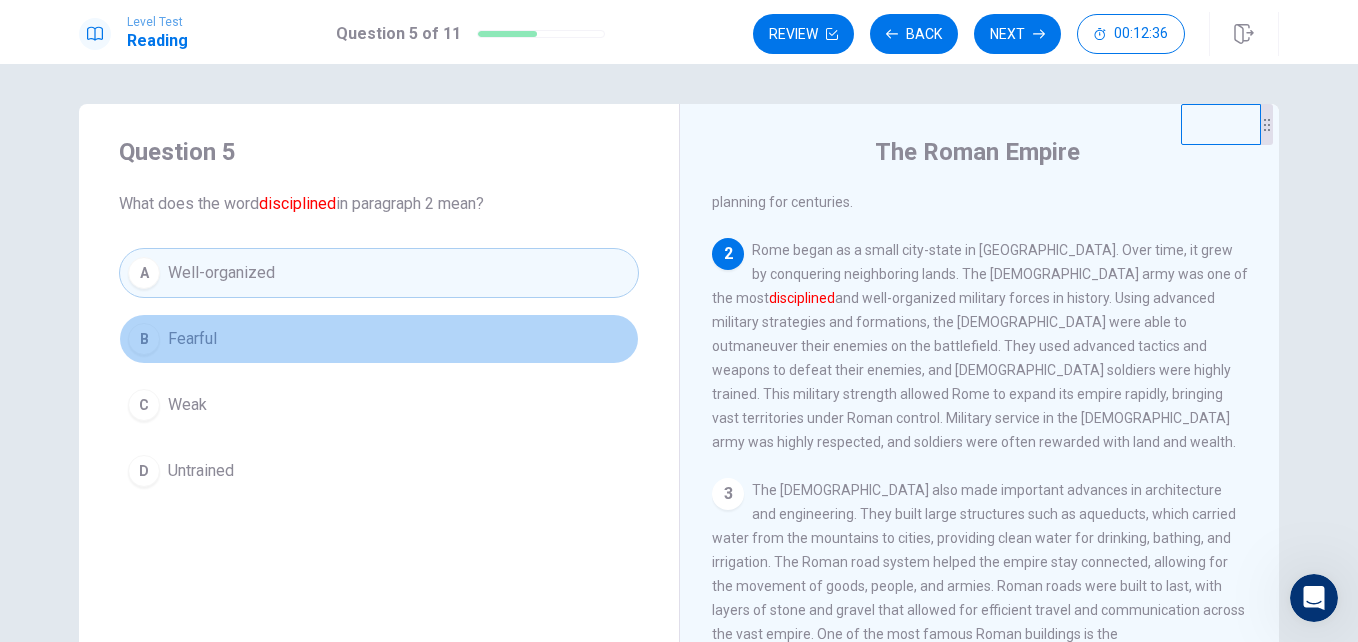 click on "B Fearful" at bounding box center [379, 339] 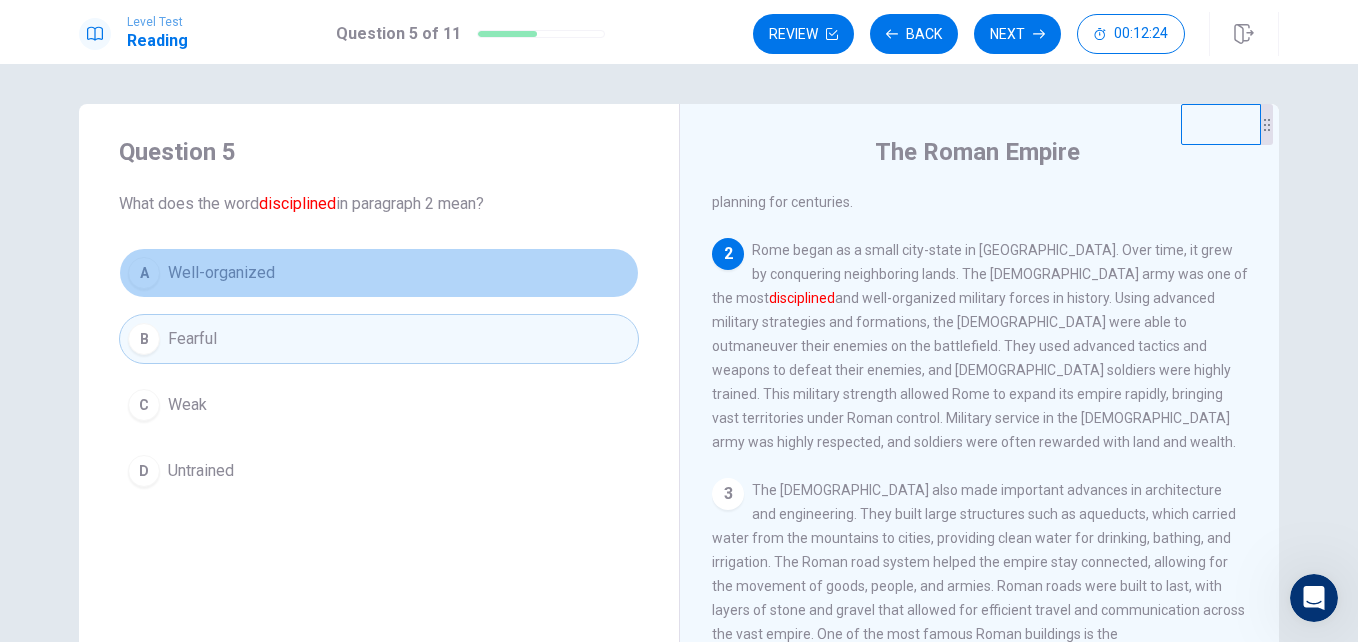 click on "A Well-organized" at bounding box center [379, 273] 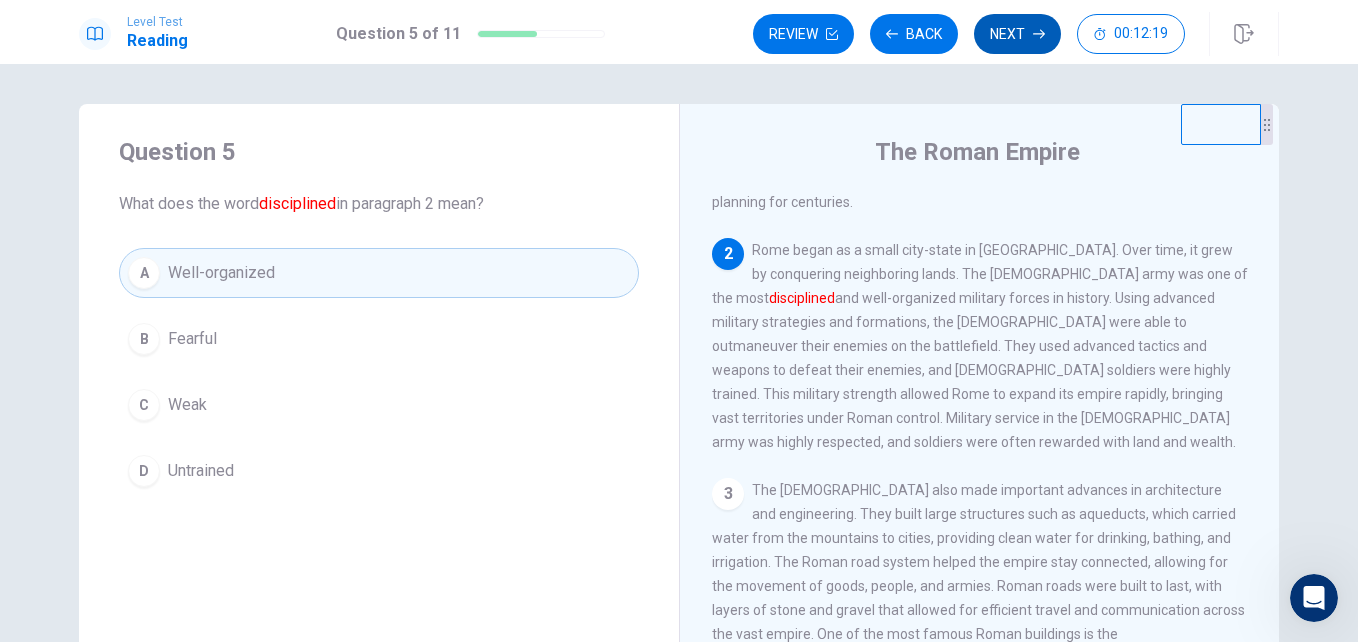 click on "Next" at bounding box center (1017, 34) 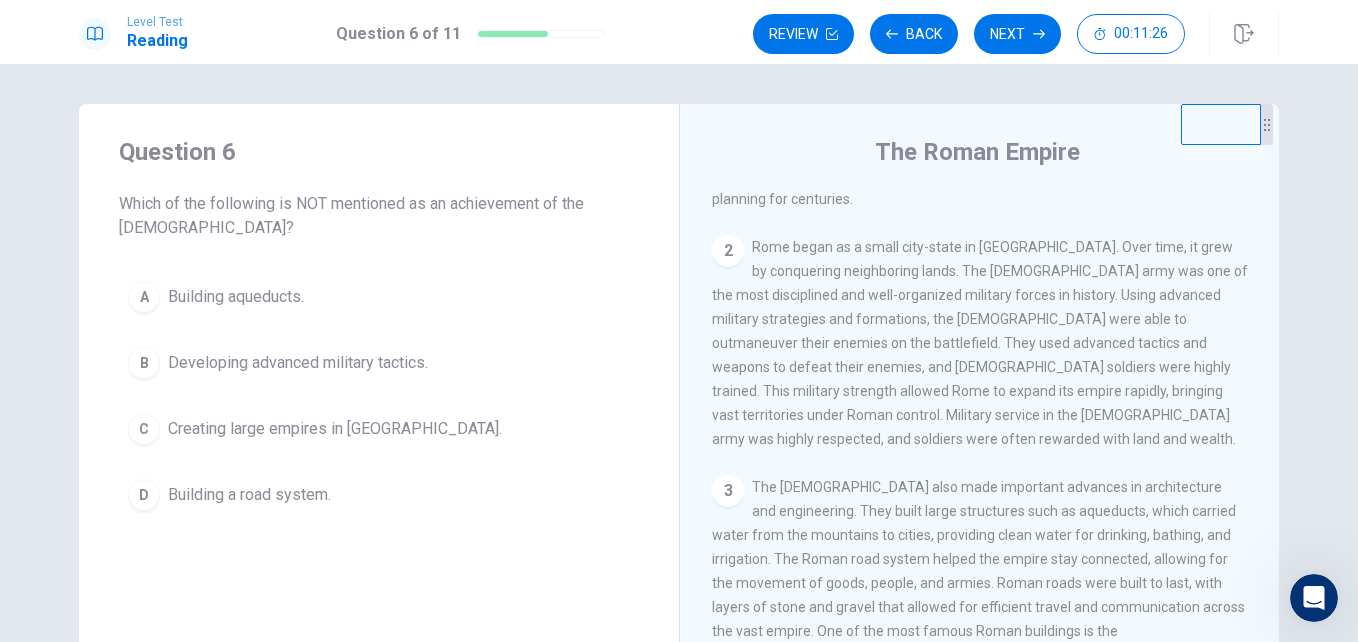 scroll, scrollTop: 177, scrollLeft: 0, axis: vertical 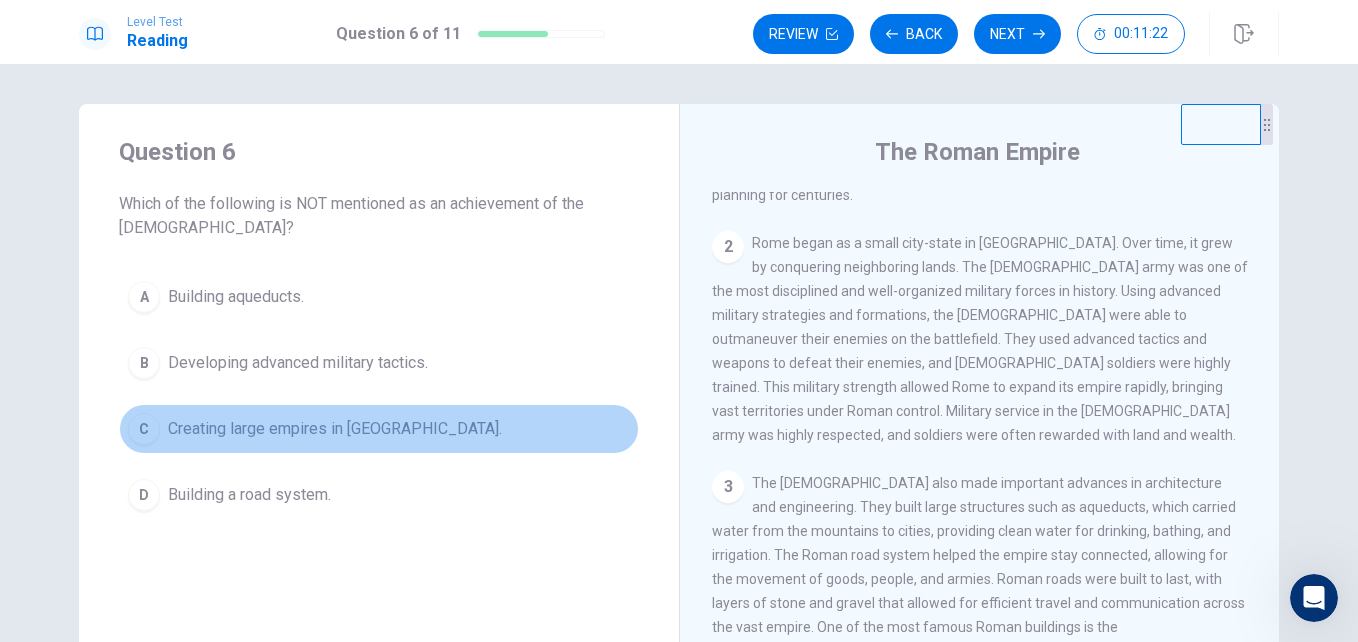 click on "Creating large empires in Africa." at bounding box center (335, 429) 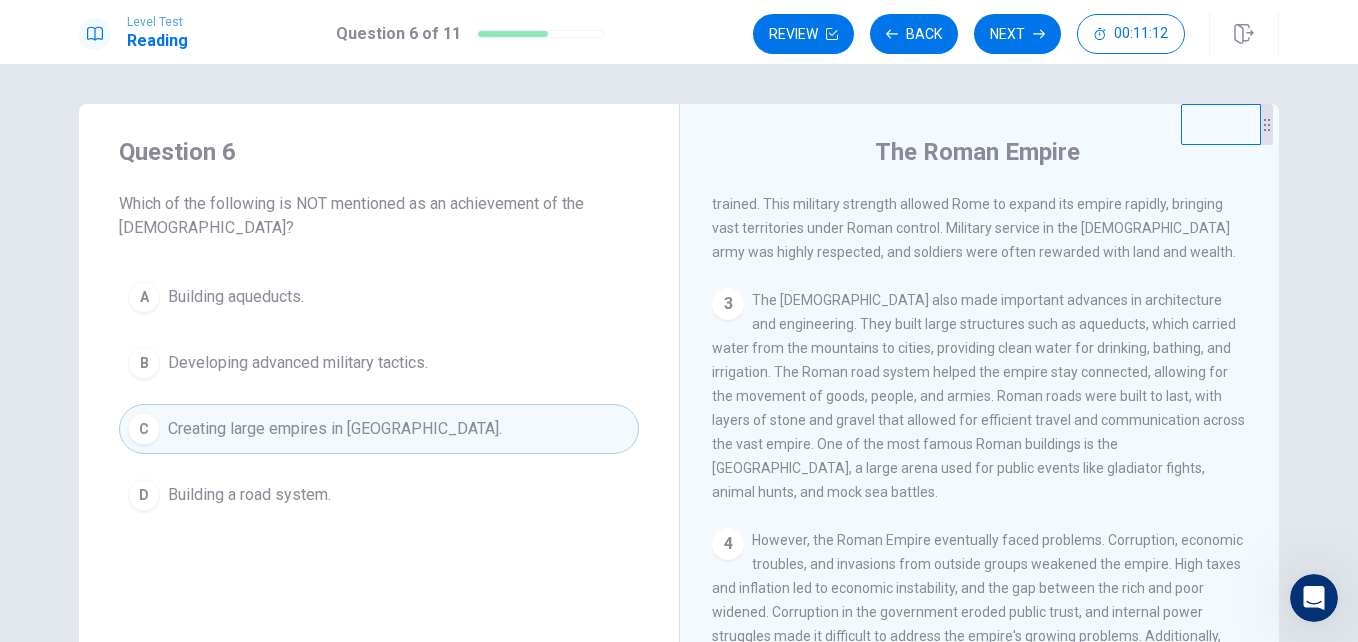 scroll, scrollTop: 359, scrollLeft: 0, axis: vertical 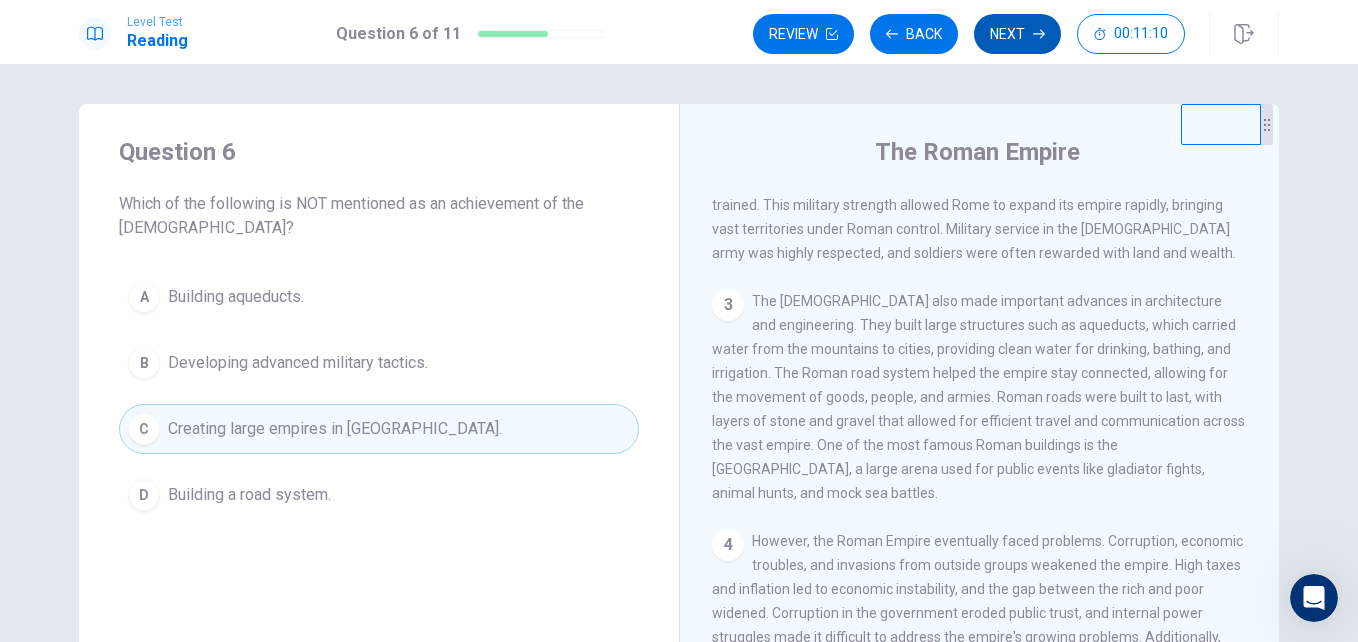 click on "Next" at bounding box center [1017, 34] 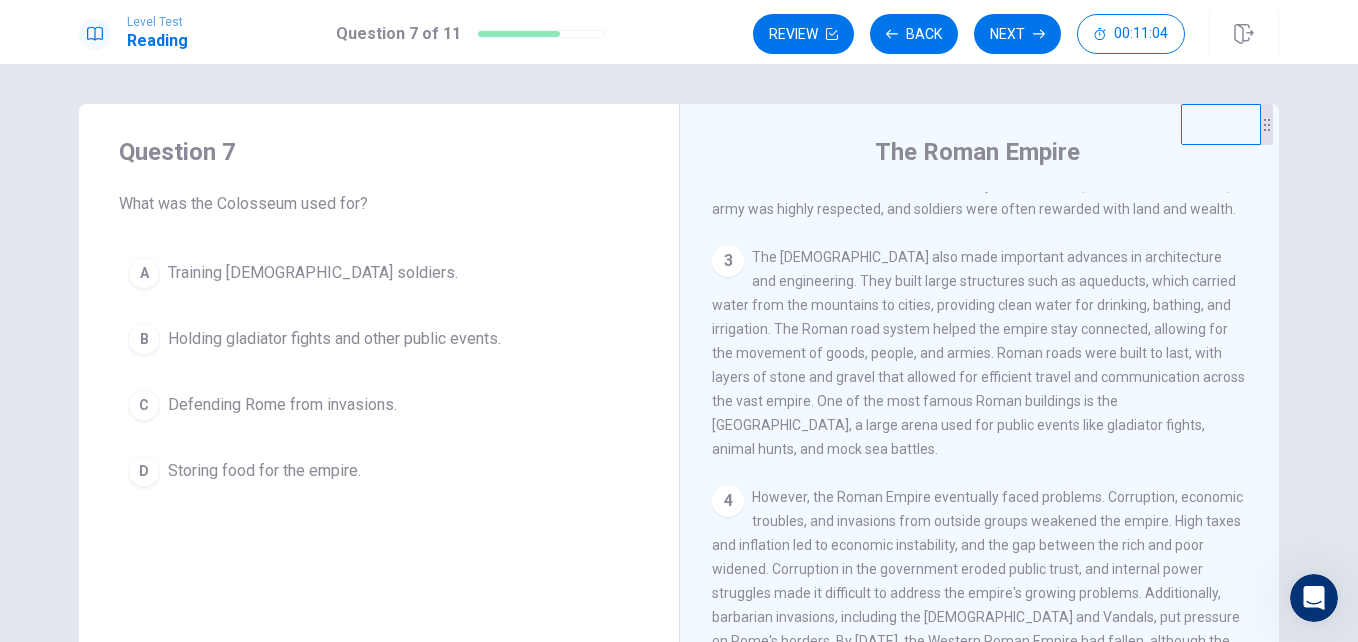 scroll, scrollTop: 402, scrollLeft: 0, axis: vertical 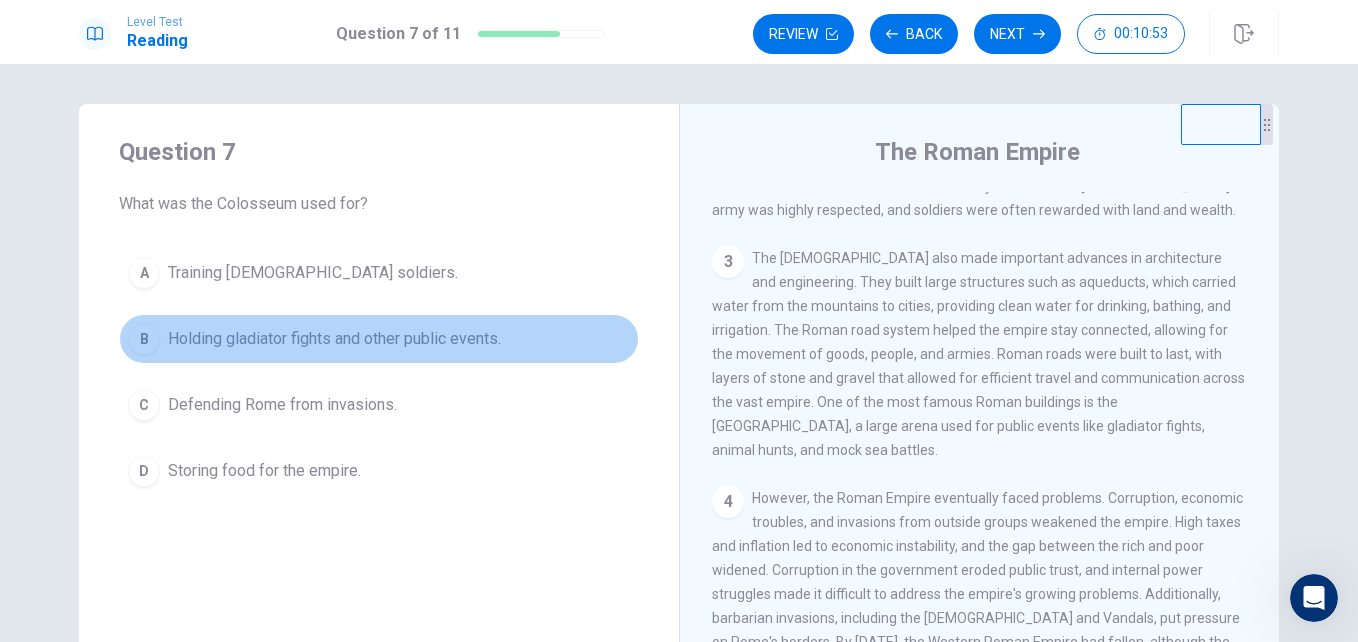 click on "B Holding gladiator fights and other public events." at bounding box center (379, 339) 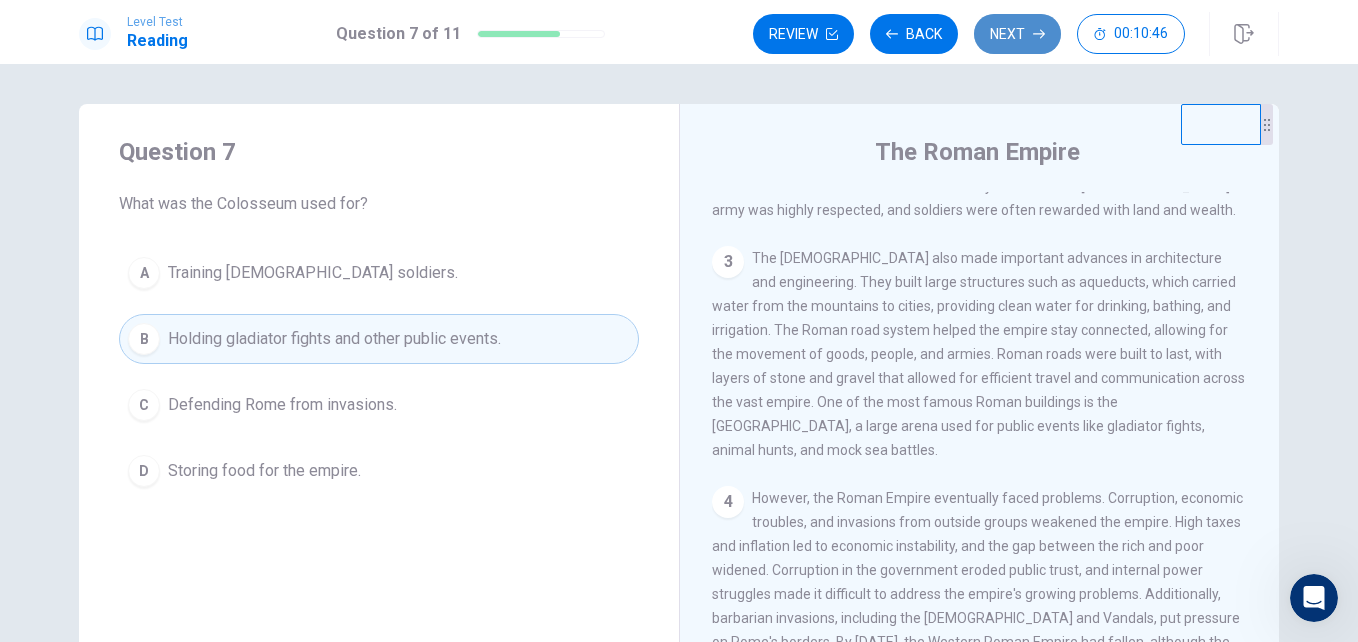 click on "Next" at bounding box center (1017, 34) 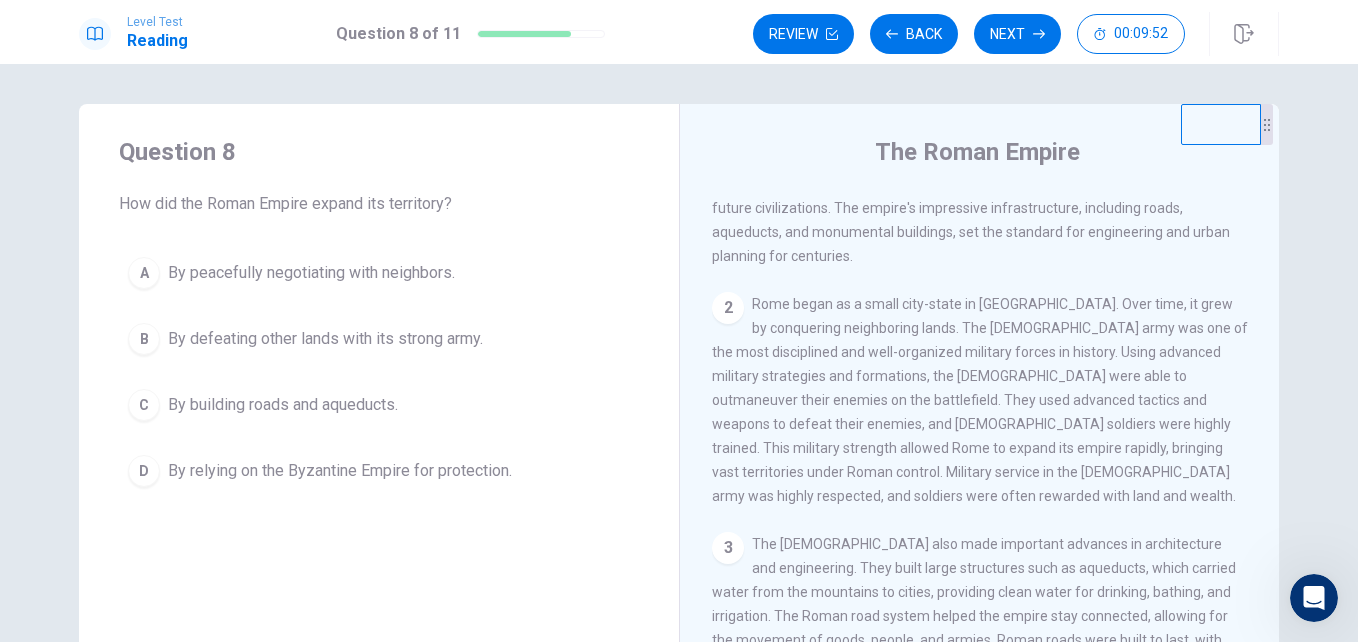 scroll, scrollTop: 117, scrollLeft: 0, axis: vertical 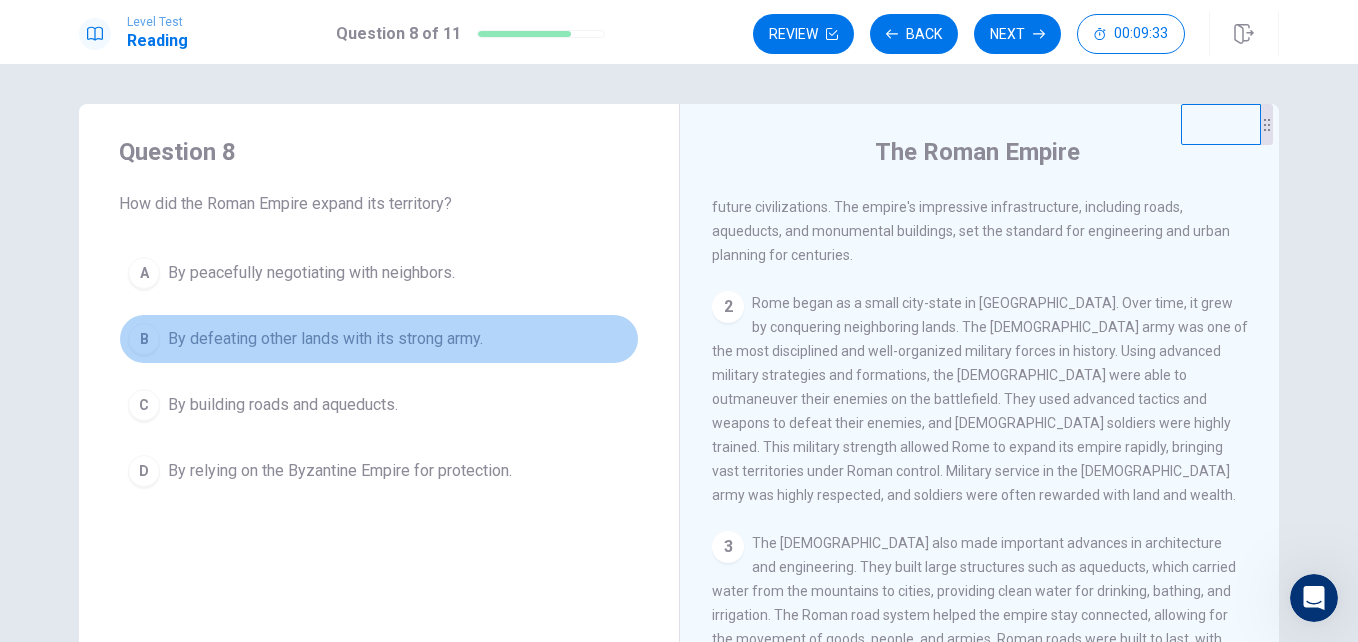 click on "By defeating other lands with its strong army." at bounding box center [325, 339] 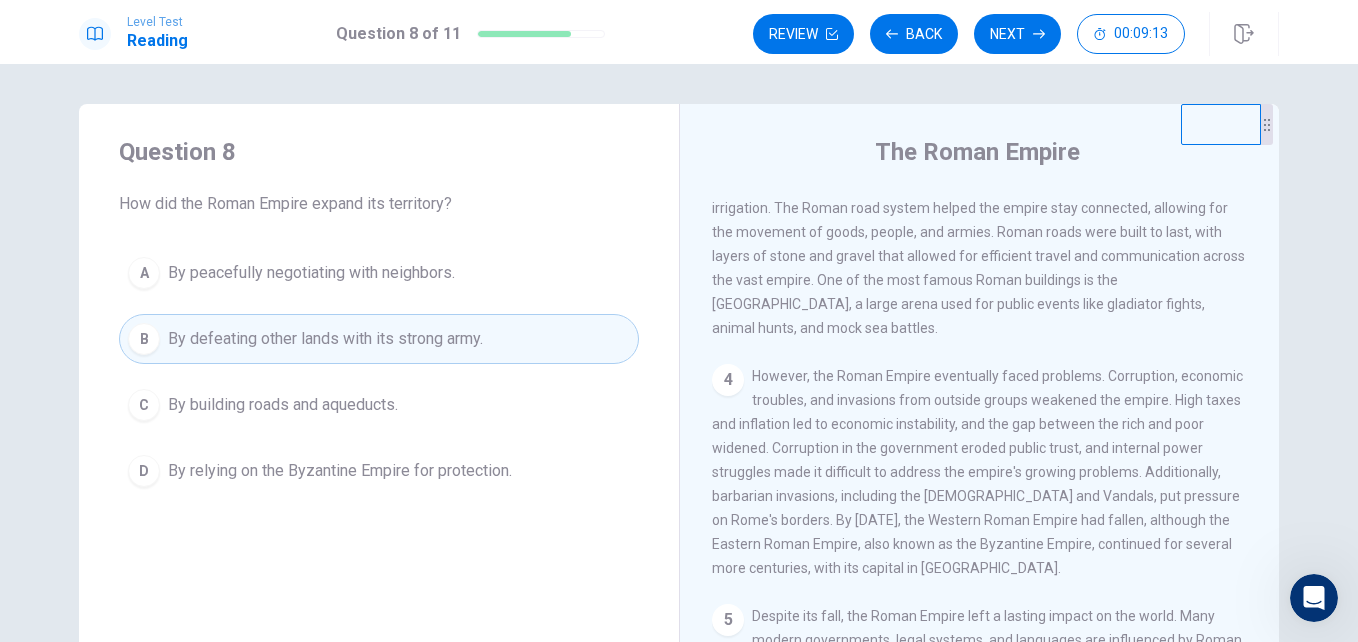 scroll, scrollTop: 545, scrollLeft: 0, axis: vertical 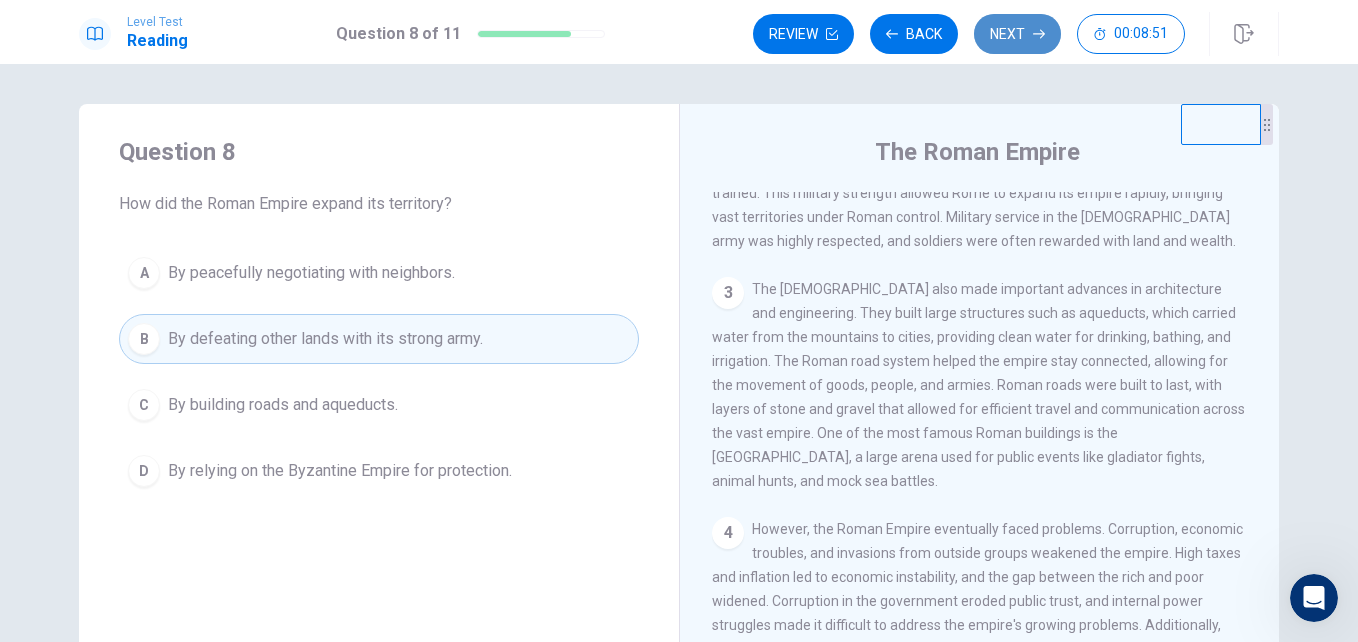 click on "Next" at bounding box center (1017, 34) 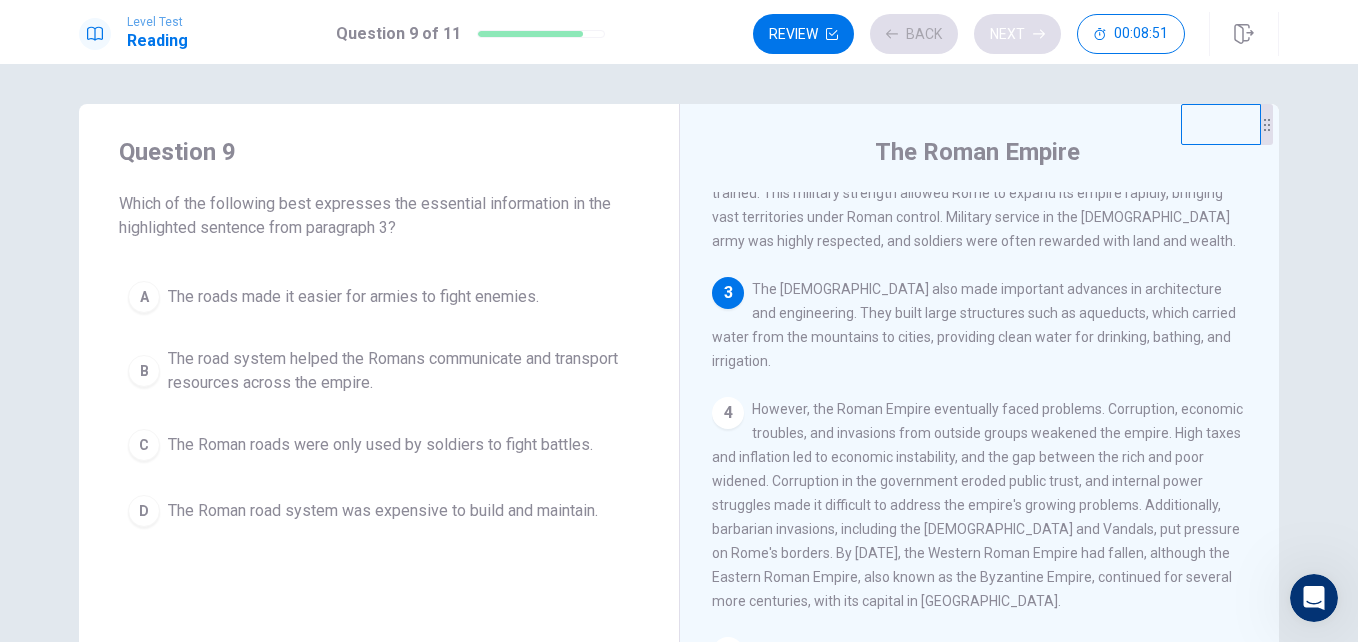 scroll, scrollTop: 420, scrollLeft: 0, axis: vertical 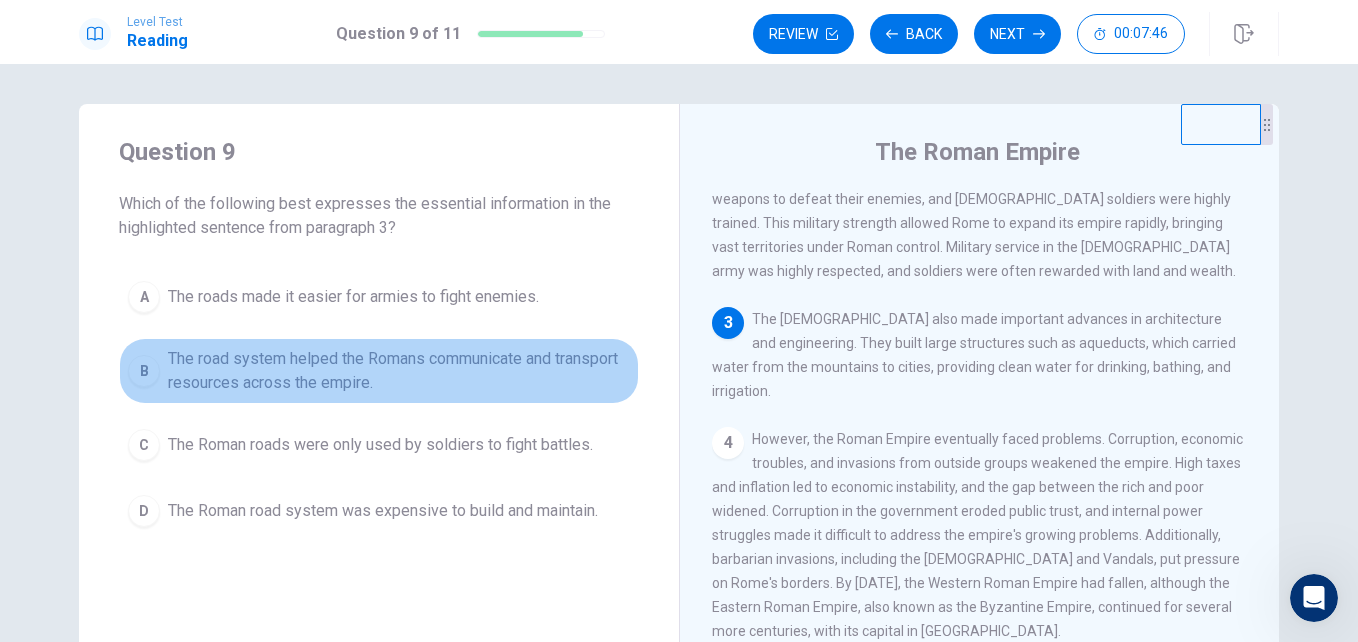 click on "The road system helped the Romans communicate and transport resources across the empire." at bounding box center (399, 371) 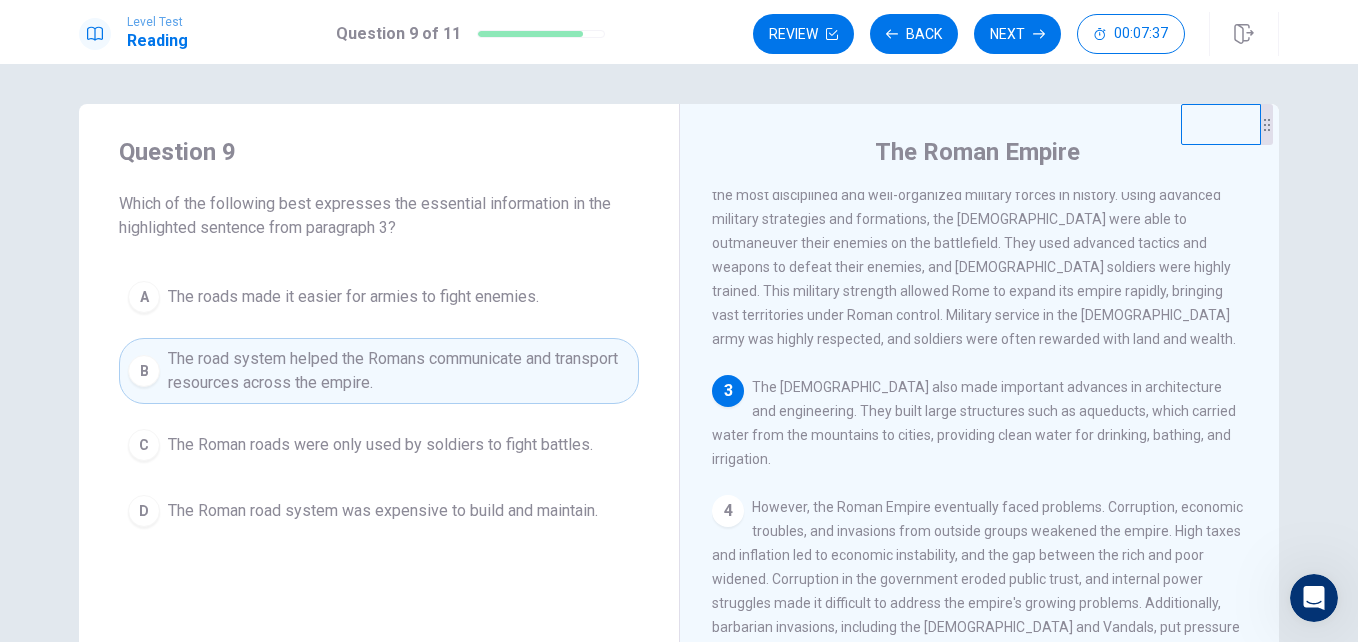 scroll, scrollTop: 274, scrollLeft: 0, axis: vertical 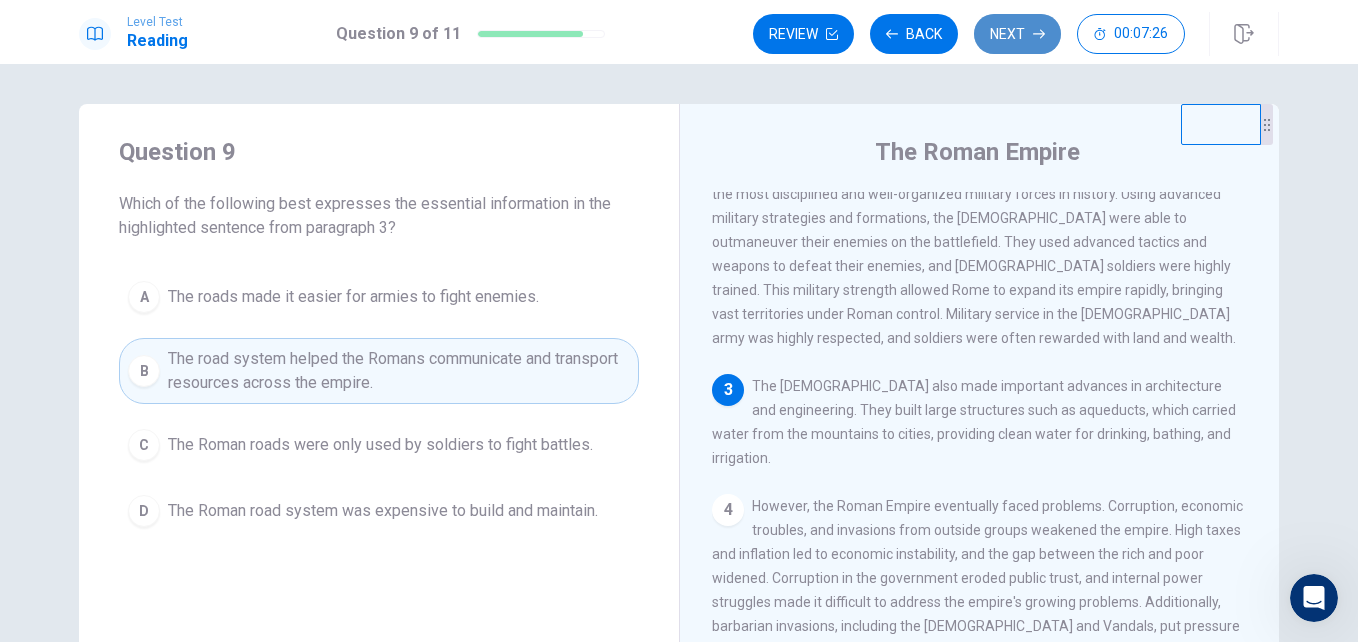 click on "Next" at bounding box center (1017, 34) 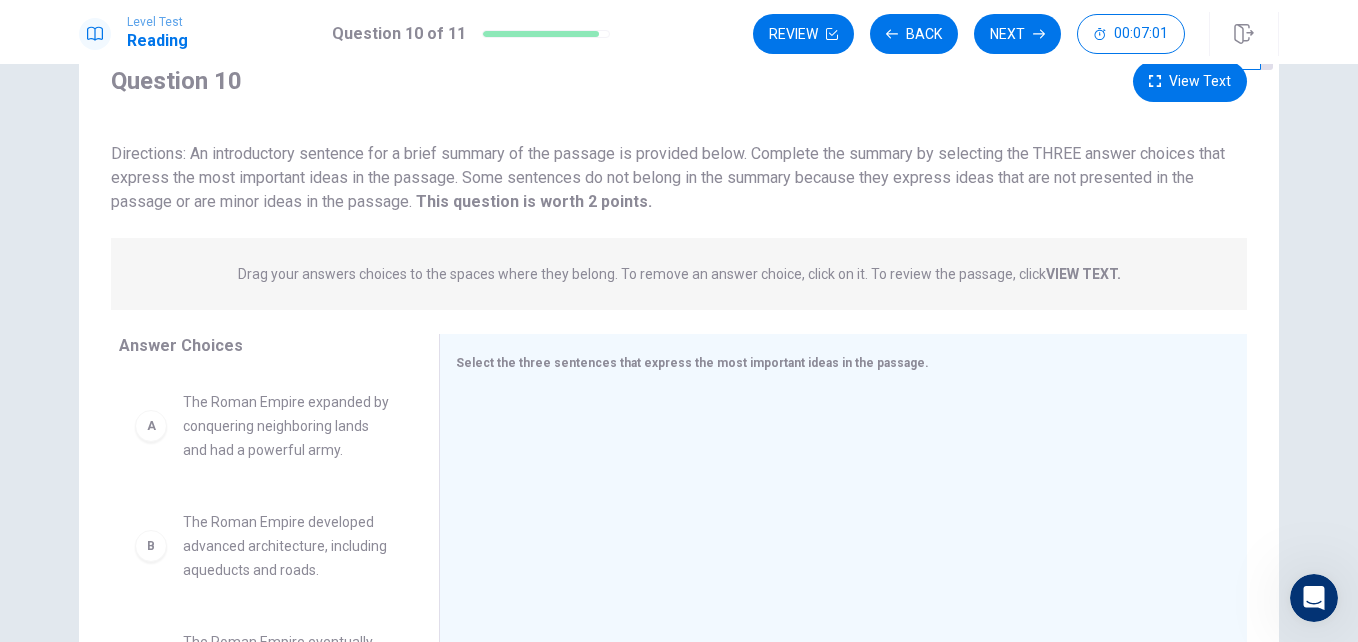 scroll, scrollTop: 261, scrollLeft: 0, axis: vertical 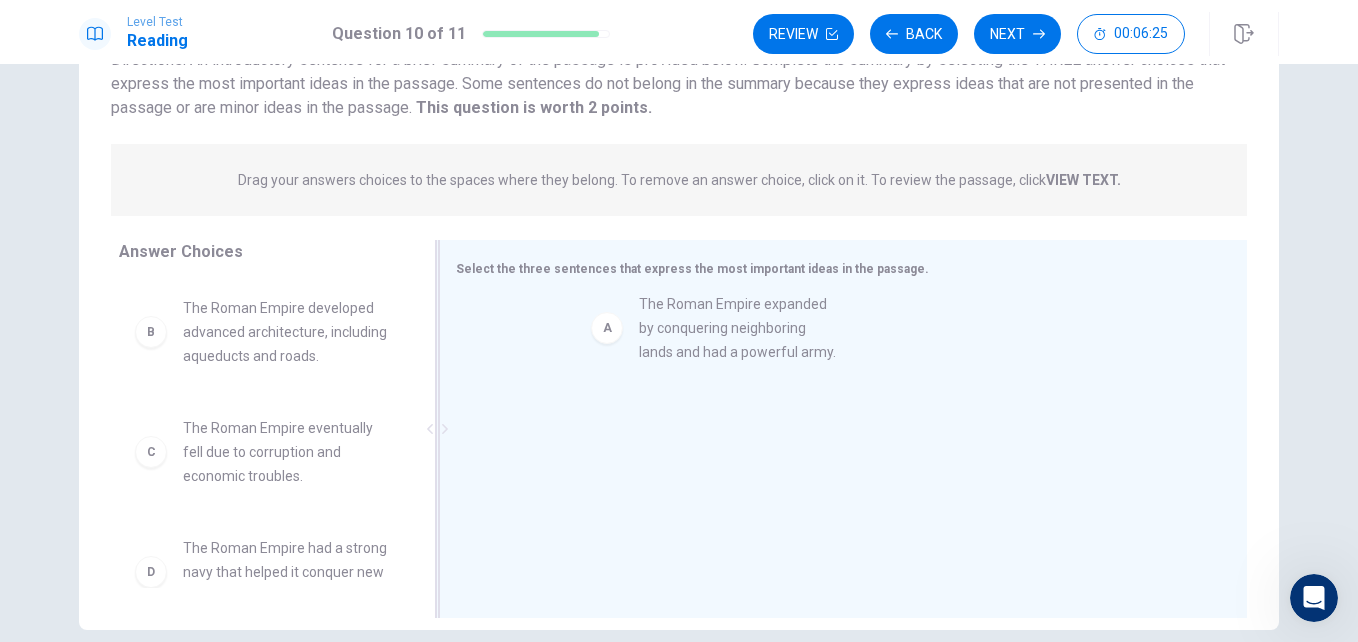 drag, startPoint x: 311, startPoint y: 372, endPoint x: 801, endPoint y: 360, distance: 490.1469 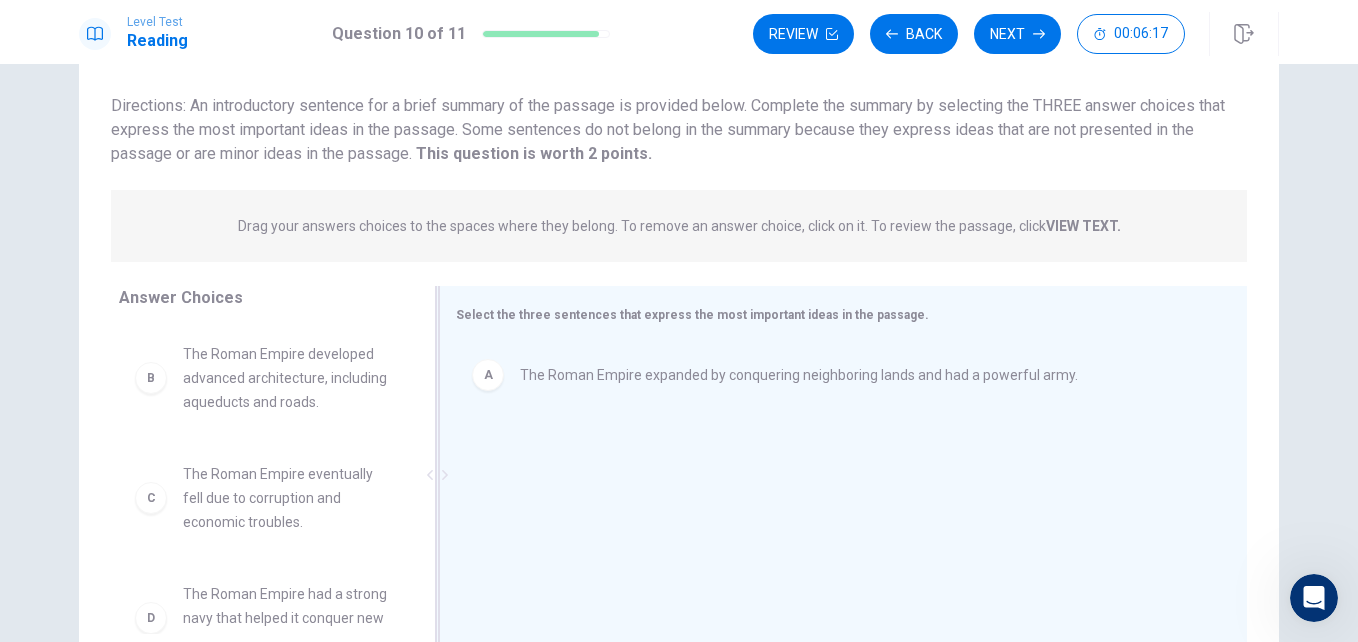 scroll, scrollTop: 121, scrollLeft: 0, axis: vertical 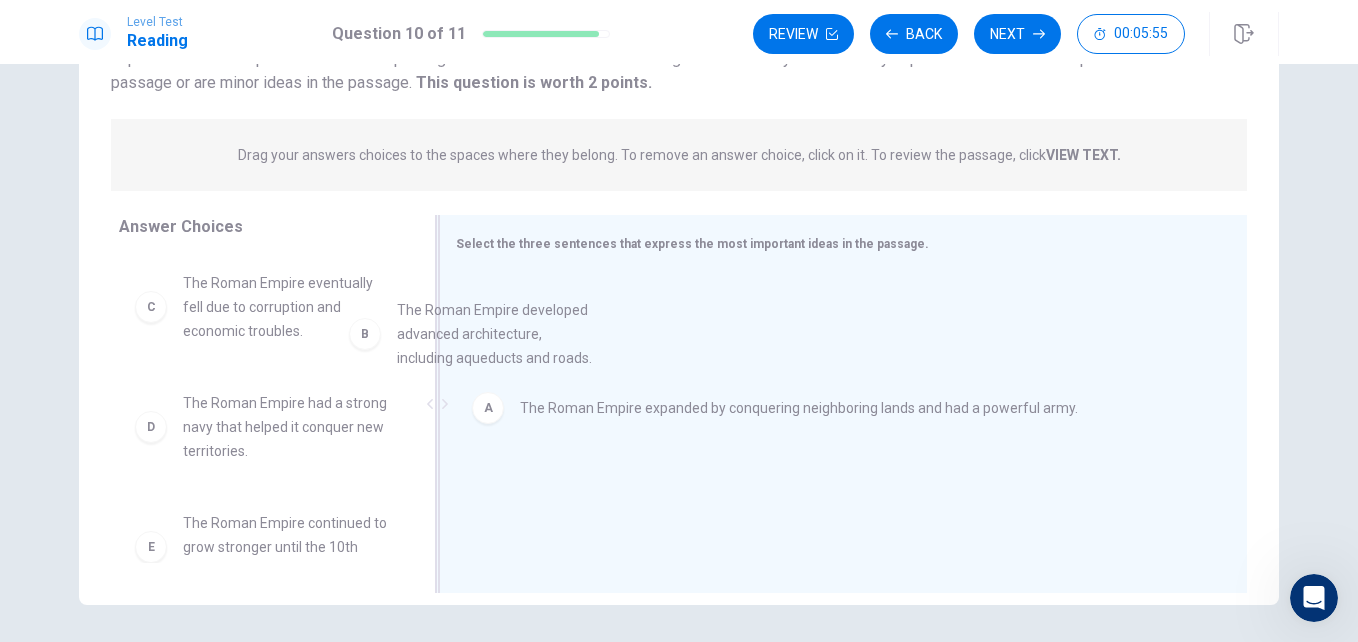 drag, startPoint x: 336, startPoint y: 347, endPoint x: 625, endPoint y: 392, distance: 292.48248 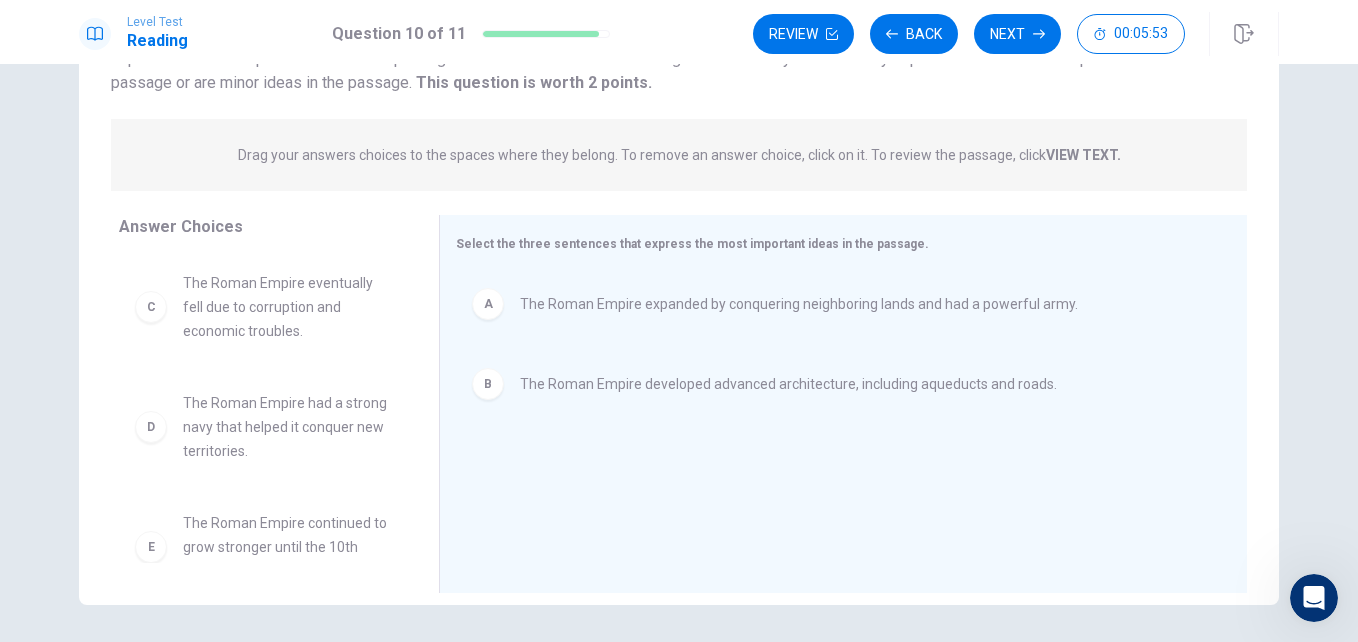 scroll, scrollTop: 156, scrollLeft: 0, axis: vertical 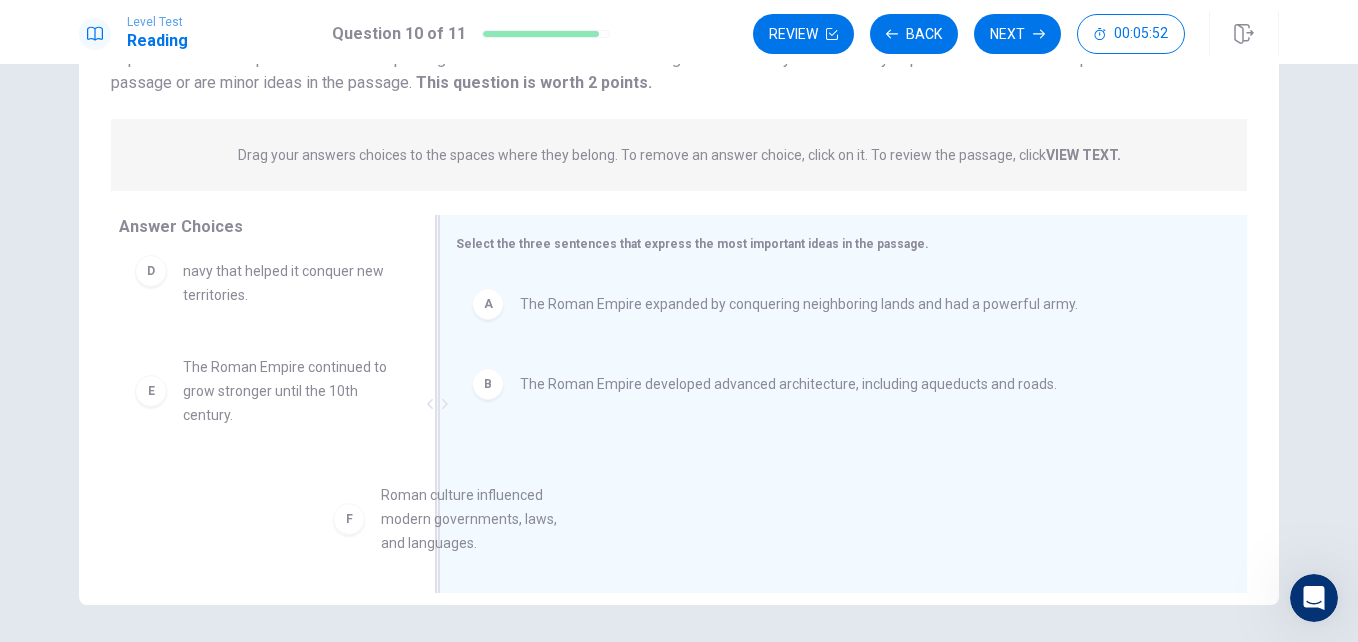 drag, startPoint x: 340, startPoint y: 509, endPoint x: 826, endPoint y: 493, distance: 486.2633 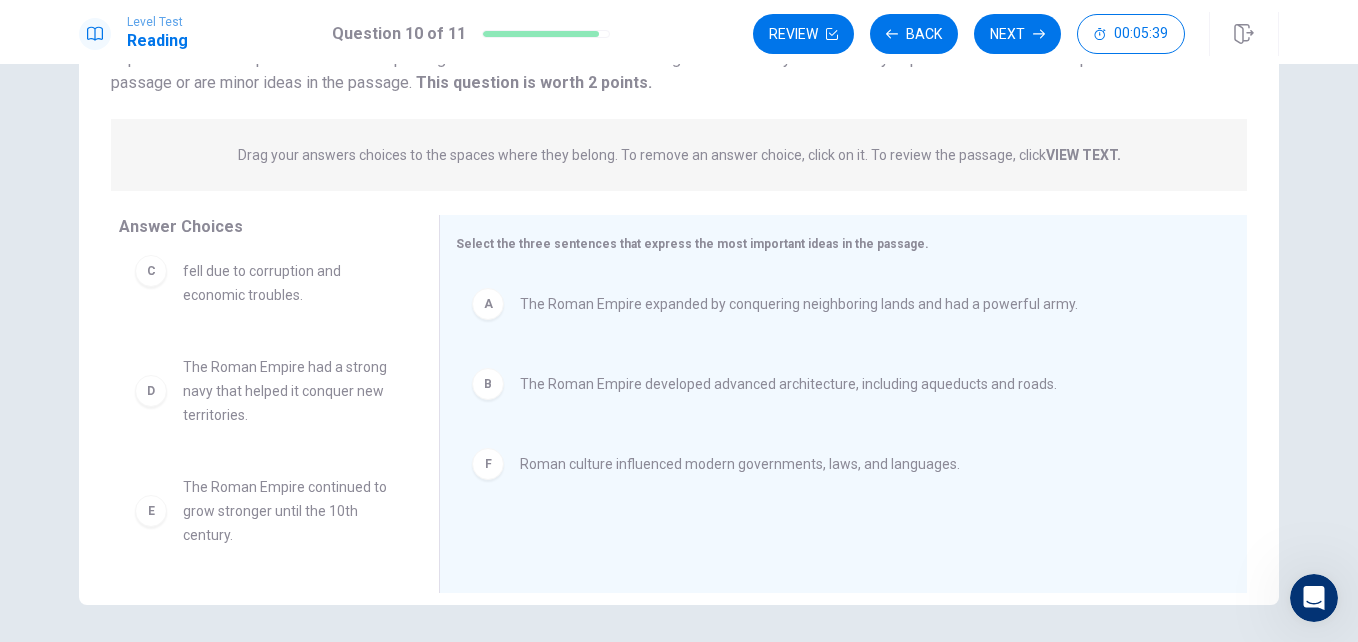 scroll, scrollTop: 0, scrollLeft: 0, axis: both 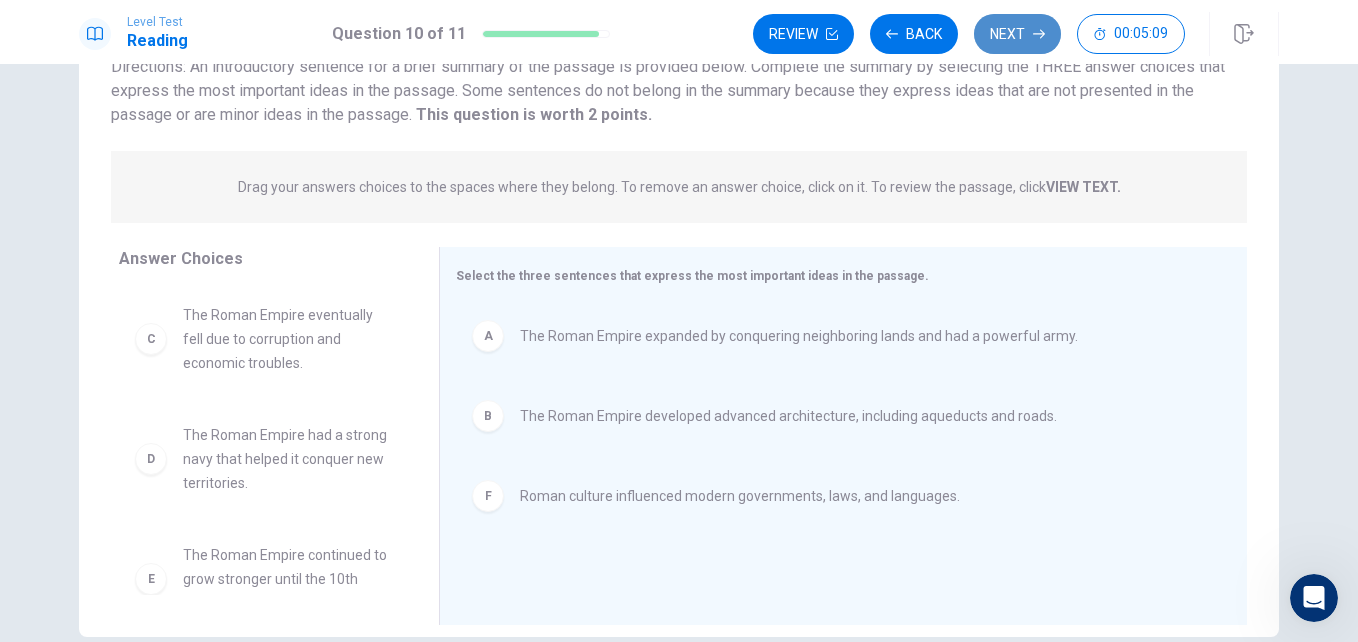 click on "Next" at bounding box center (1017, 34) 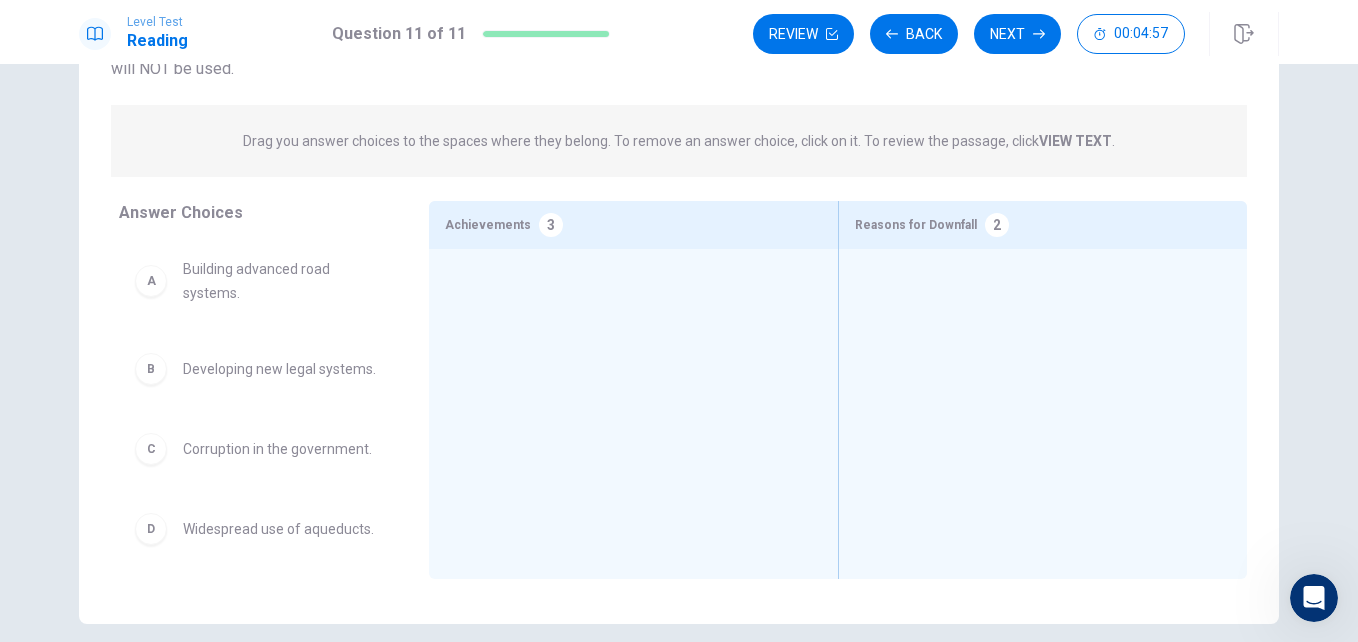 scroll, scrollTop: 182, scrollLeft: 0, axis: vertical 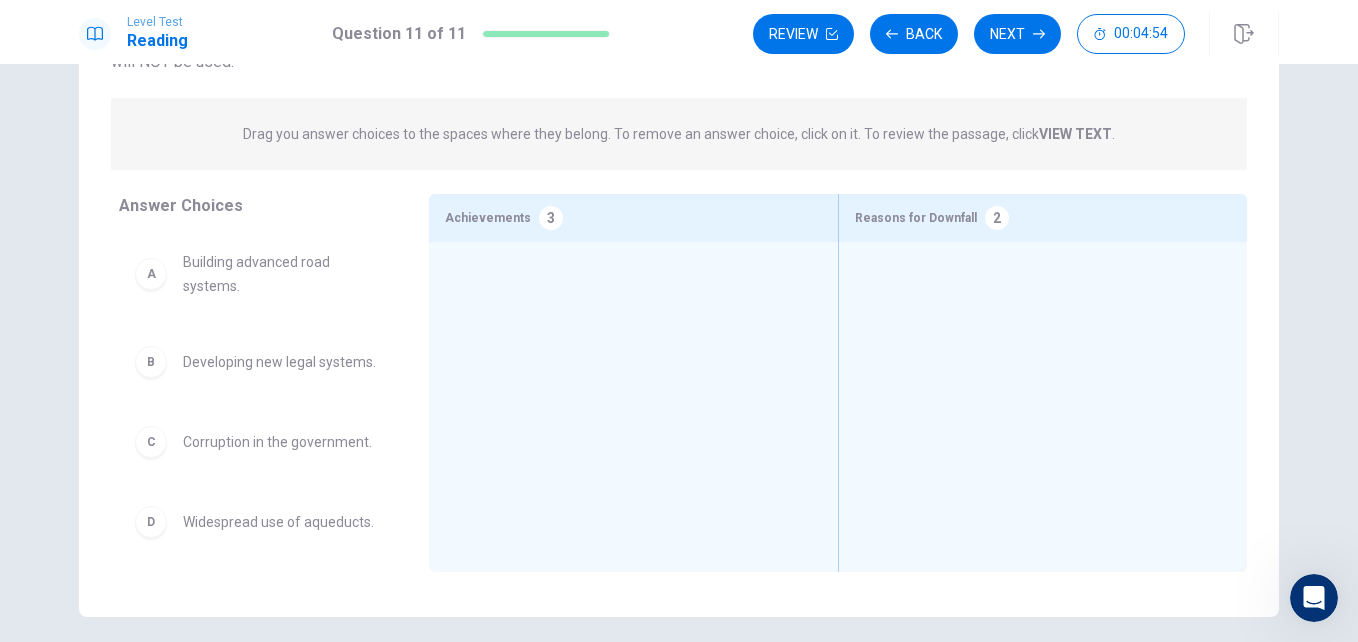 click on "Building advanced road systems." at bounding box center [282, 274] 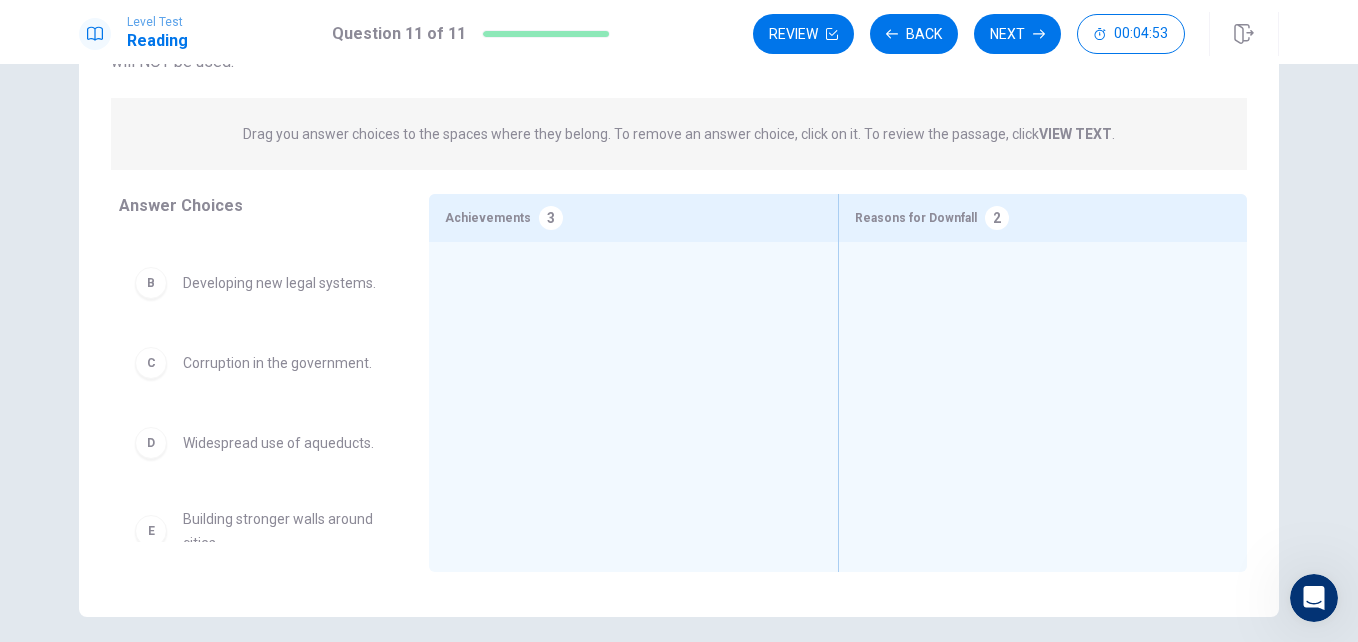 scroll, scrollTop: 81, scrollLeft: 0, axis: vertical 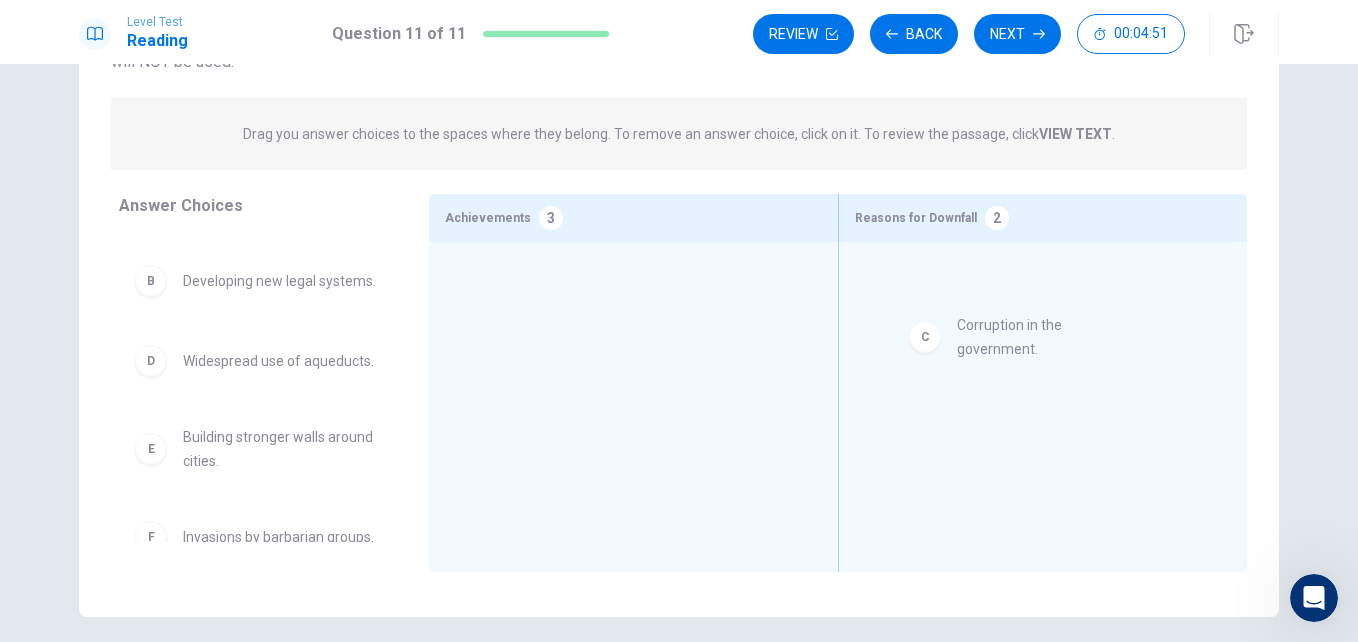 drag, startPoint x: 282, startPoint y: 404, endPoint x: 1066, endPoint y: 362, distance: 785.1242 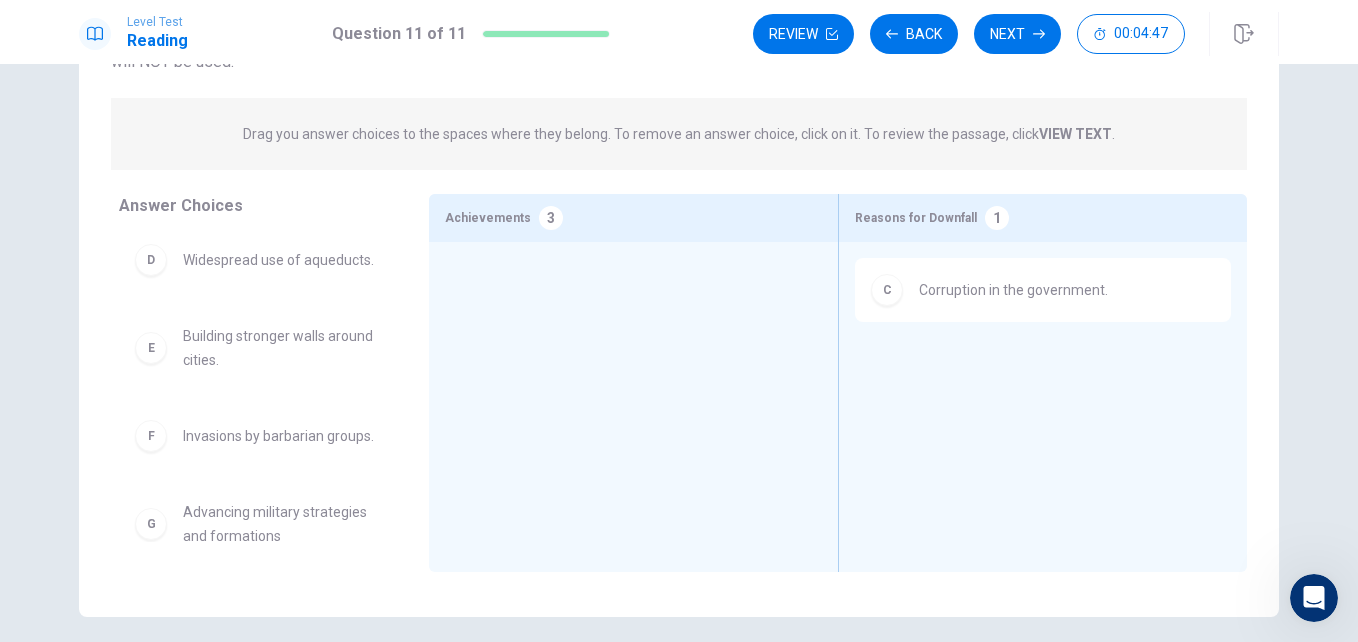 scroll, scrollTop: 252, scrollLeft: 0, axis: vertical 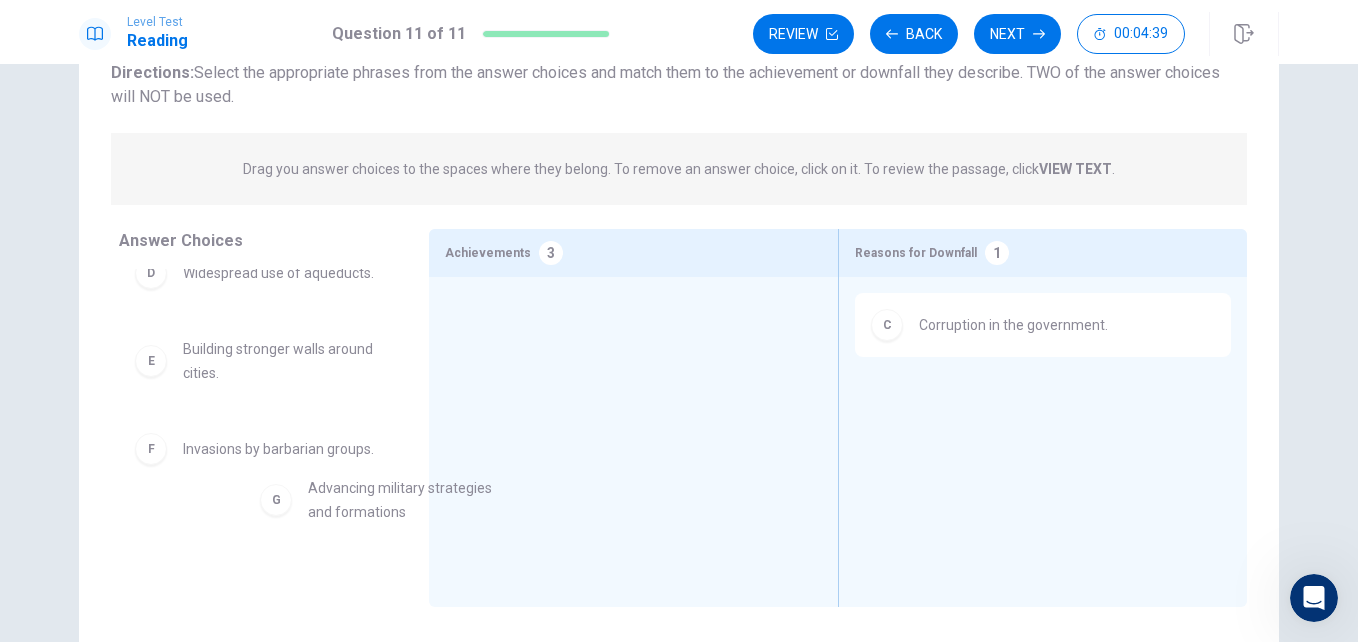 drag, startPoint x: 325, startPoint y: 531, endPoint x: 590, endPoint y: 445, distance: 278.60547 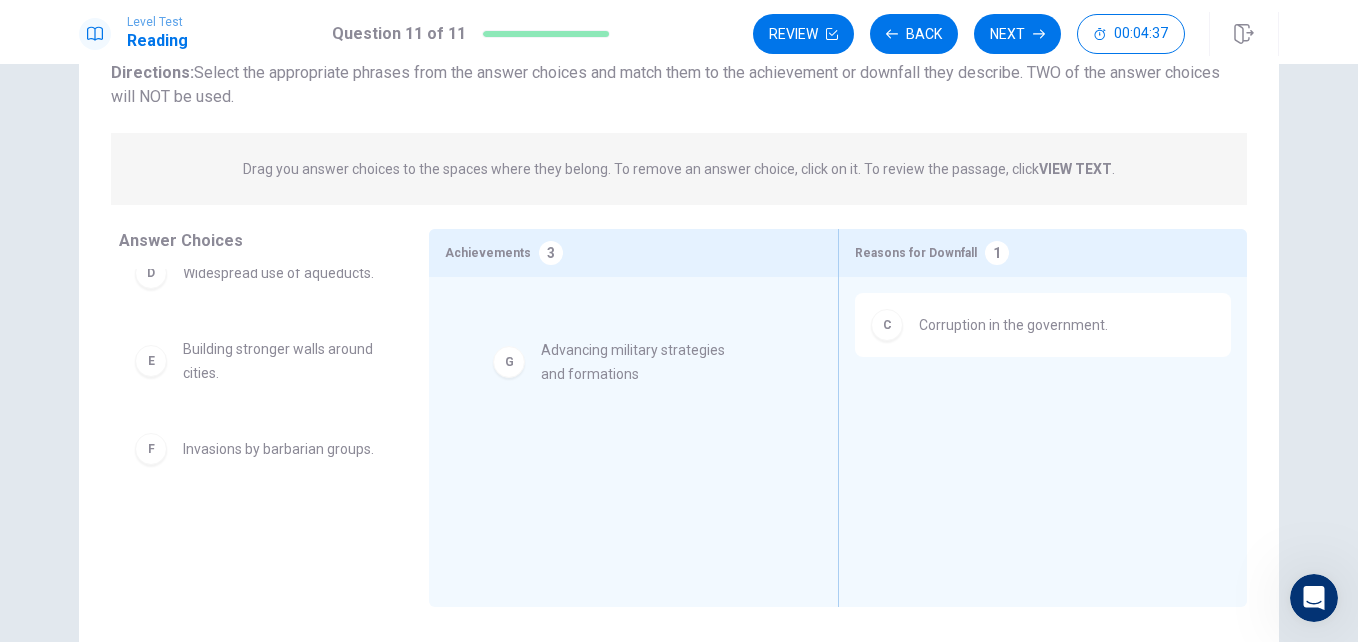 drag, startPoint x: 310, startPoint y: 530, endPoint x: 708, endPoint y: 343, distance: 439.74197 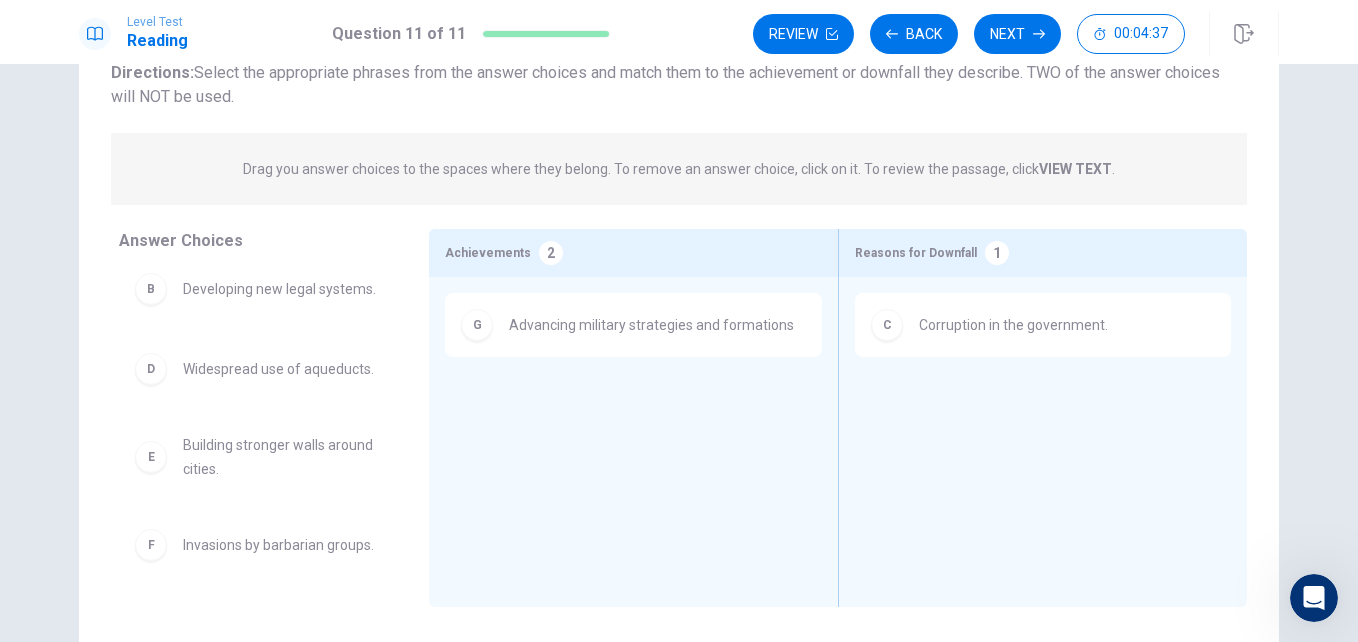 scroll, scrollTop: 156, scrollLeft: 0, axis: vertical 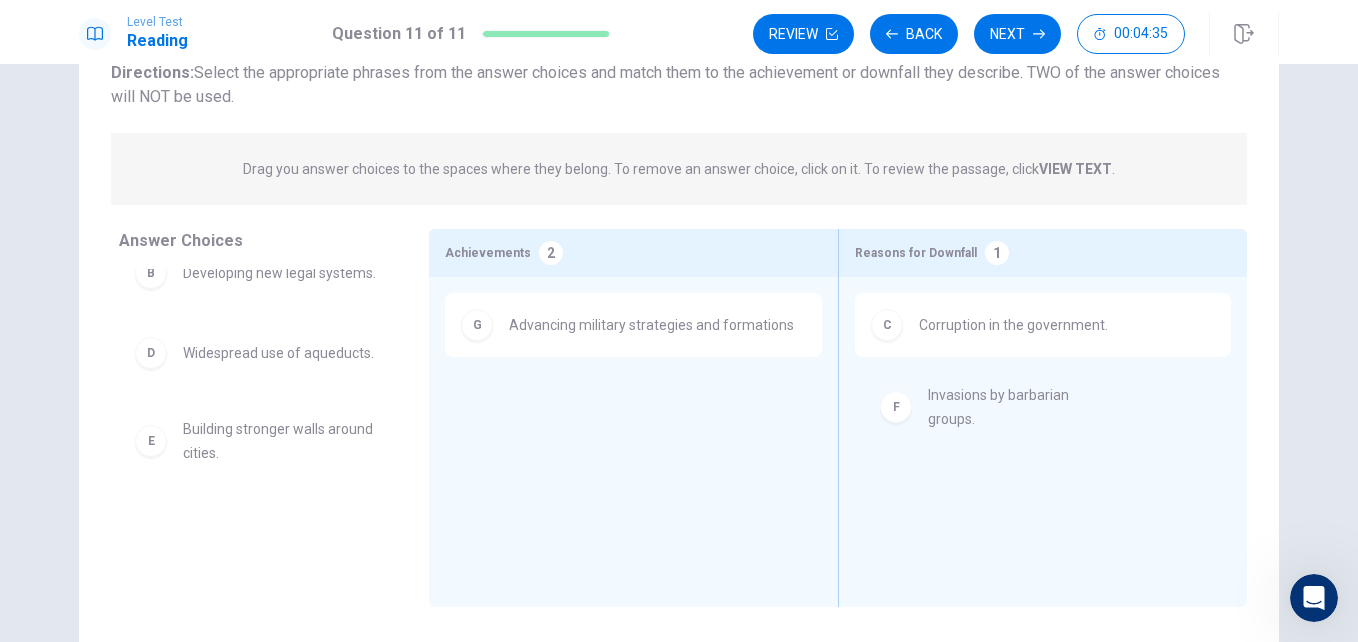 drag, startPoint x: 282, startPoint y: 560, endPoint x: 1078, endPoint y: 429, distance: 806.7075 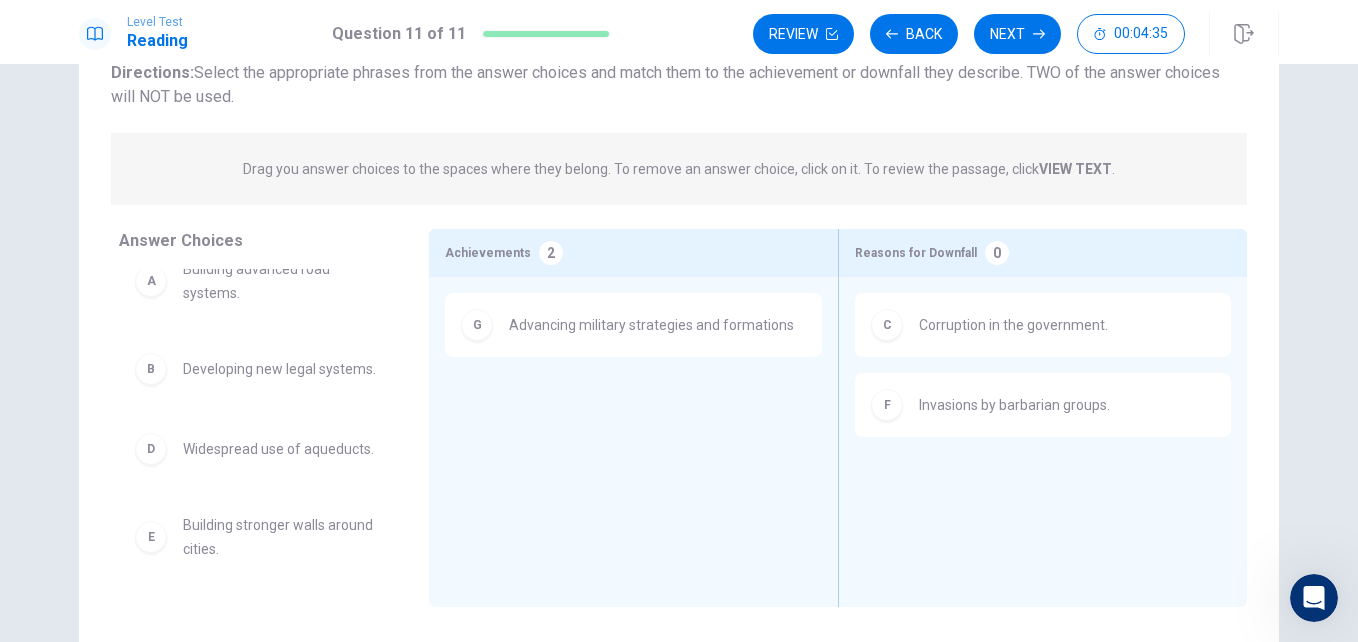 scroll, scrollTop: 60, scrollLeft: 0, axis: vertical 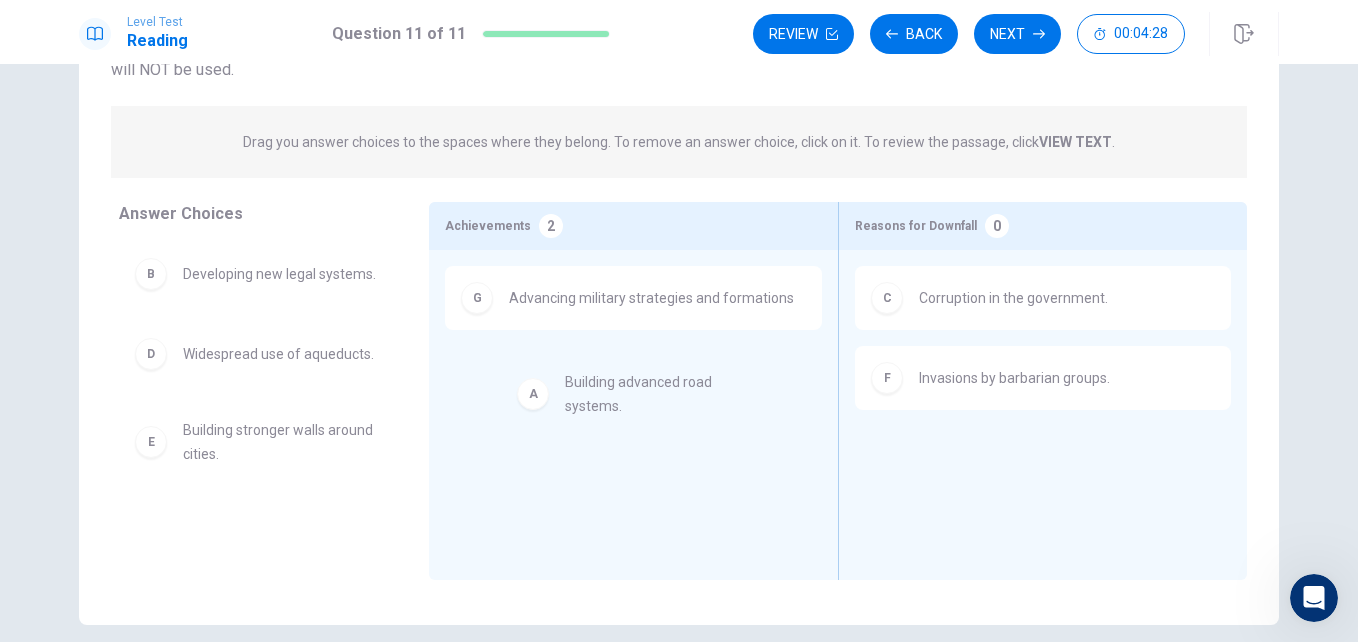 drag, startPoint x: 278, startPoint y: 301, endPoint x: 707, endPoint y: 423, distance: 446.0101 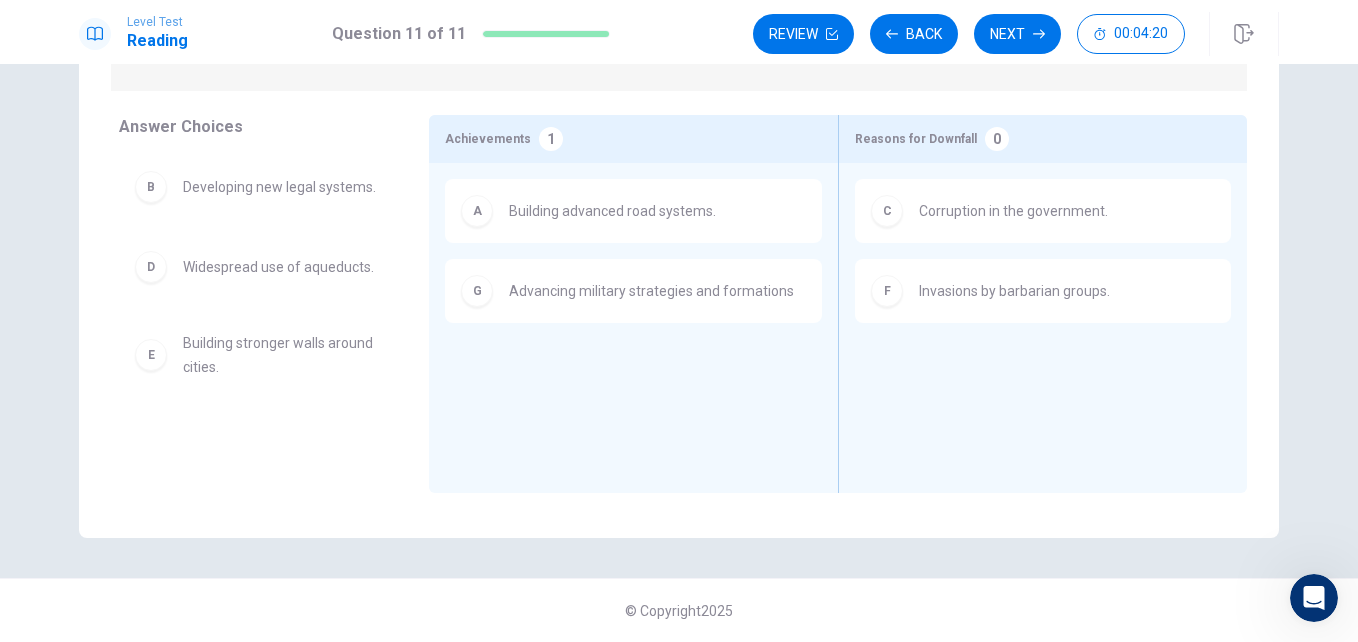 scroll, scrollTop: 0, scrollLeft: 0, axis: both 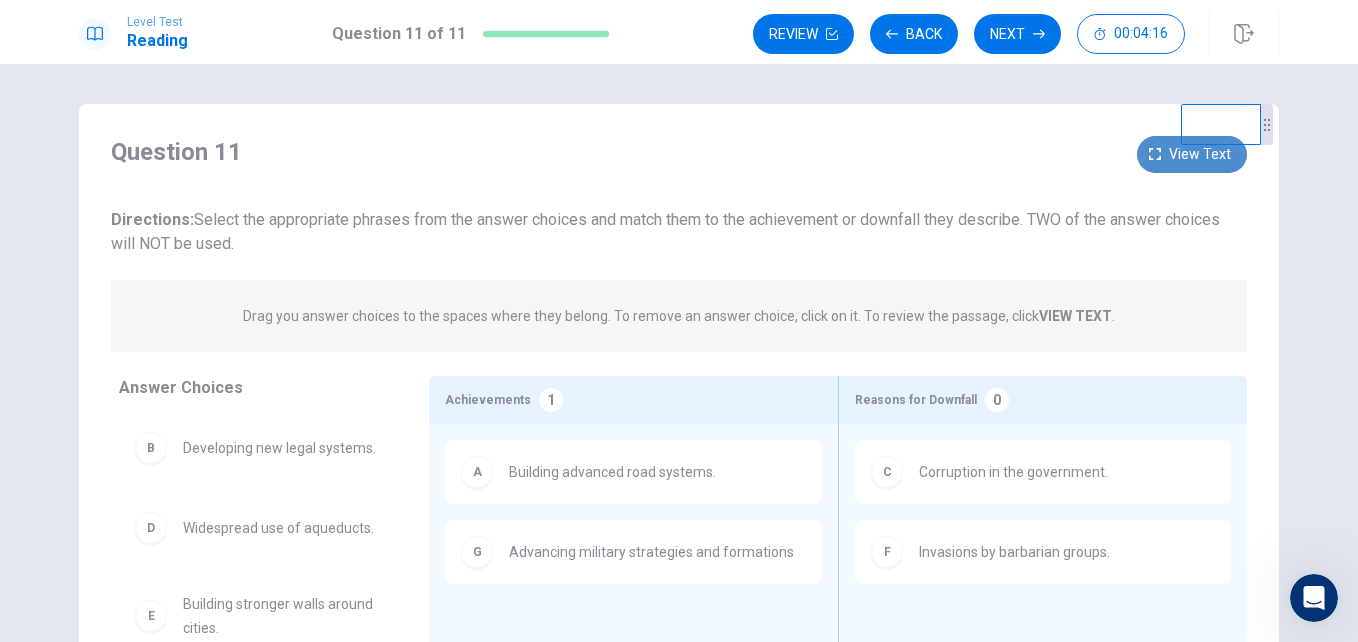 click on "View text" at bounding box center (1192, 154) 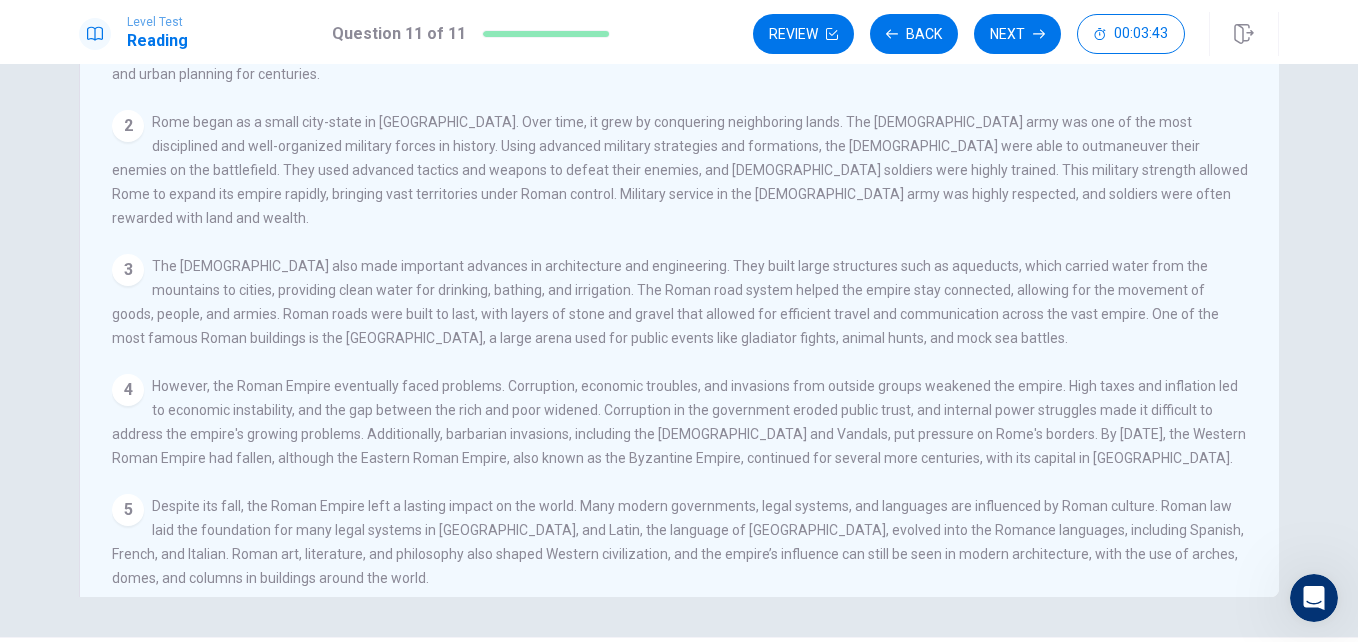 scroll, scrollTop: 0, scrollLeft: 0, axis: both 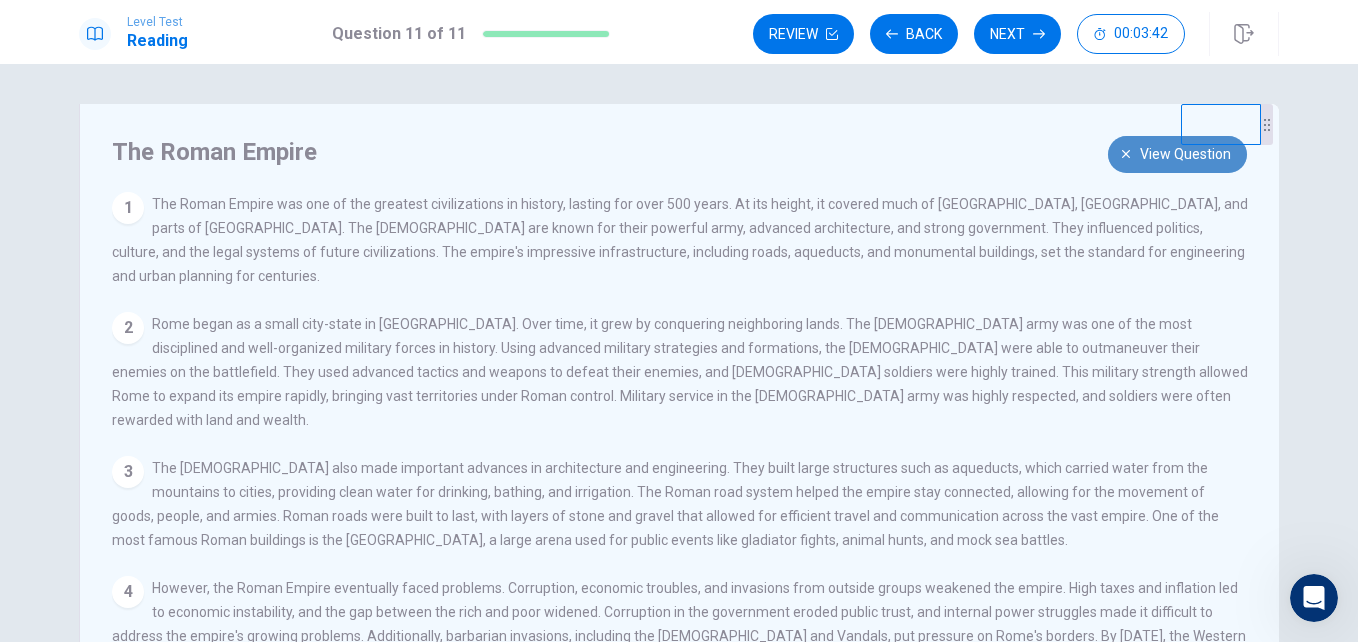 click on "View question" at bounding box center (1177, 154) 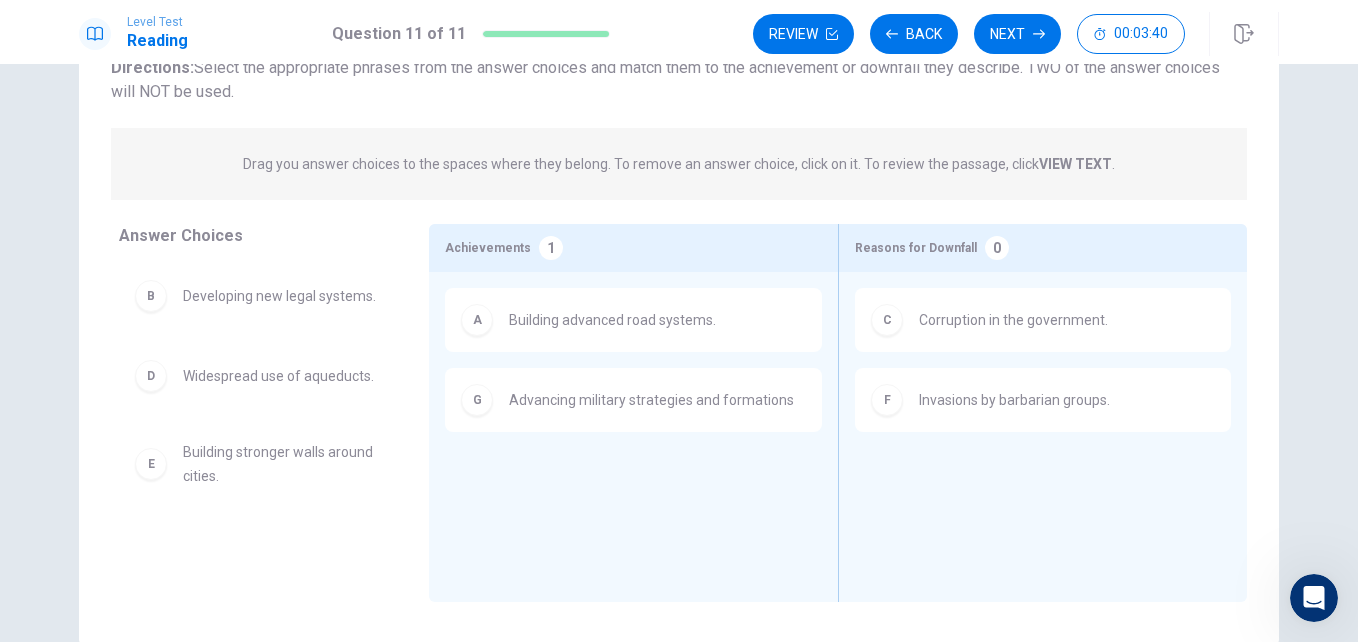 scroll, scrollTop: 155, scrollLeft: 0, axis: vertical 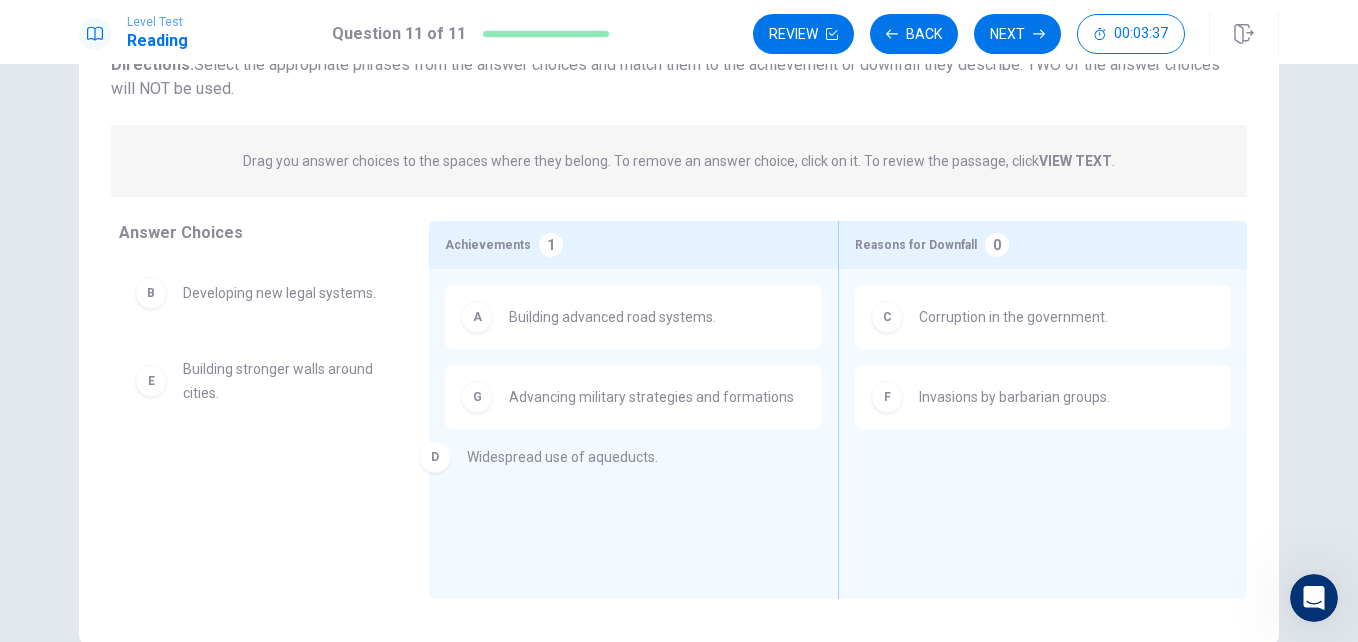 drag, startPoint x: 339, startPoint y: 403, endPoint x: 677, endPoint y: 492, distance: 349.5211 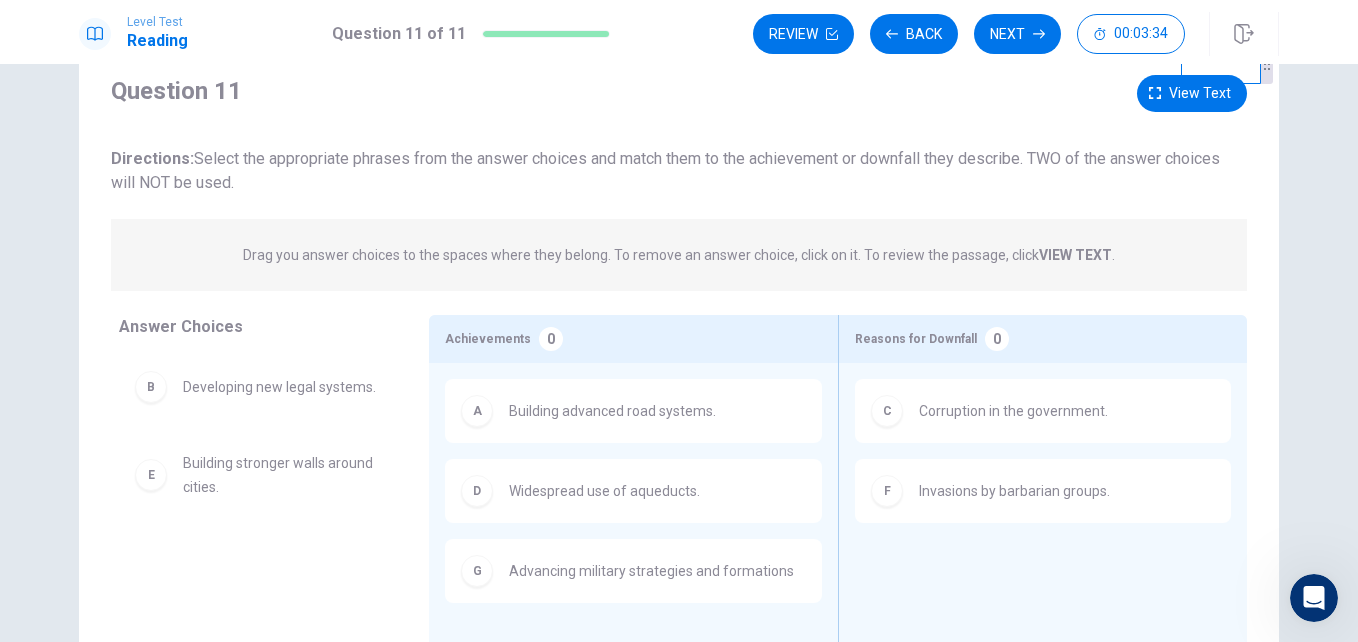 scroll, scrollTop: 60, scrollLeft: 0, axis: vertical 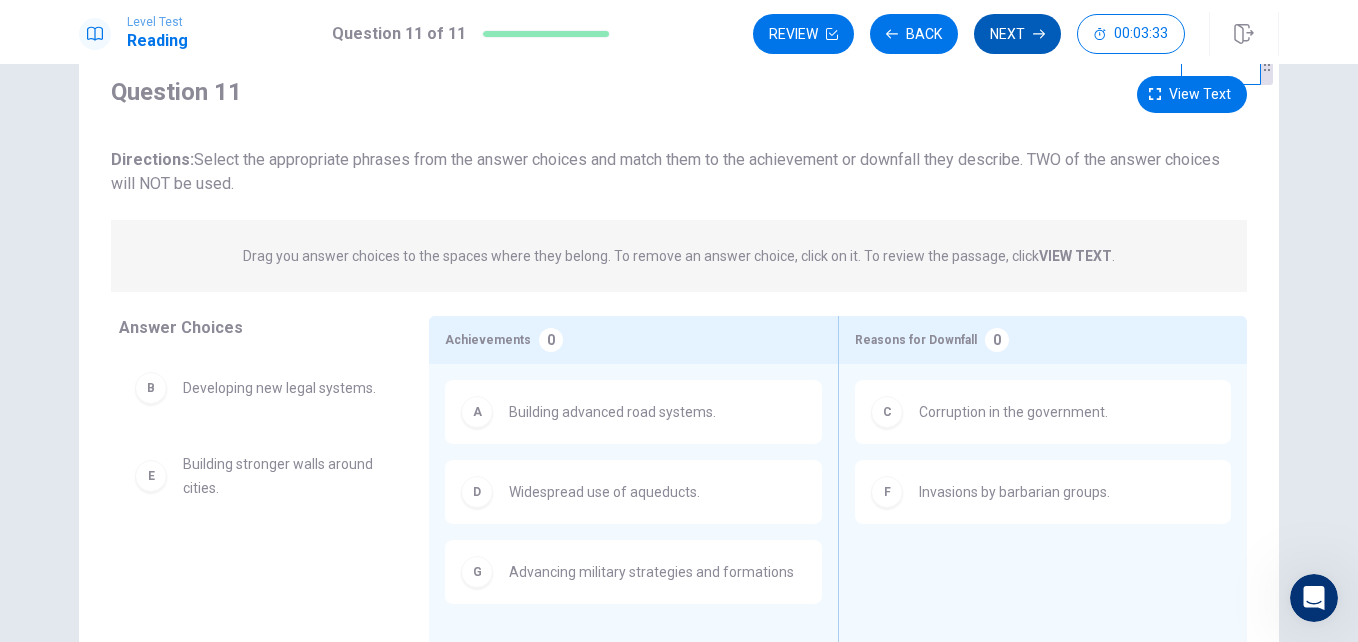 click on "Next" at bounding box center [1017, 34] 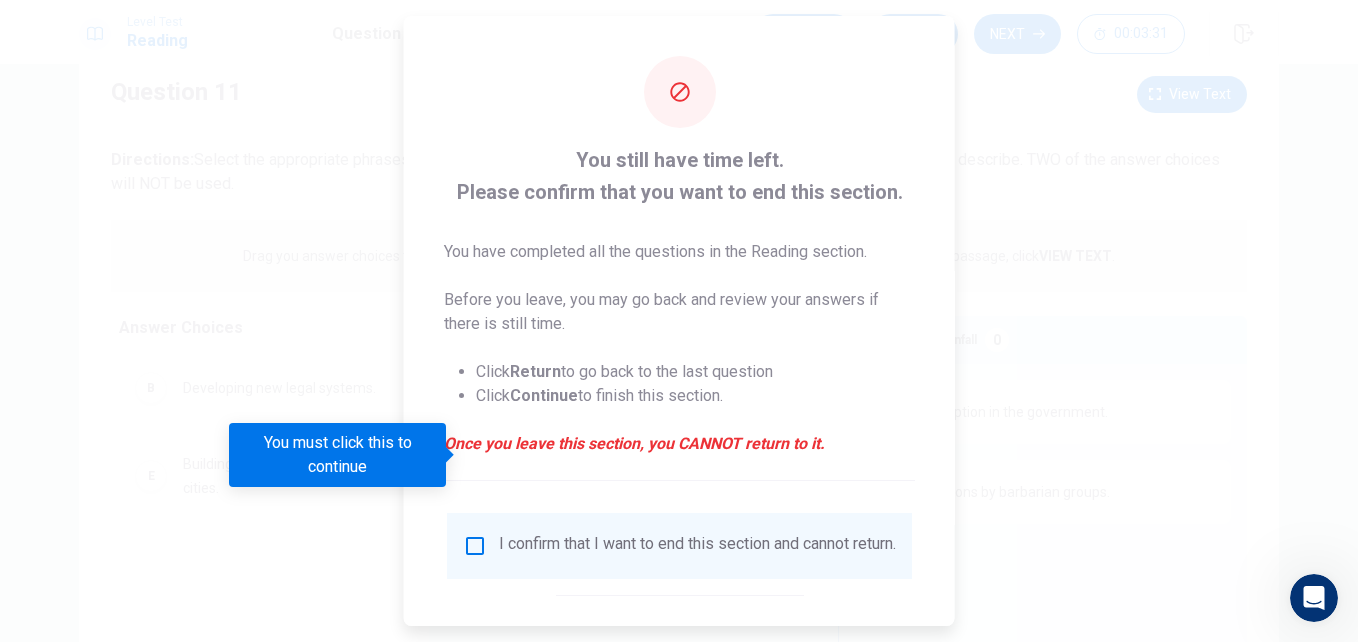 scroll, scrollTop: 104, scrollLeft: 0, axis: vertical 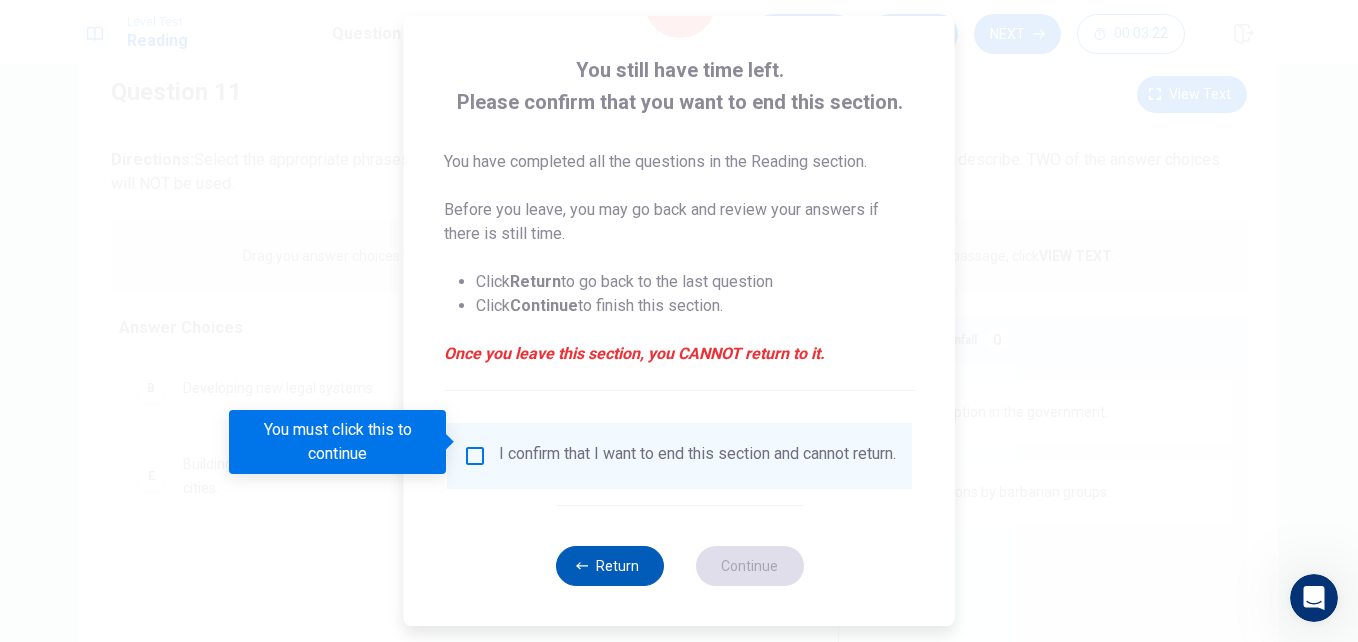 click on "Return" at bounding box center (609, 566) 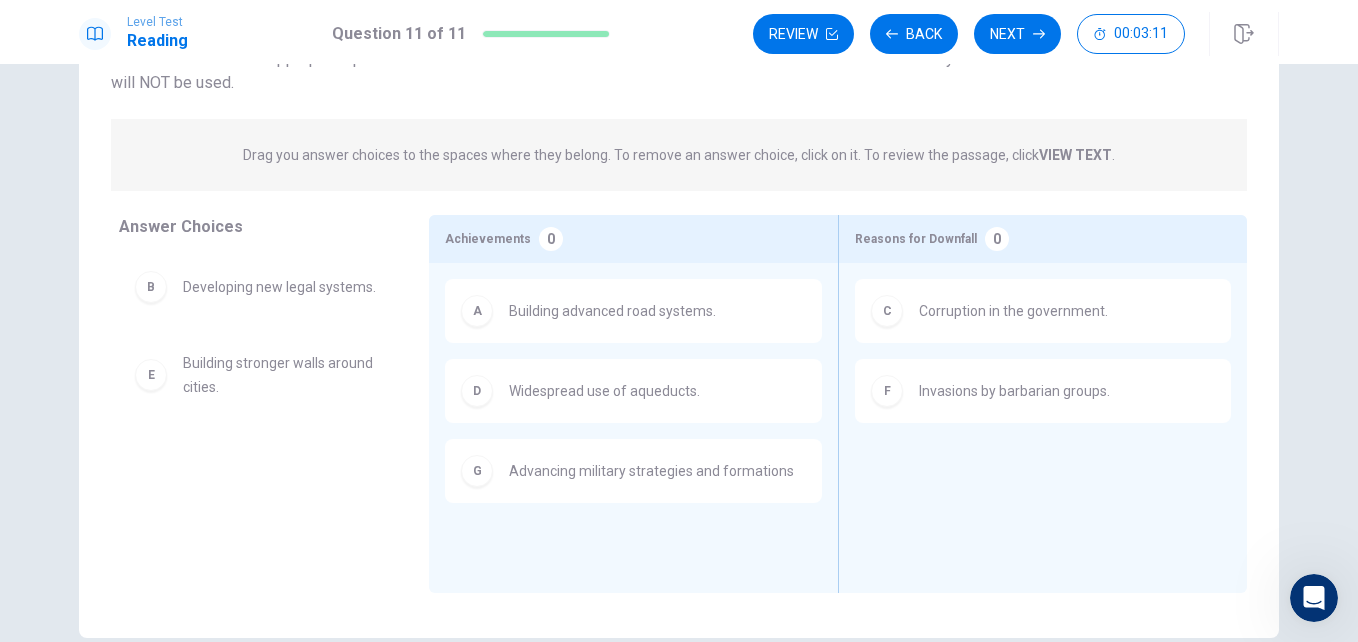 scroll, scrollTop: 162, scrollLeft: 0, axis: vertical 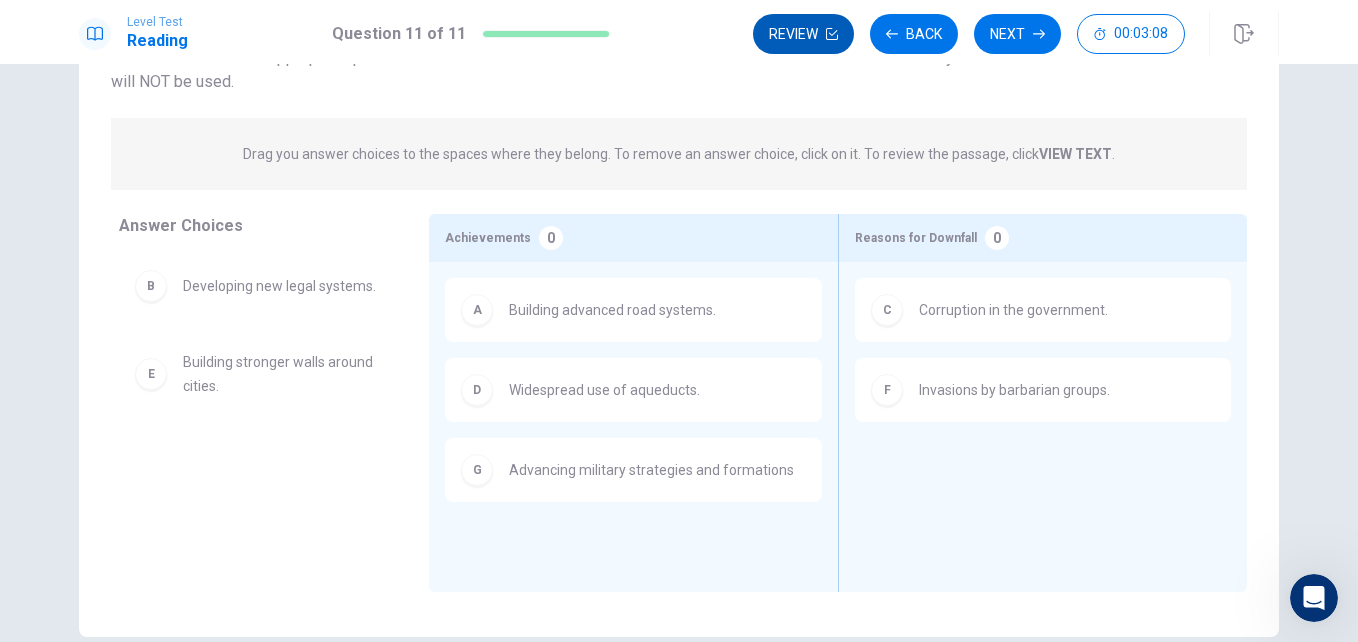 click on "Review" at bounding box center [803, 34] 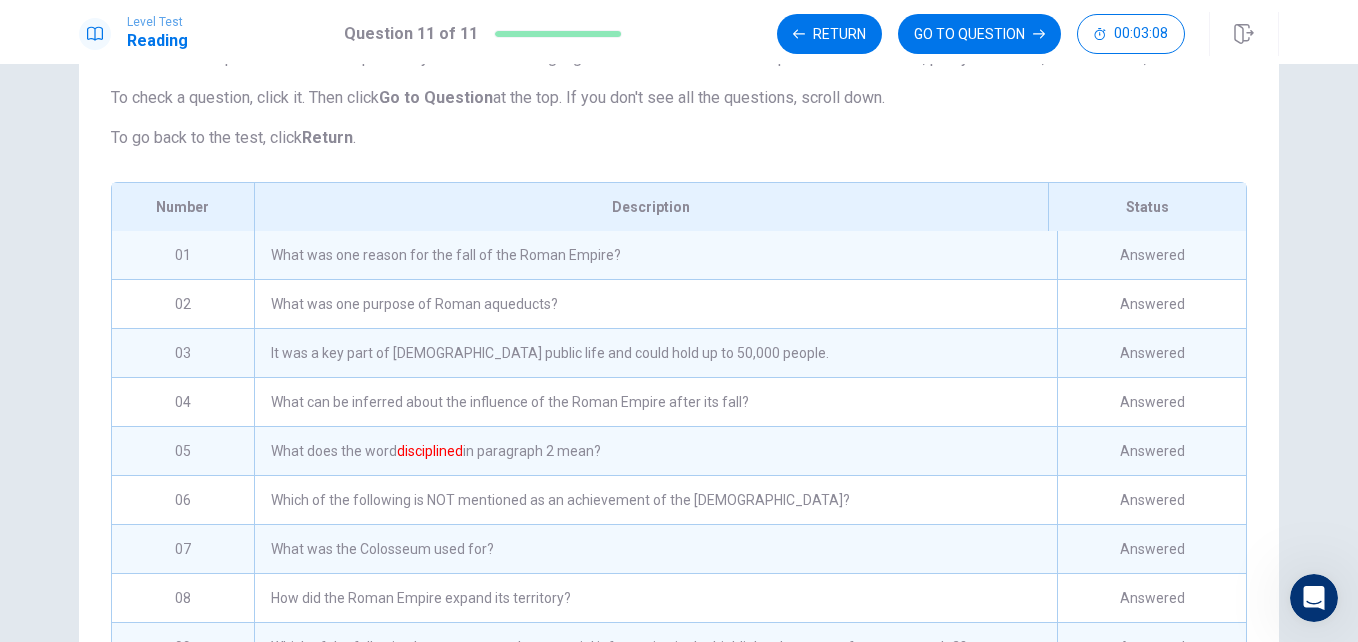 scroll, scrollTop: 345, scrollLeft: 0, axis: vertical 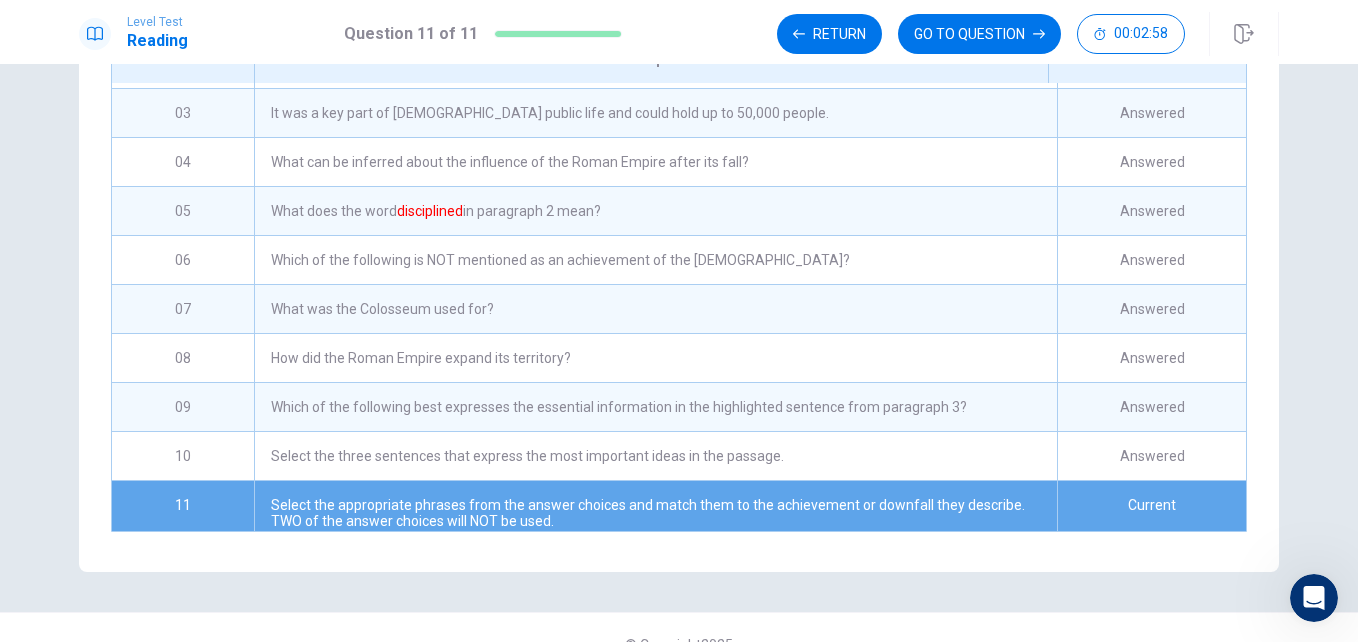 click on "Select the three sentences that express the most important ideas in the passage." at bounding box center (655, 456) 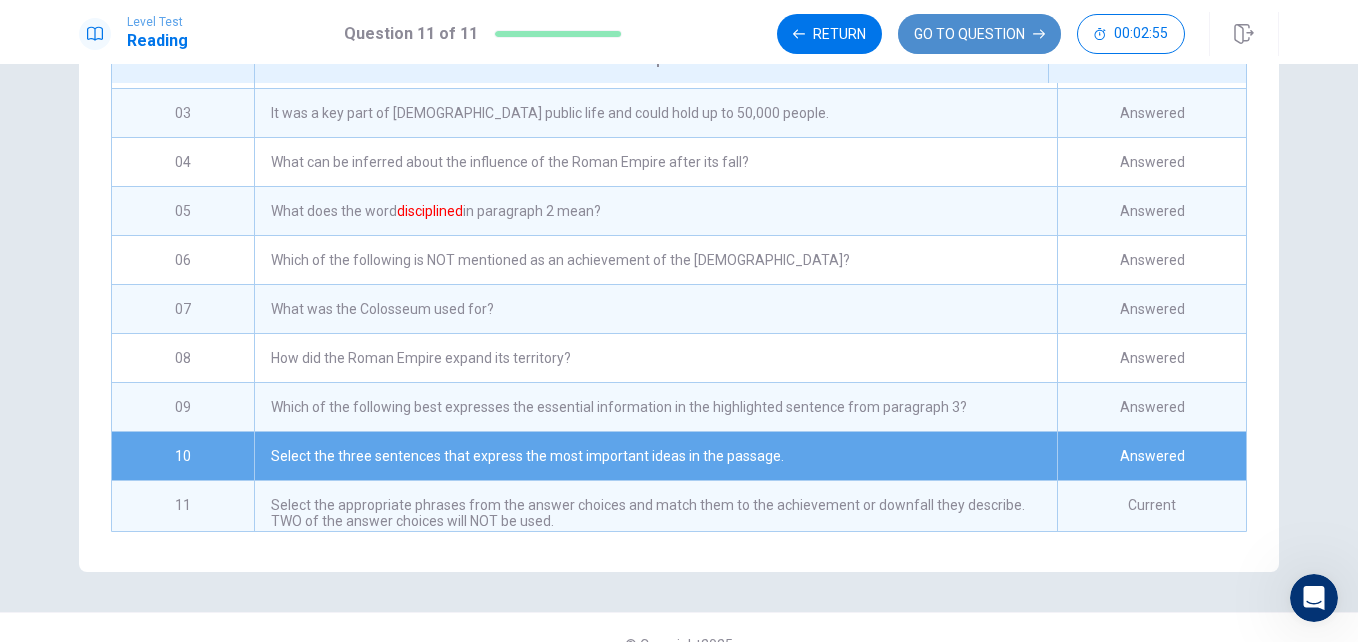click on "GO TO QUESTION" at bounding box center (979, 34) 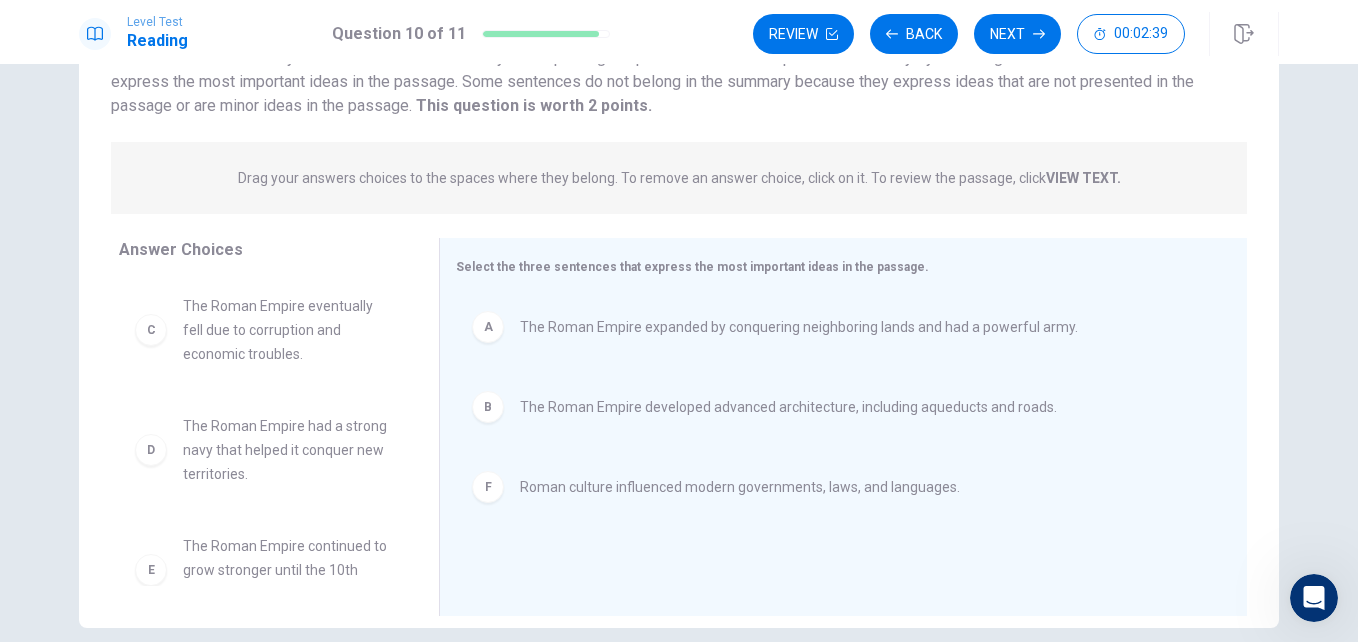 scroll, scrollTop: 48, scrollLeft: 0, axis: vertical 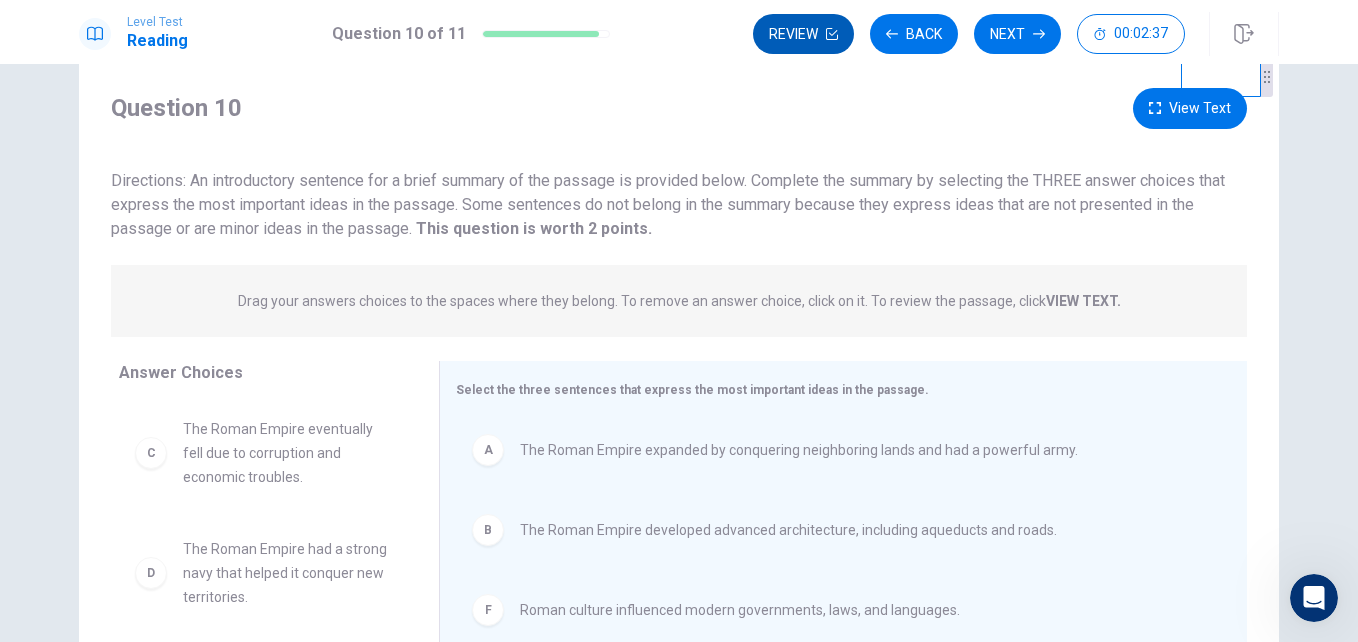 click on "Review" at bounding box center [803, 34] 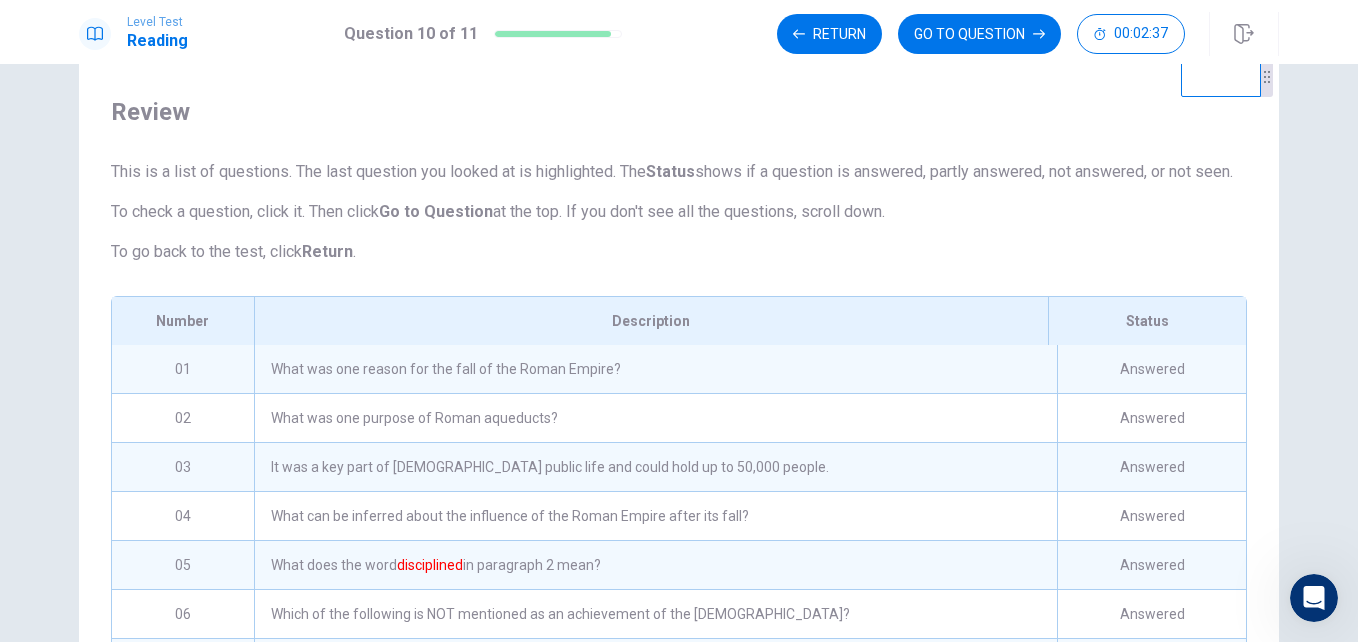 scroll, scrollTop: 240, scrollLeft: 0, axis: vertical 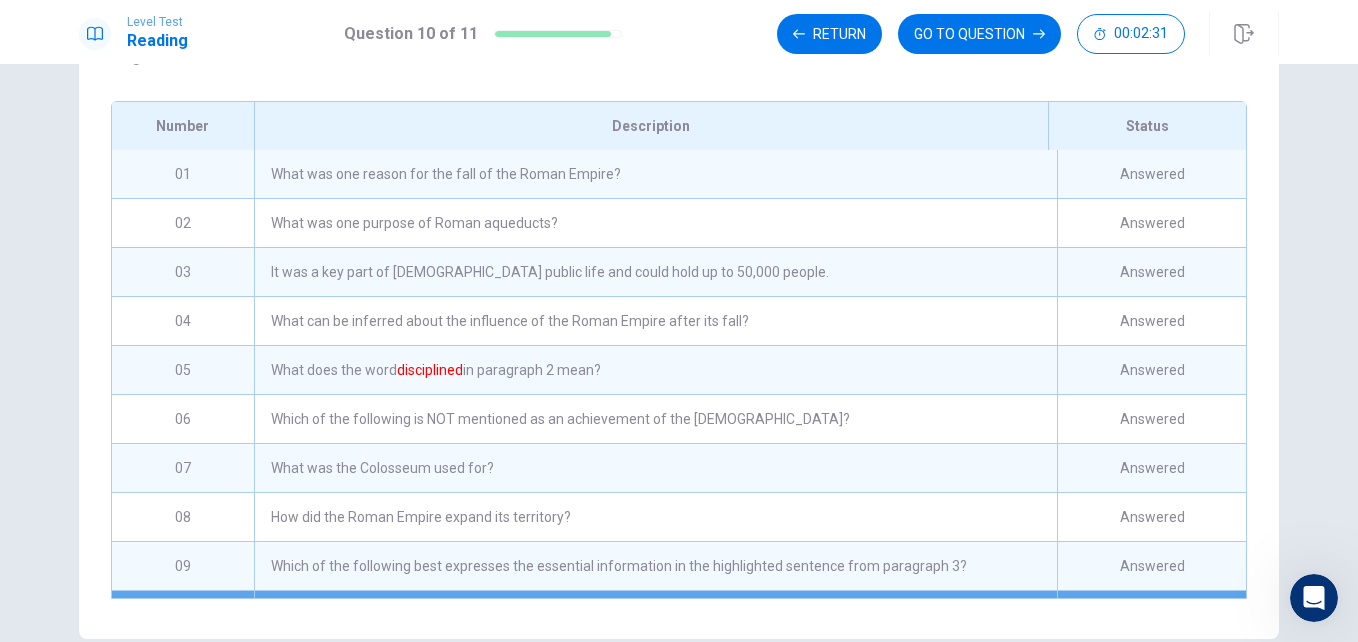 click on "What was one reason for the fall of the Roman Empire?" at bounding box center [655, 174] 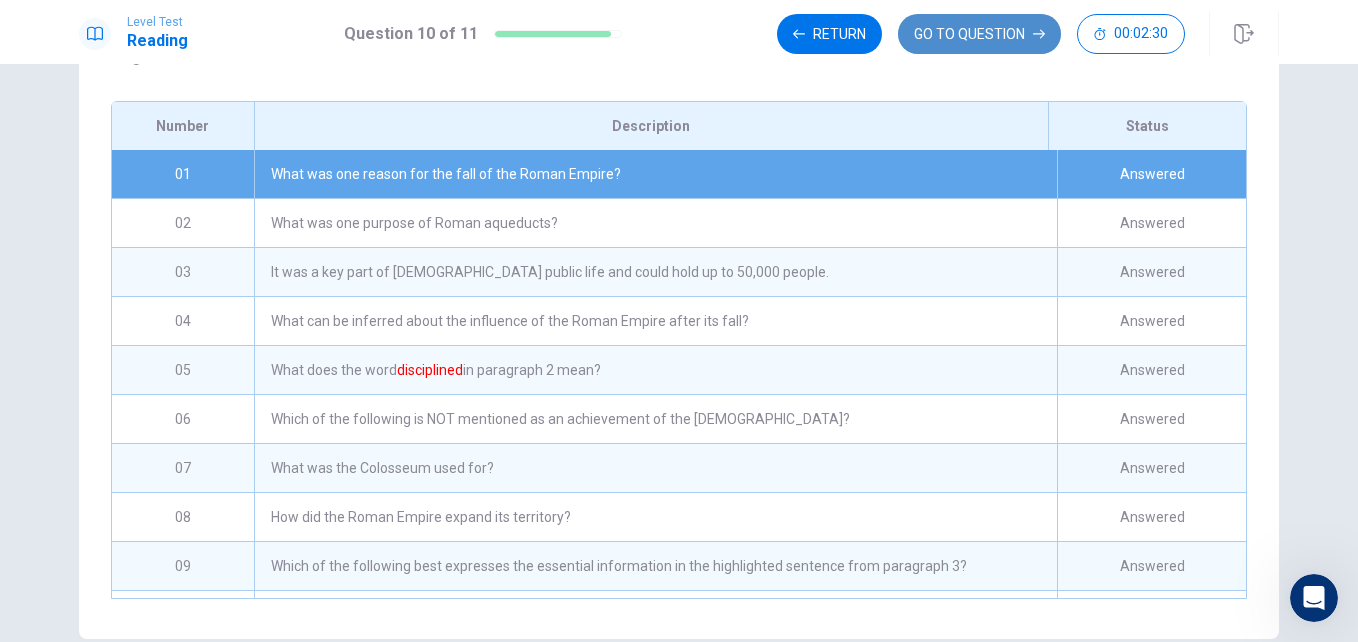 click on "GO TO QUESTION" at bounding box center [979, 34] 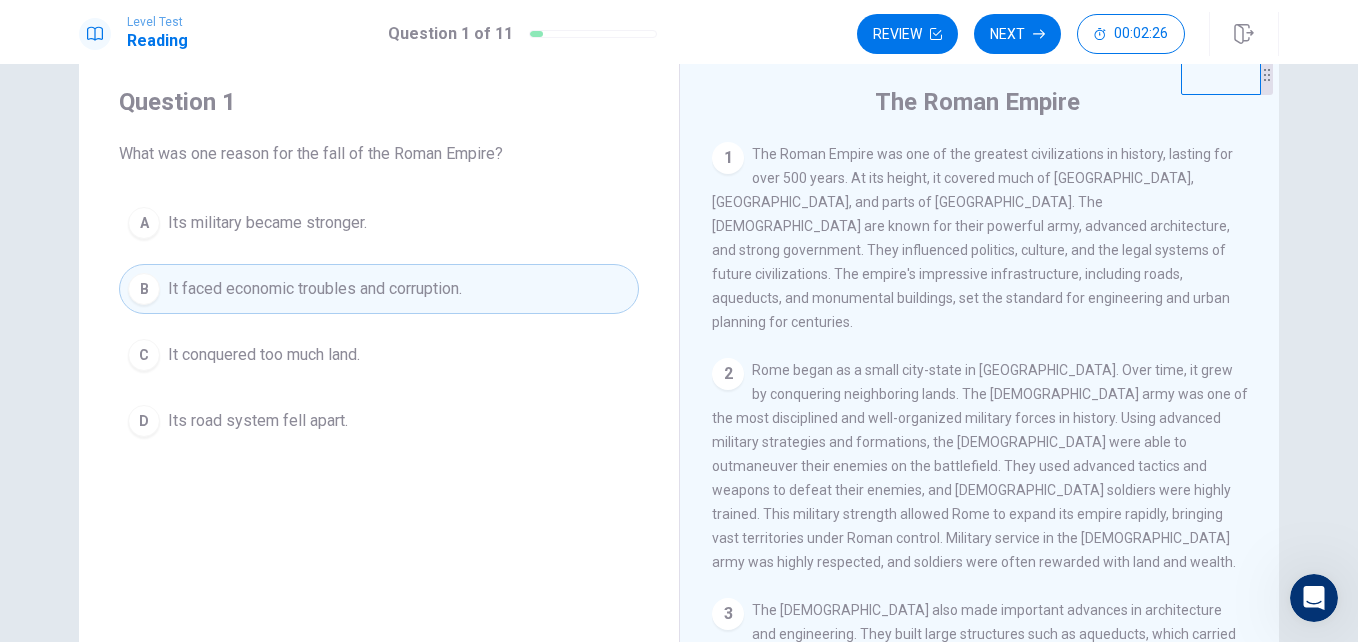 scroll, scrollTop: 44, scrollLeft: 0, axis: vertical 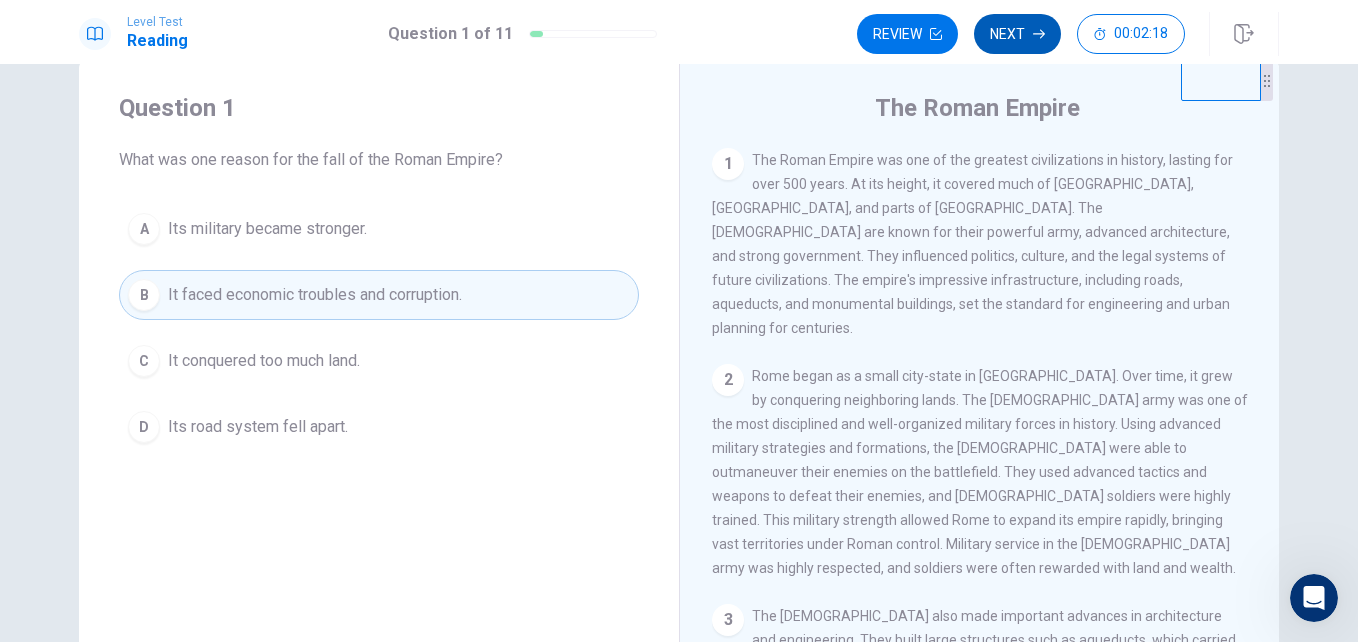 click on "Next" at bounding box center [1017, 34] 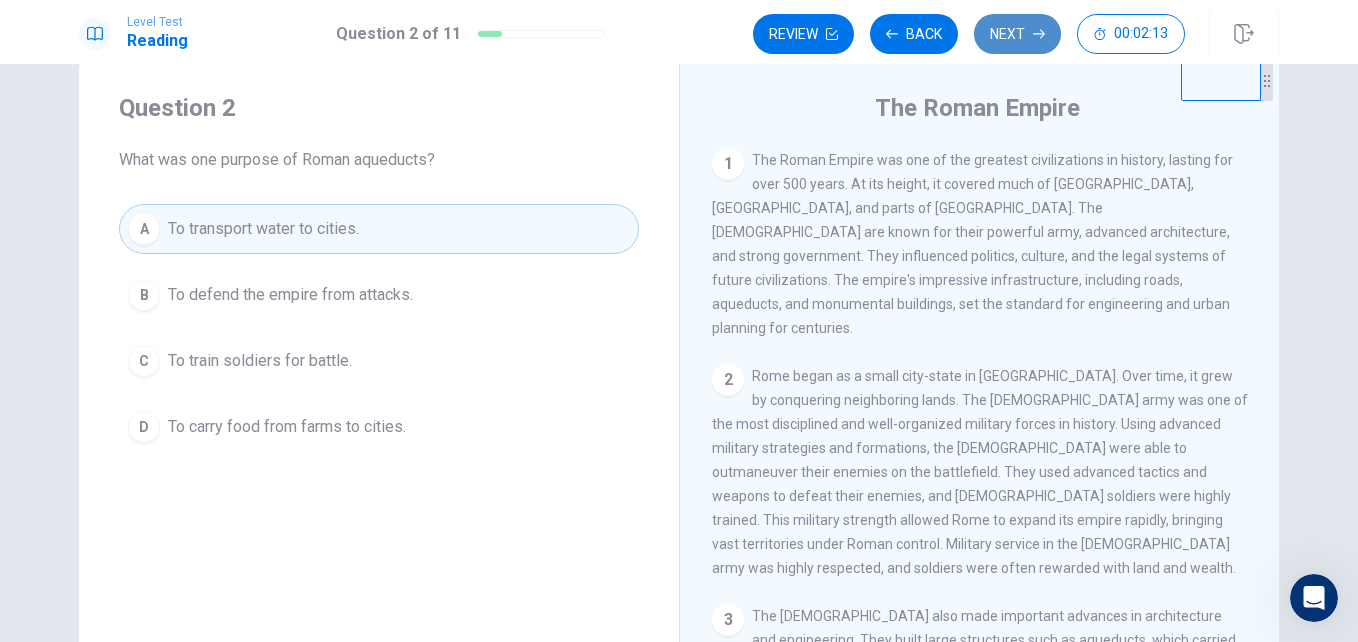 click on "Next" at bounding box center (1017, 34) 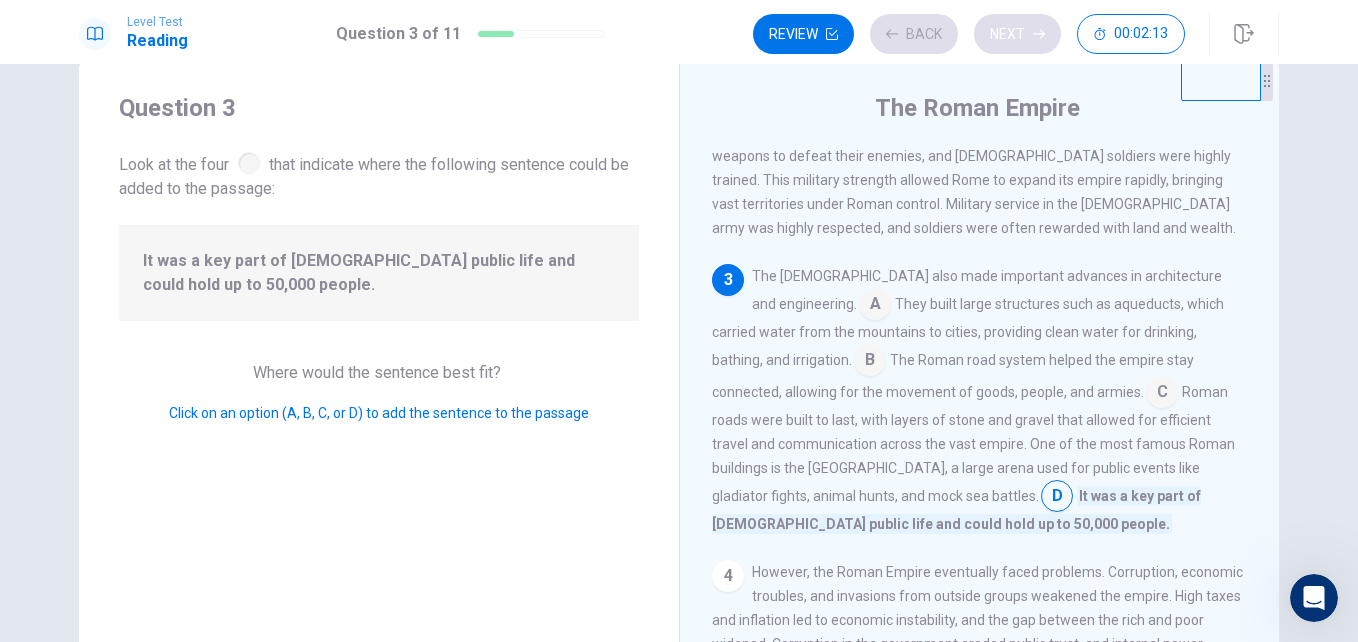 scroll, scrollTop: 345, scrollLeft: 0, axis: vertical 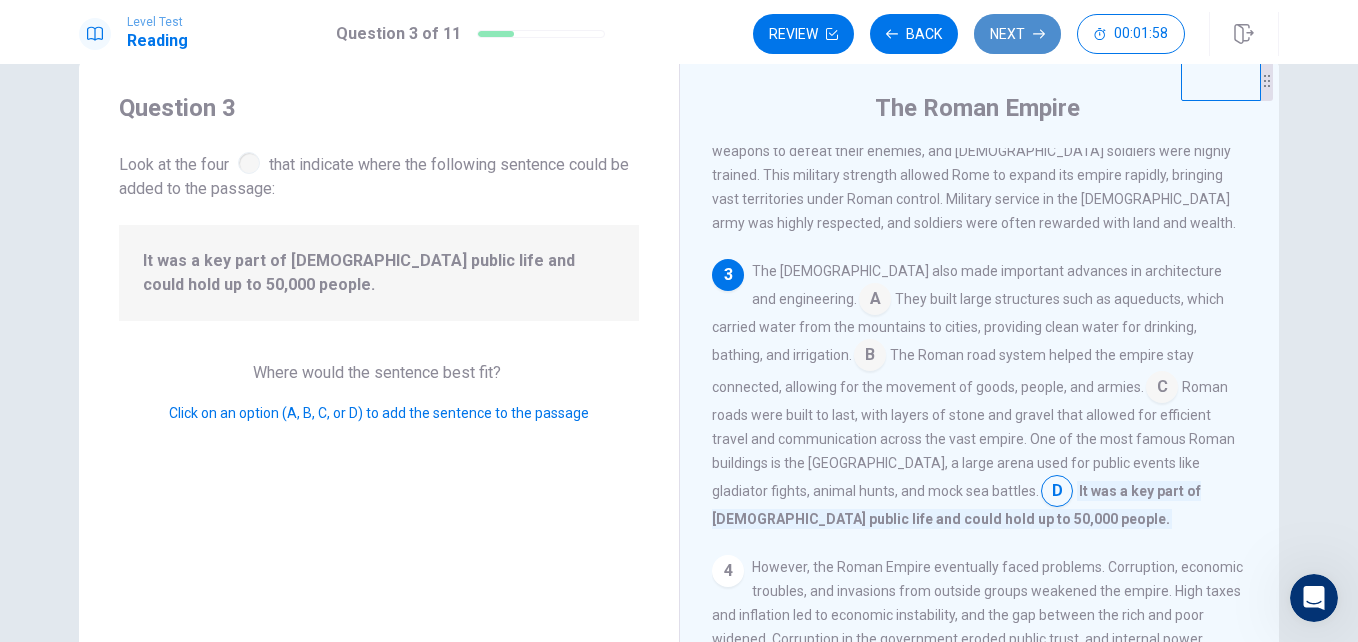 click on "Next" at bounding box center [1017, 34] 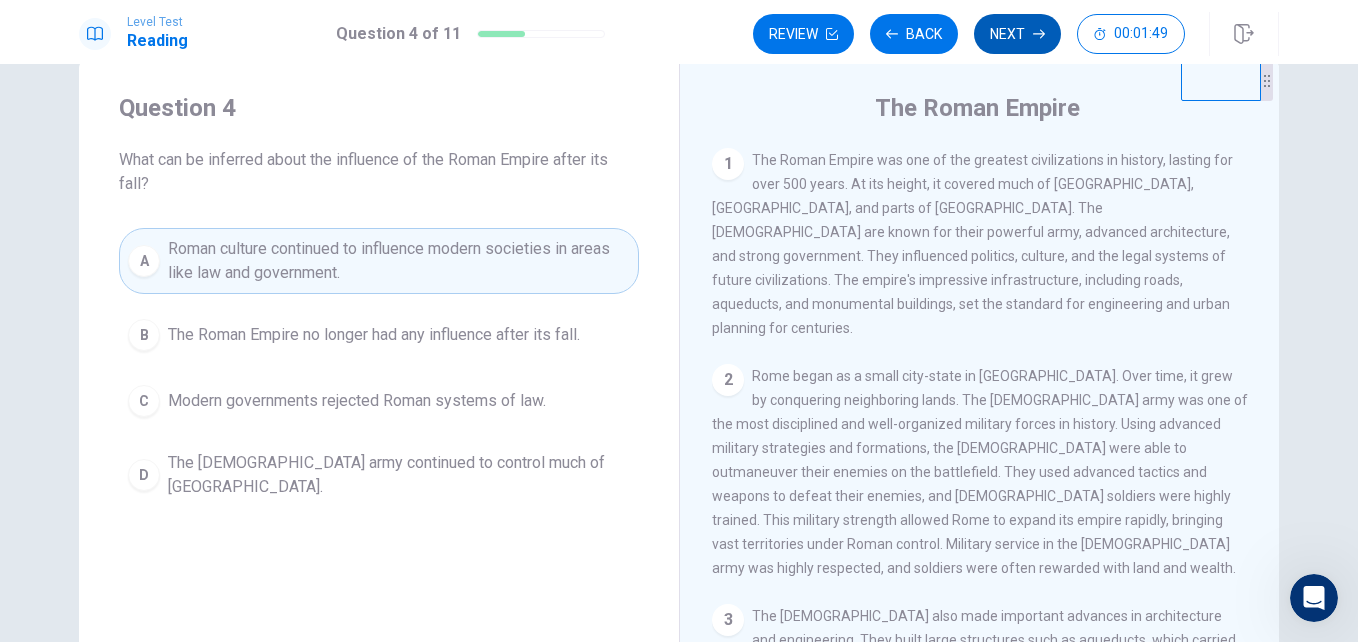 click on "Next" at bounding box center [1017, 34] 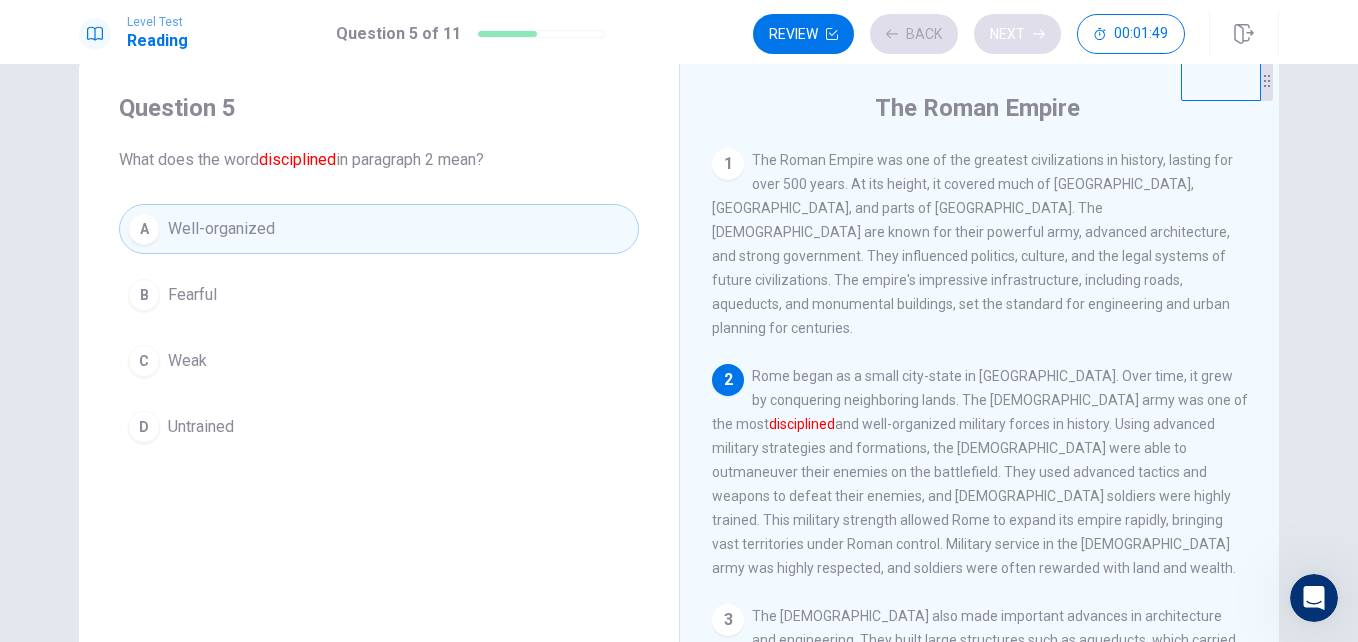 scroll, scrollTop: 49, scrollLeft: 0, axis: vertical 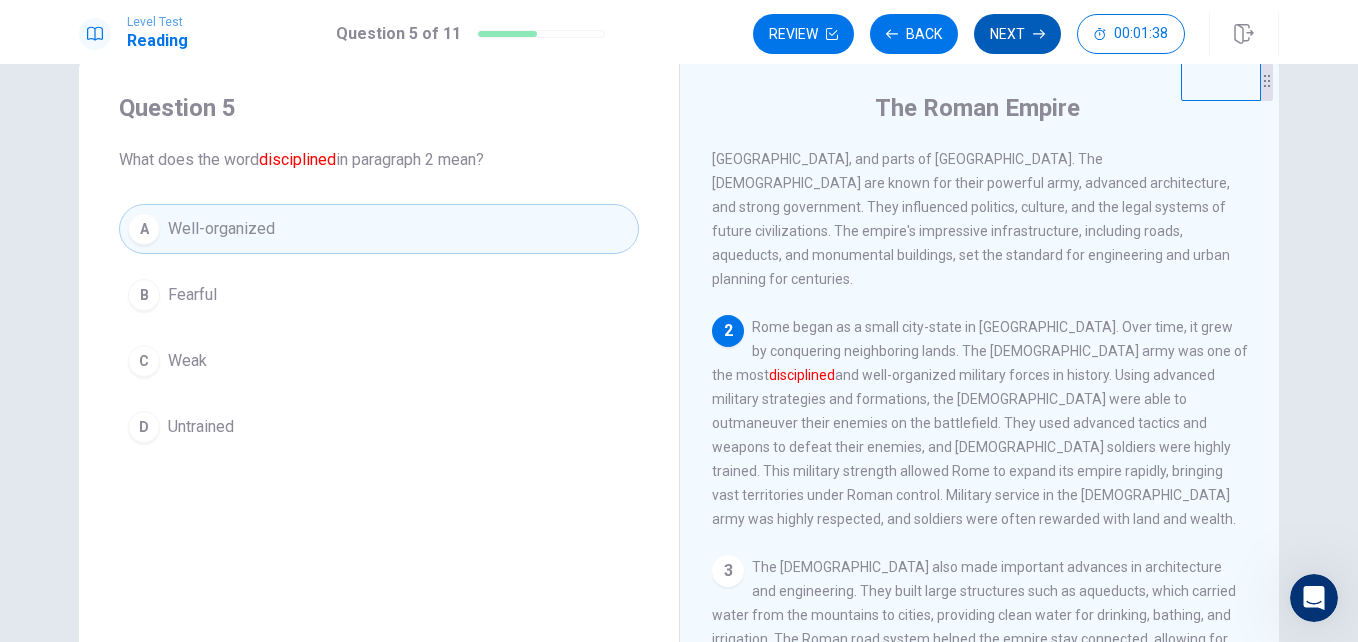 click on "Next" at bounding box center [1017, 34] 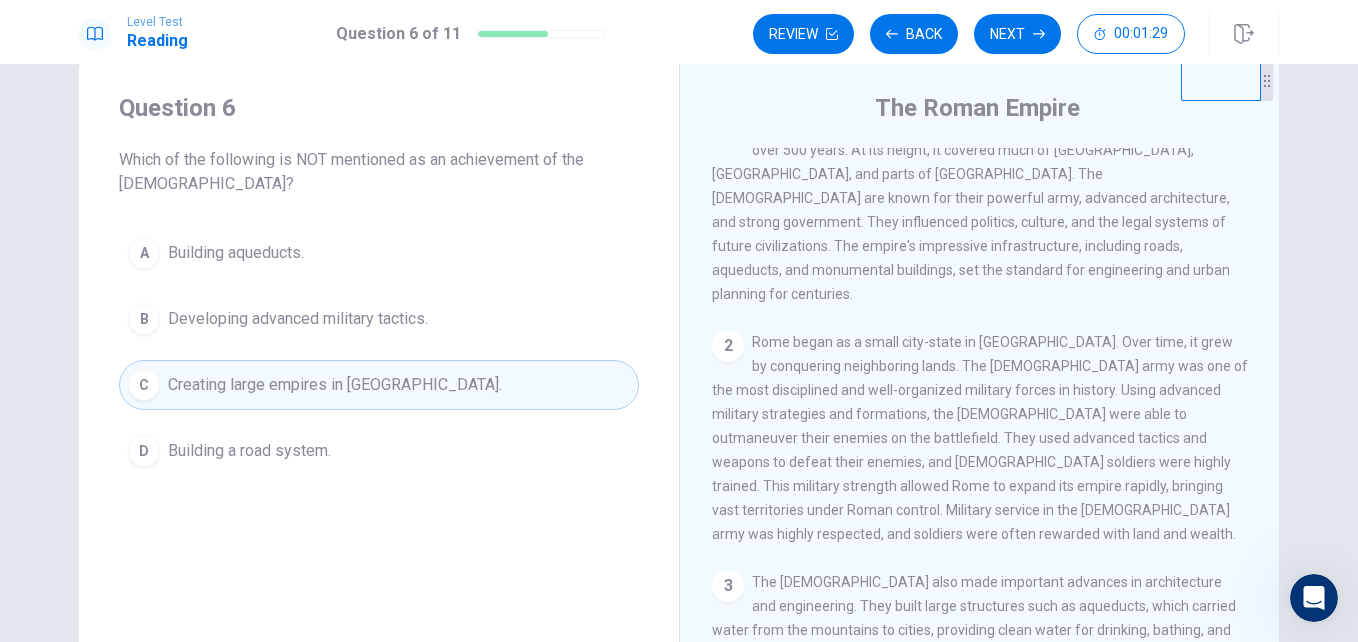 scroll, scrollTop: 36, scrollLeft: 0, axis: vertical 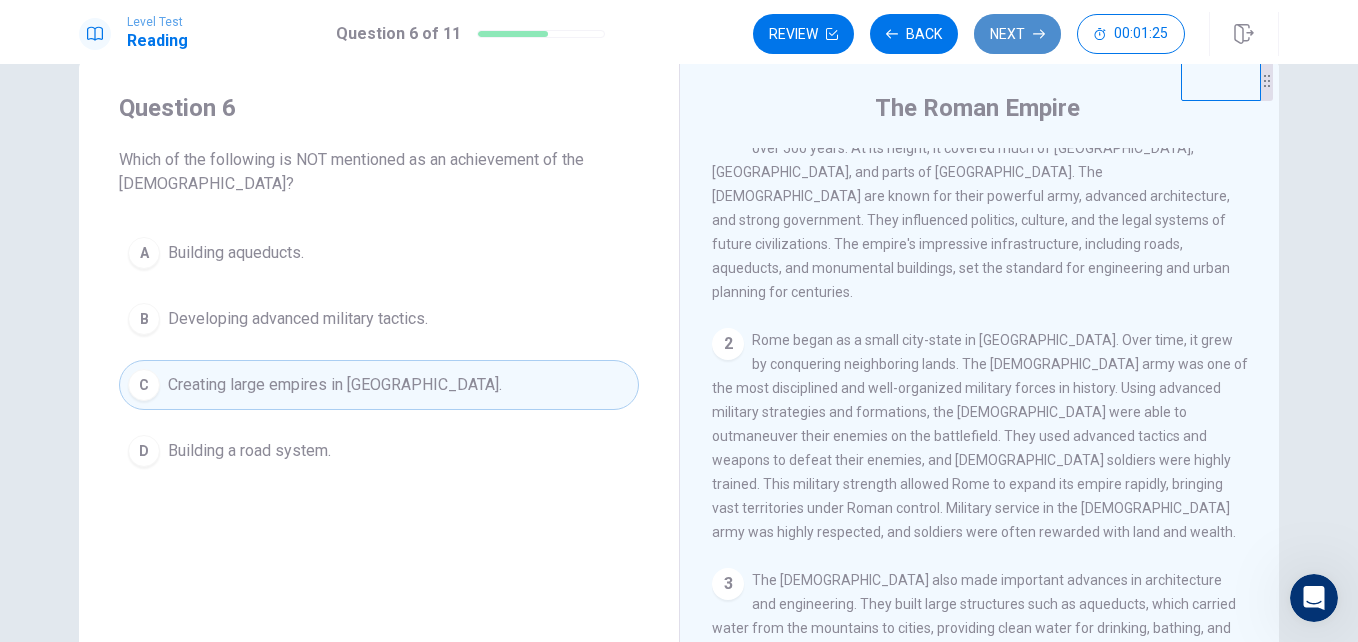 click on "Next" at bounding box center (1017, 34) 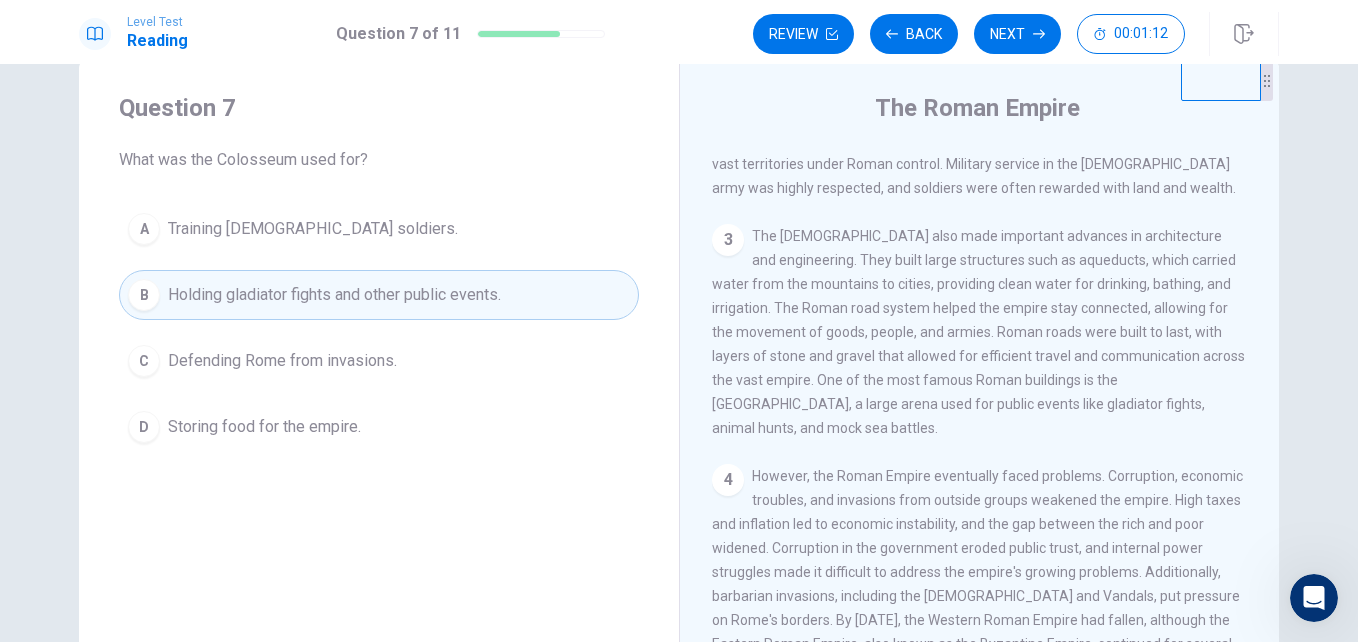 scroll, scrollTop: 382, scrollLeft: 0, axis: vertical 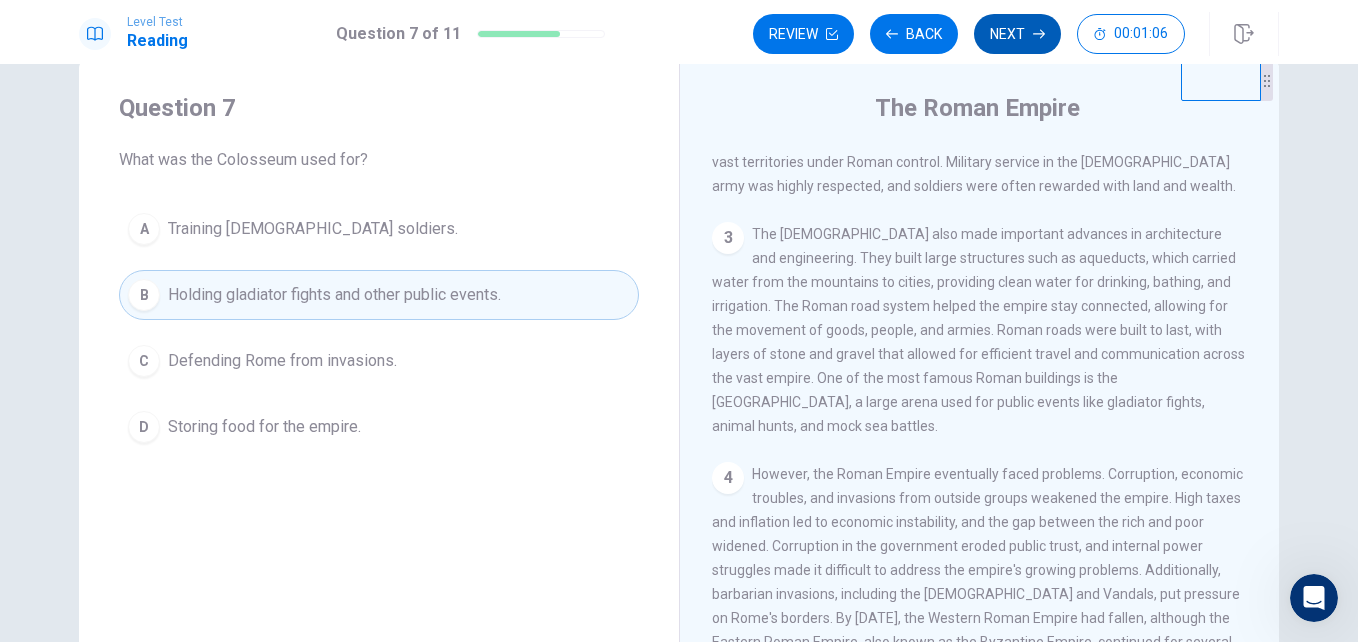 click on "Next" at bounding box center [1017, 34] 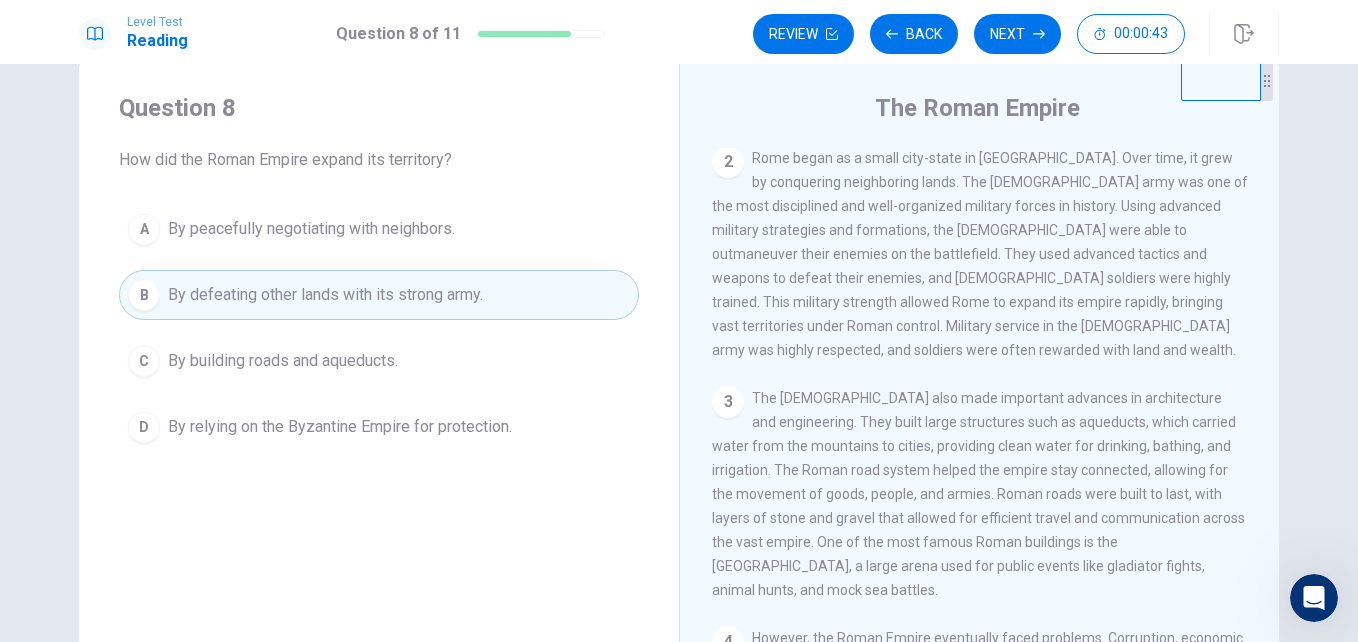 scroll, scrollTop: 219, scrollLeft: 0, axis: vertical 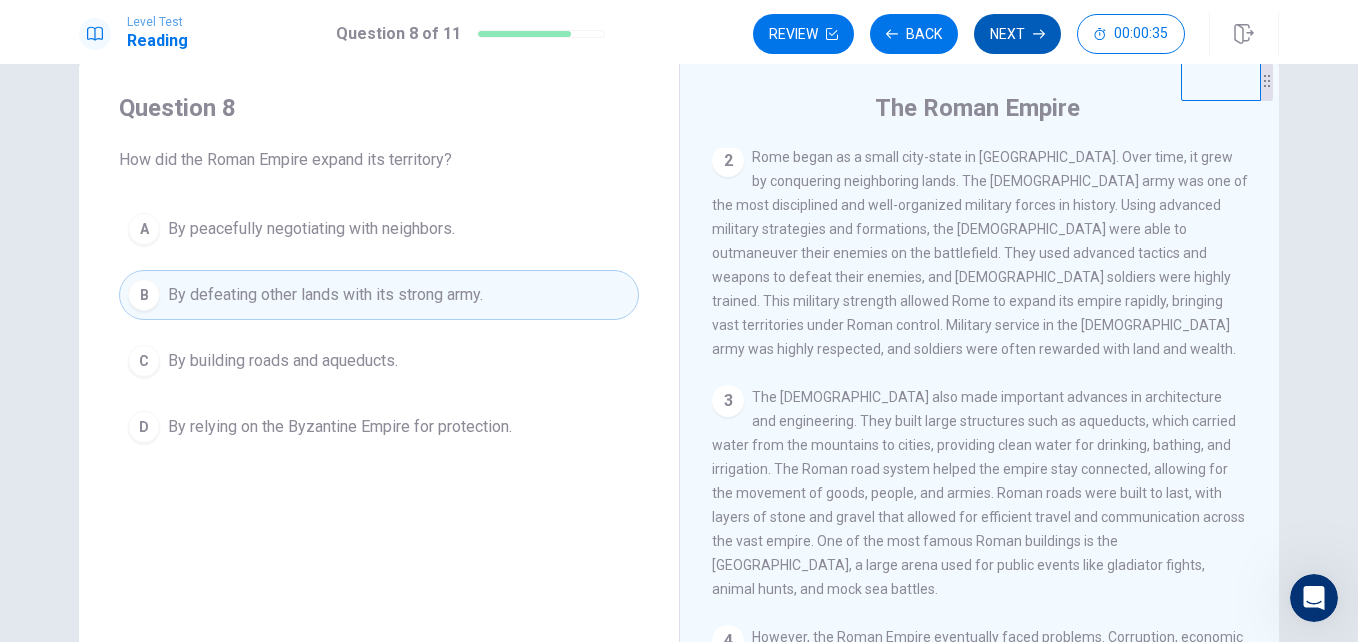 click on "Next" at bounding box center [1017, 34] 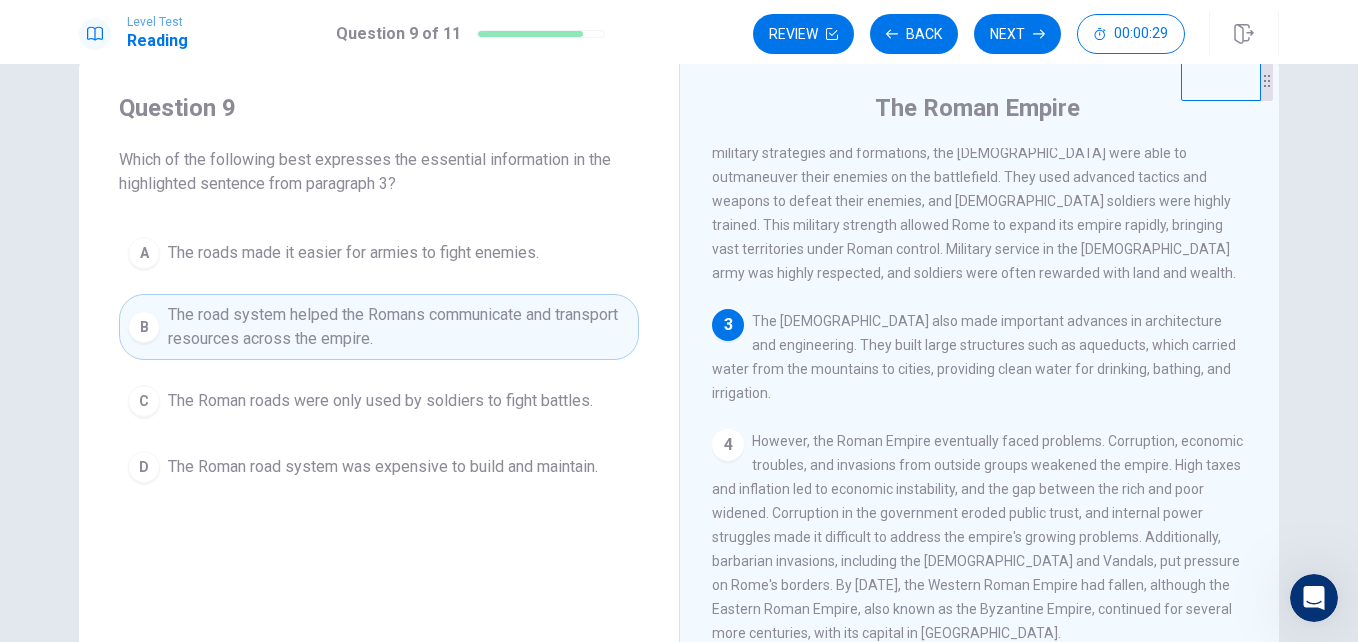 scroll, scrollTop: 292, scrollLeft: 0, axis: vertical 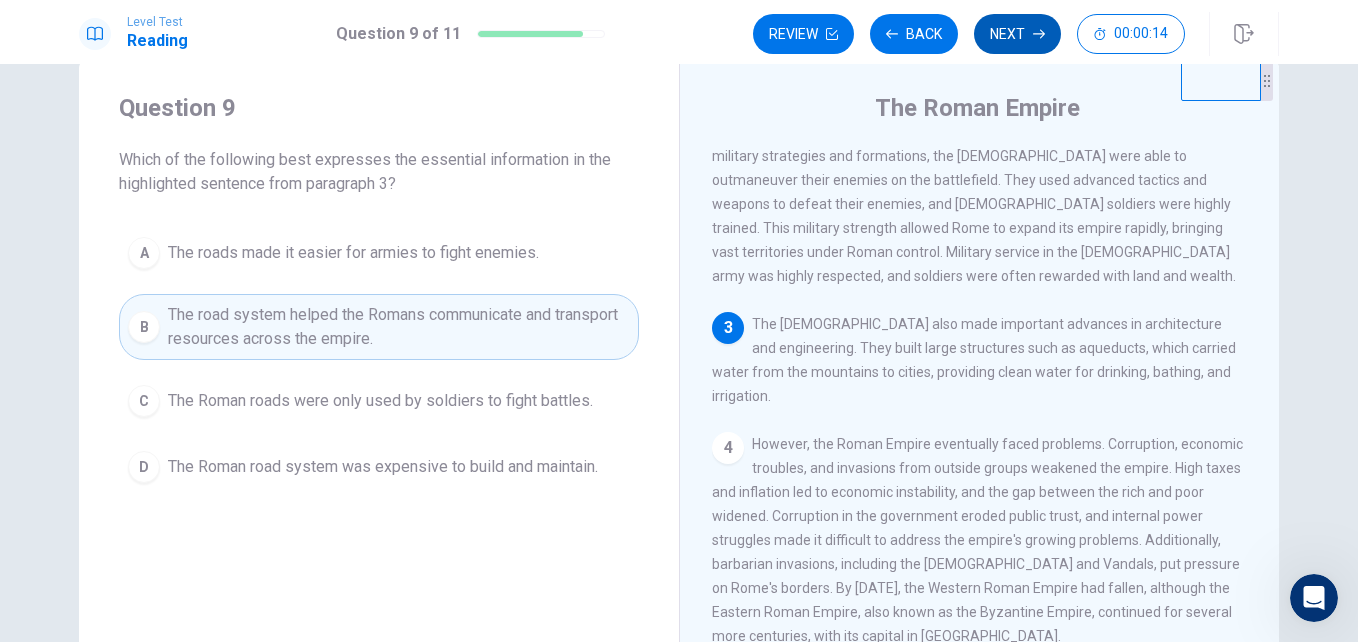 click on "Next" at bounding box center (1017, 34) 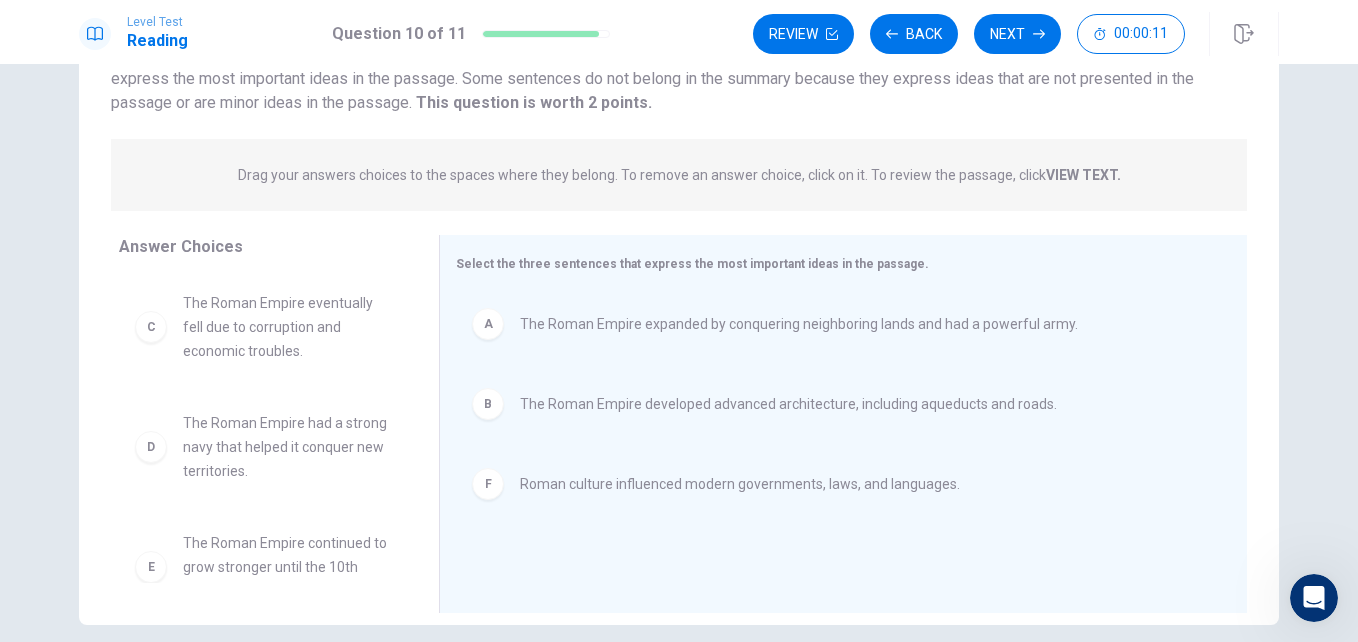 scroll, scrollTop: 175, scrollLeft: 0, axis: vertical 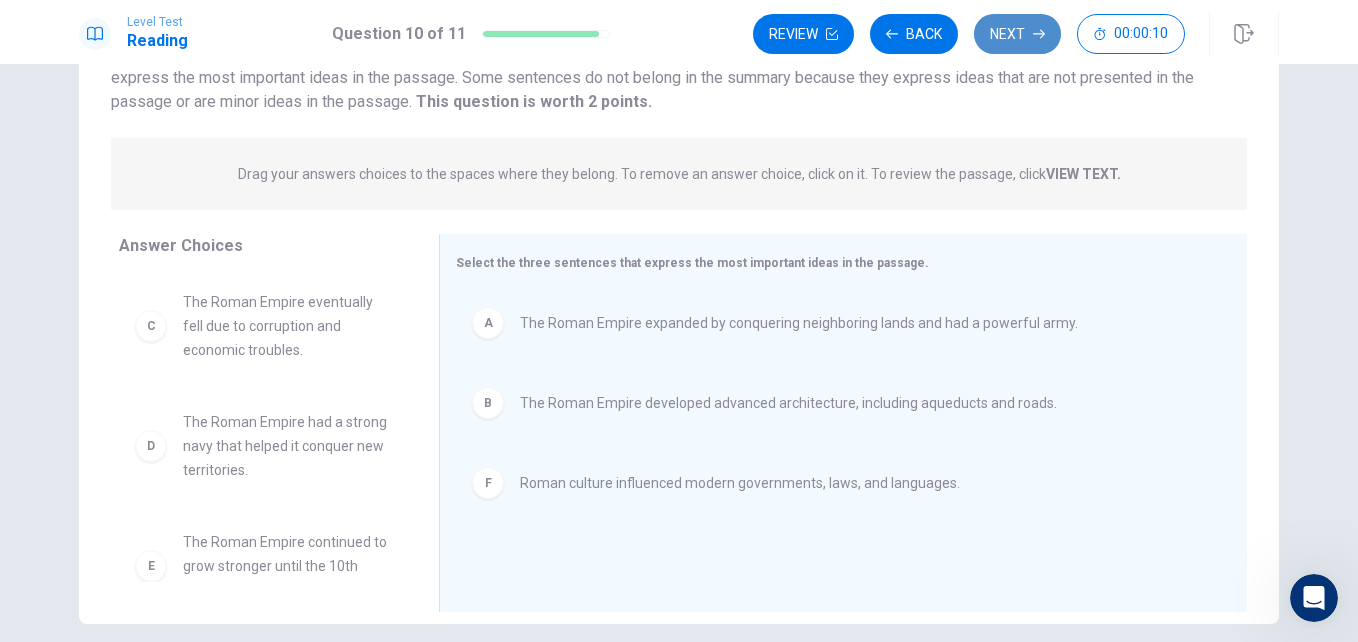 click on "Next" at bounding box center (1017, 34) 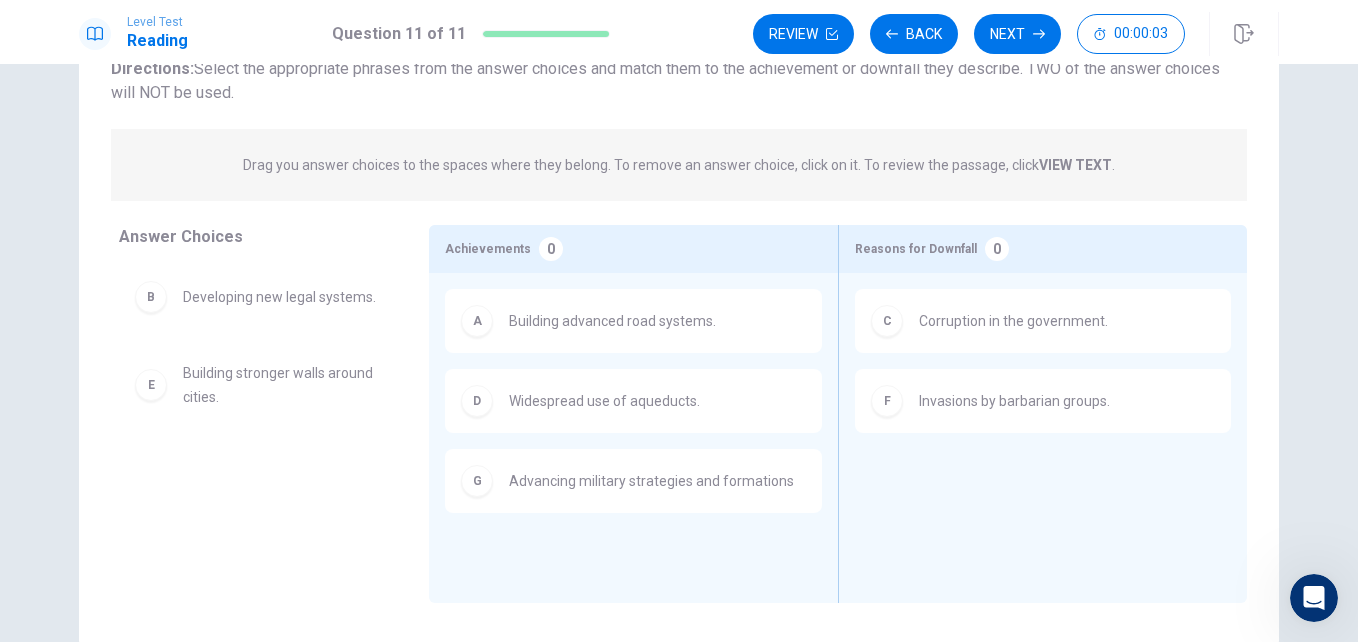 scroll, scrollTop: 151, scrollLeft: 0, axis: vertical 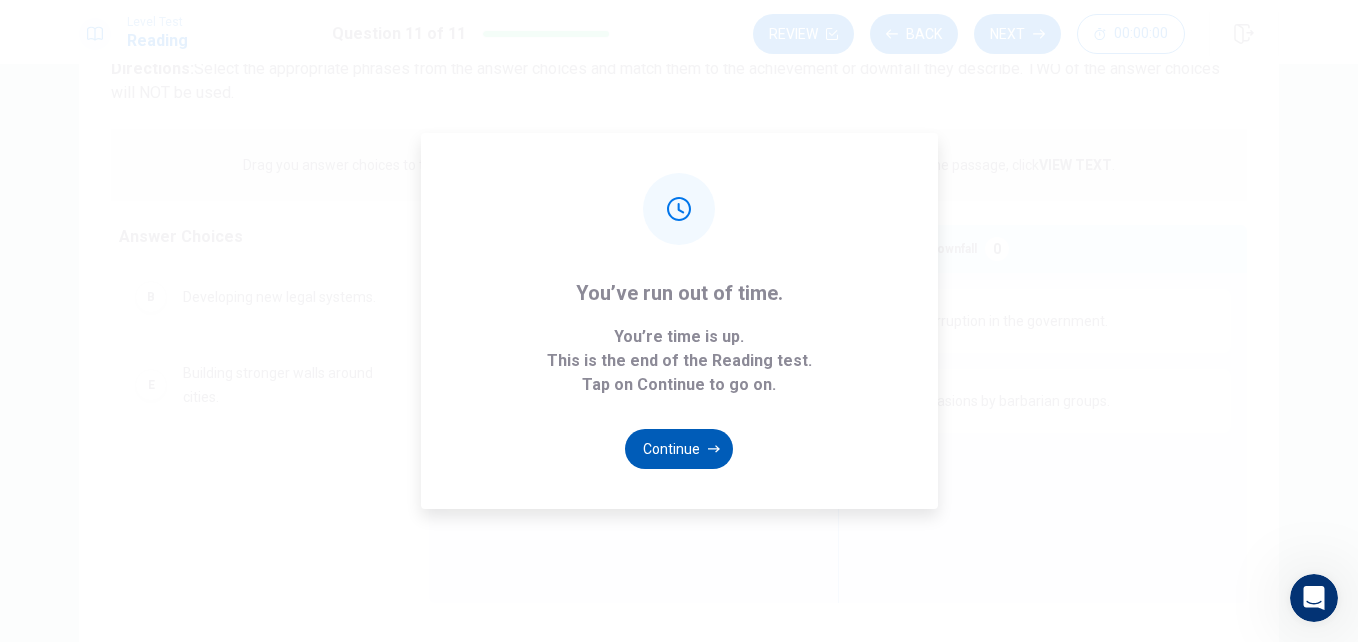 click on "Continue" at bounding box center (679, 449) 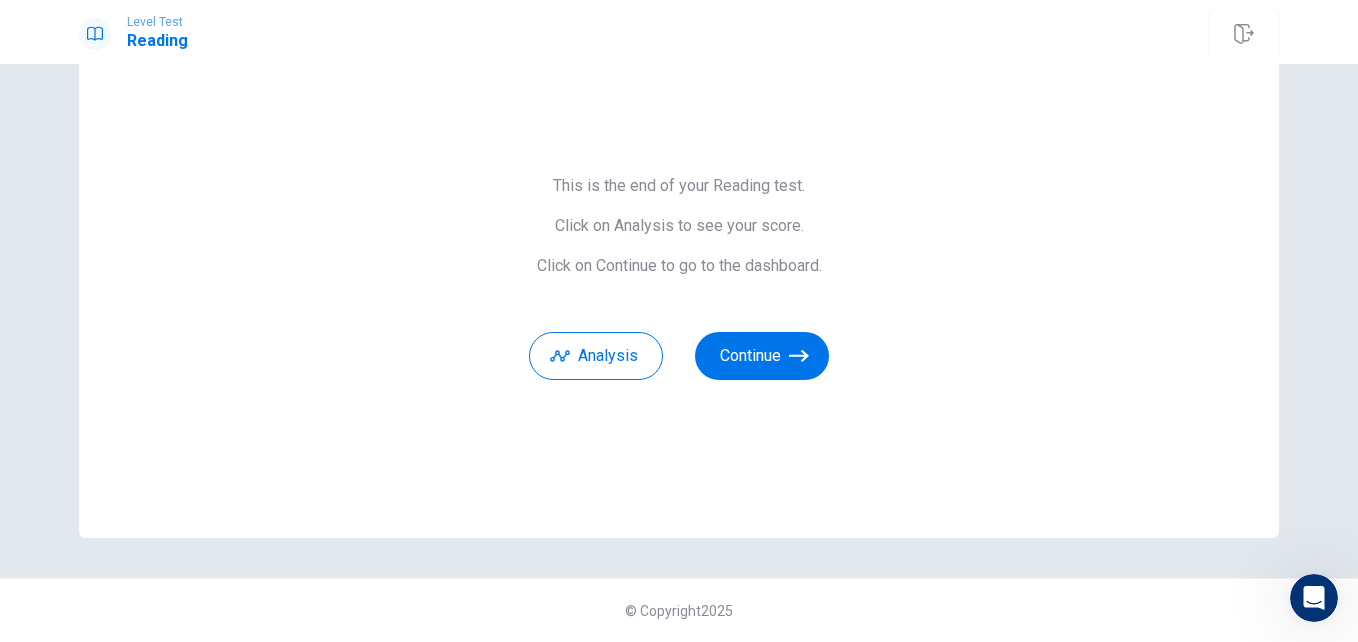 scroll, scrollTop: 86, scrollLeft: 0, axis: vertical 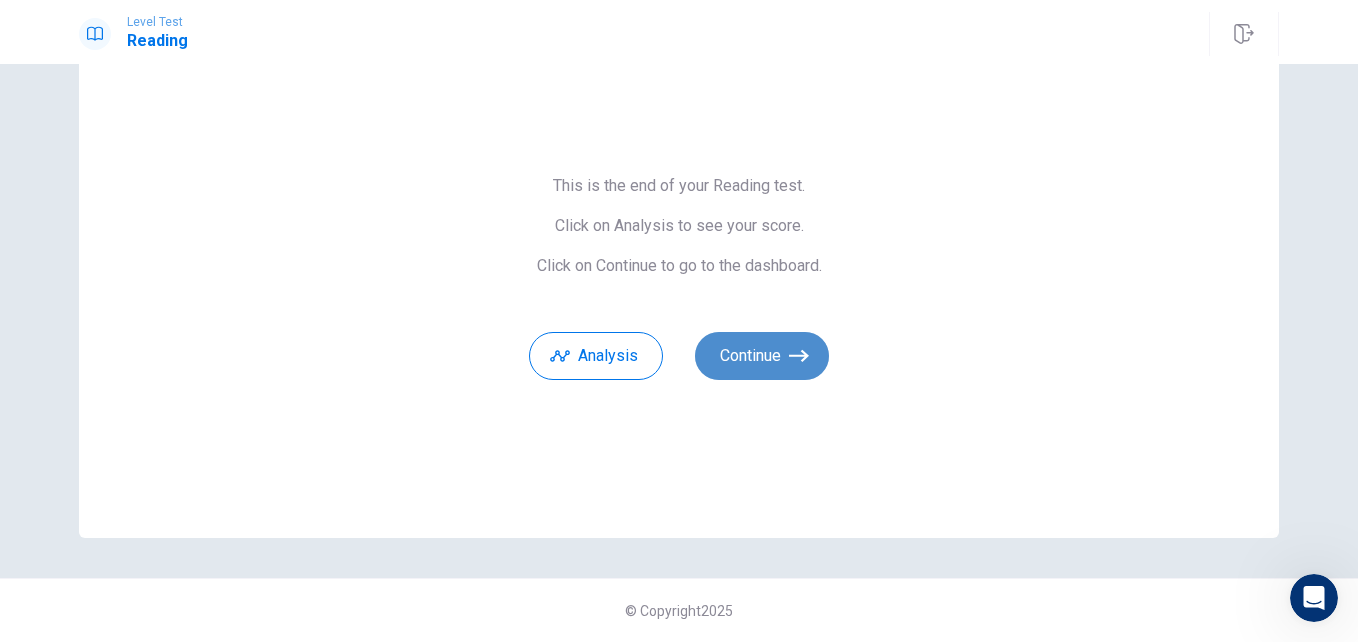 click on "Continue" at bounding box center [762, 356] 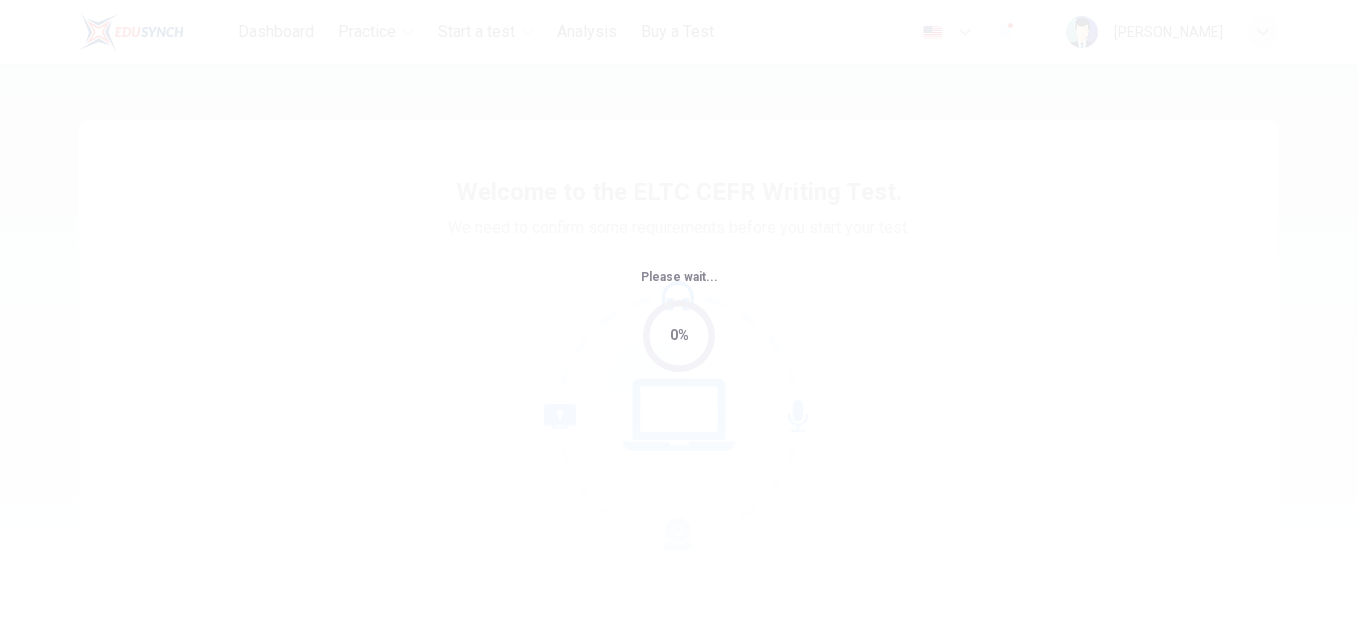 scroll, scrollTop: 0, scrollLeft: 0, axis: both 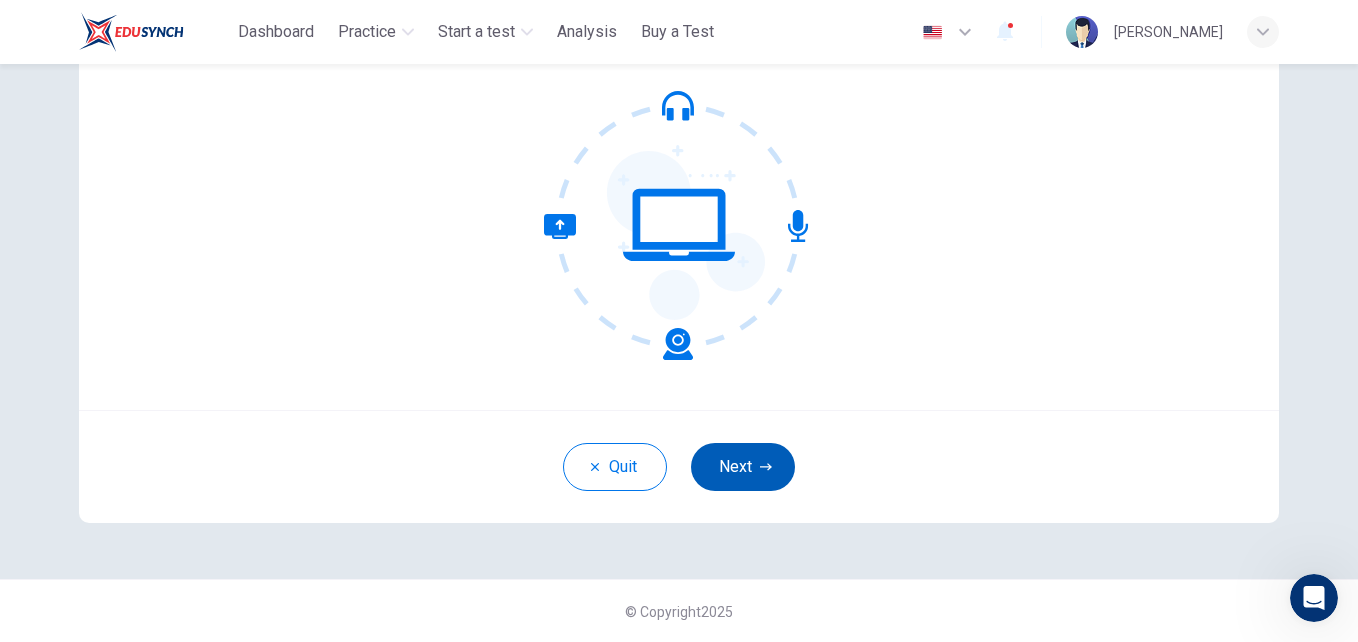 click on "Next" at bounding box center (743, 467) 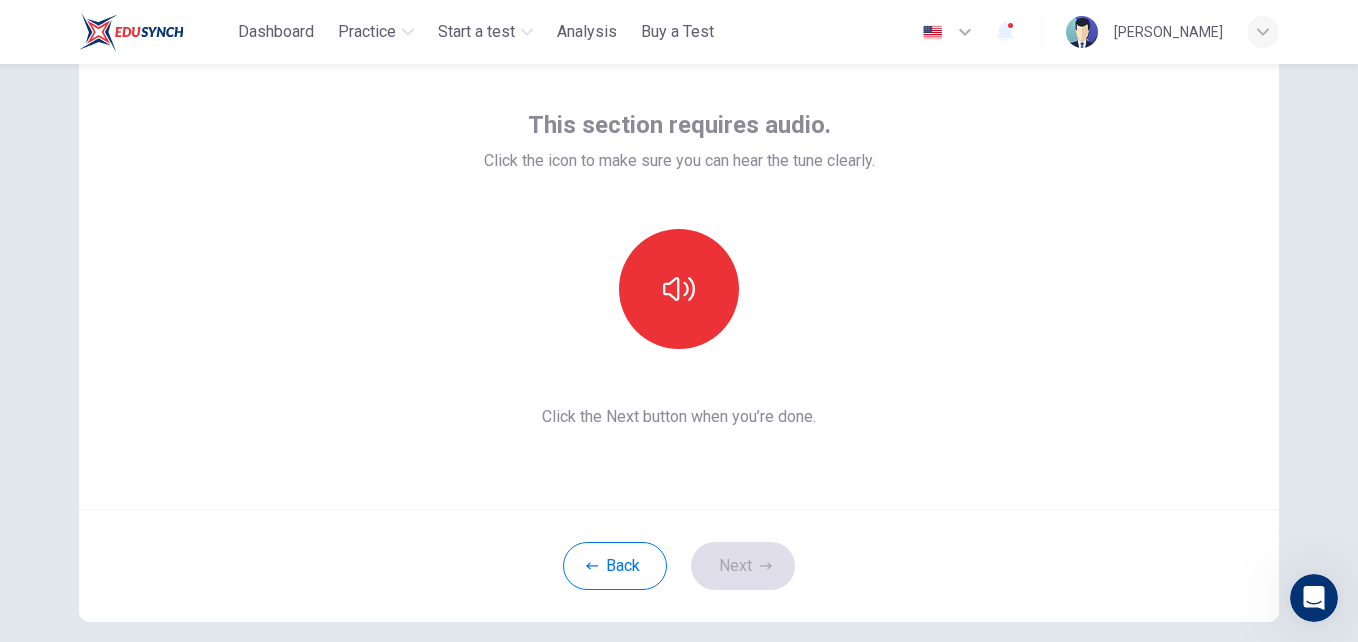 scroll, scrollTop: 92, scrollLeft: 0, axis: vertical 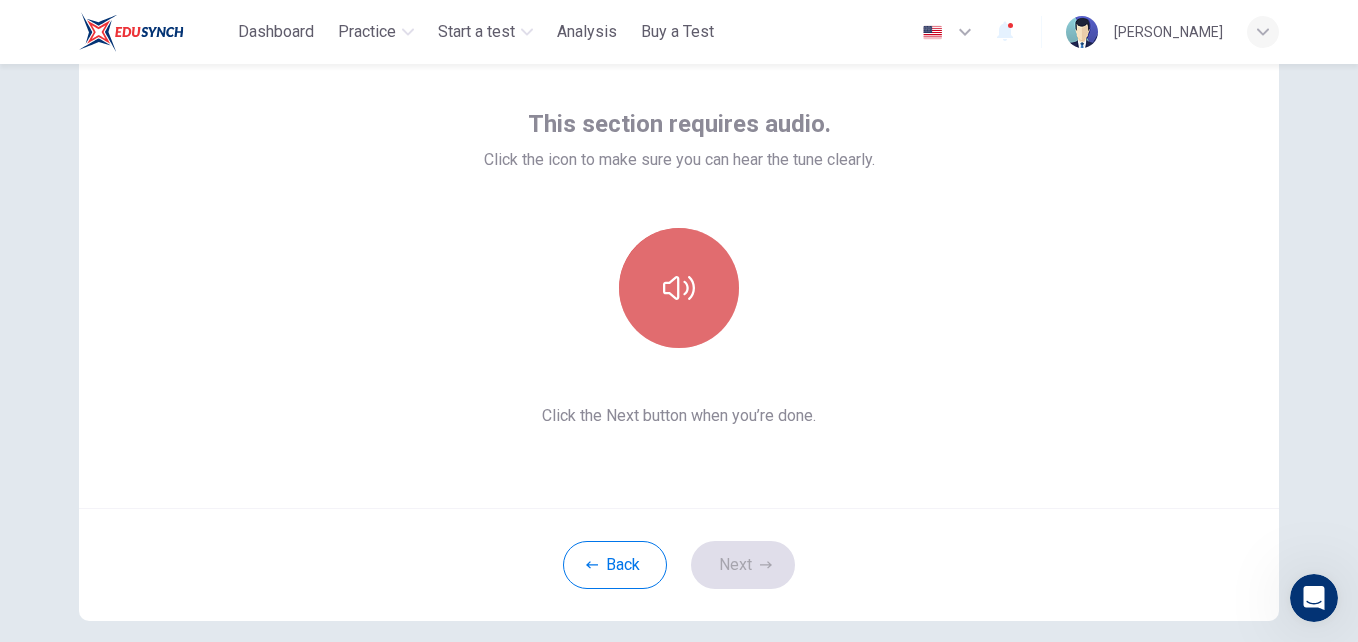 click 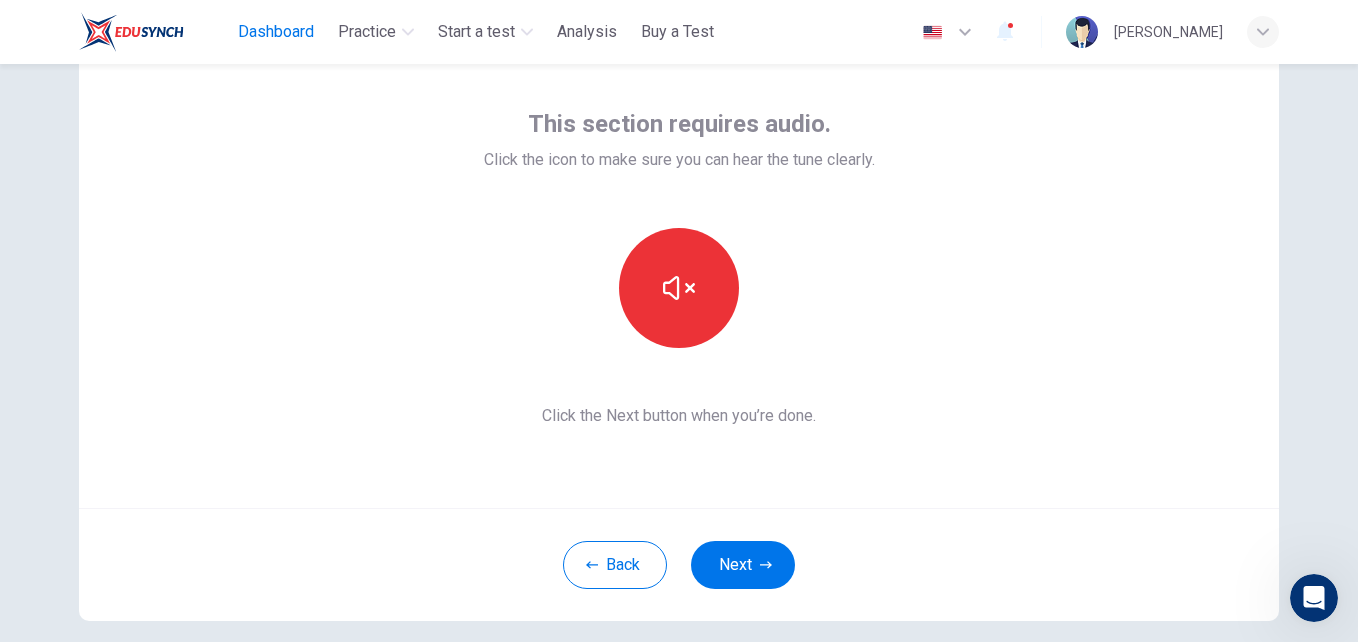 click on "Dashboard" at bounding box center (276, 32) 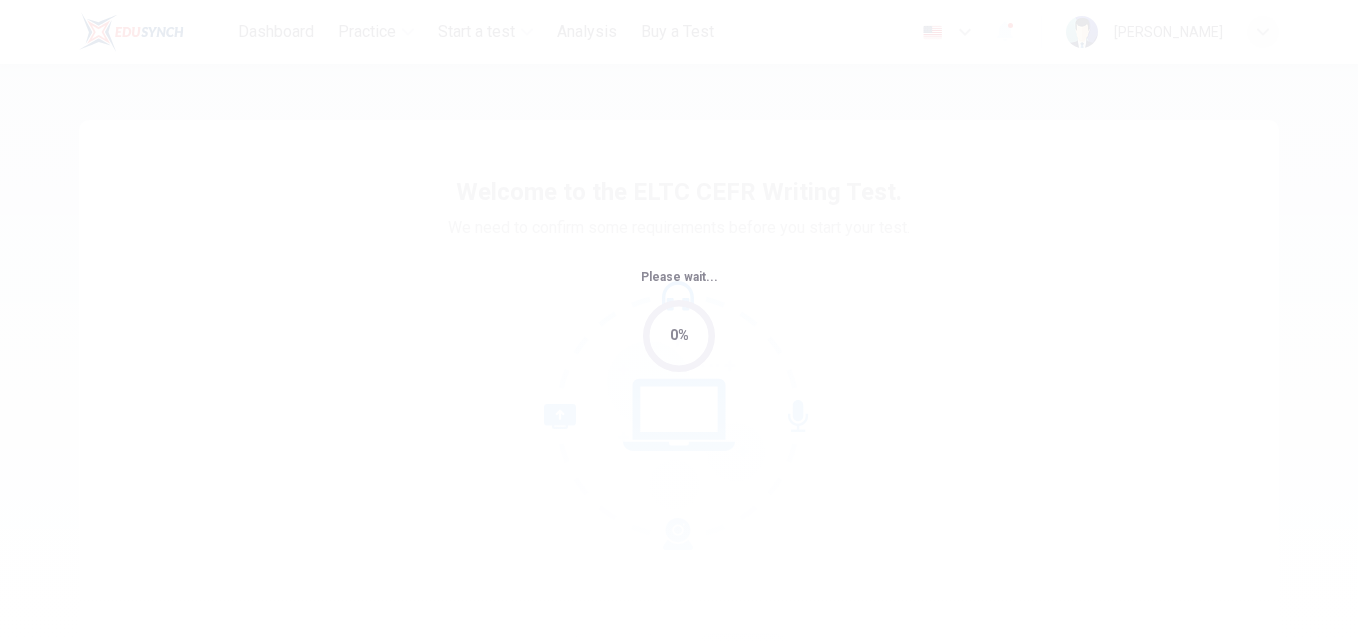 scroll, scrollTop: 0, scrollLeft: 0, axis: both 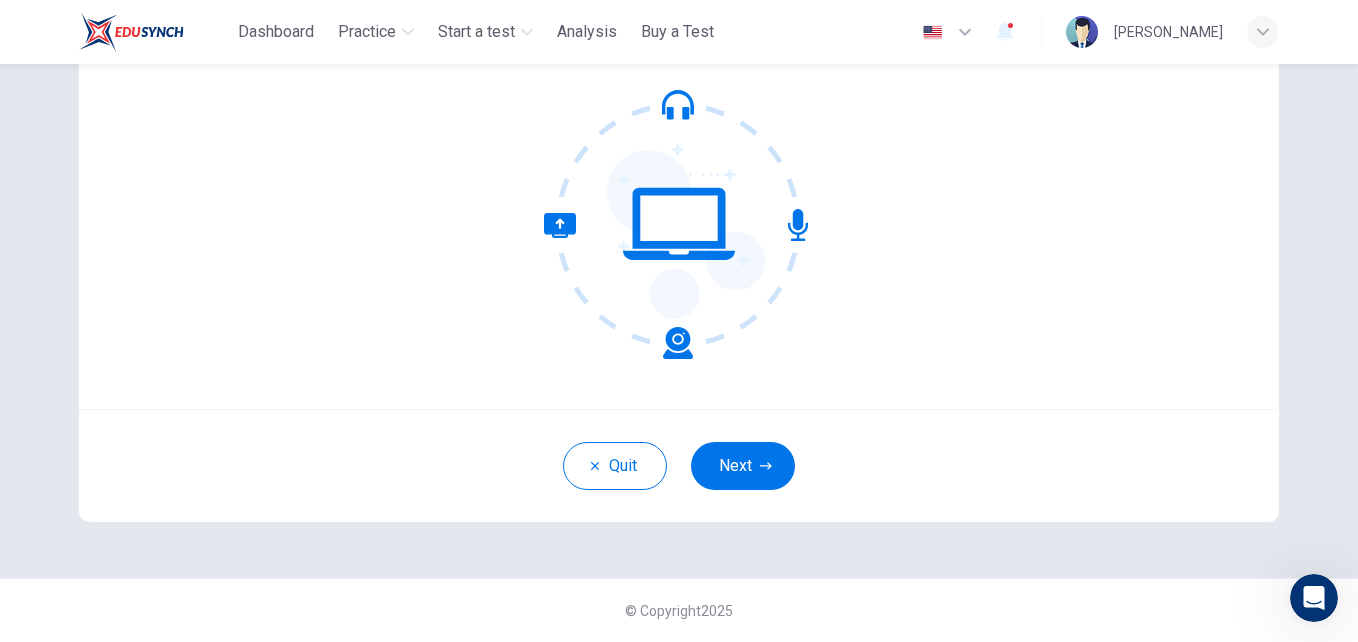 click on "Welcome to the ELTC CEFR Writing Test. We need to confirm some requirements before you start your test. Quit Next" at bounding box center [679, 225] 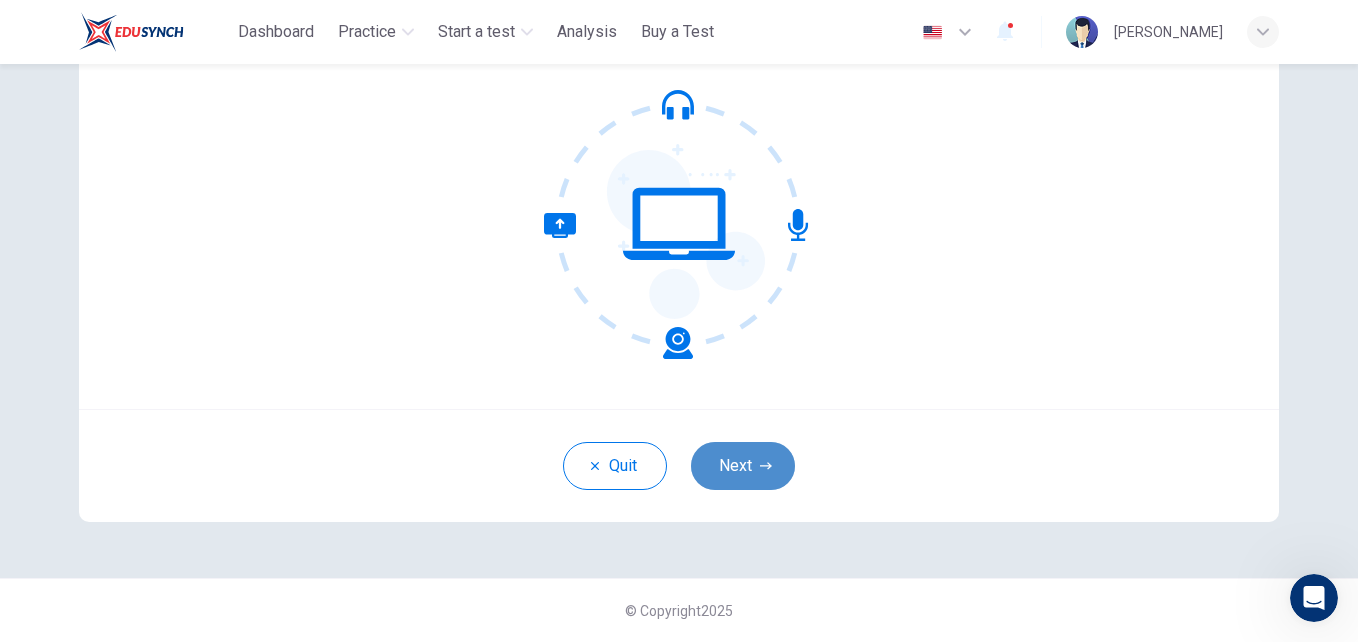 click on "Next" at bounding box center [743, 466] 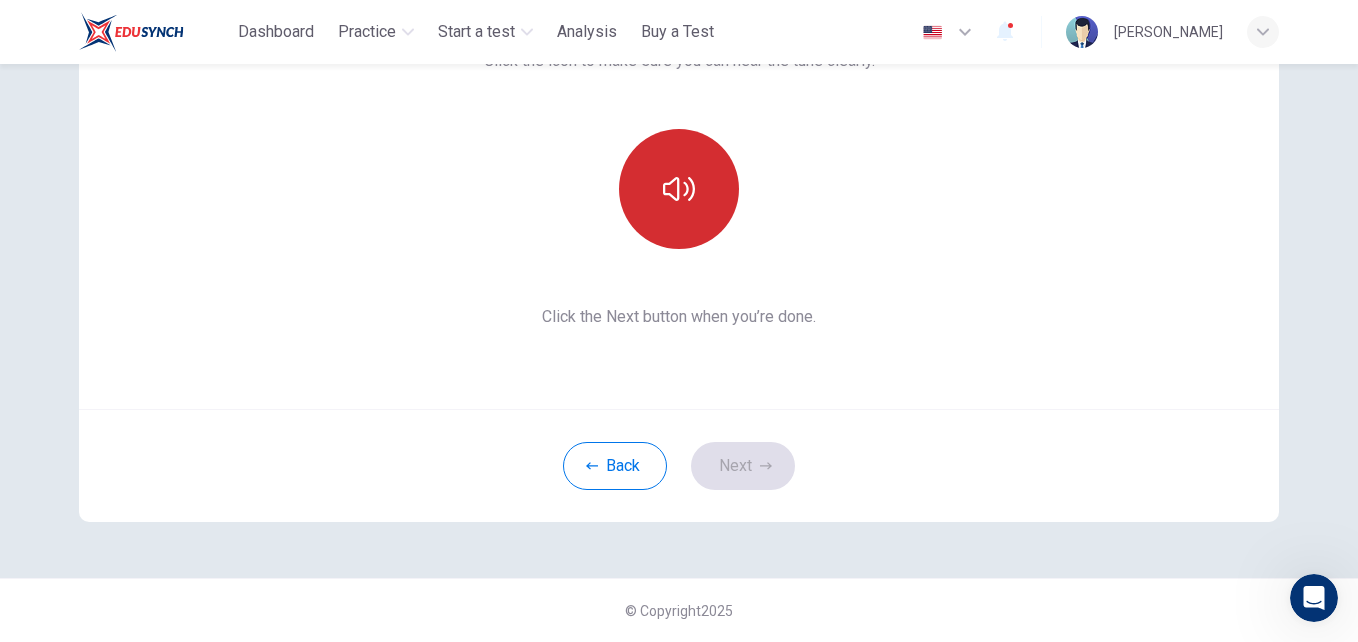 click at bounding box center [679, 189] 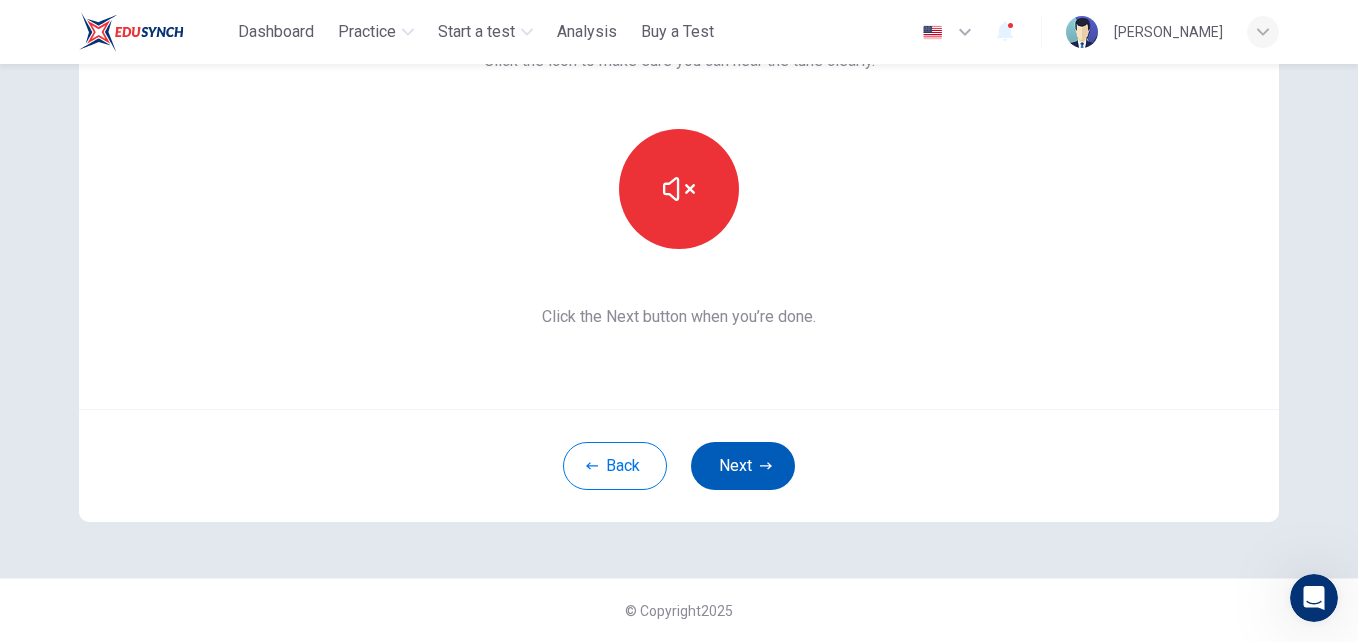 click on "Next" at bounding box center [743, 466] 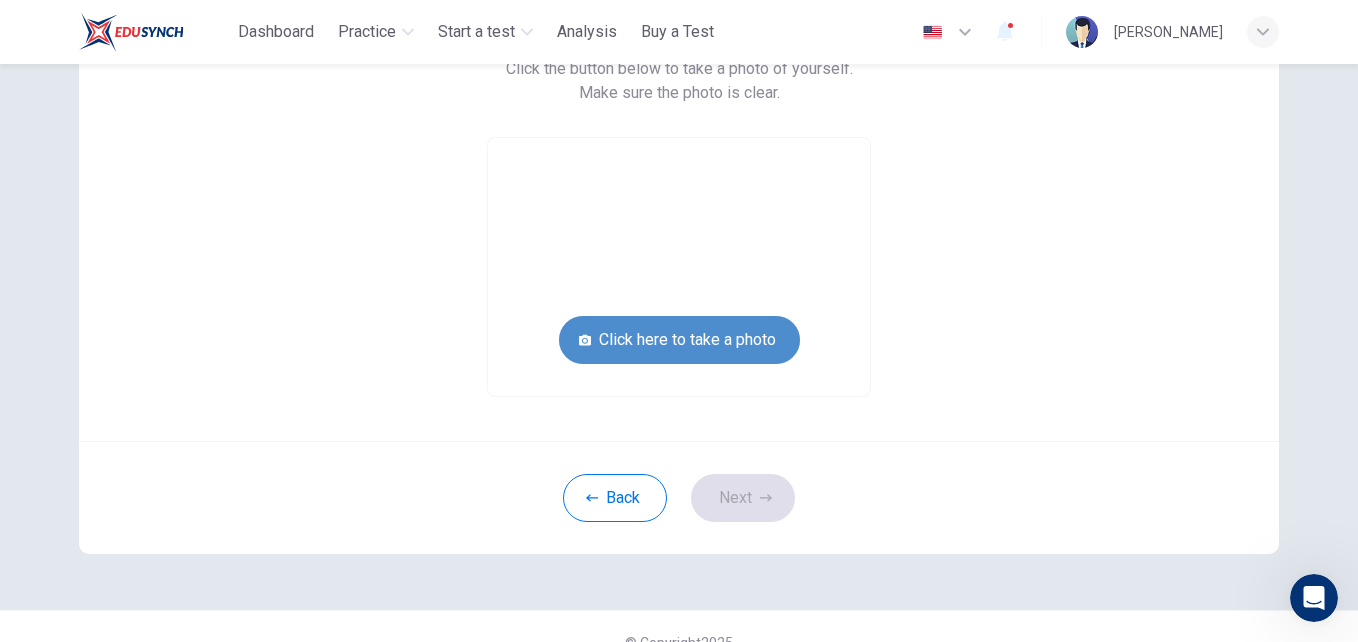 click on "Click here to take a photo" at bounding box center (679, 340) 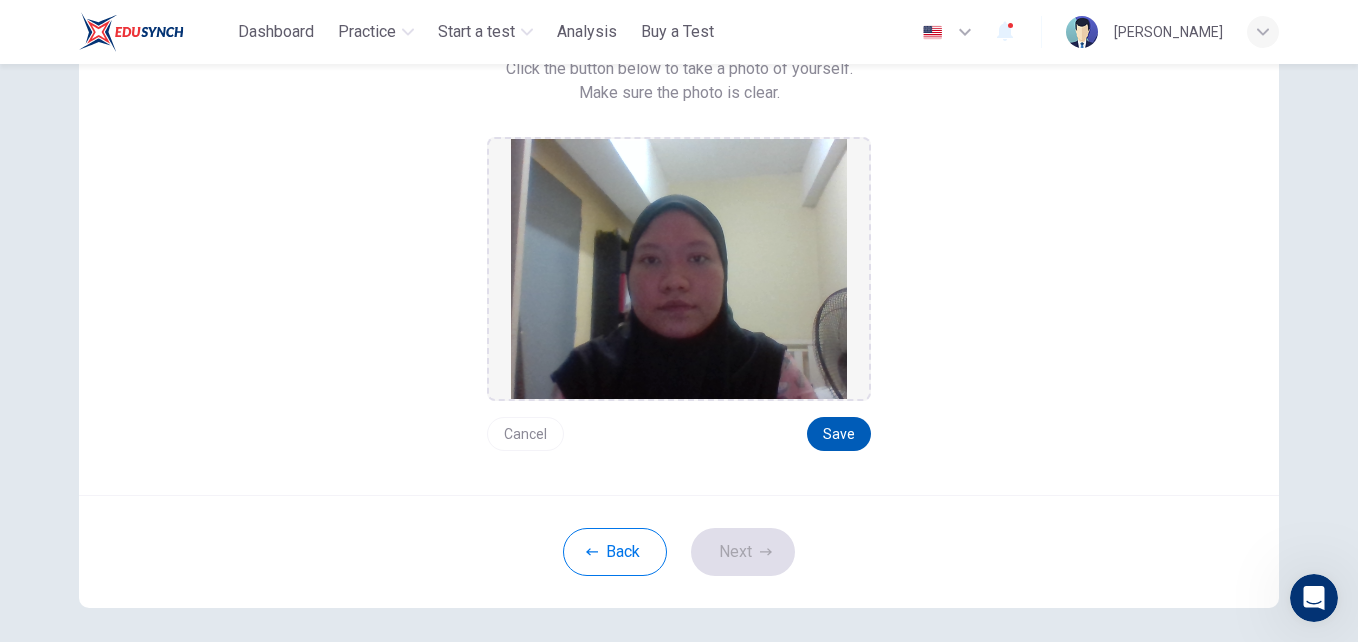 click on "Save" at bounding box center (839, 434) 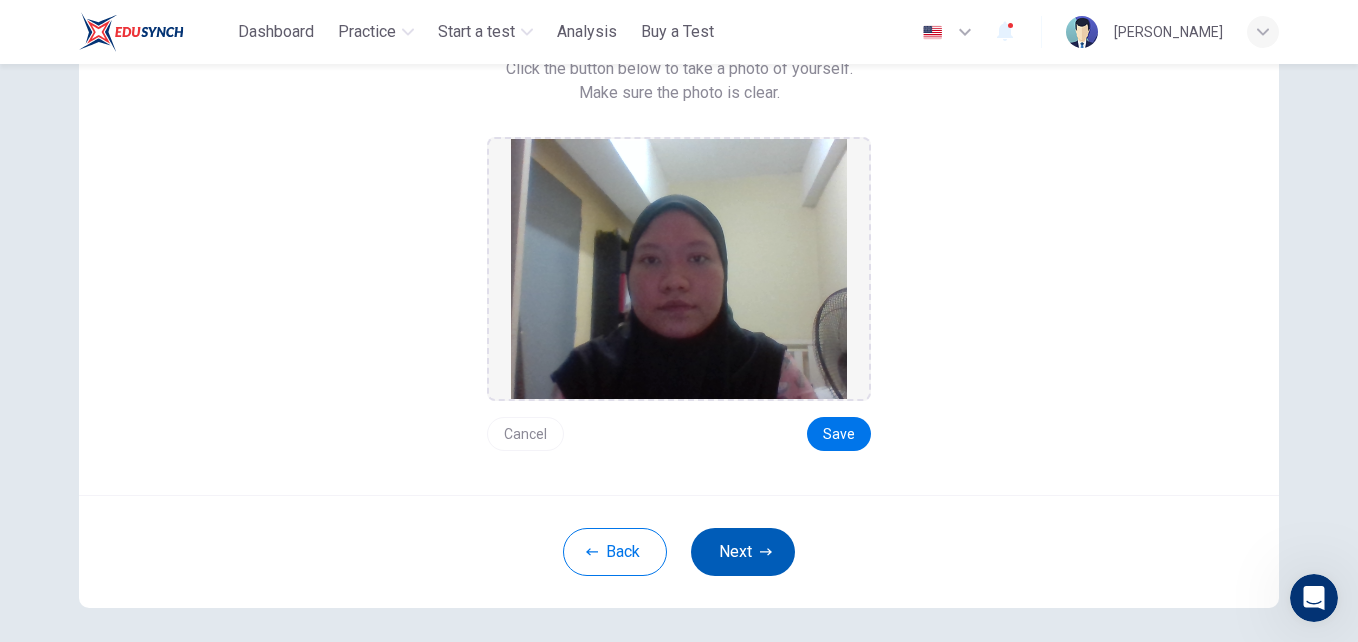 click on "Next" at bounding box center (743, 552) 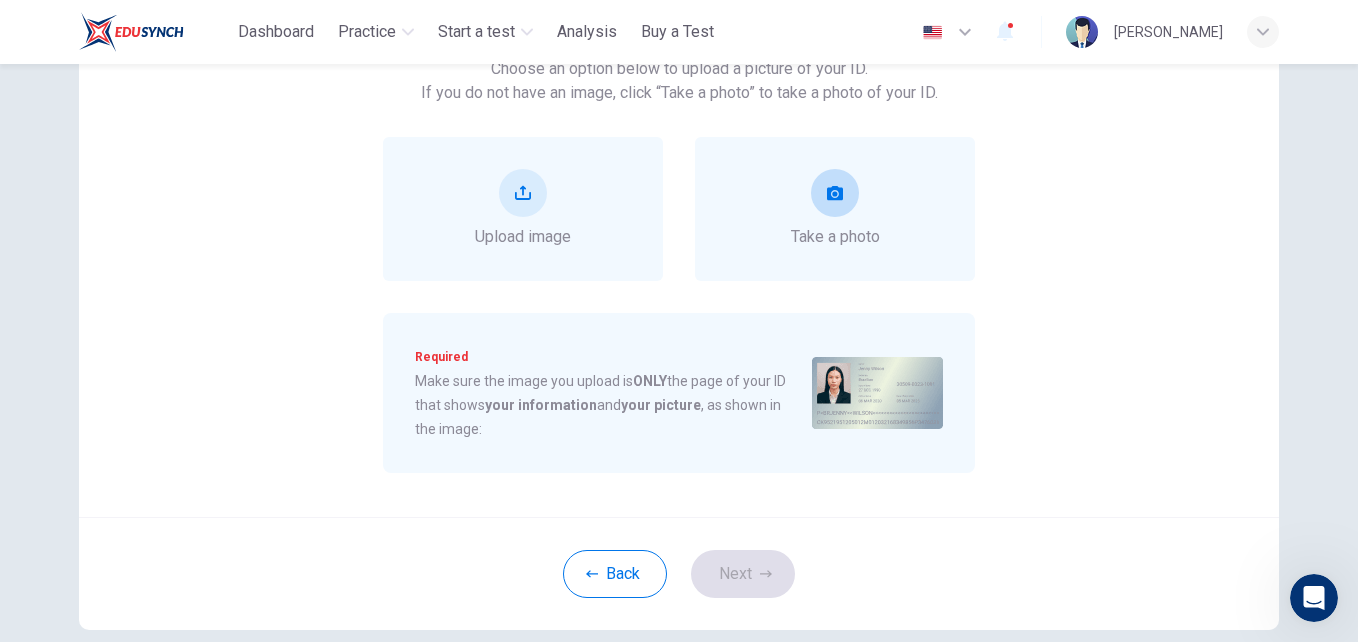 click on "Take a photo" at bounding box center [835, 209] 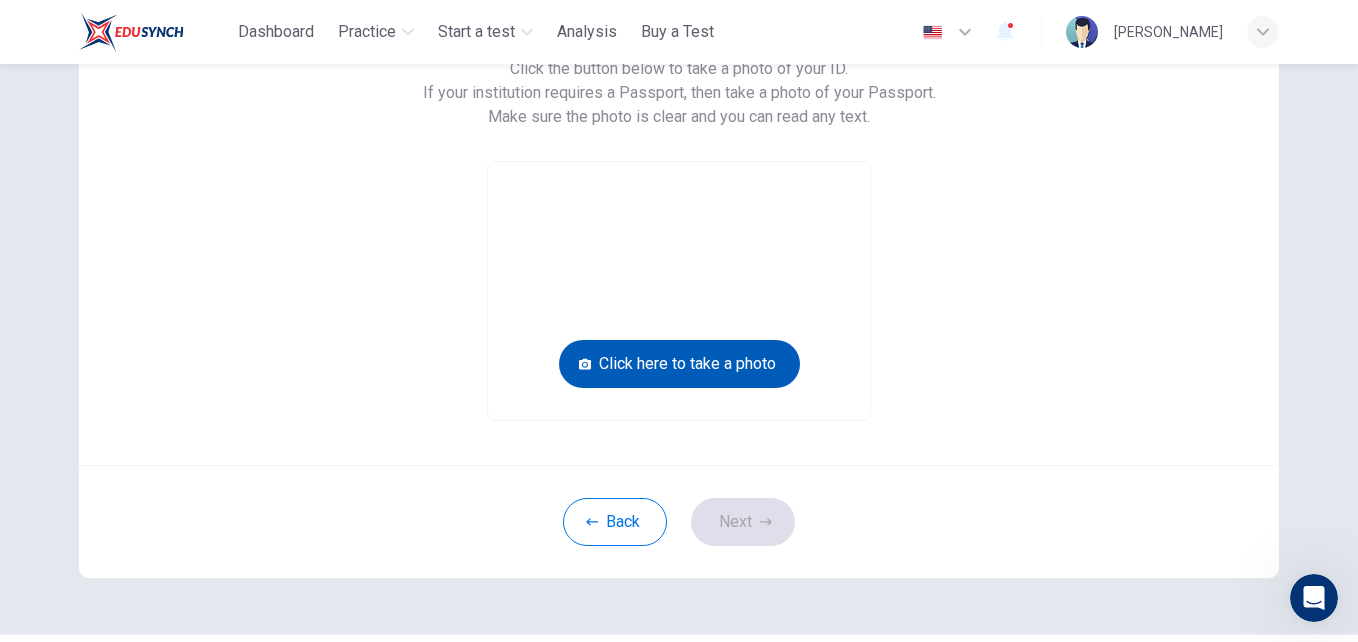 click on "Click here to take a photo" at bounding box center (679, 364) 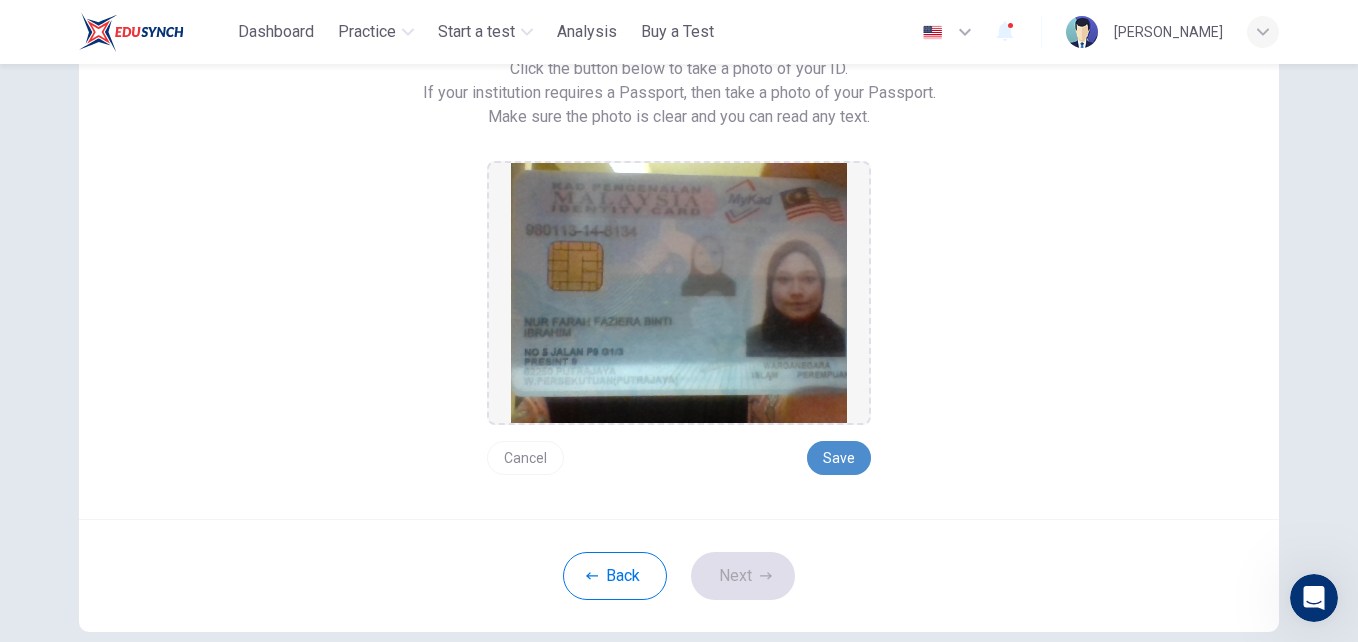 click on "Save" at bounding box center (839, 458) 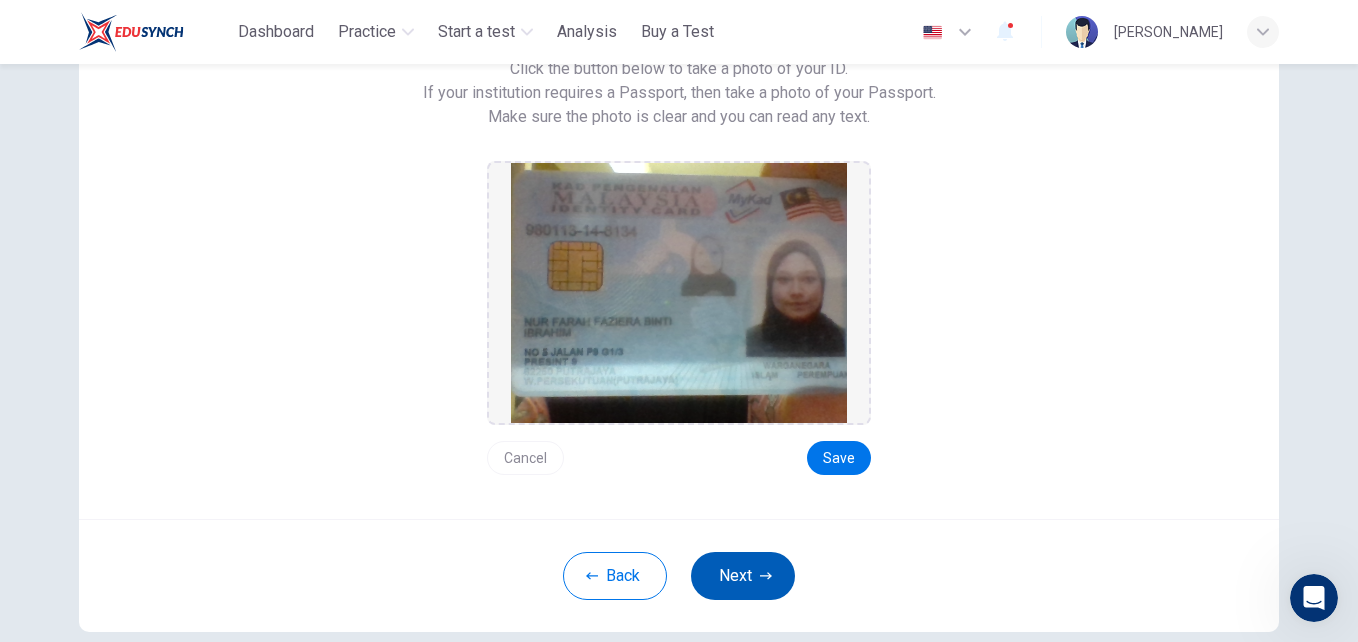 click on "Next" at bounding box center [743, 576] 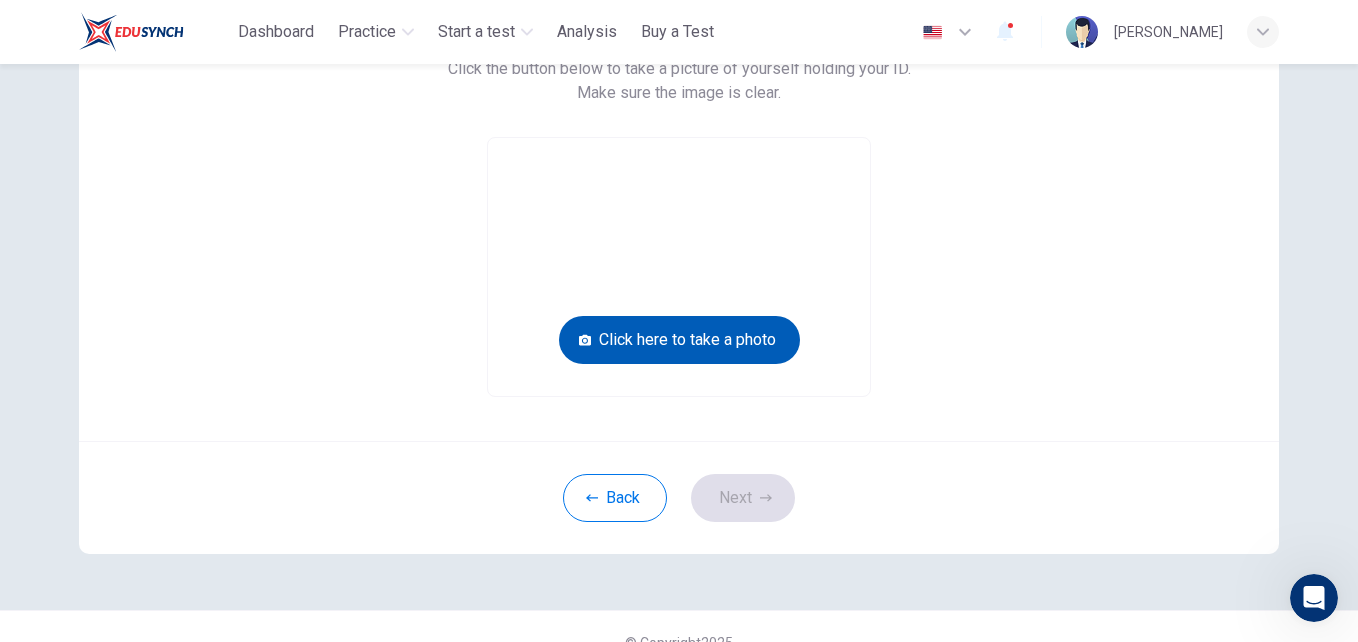 click on "Click here to take a photo" at bounding box center [679, 340] 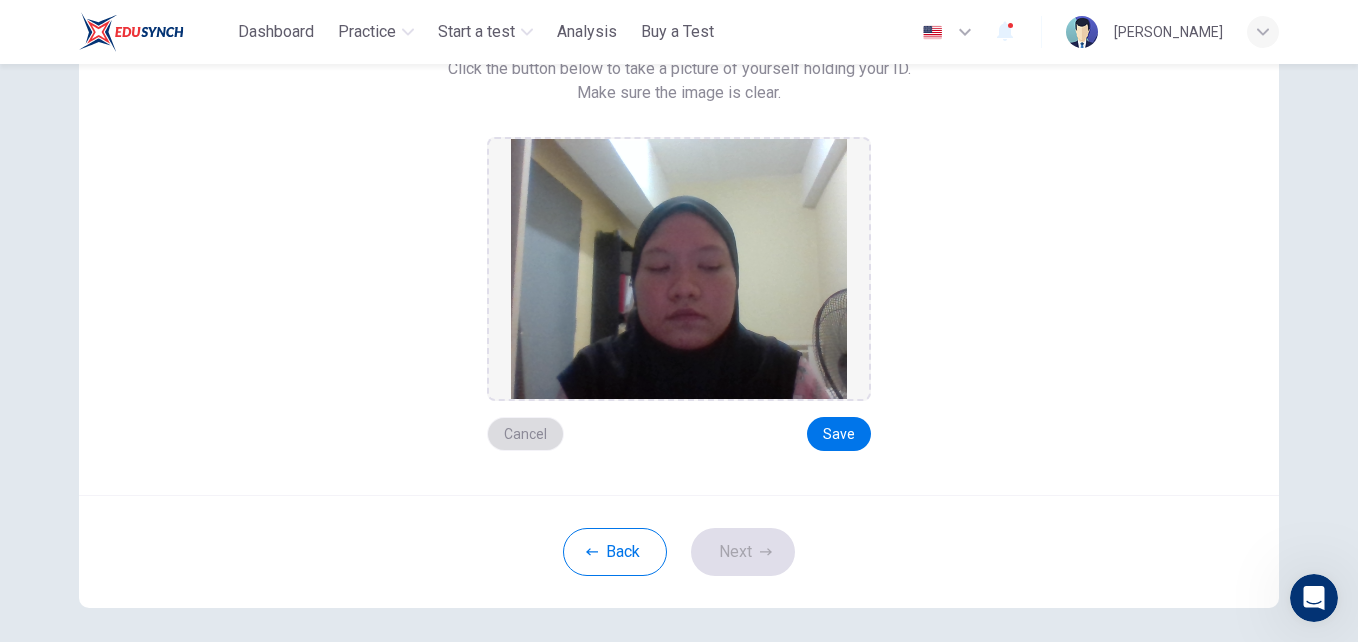 click on "Cancel" at bounding box center [525, 434] 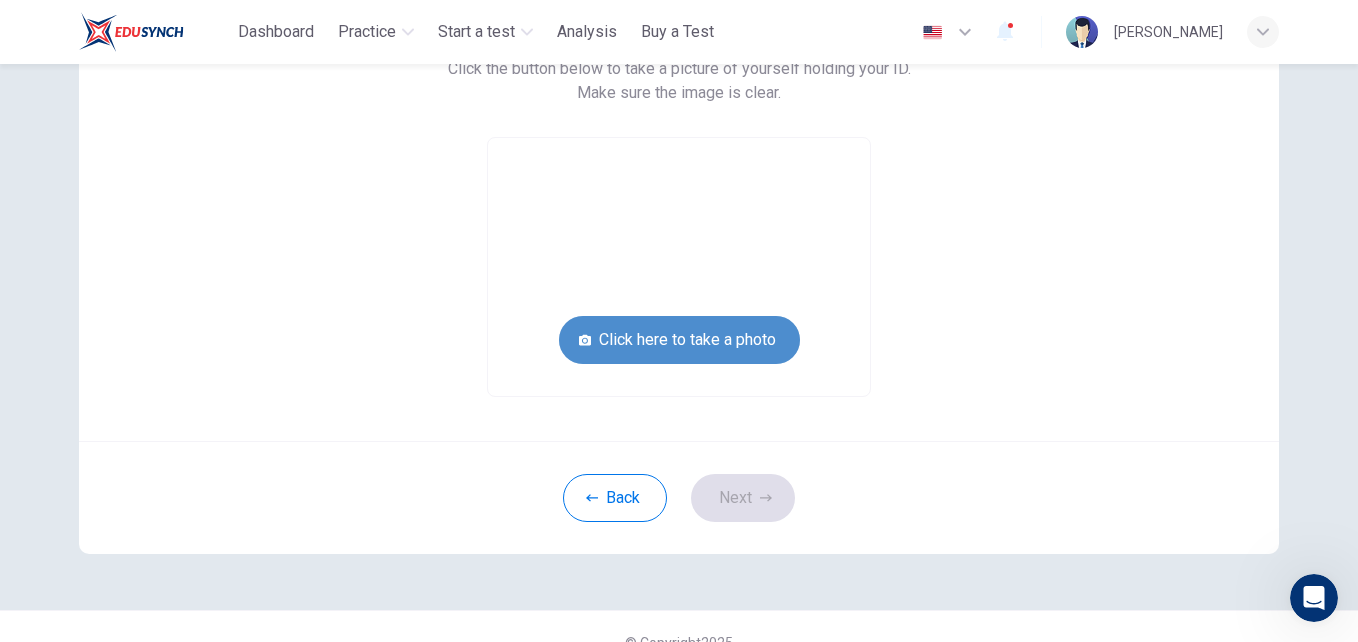 click on "Click here to take a photo" at bounding box center [679, 340] 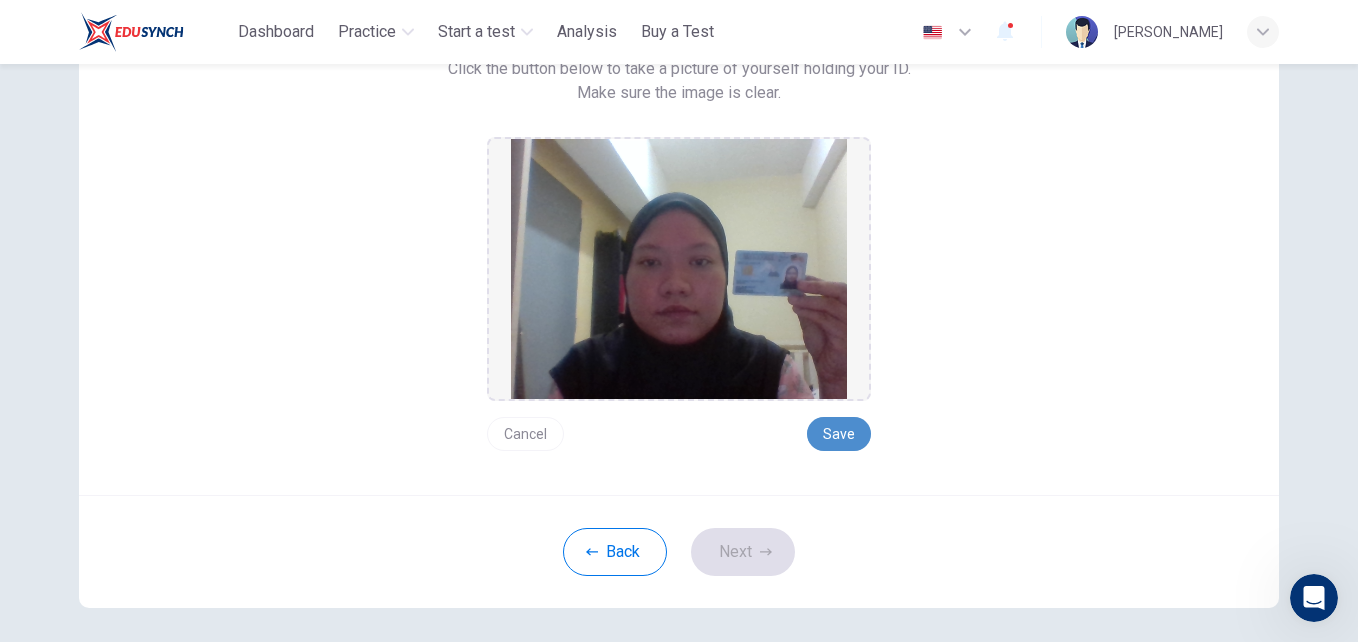 click on "Save" at bounding box center (839, 434) 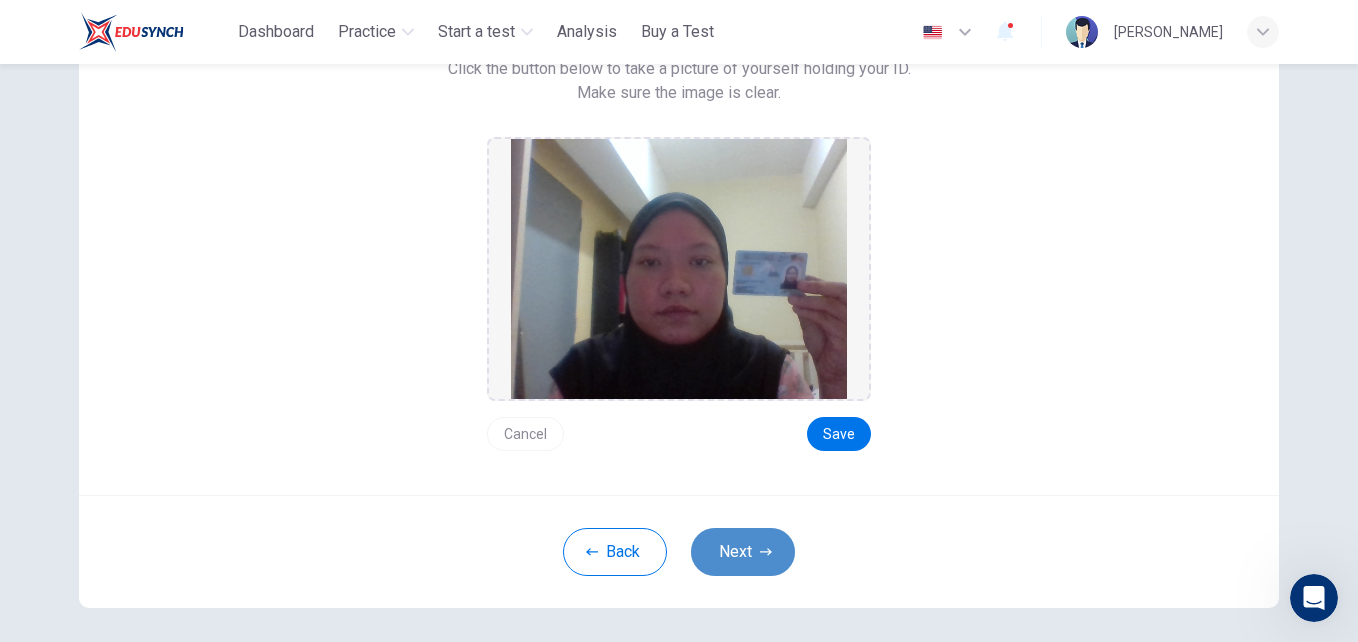 click on "Next" at bounding box center [743, 552] 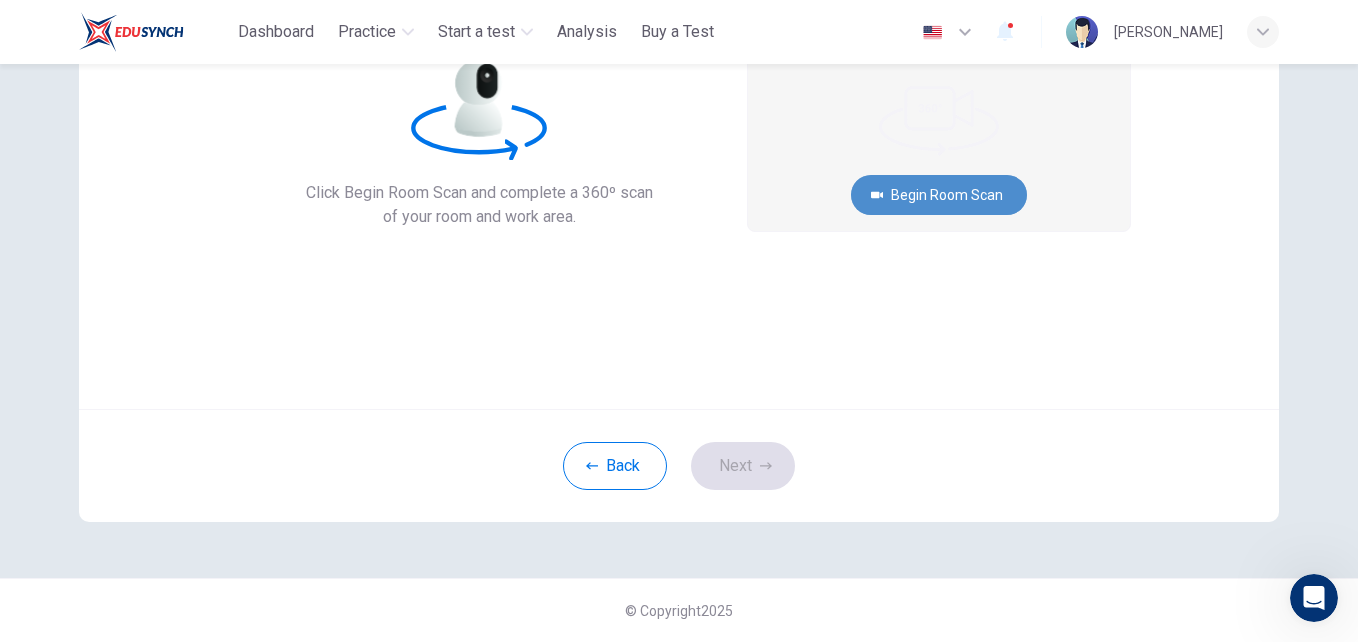 click on "Begin Room Scan" at bounding box center (939, 195) 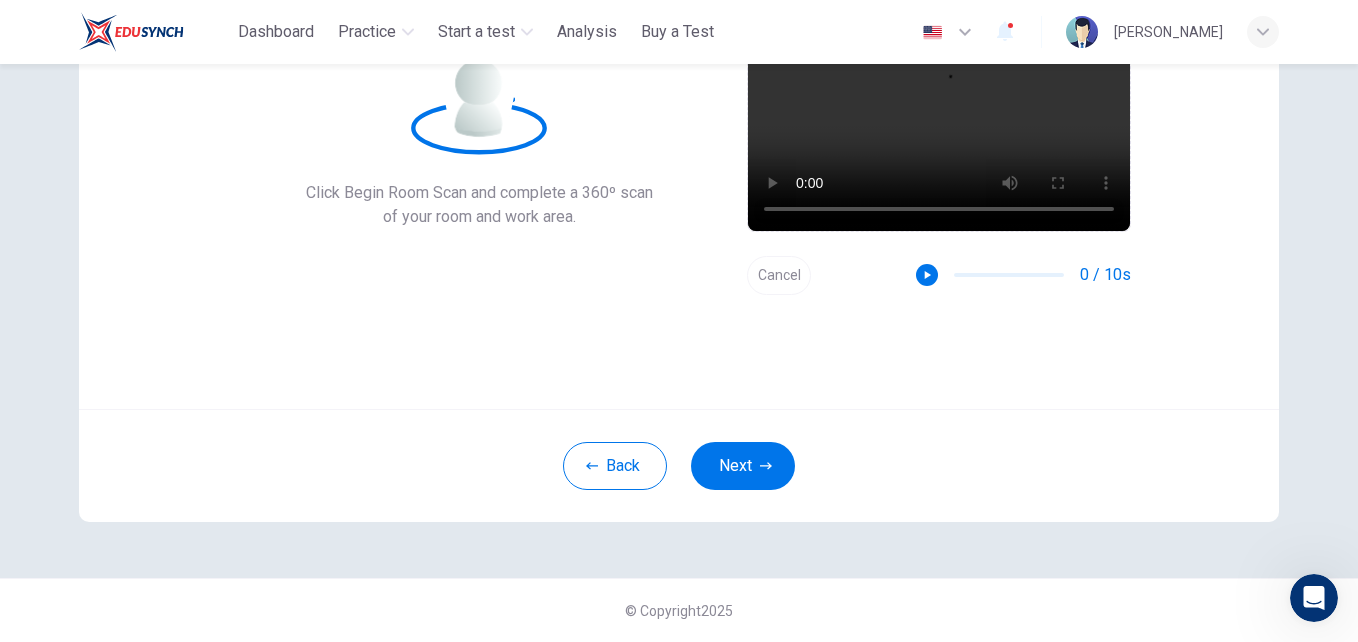 scroll, scrollTop: 78, scrollLeft: 0, axis: vertical 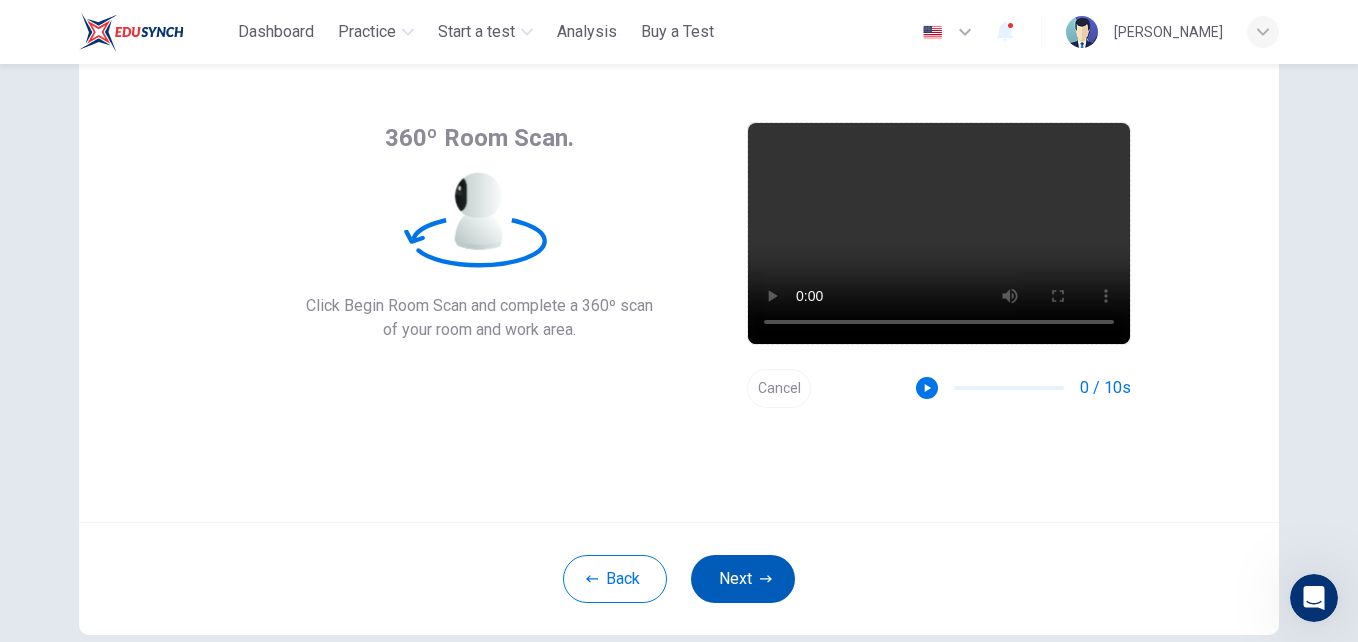 click on "Next" at bounding box center [743, 579] 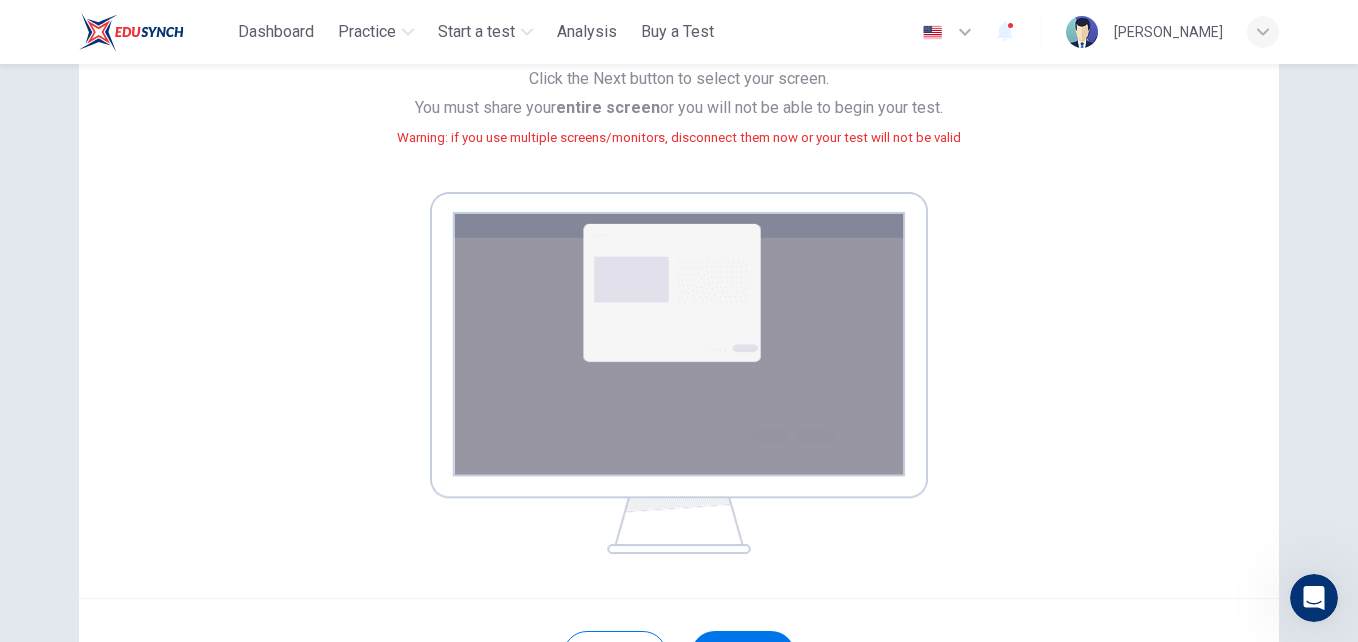 scroll, scrollTop: 351, scrollLeft: 0, axis: vertical 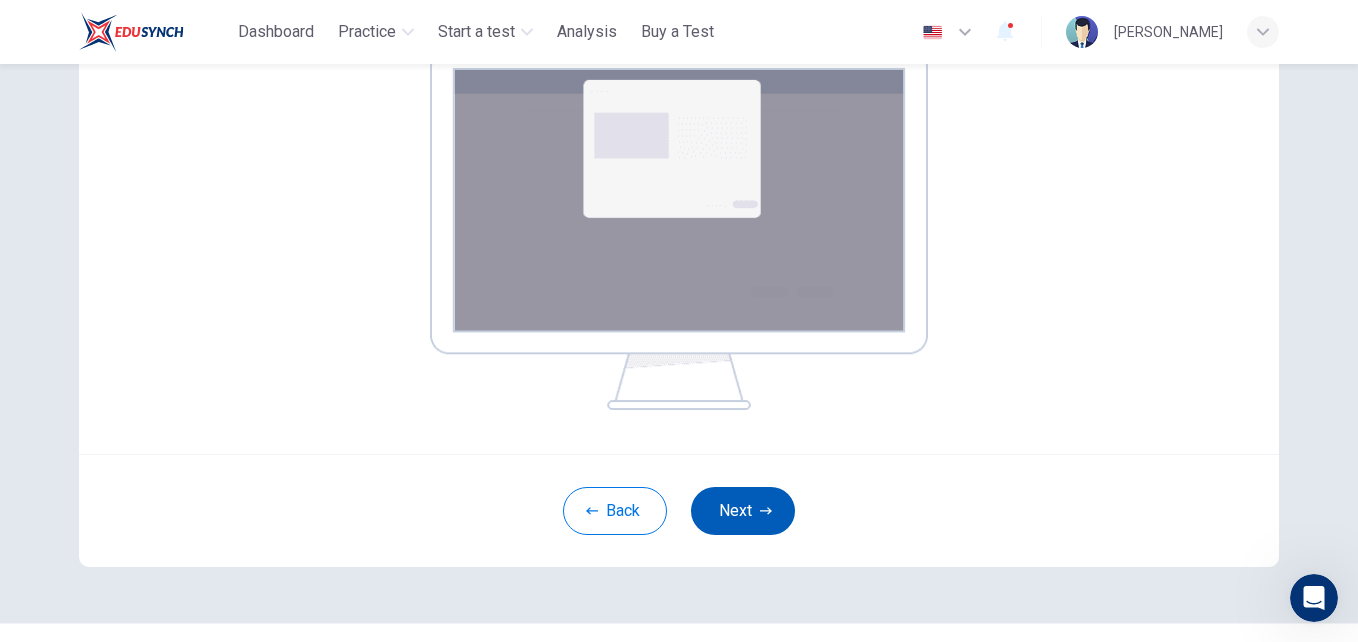 click on "Next" at bounding box center [743, 511] 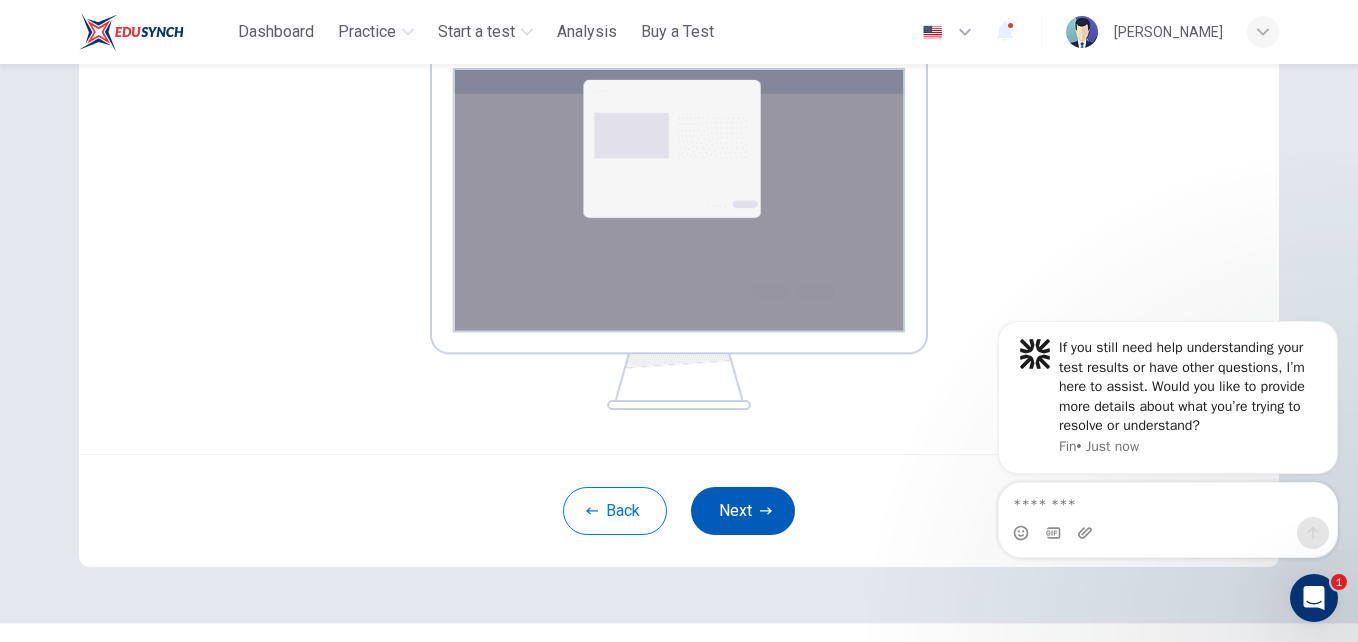scroll, scrollTop: 0, scrollLeft: 0, axis: both 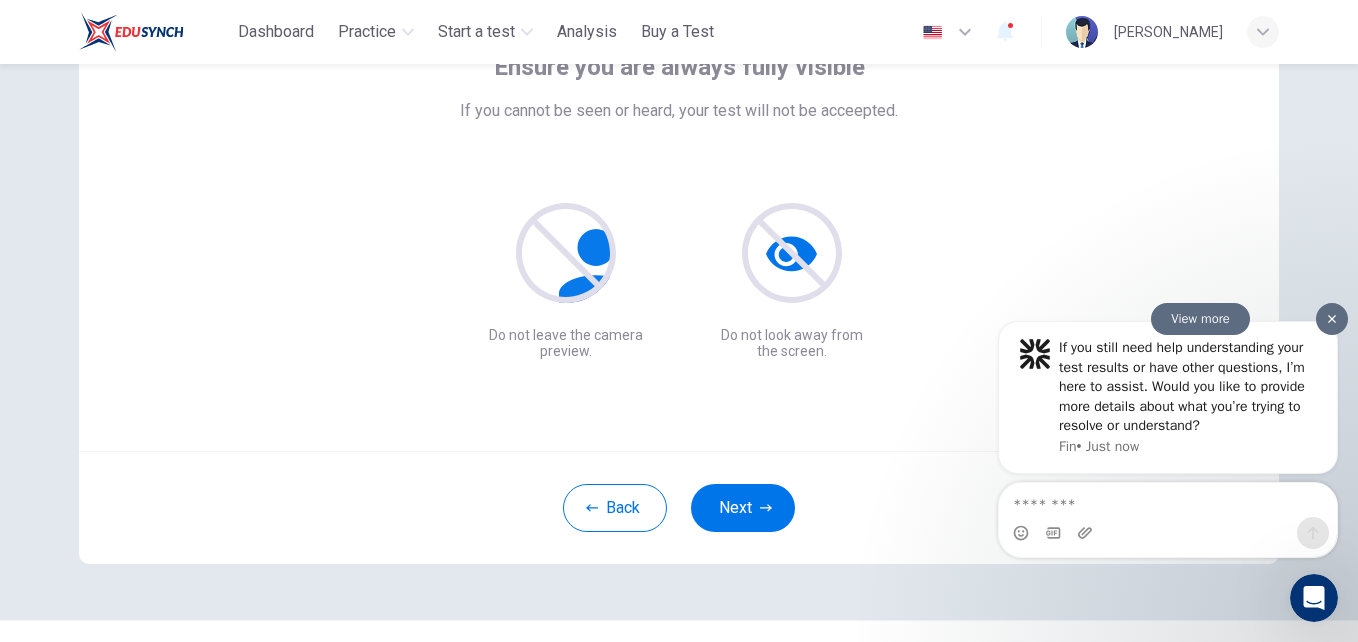 click at bounding box center (1332, 319) 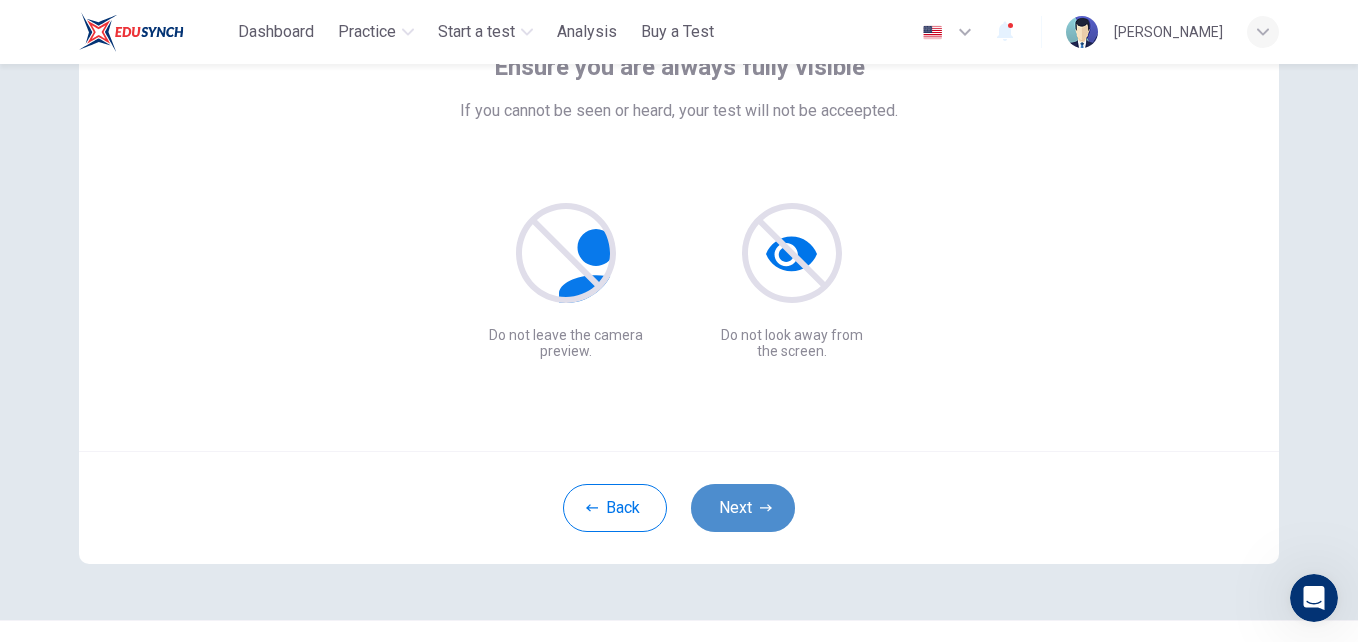 click on "Next" at bounding box center [743, 508] 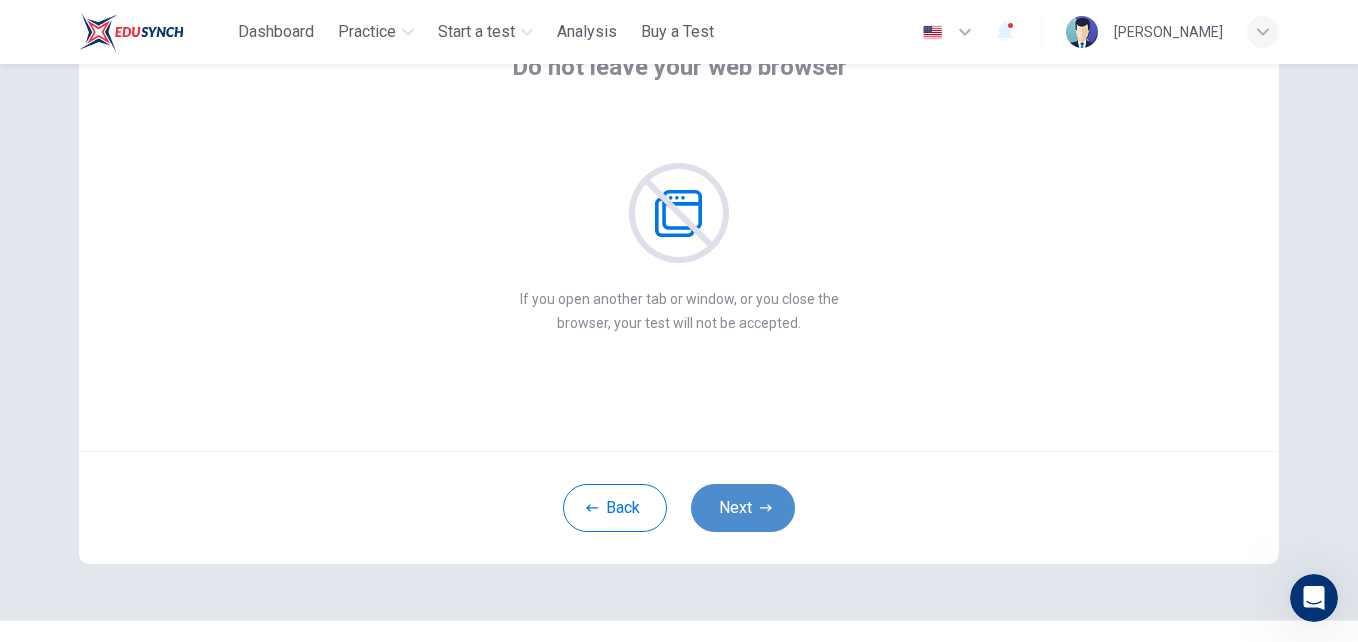 click on "Next" at bounding box center (743, 508) 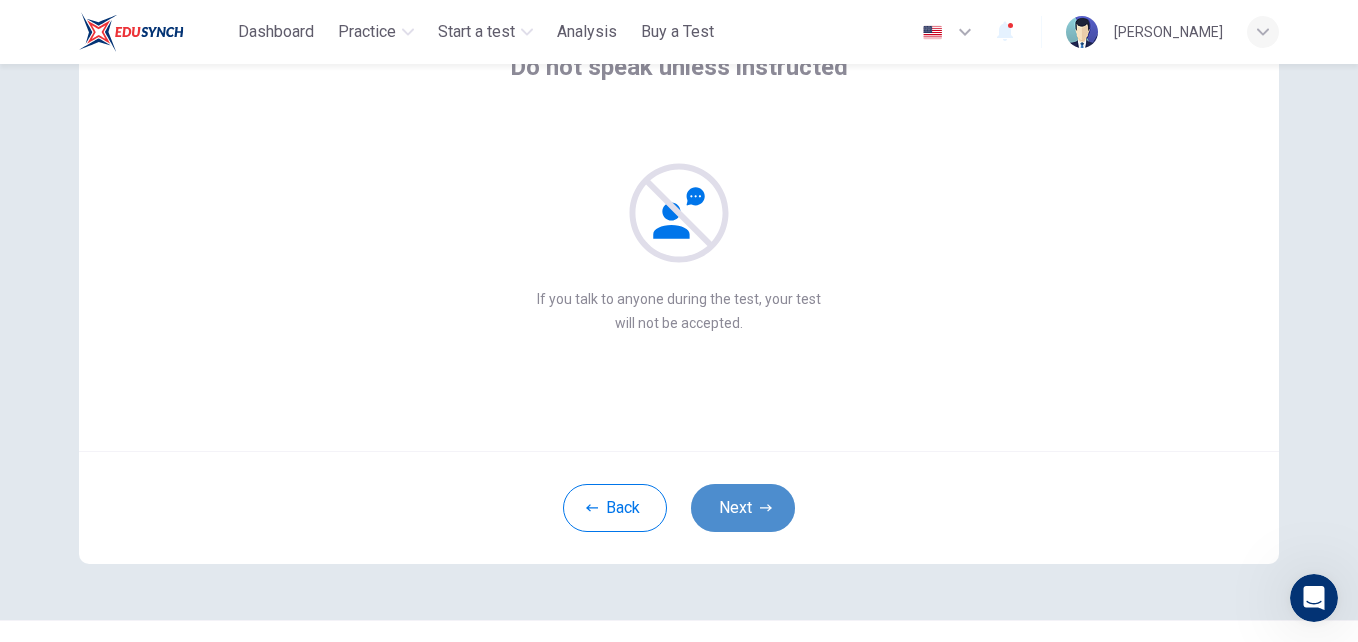 click on "Next" at bounding box center (743, 508) 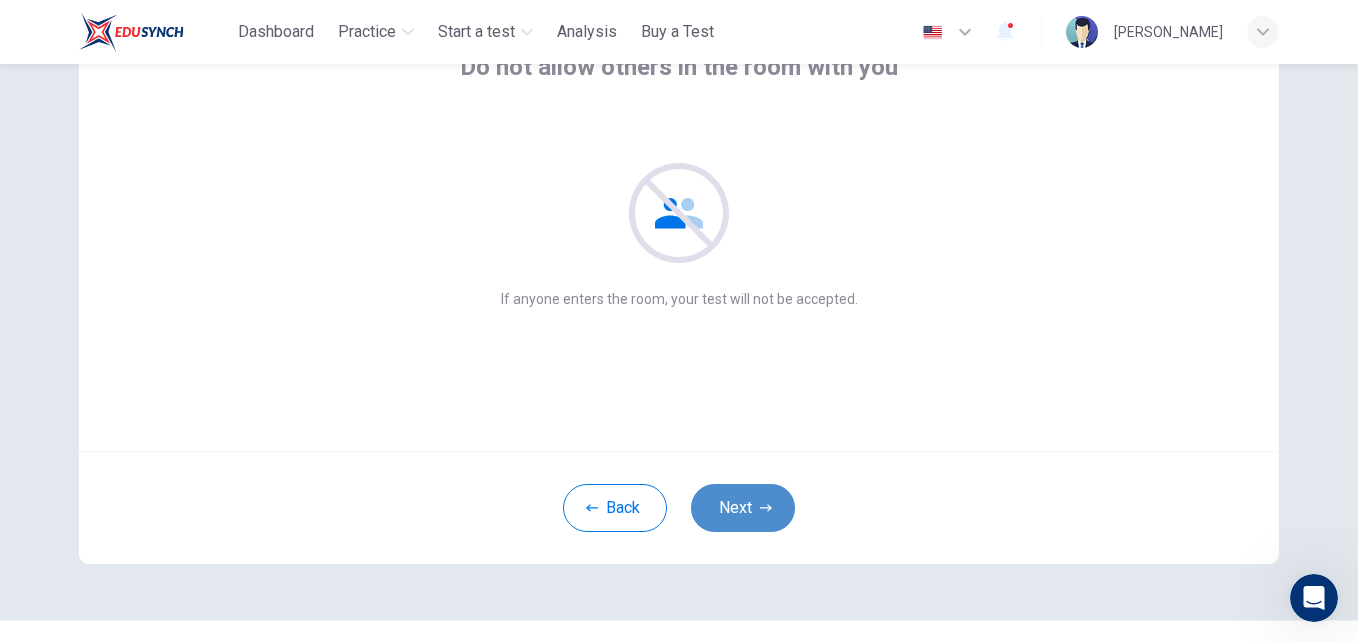 click on "Next" at bounding box center (743, 508) 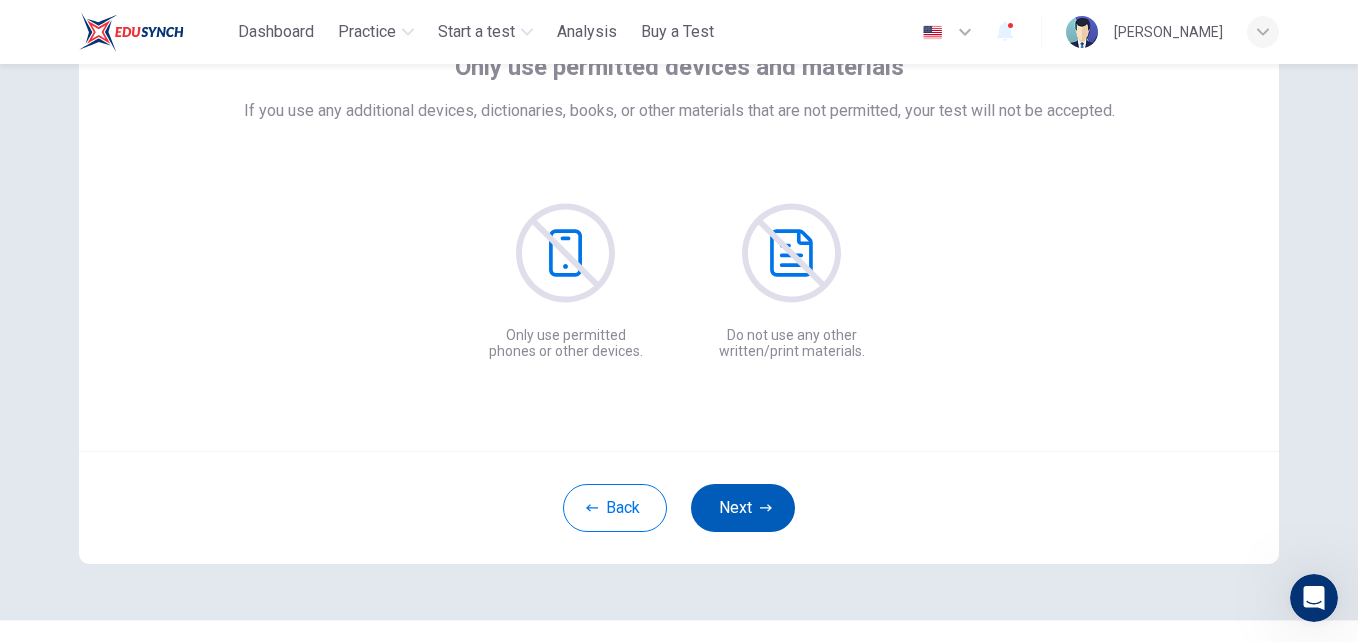 click on "Next" at bounding box center [743, 508] 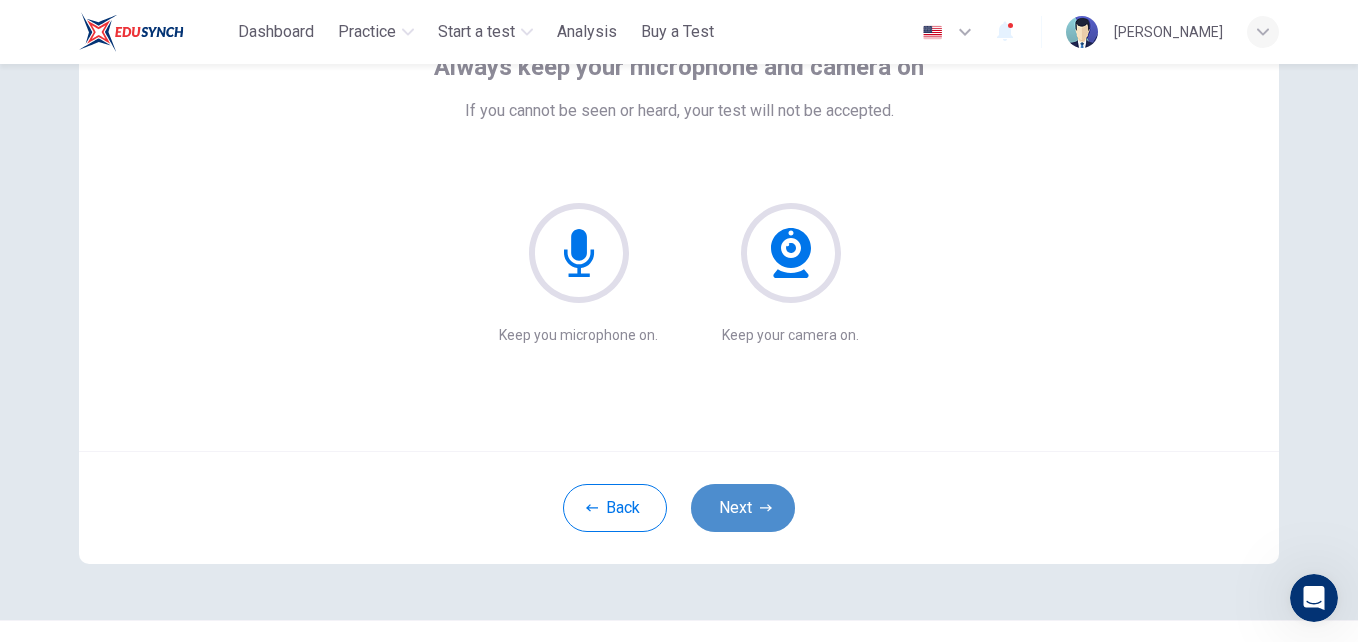 click on "Next" at bounding box center [743, 508] 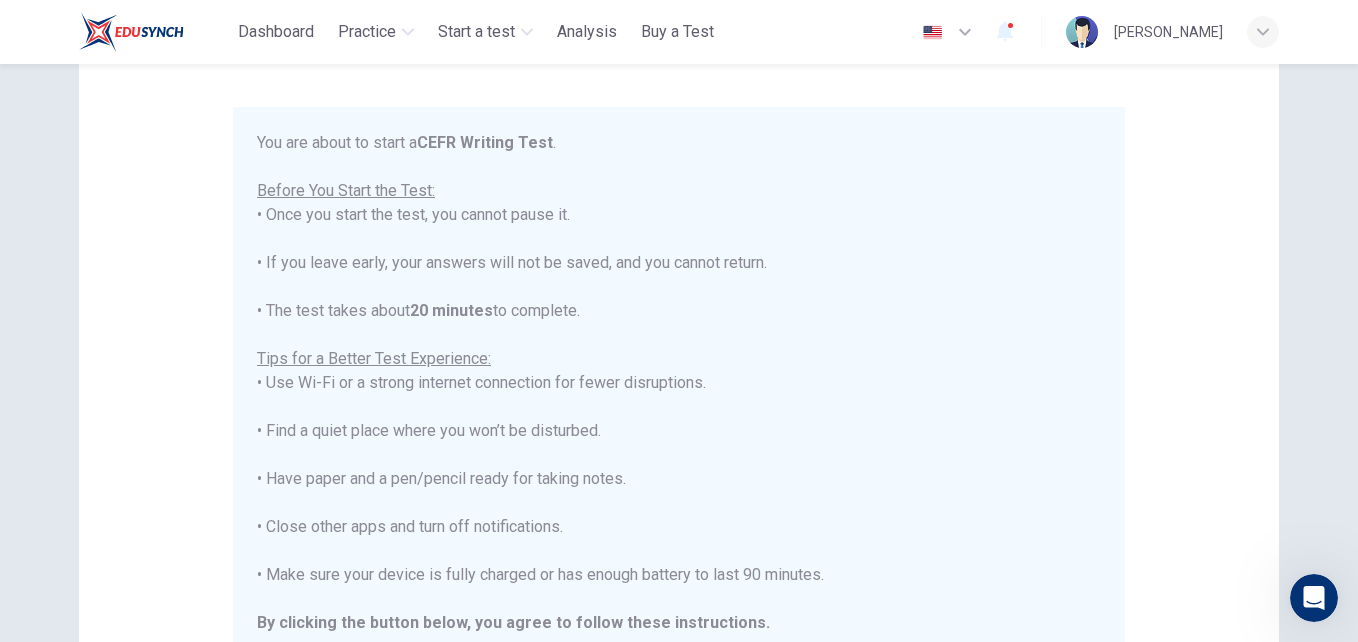 scroll, scrollTop: 23, scrollLeft: 0, axis: vertical 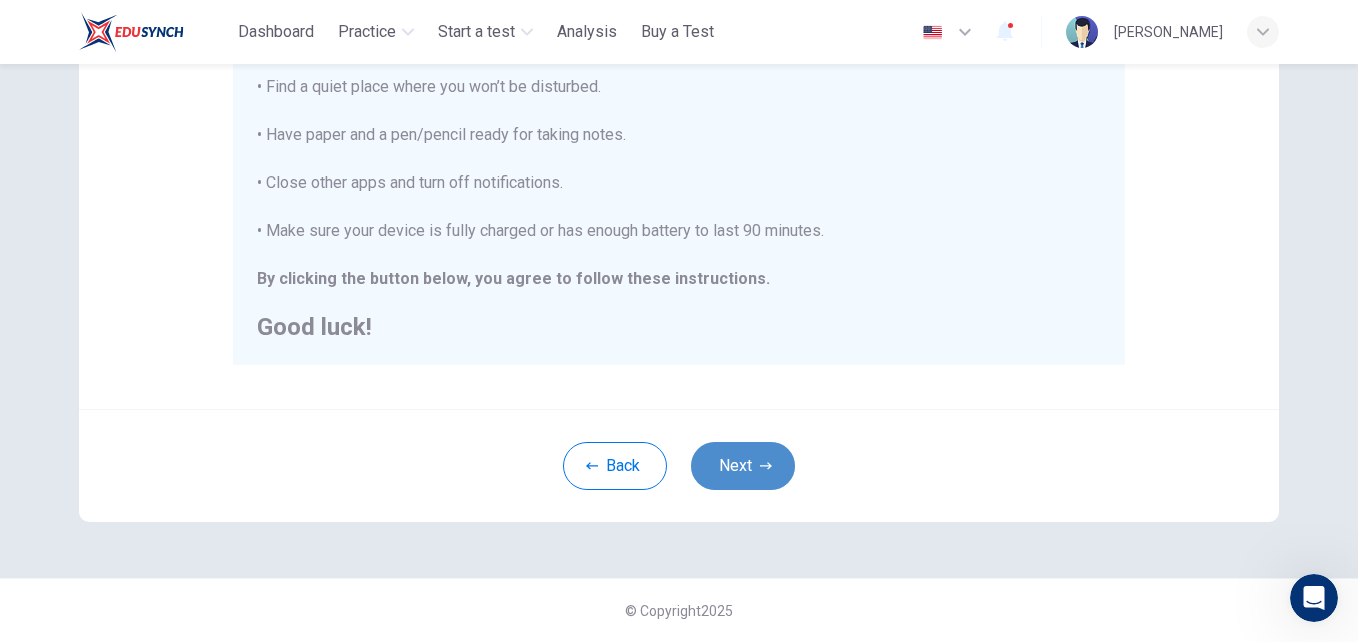 click on "Next" at bounding box center [743, 466] 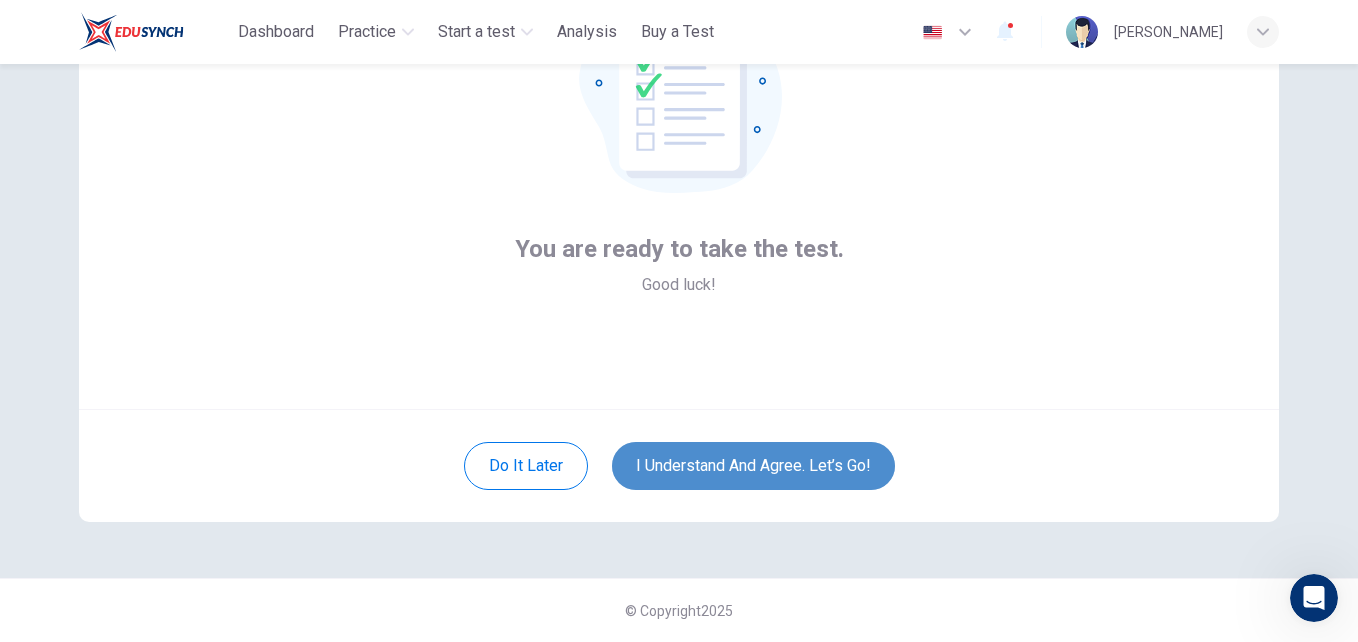 click on "I understand and agree. Let’s go!" at bounding box center [753, 466] 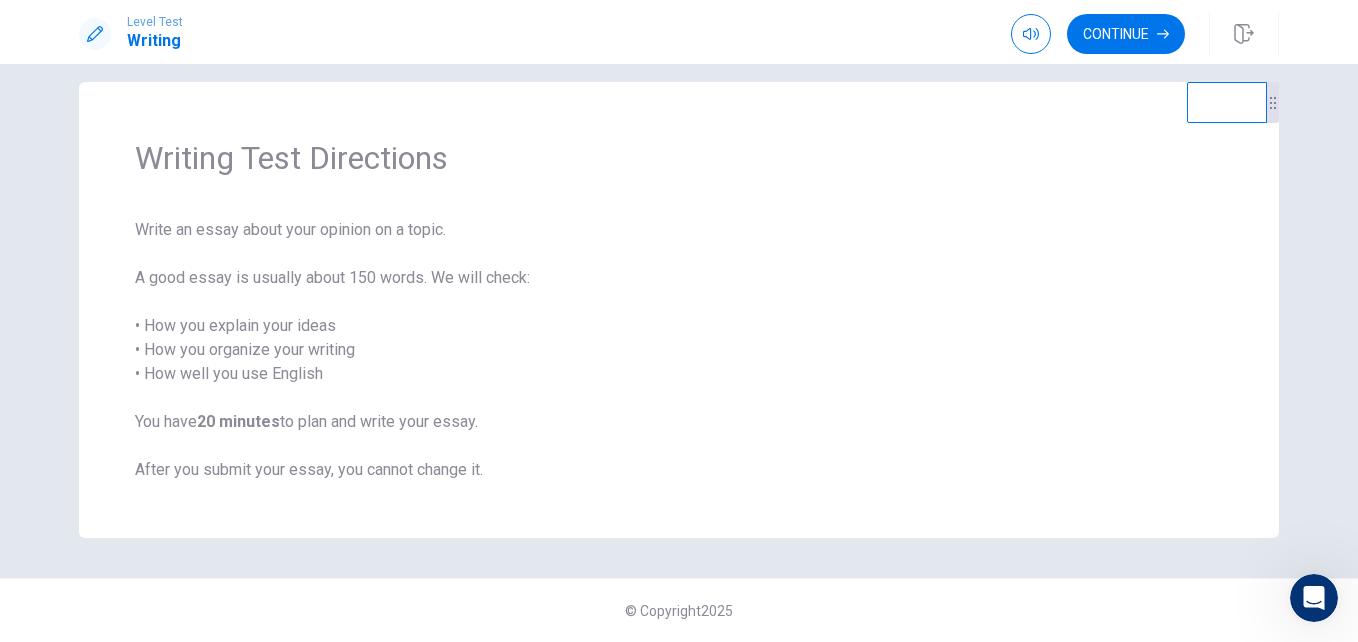 scroll, scrollTop: 22, scrollLeft: 0, axis: vertical 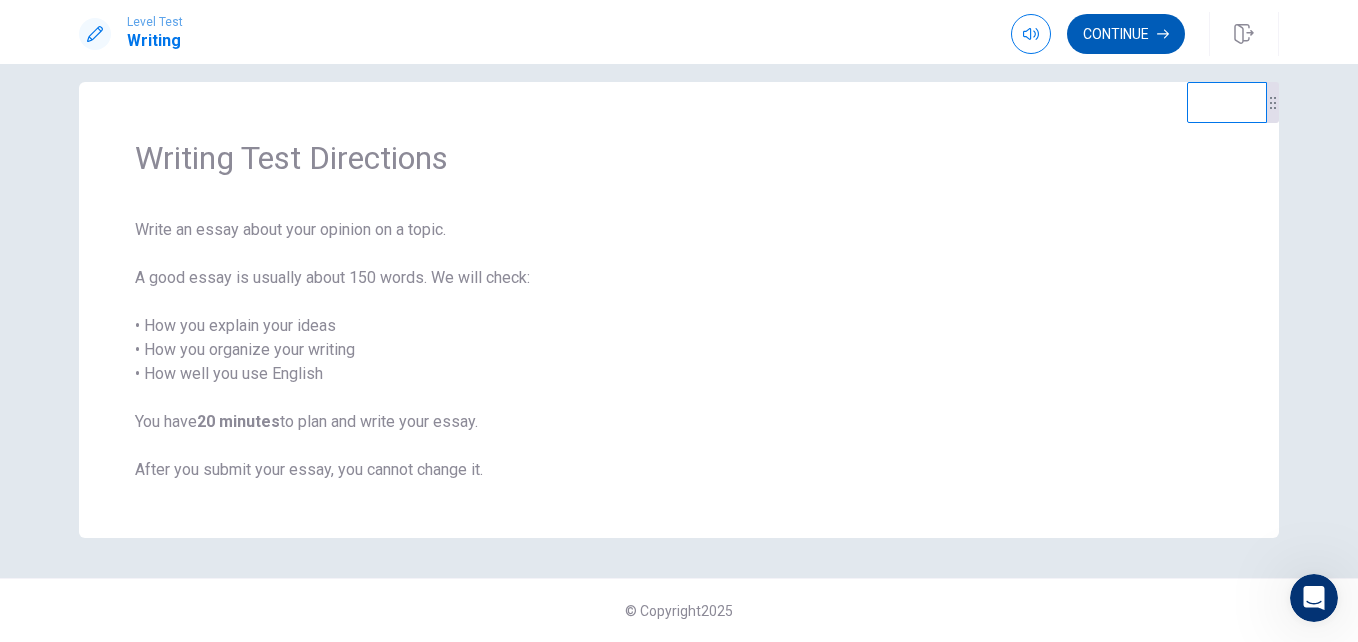 click on "Continue" at bounding box center (1126, 34) 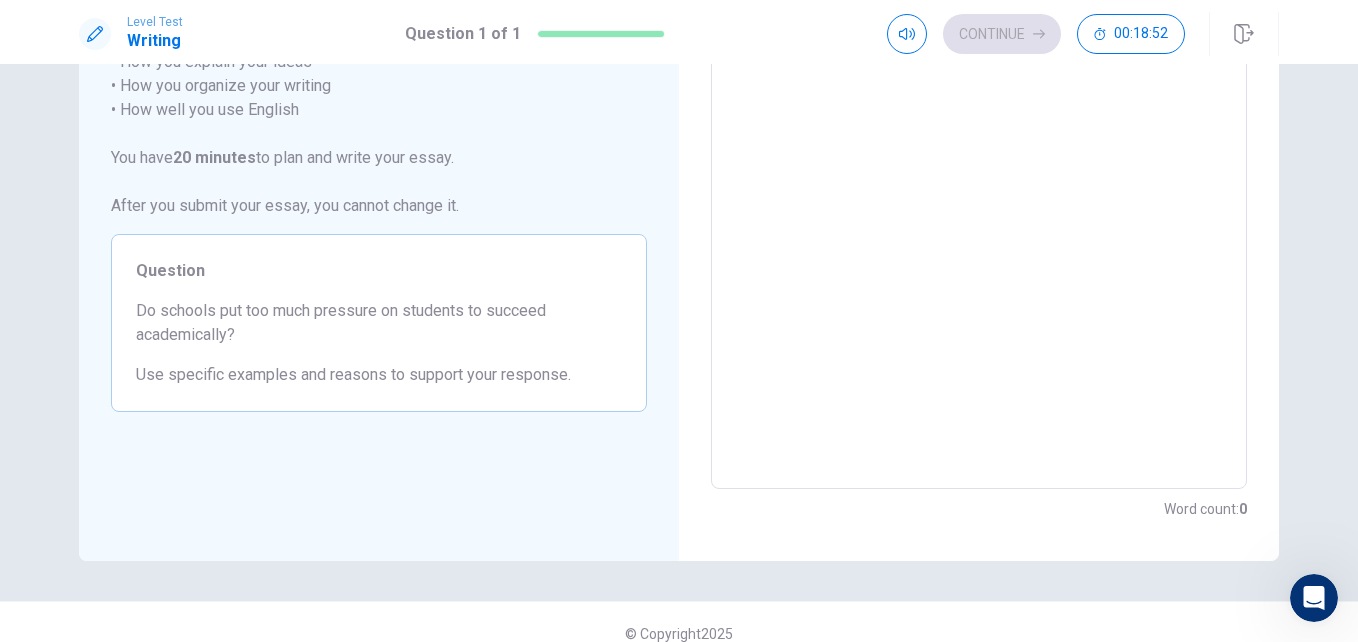 scroll, scrollTop: 0, scrollLeft: 0, axis: both 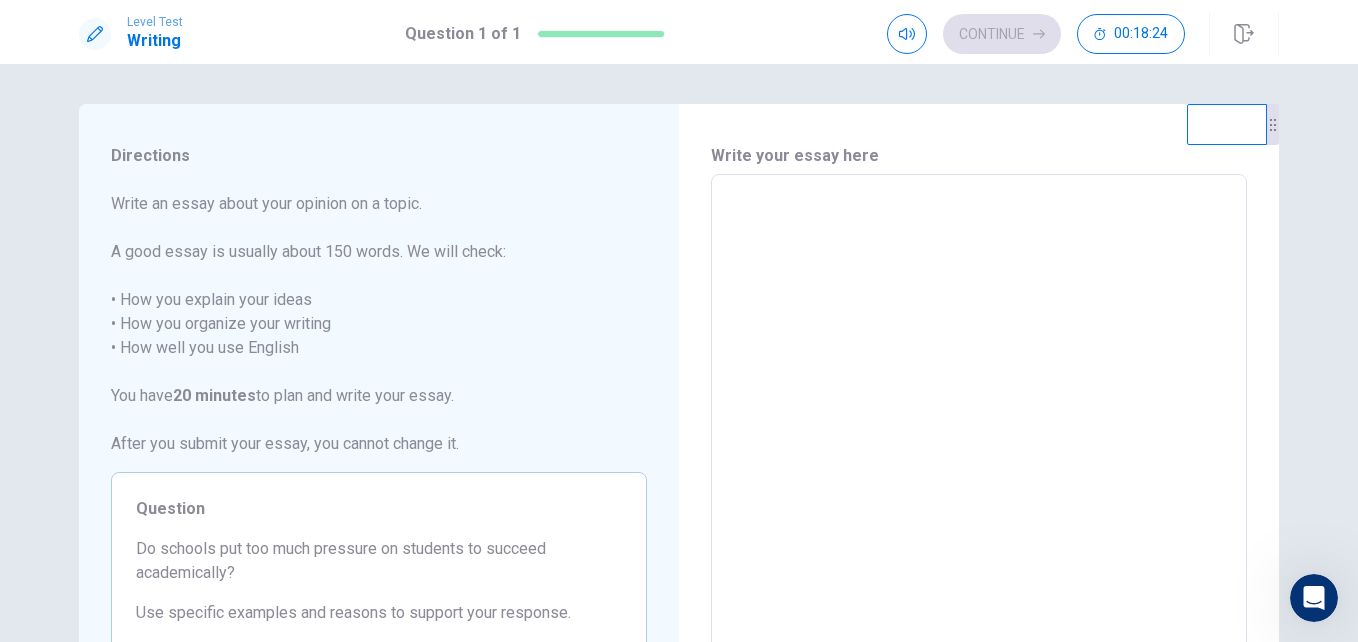 click at bounding box center [979, 451] 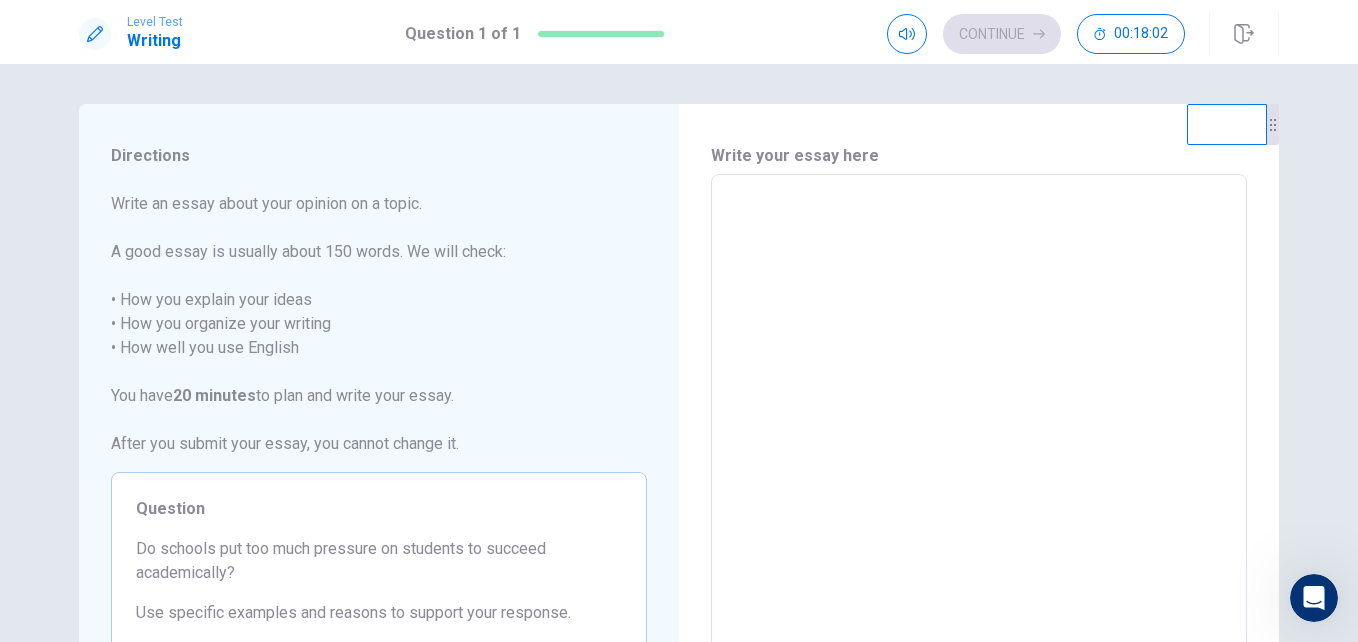 type on "*" 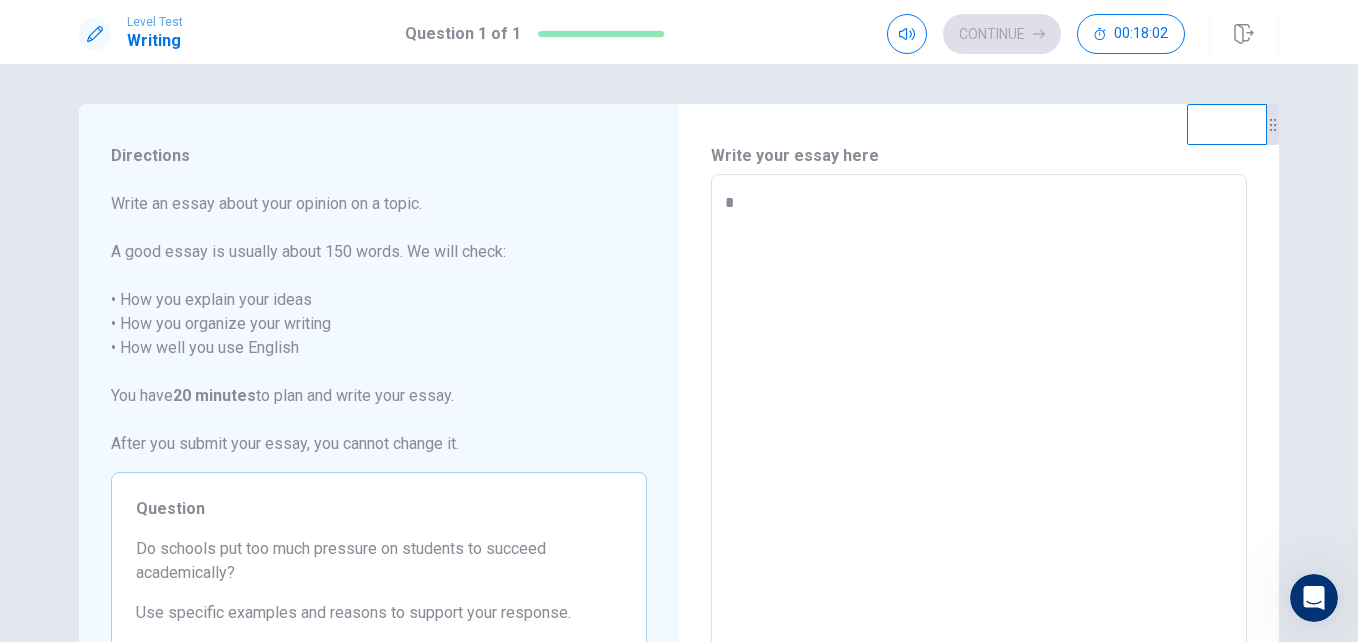 type on "*" 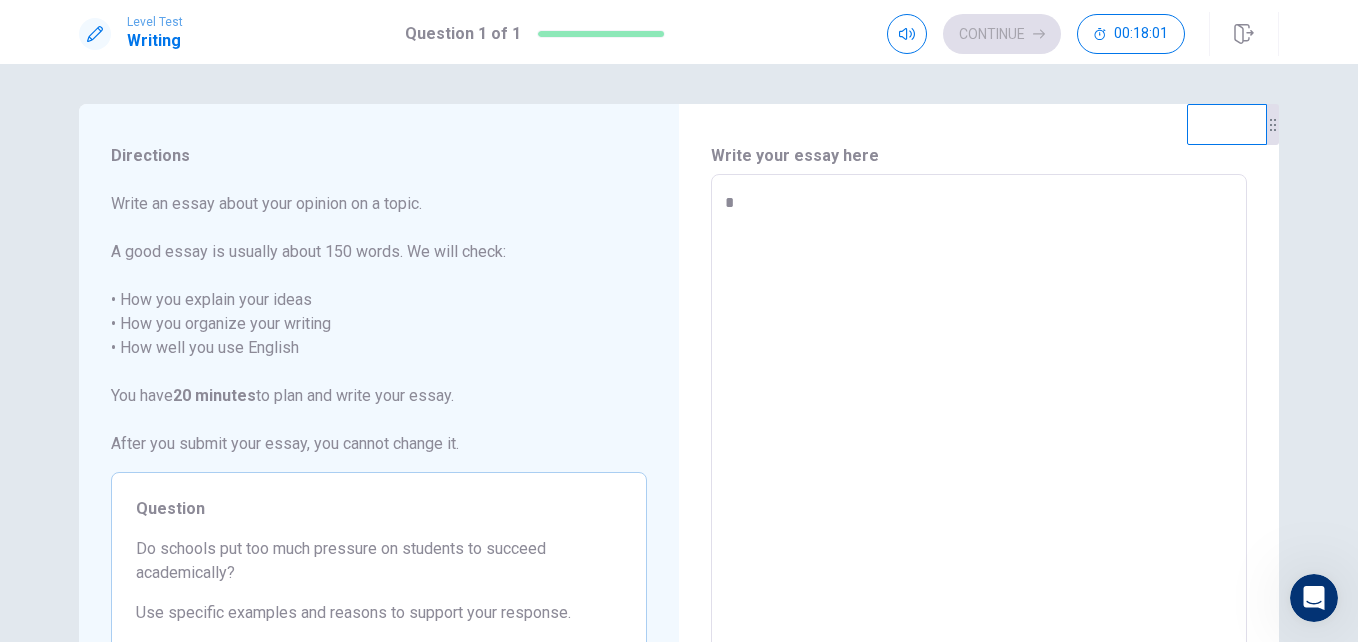 type on "**" 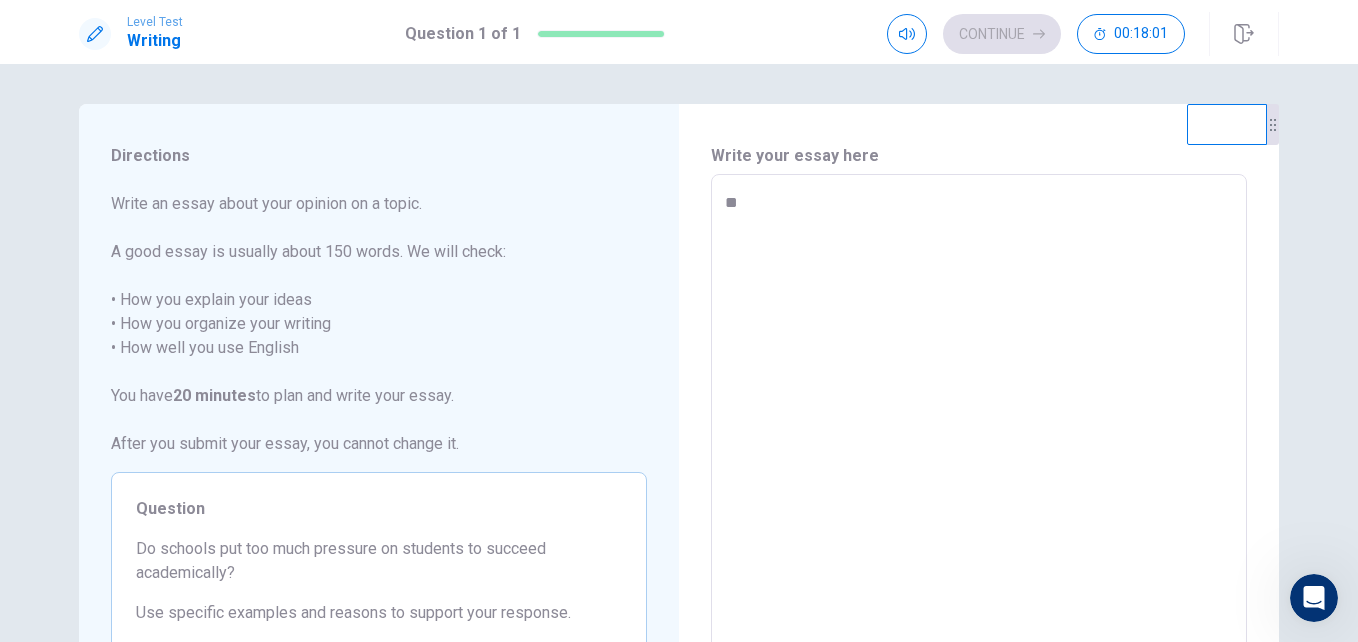 type on "*" 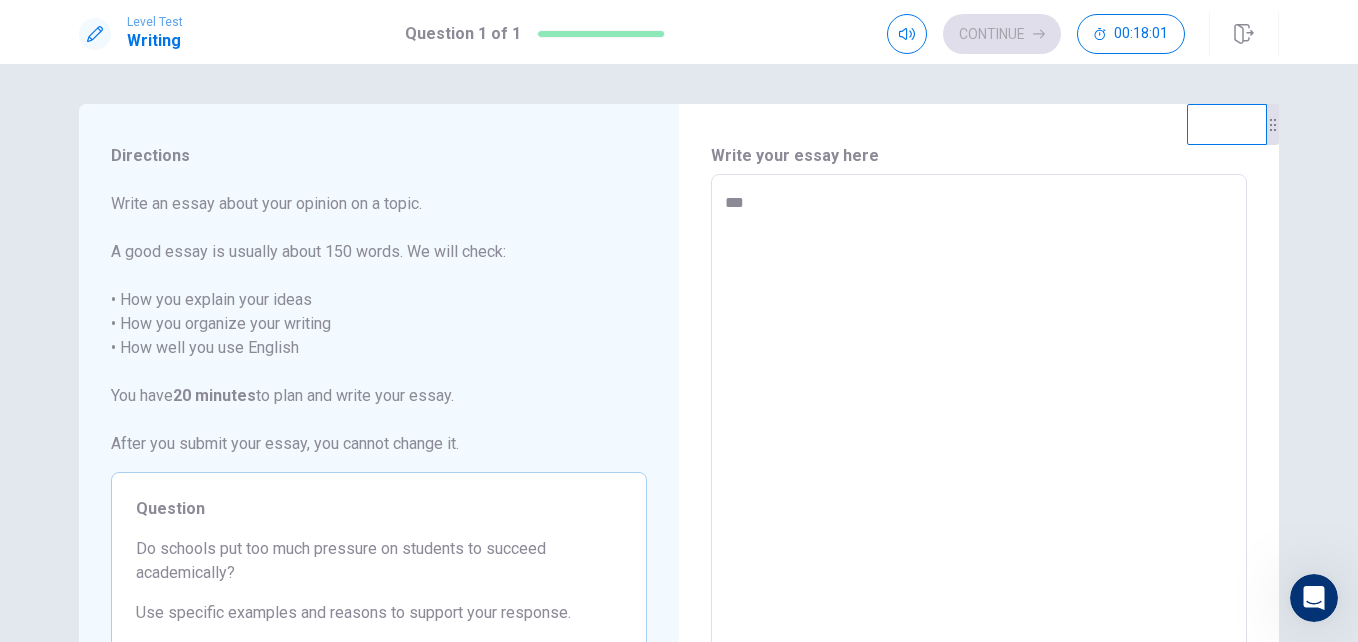 type on "*" 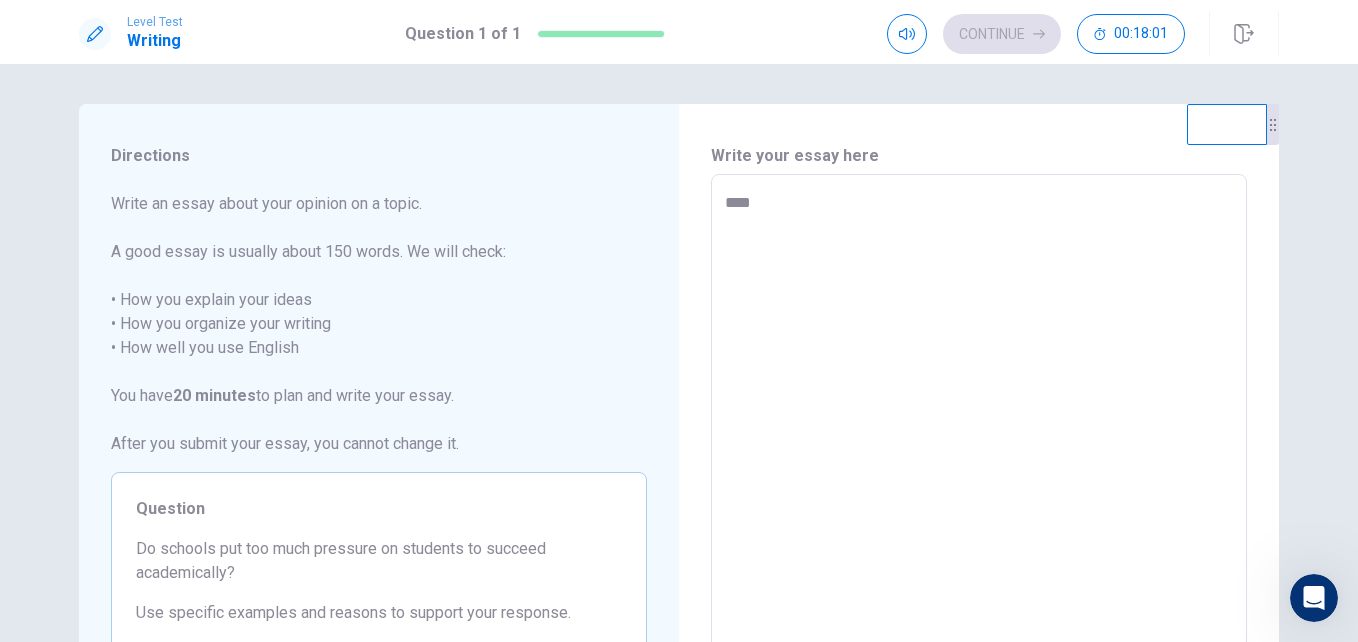 type on "*" 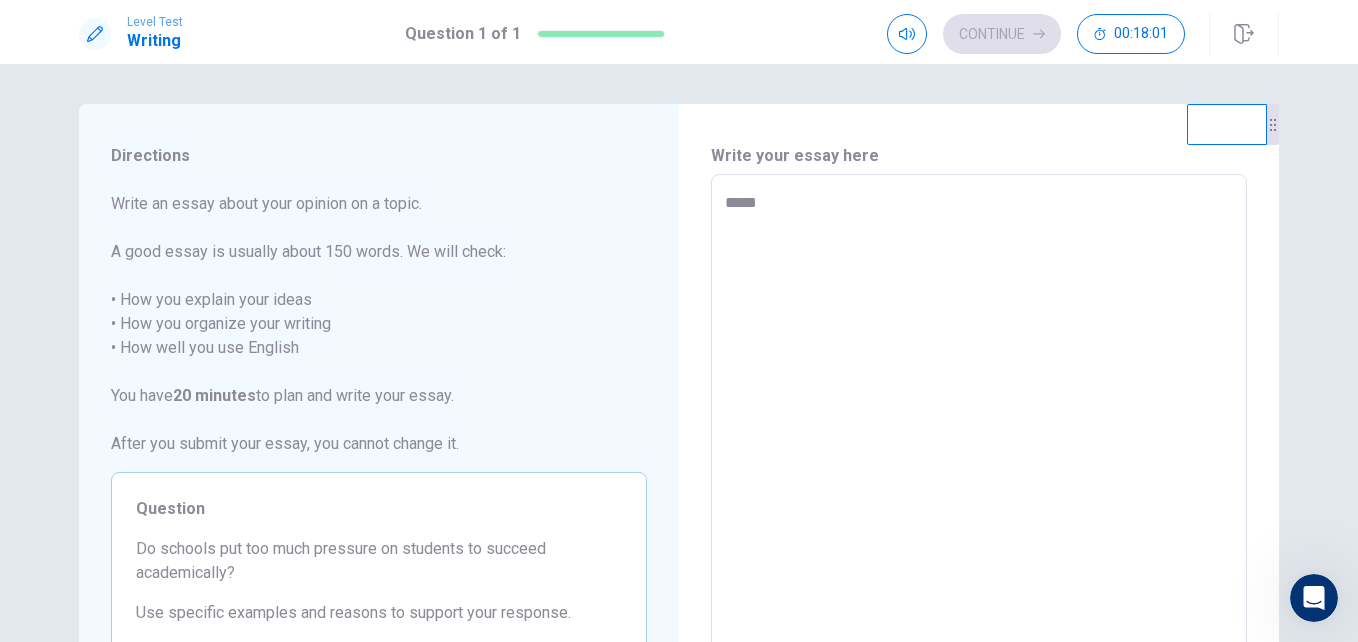type on "*" 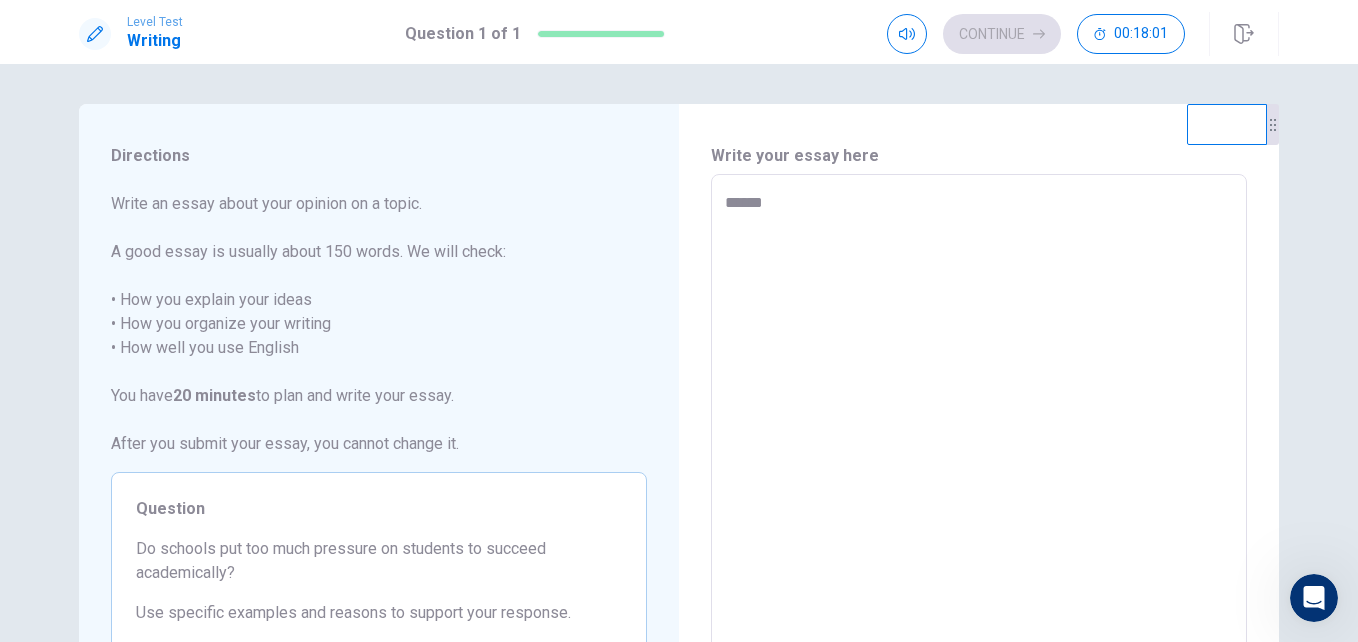 type on "*" 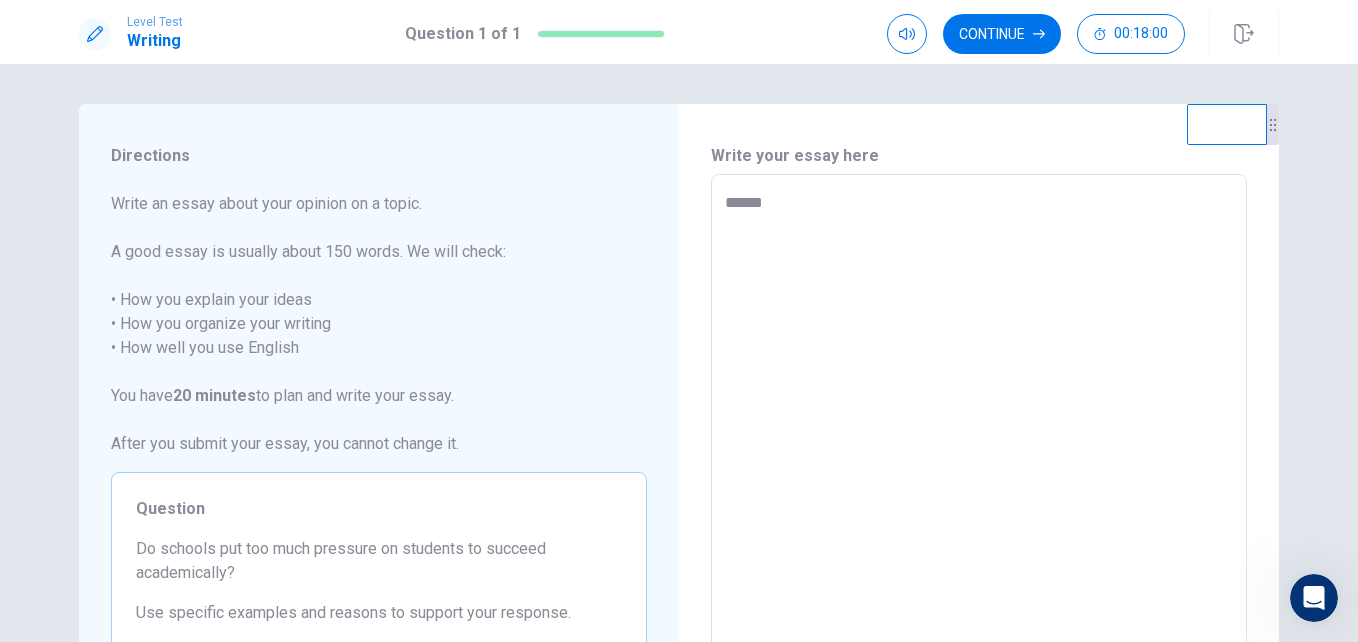 type on "*******" 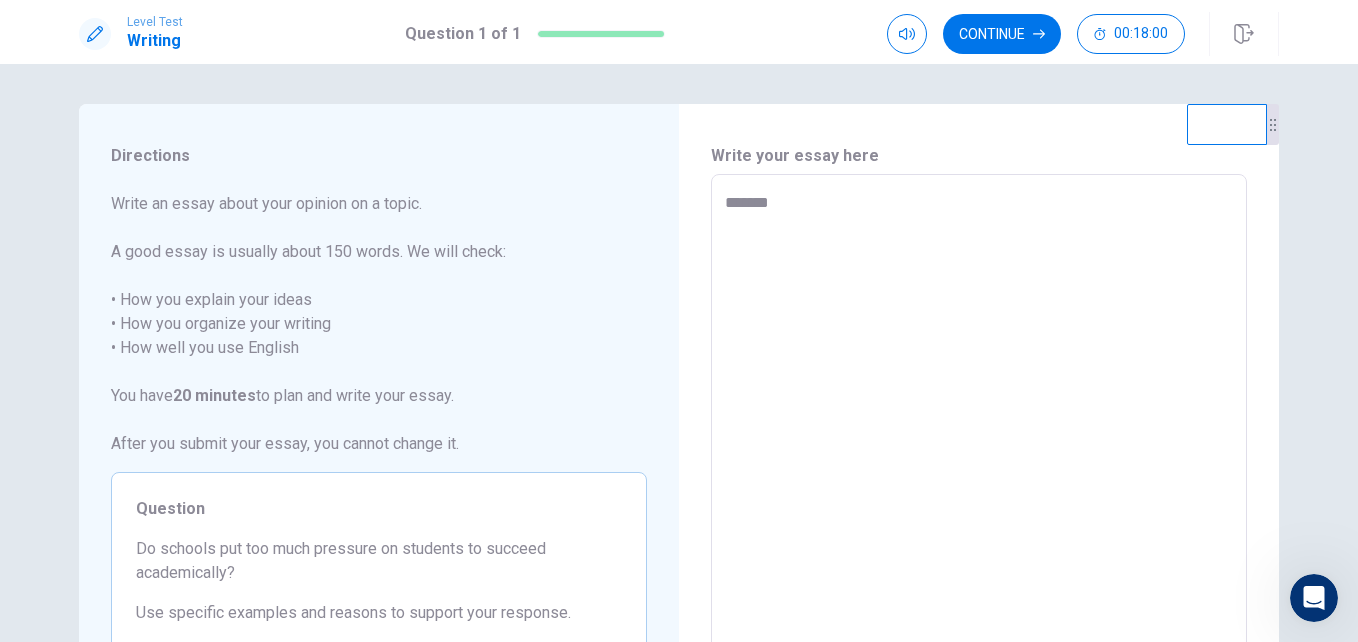 type on "*" 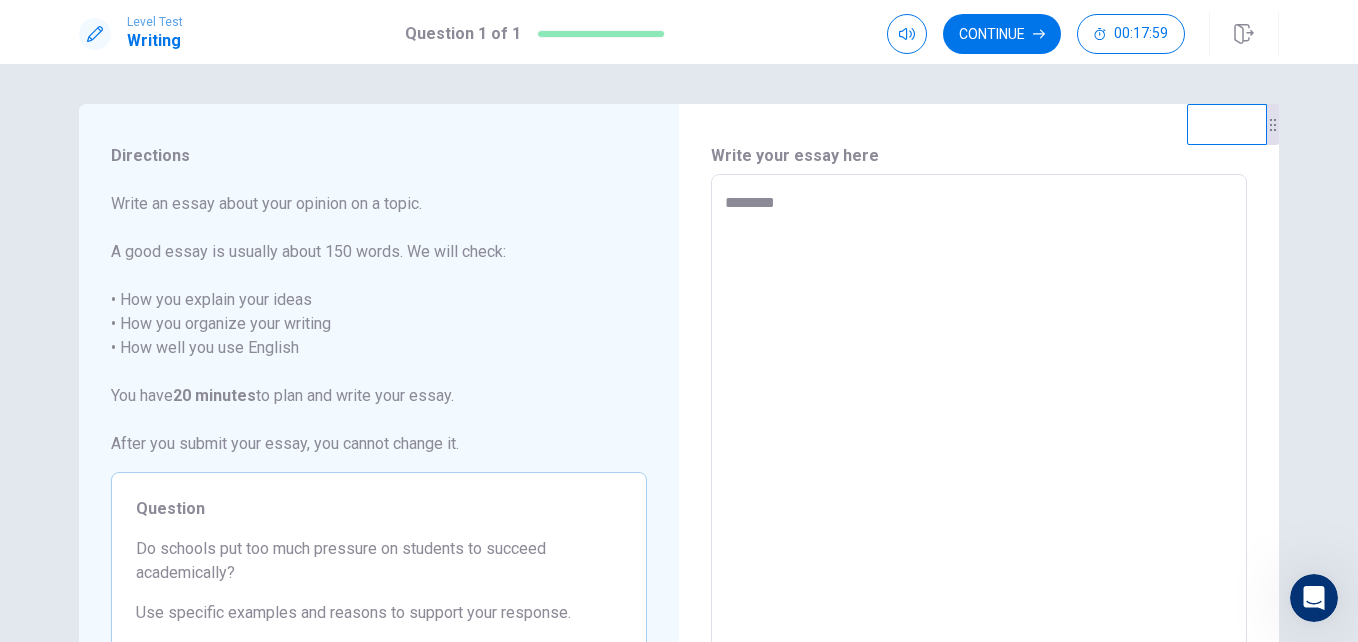 type on "*" 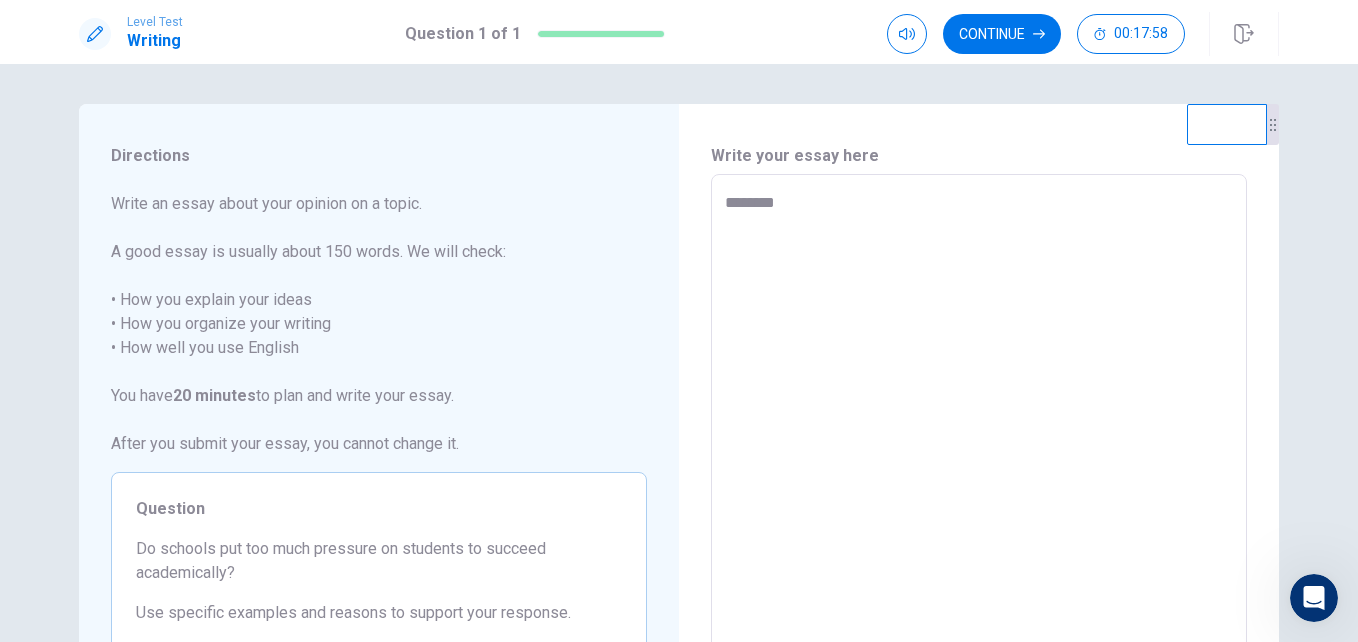 type on "********" 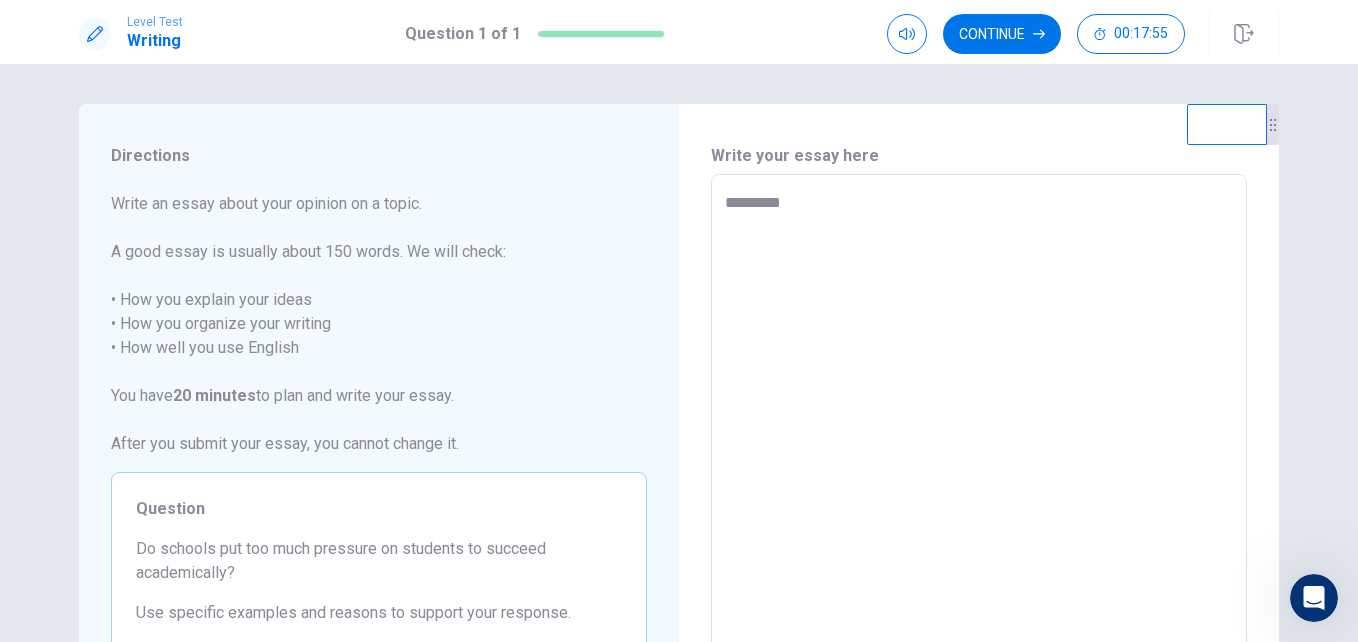 type on "*" 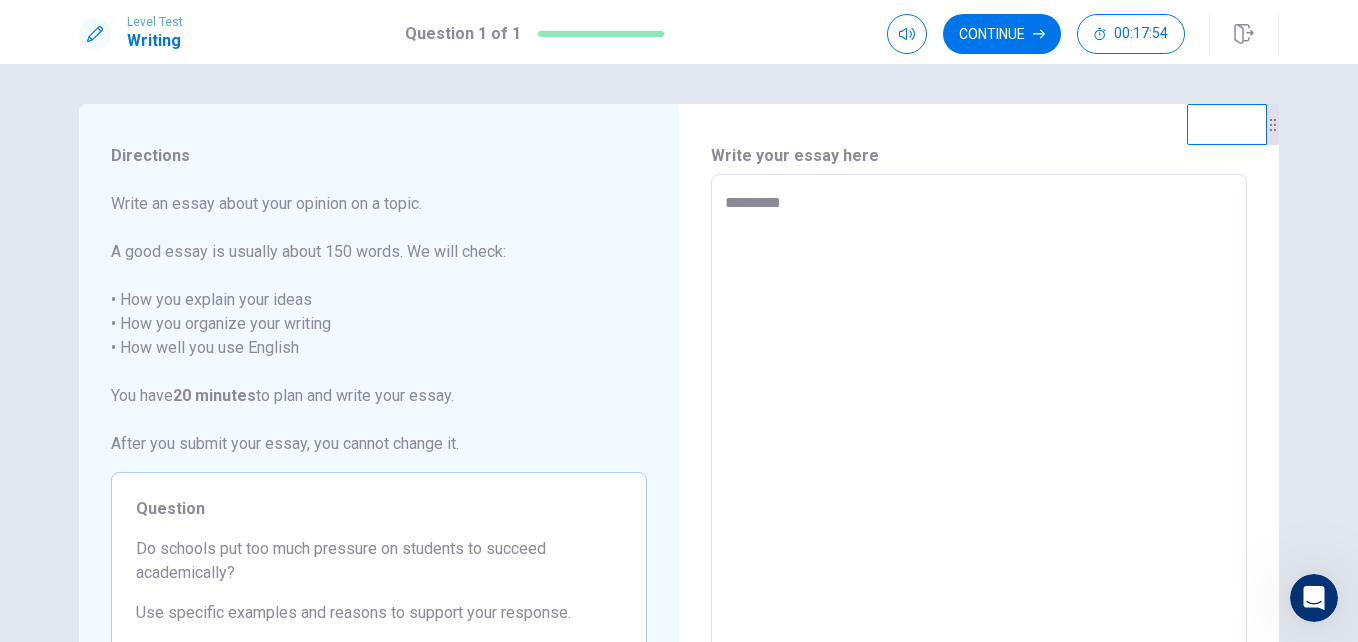 type on "**********" 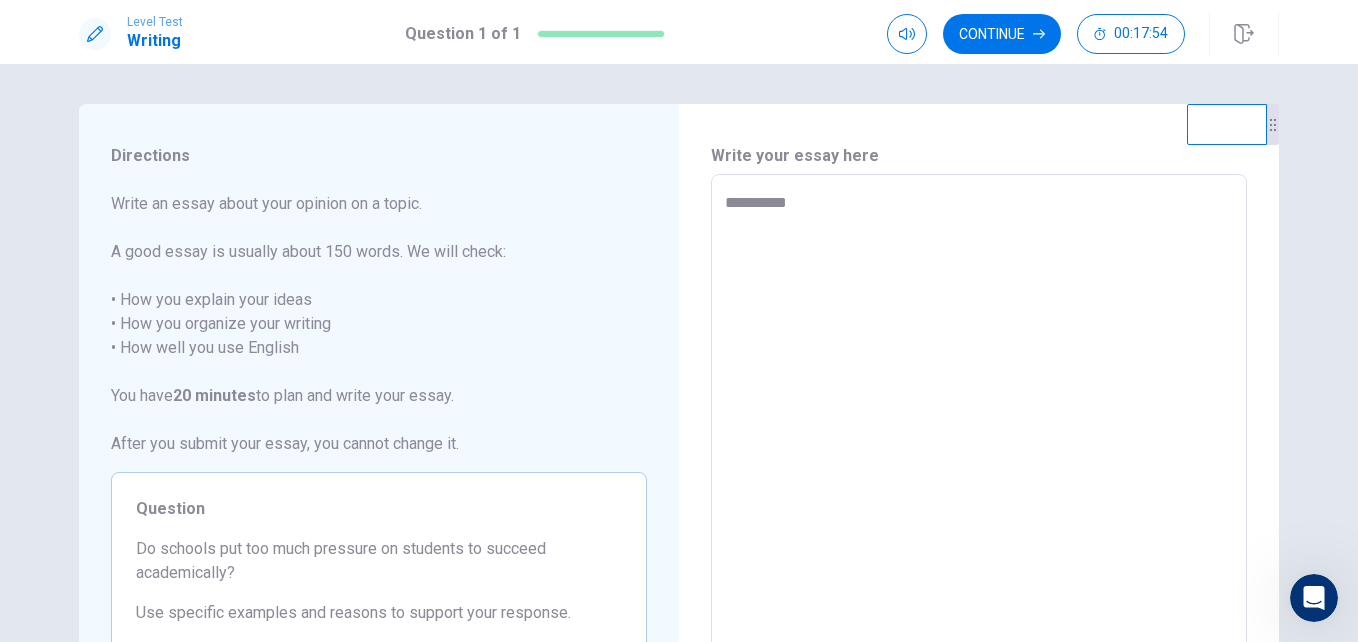 type on "*" 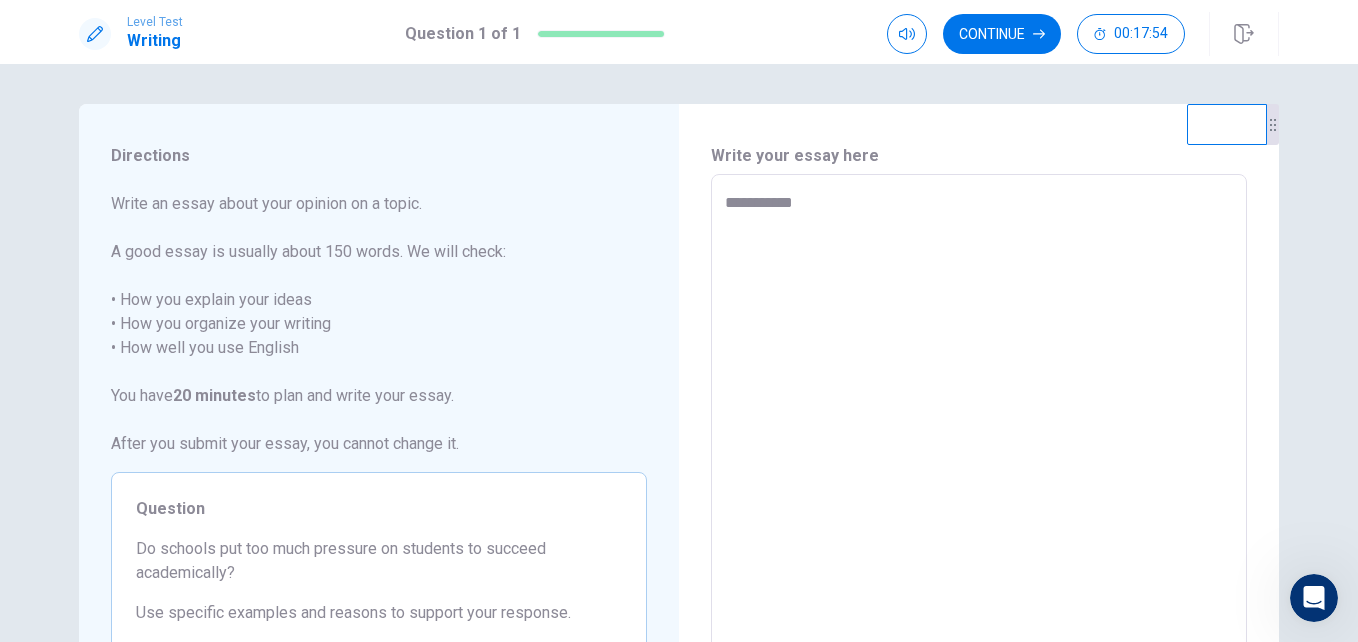 type on "*" 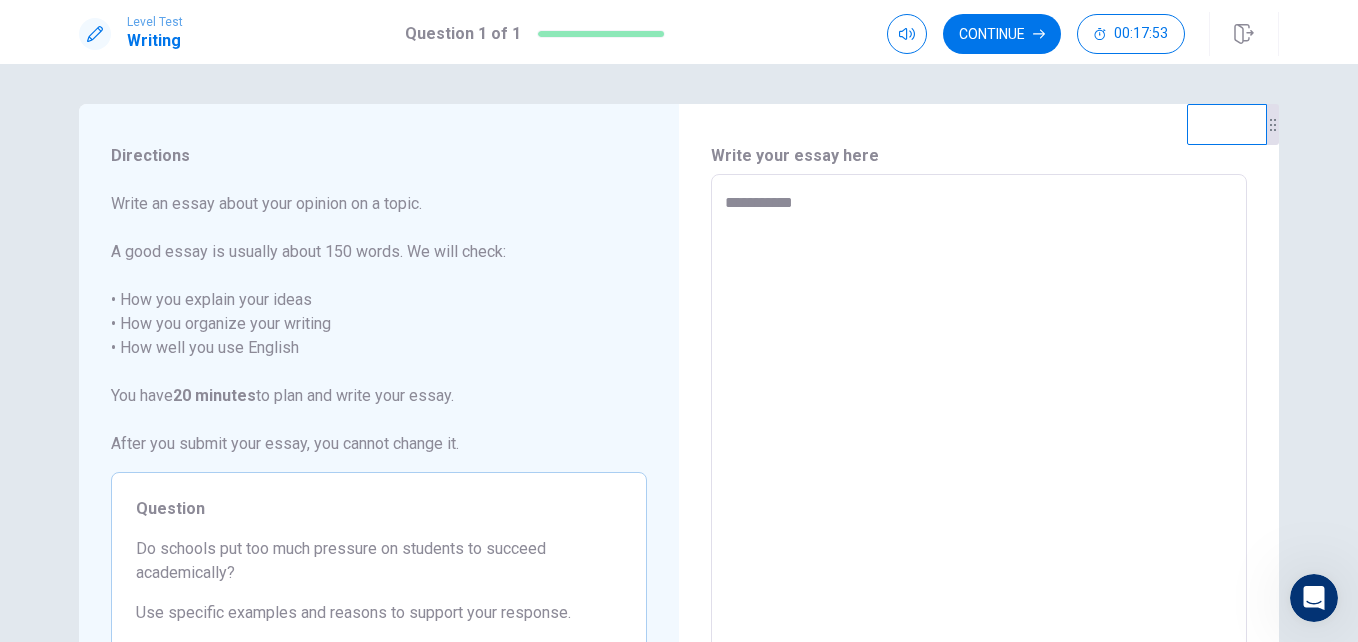 type on "**********" 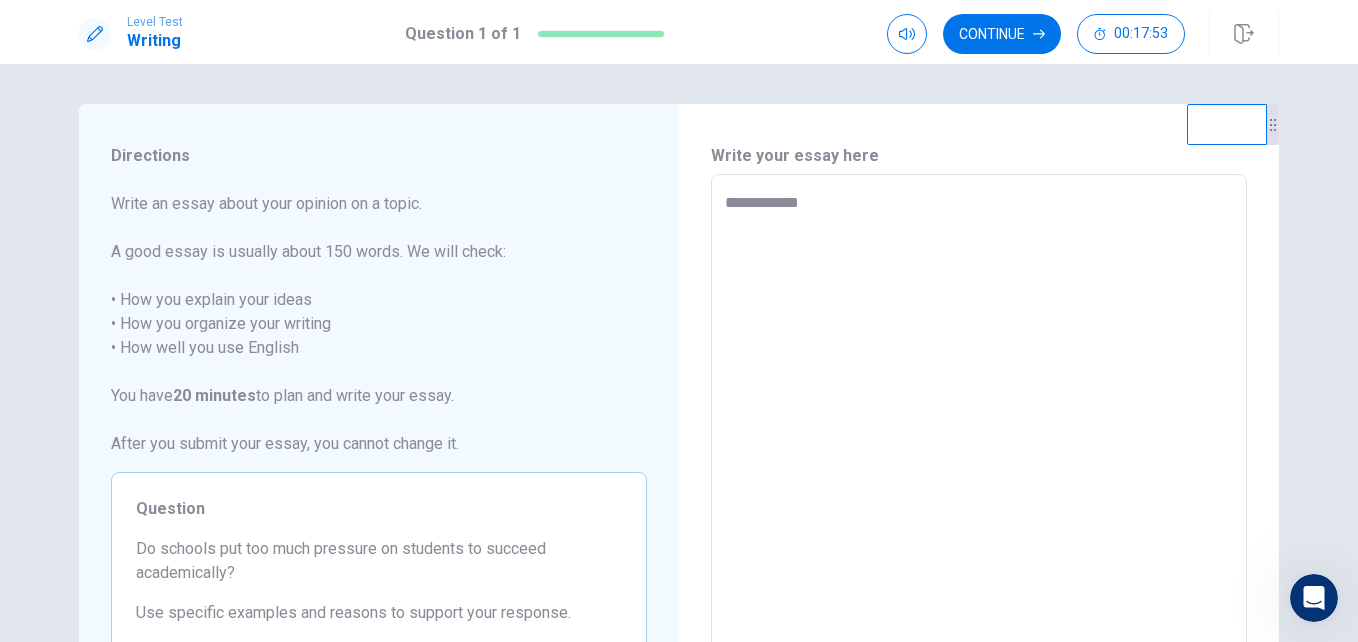 type on "*" 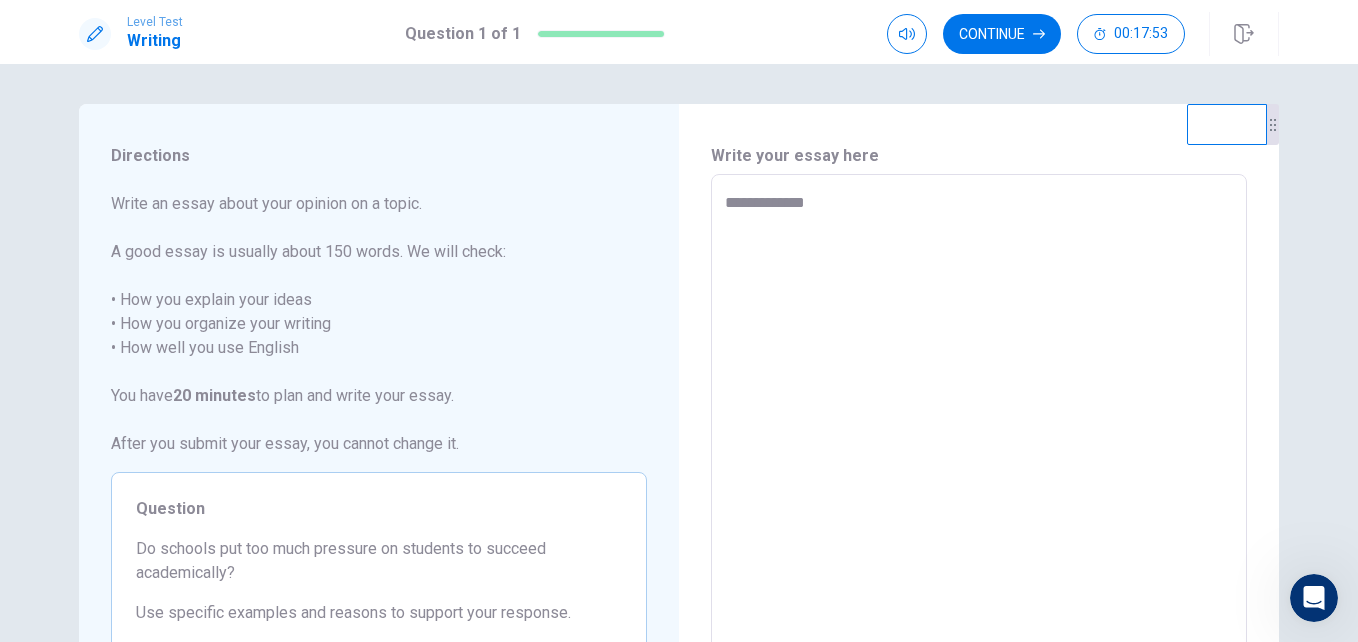 type on "*" 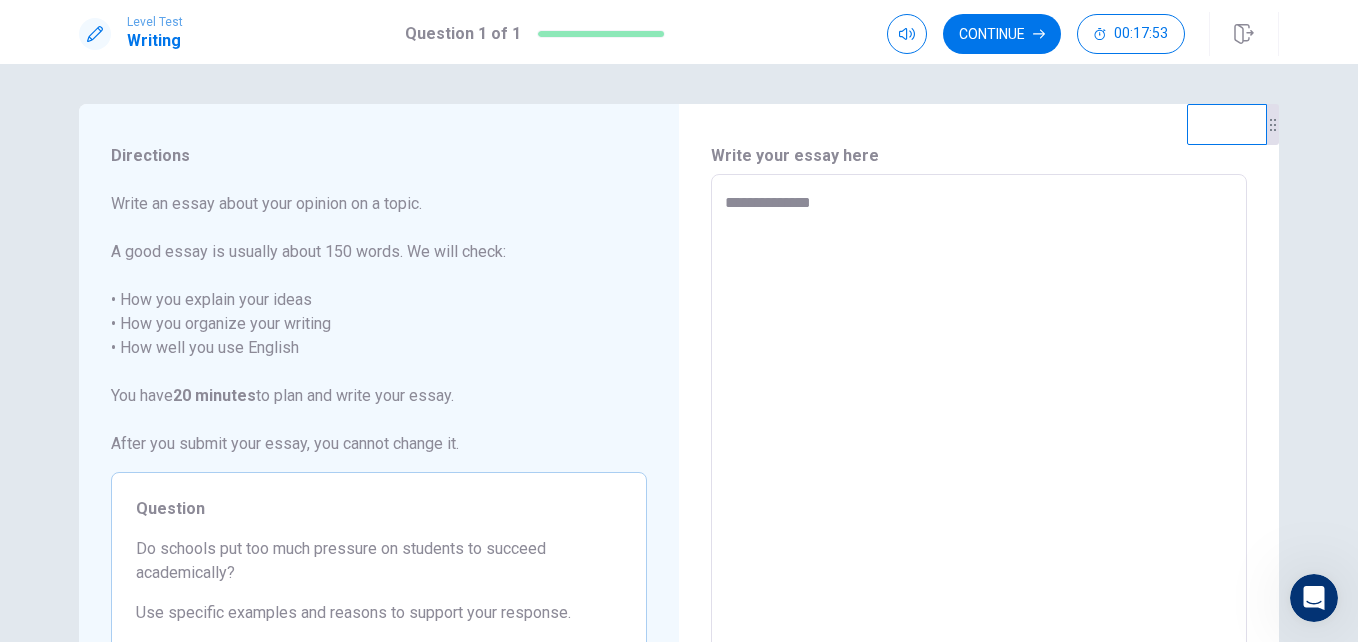 type on "*" 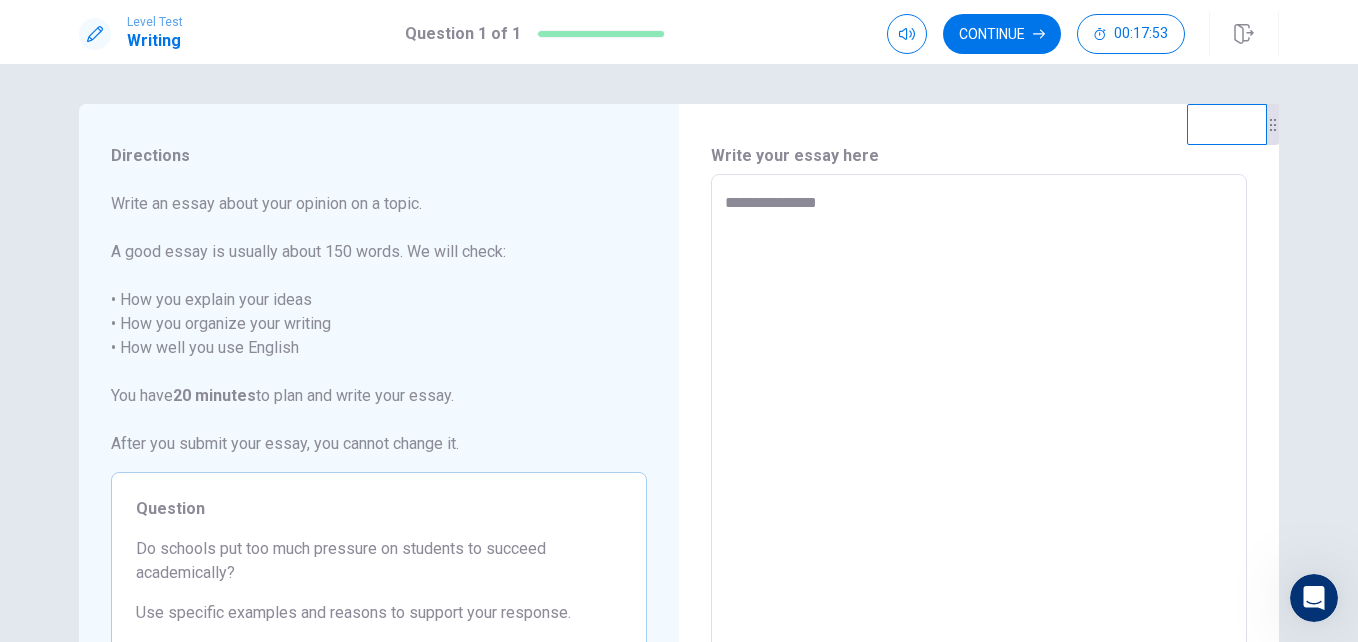 type on "*" 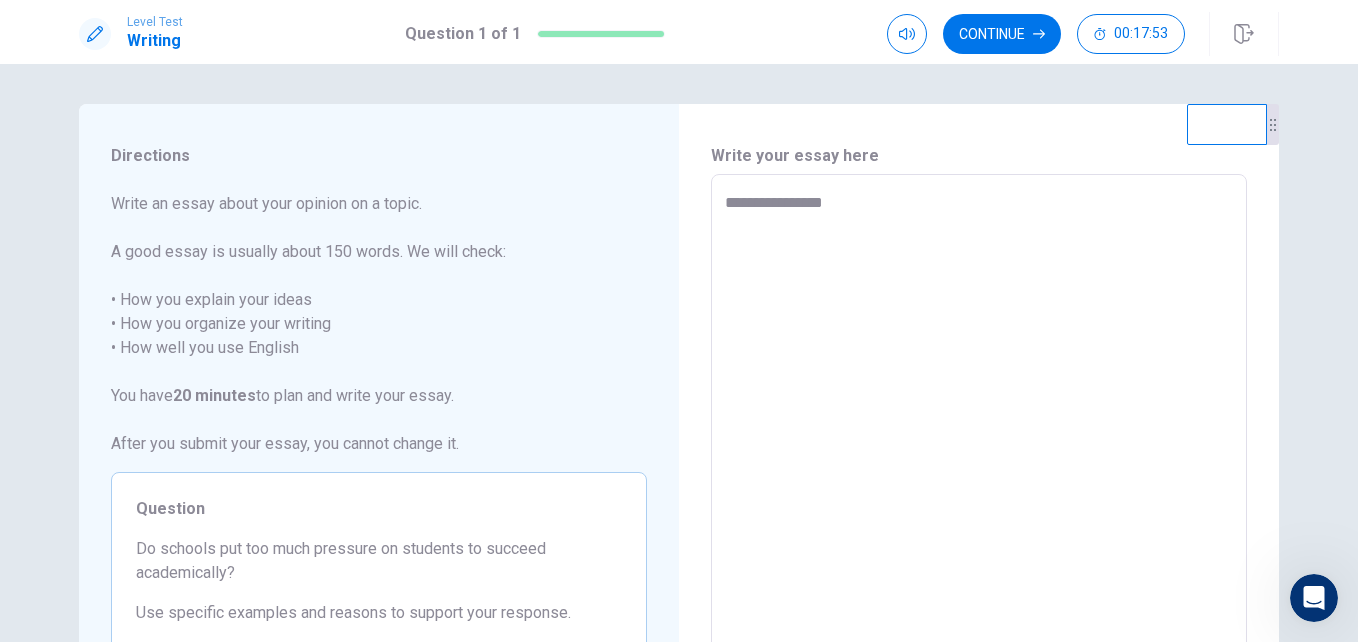 type on "*" 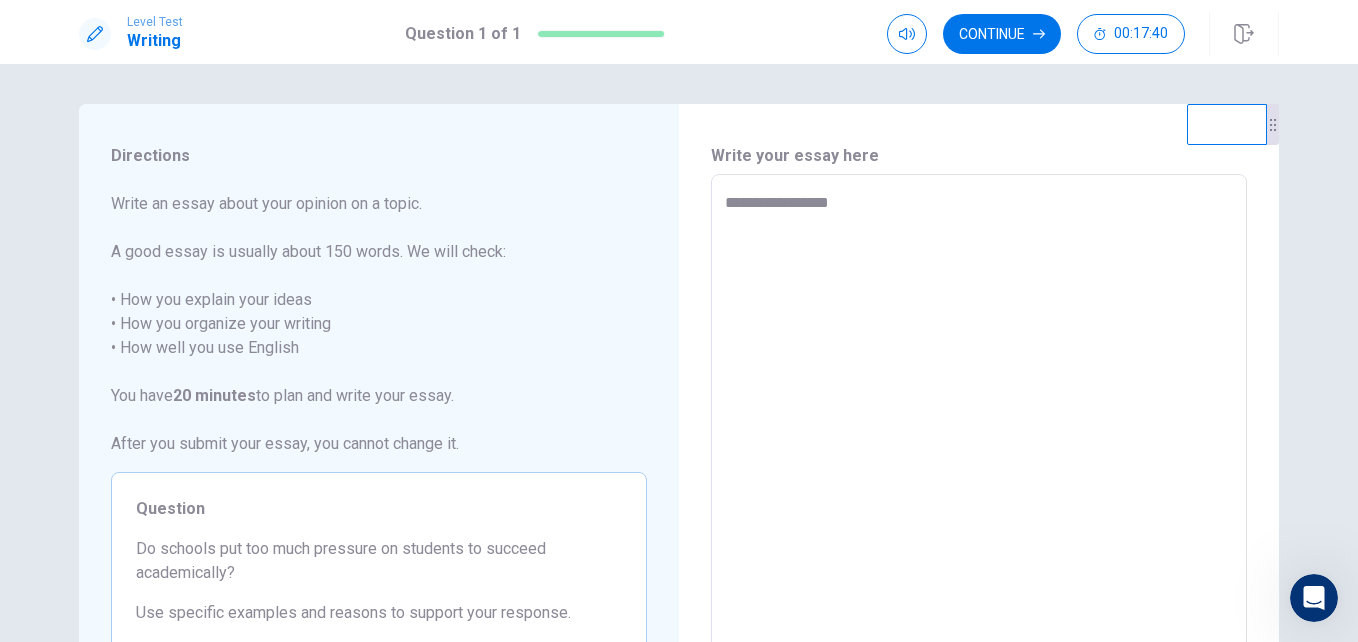 type on "*" 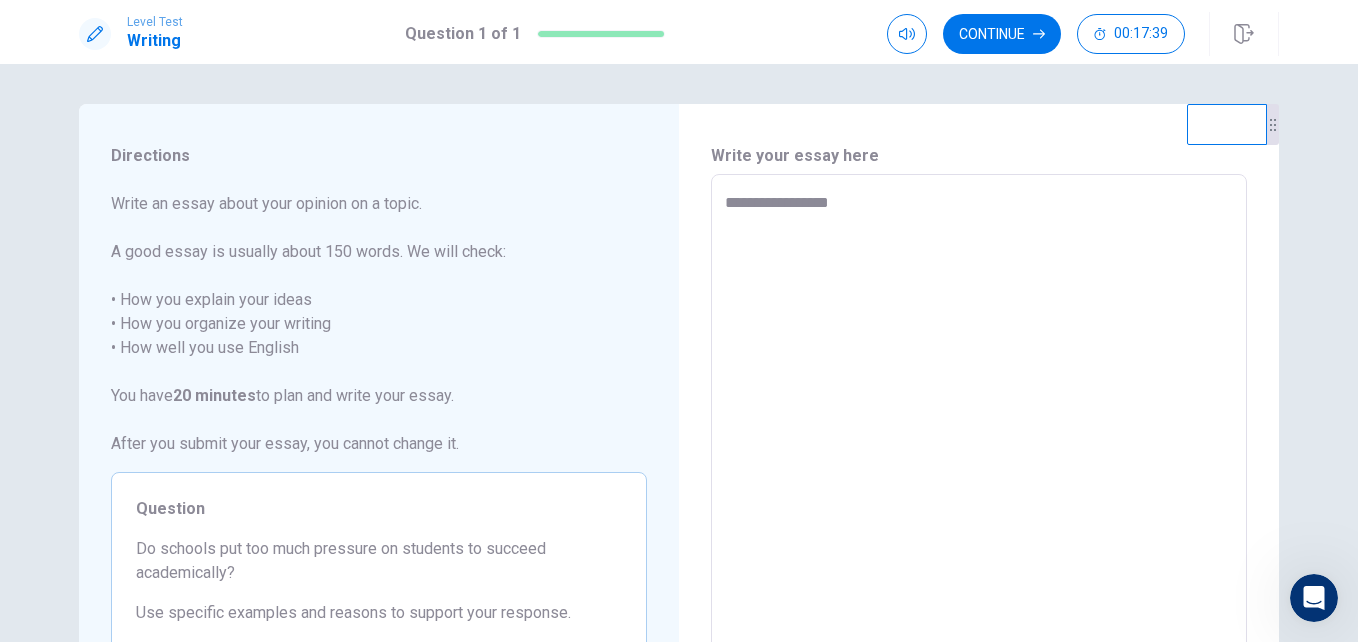 type on "**********" 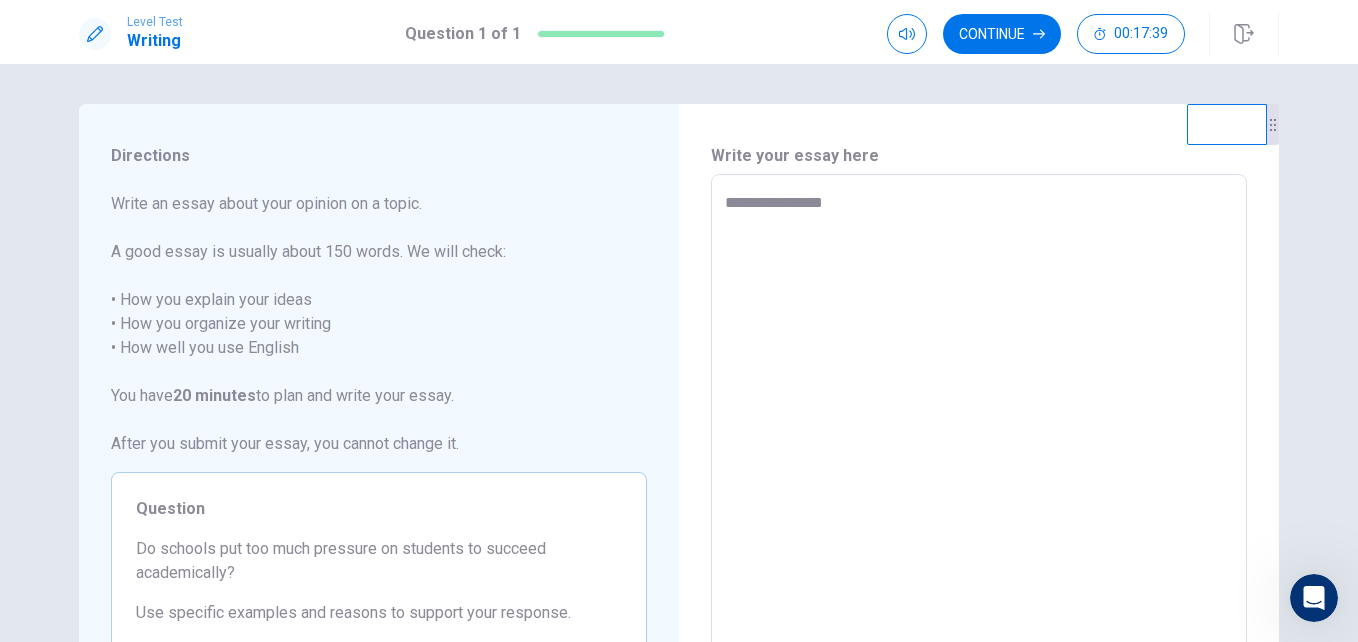 type on "*" 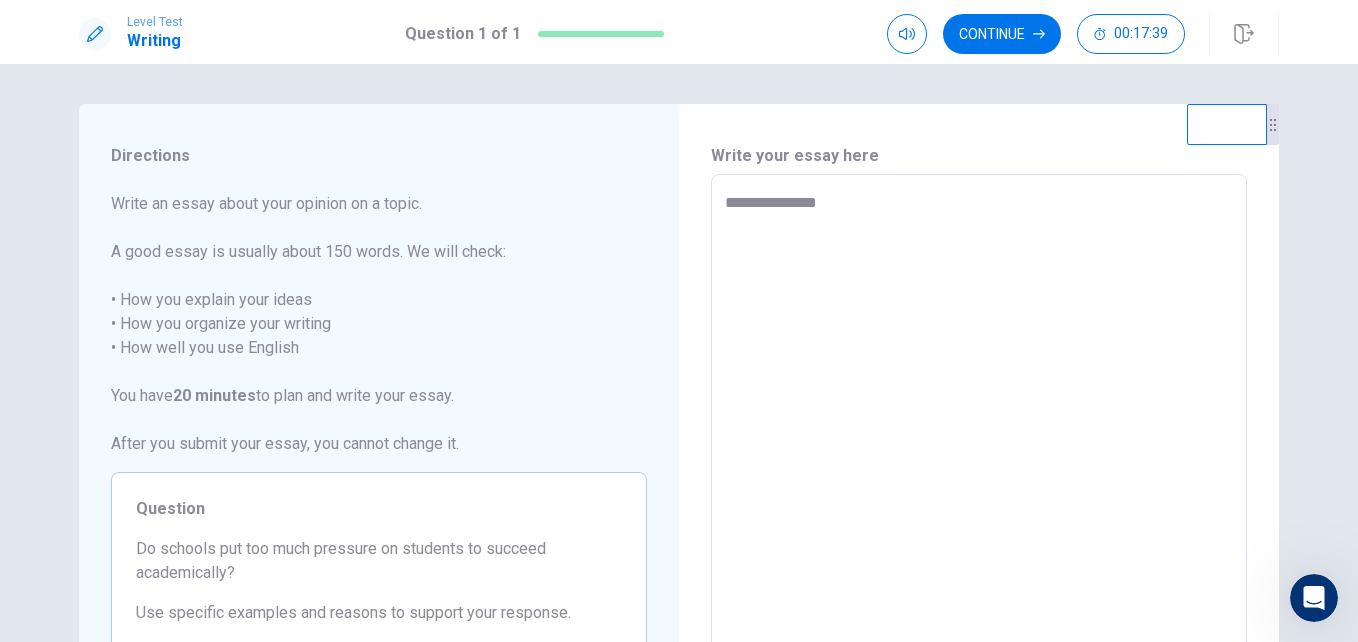 type on "*" 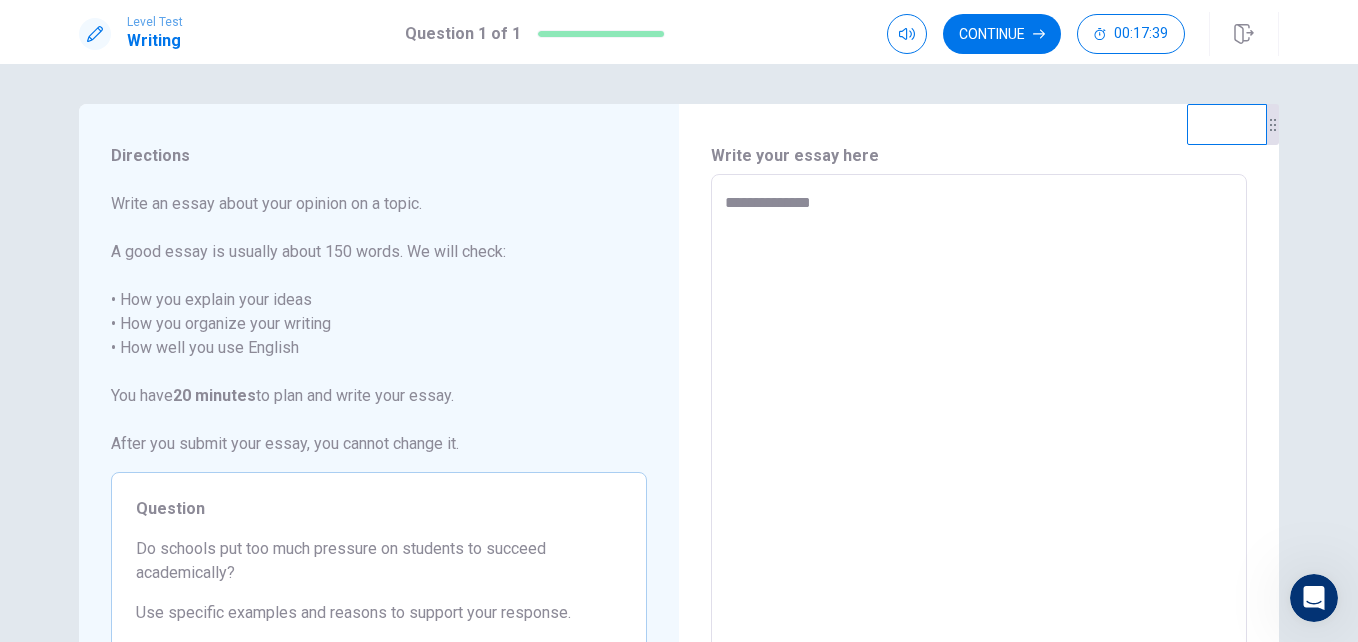 type on "*" 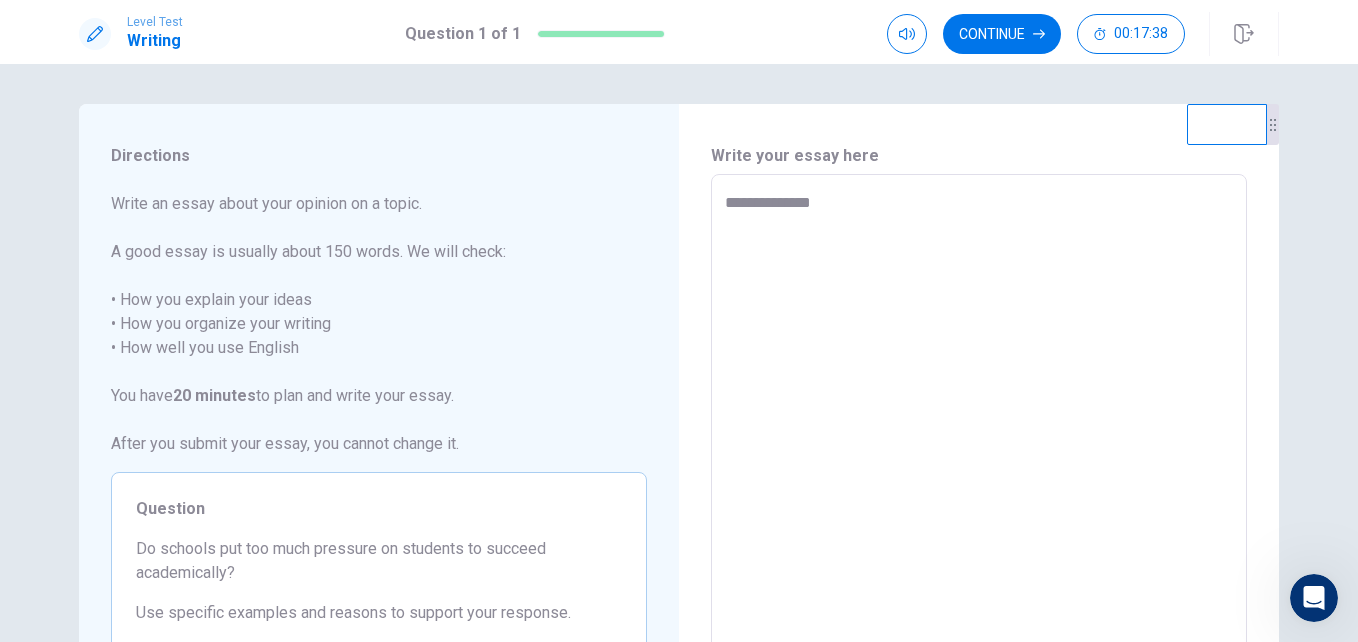 type on "**********" 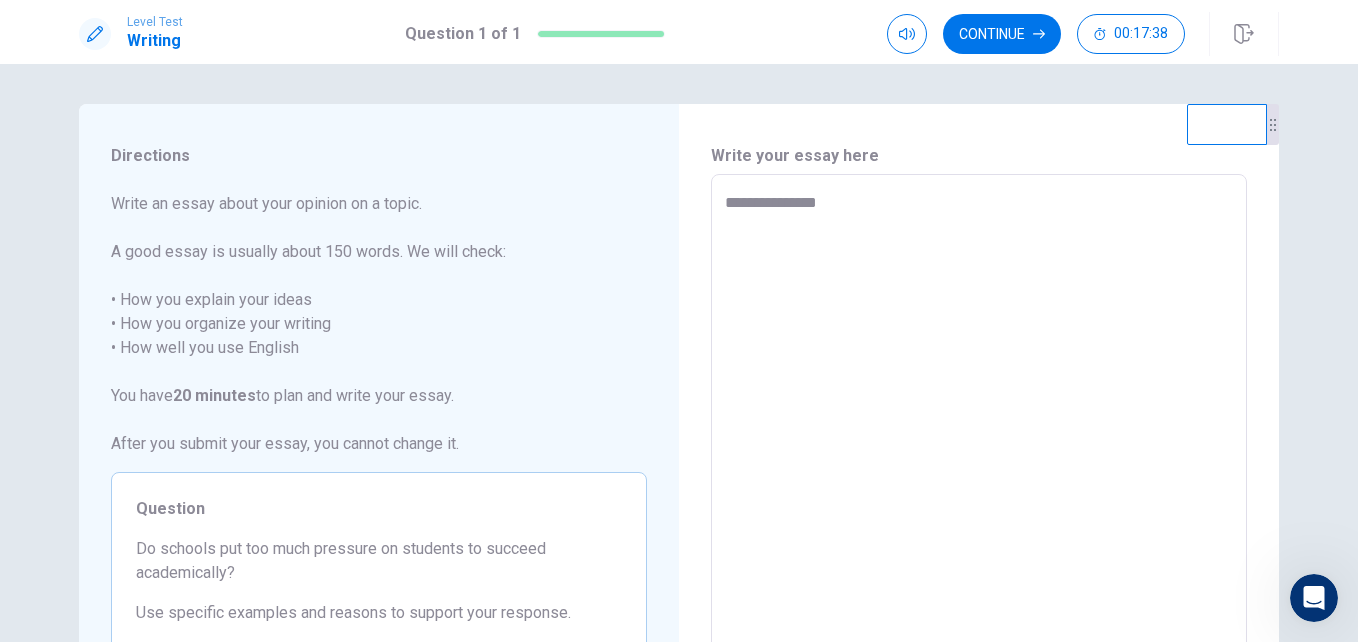 type on "*" 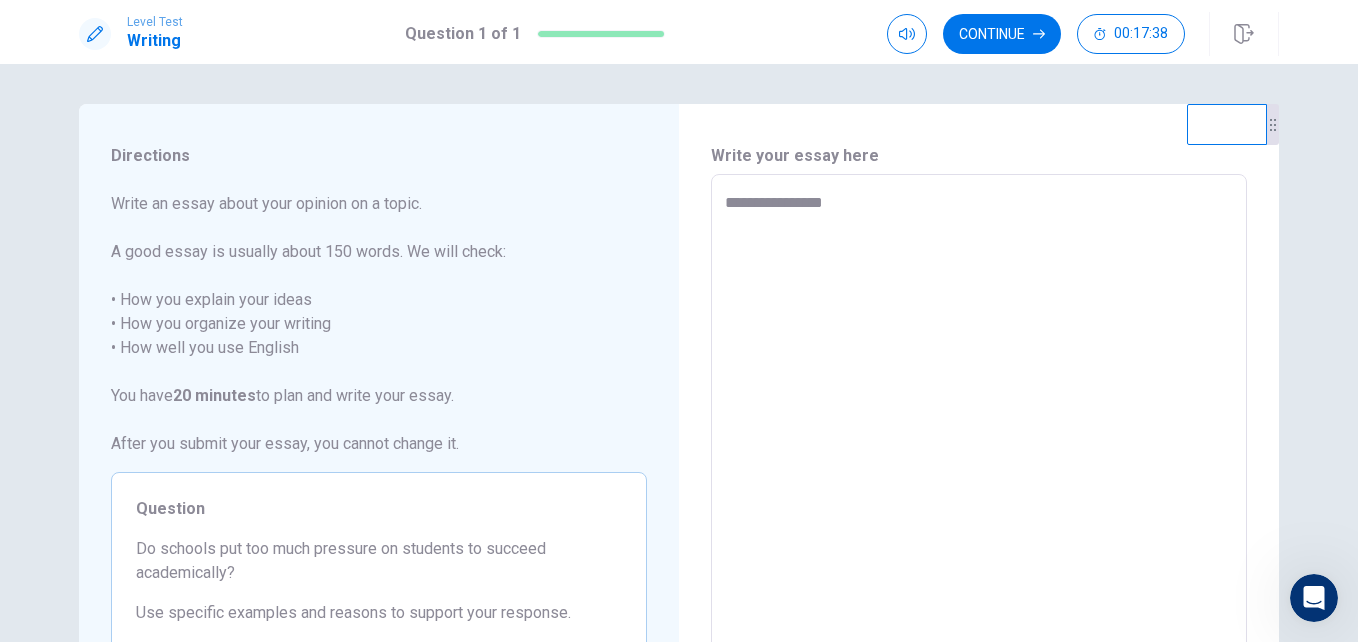 type on "*" 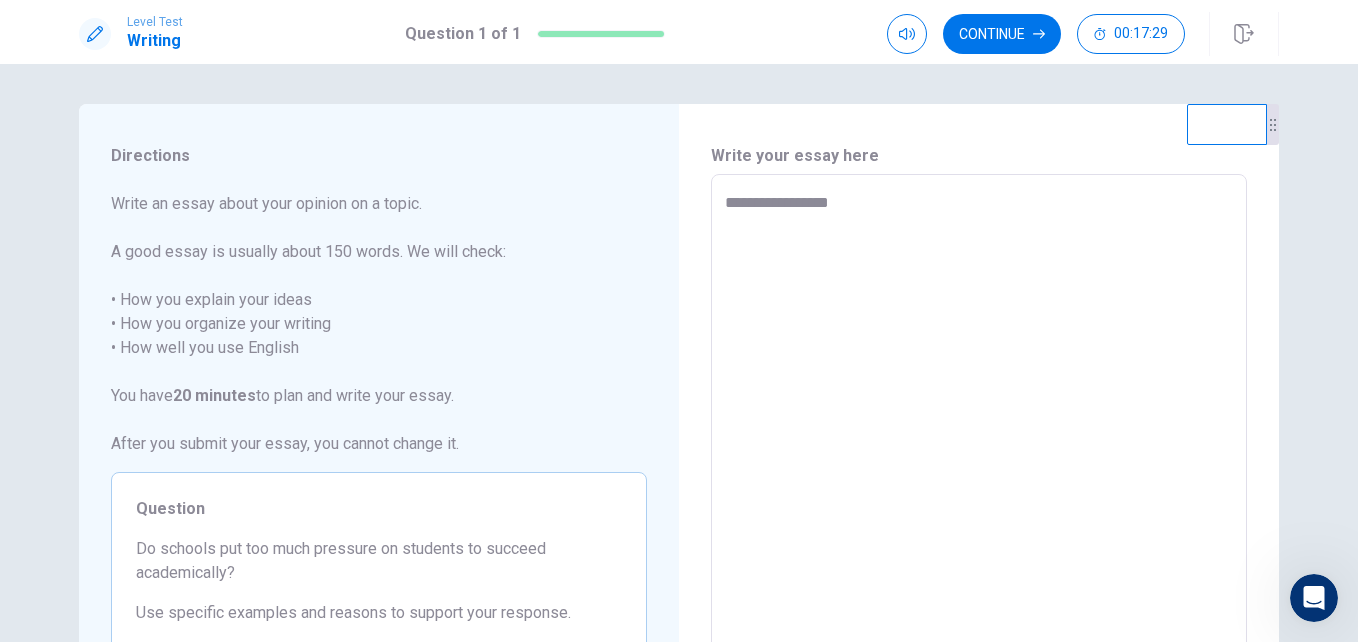 type on "*" 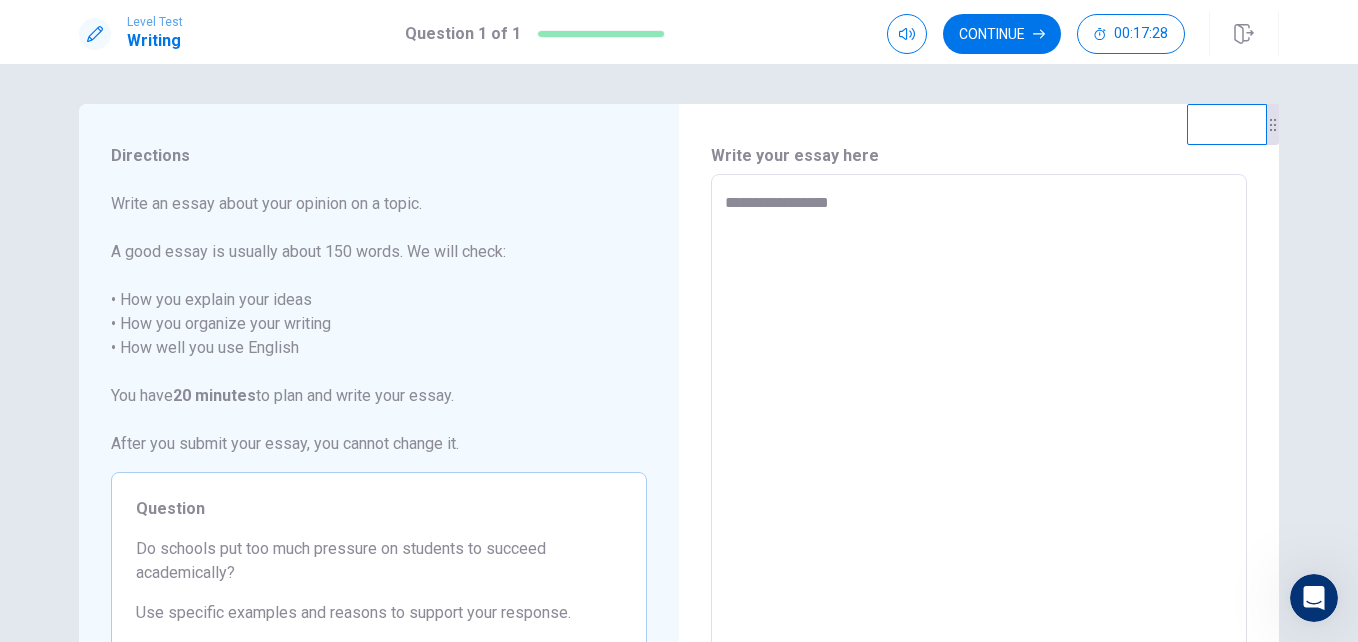 type on "**********" 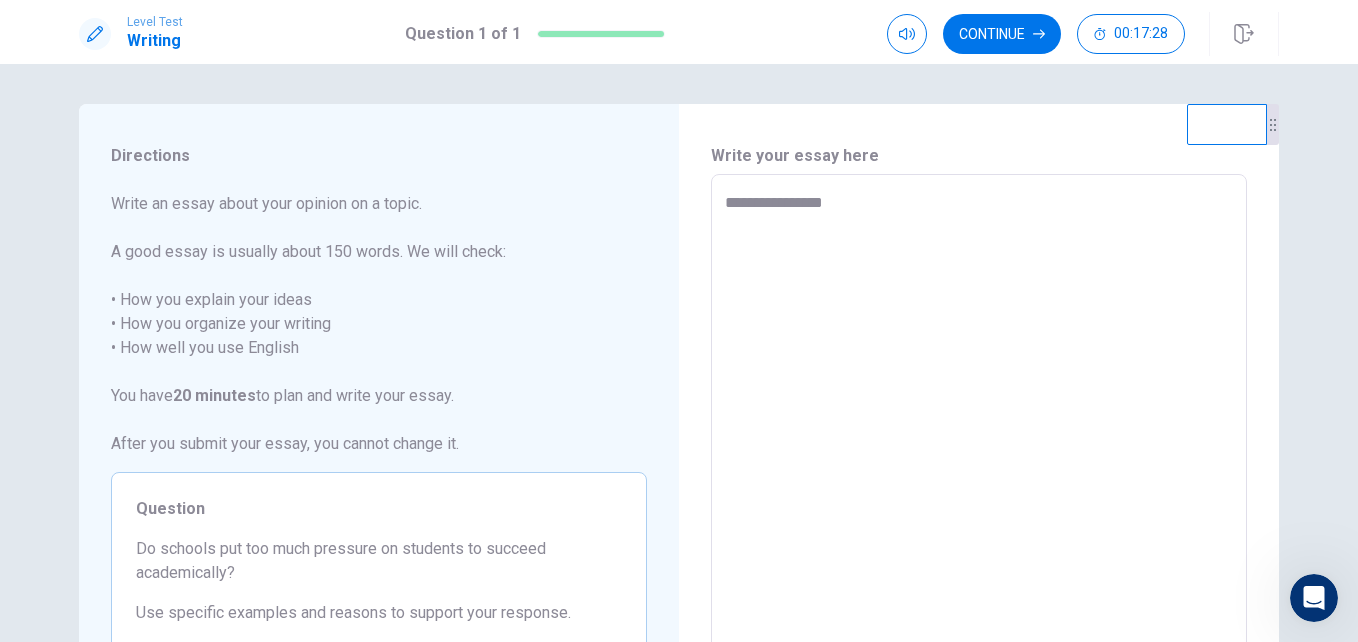type on "*" 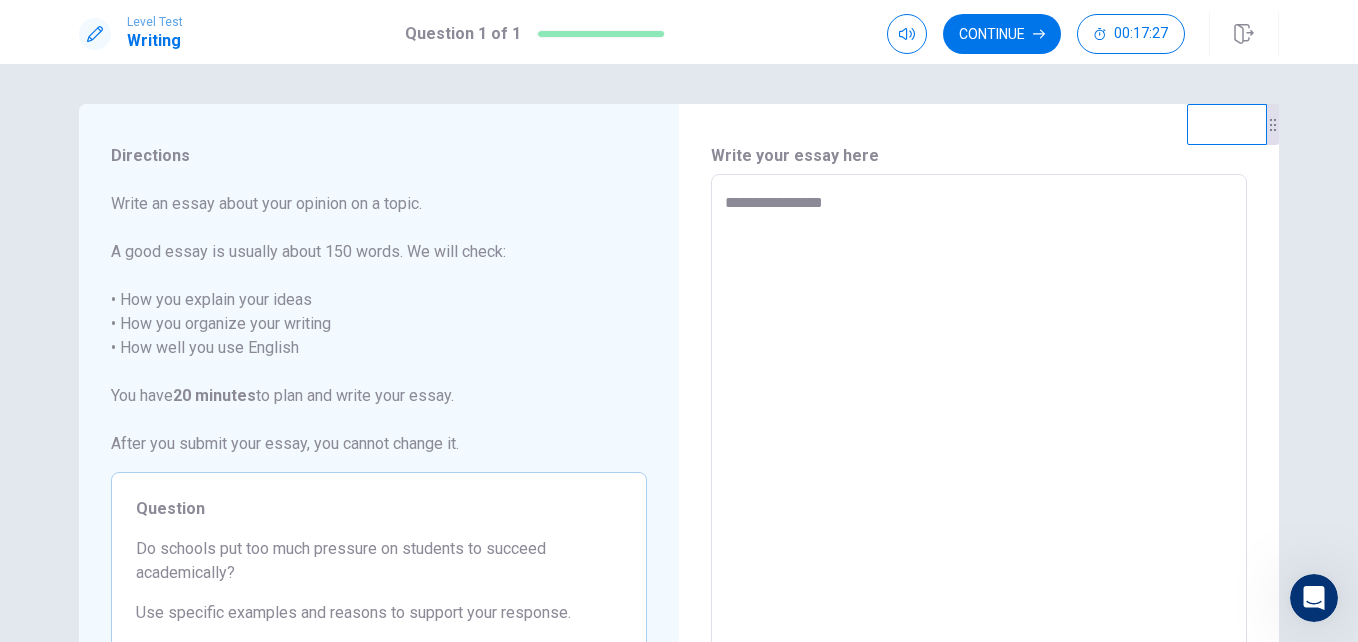 type on "**********" 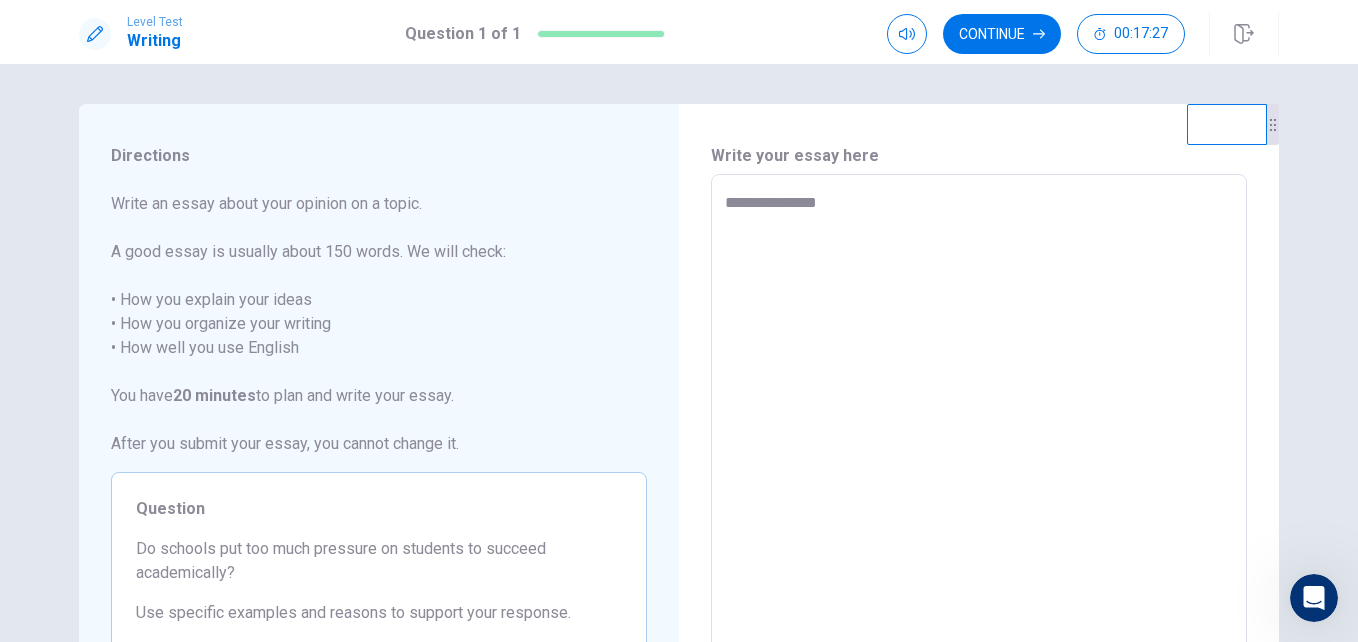 type on "**********" 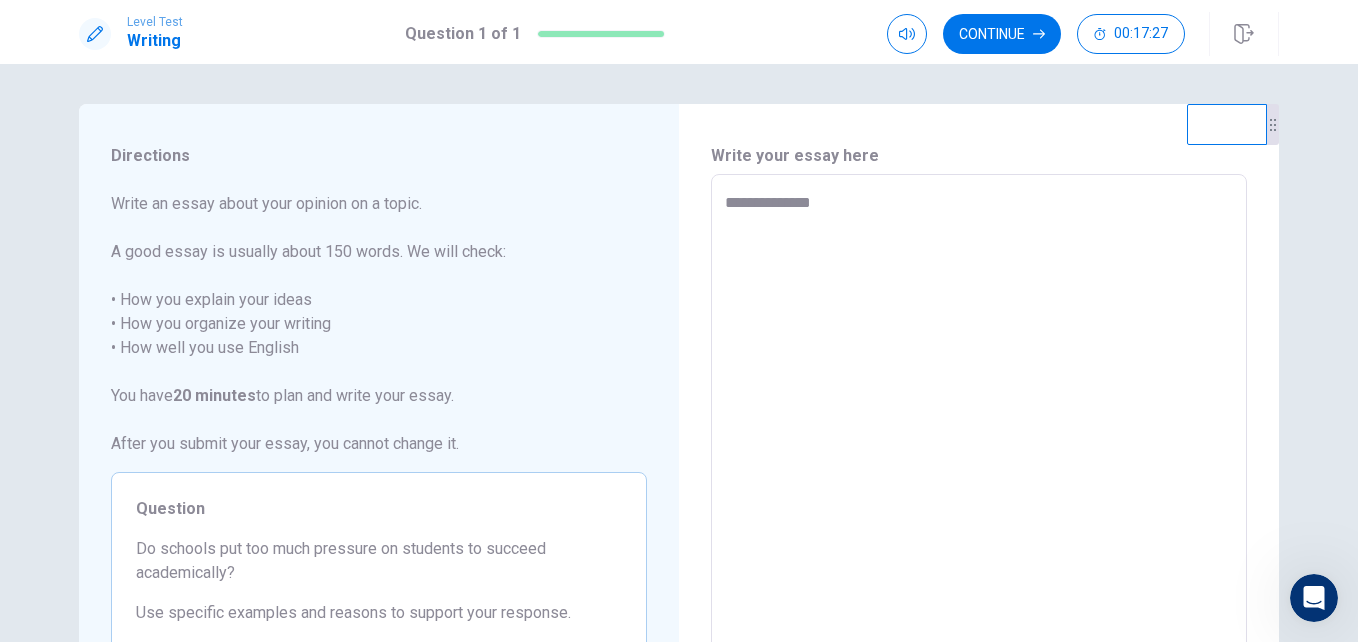 type on "**********" 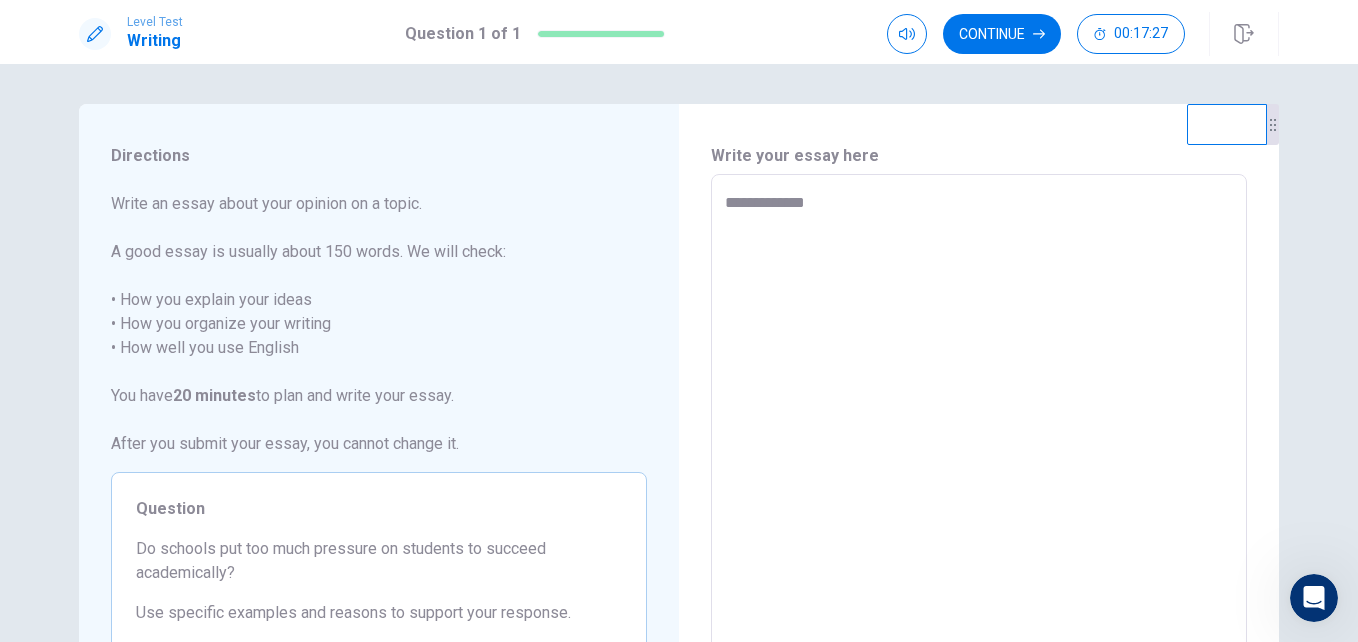type on "**********" 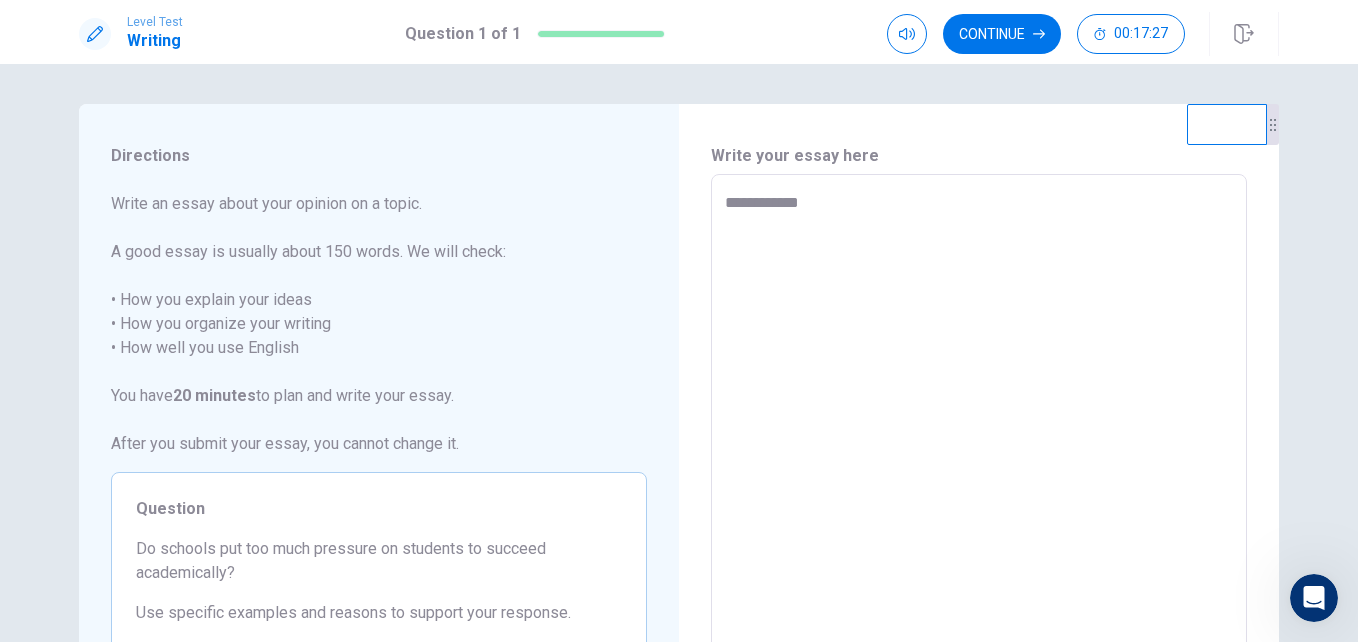 type on "**********" 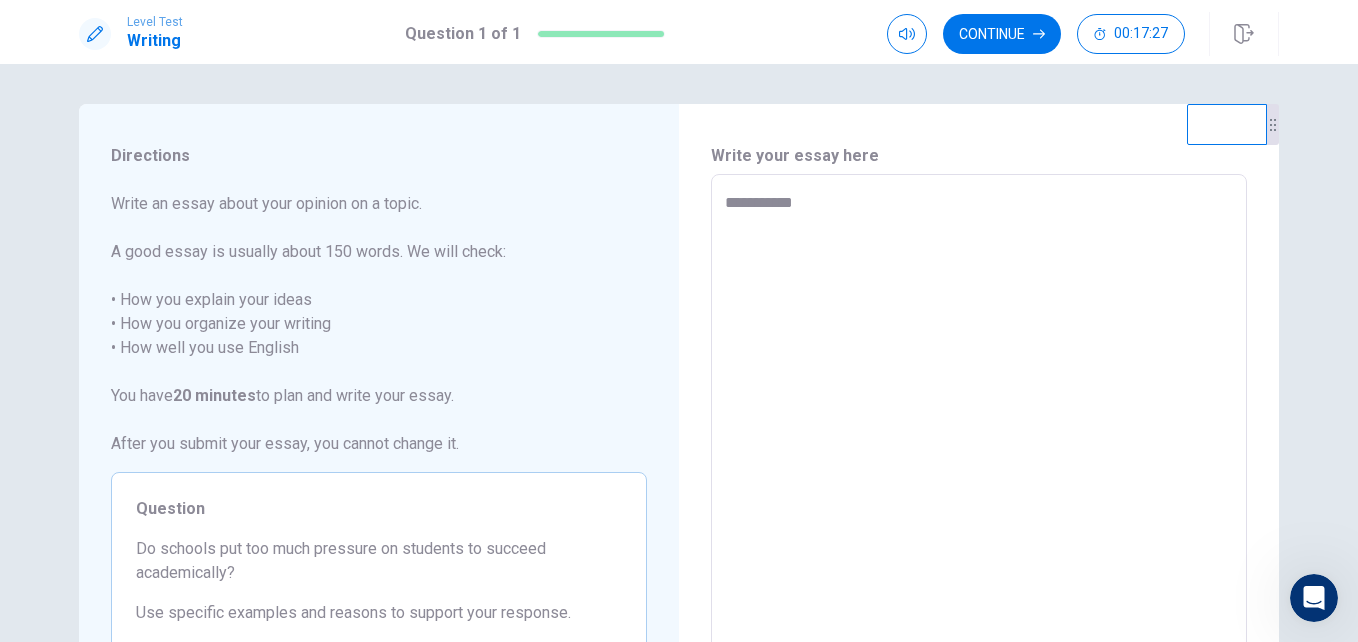 type on "**********" 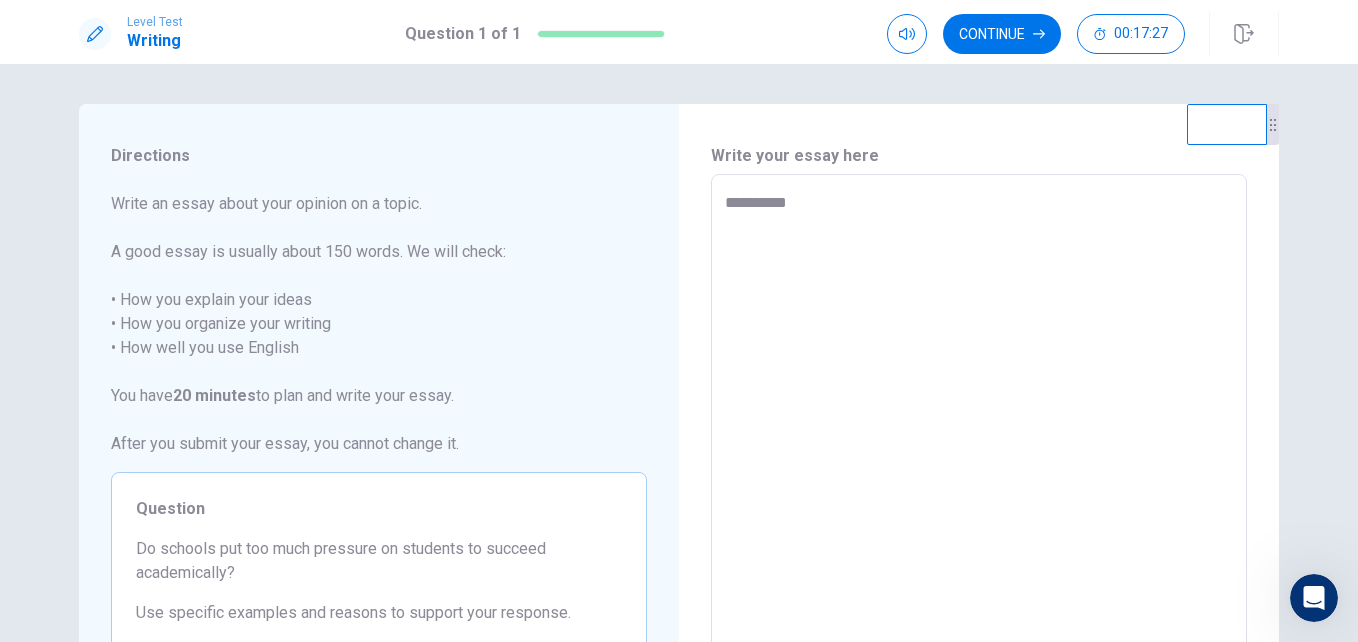 type on "********" 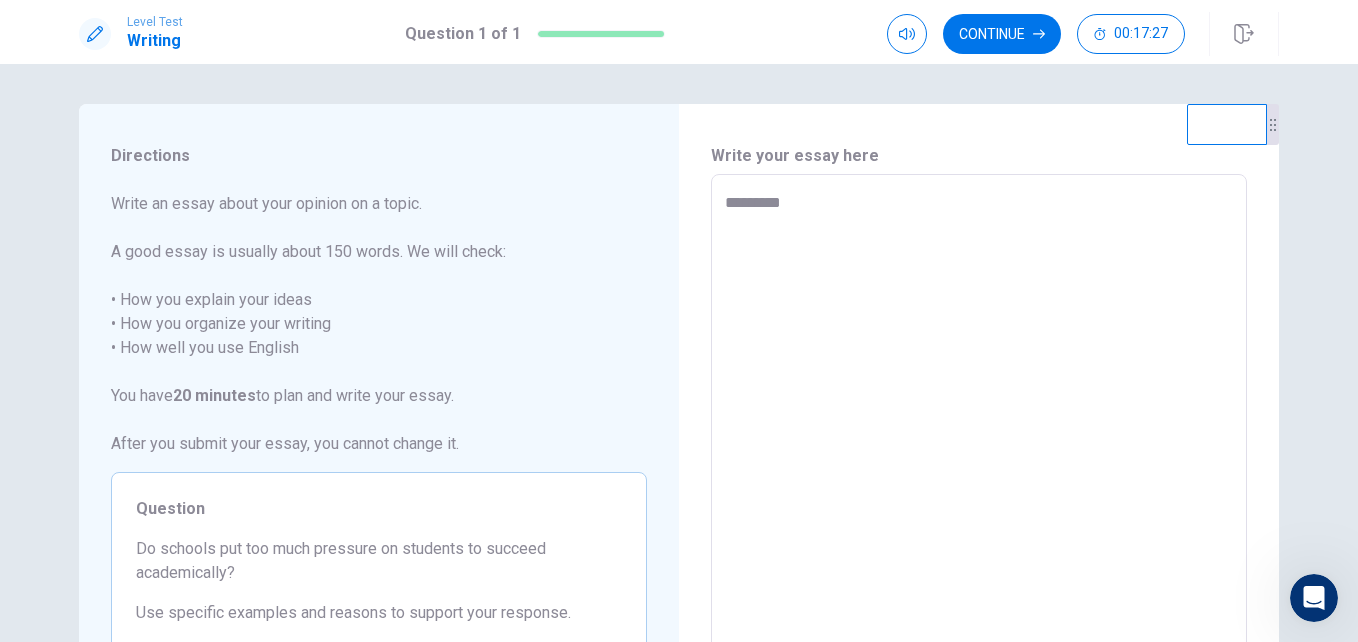 type on "********" 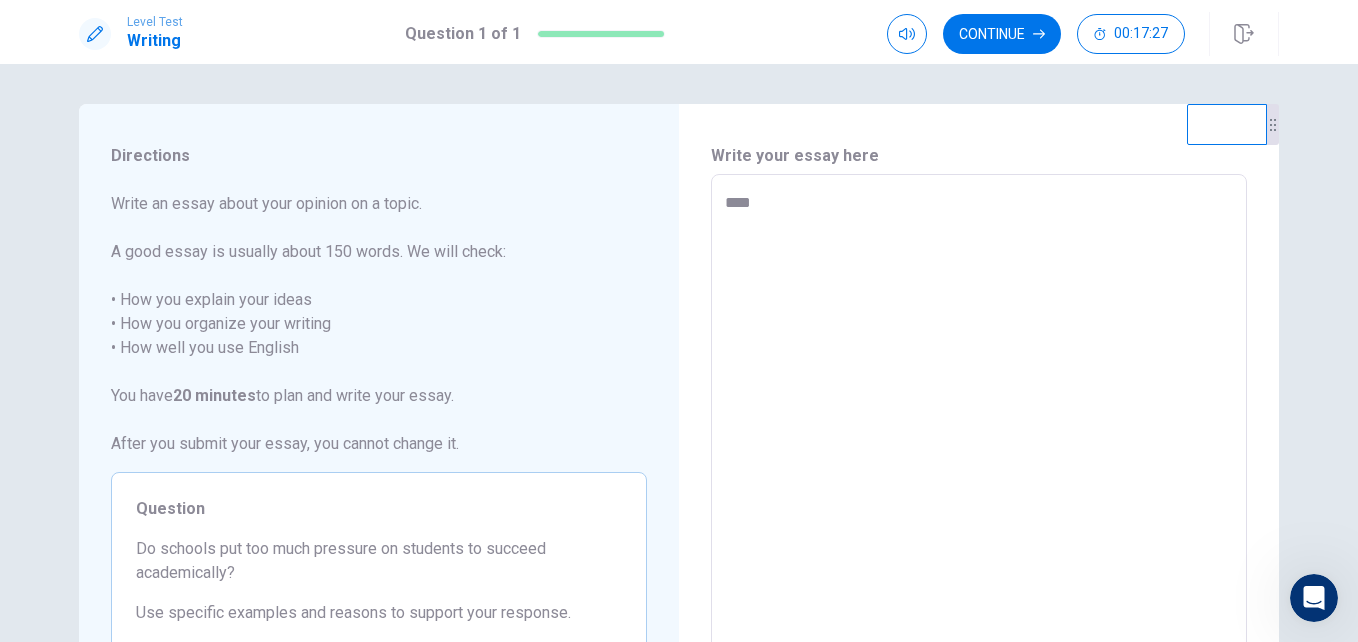 type on "***" 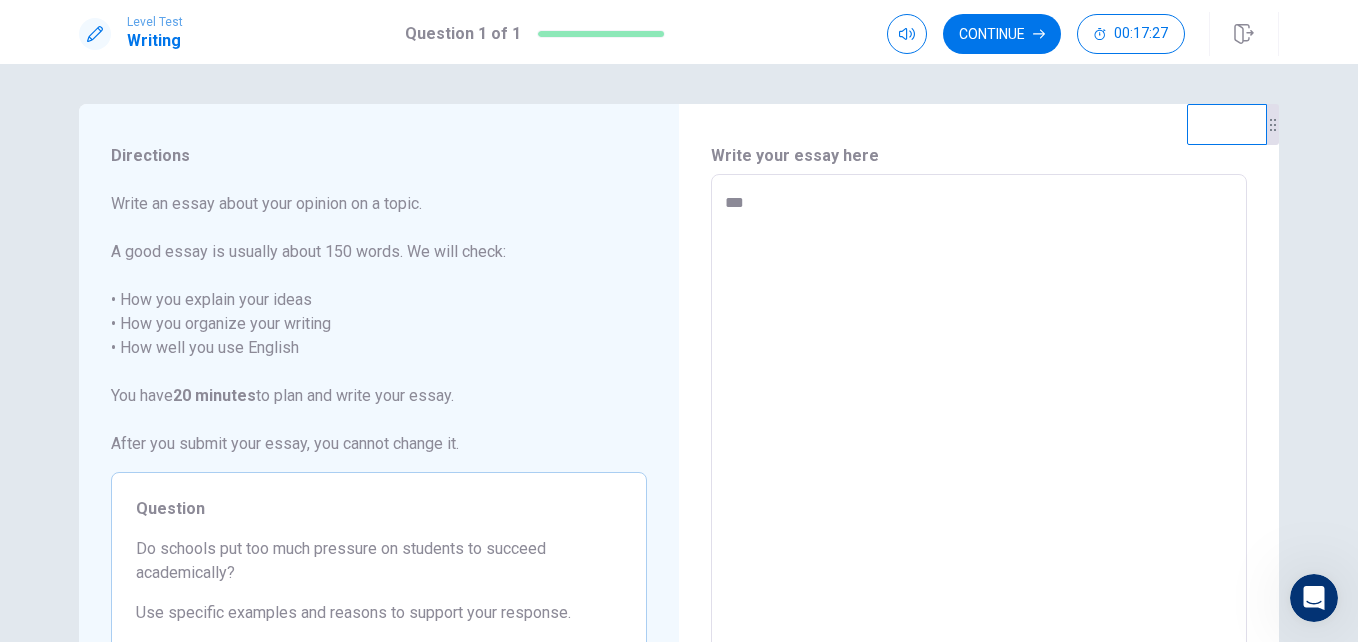 type on "**" 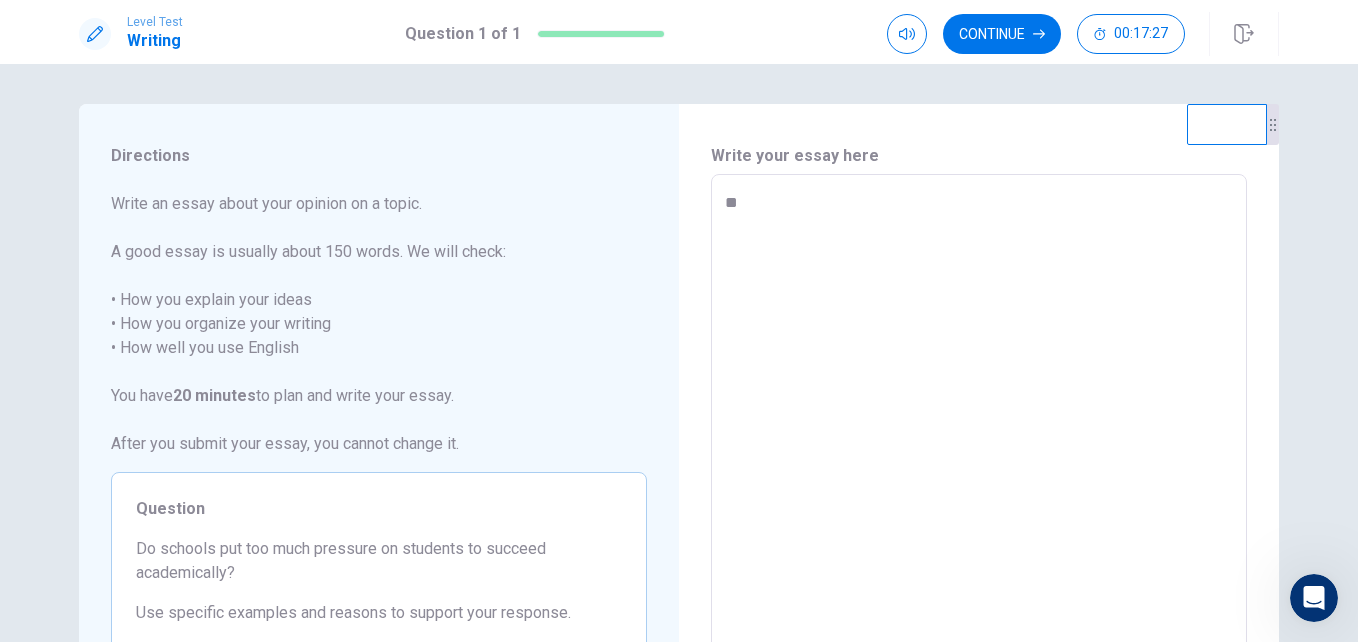 type on "*" 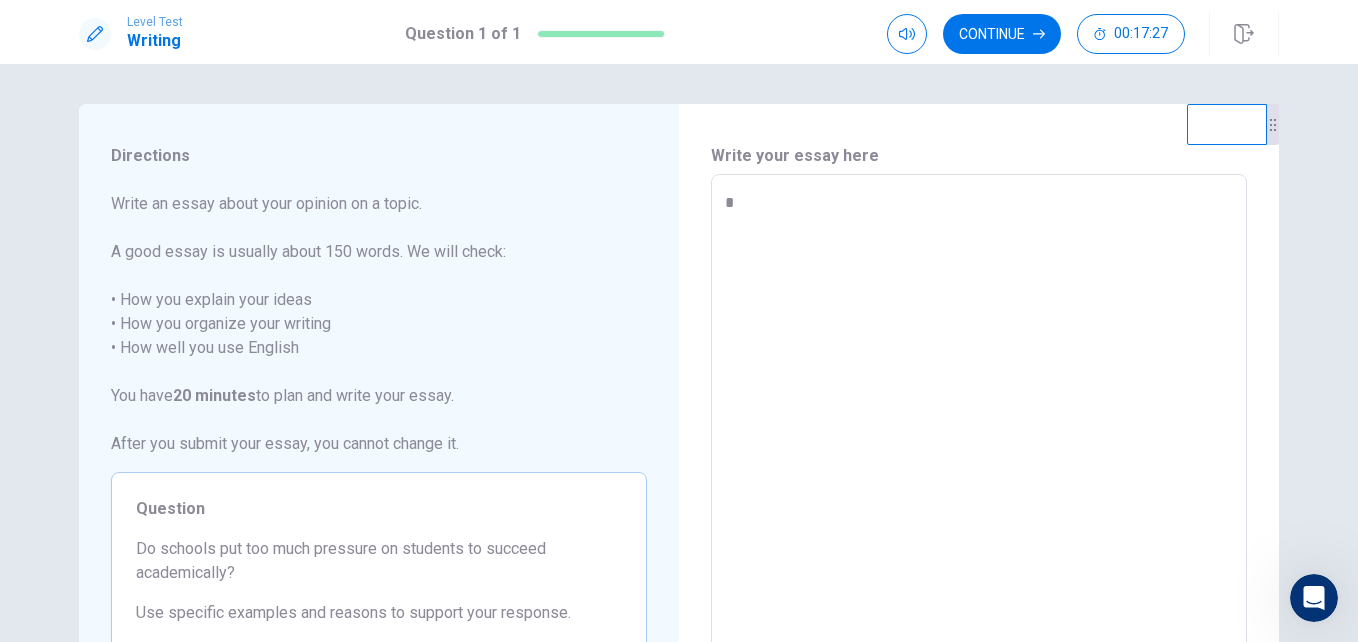 type 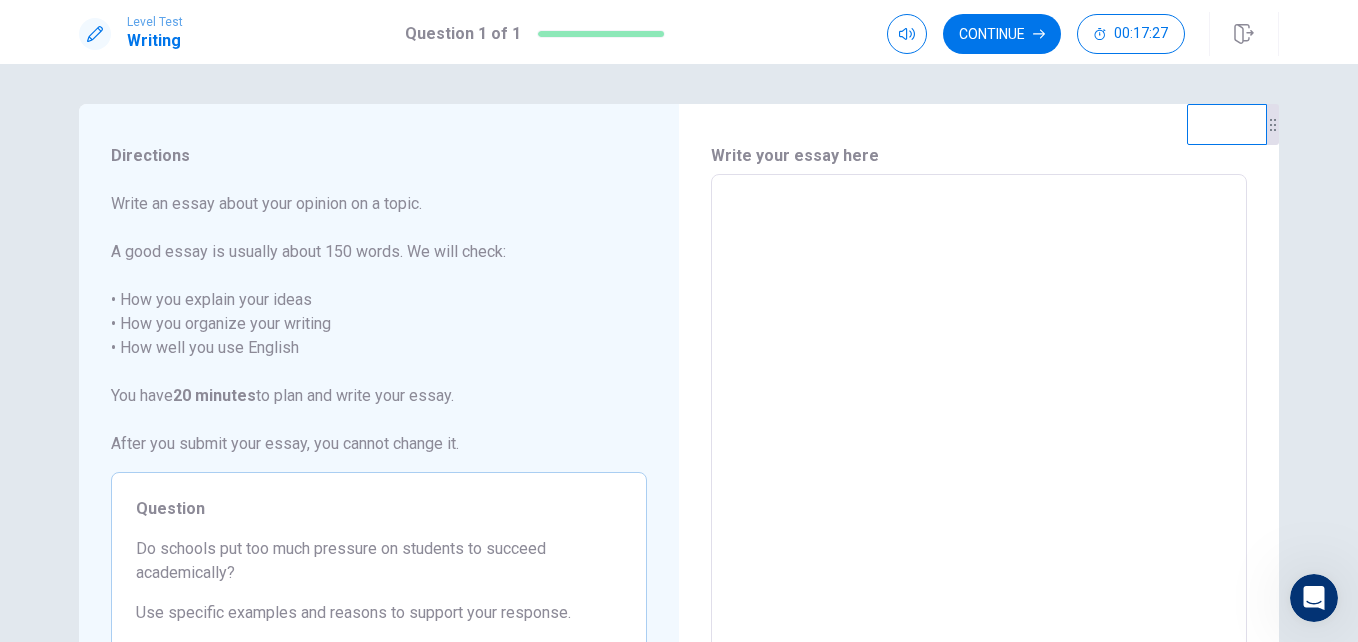 type on "*" 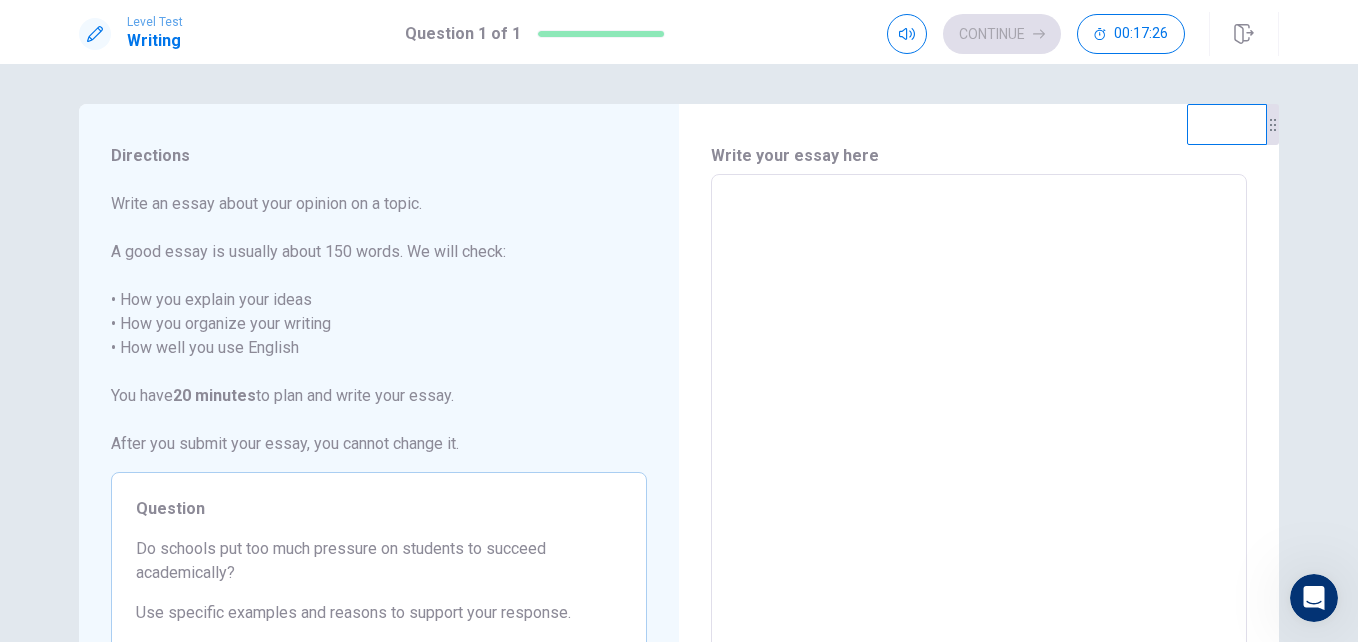 type on "*" 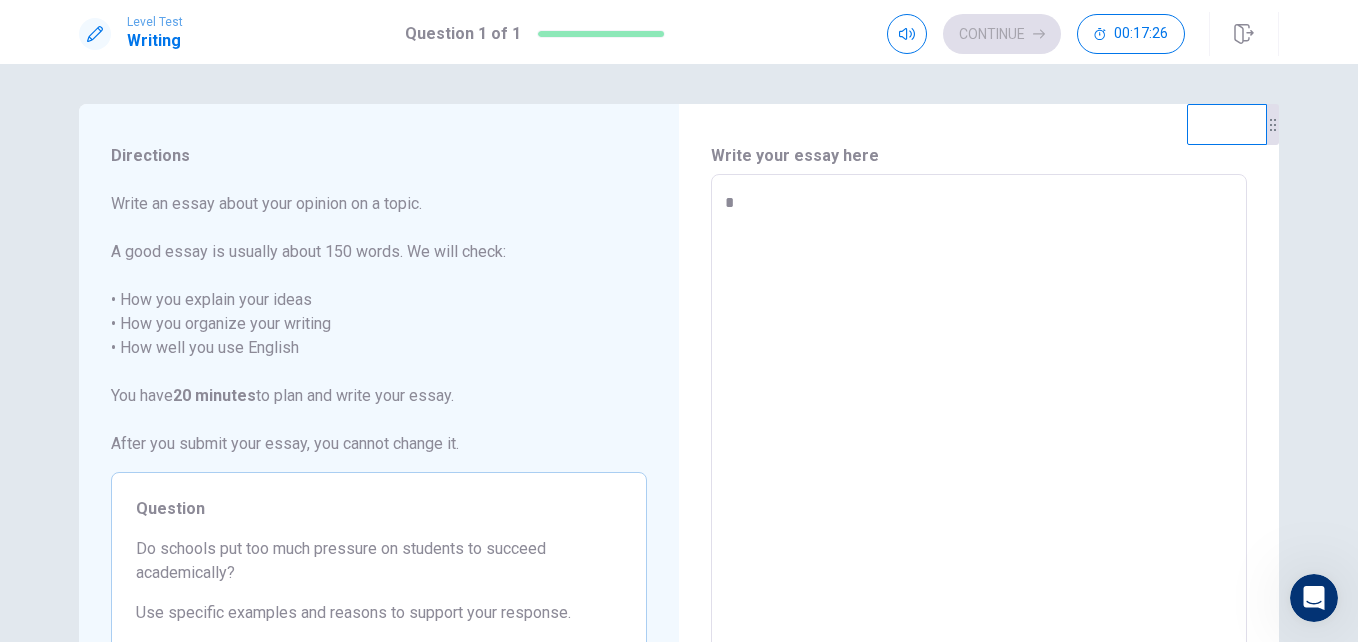 type on "*" 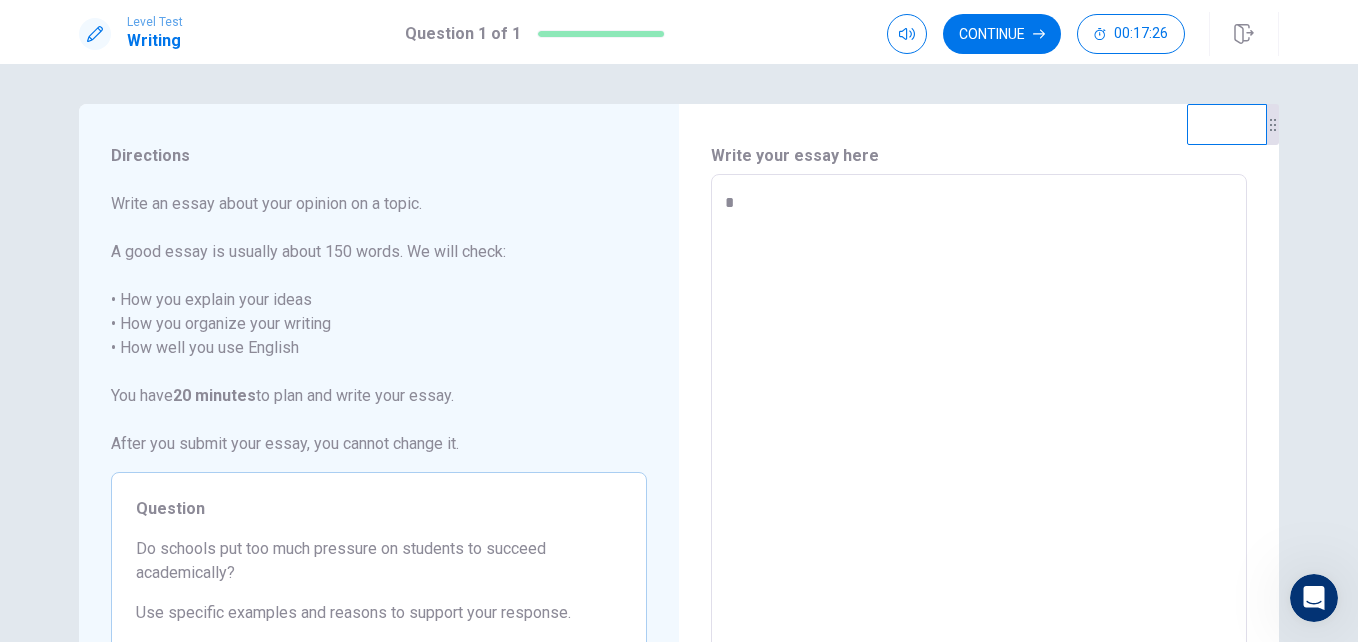 type on "**" 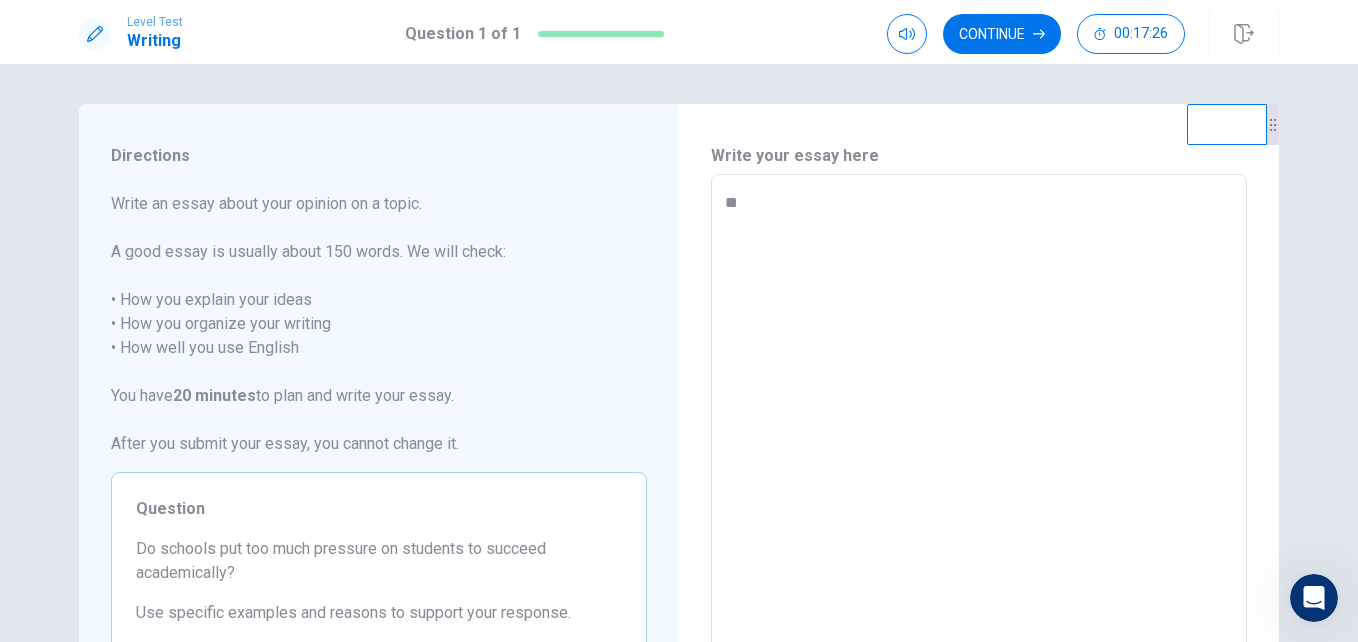 type on "*" 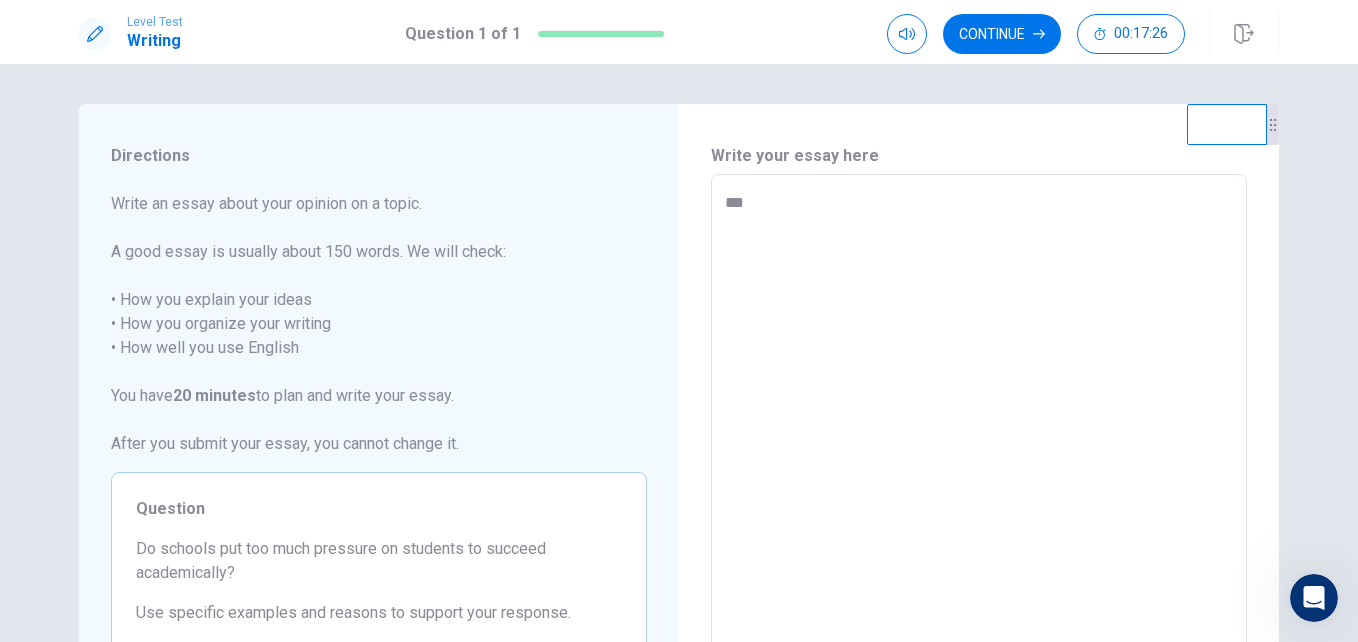type on "*" 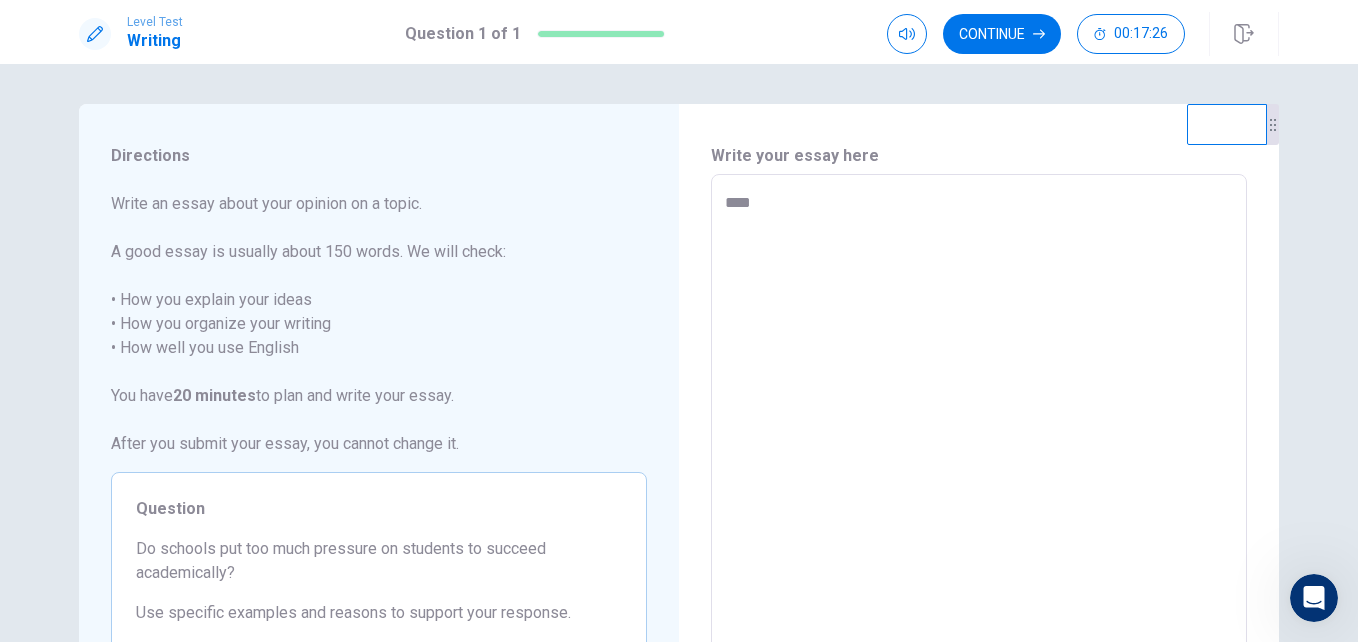 type on "*" 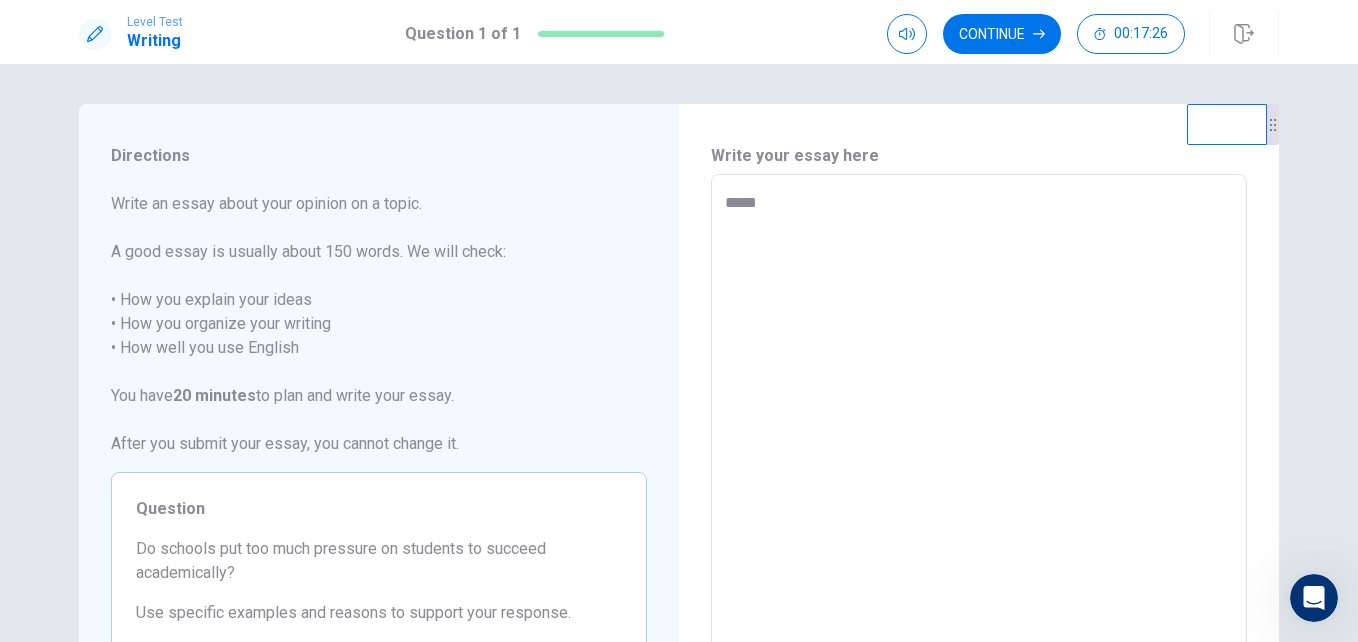 type on "*" 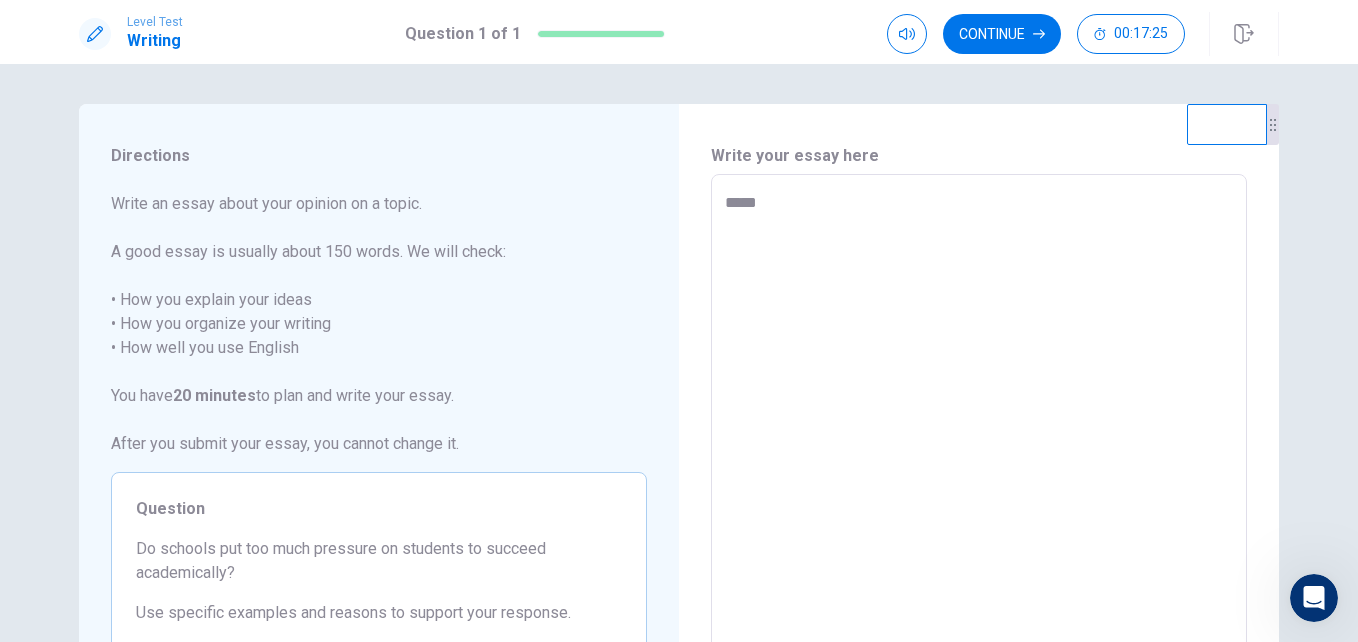 type on "******" 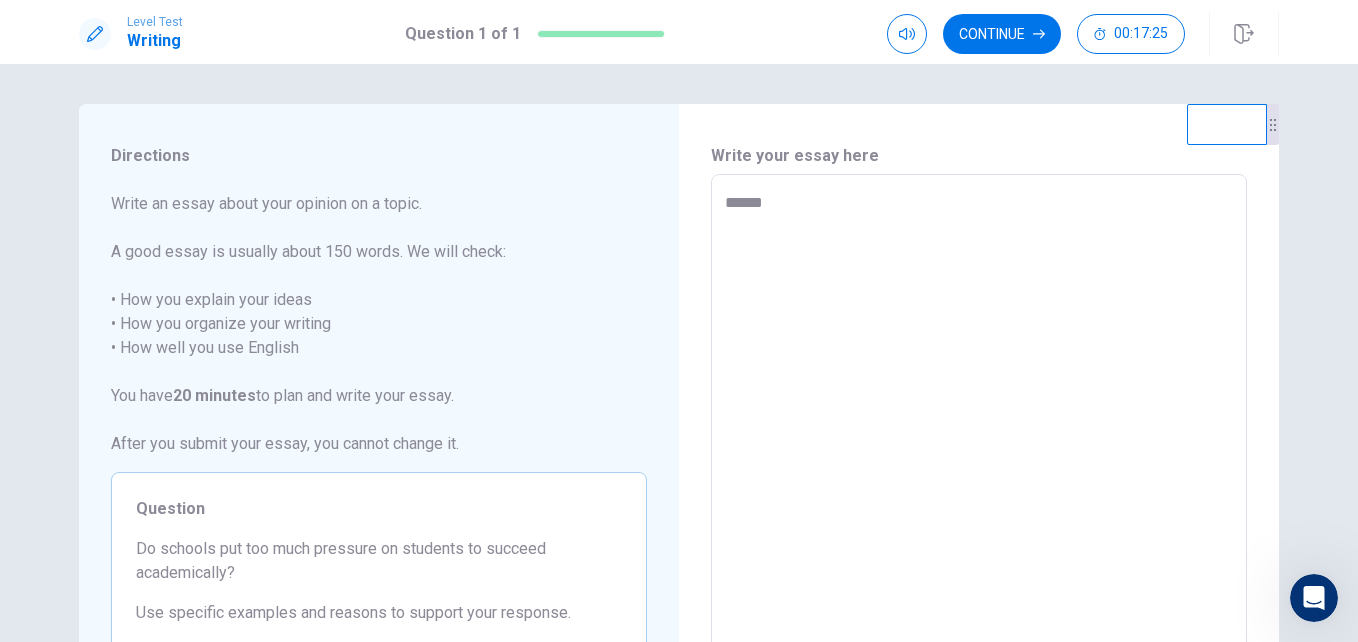type on "*" 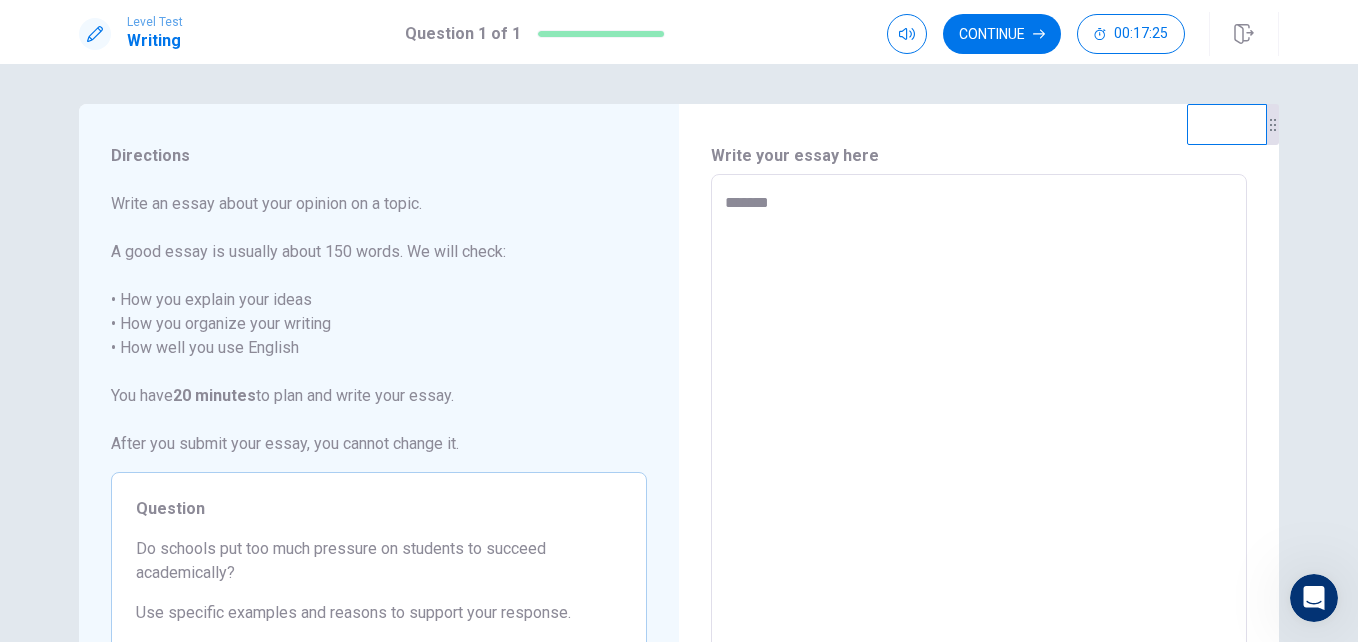type on "*" 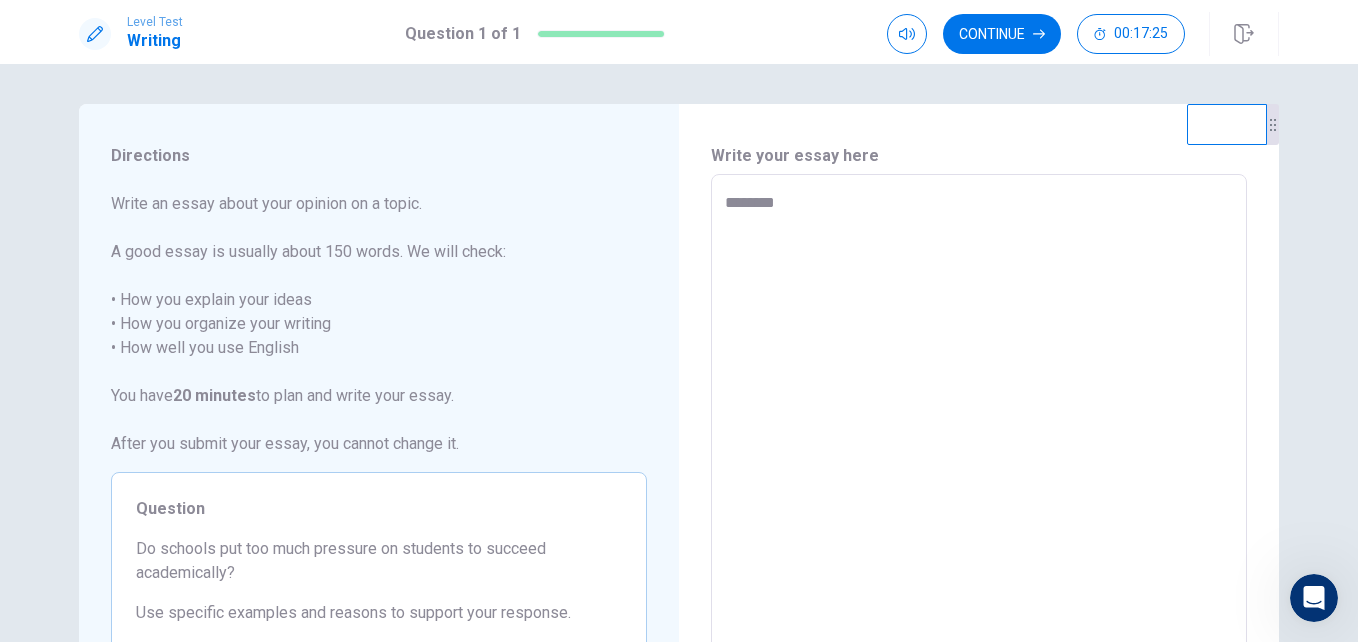 type on "*" 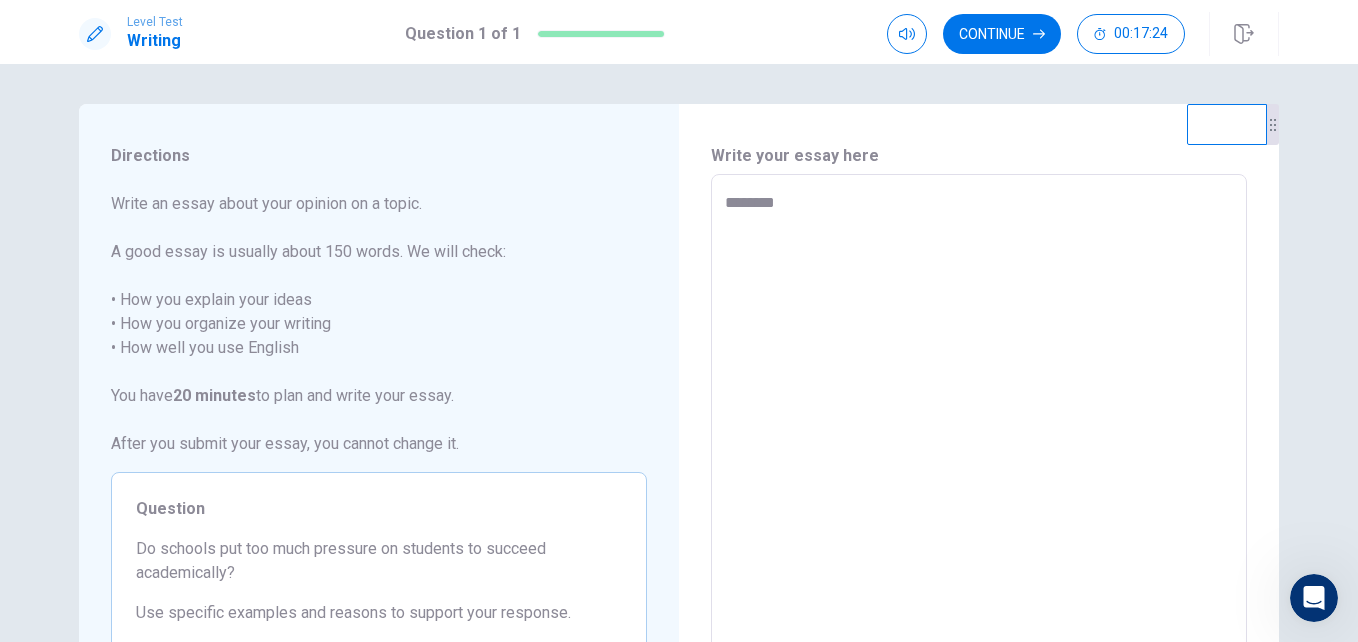 type on "*********" 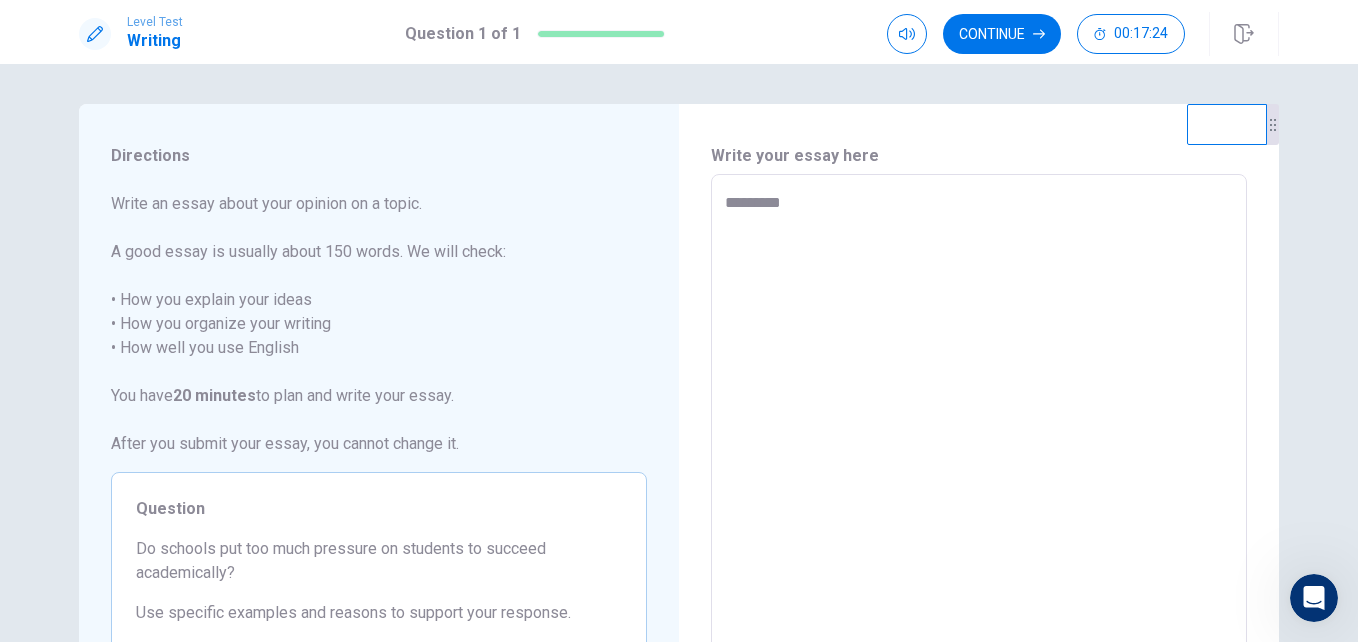 type on "*" 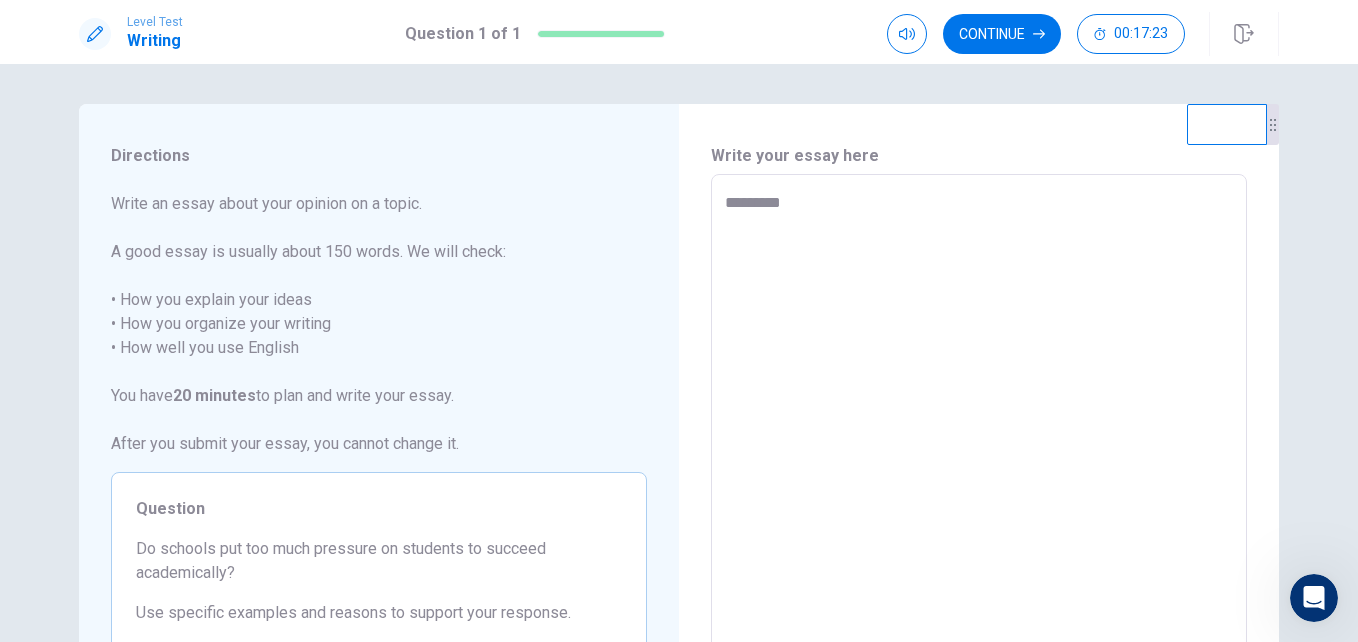 type on "**********" 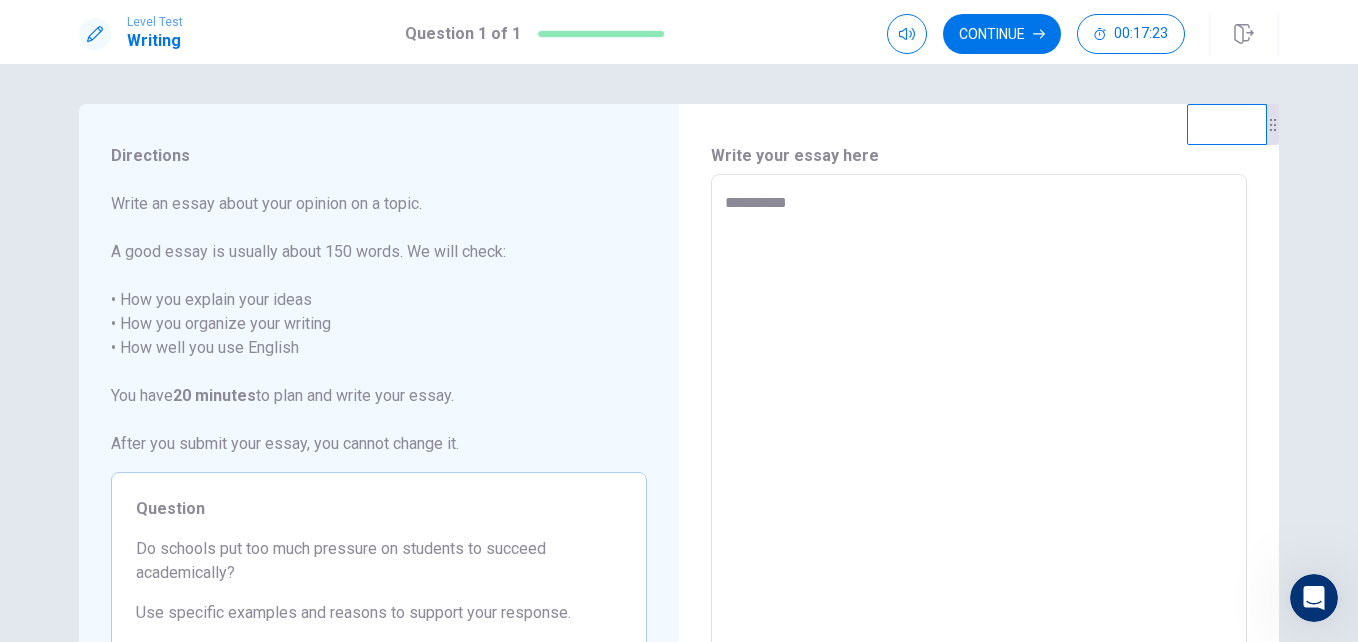 type on "*" 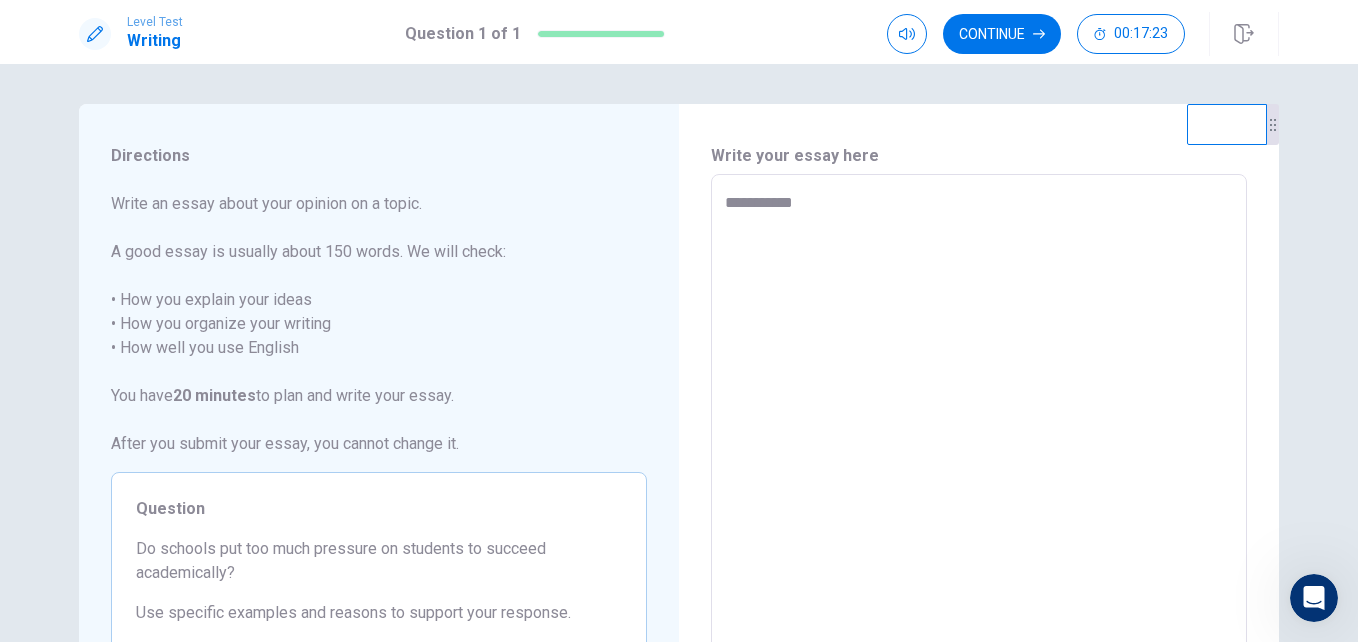 type on "*" 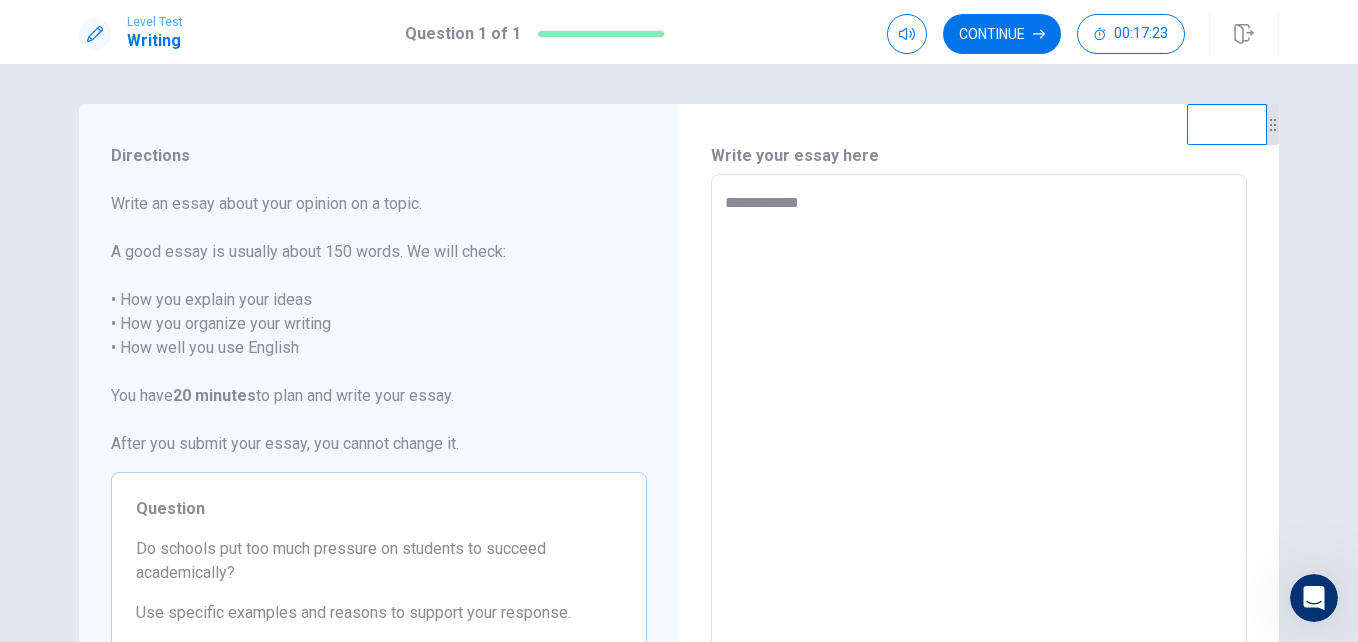 type on "*" 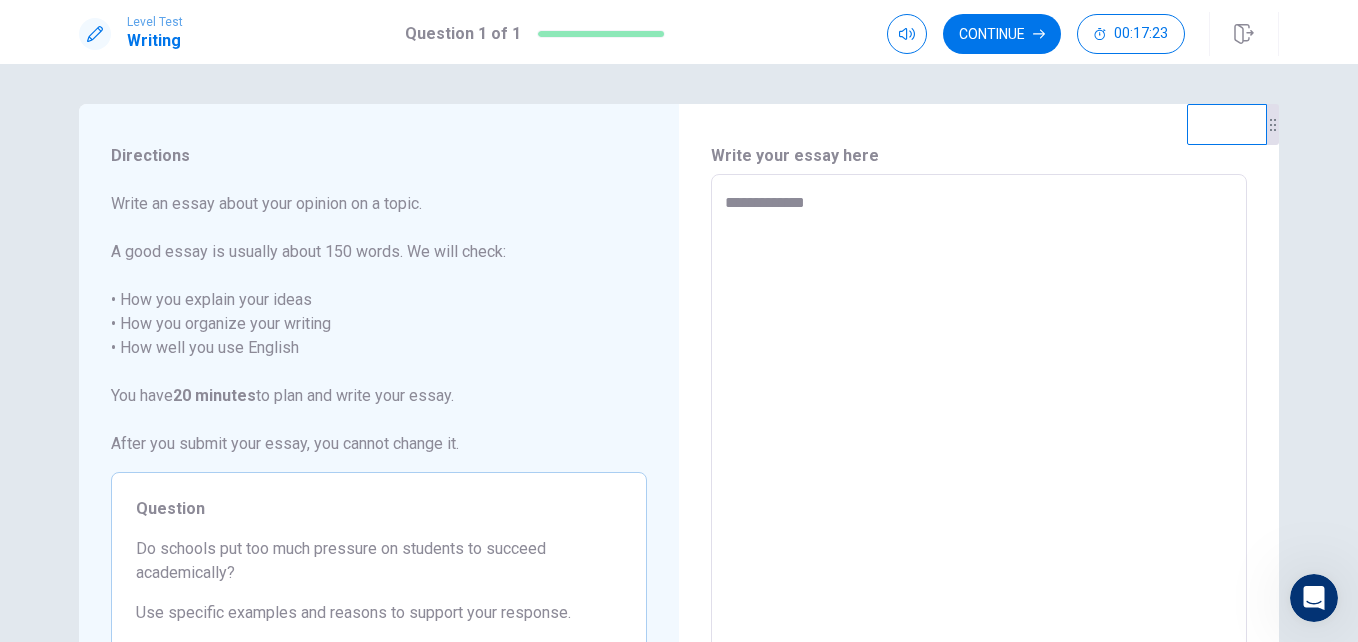 type on "*" 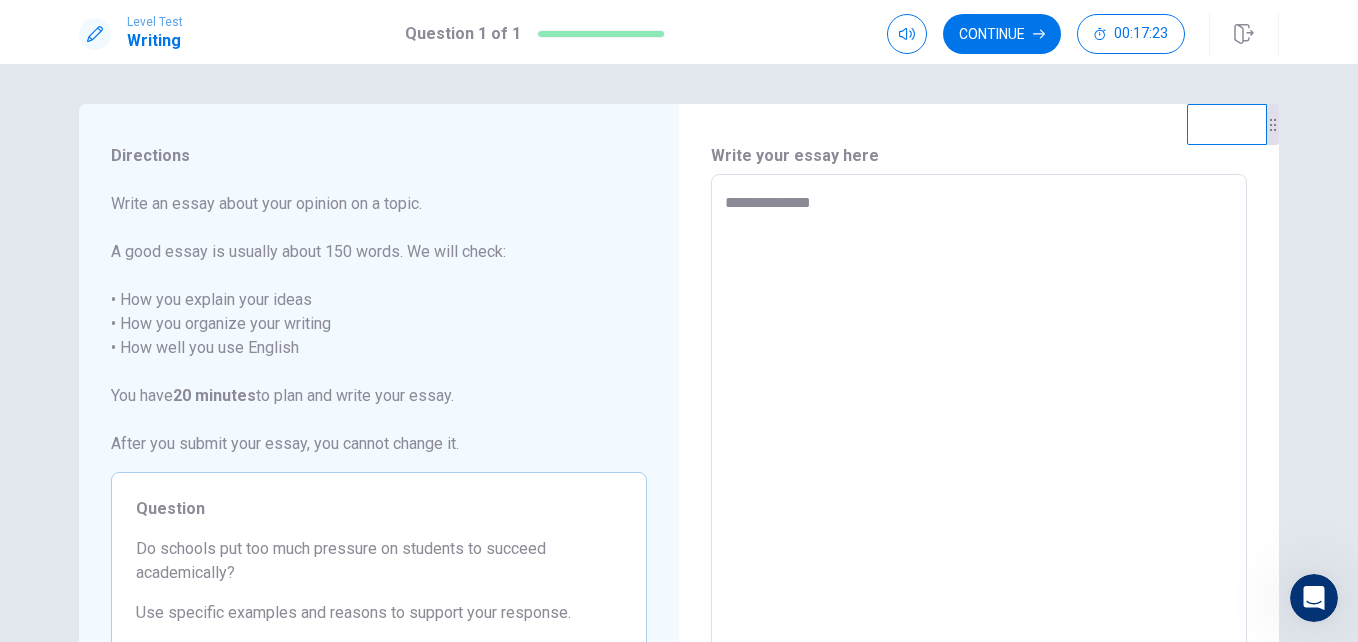type on "*" 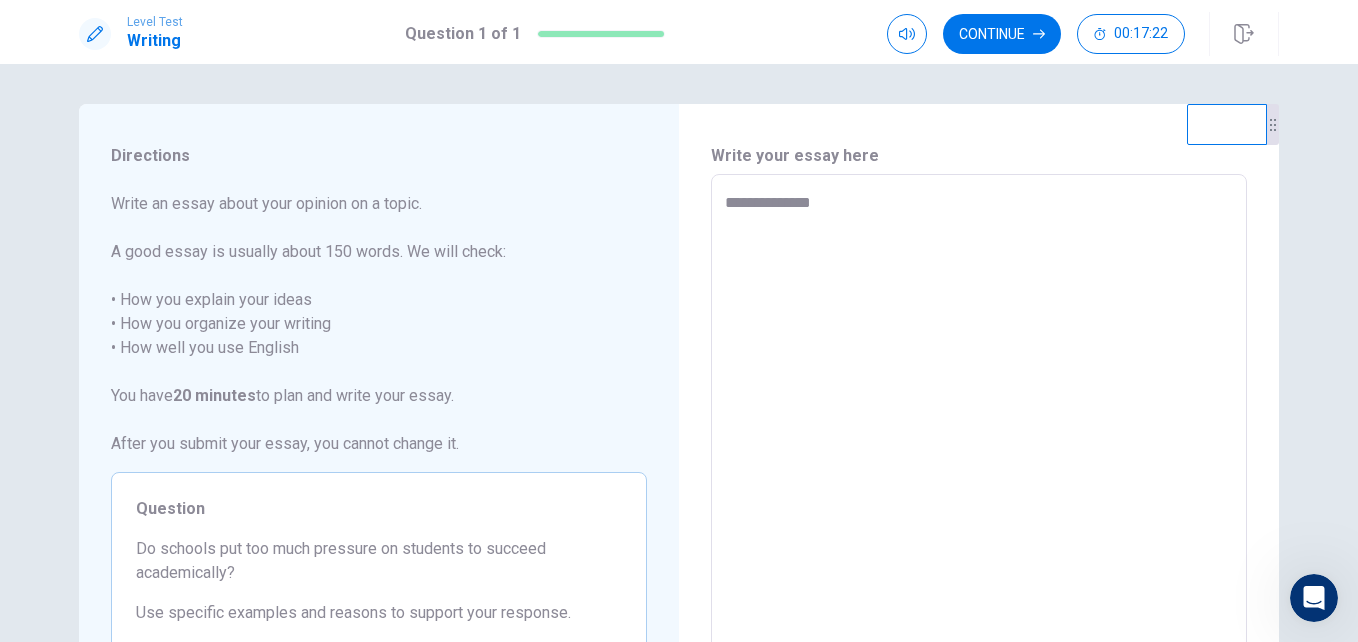 type on "**********" 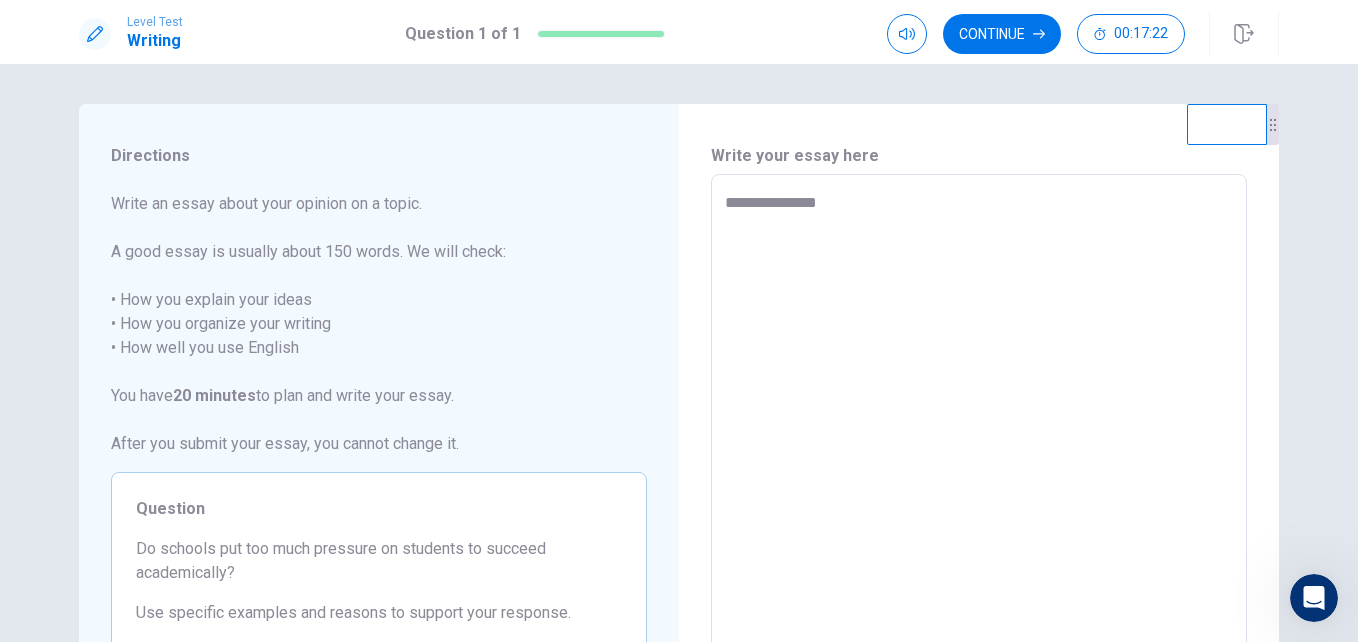 type on "*" 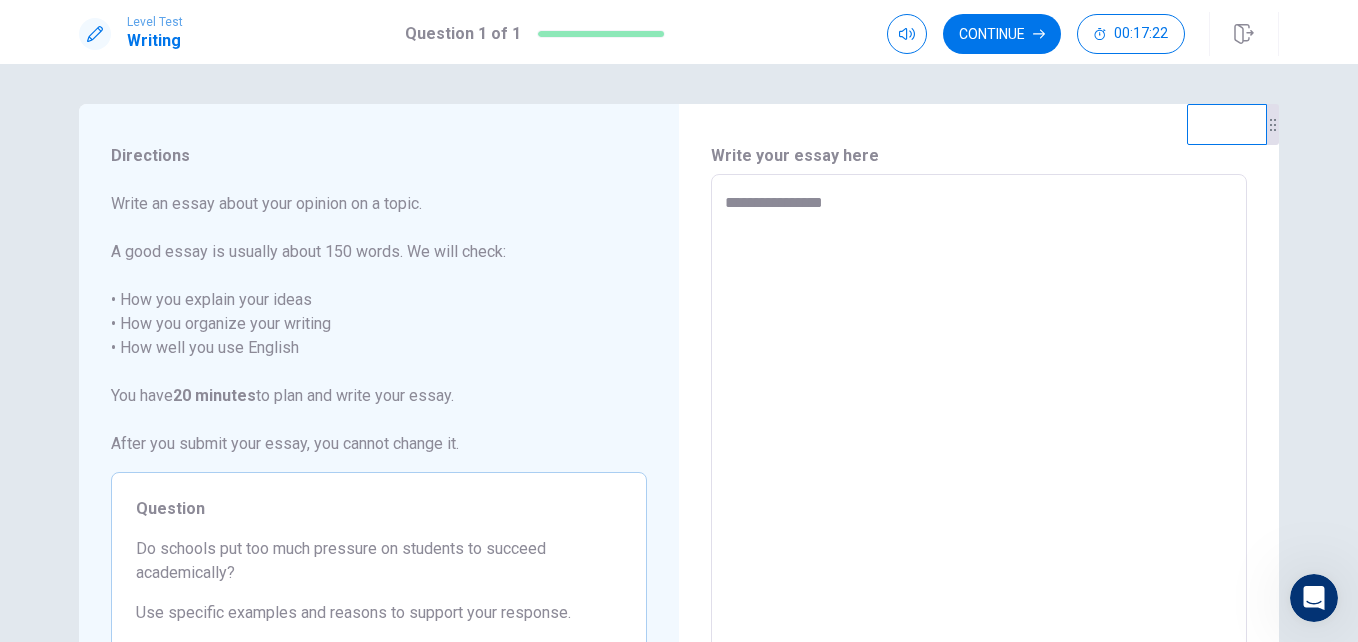 type on "*" 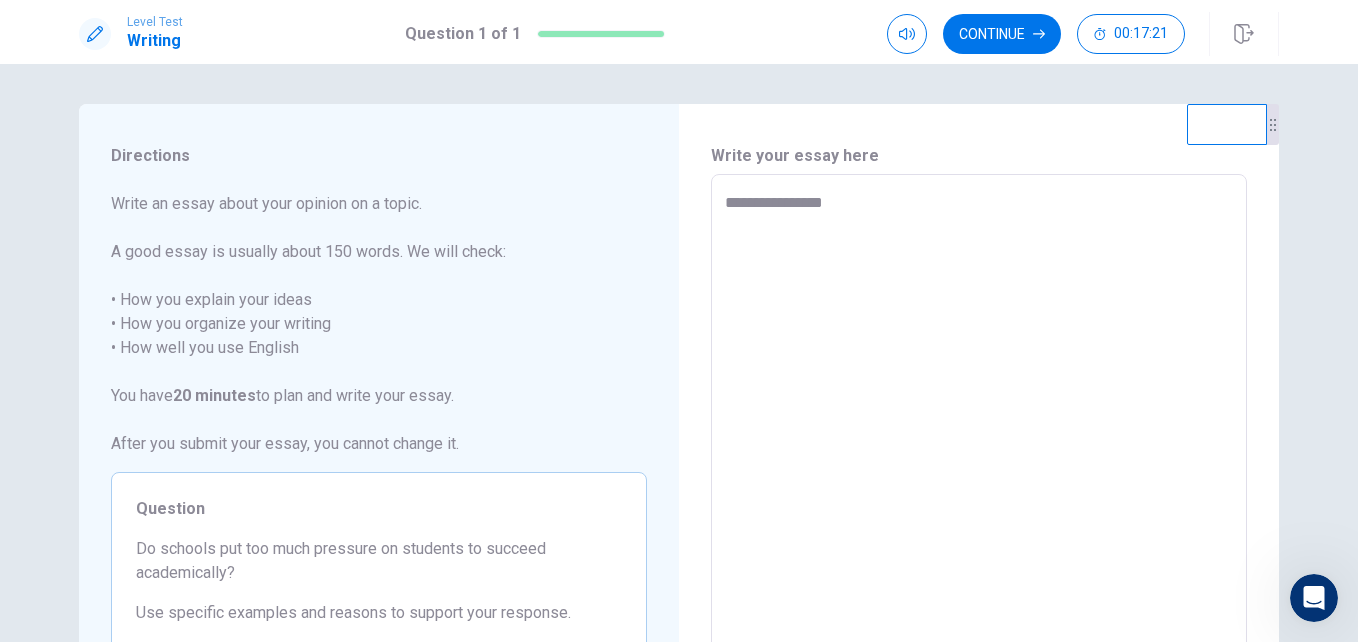 type on "**********" 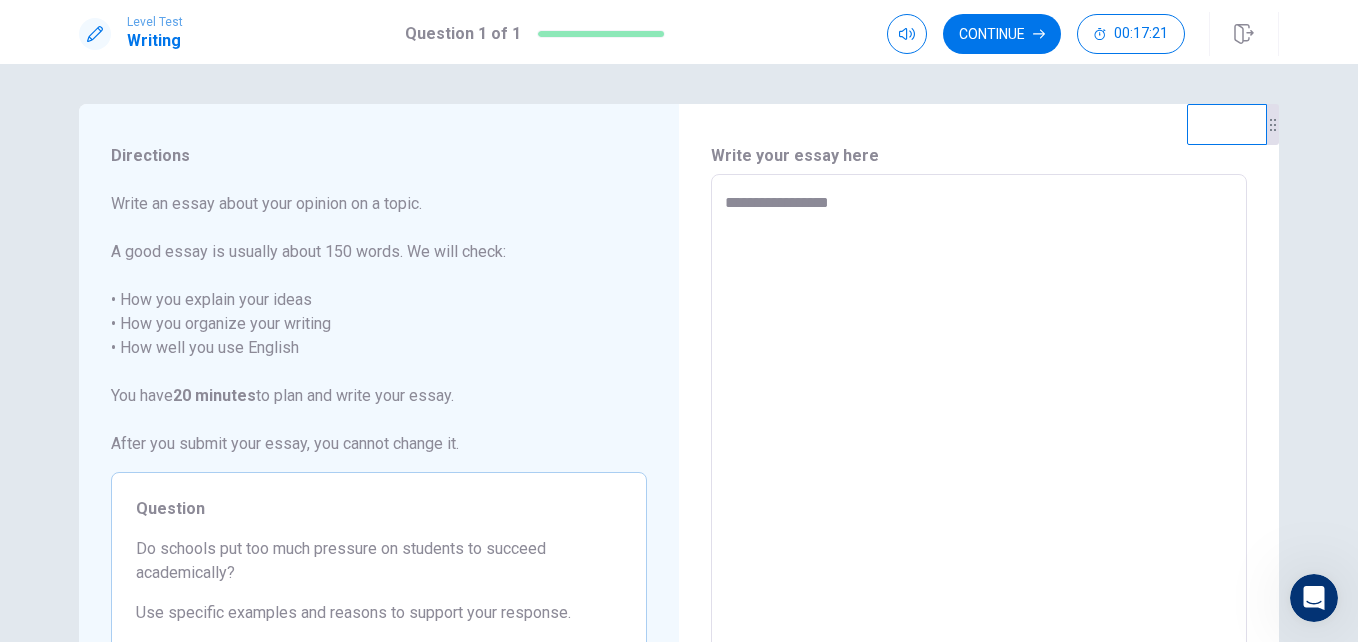 type on "*" 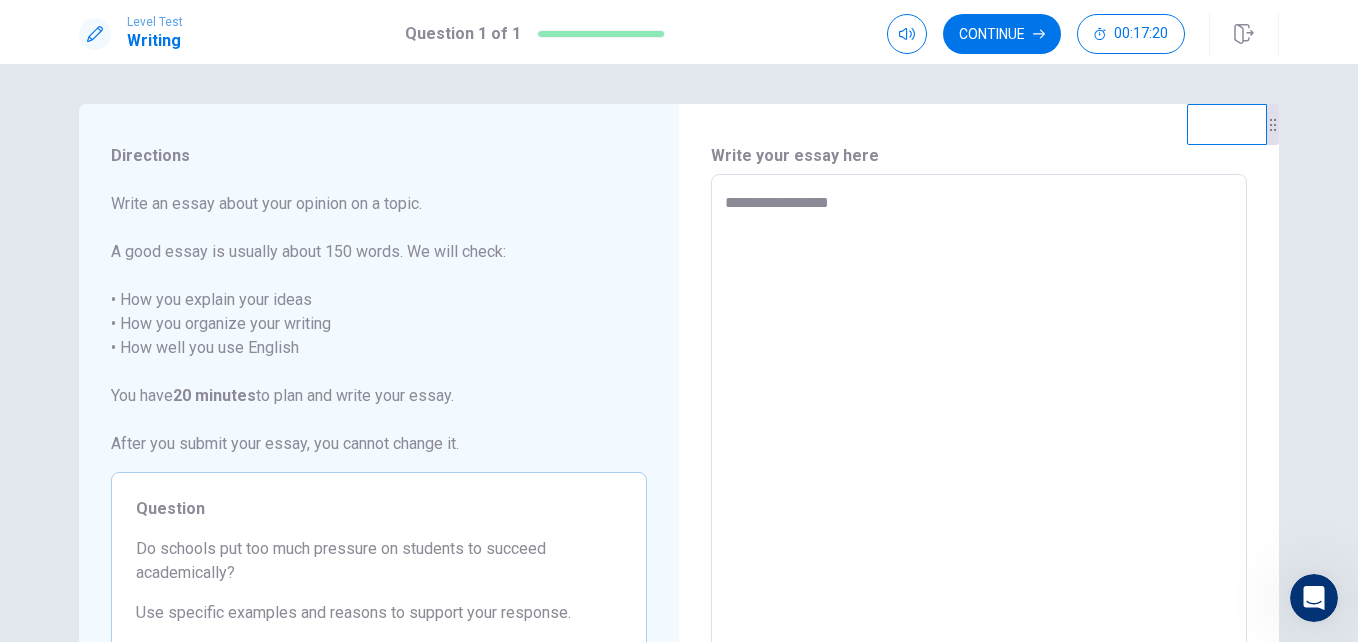 type on "**********" 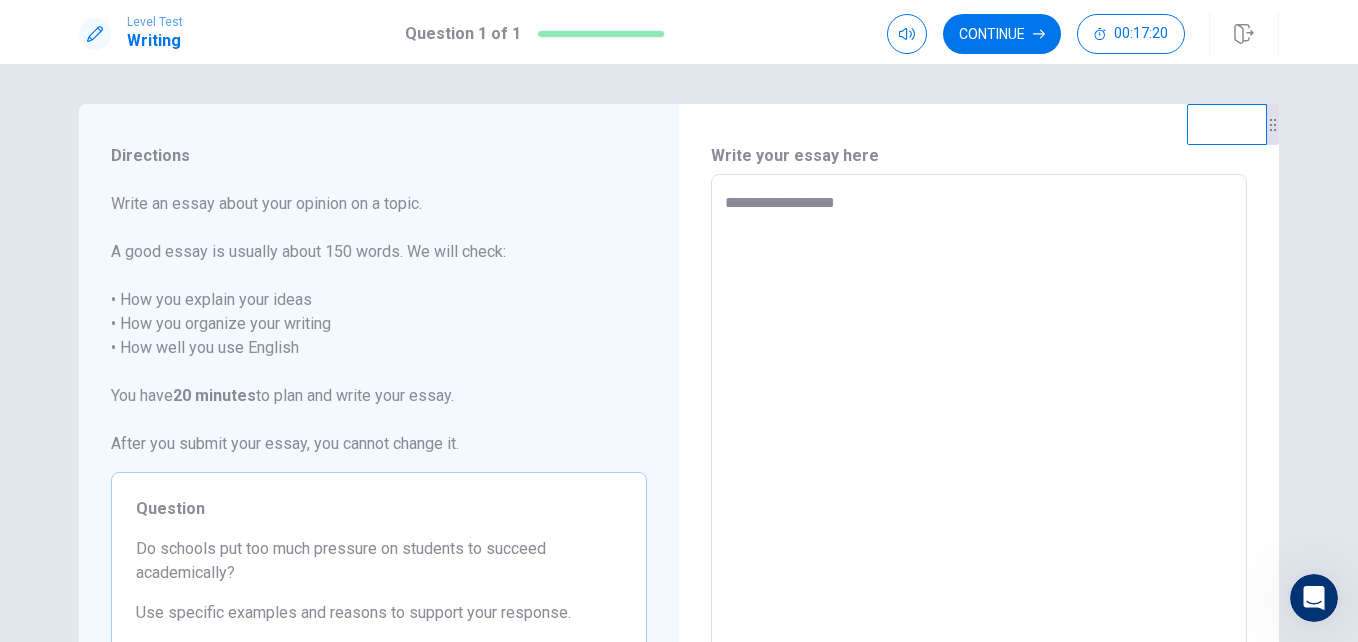 type on "*" 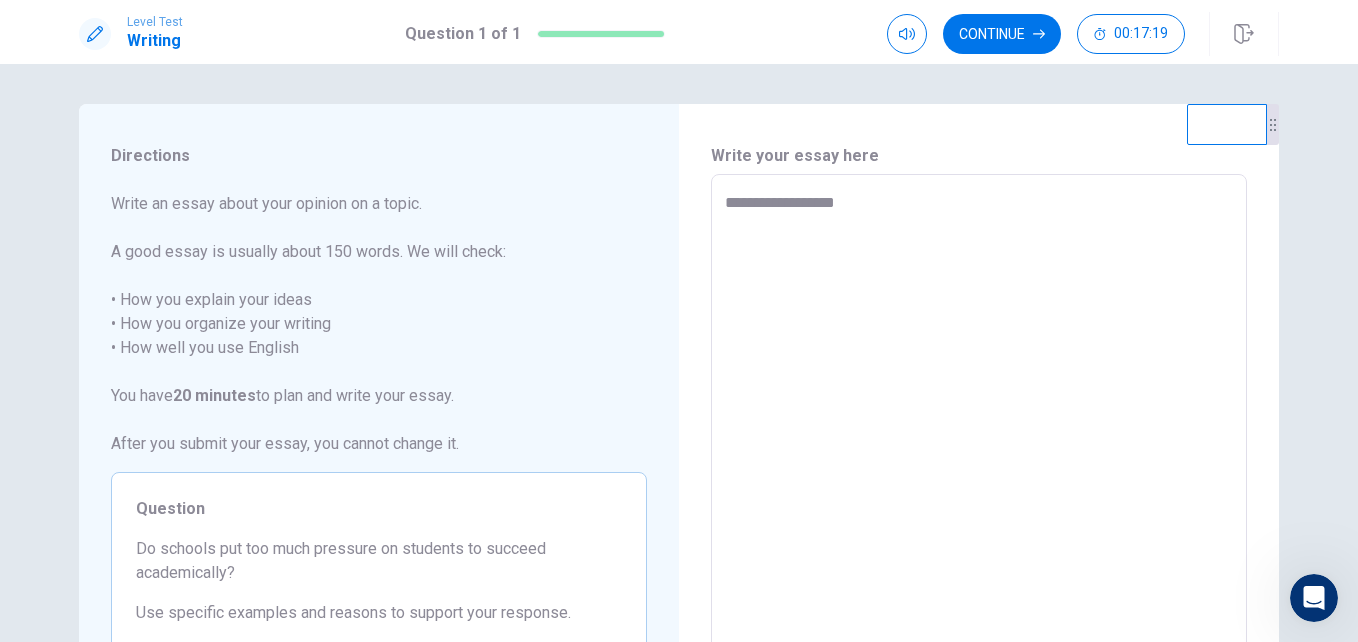 type on "**********" 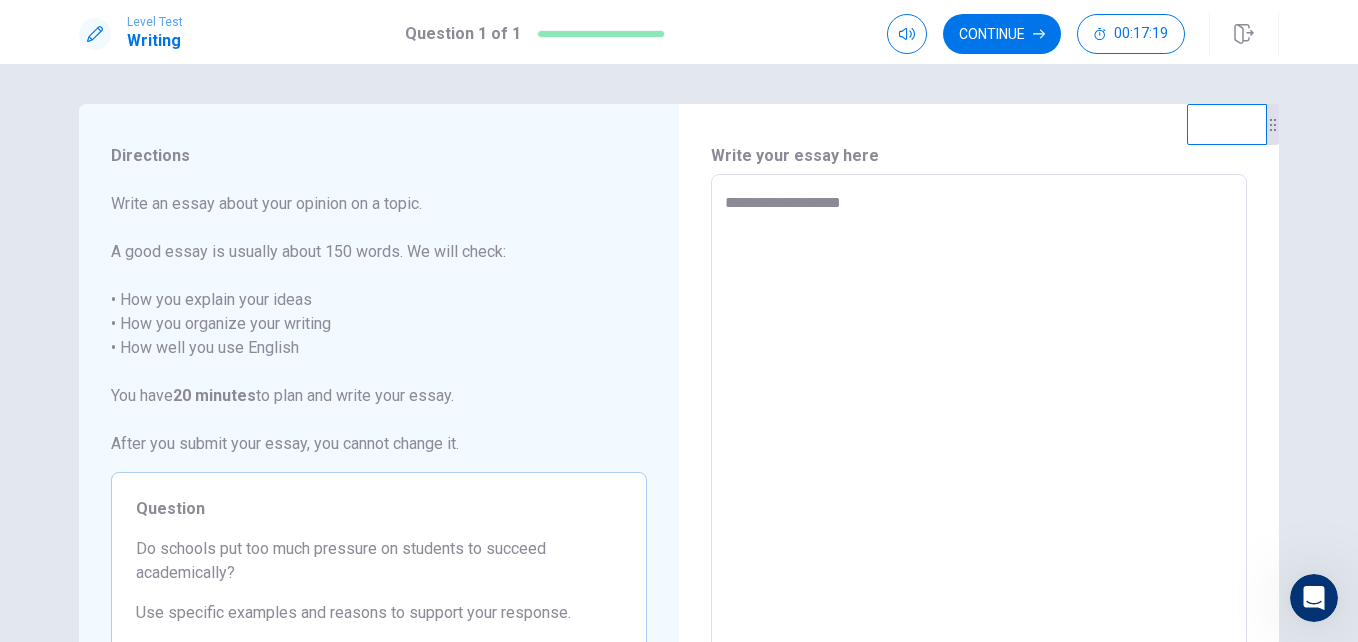 type on "*" 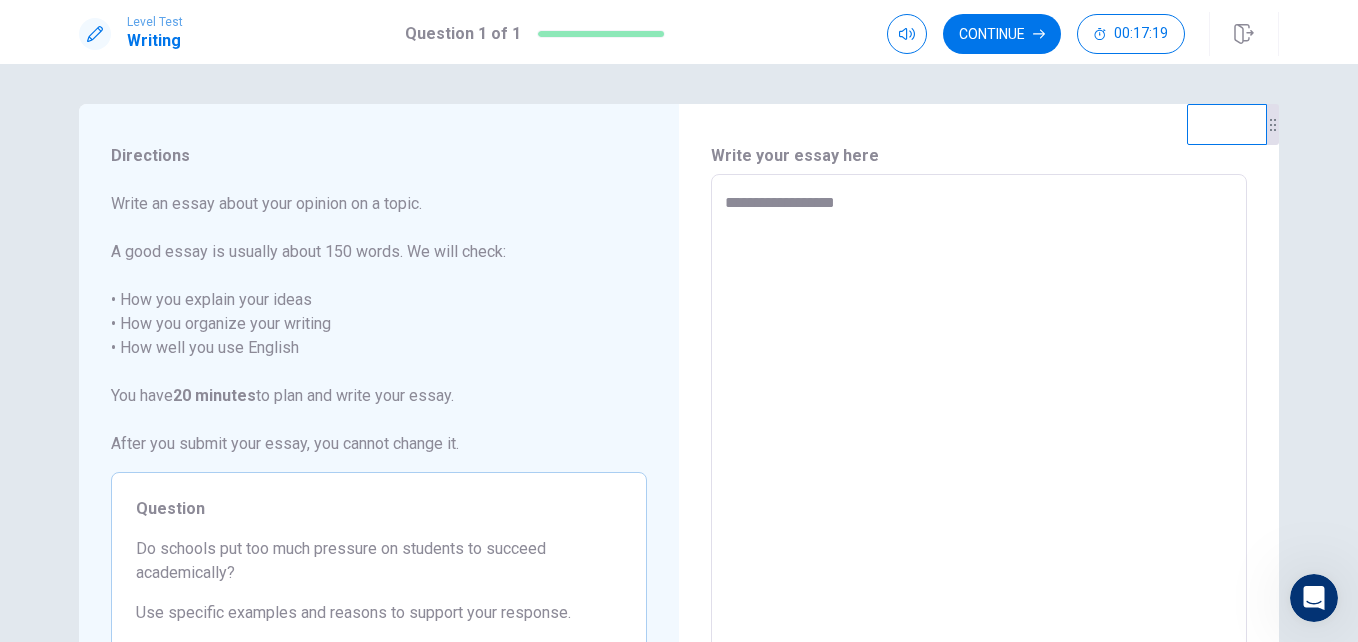 type on "*" 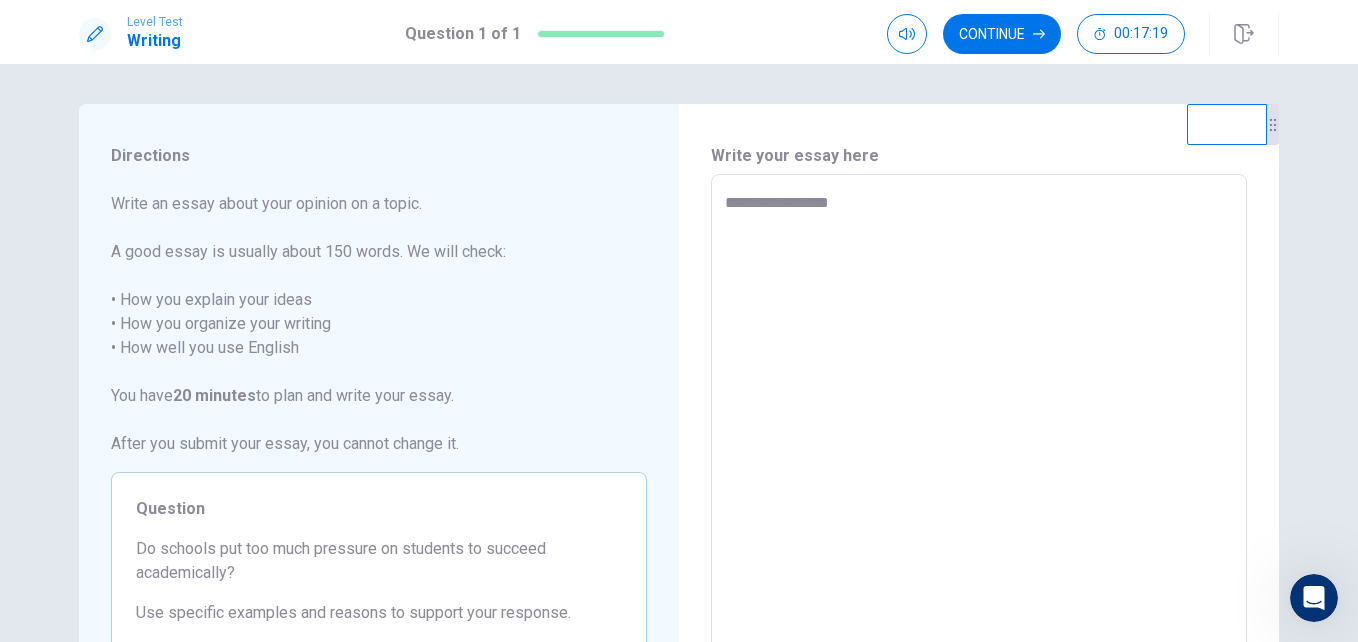 type on "*" 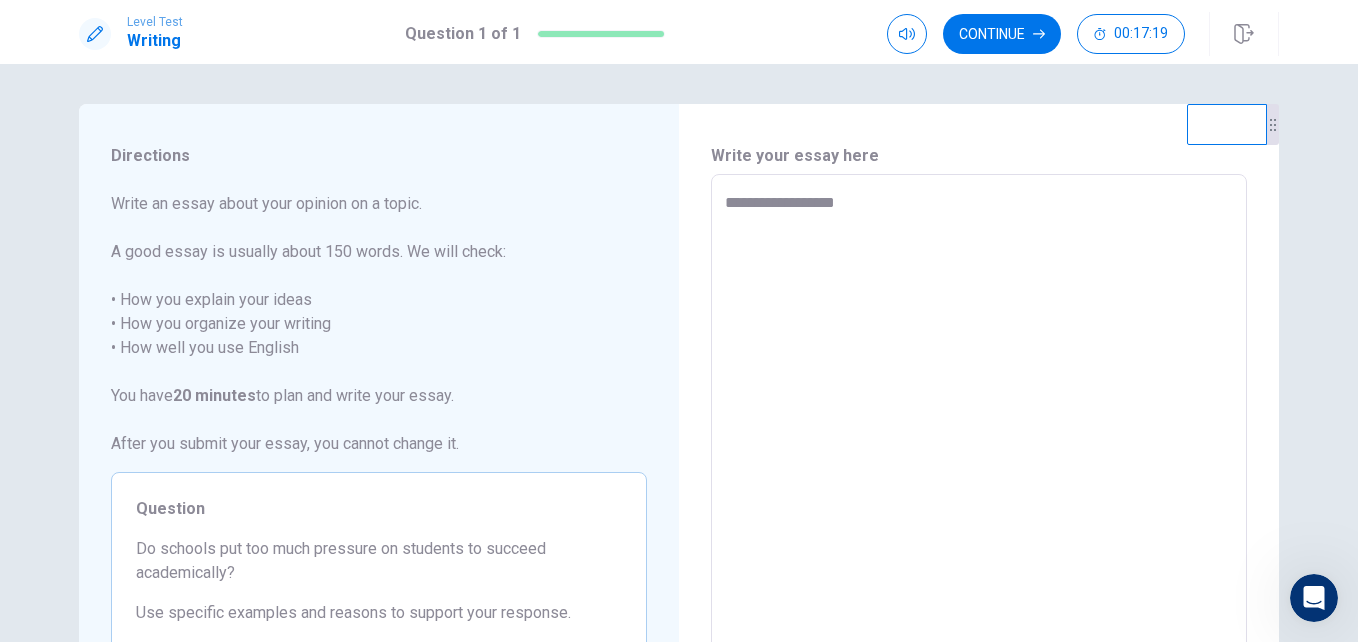 type on "*" 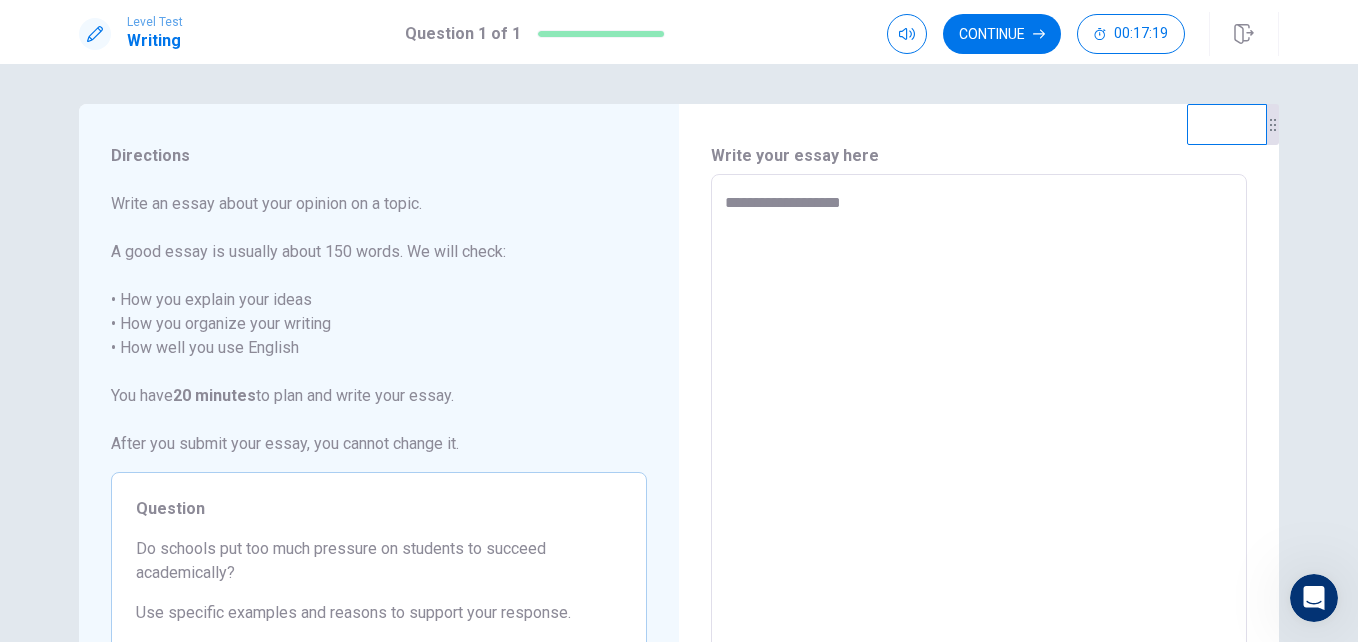 type on "*" 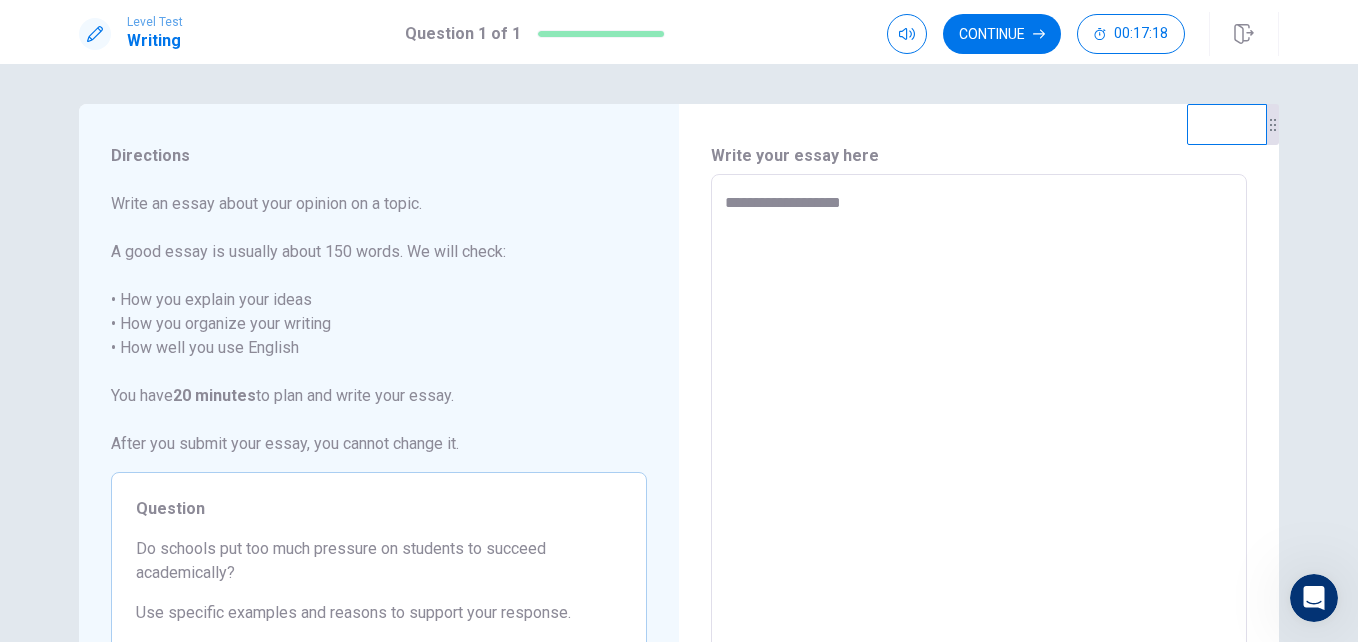 type on "**********" 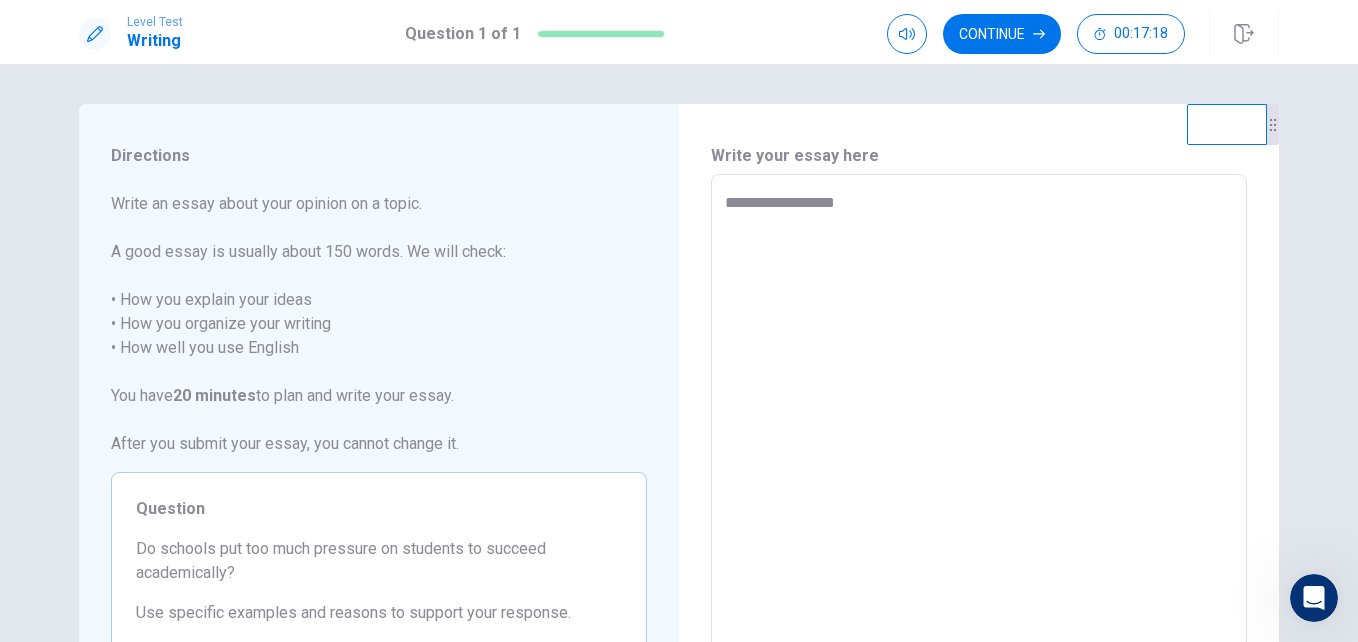 type on "*" 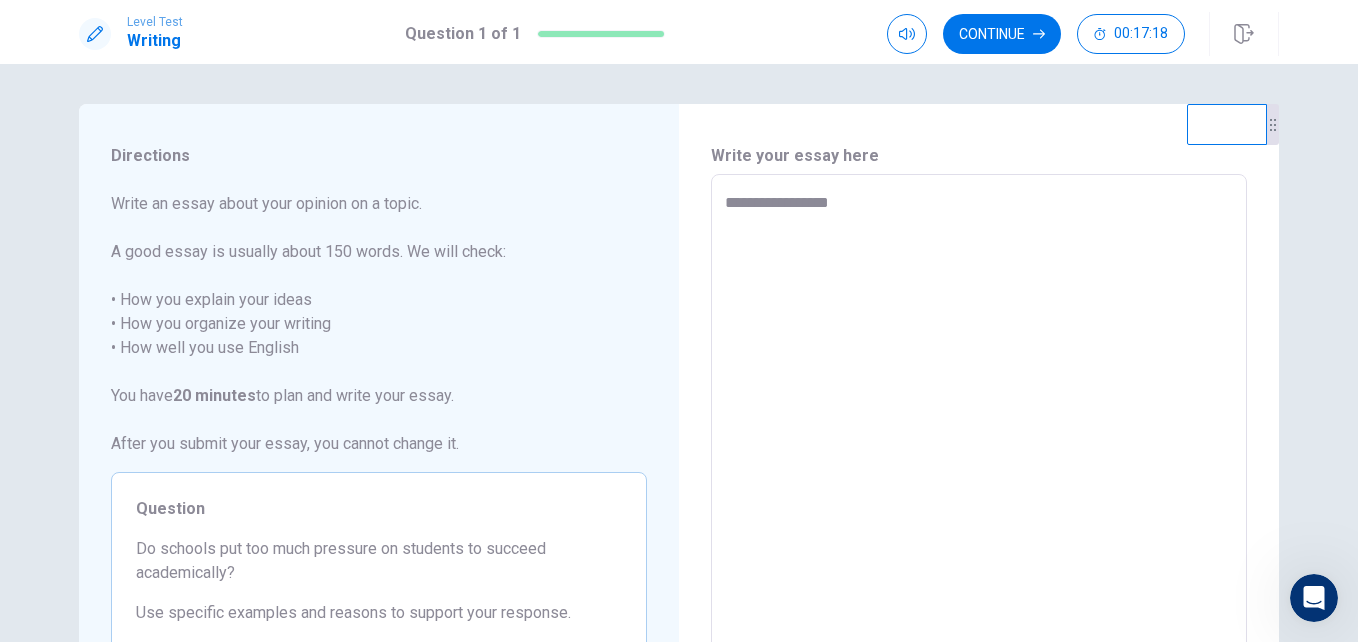type on "*" 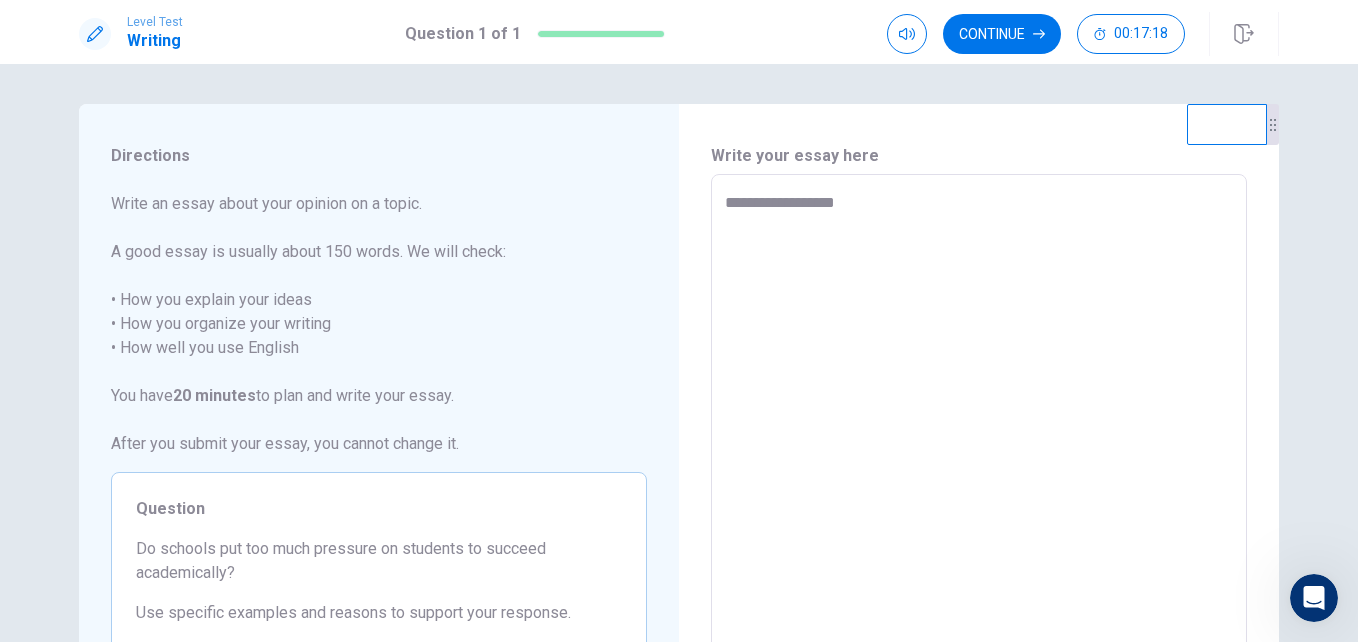 type on "*" 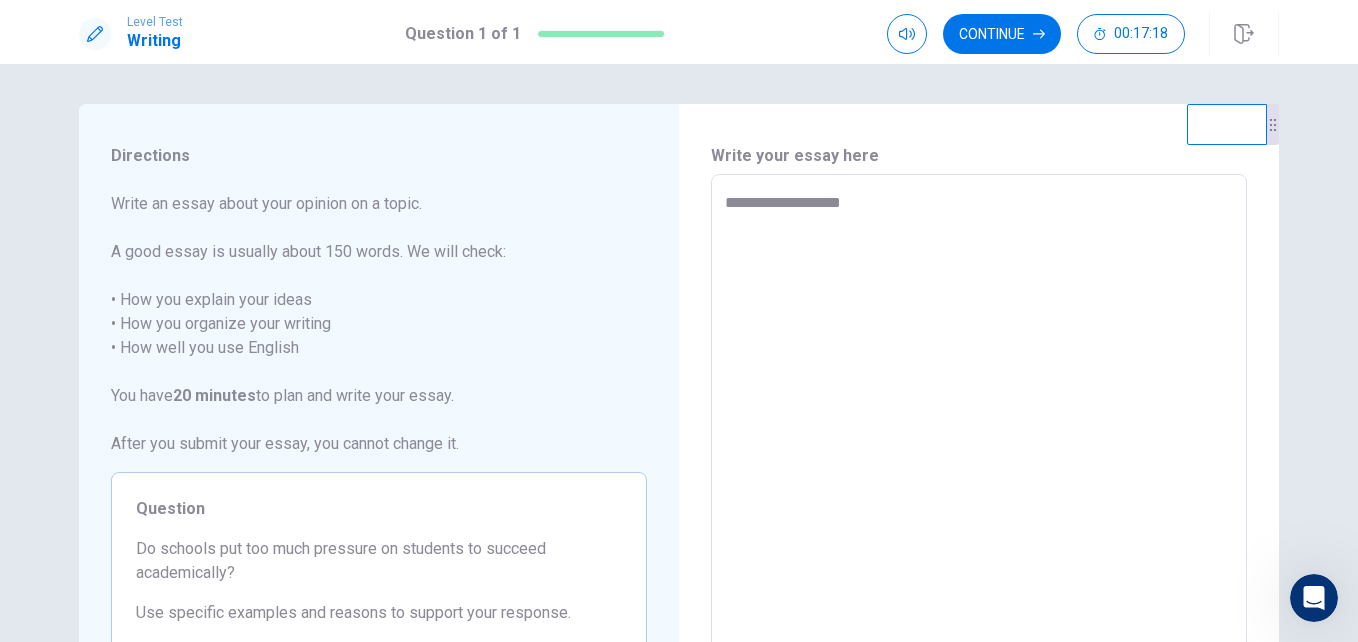 type on "**********" 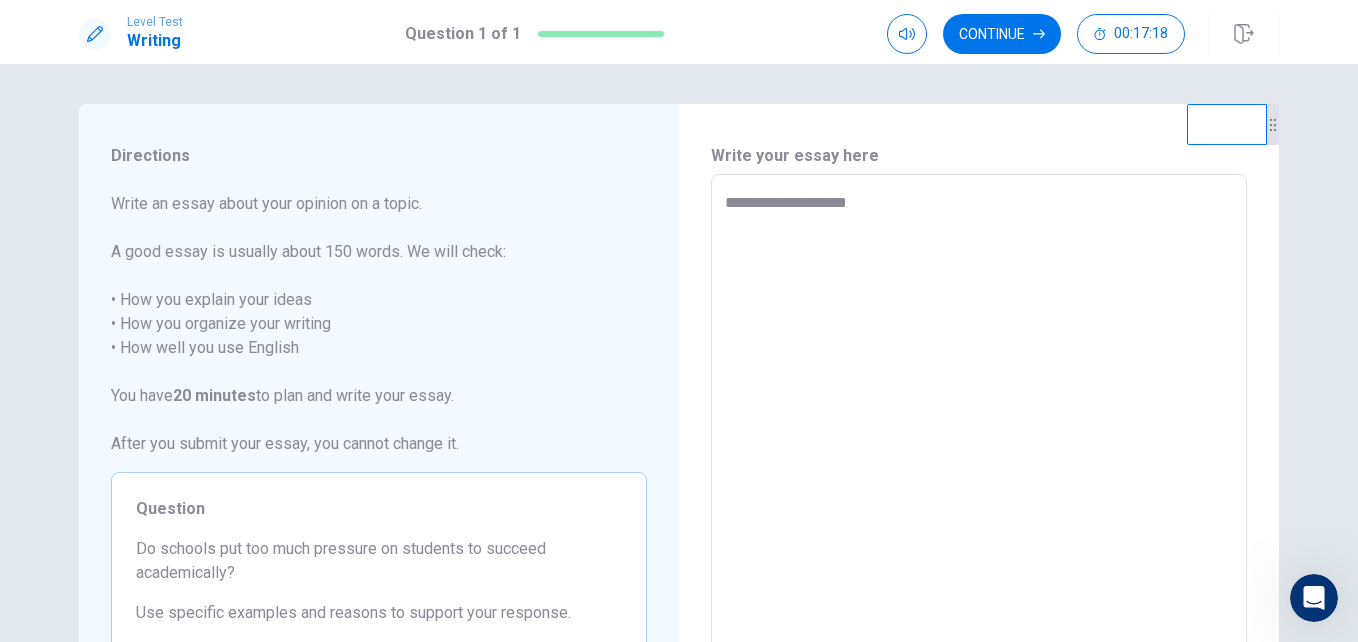 type on "*" 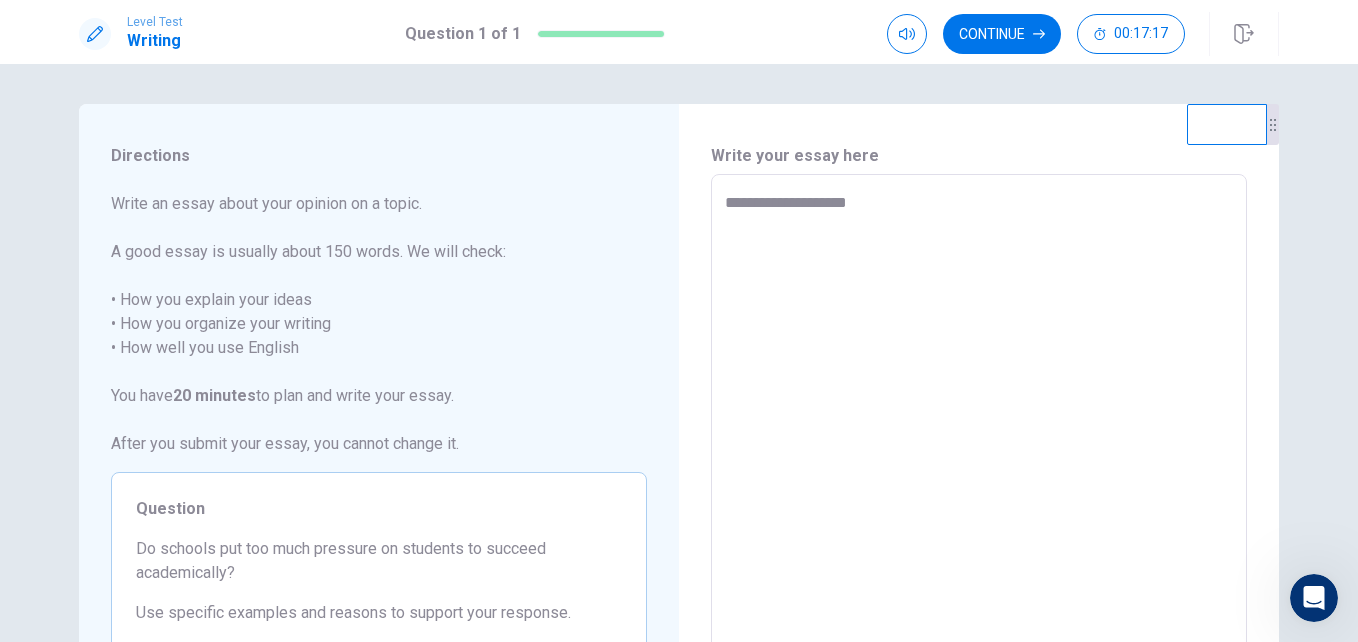 type on "**********" 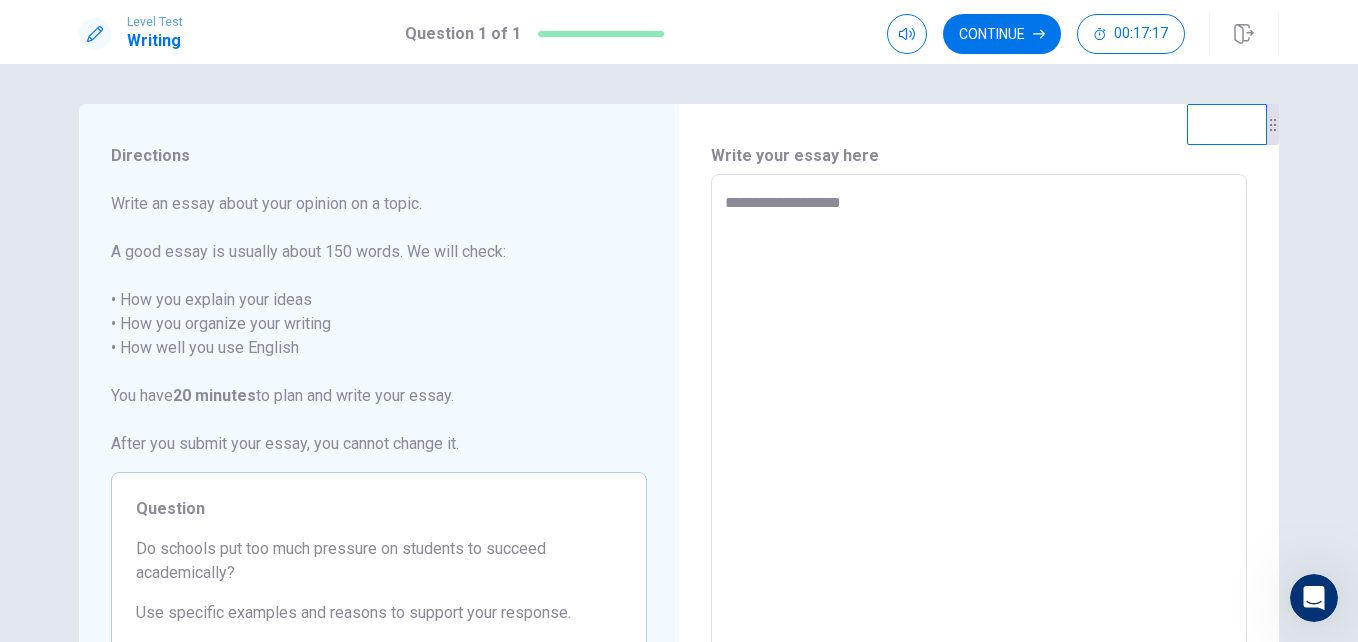 type on "*" 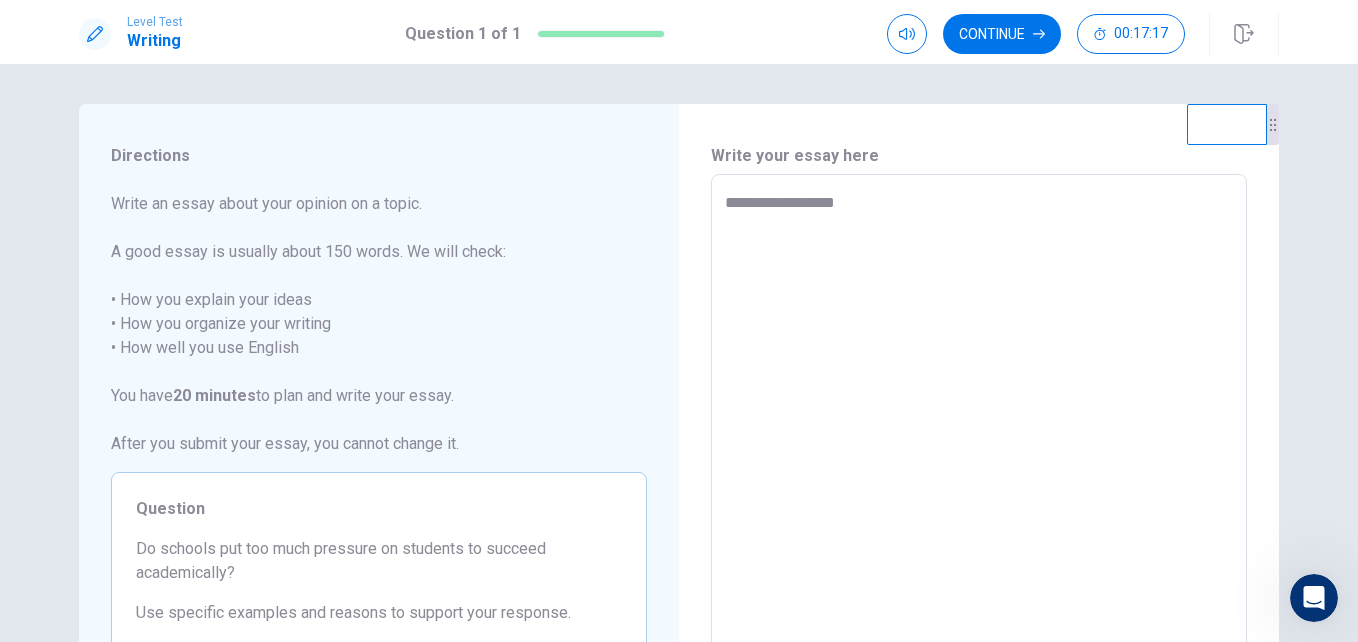 type on "*" 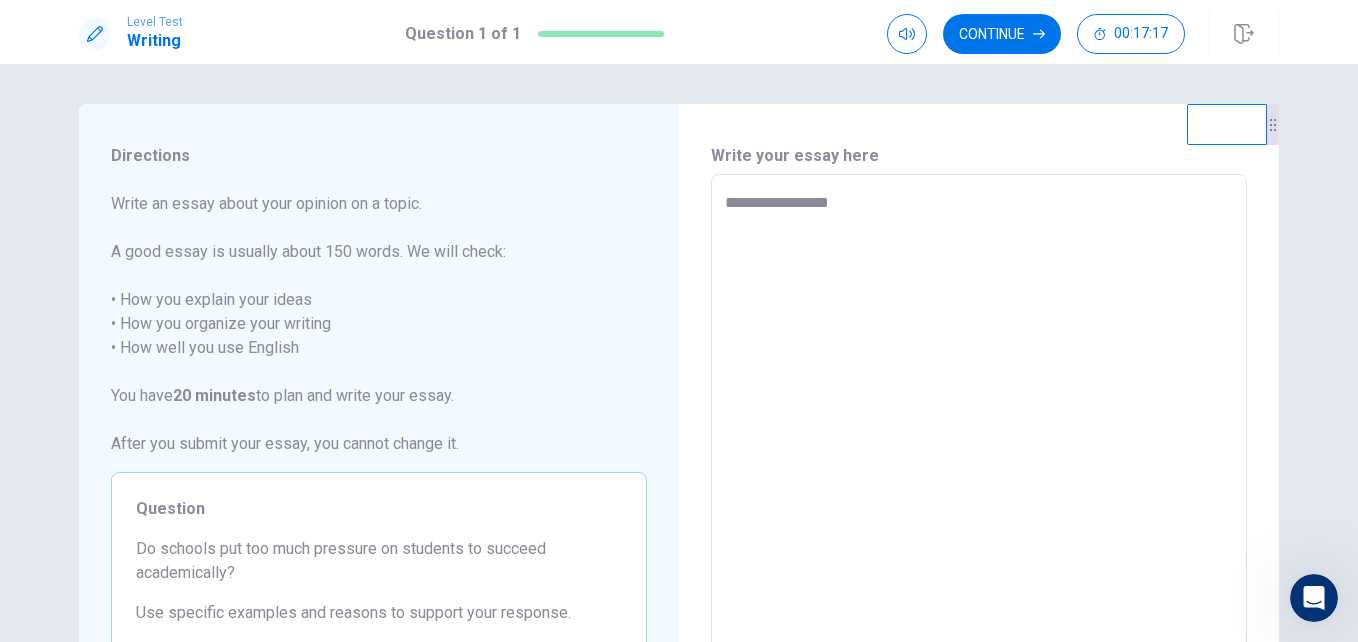 type on "*" 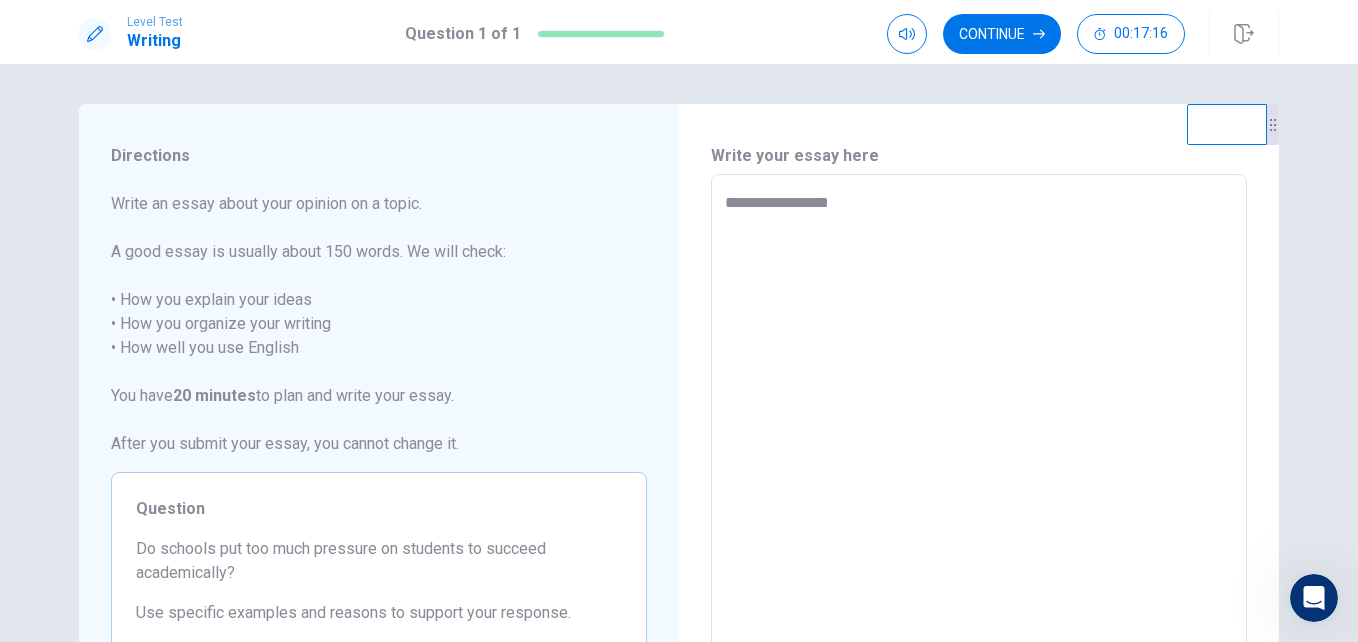 type on "**********" 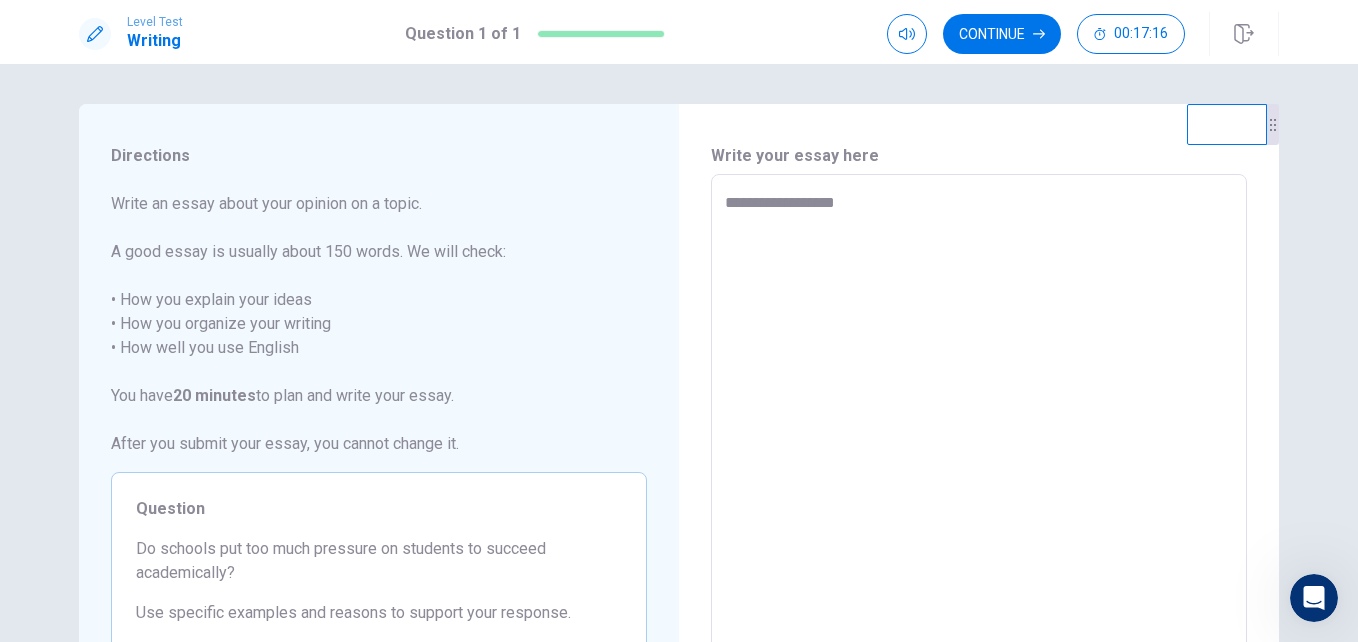 type on "*" 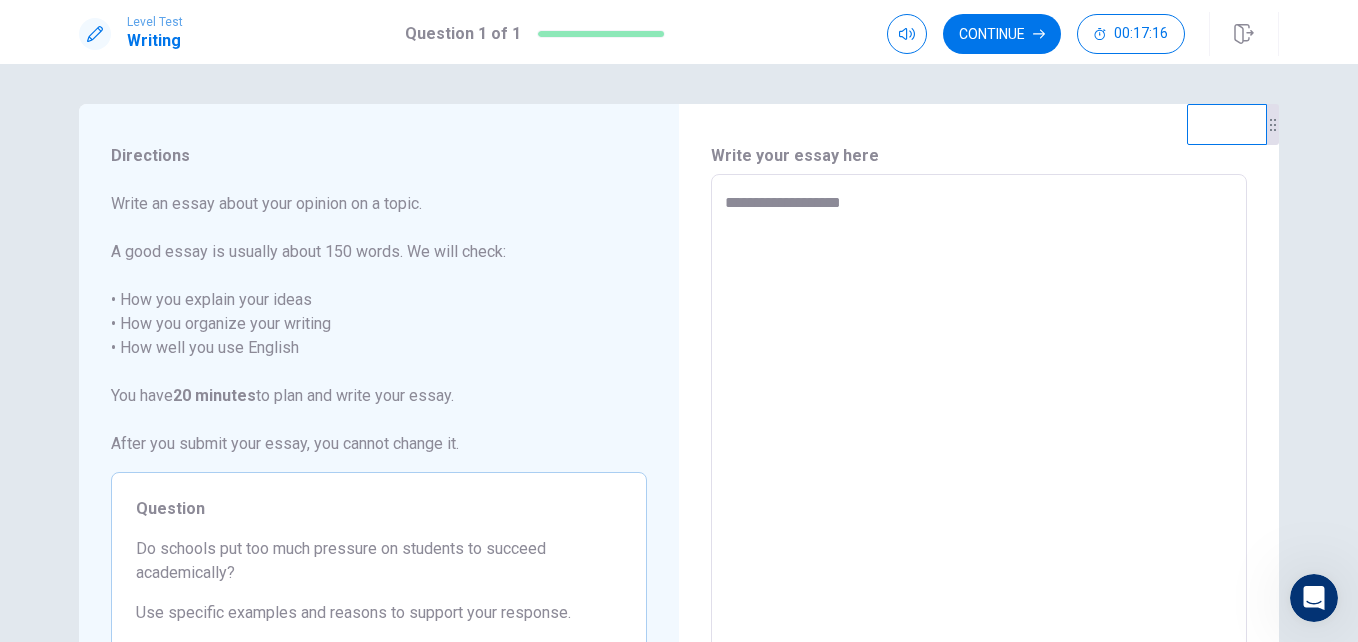 type on "*" 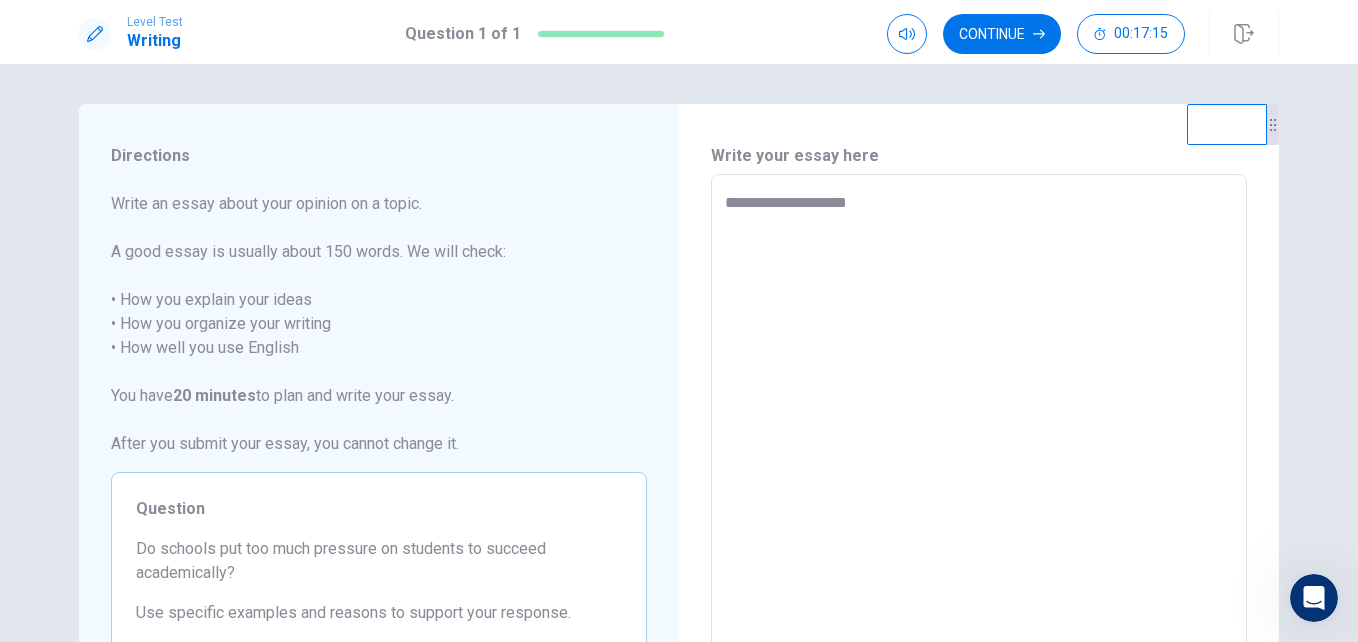 type on "*" 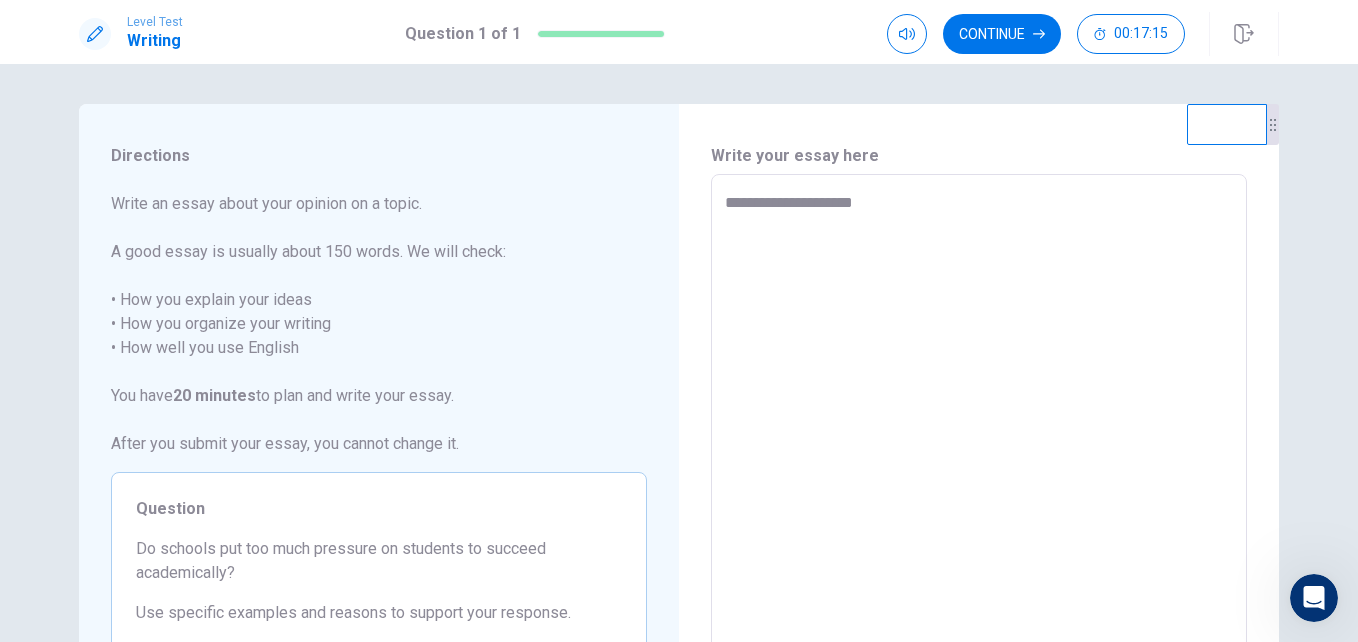 type on "*" 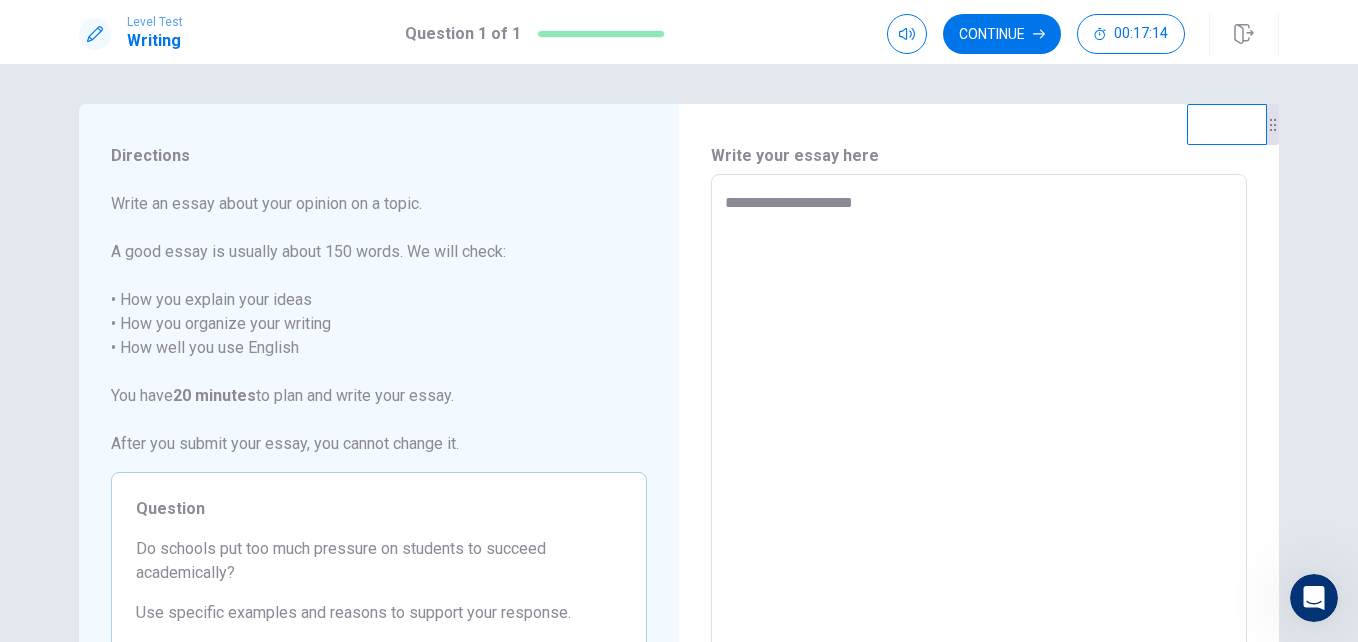 type on "**********" 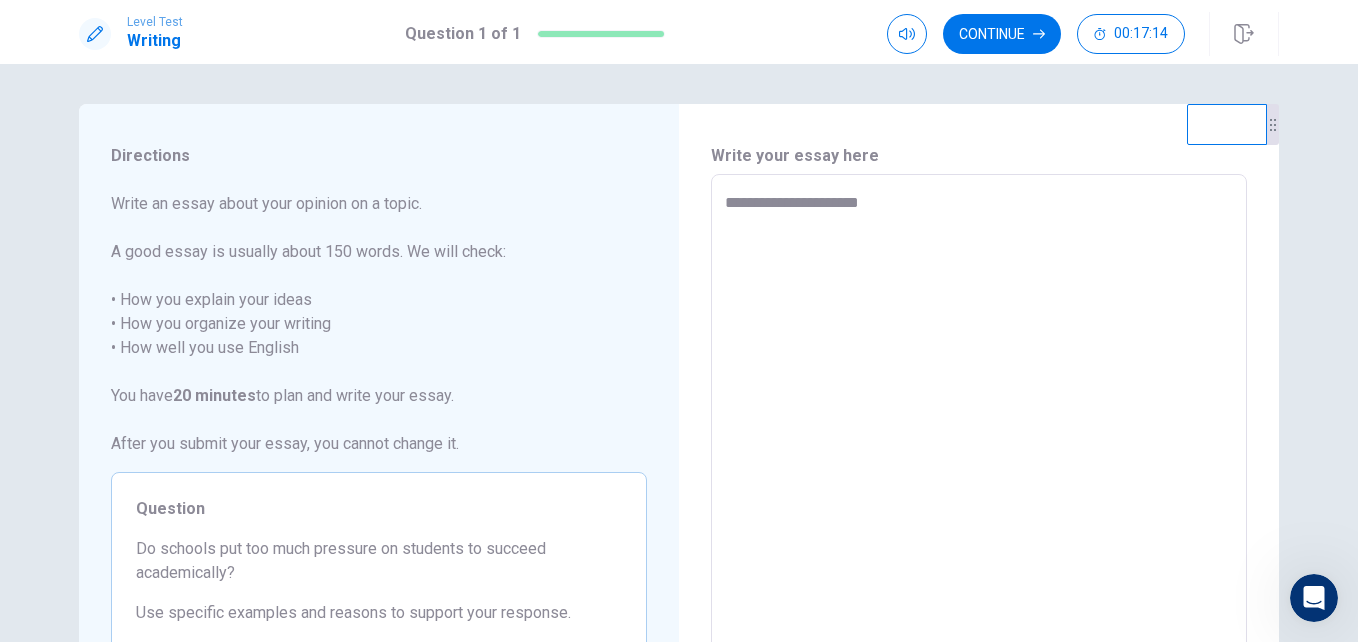 type on "*" 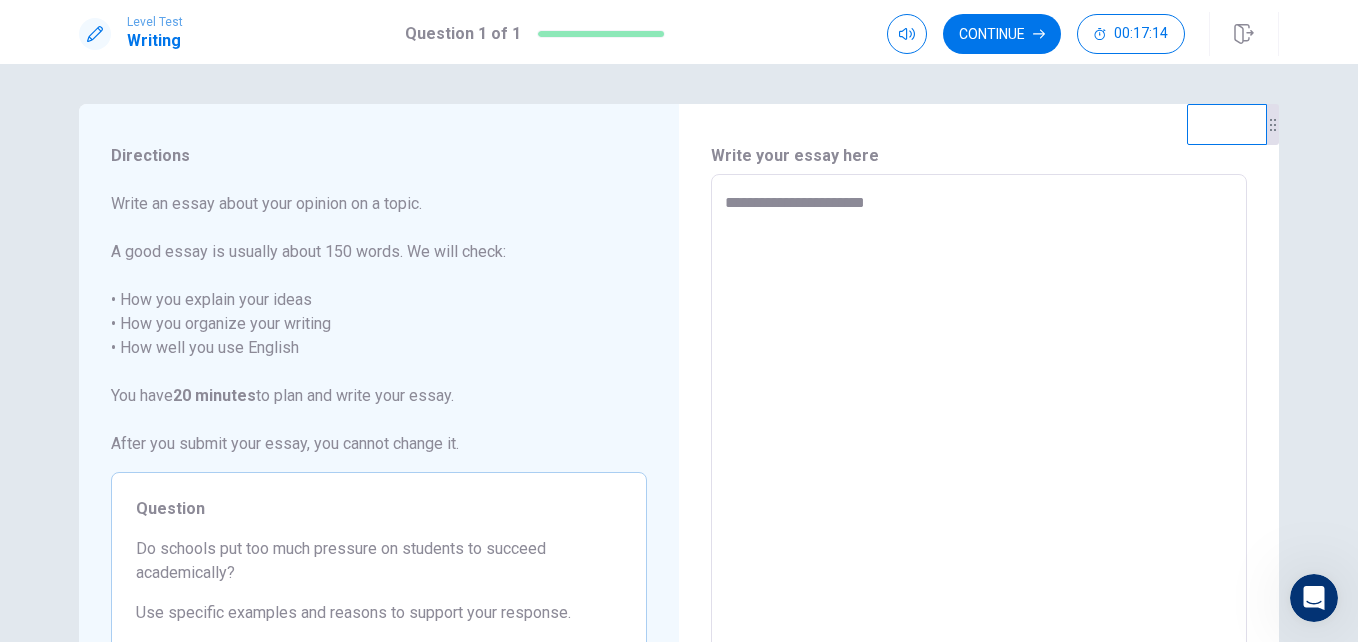type on "*" 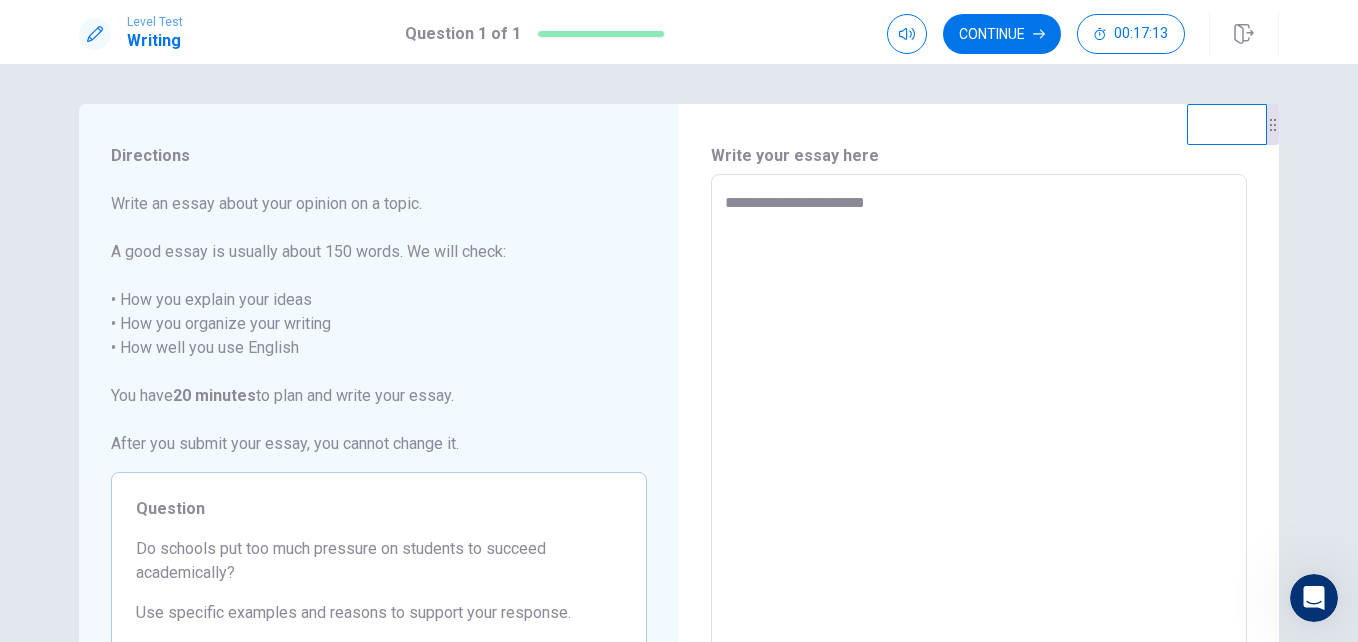 type on "**********" 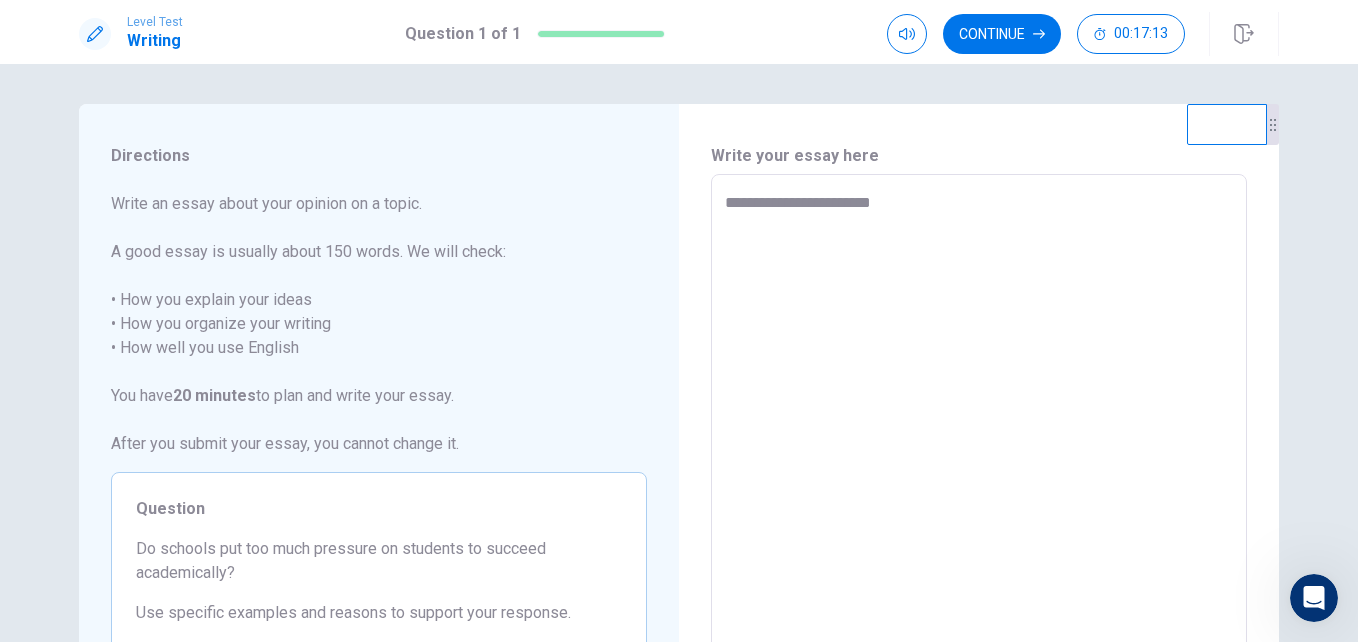type on "*" 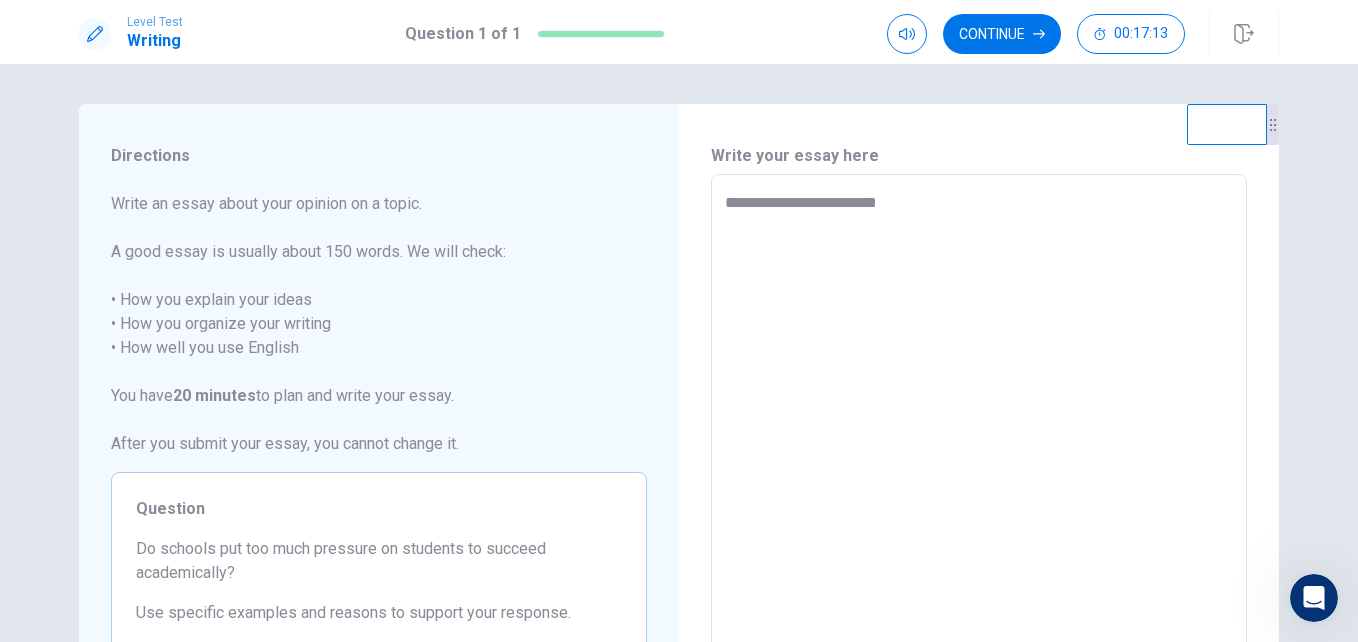 type on "*" 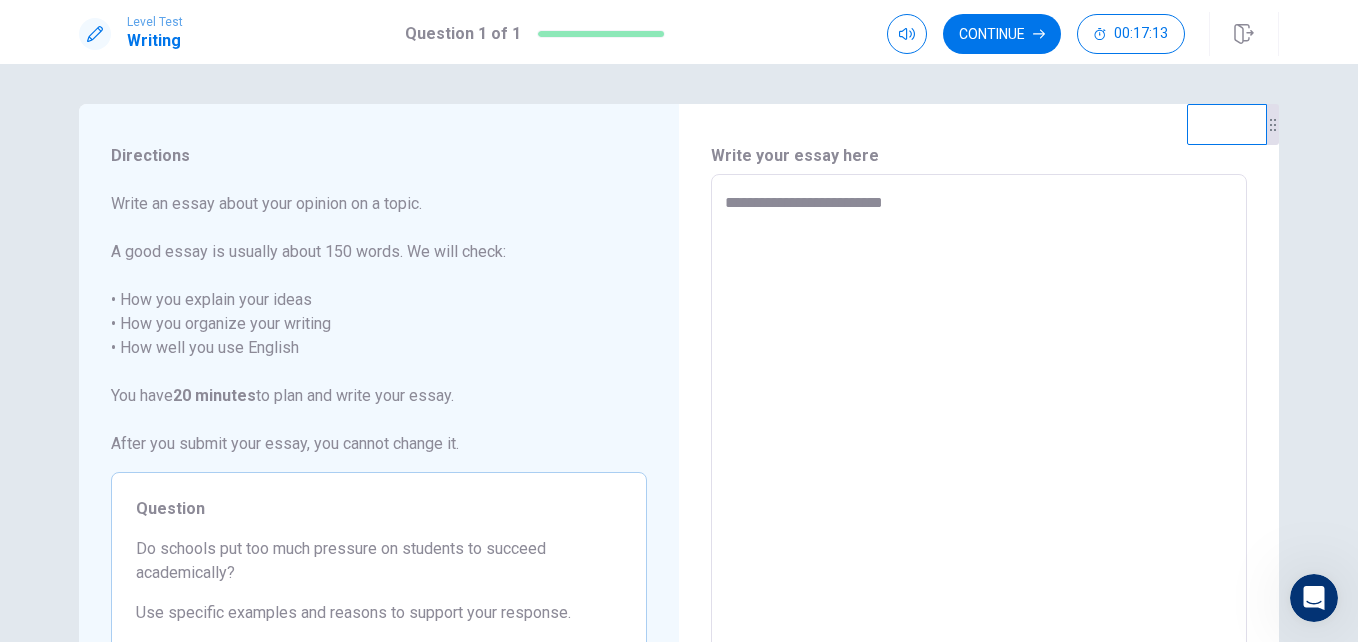 type on "*" 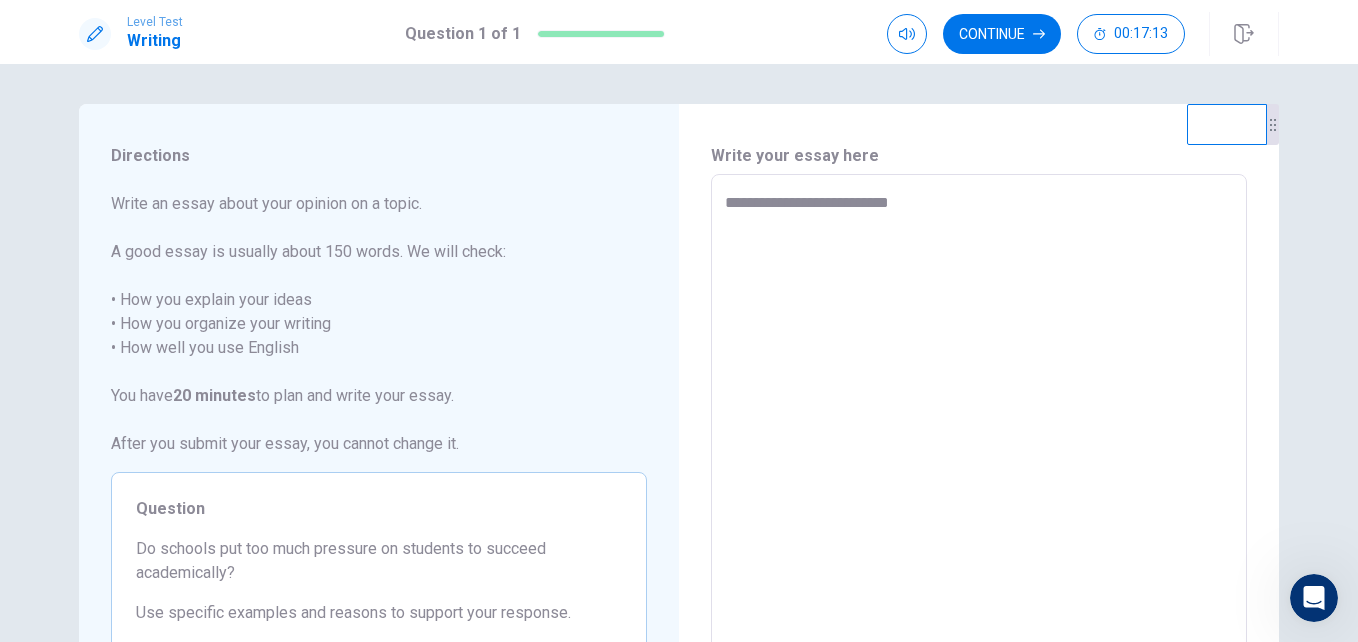 type on "*" 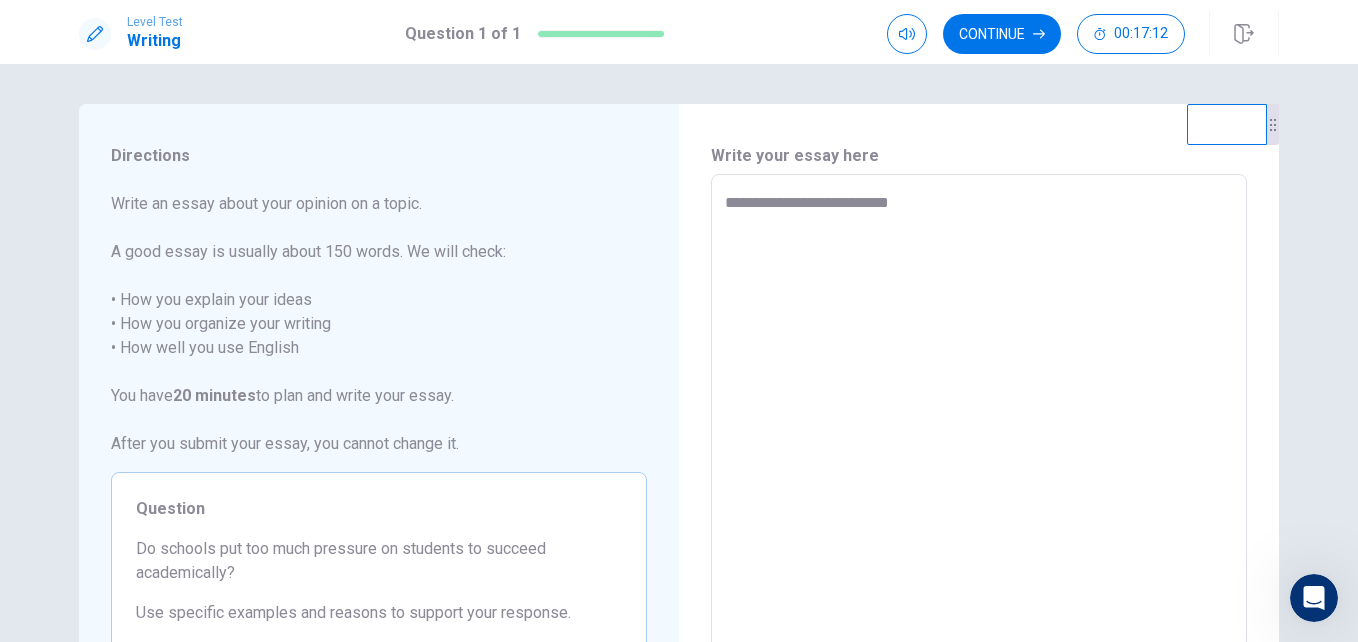 type on "**********" 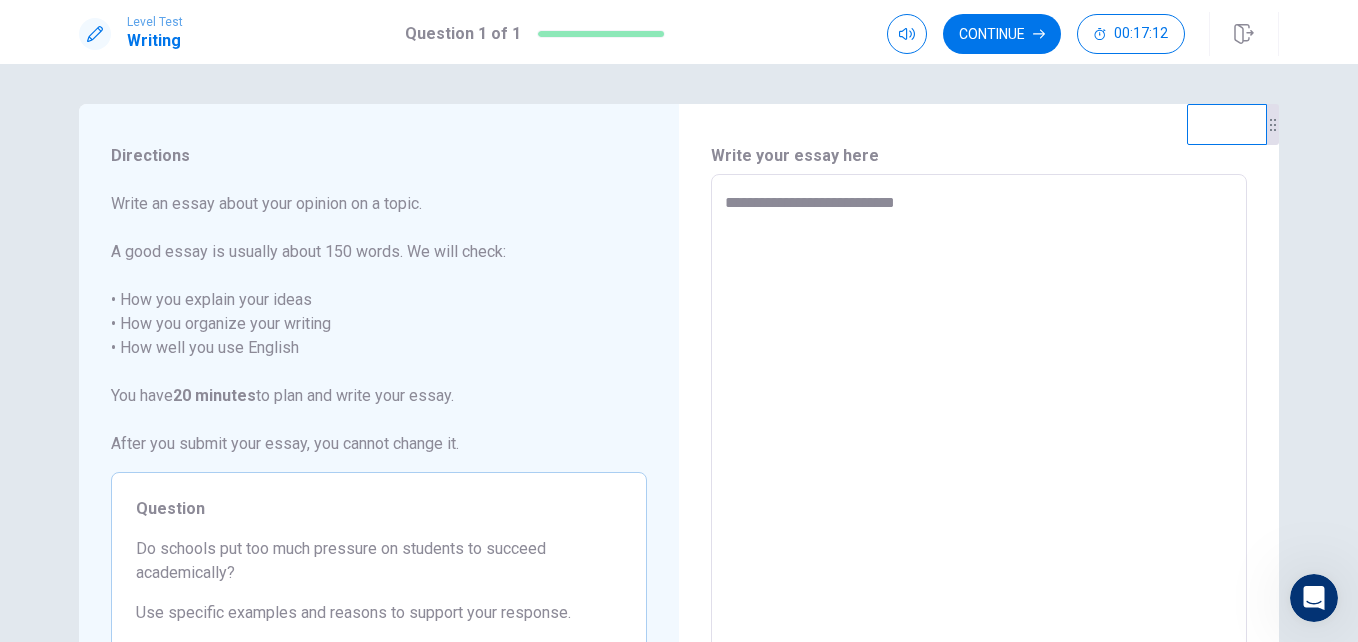 type on "*" 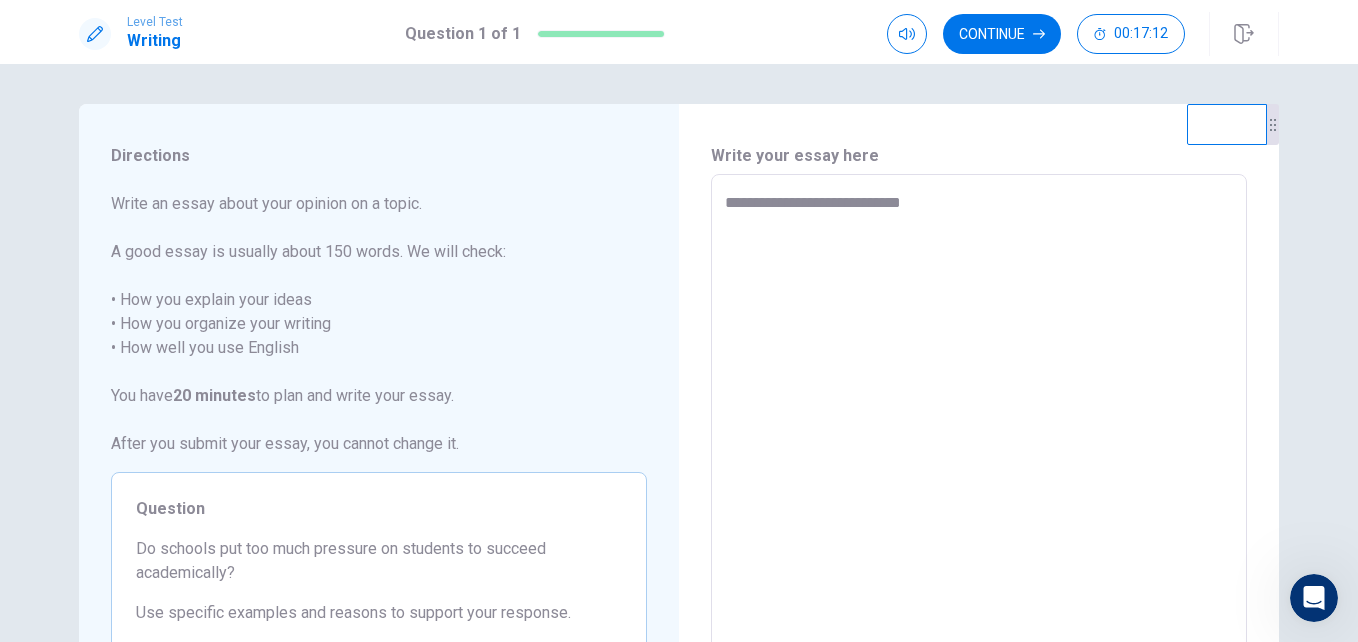 type on "*" 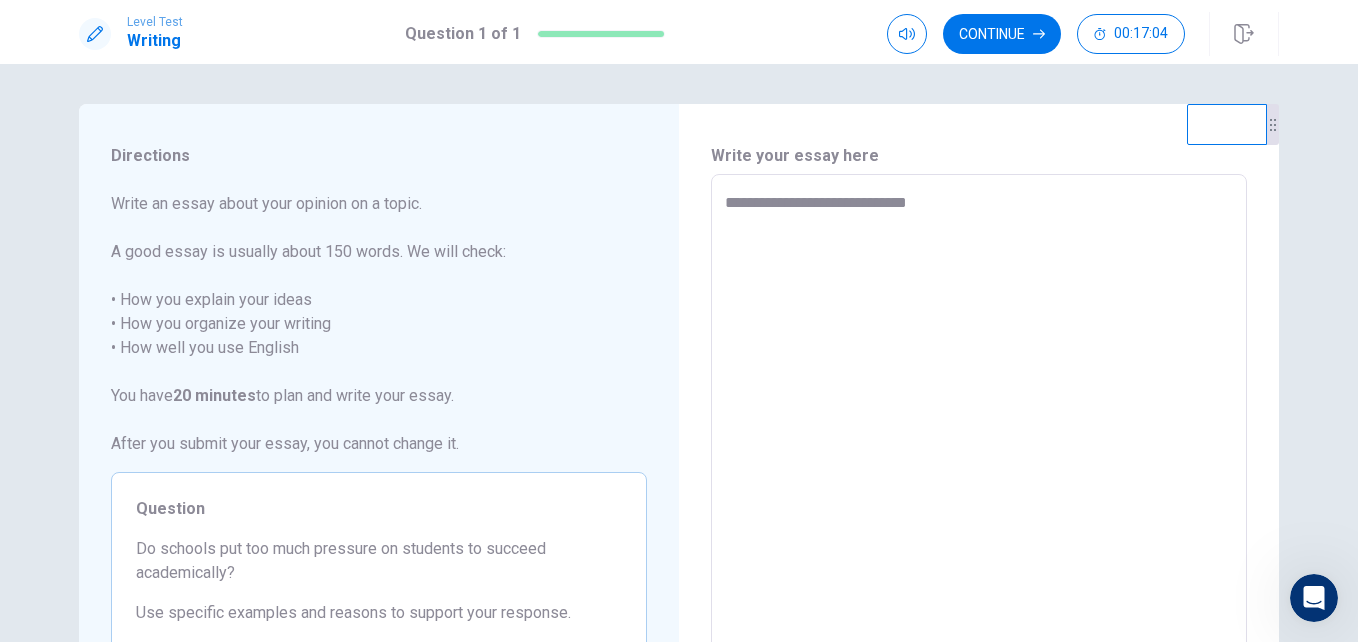 type on "*" 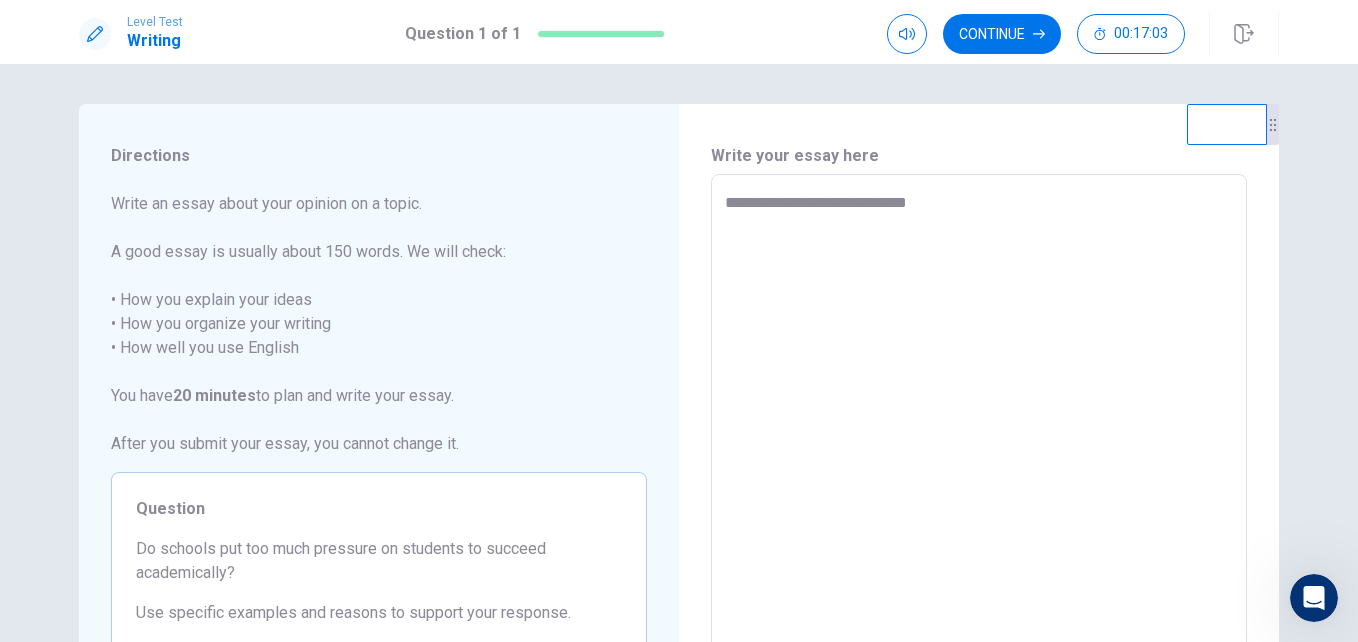 type on "**********" 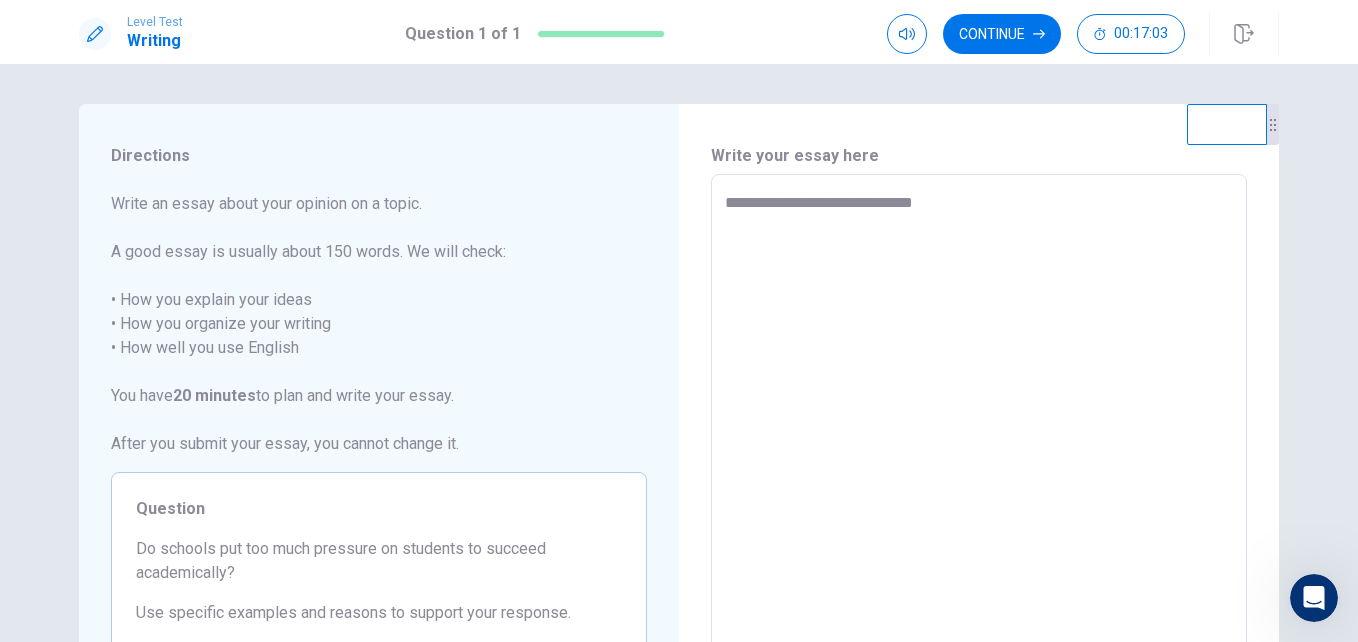 type on "*" 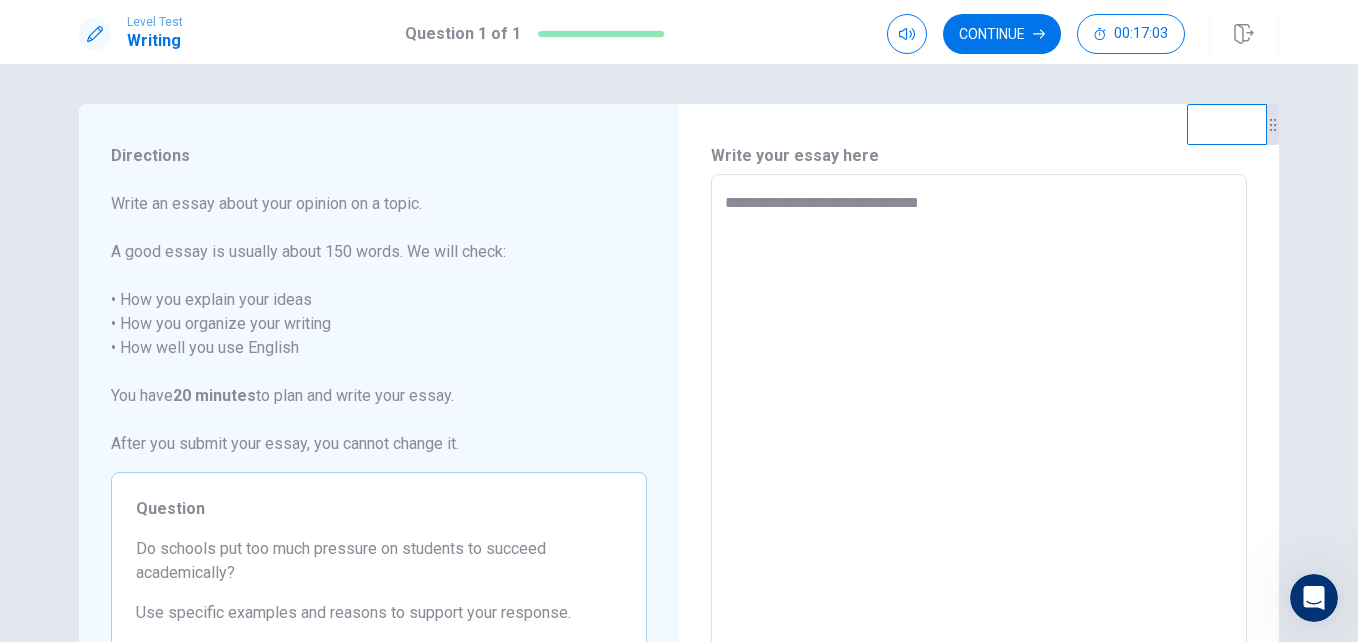 type on "*" 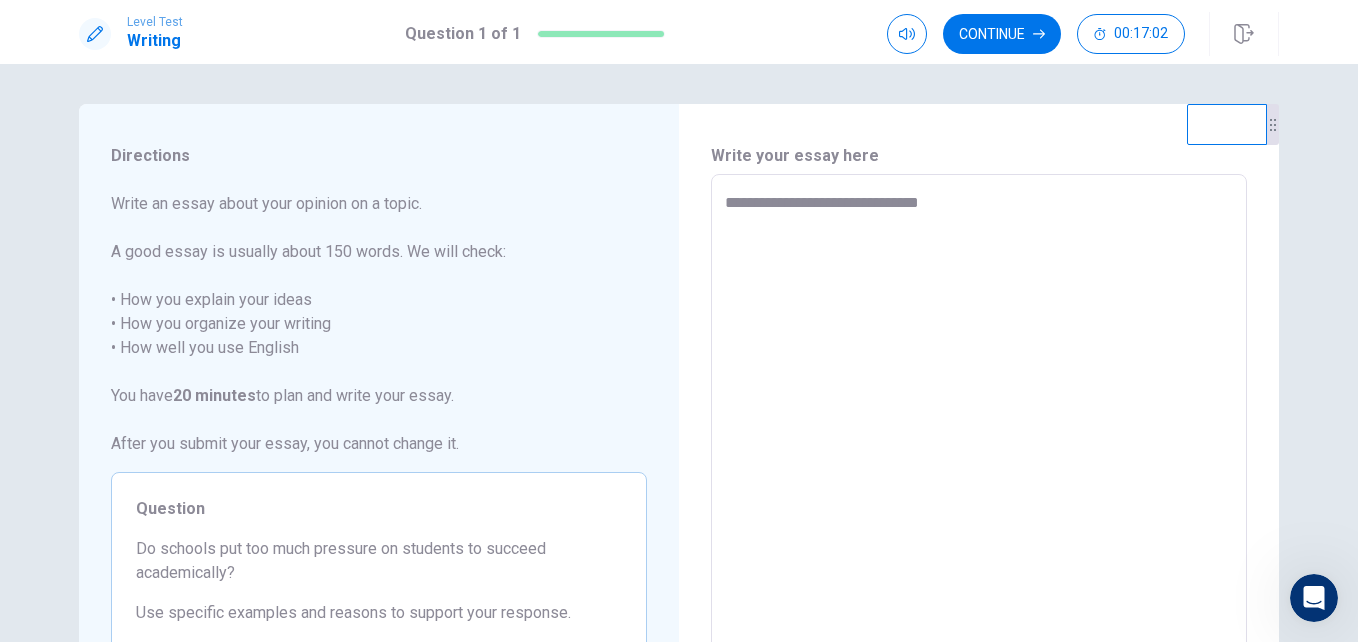 type on "**********" 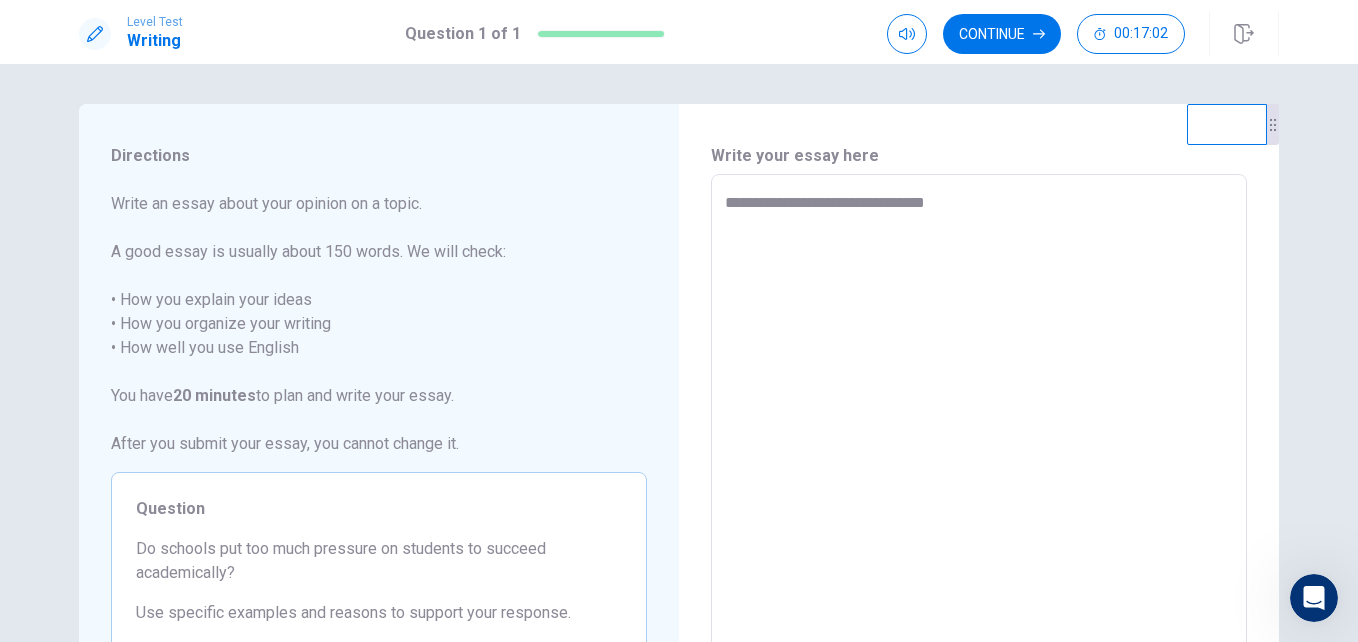type on "*" 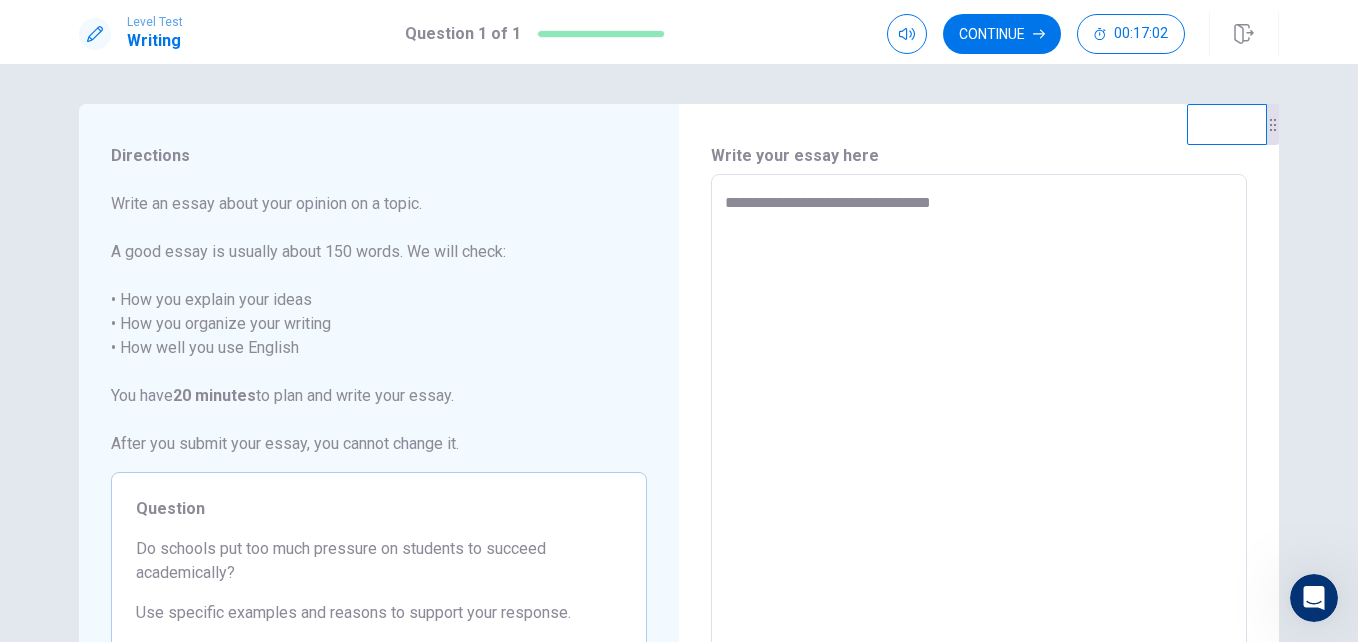 type on "*" 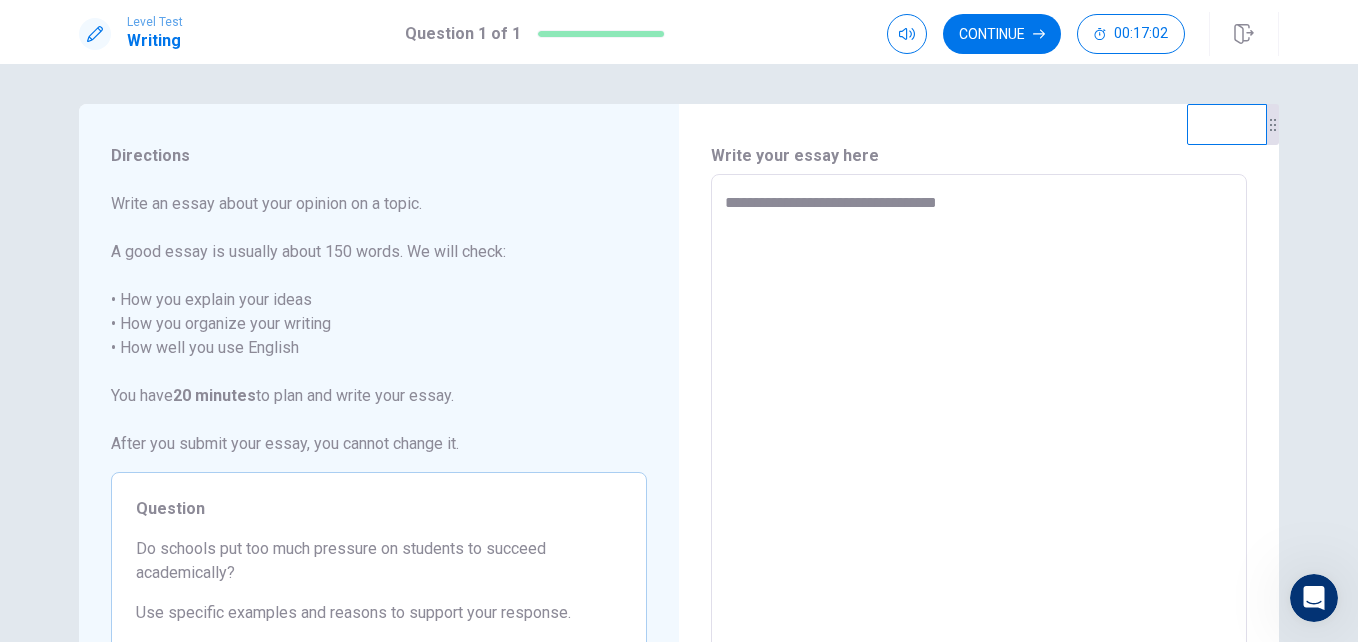 type on "*" 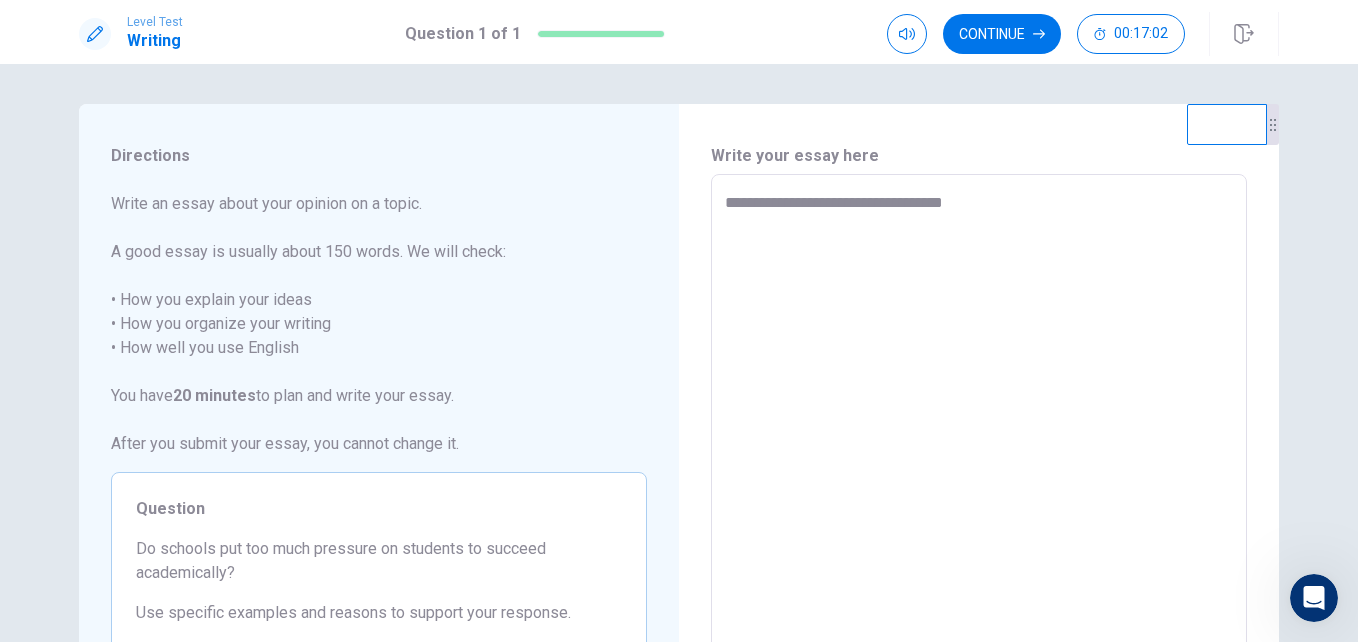 type on "*" 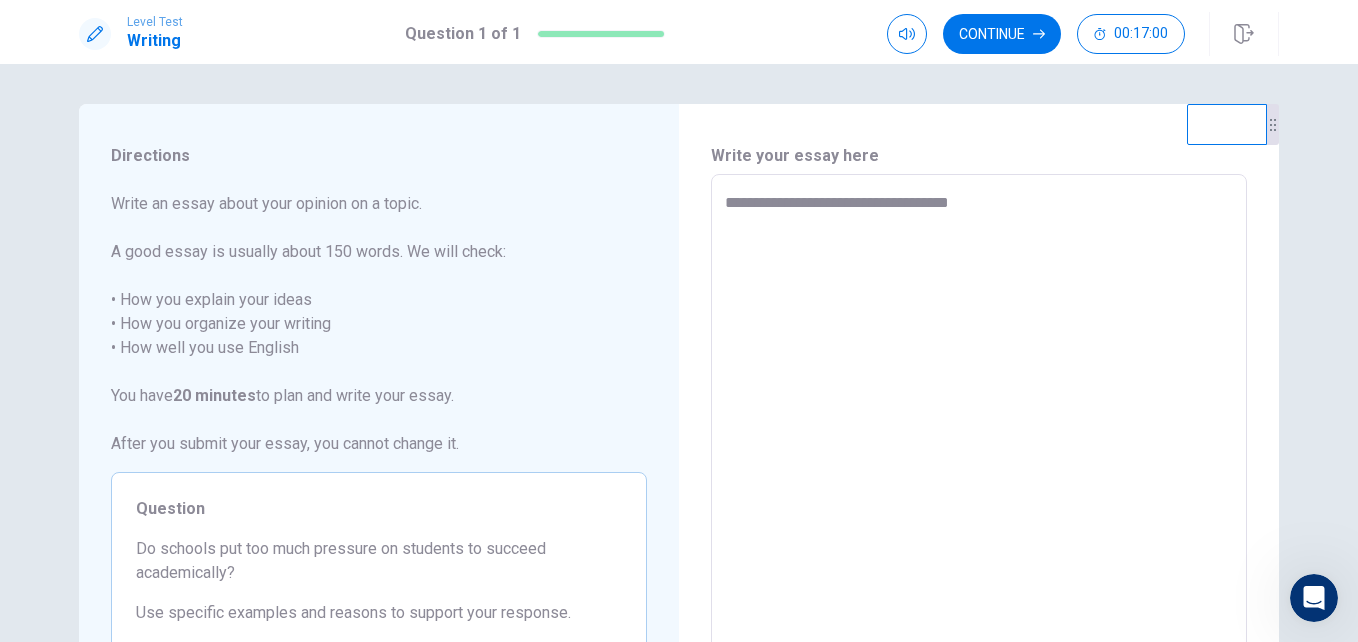 type on "*" 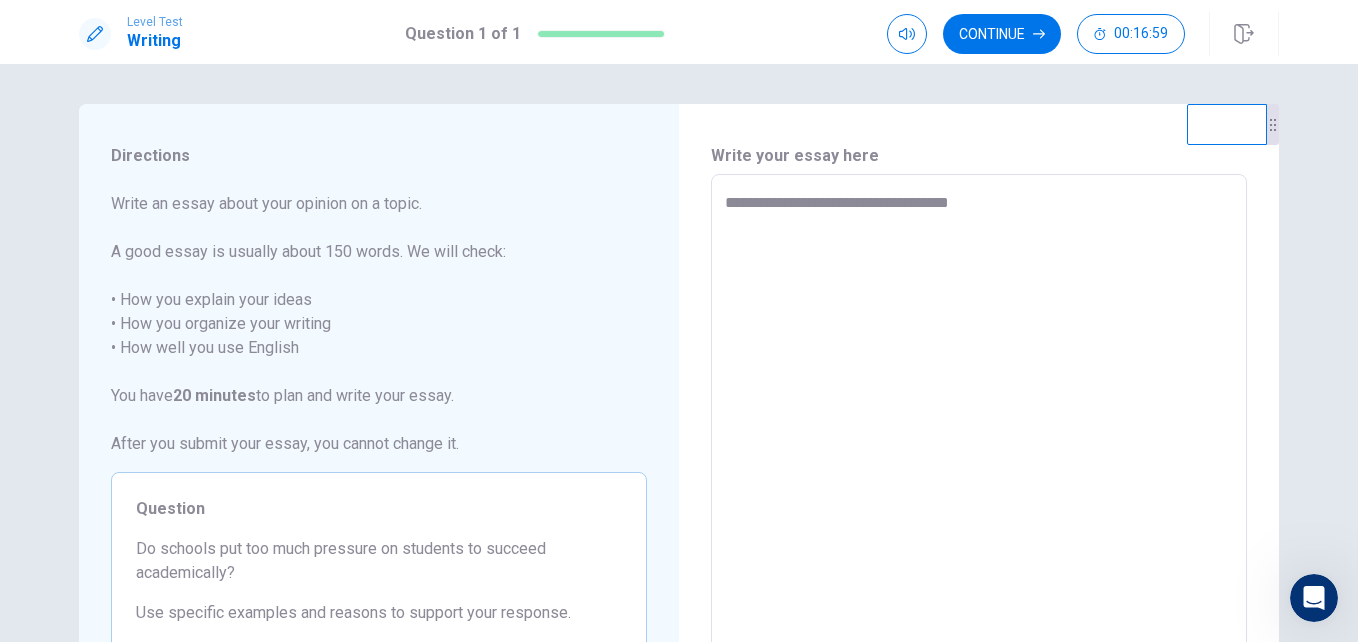 type on "**********" 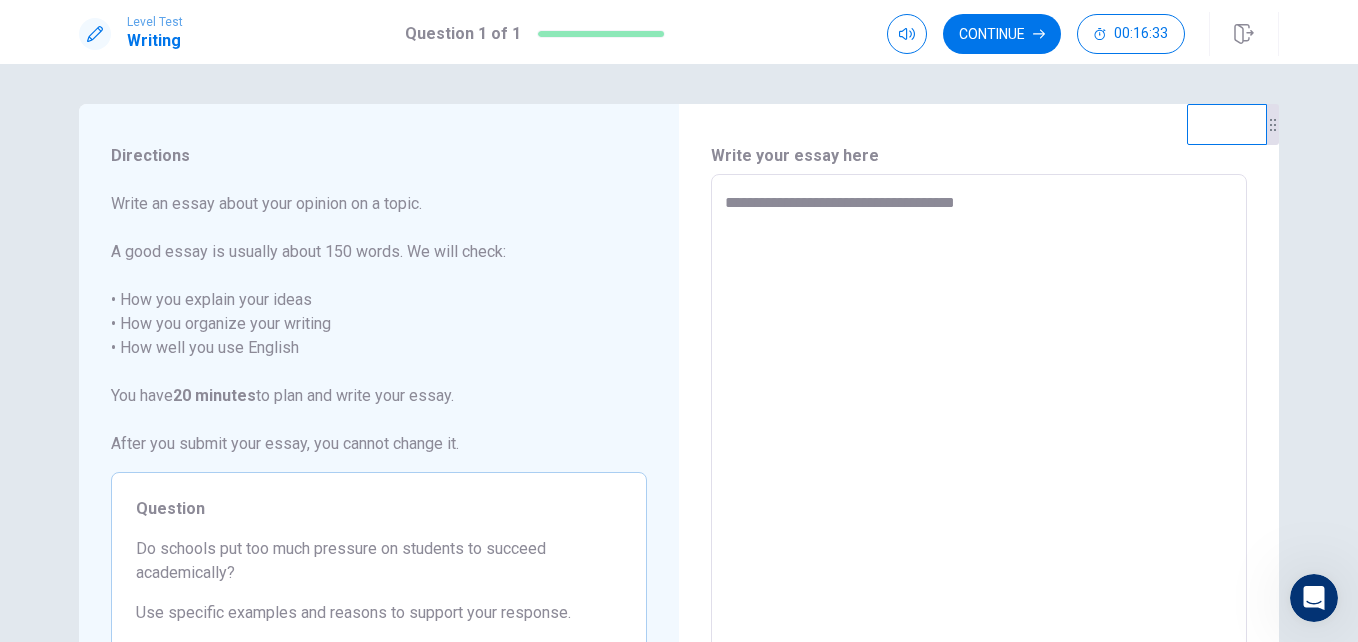 type on "*" 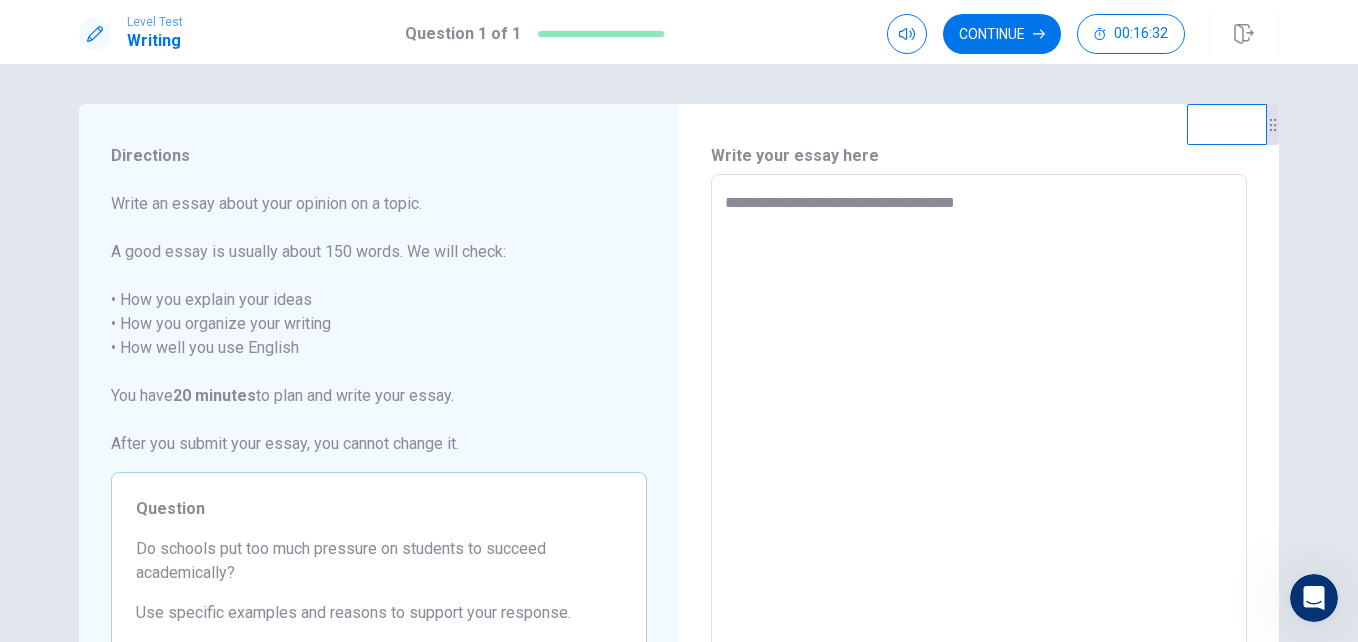type on "**********" 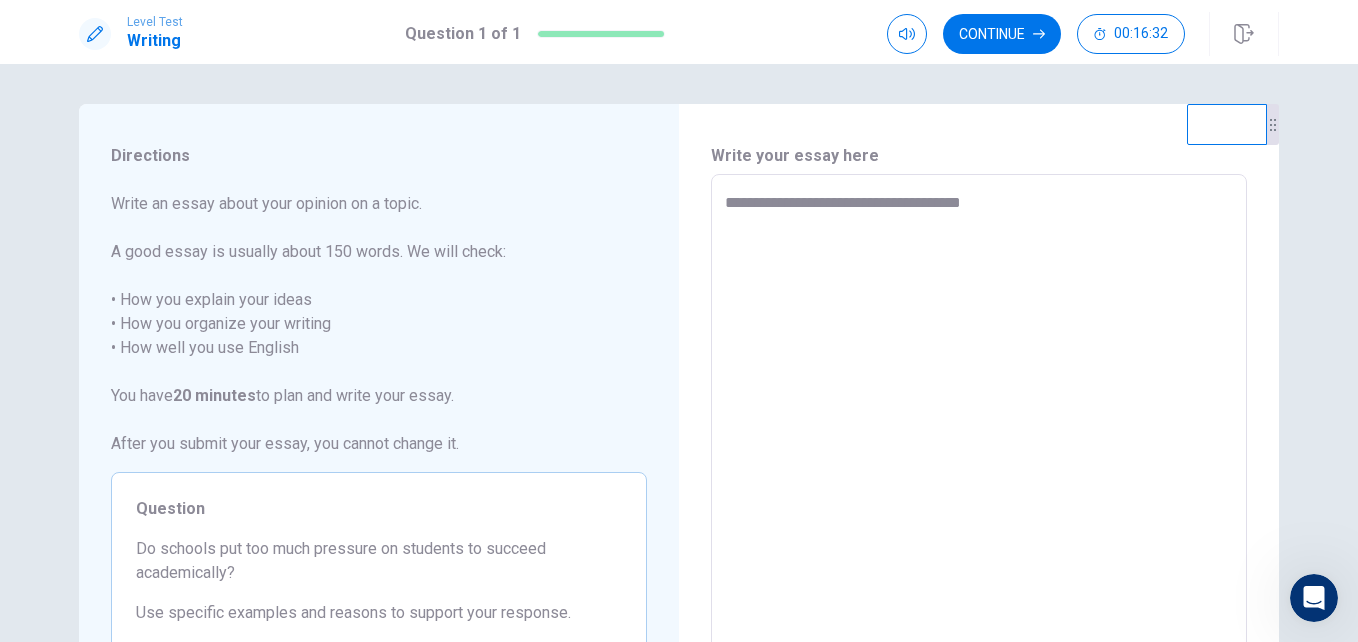 type on "*" 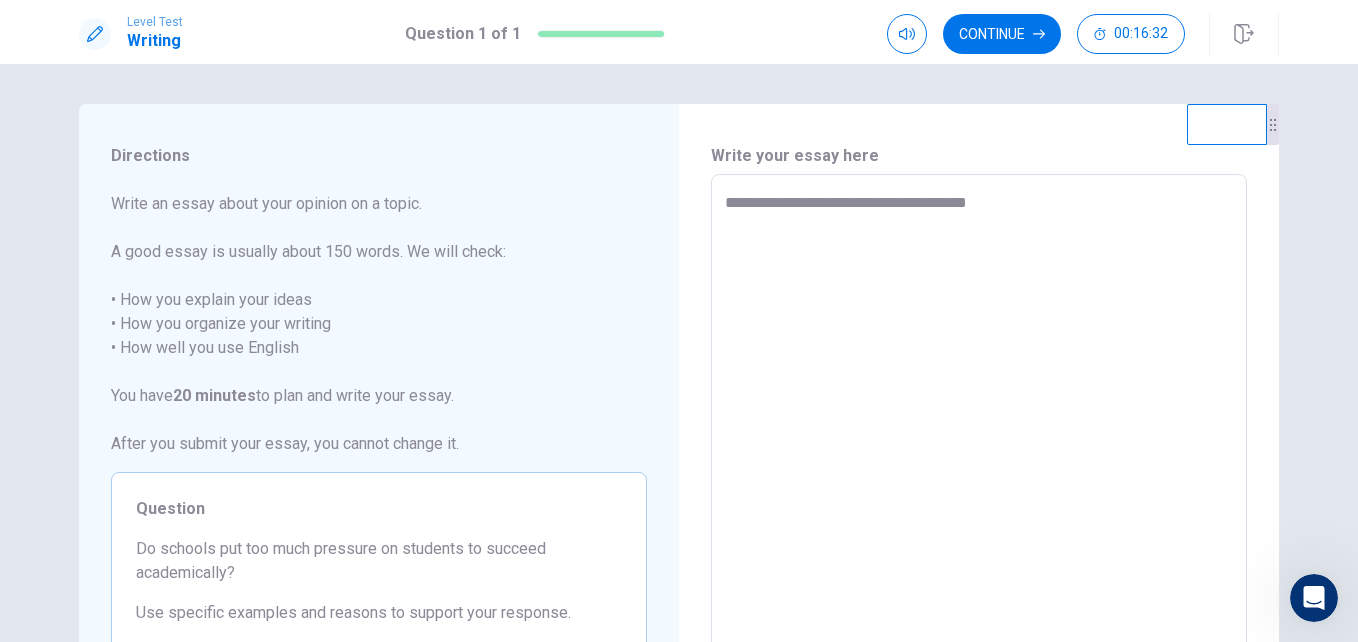 type on "*" 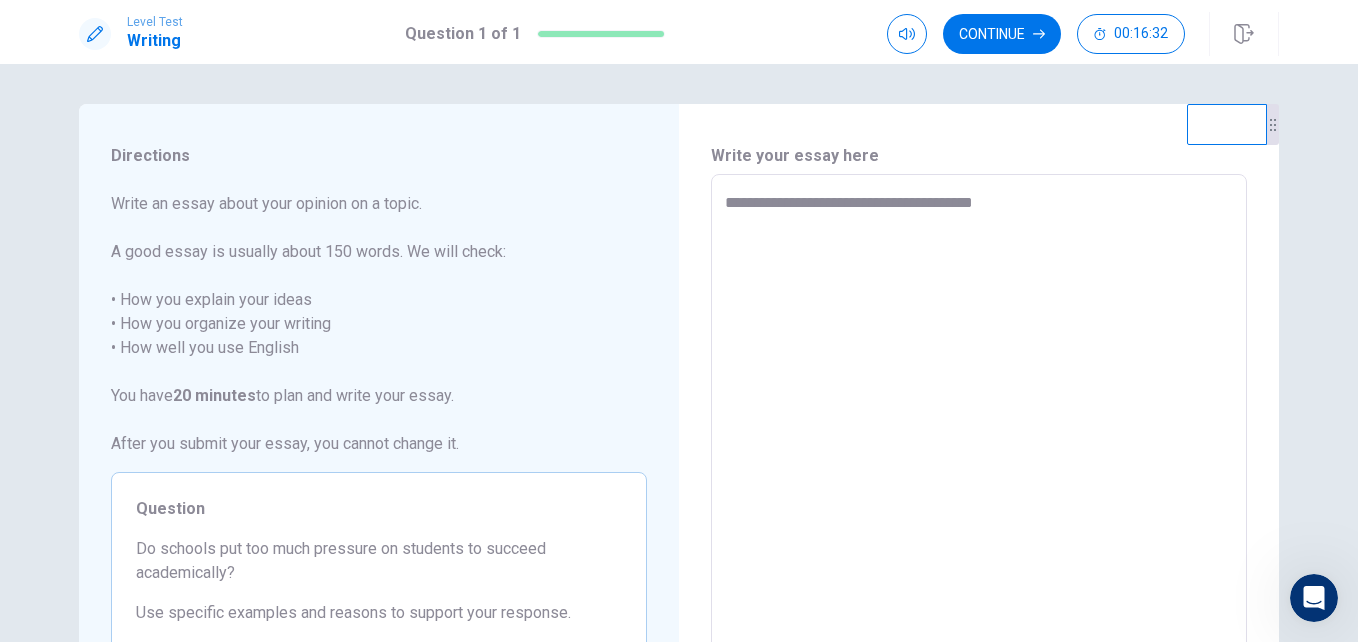 type on "**********" 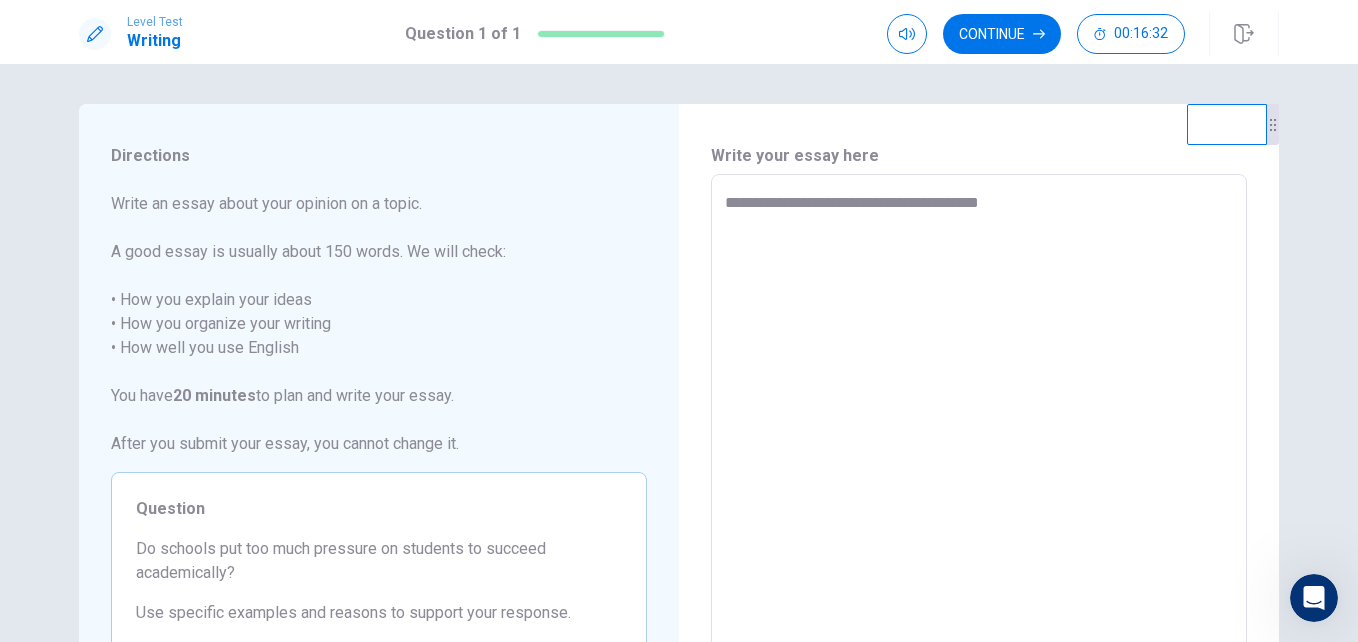 type on "*" 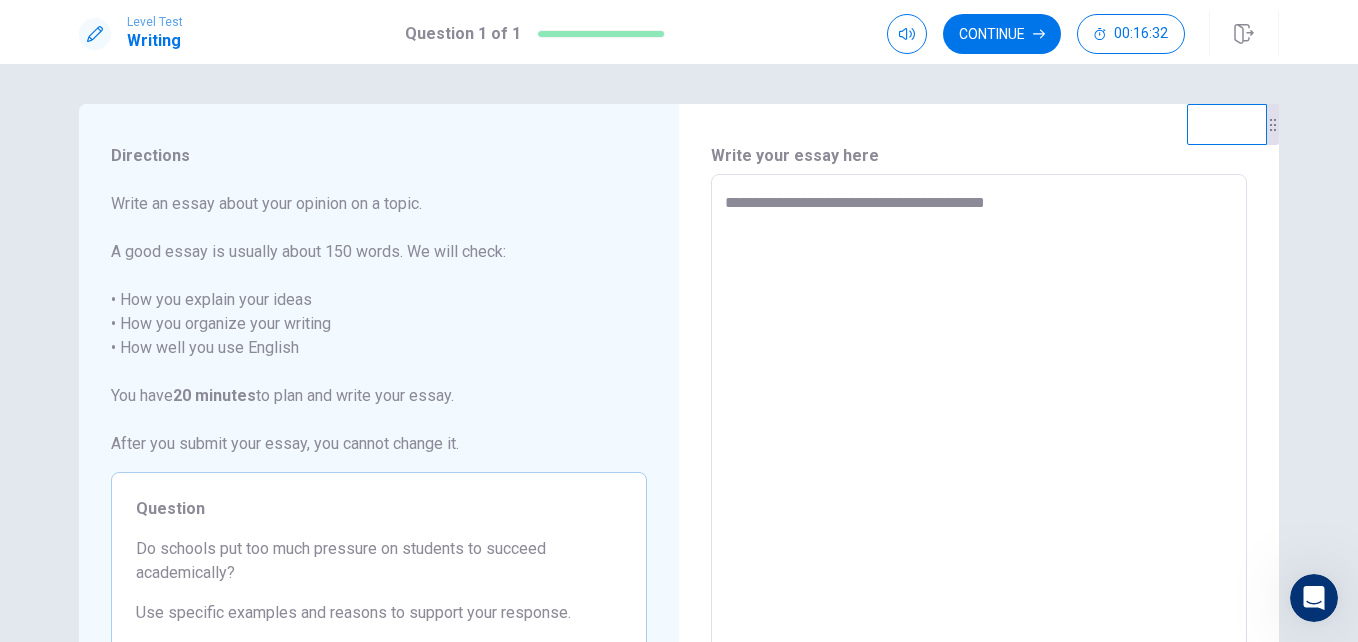 type on "*" 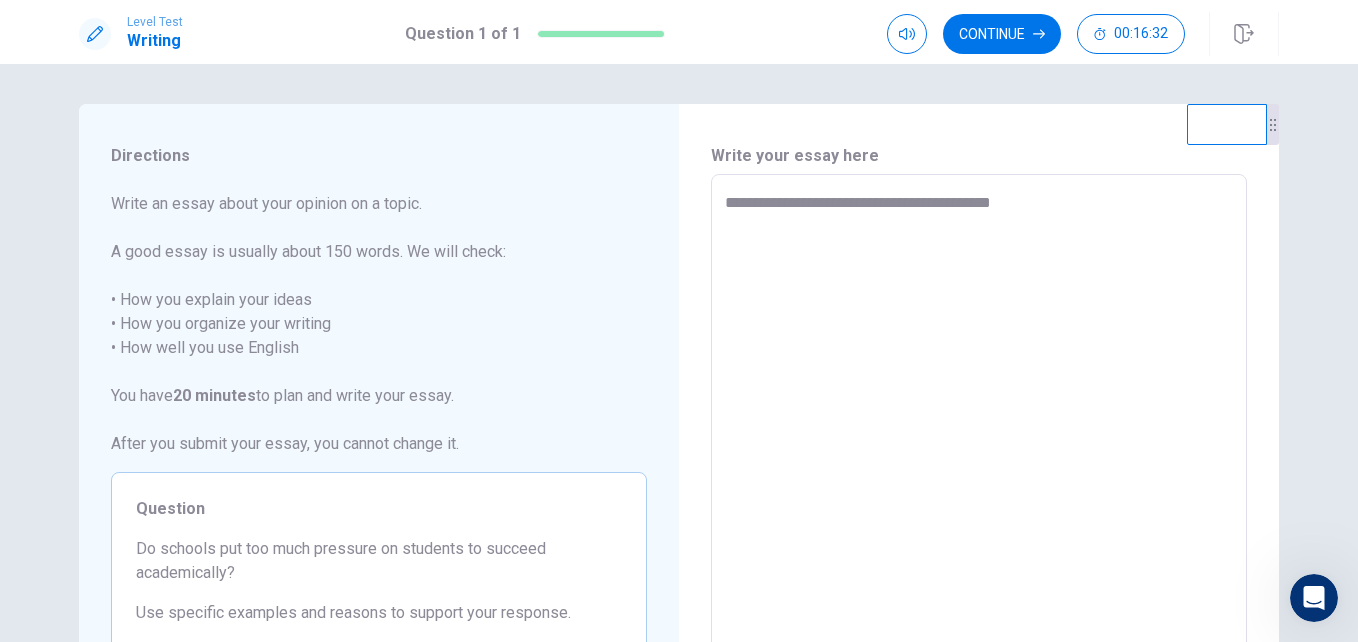 type on "*" 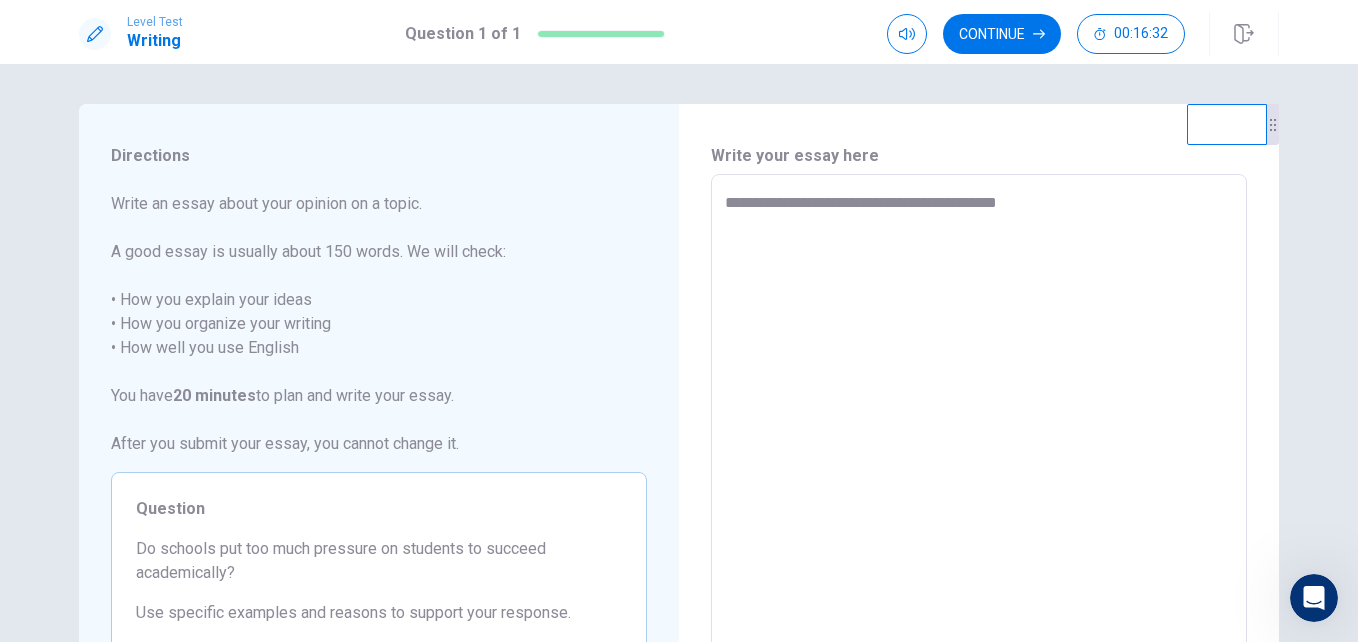 type on "*" 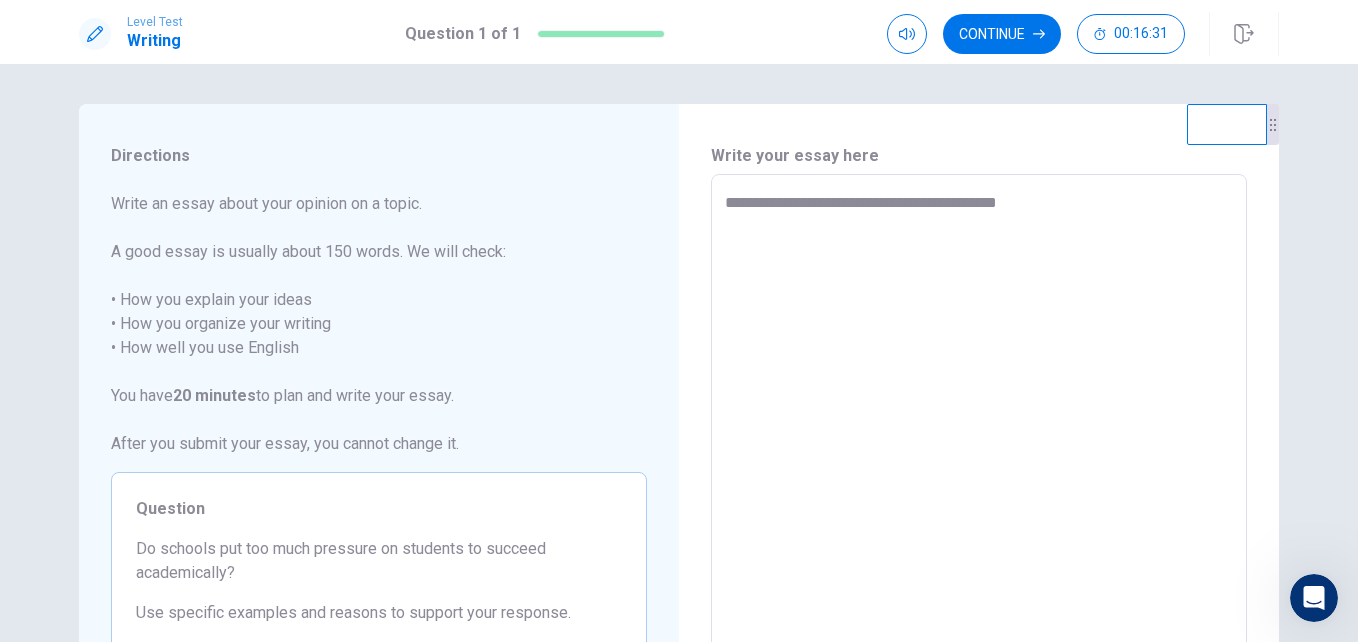 type on "**********" 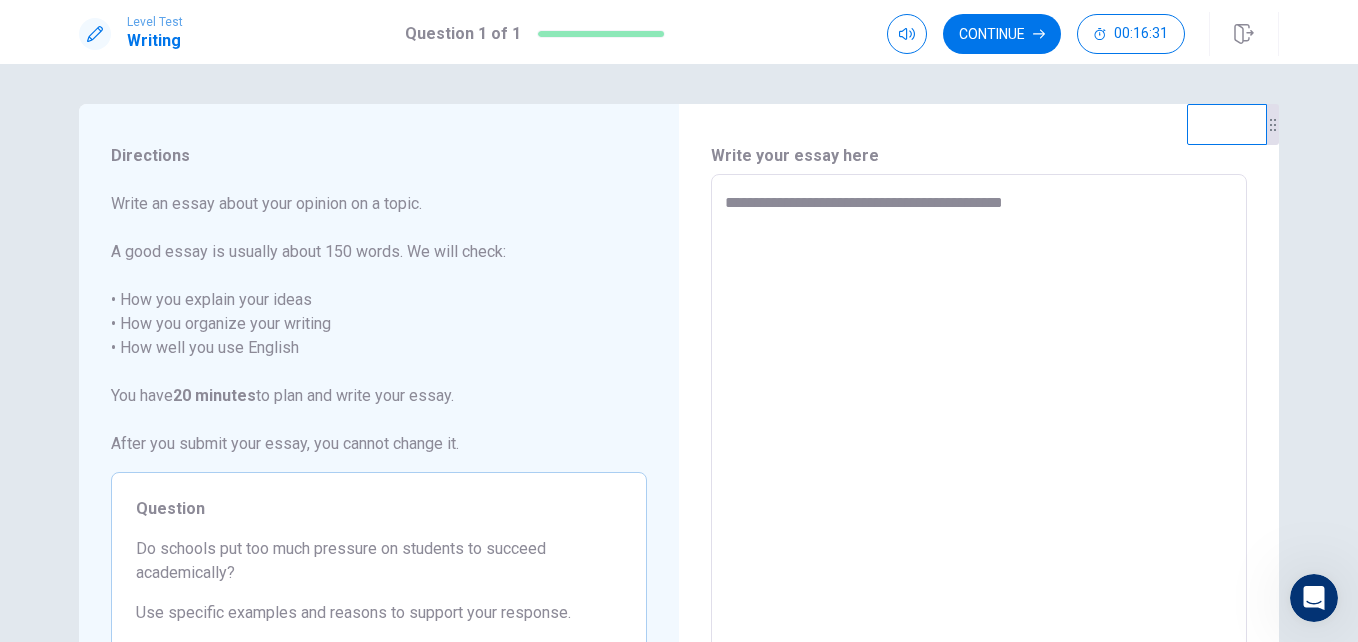type on "*" 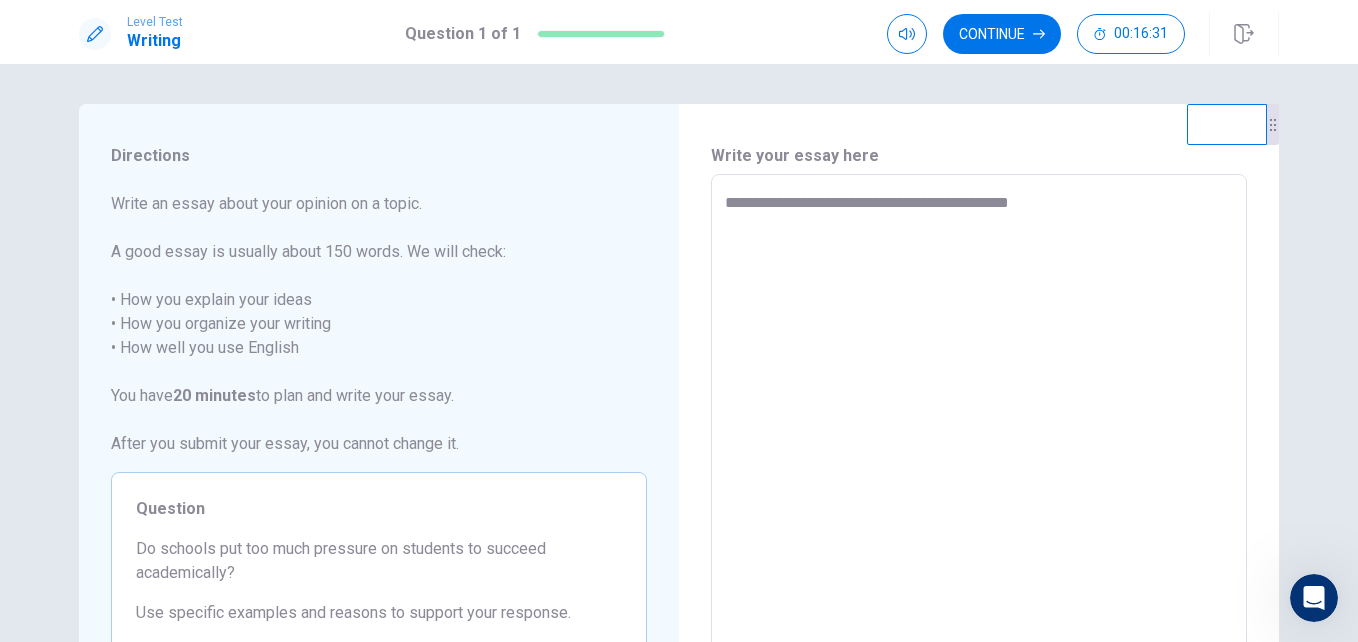 type on "*" 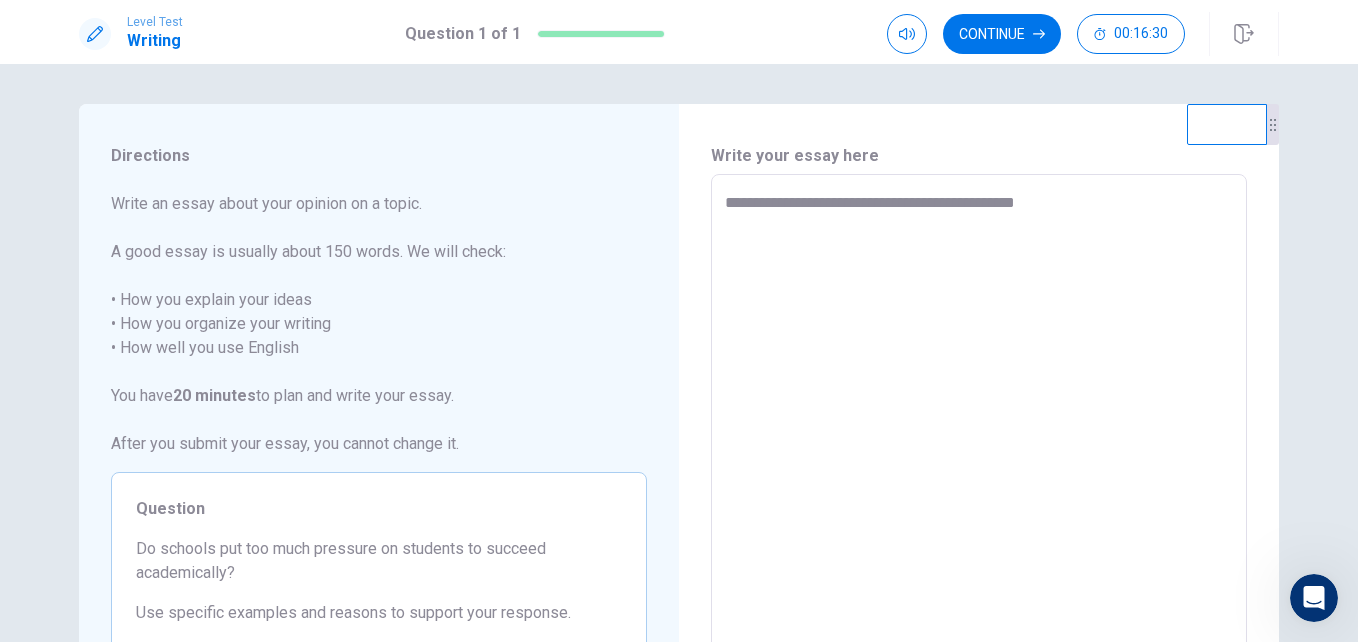 type on "*" 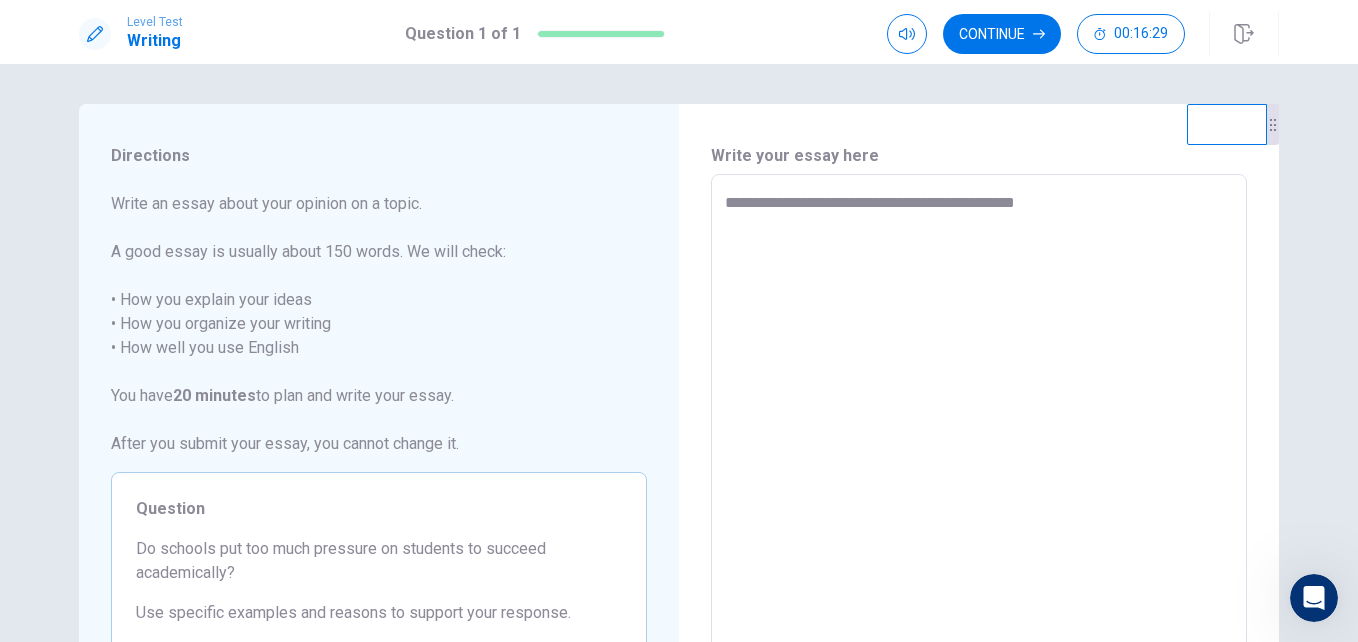 type on "**********" 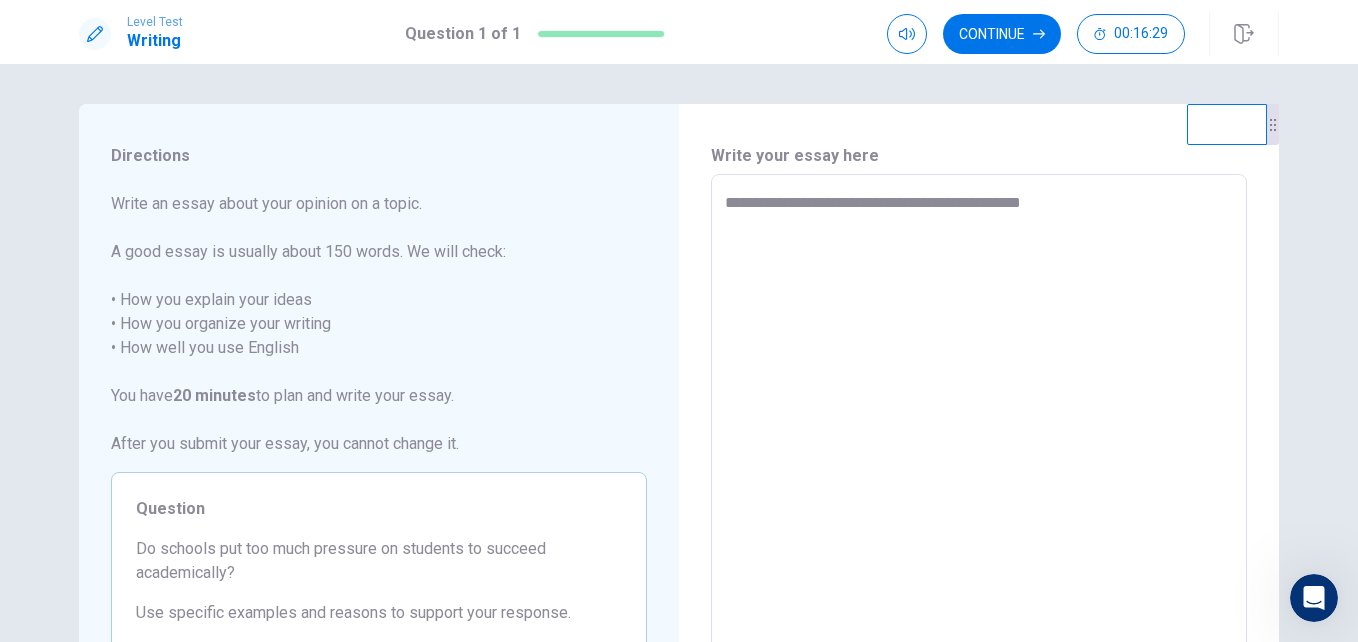 type on "*" 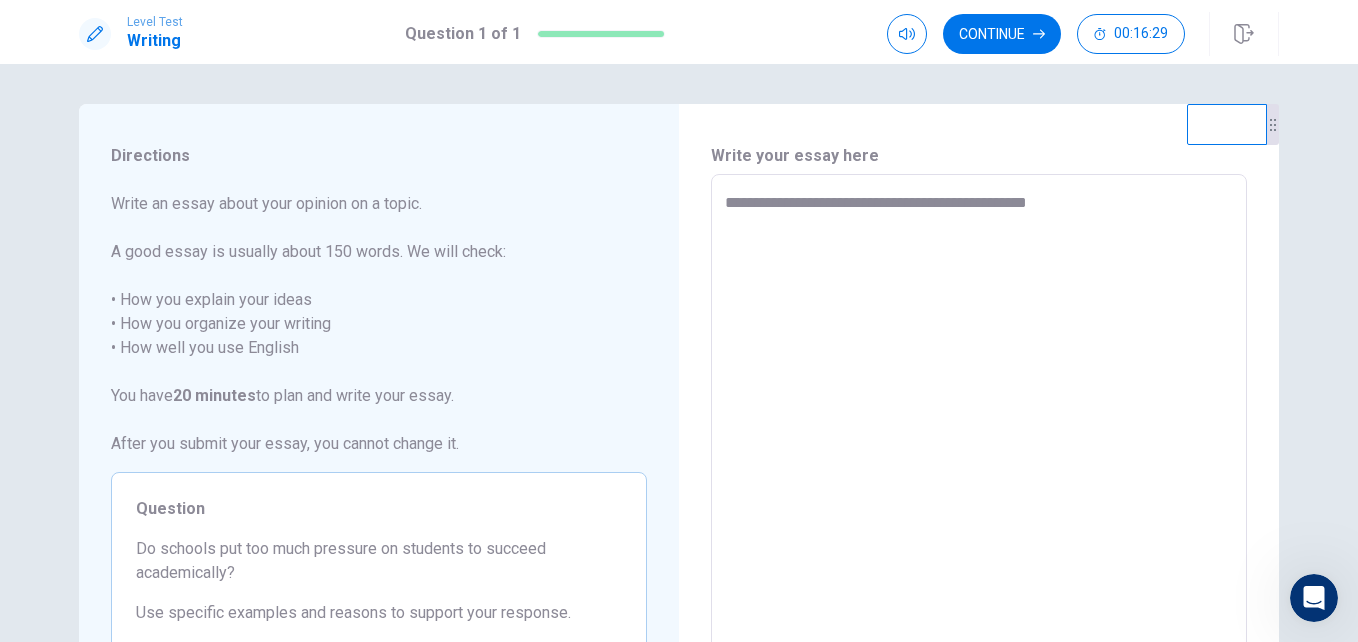 type on "*" 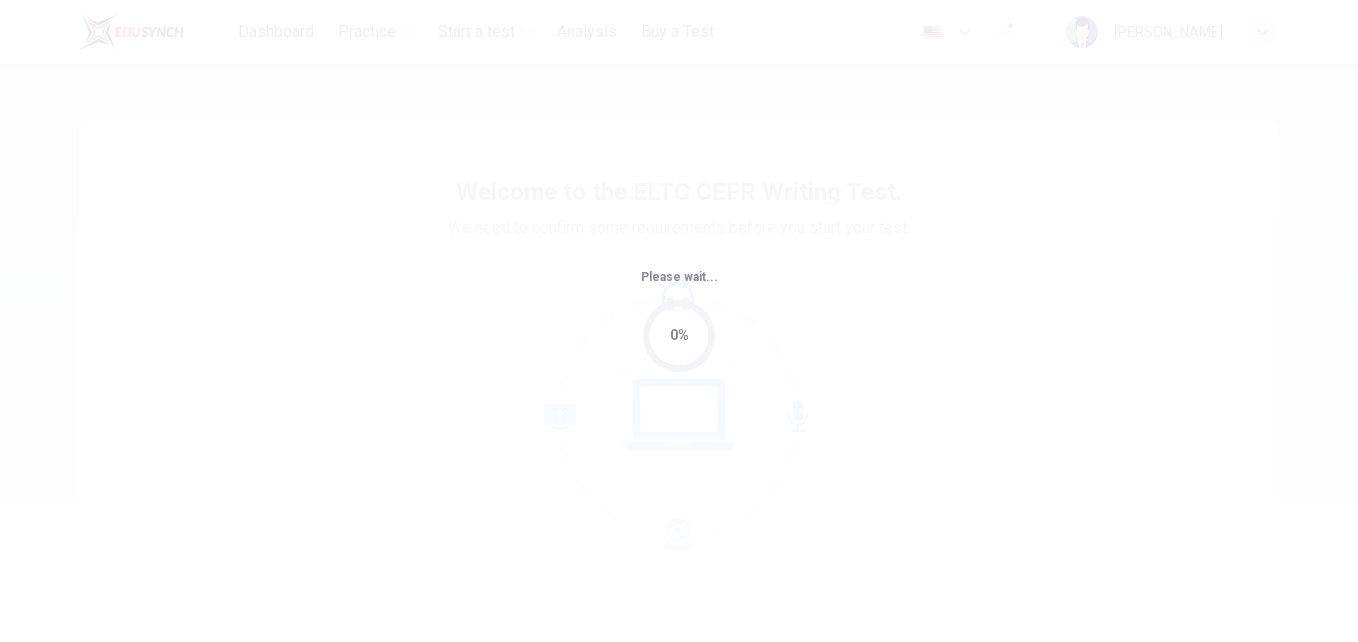 scroll, scrollTop: 0, scrollLeft: 0, axis: both 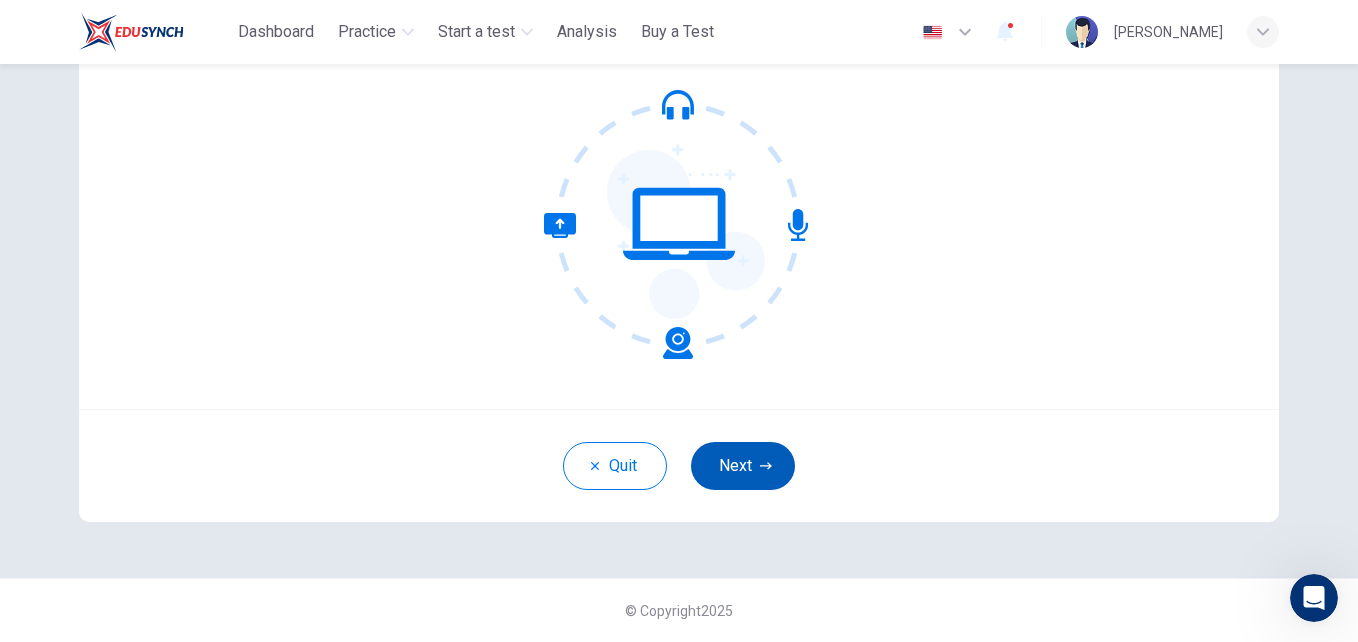 click on "Next" at bounding box center [743, 466] 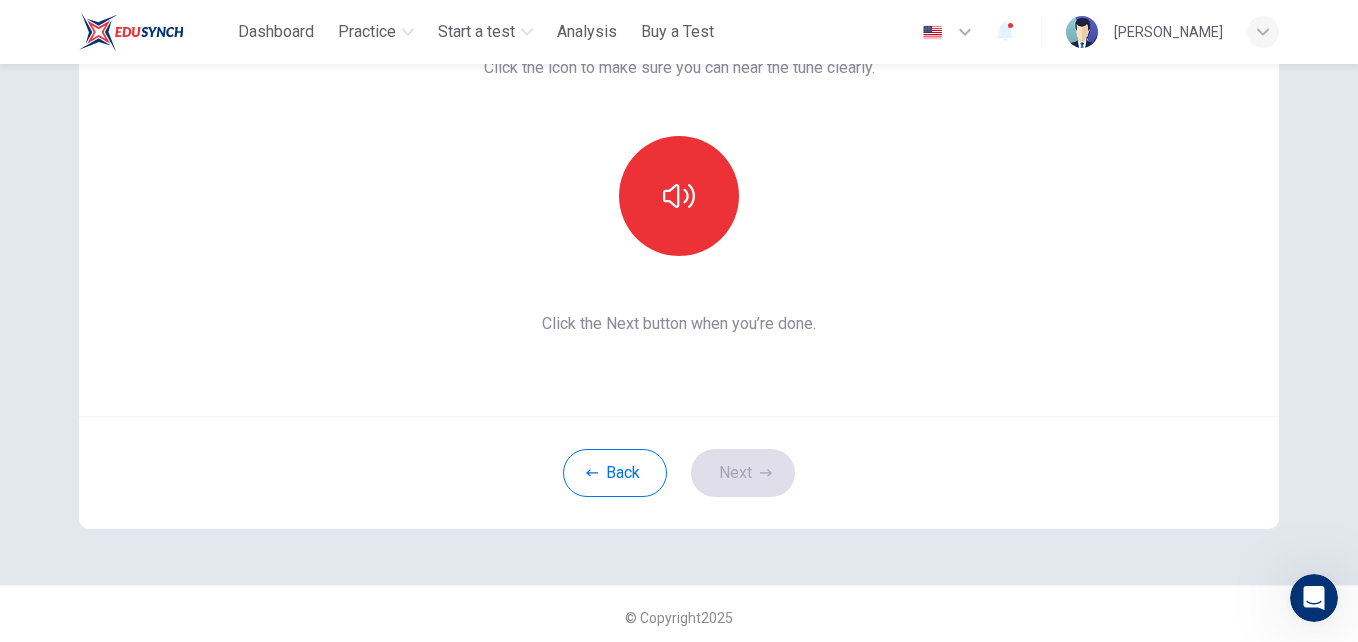 scroll, scrollTop: 185, scrollLeft: 0, axis: vertical 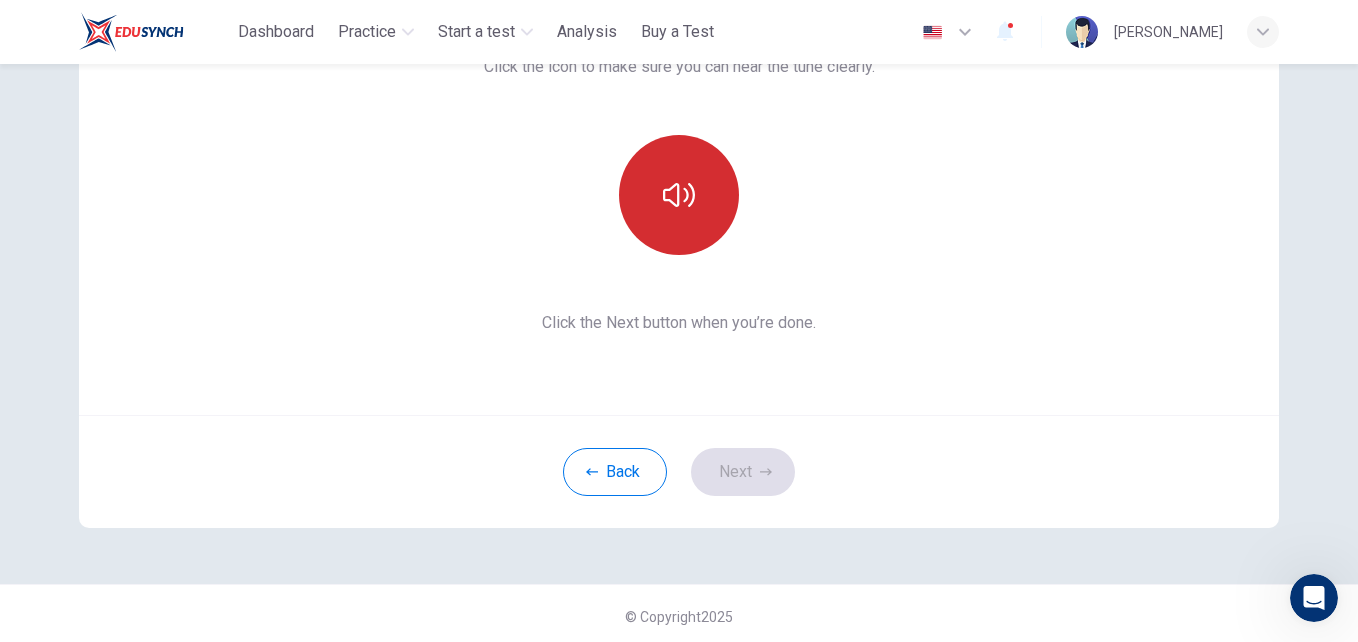 click at bounding box center [679, 195] 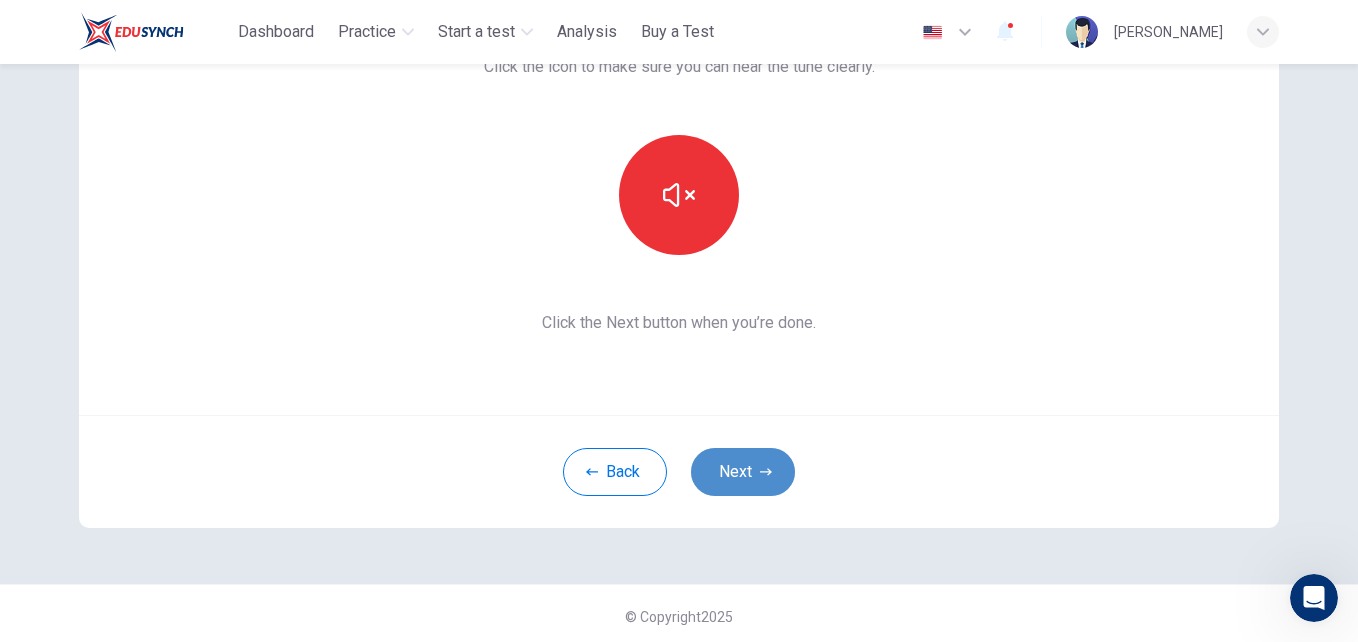 click on "Next" at bounding box center [743, 472] 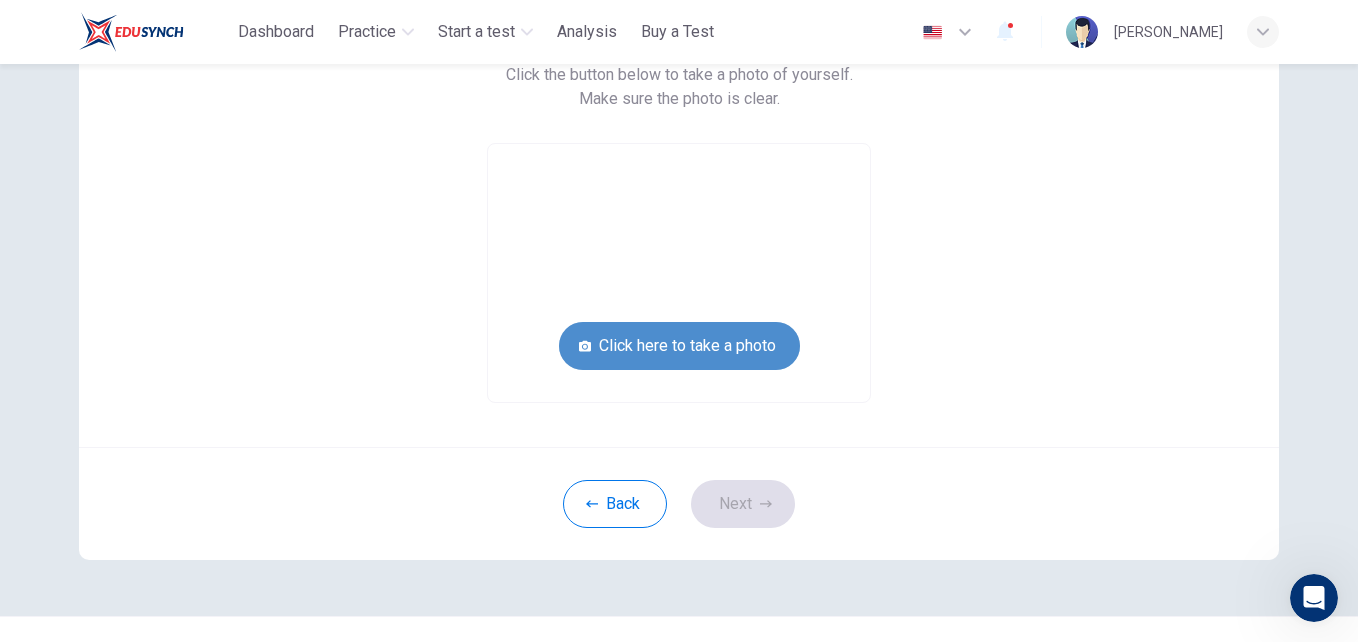 click on "Click here to take a photo" at bounding box center [679, 346] 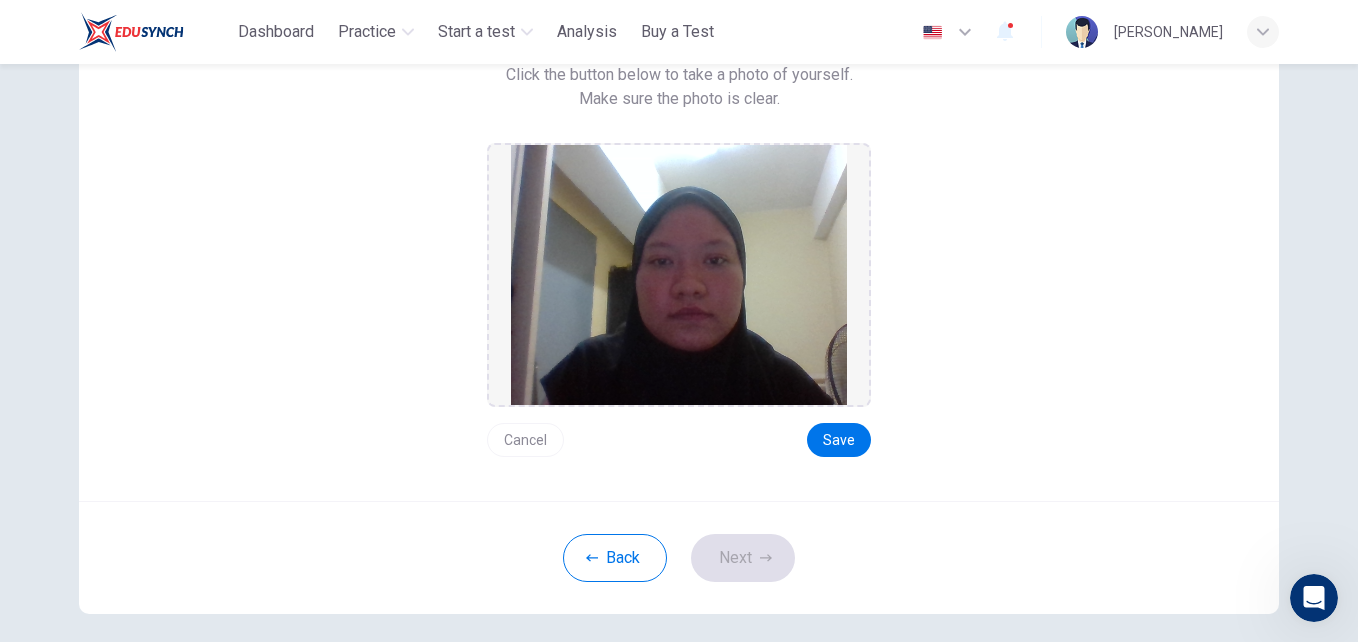click on "Cancel Save" at bounding box center (679, 432) 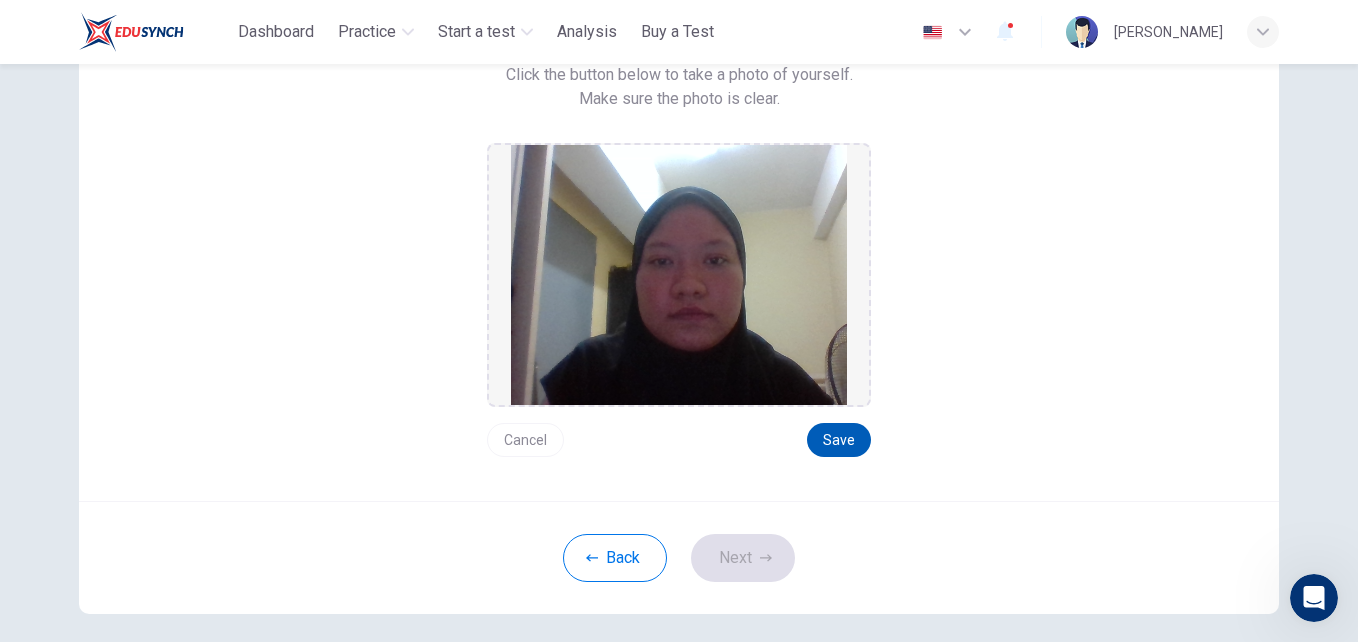 click on "Save" at bounding box center [839, 440] 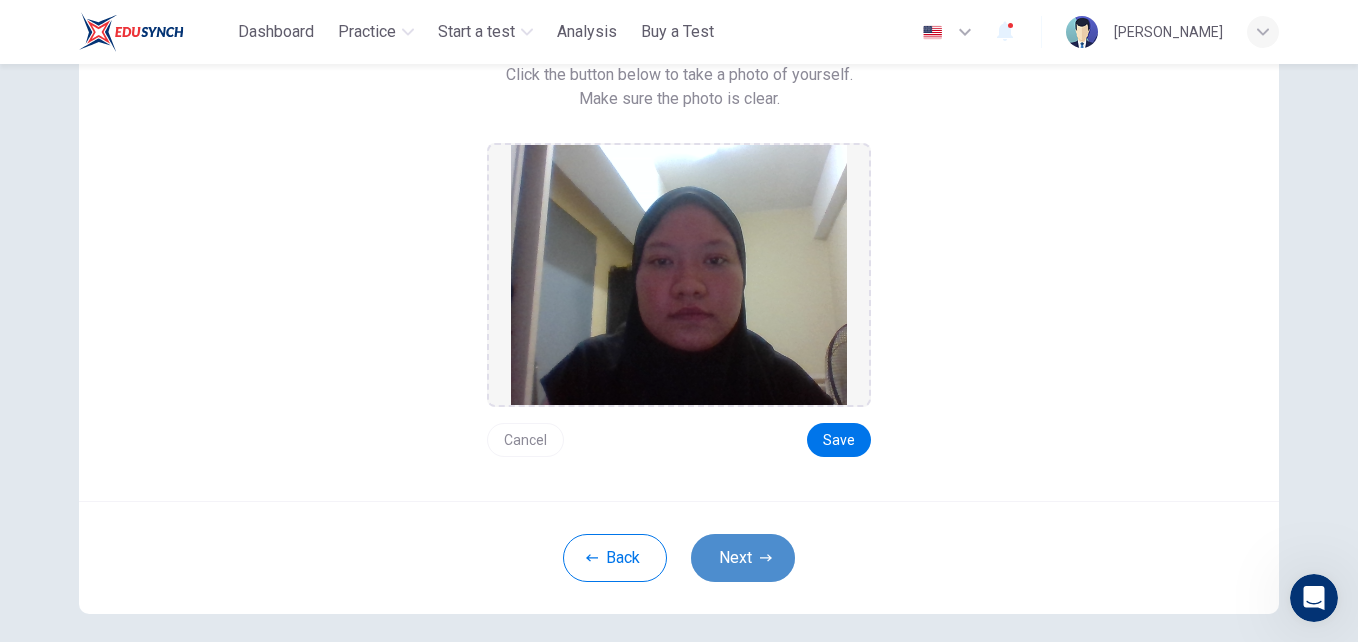 click on "Next" at bounding box center (743, 558) 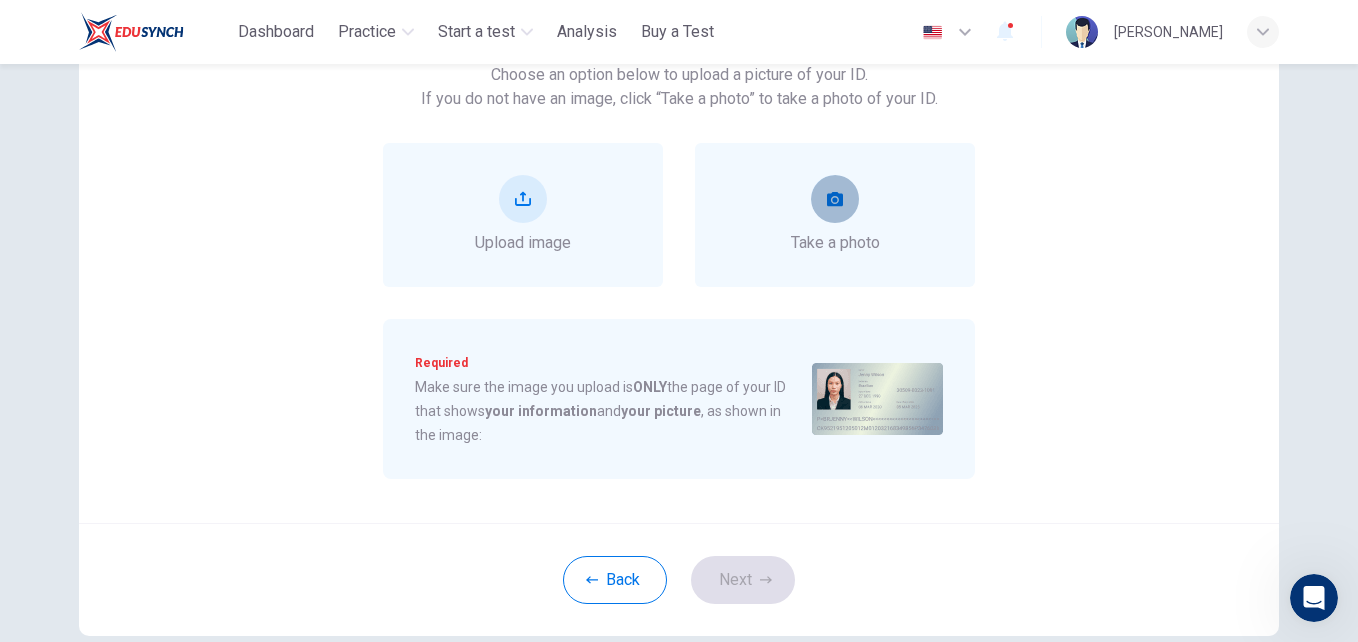 click at bounding box center (835, 199) 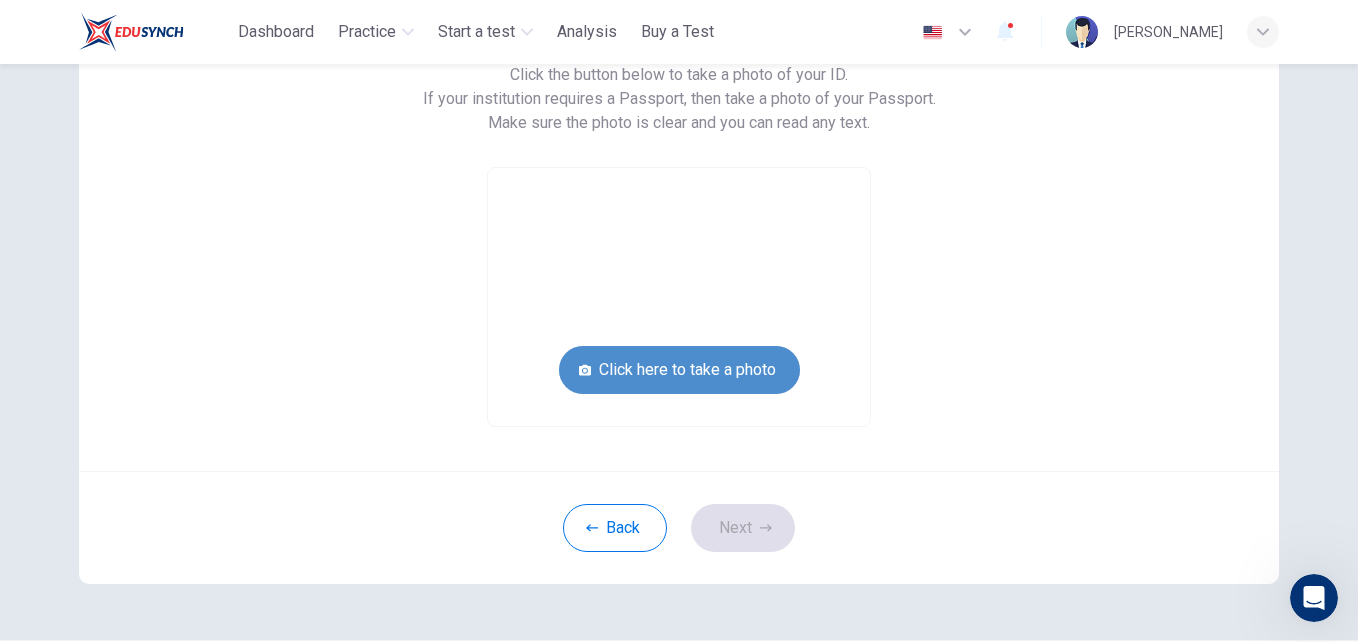 click on "Click here to take a photo" at bounding box center [679, 370] 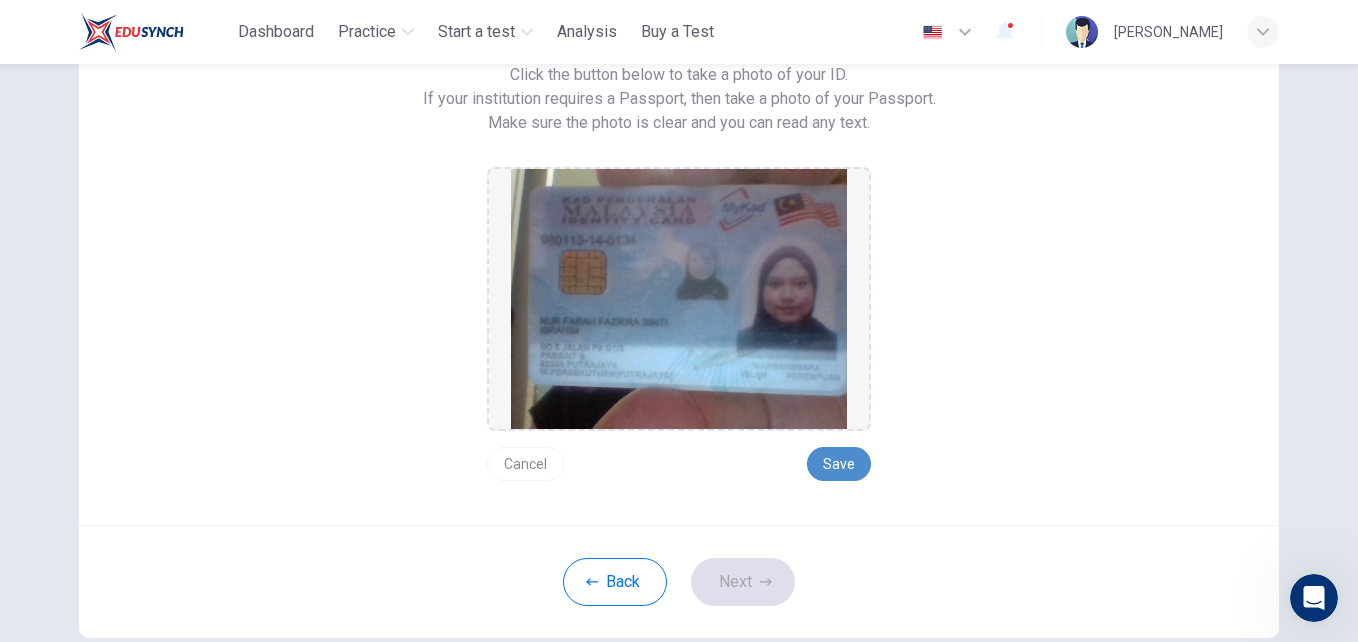 click on "Save" at bounding box center [839, 464] 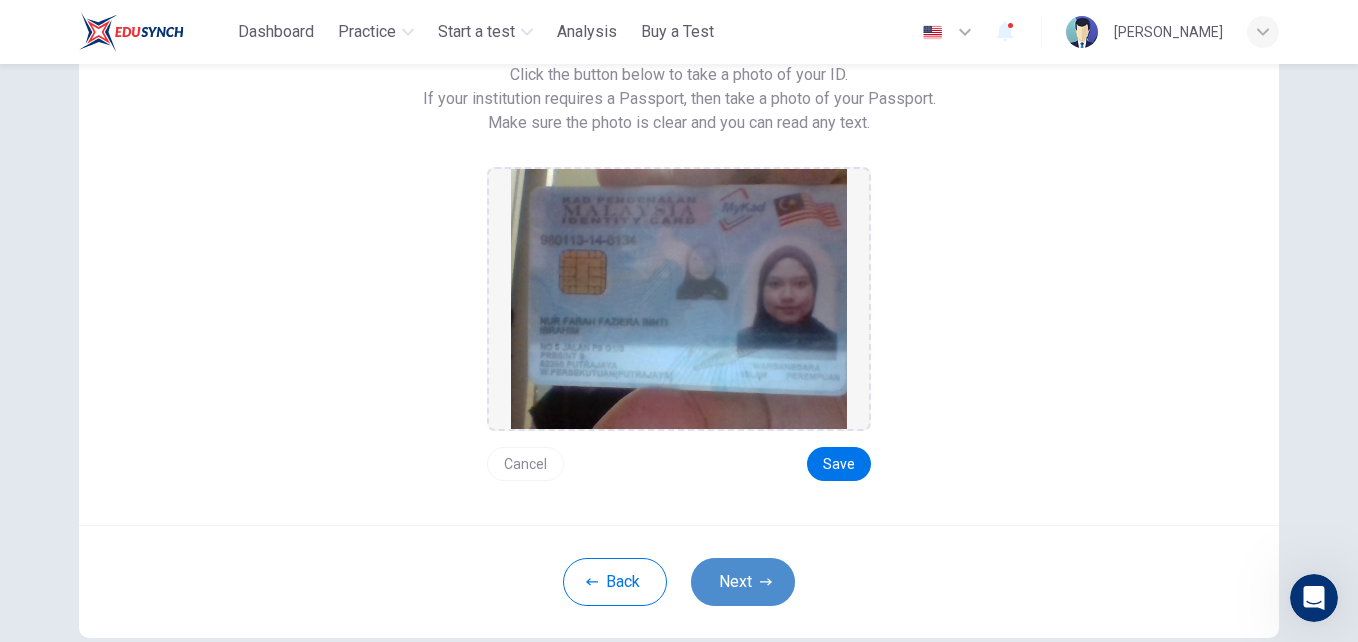 click on "Next" at bounding box center [743, 582] 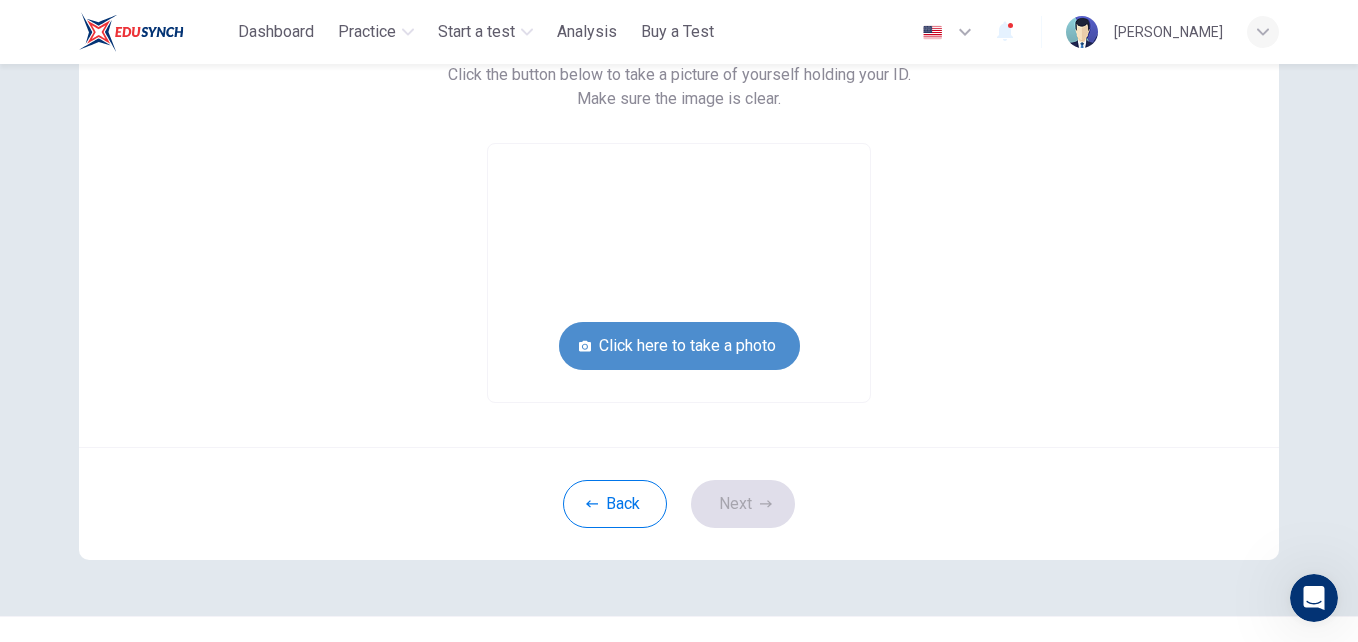 click on "Click here to take a photo" at bounding box center (679, 346) 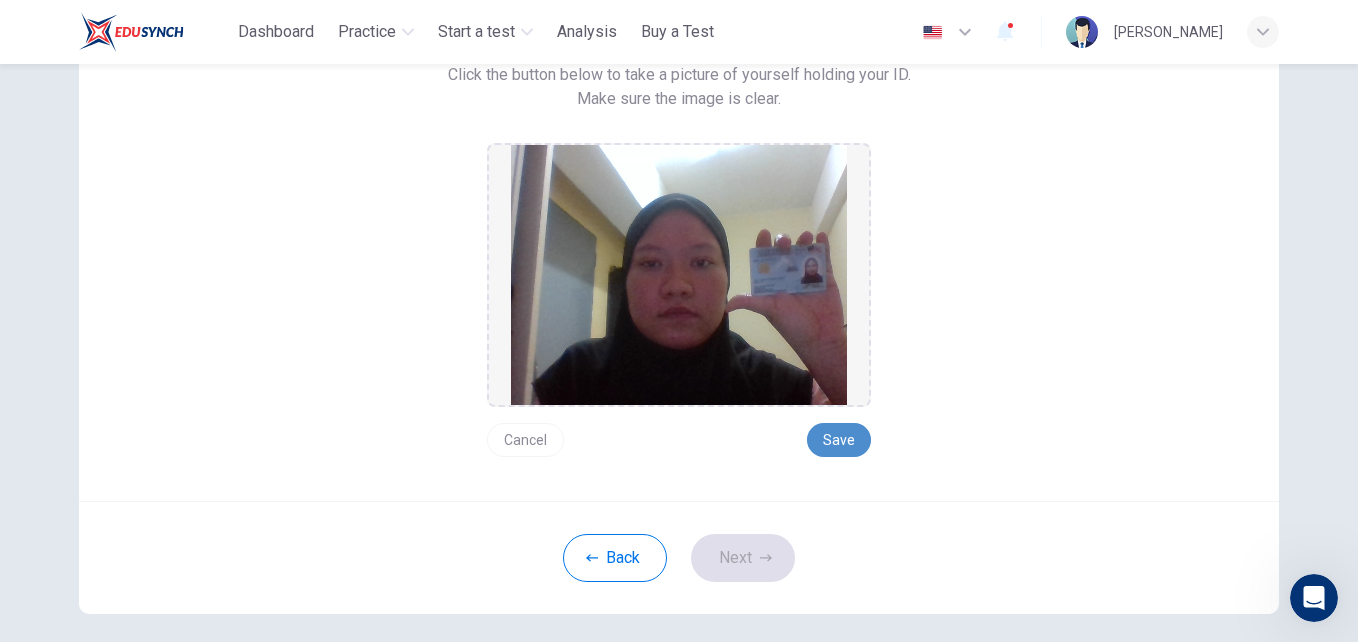 click on "Save" at bounding box center [839, 440] 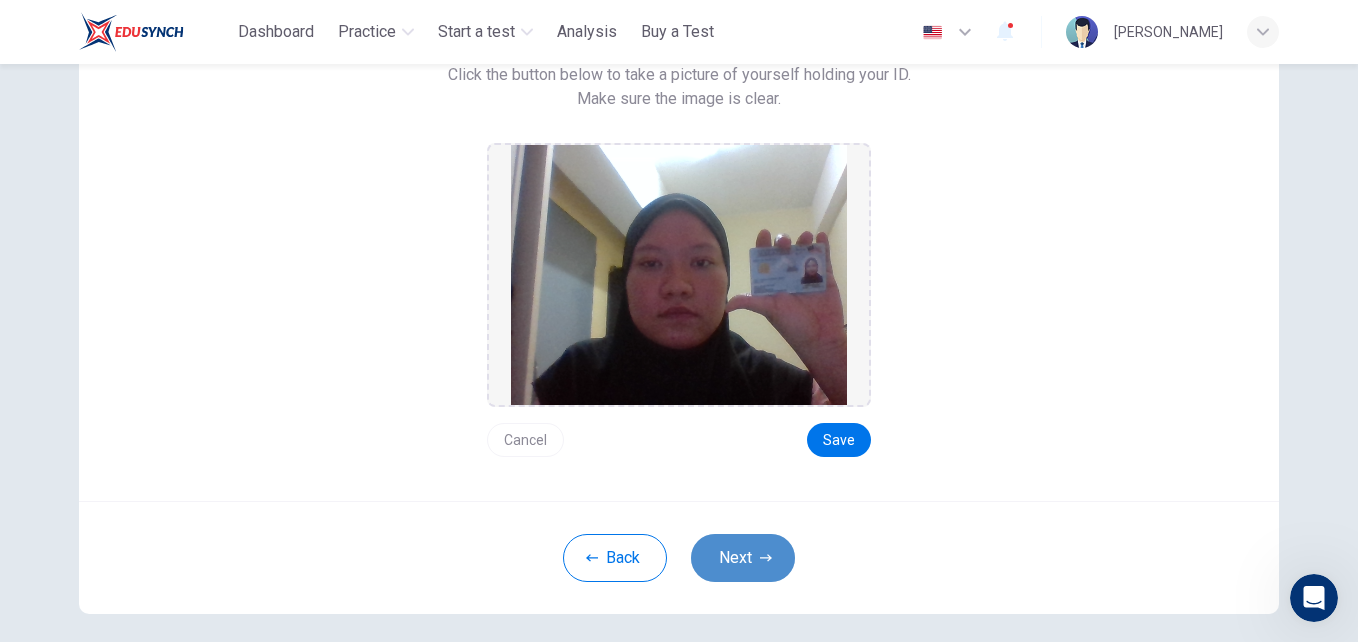 click on "Next" at bounding box center [743, 558] 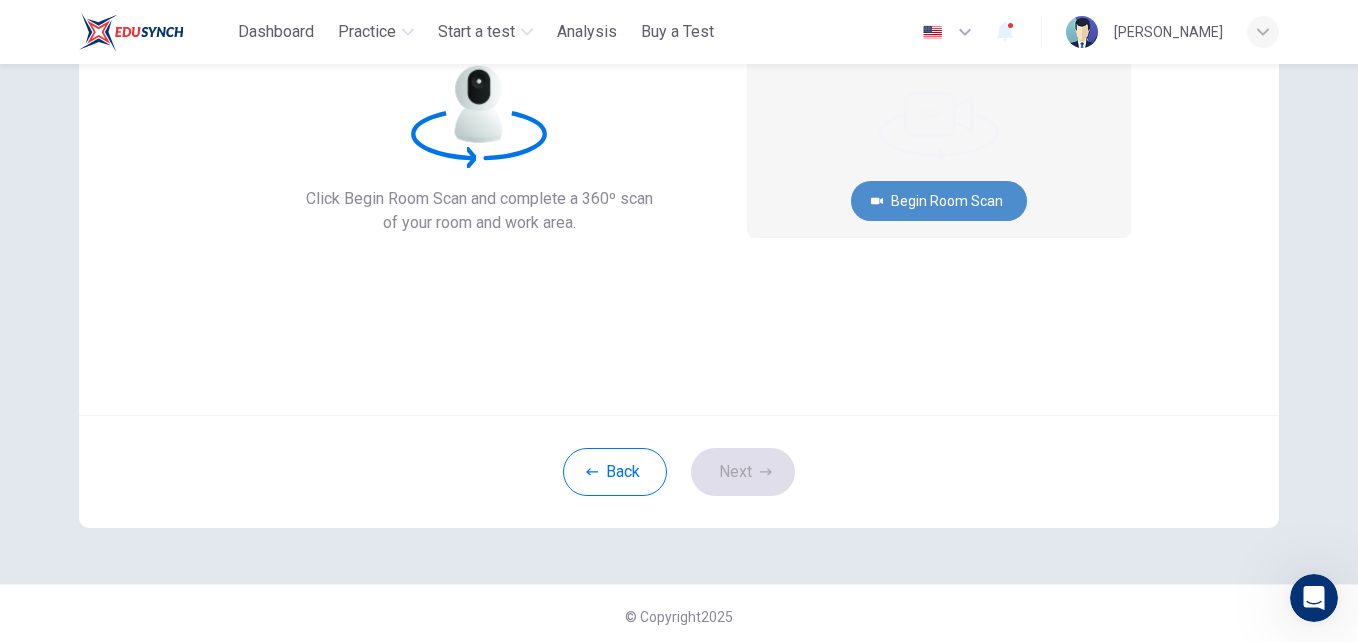 click on "Begin Room Scan" at bounding box center (939, 201) 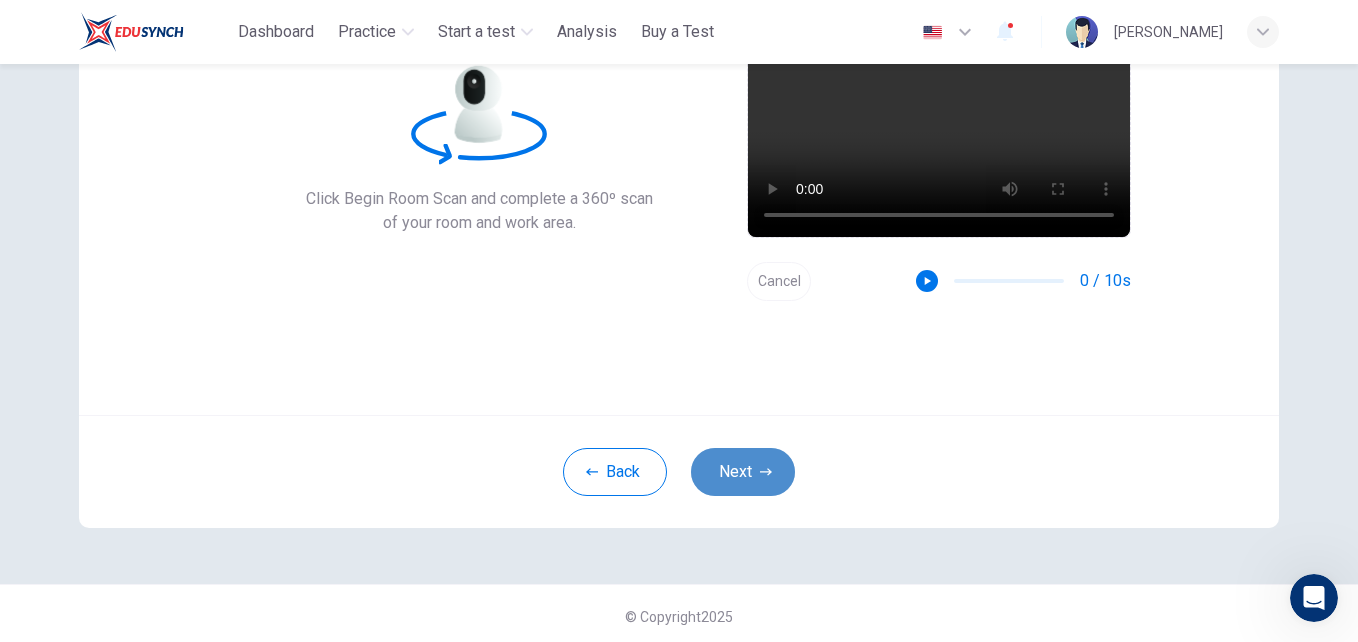 click on "Next" at bounding box center (743, 472) 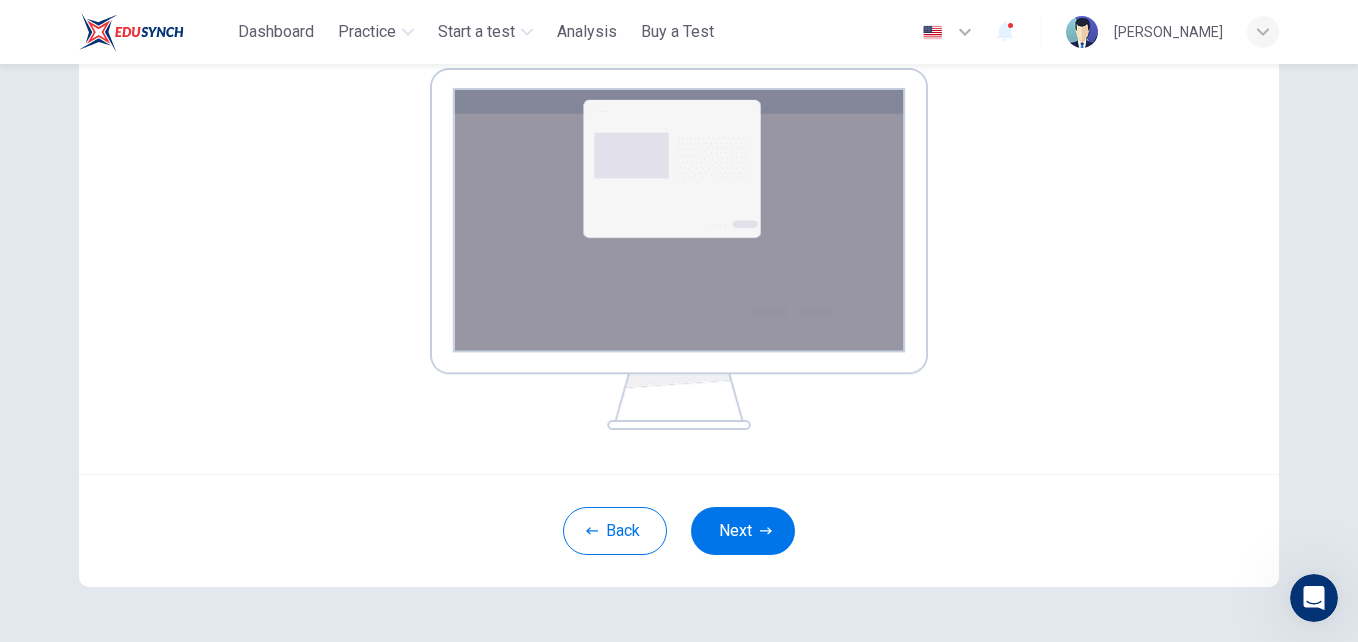 scroll, scrollTop: 333, scrollLeft: 0, axis: vertical 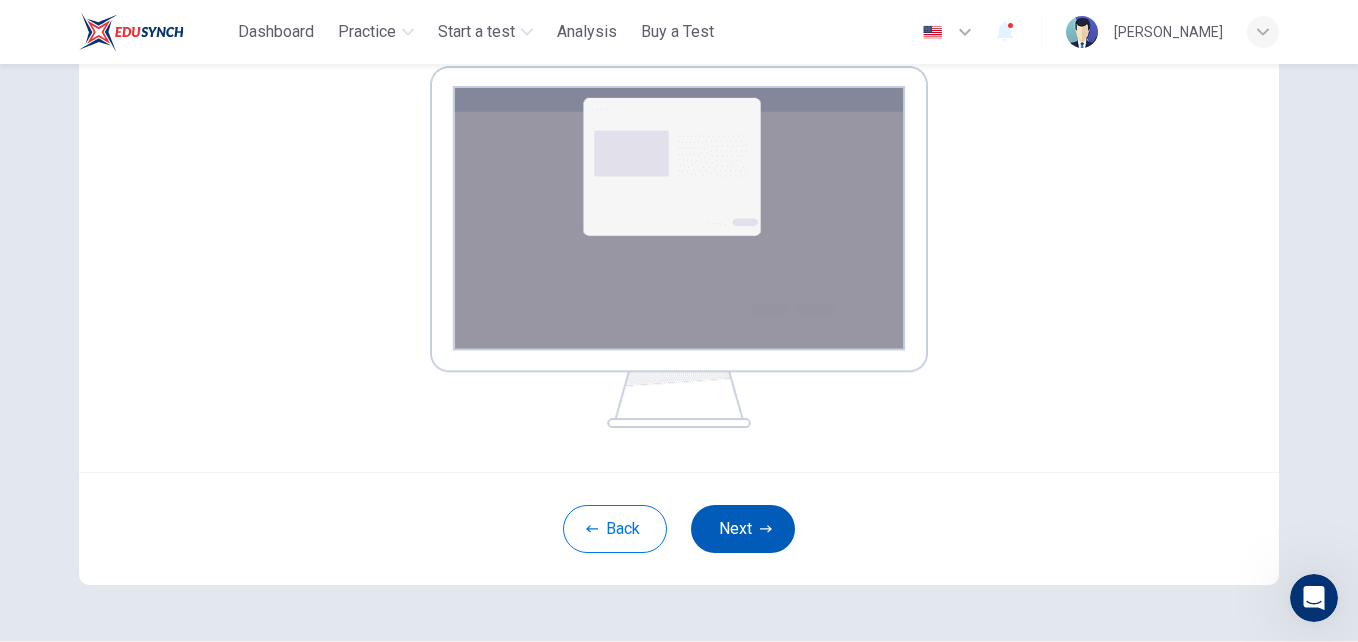 click on "Next" at bounding box center [743, 529] 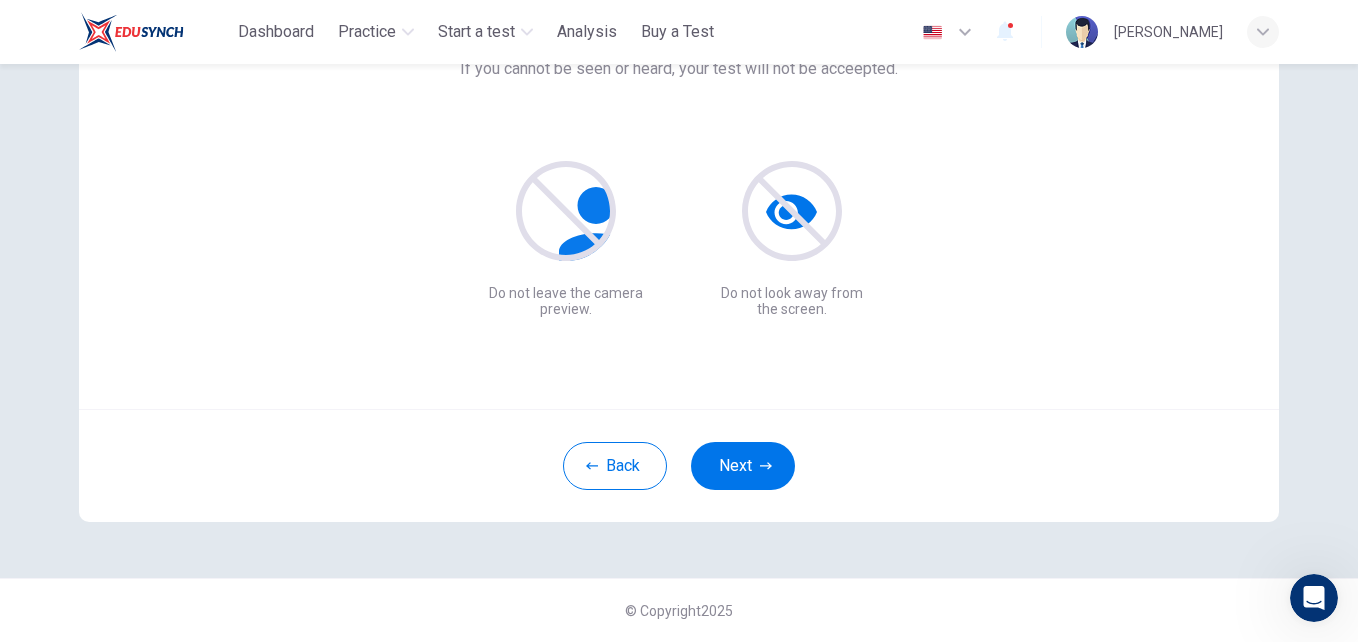 scroll, scrollTop: 191, scrollLeft: 0, axis: vertical 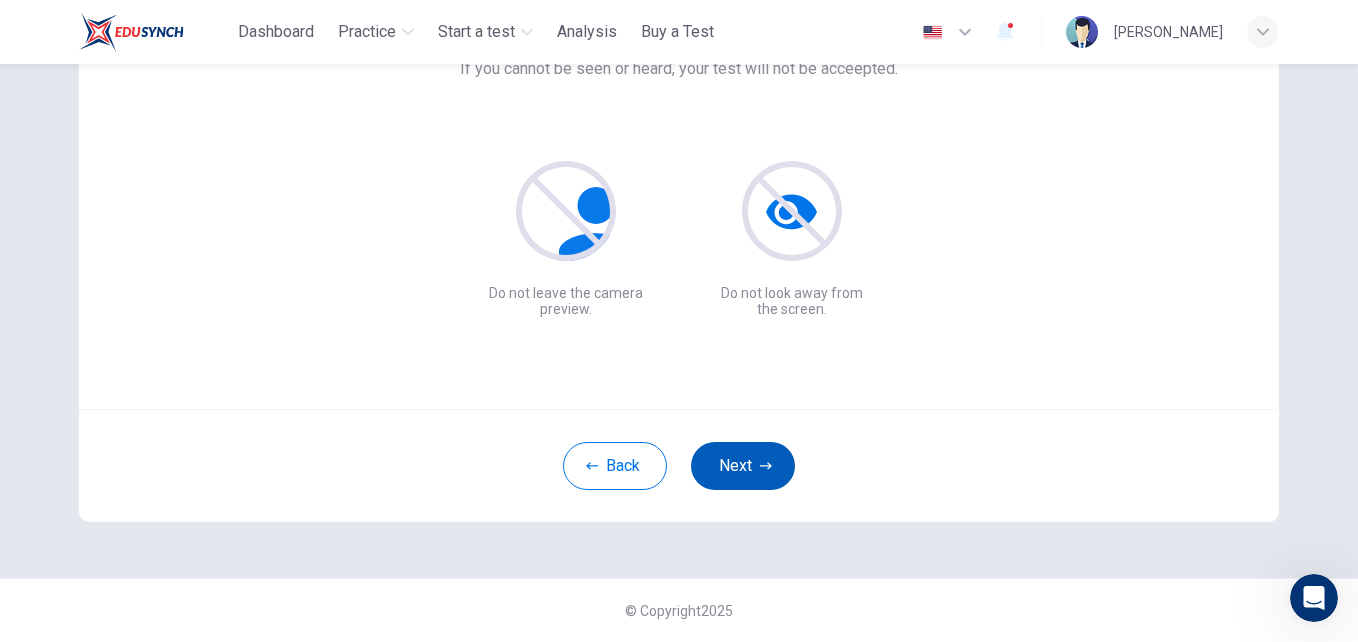 click on "Next" at bounding box center [743, 466] 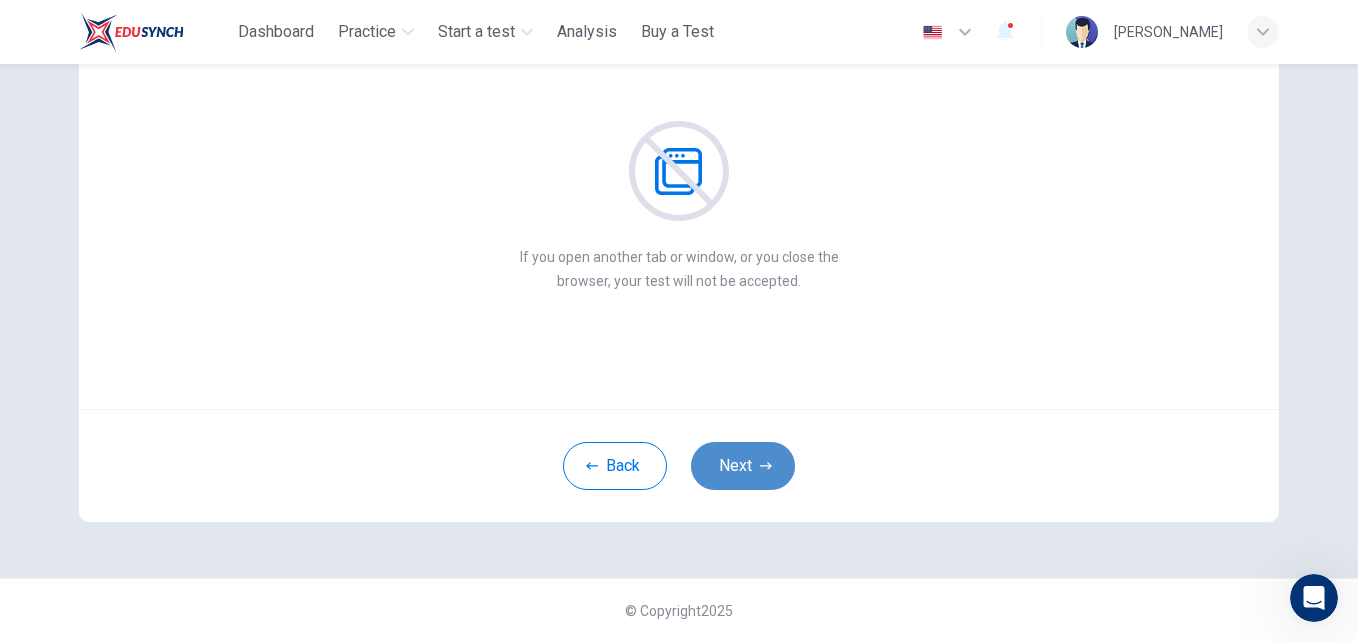 click on "Next" at bounding box center [743, 466] 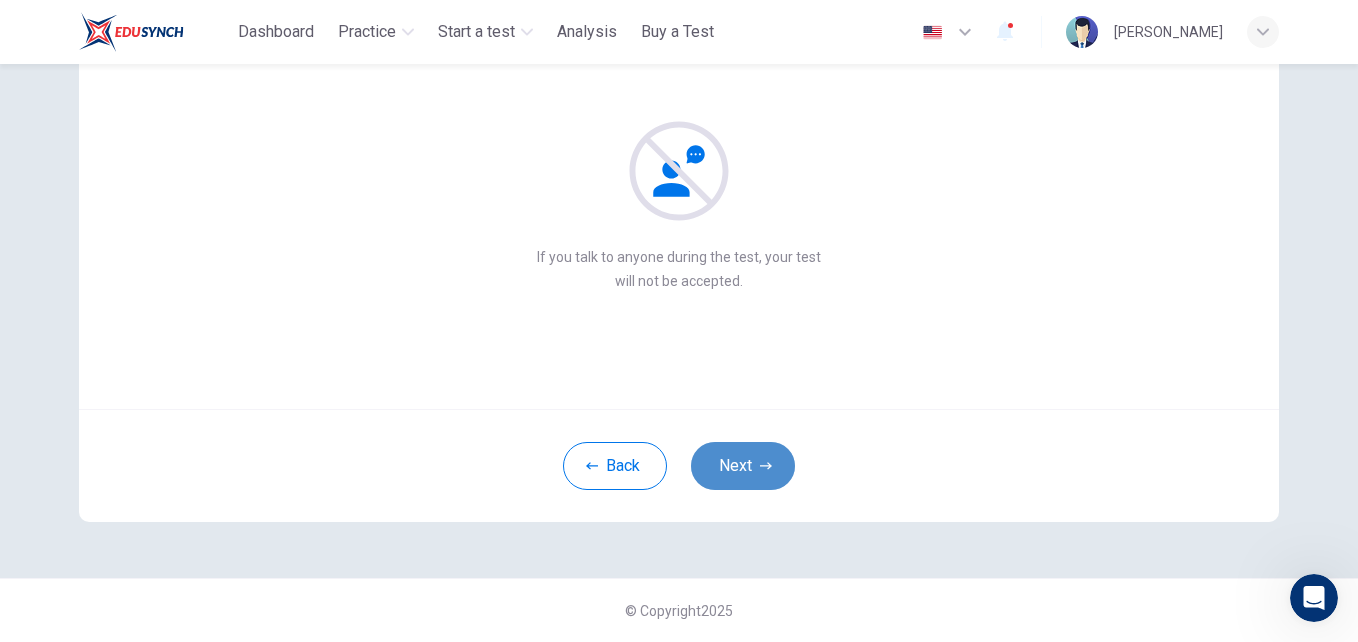 click on "Next" at bounding box center [743, 466] 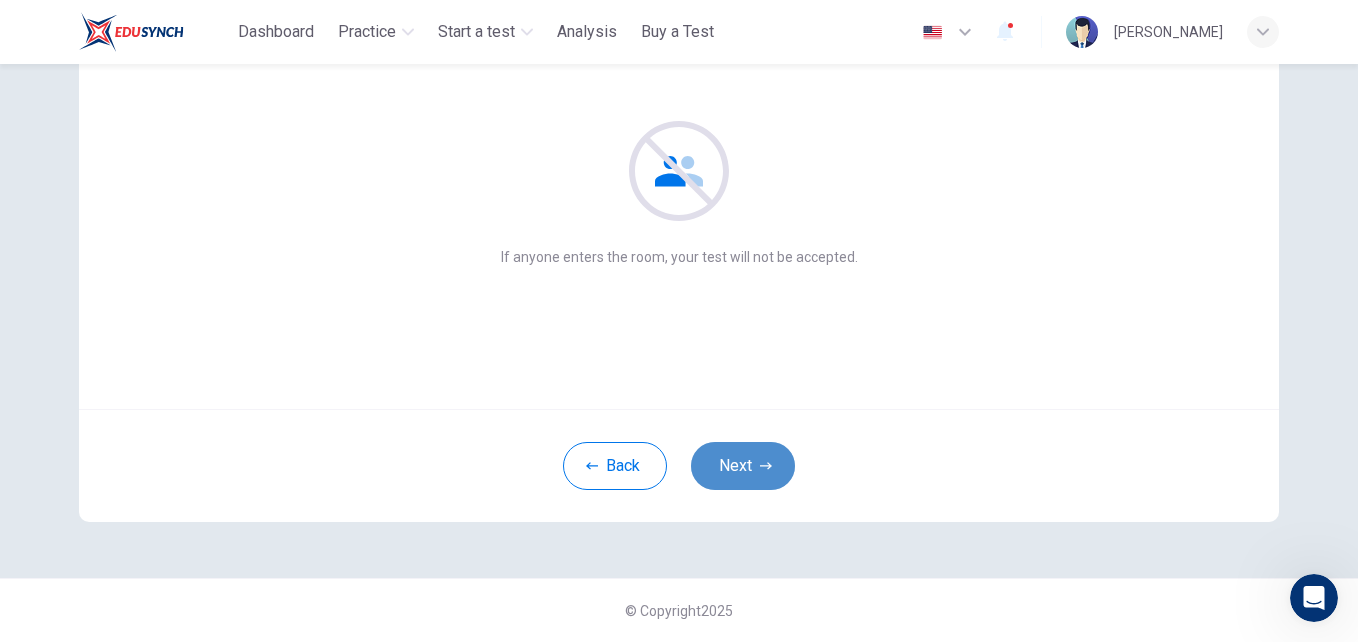 click on "Next" at bounding box center (743, 466) 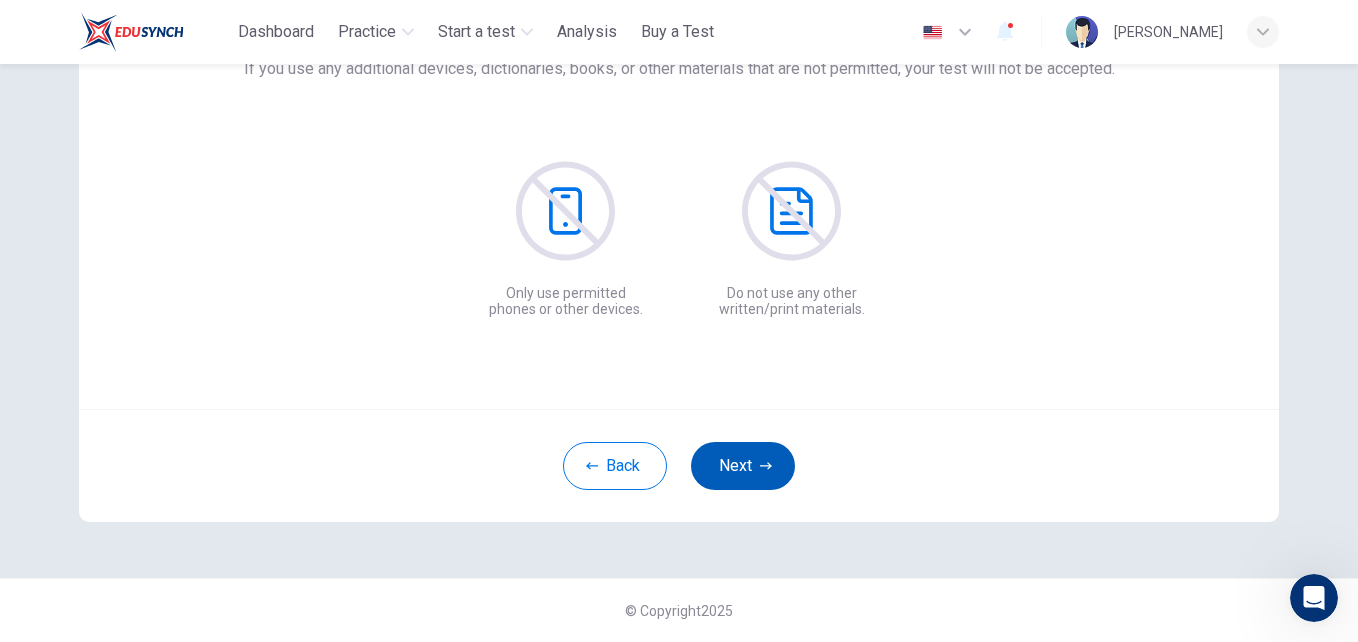 click on "Next" at bounding box center [743, 466] 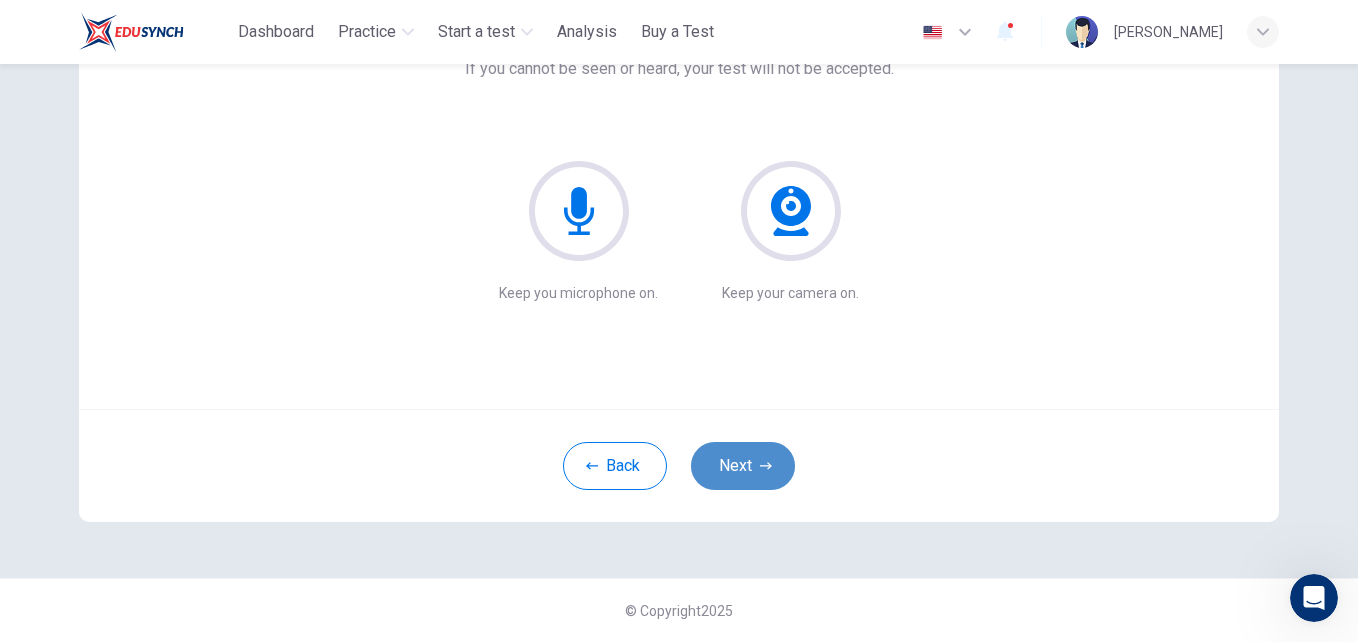 click on "Next" at bounding box center [743, 466] 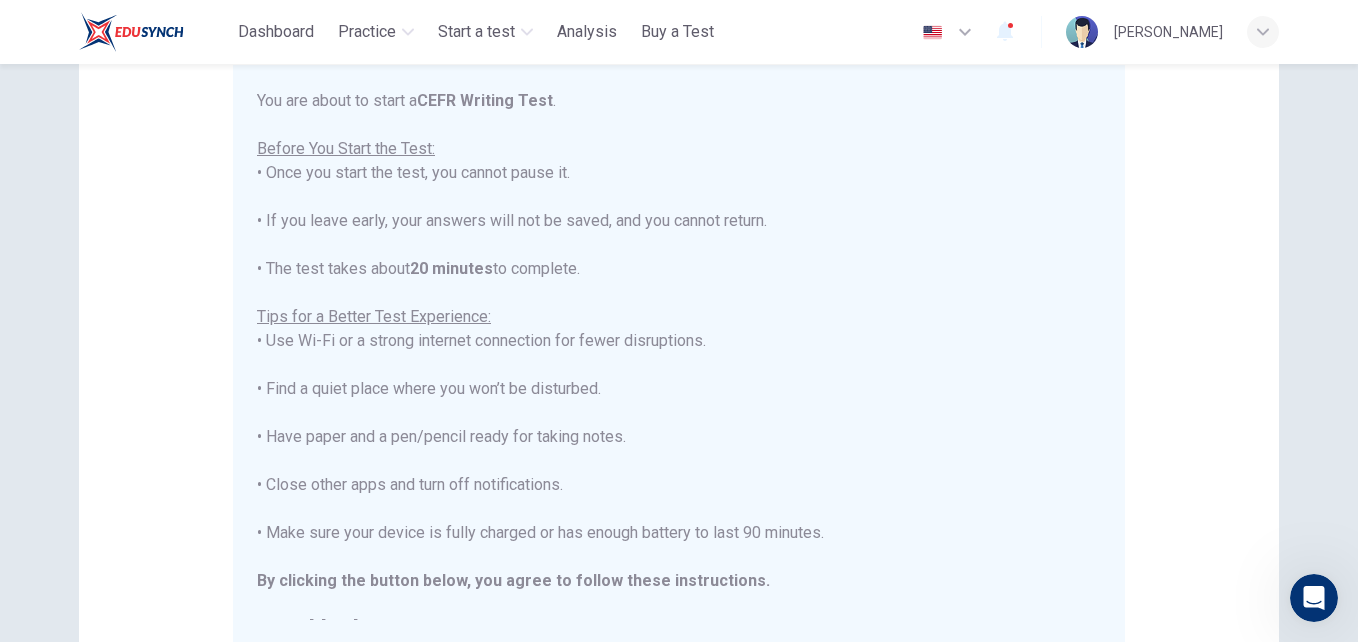 scroll, scrollTop: 23, scrollLeft: 0, axis: vertical 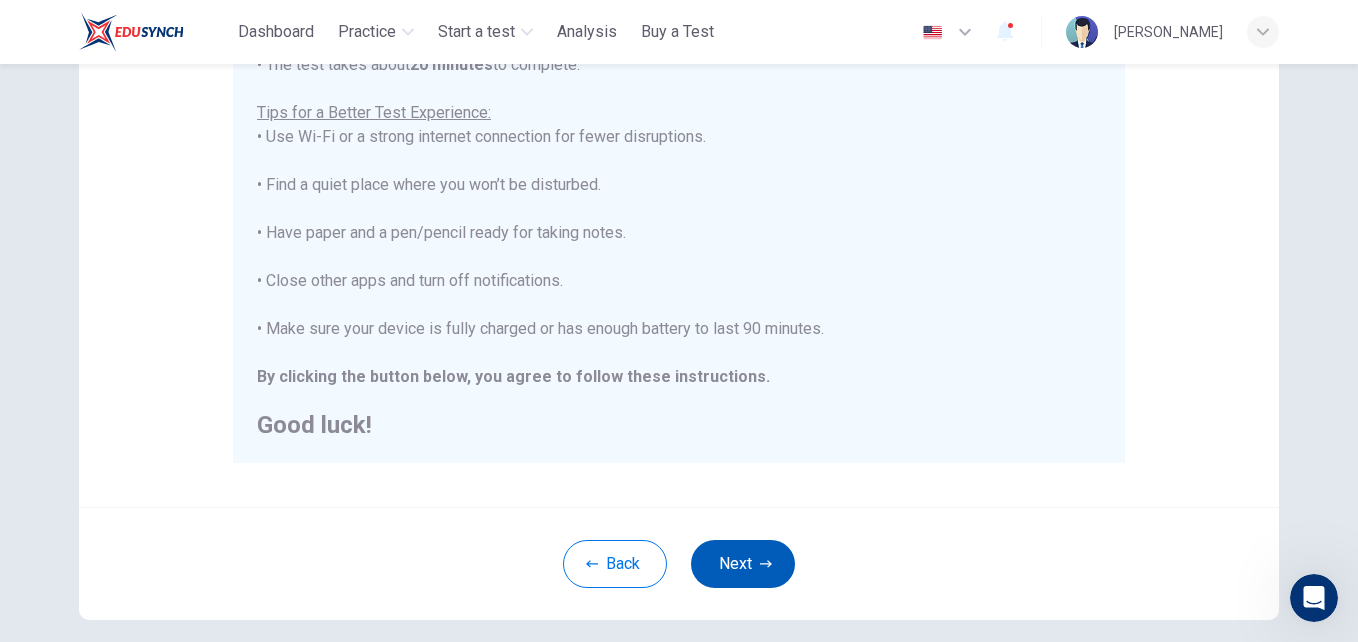 click on "Next" at bounding box center (743, 564) 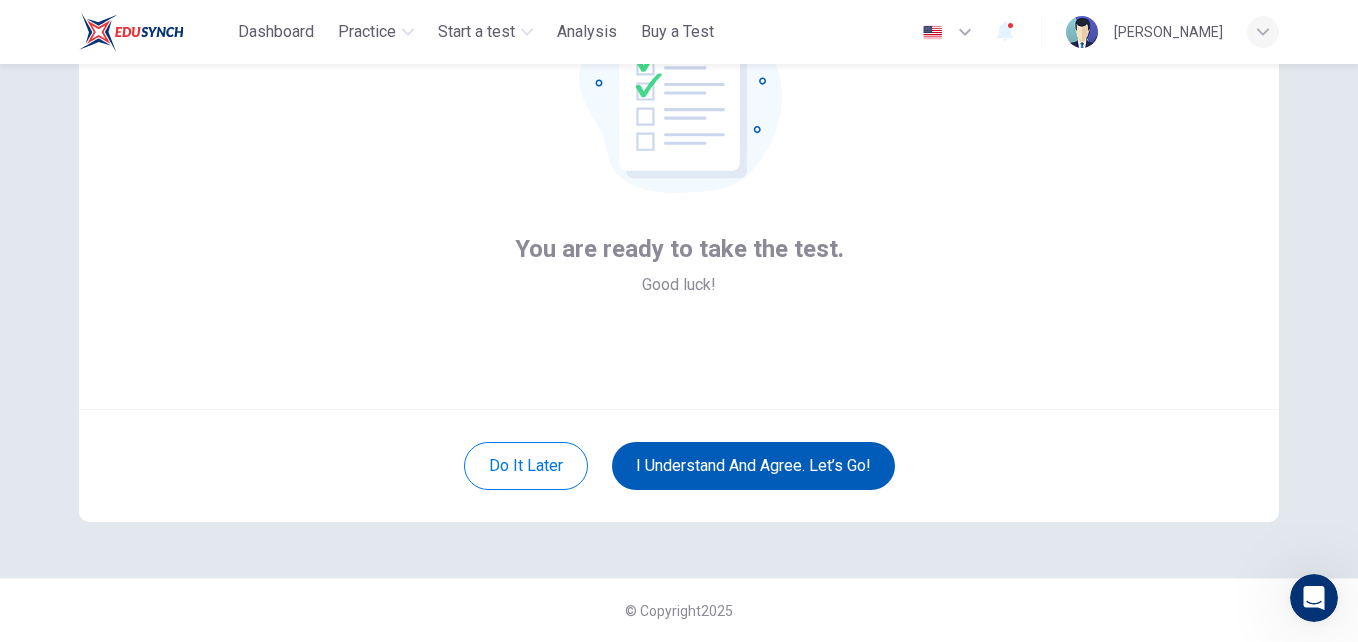 scroll, scrollTop: 191, scrollLeft: 0, axis: vertical 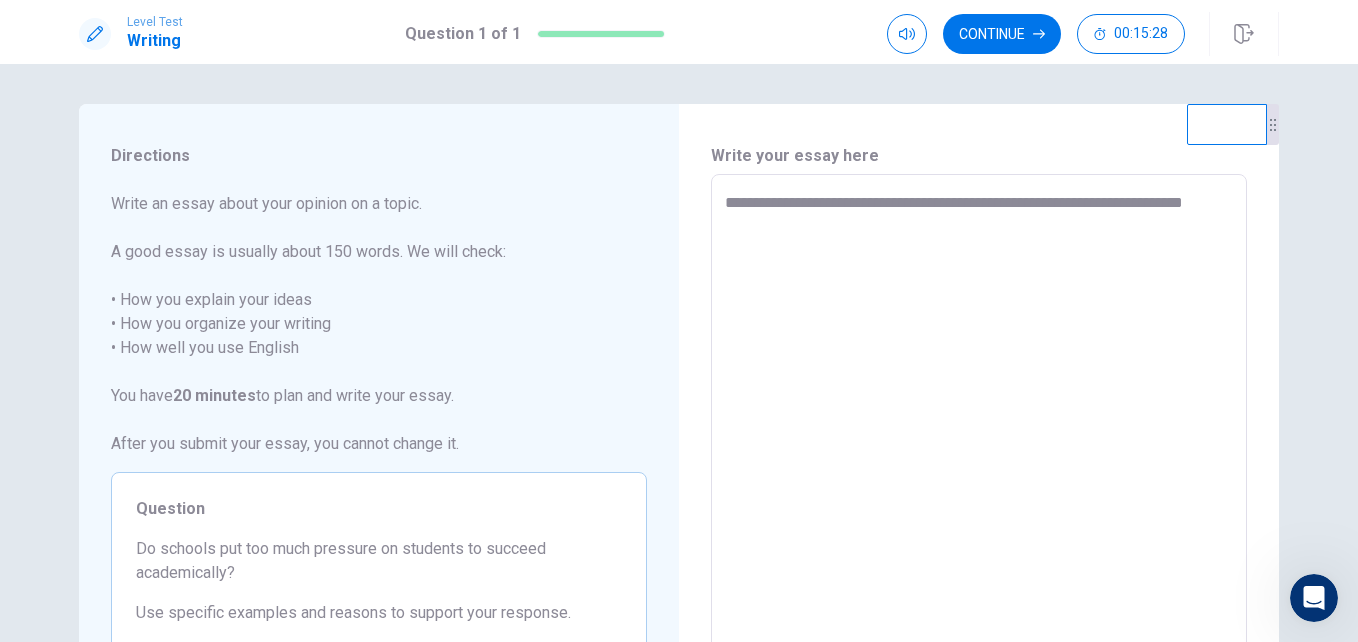 type on "*" 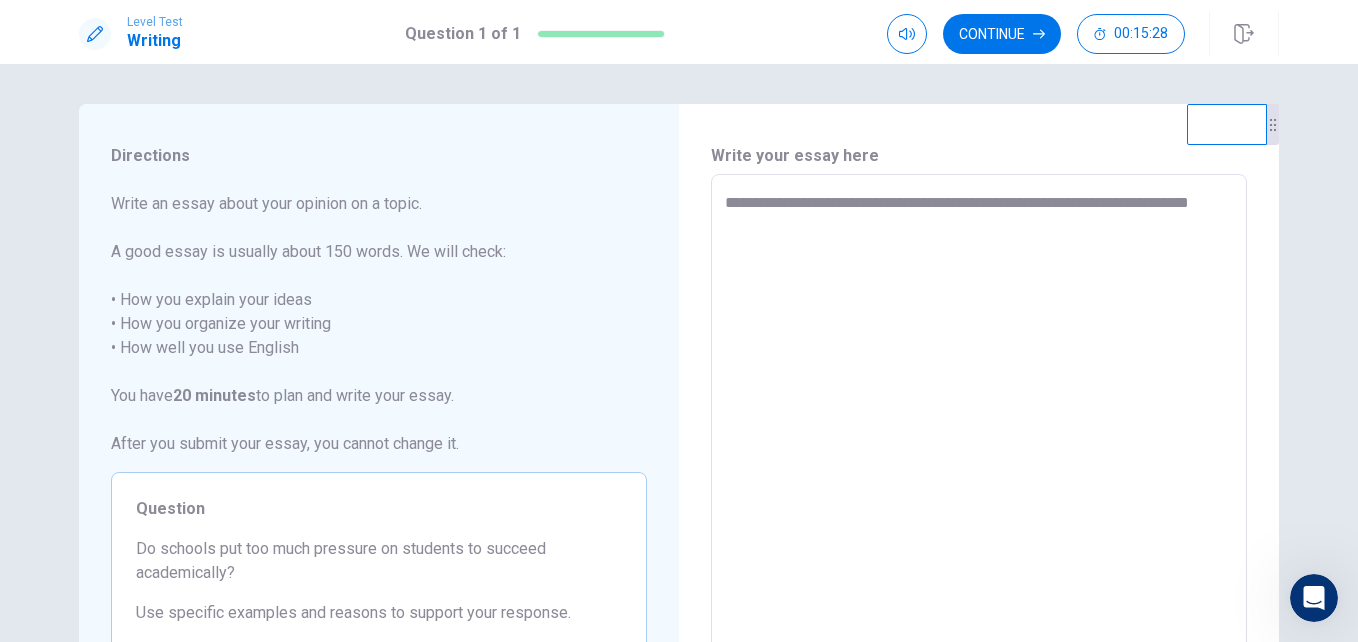 type on "*" 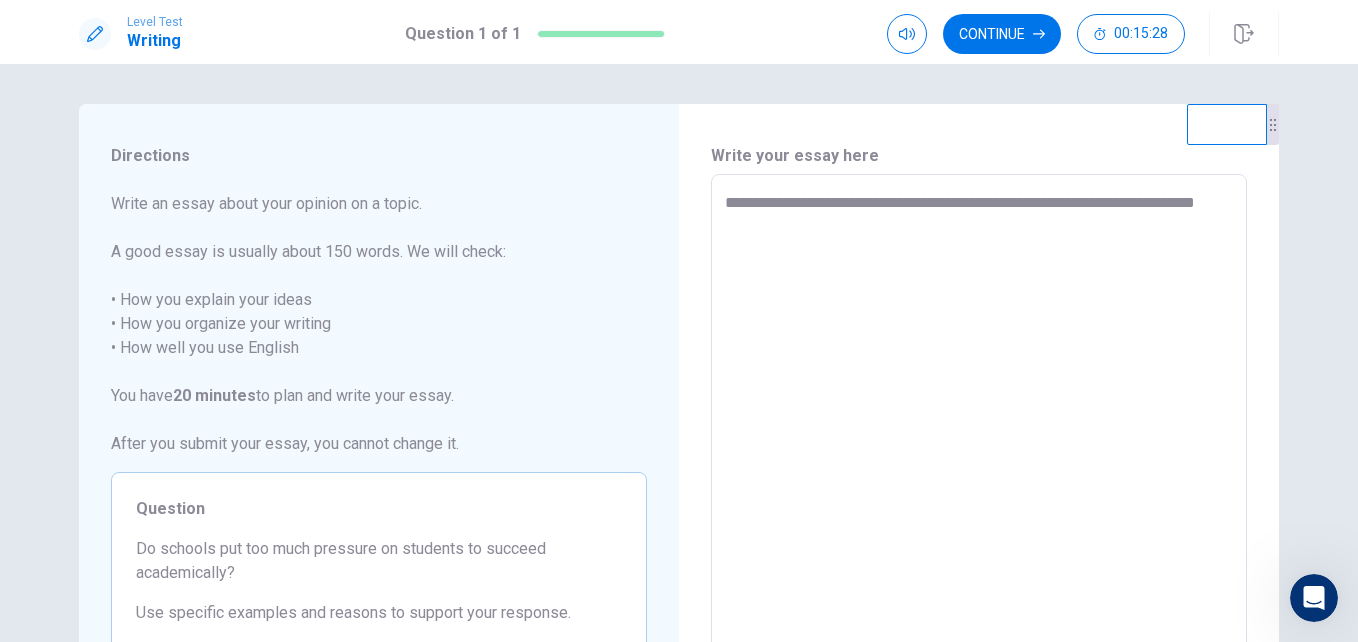 type on "*" 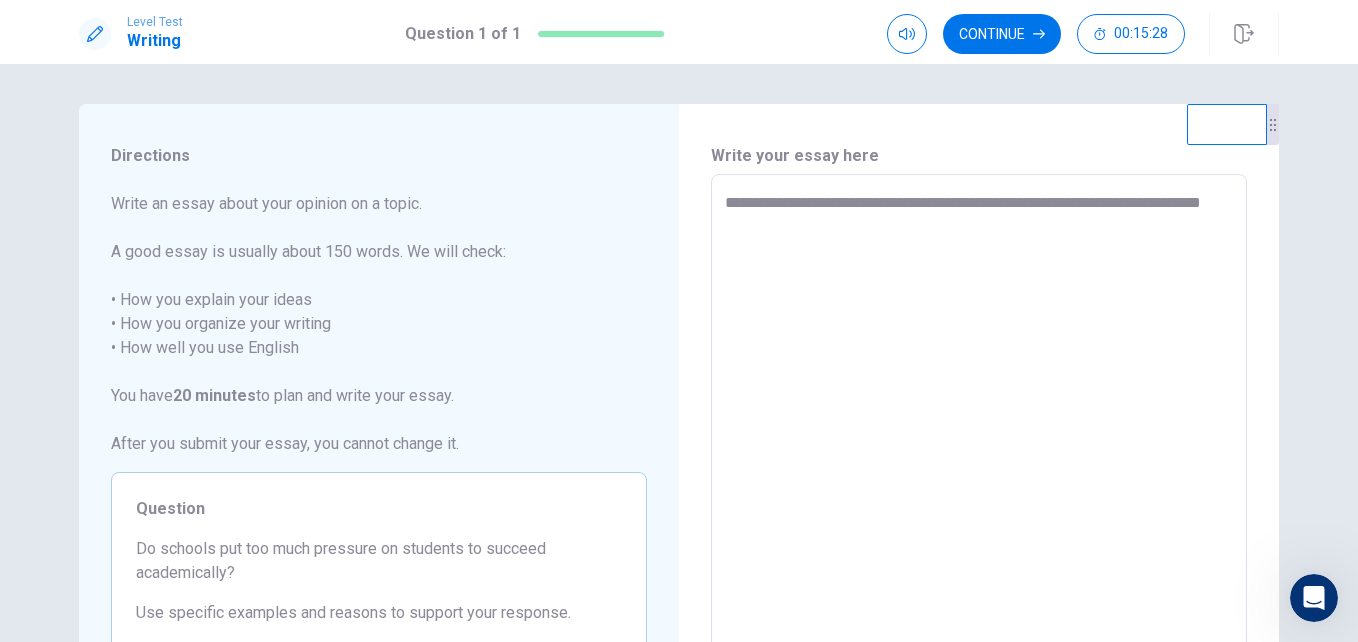 type on "*" 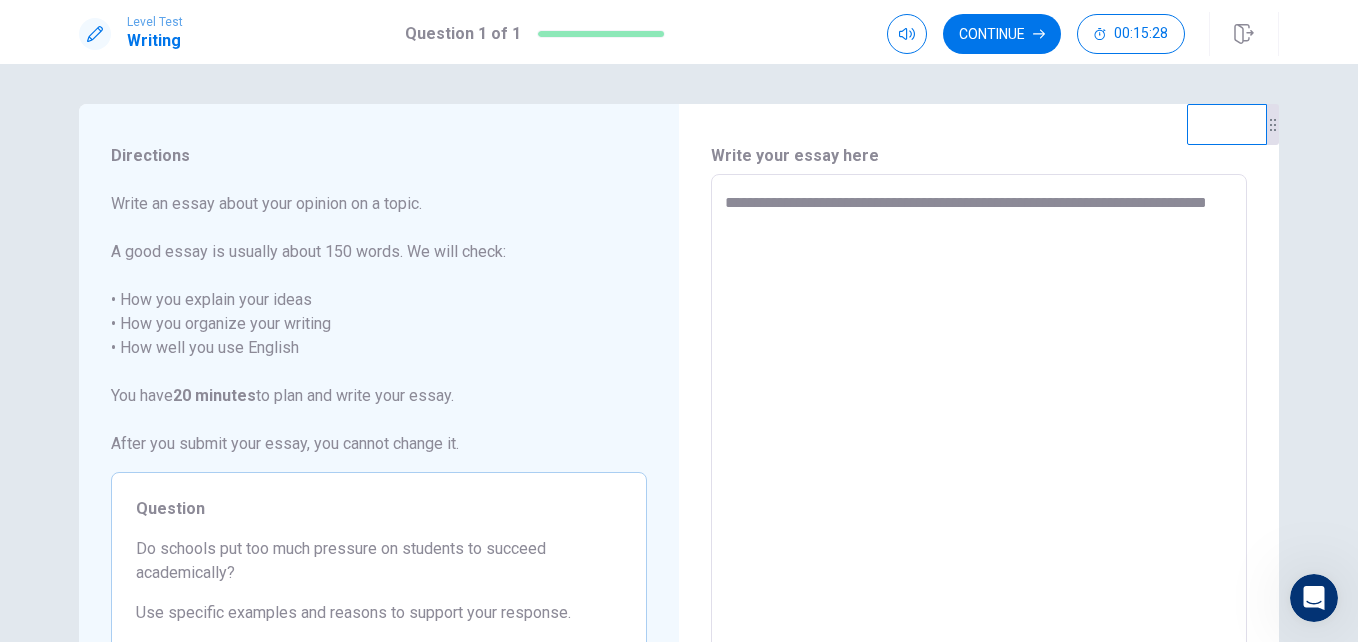 type on "*" 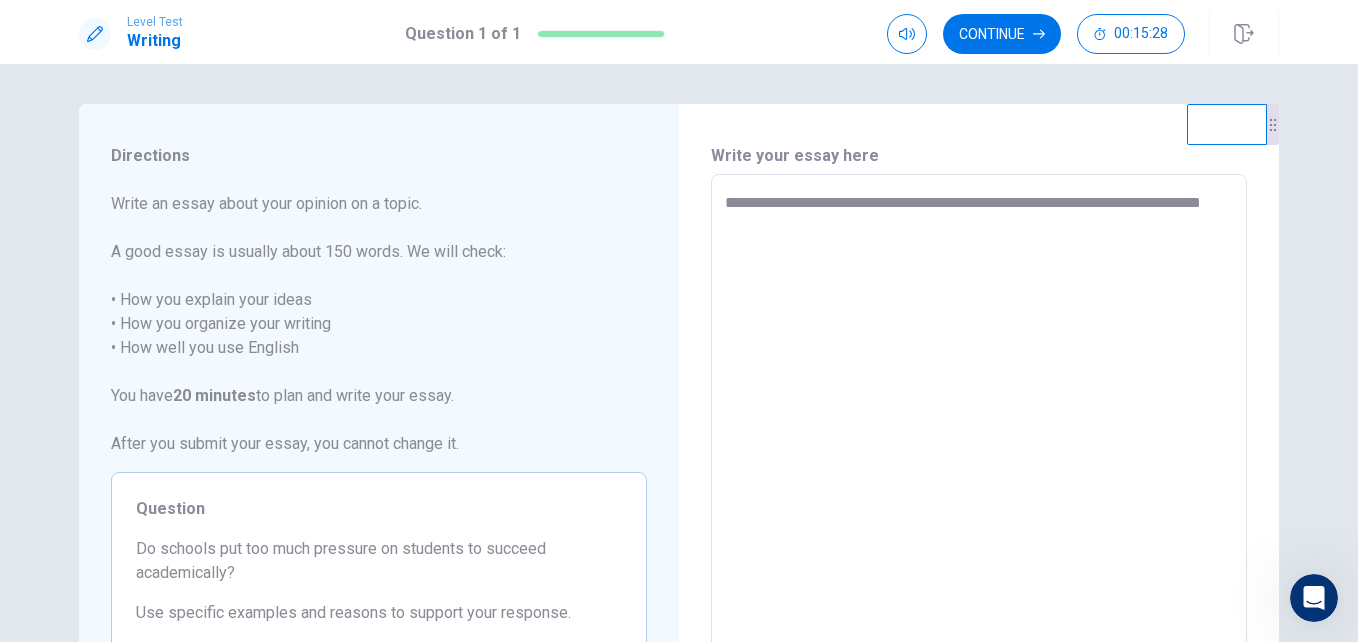 type on "*" 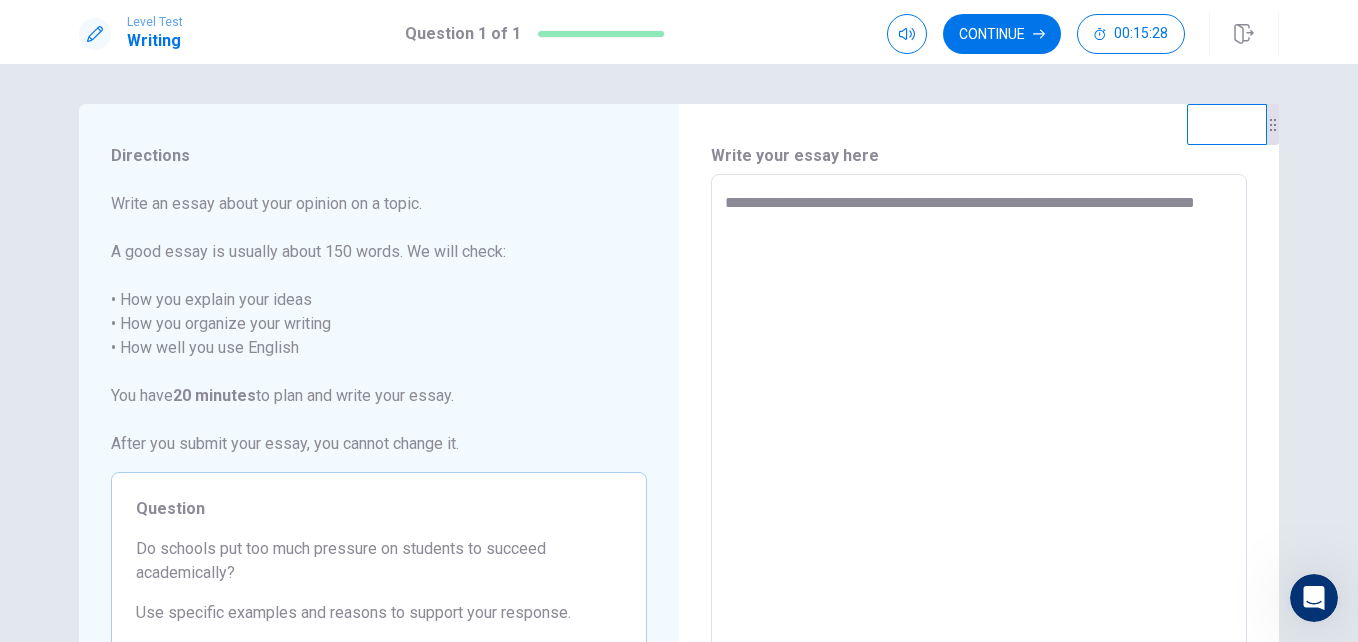 type on "*" 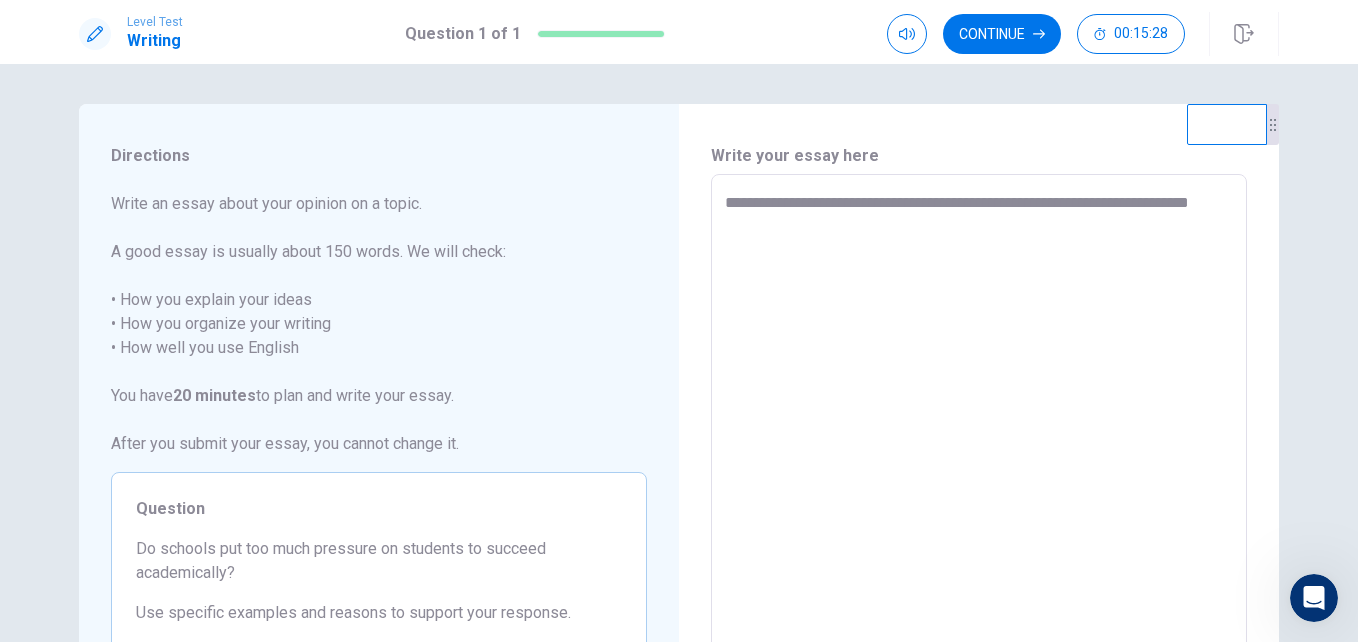 type on "*" 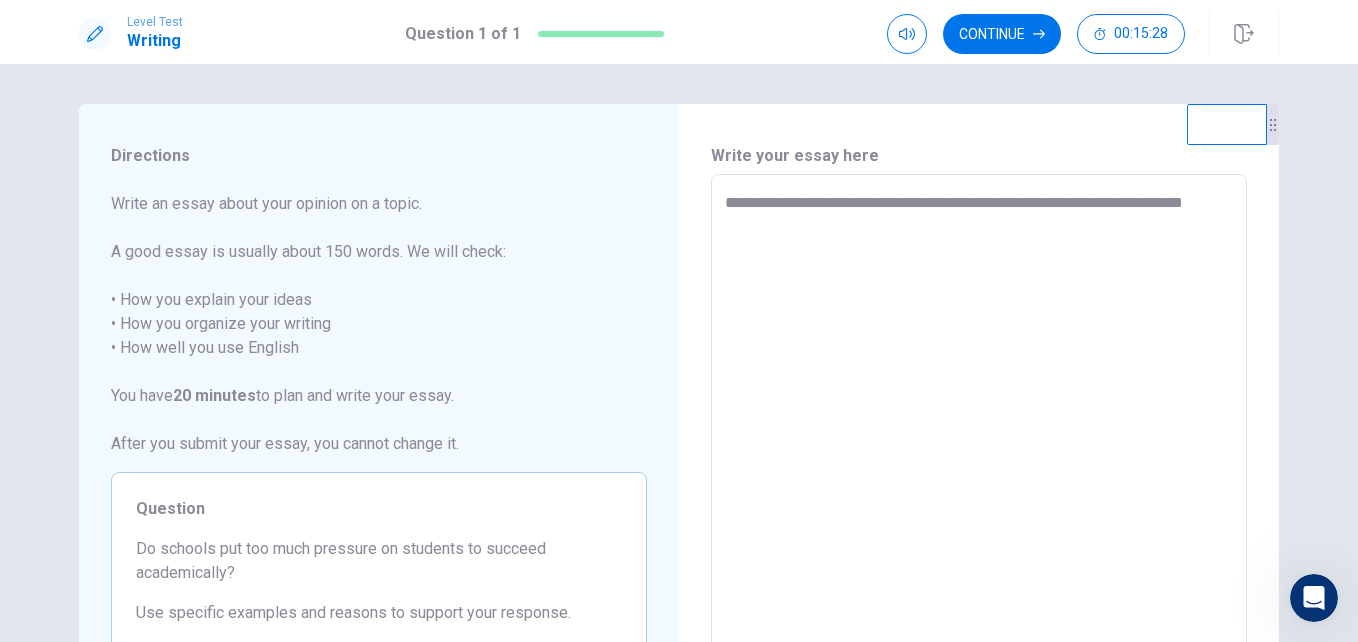 type on "*" 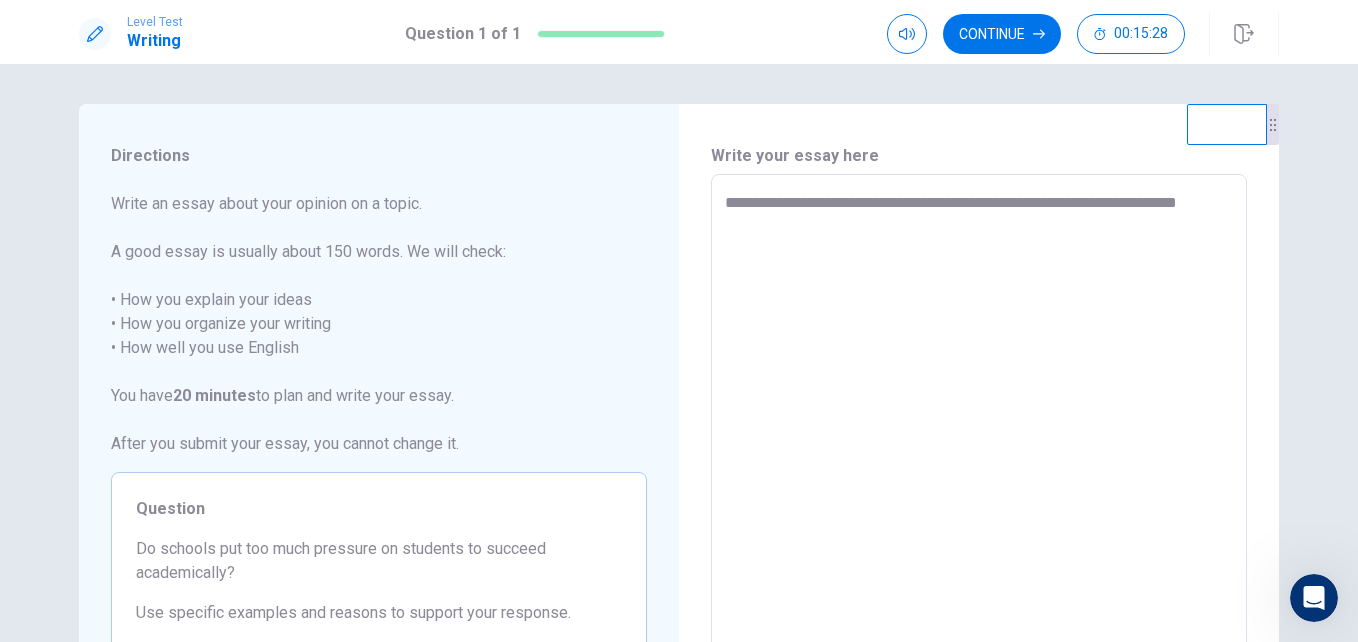 type on "*" 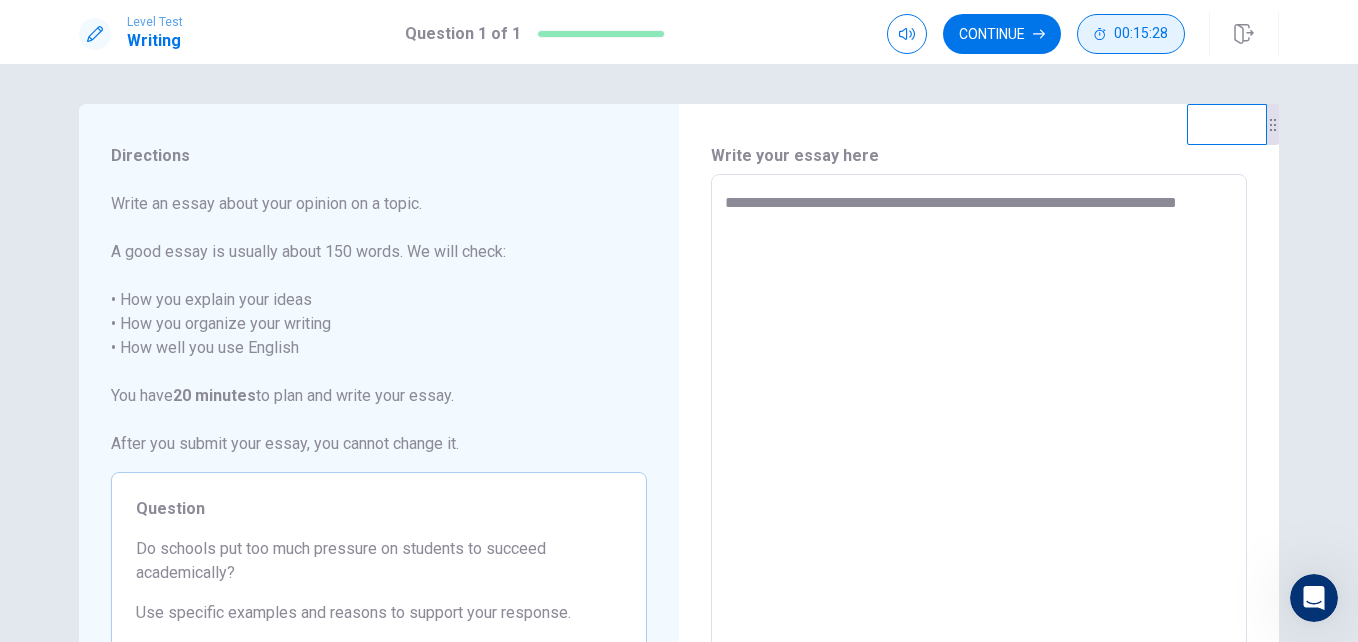 type on "**********" 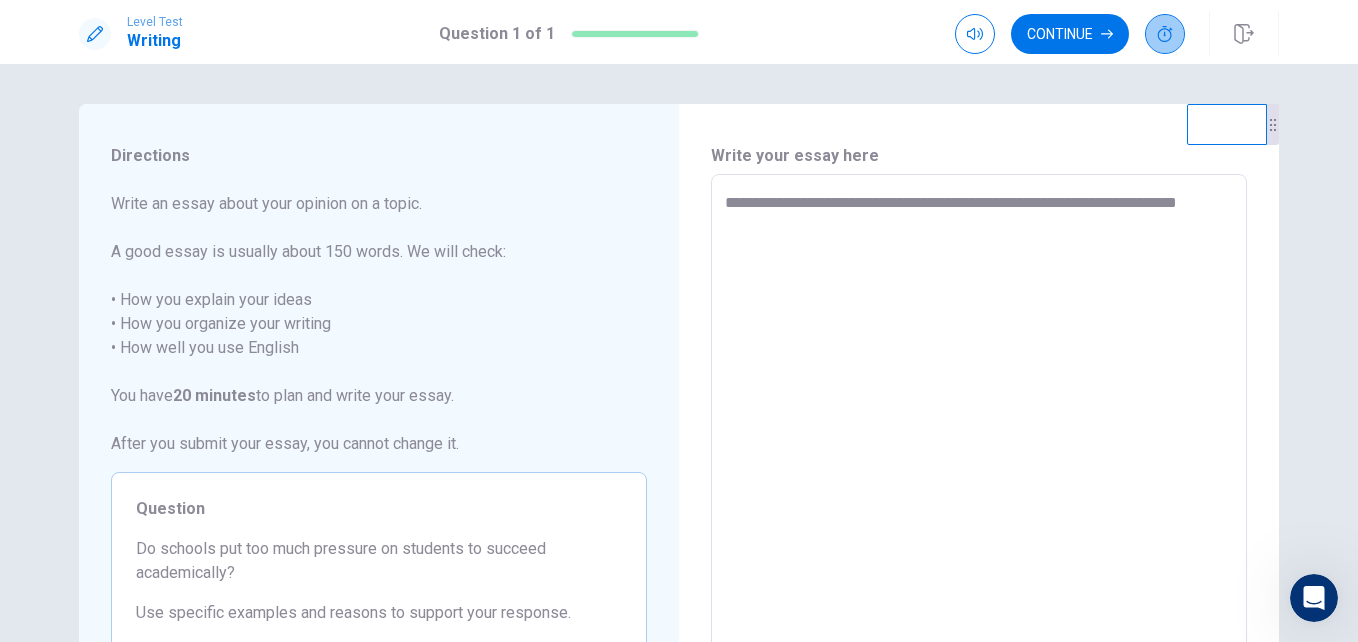 click 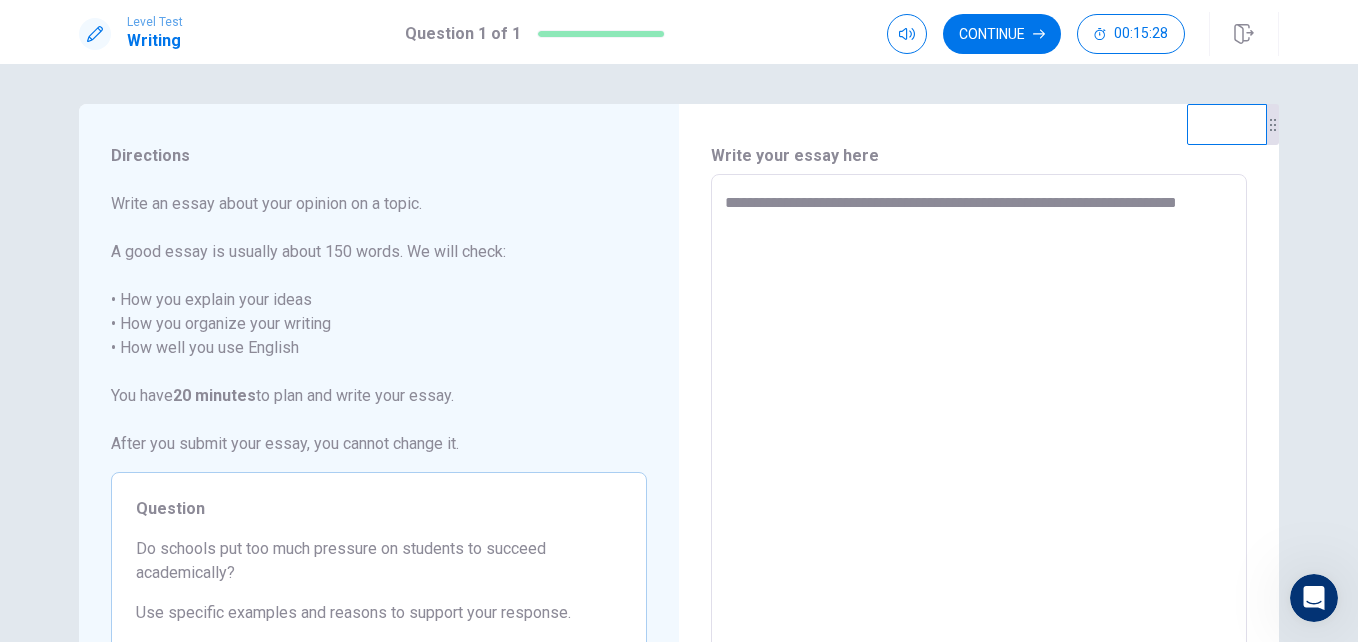 type on "*" 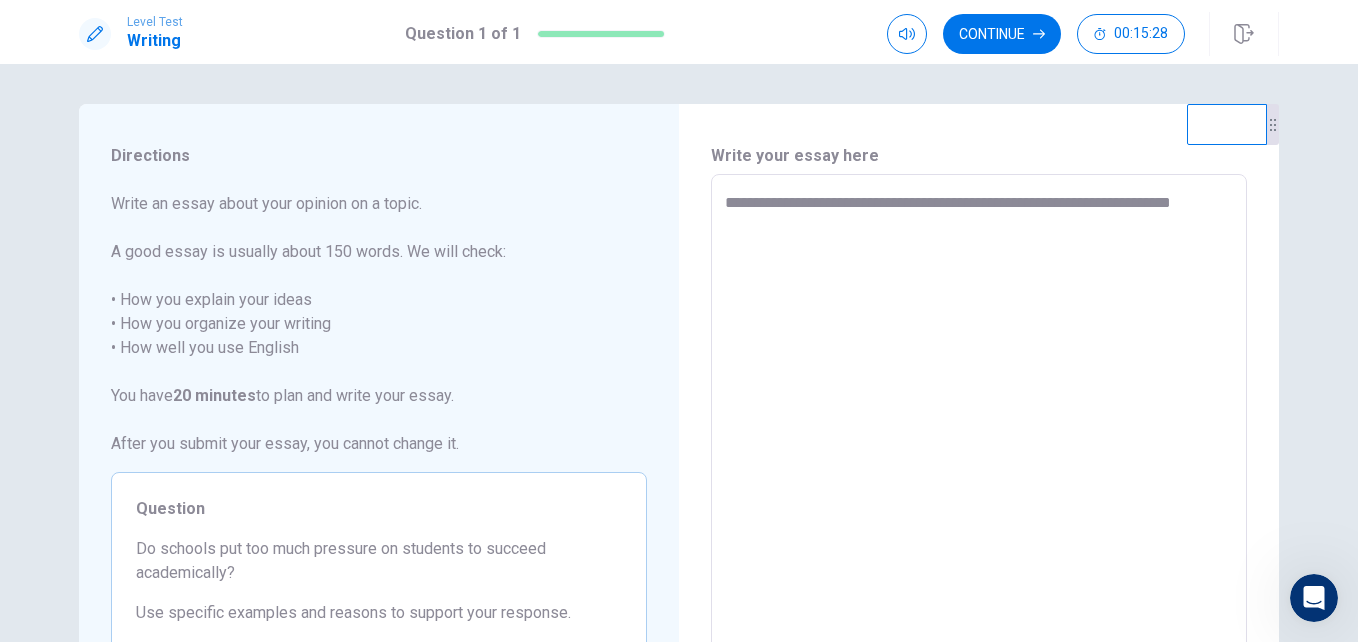 type on "*" 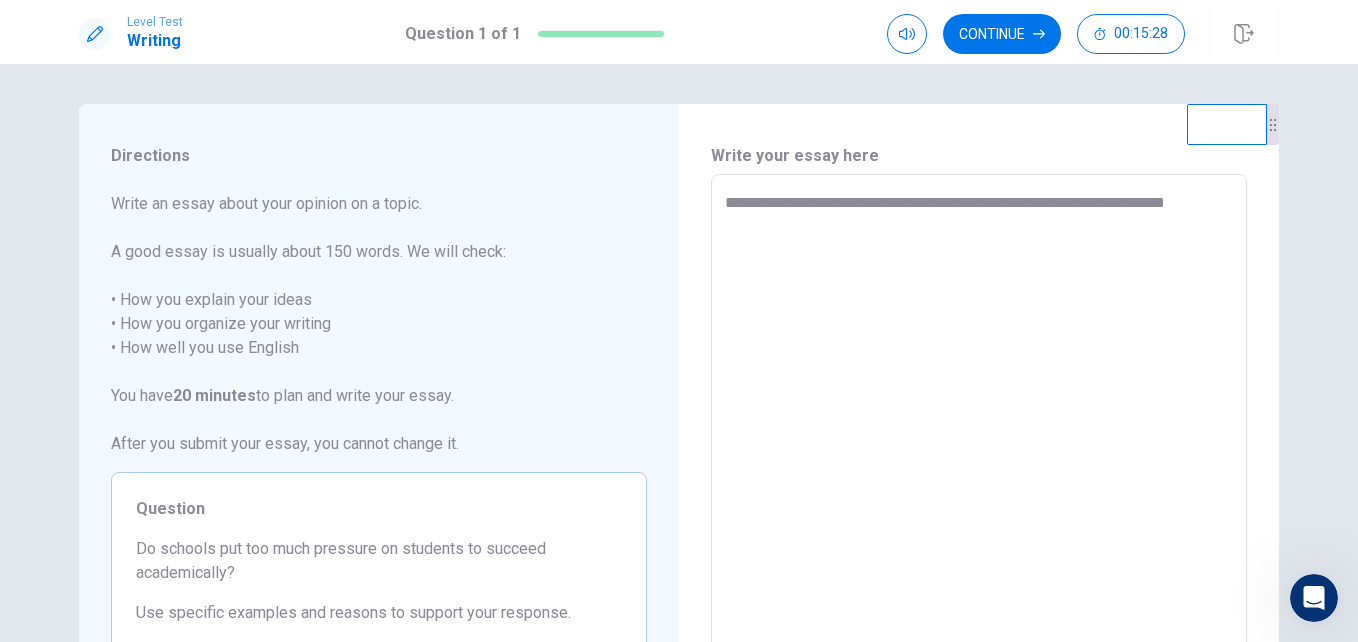 type on "*" 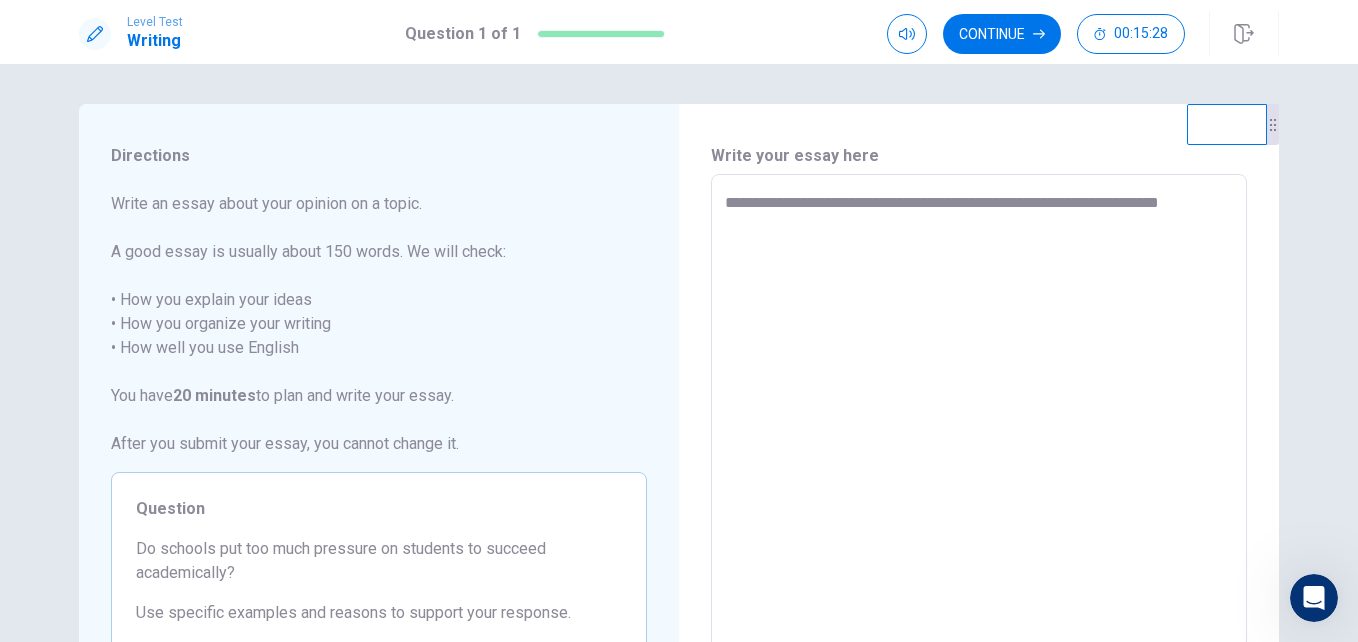 type on "*" 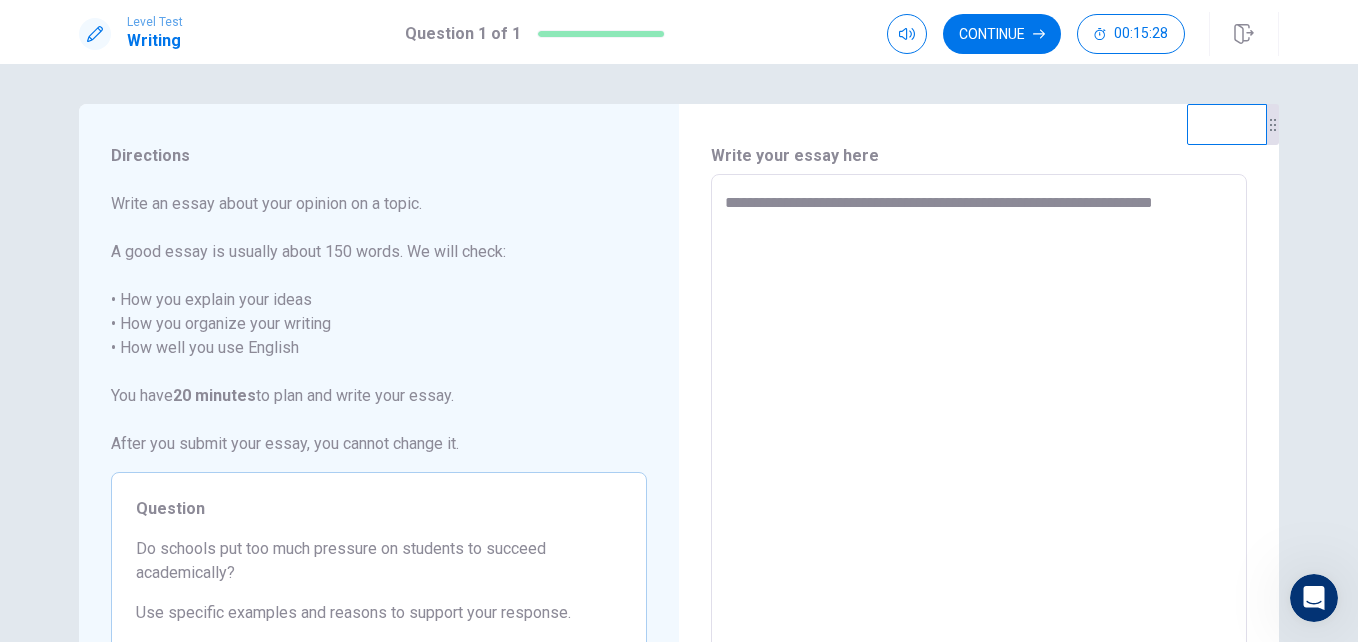 type on "**********" 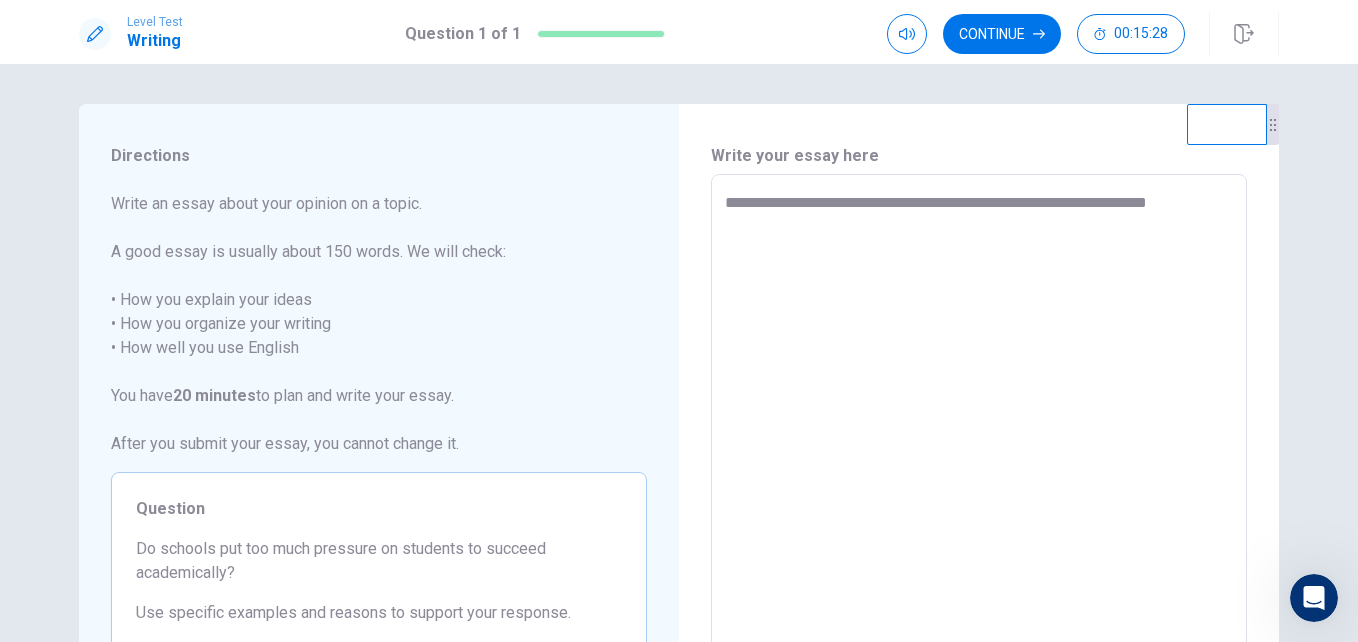 type on "**********" 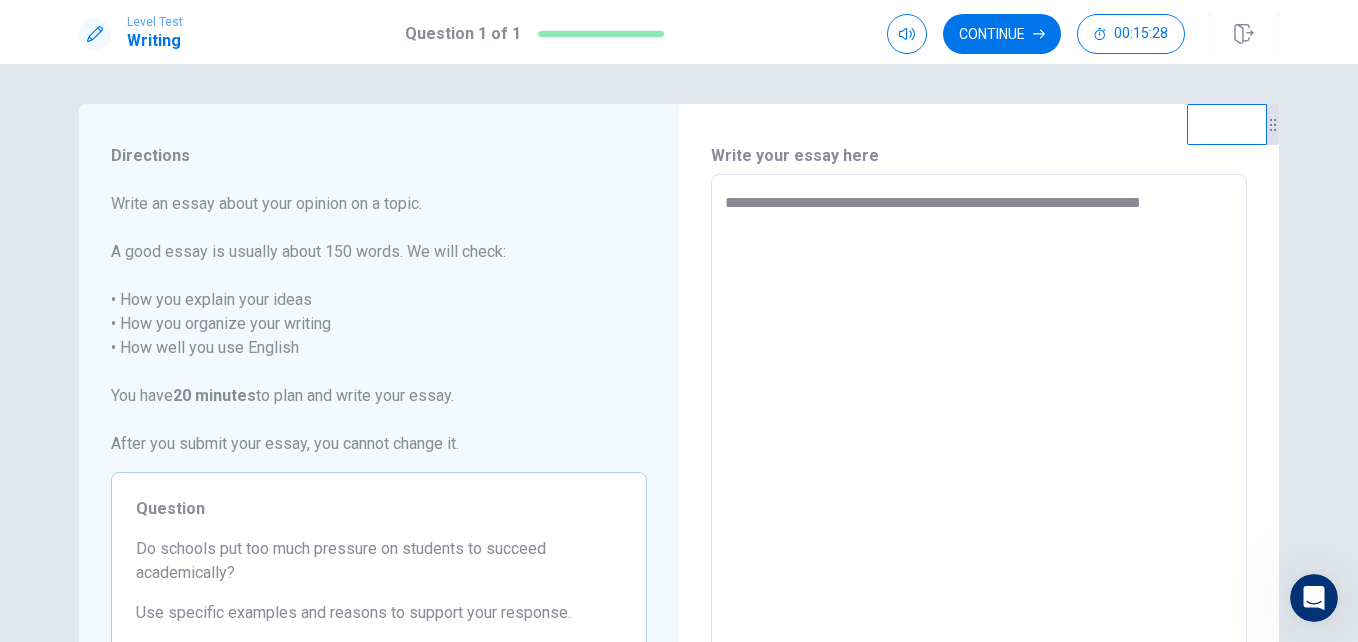 type on "**********" 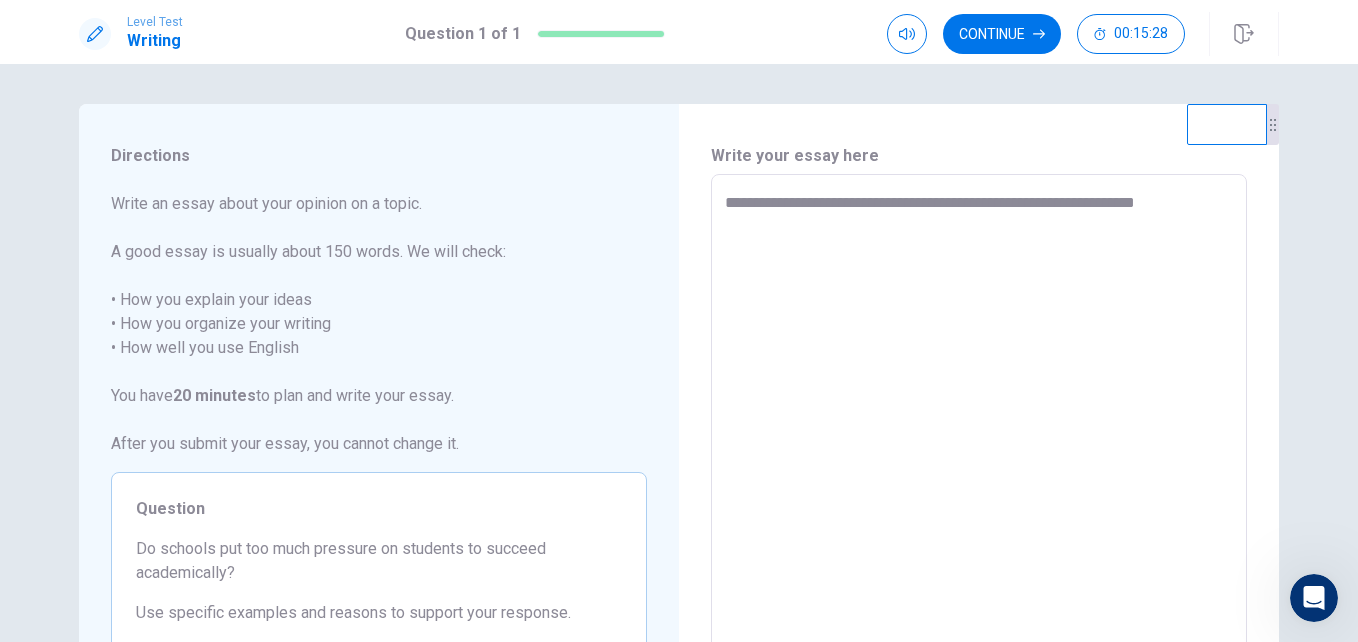 type on "**********" 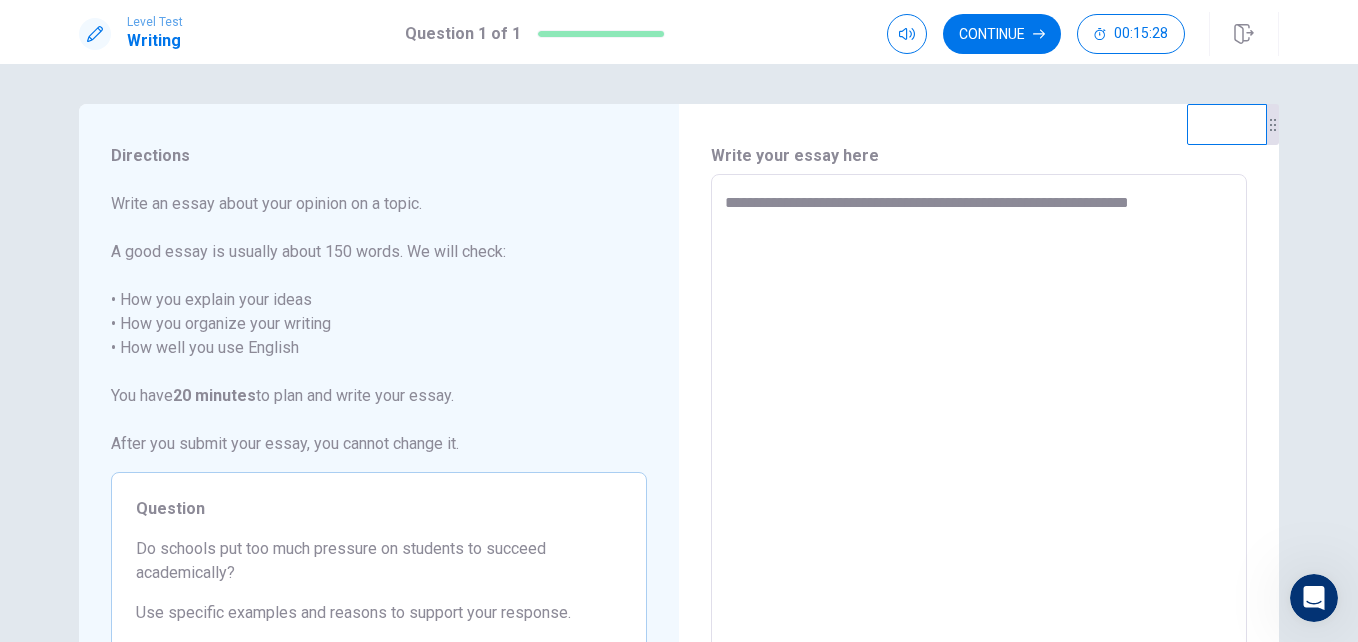 type on "**********" 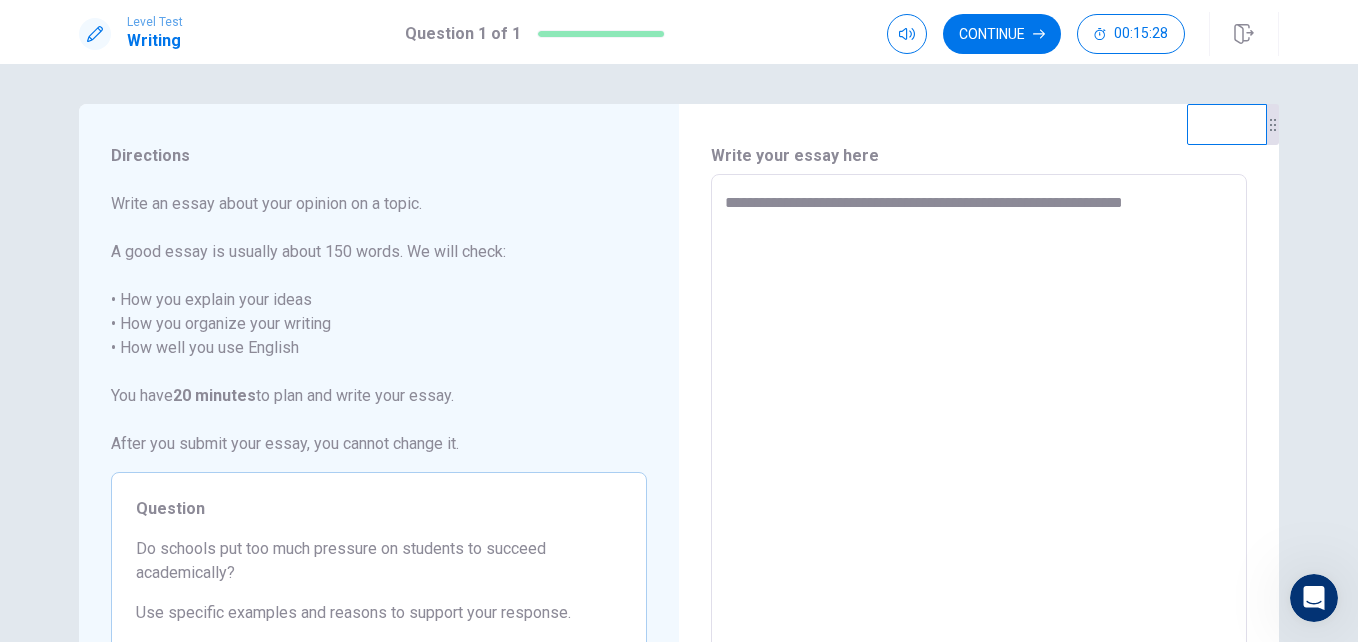 type on "**********" 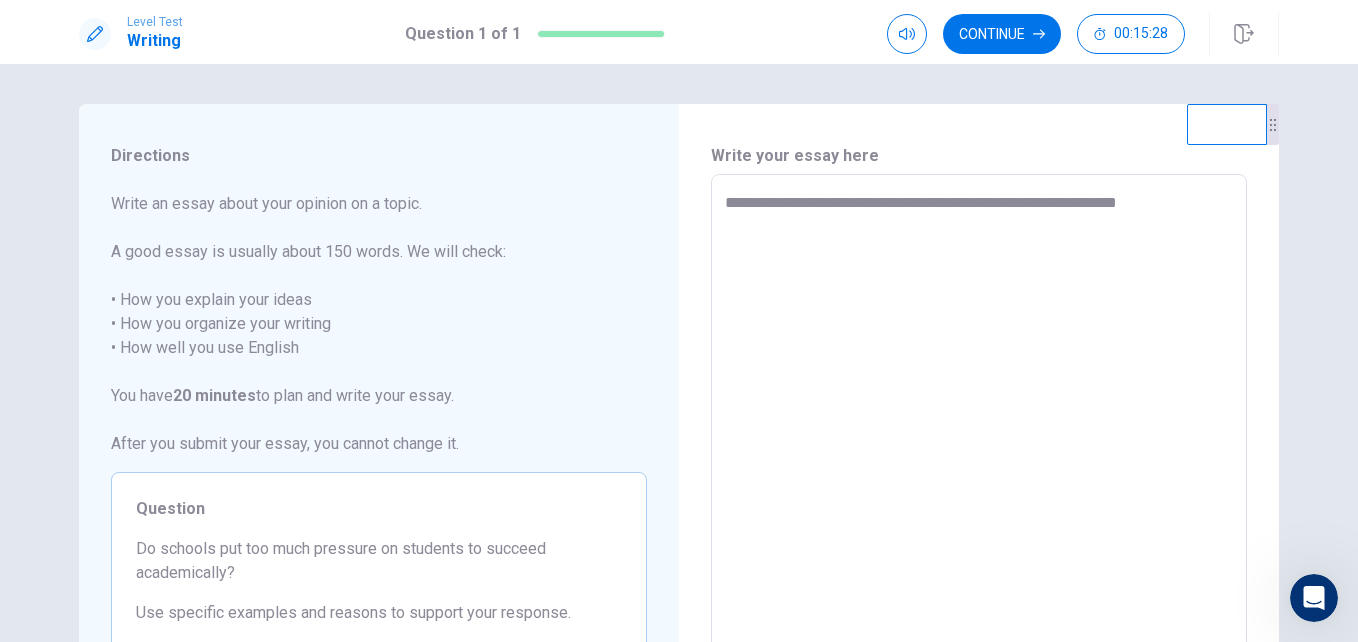 type on "**********" 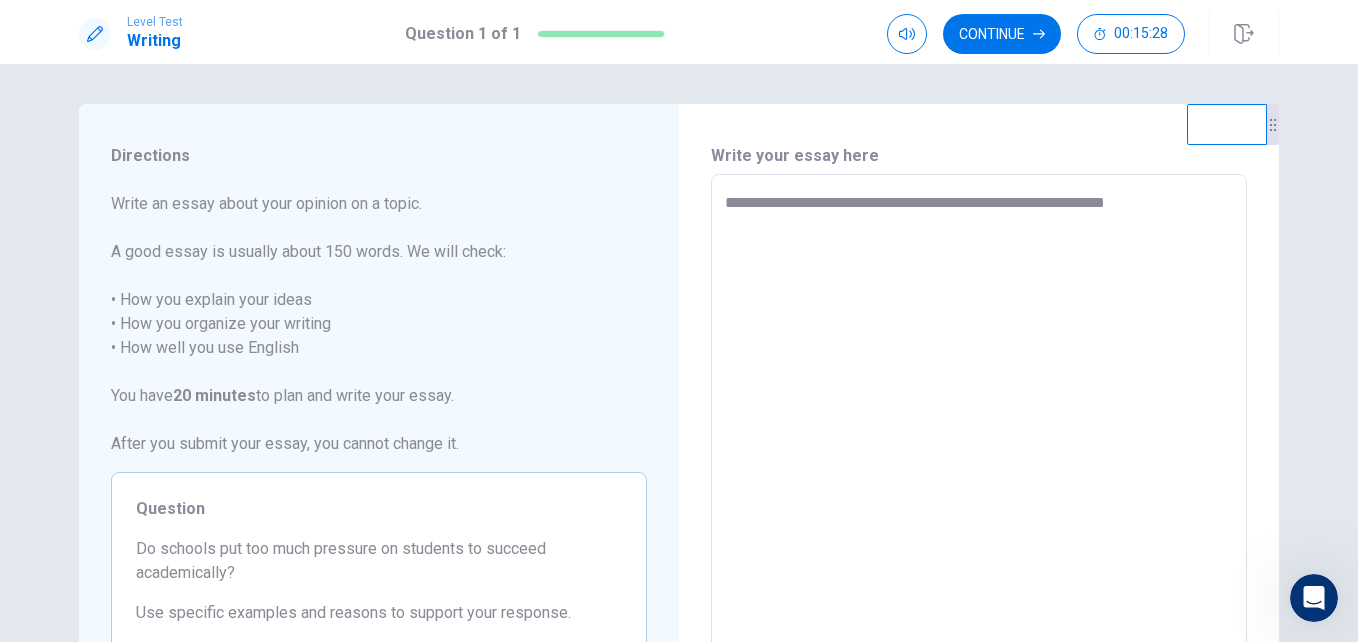 type on "**********" 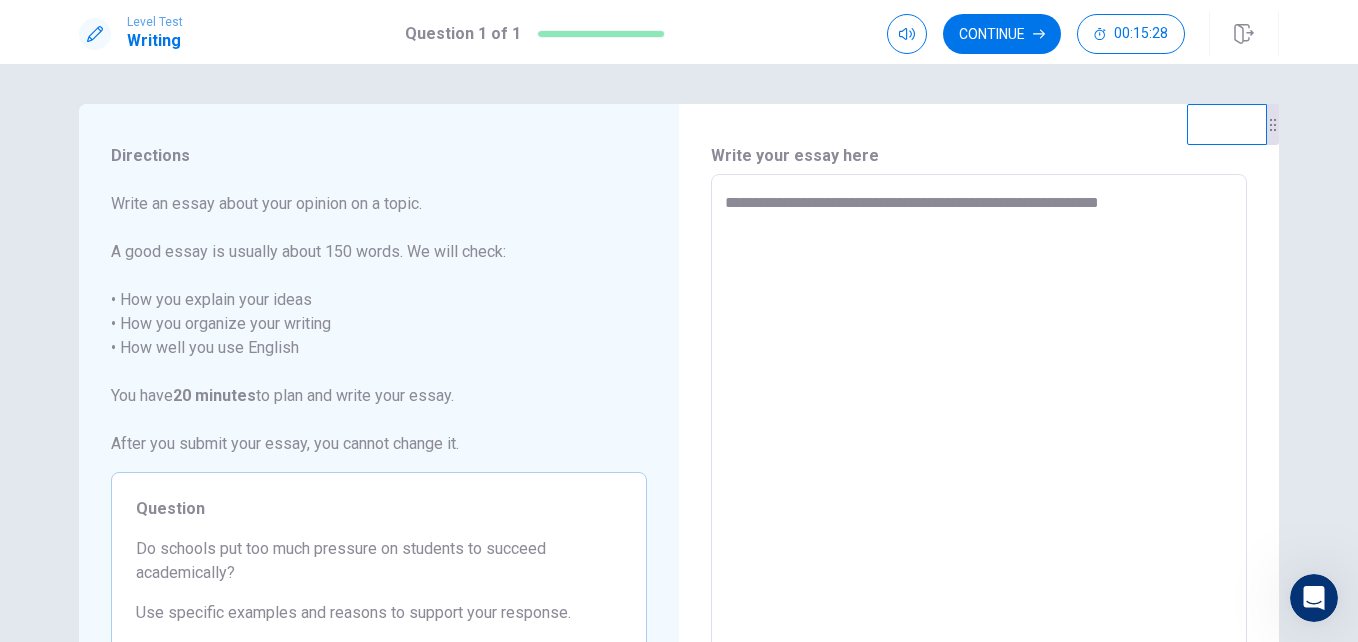 type on "**********" 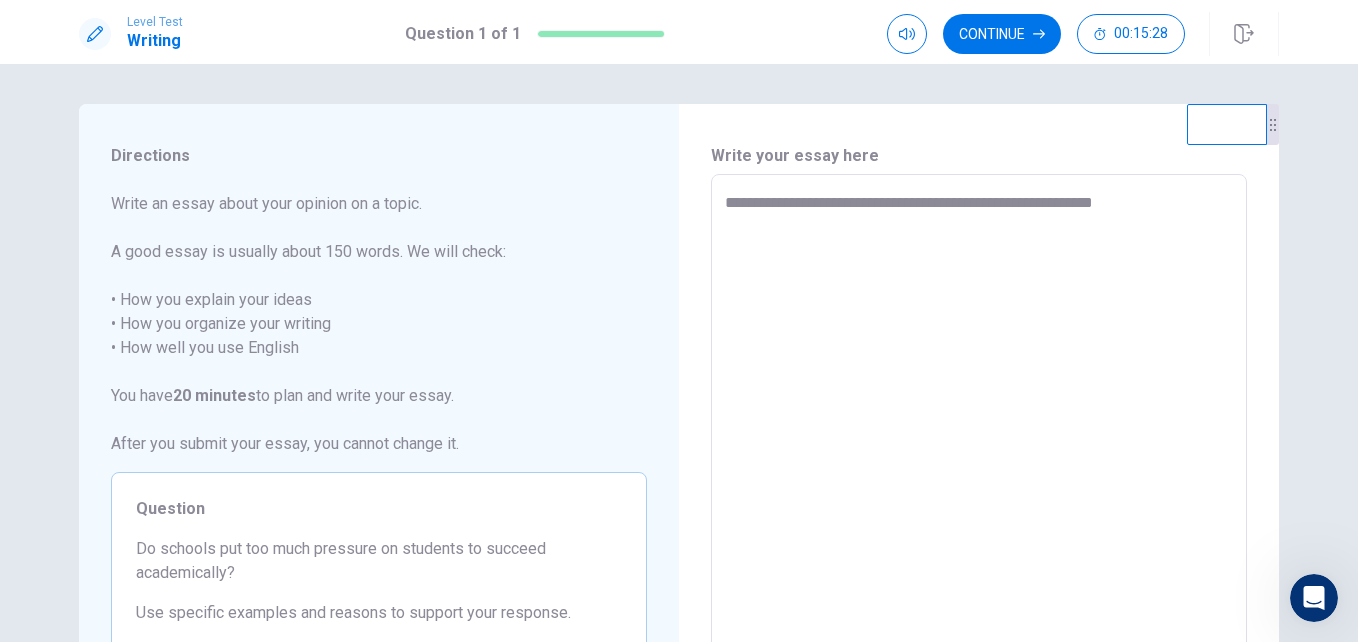type on "**********" 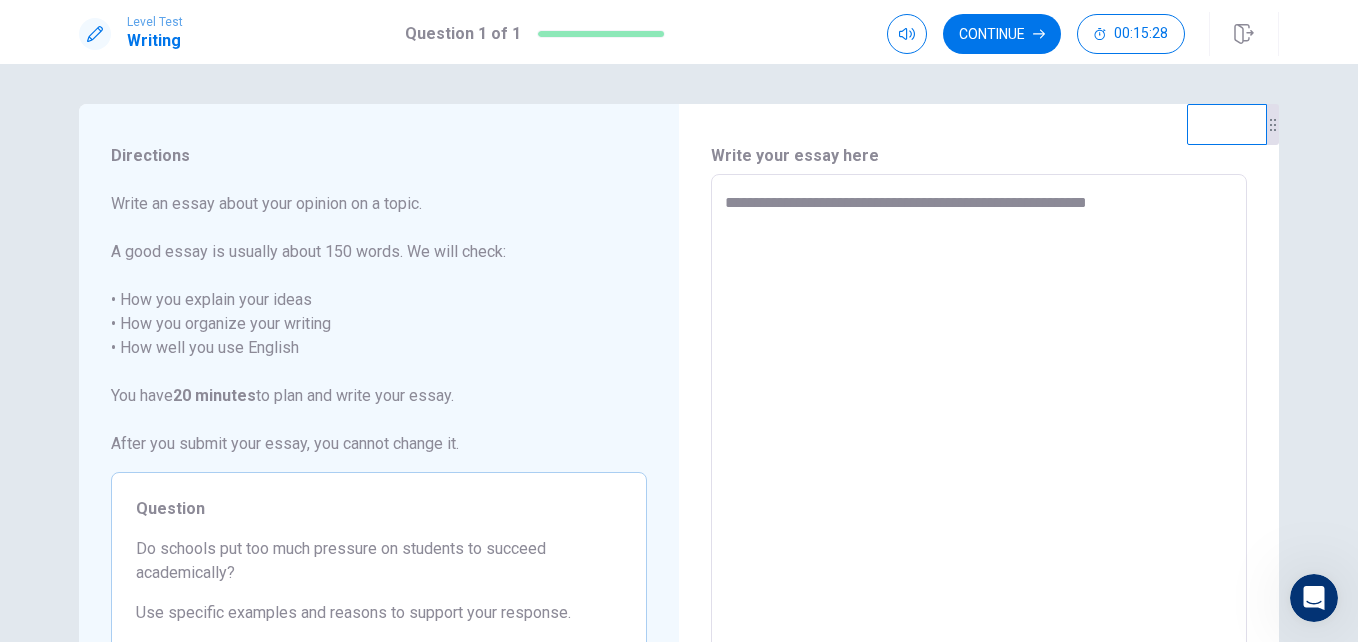 type on "**********" 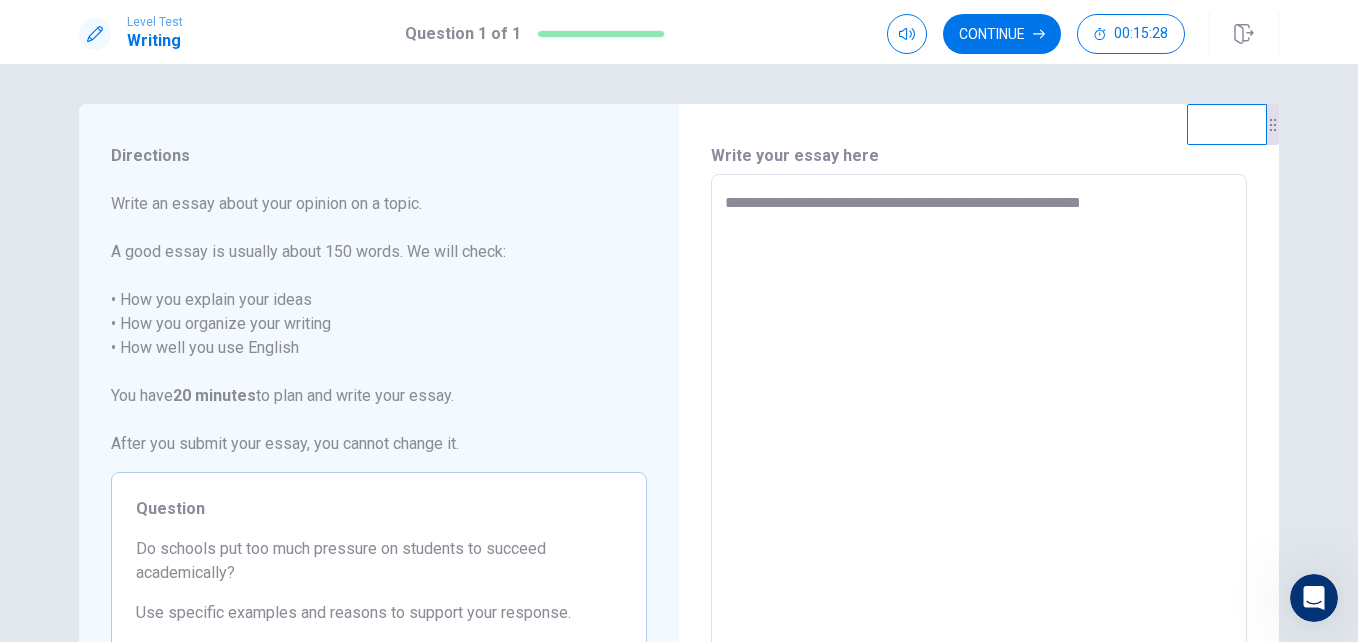 type on "**********" 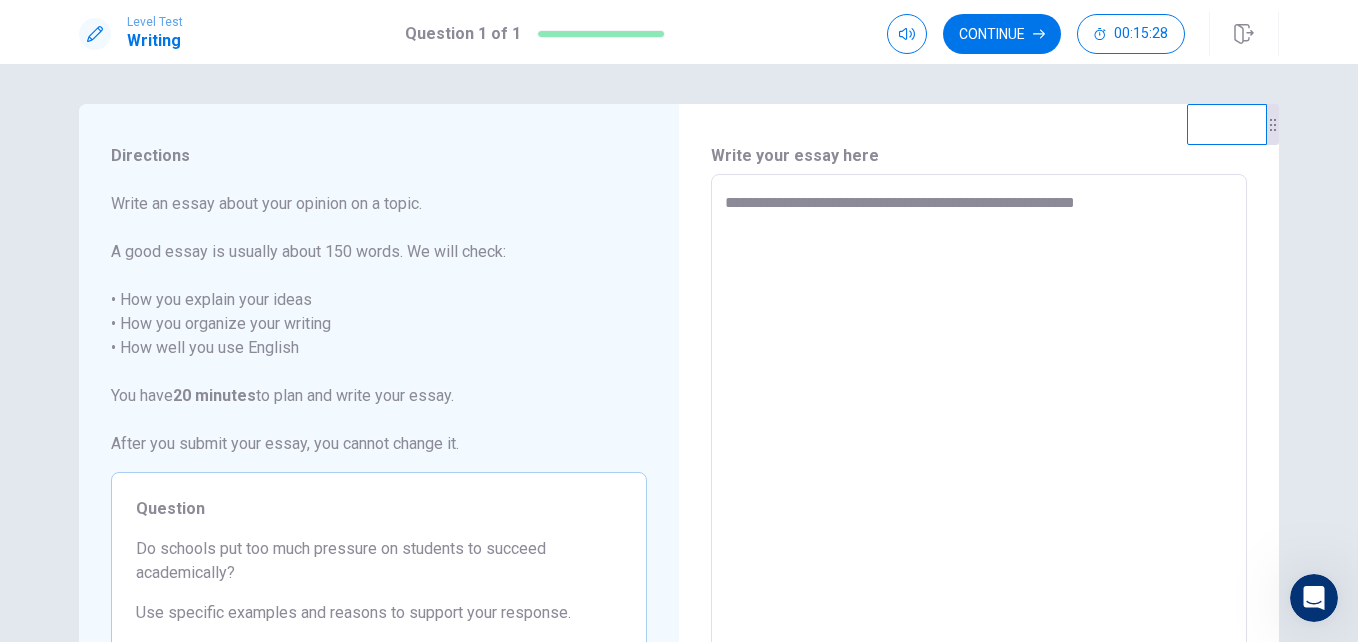 type on "**********" 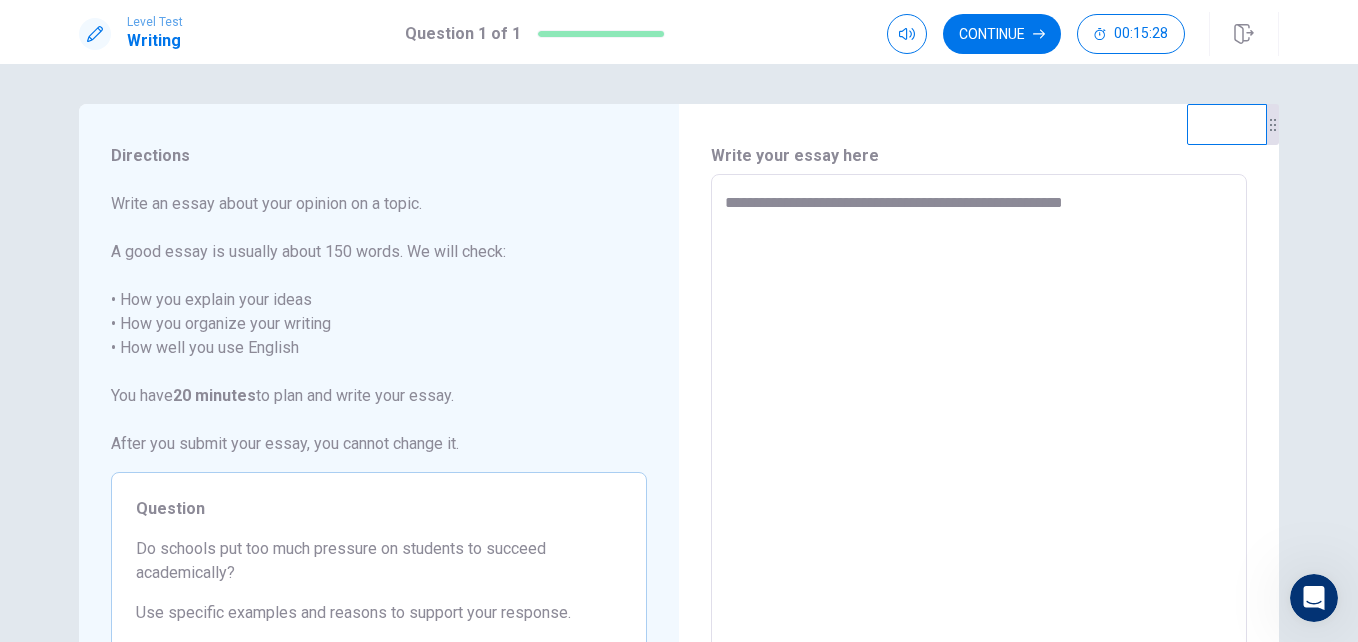 type on "**********" 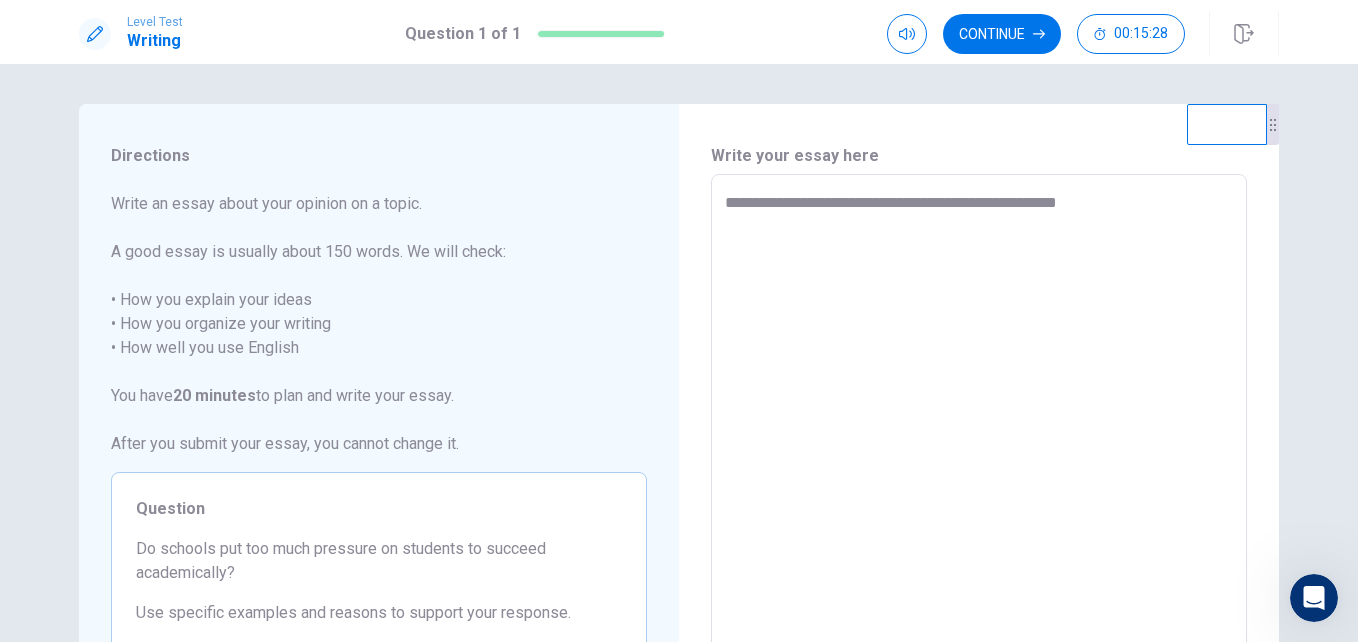 type on "**********" 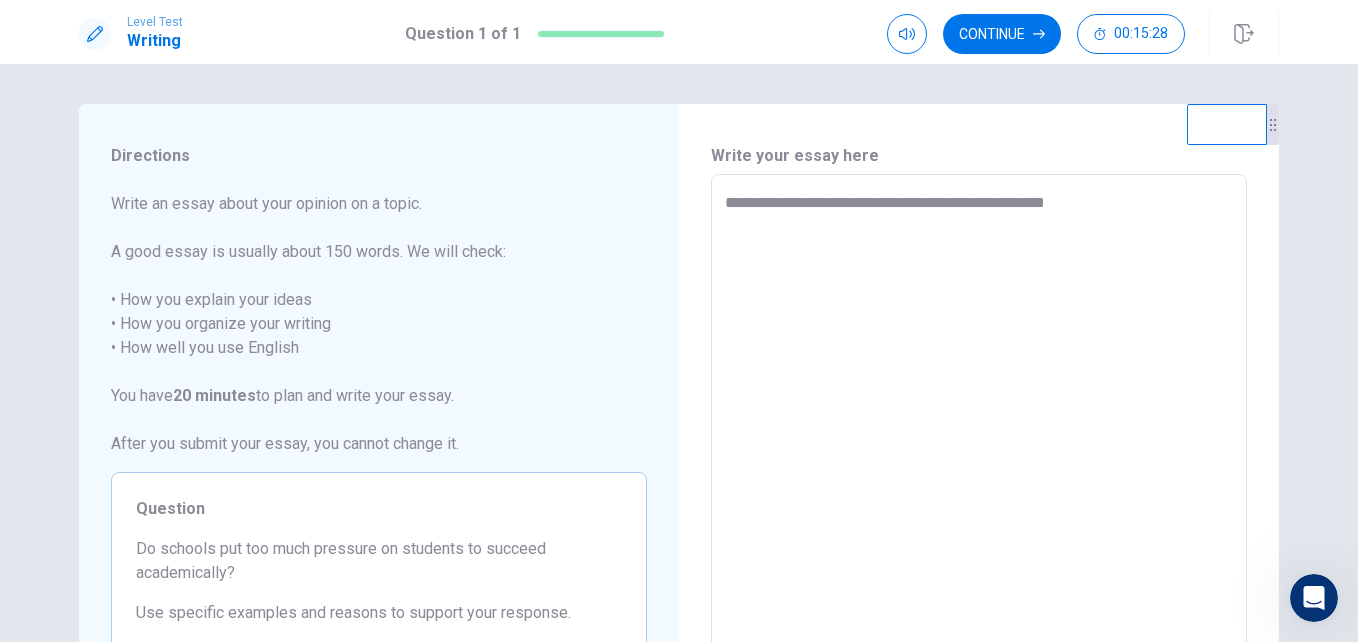 type on "**********" 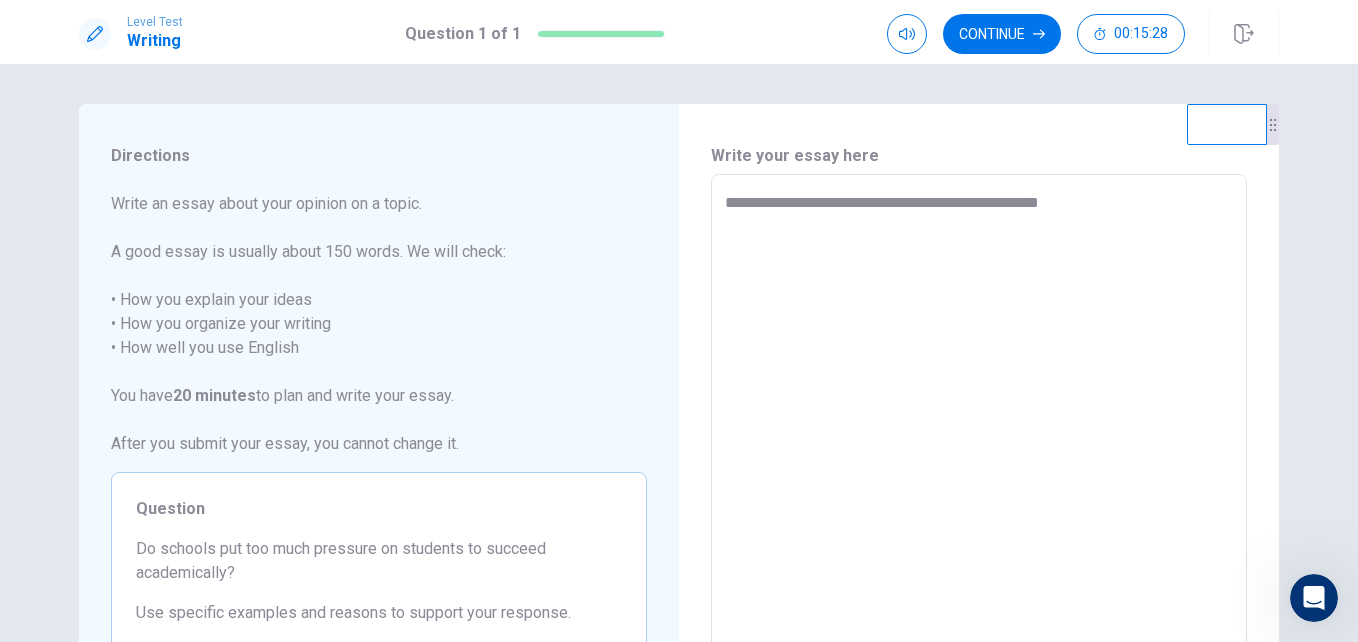 type on "**********" 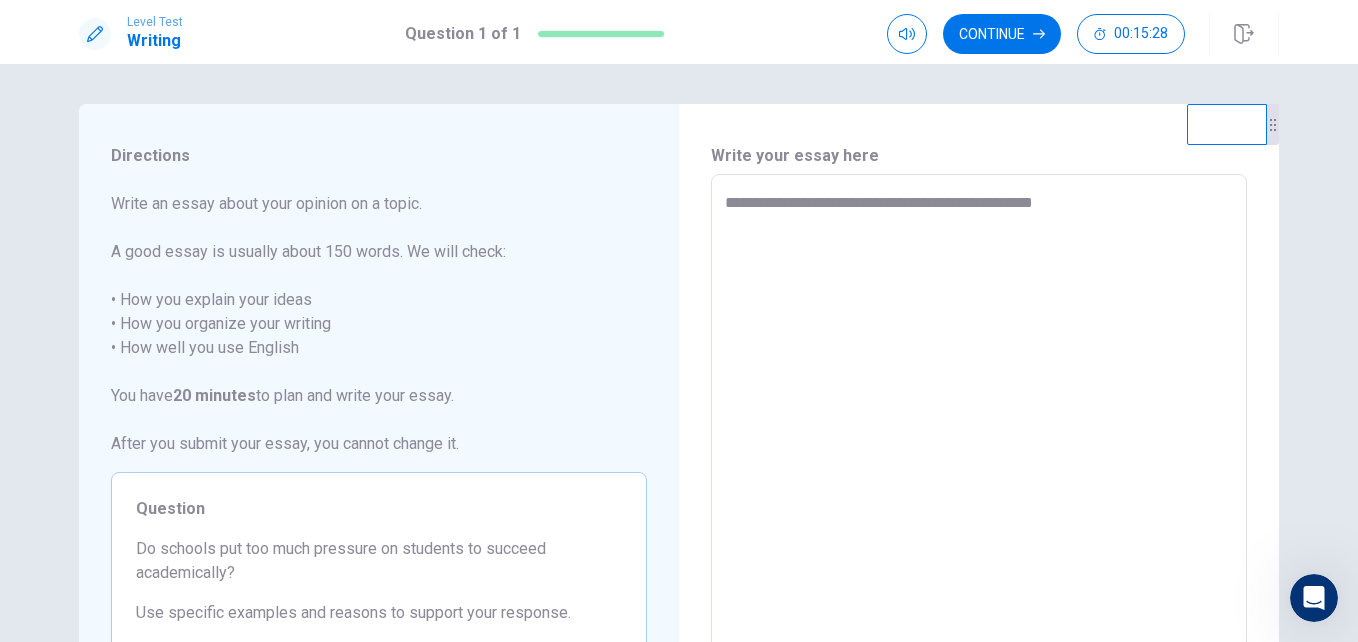 type on "**********" 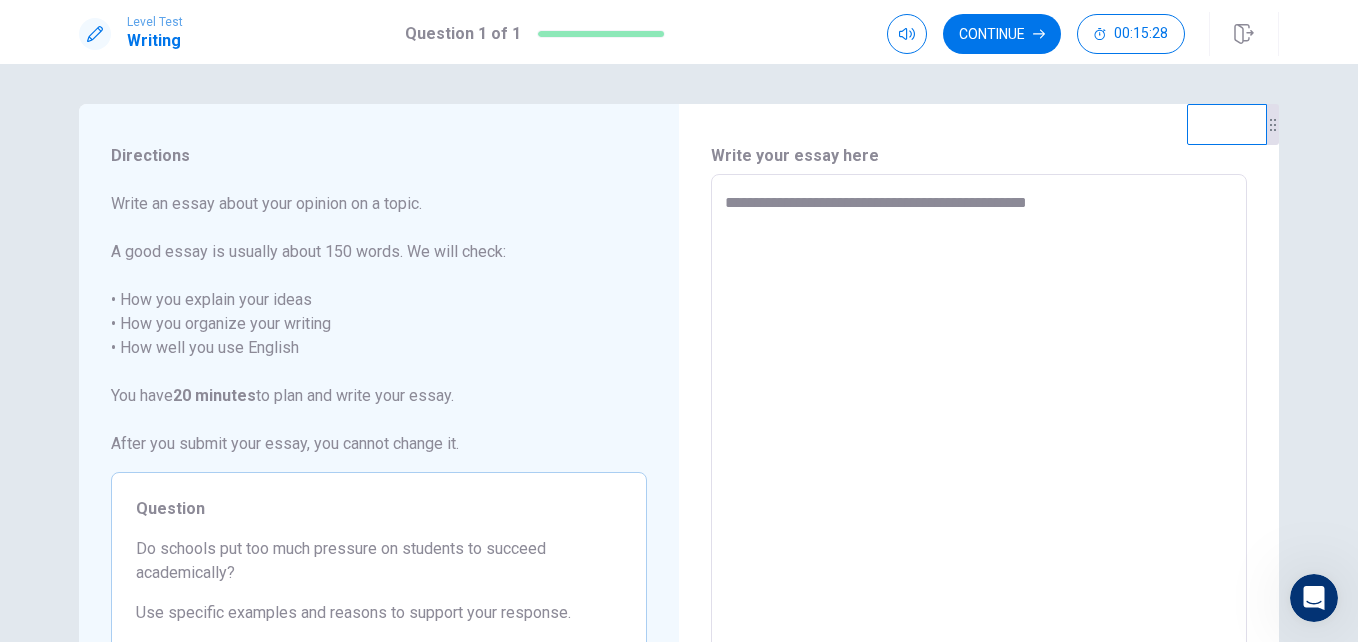 type on "*" 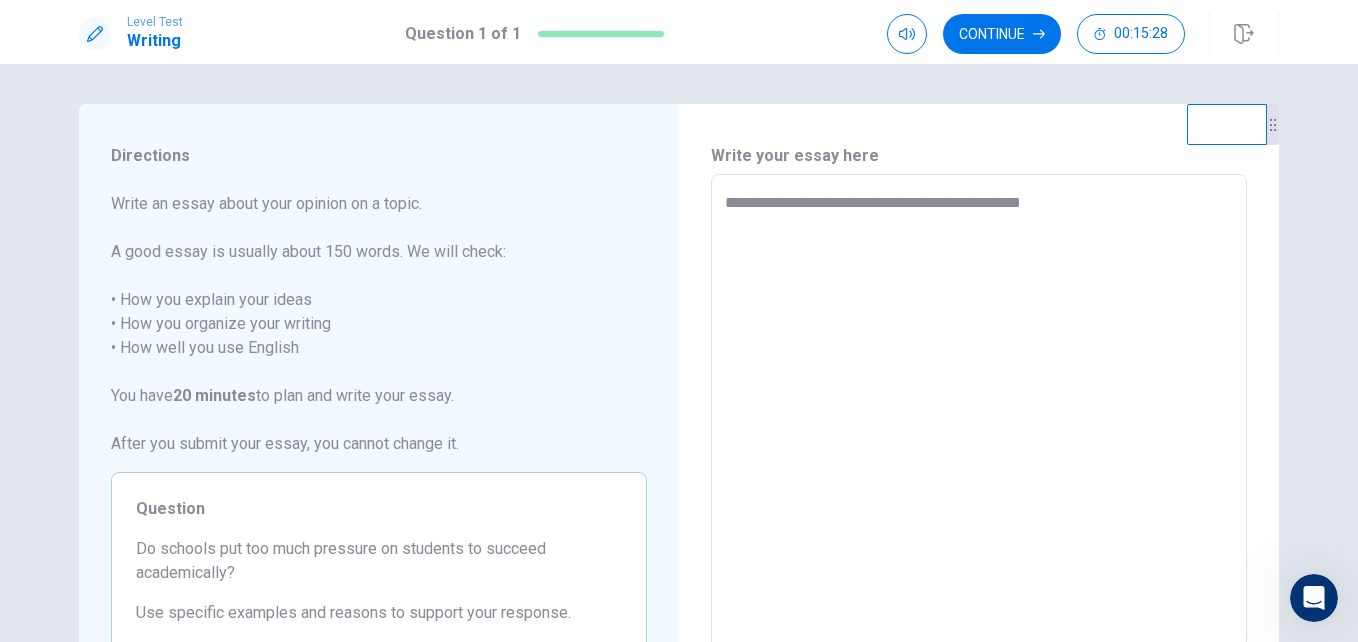 type on "*" 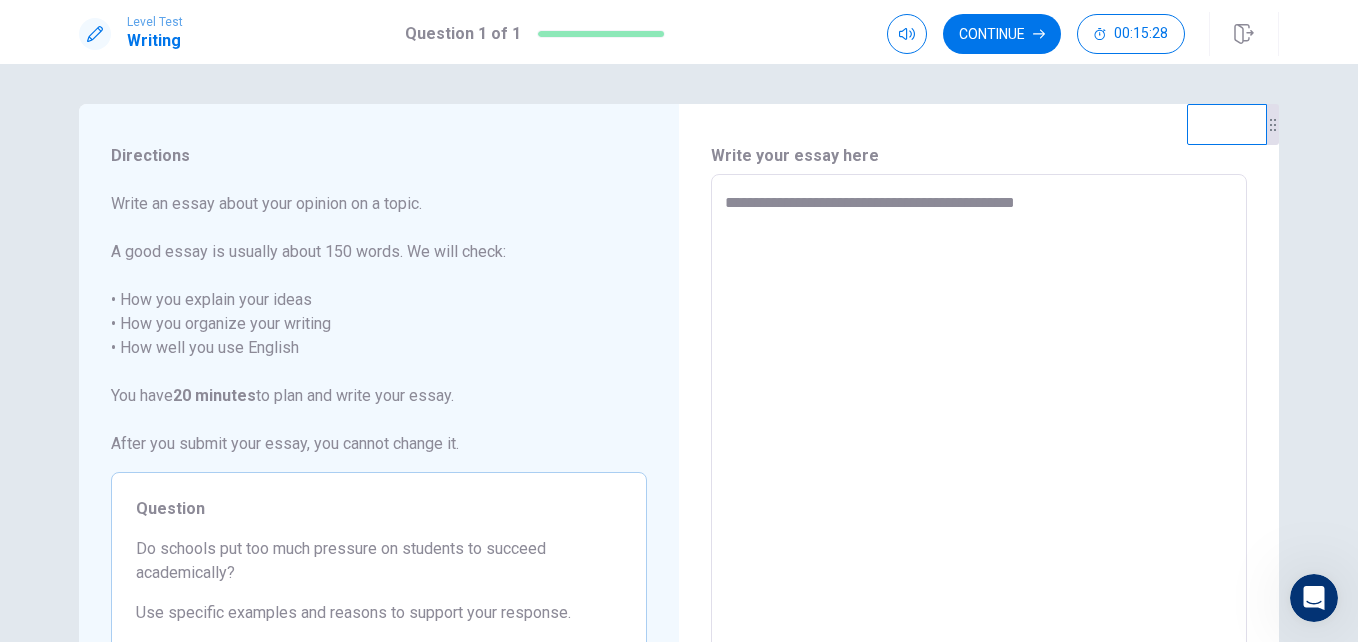 type on "*" 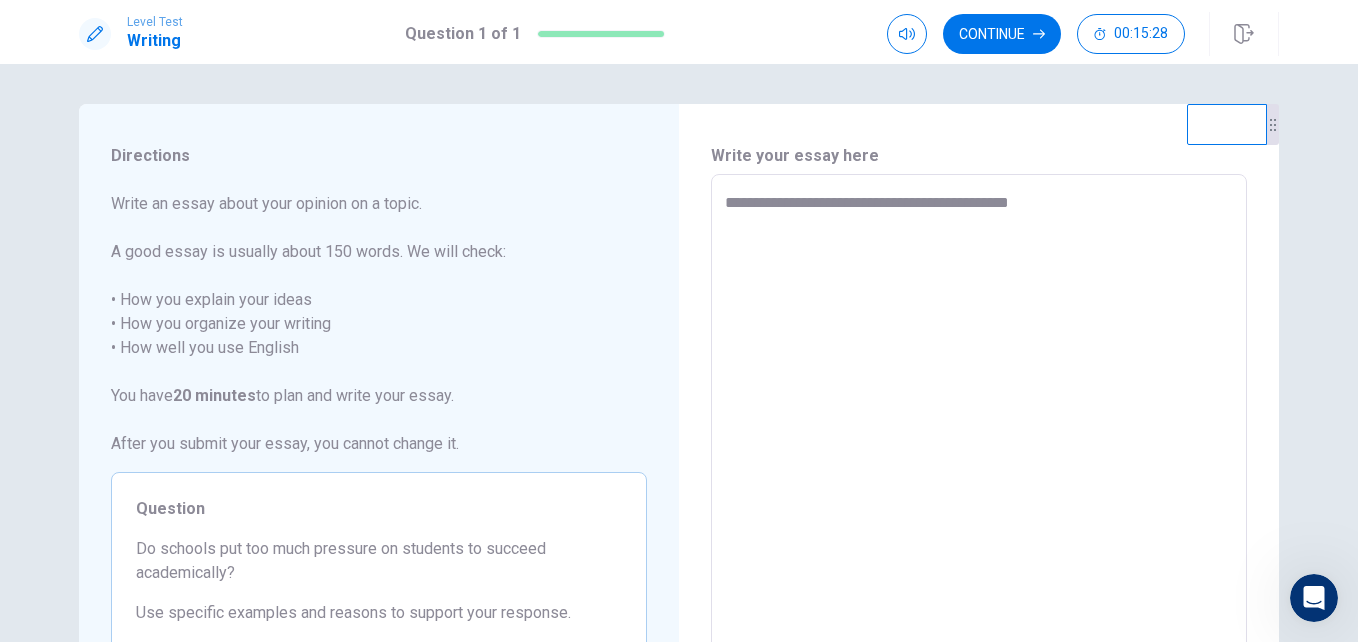 type on "*" 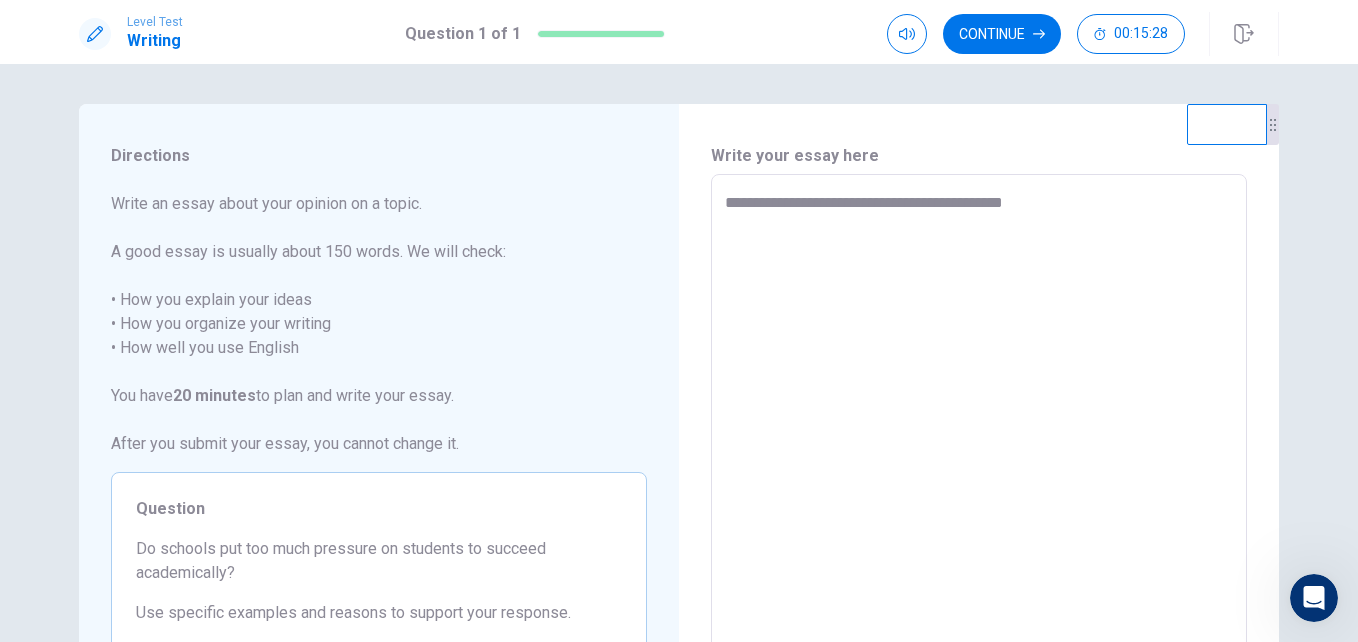type on "*" 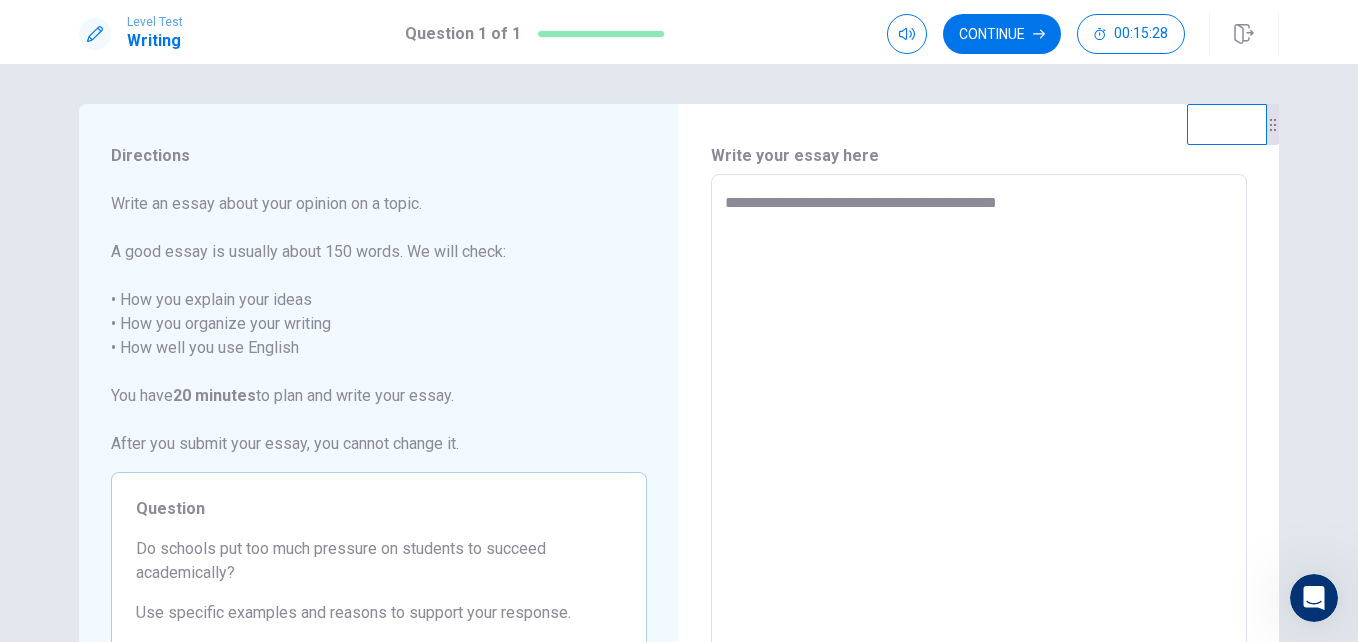 type on "*" 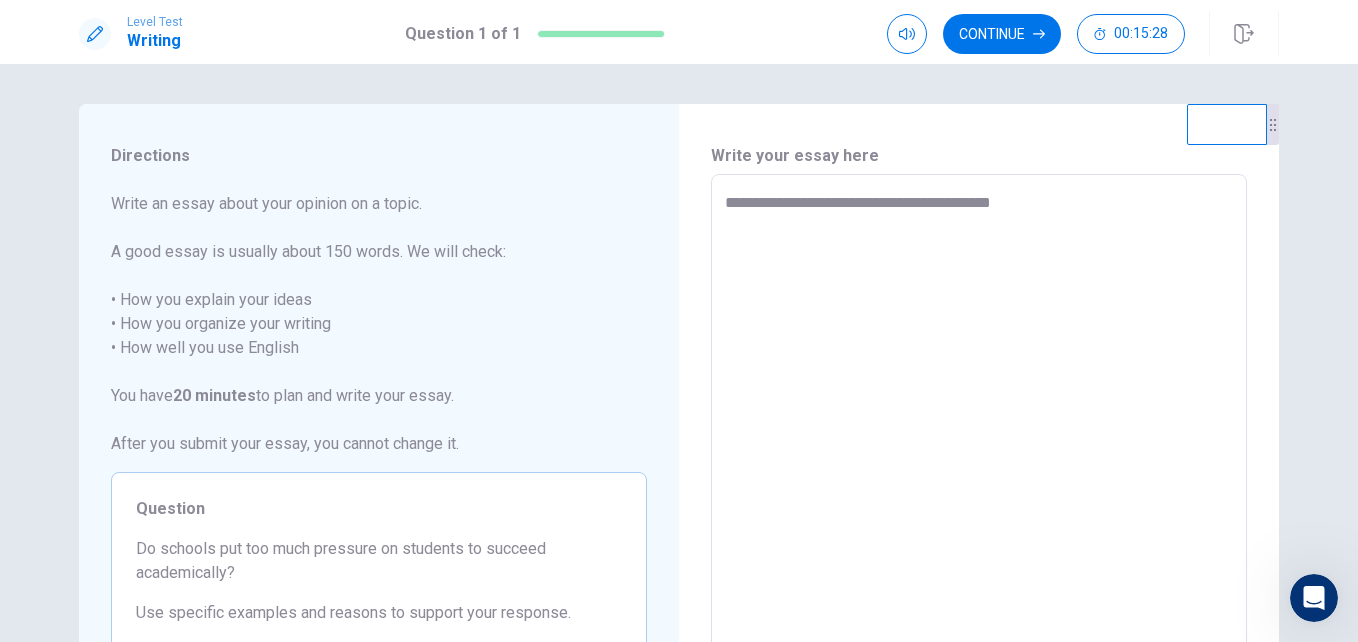 type on "*" 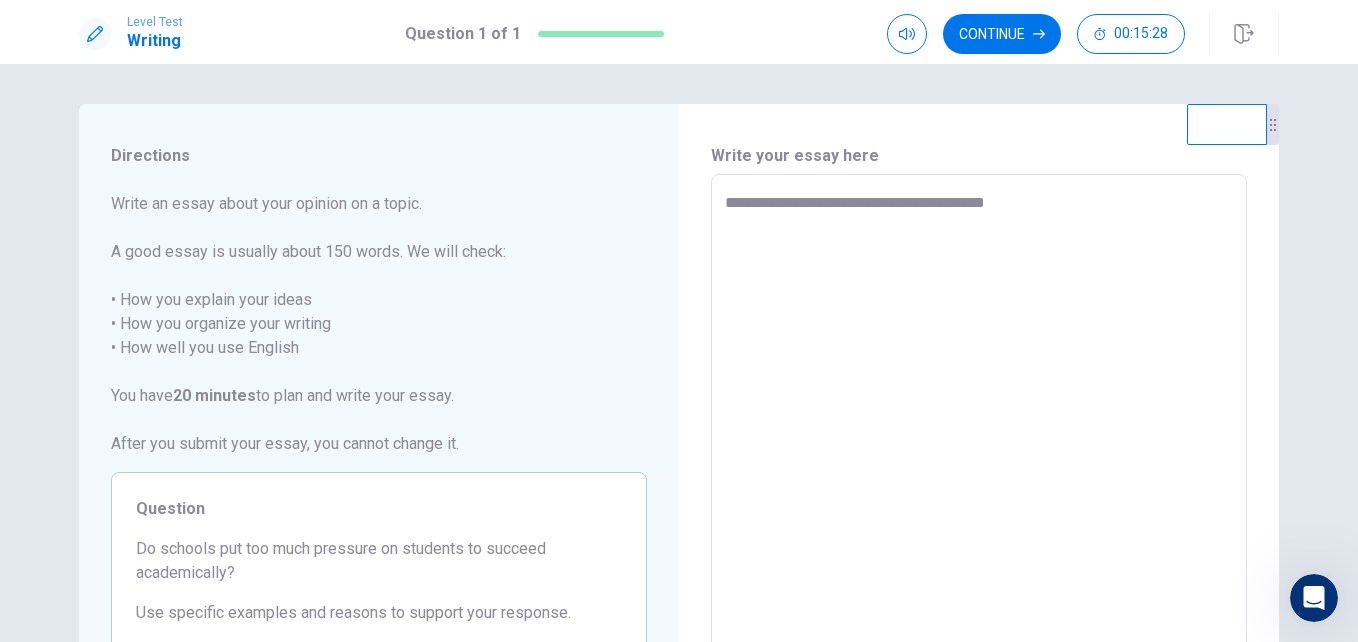type on "*" 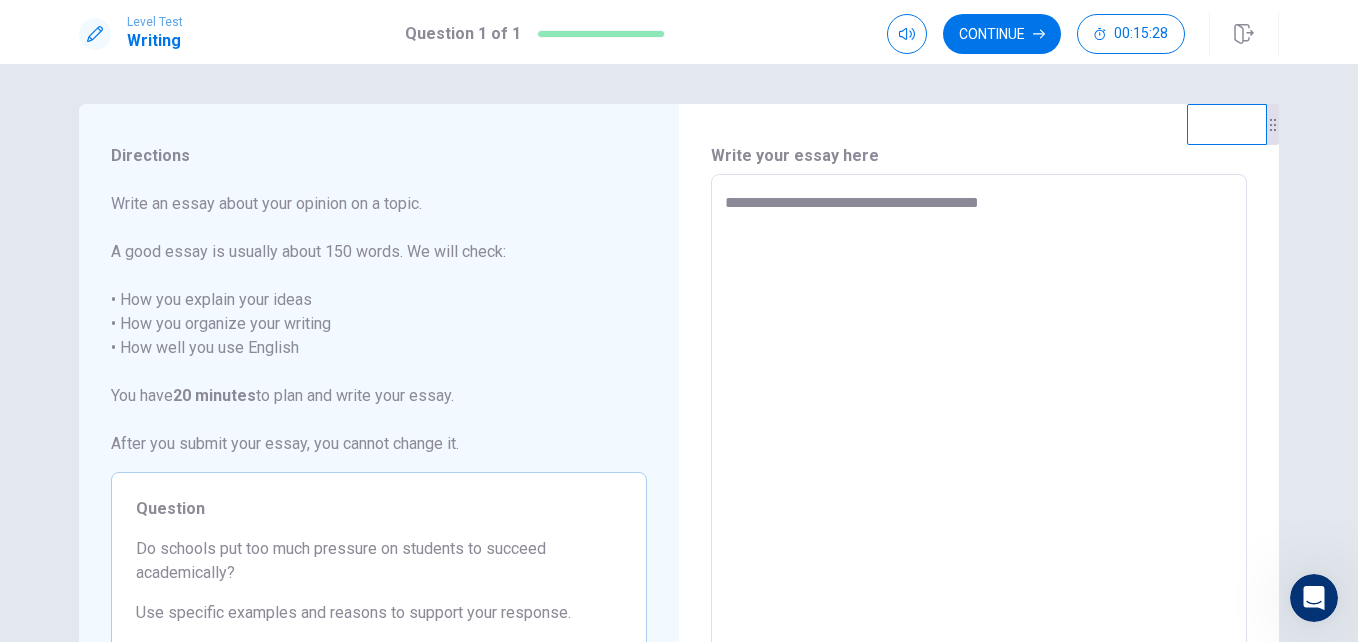 type on "*" 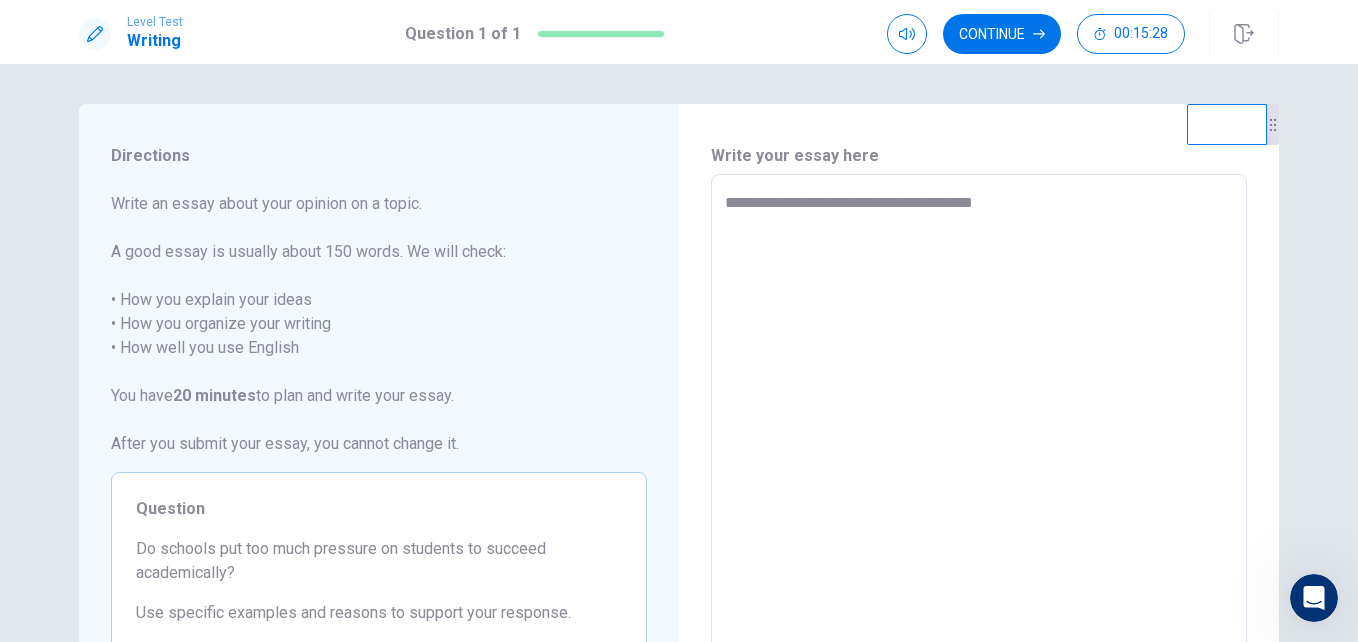 type on "*" 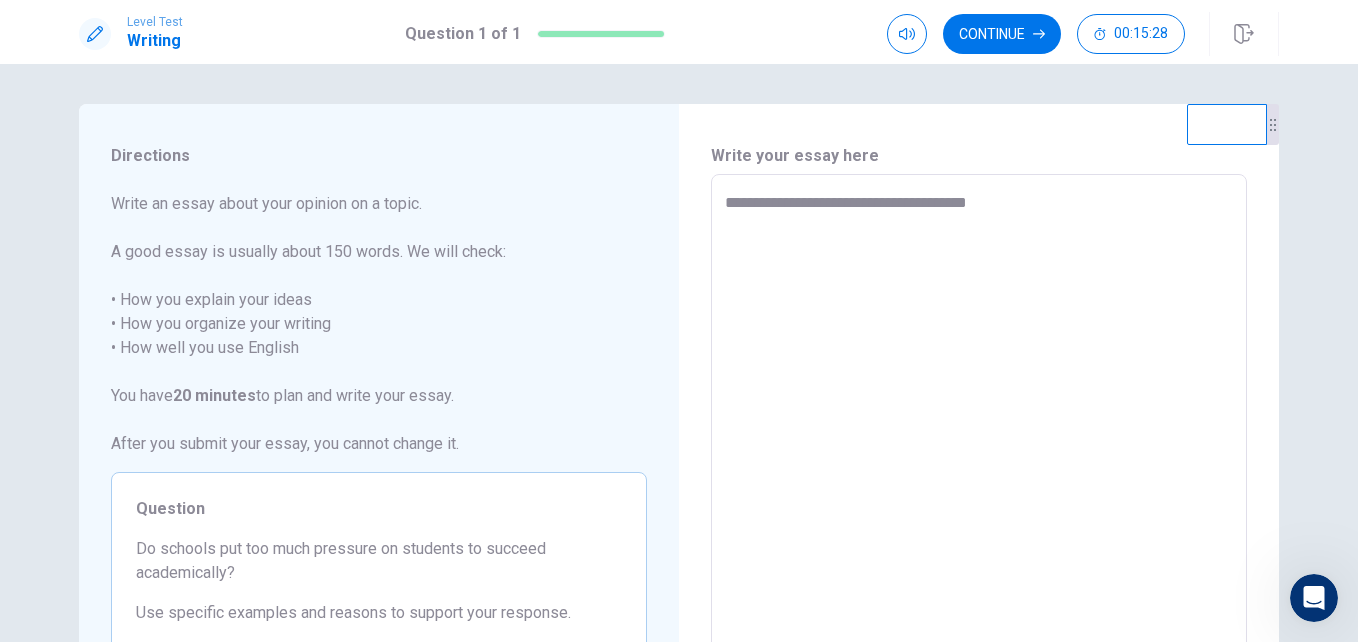 type on "**********" 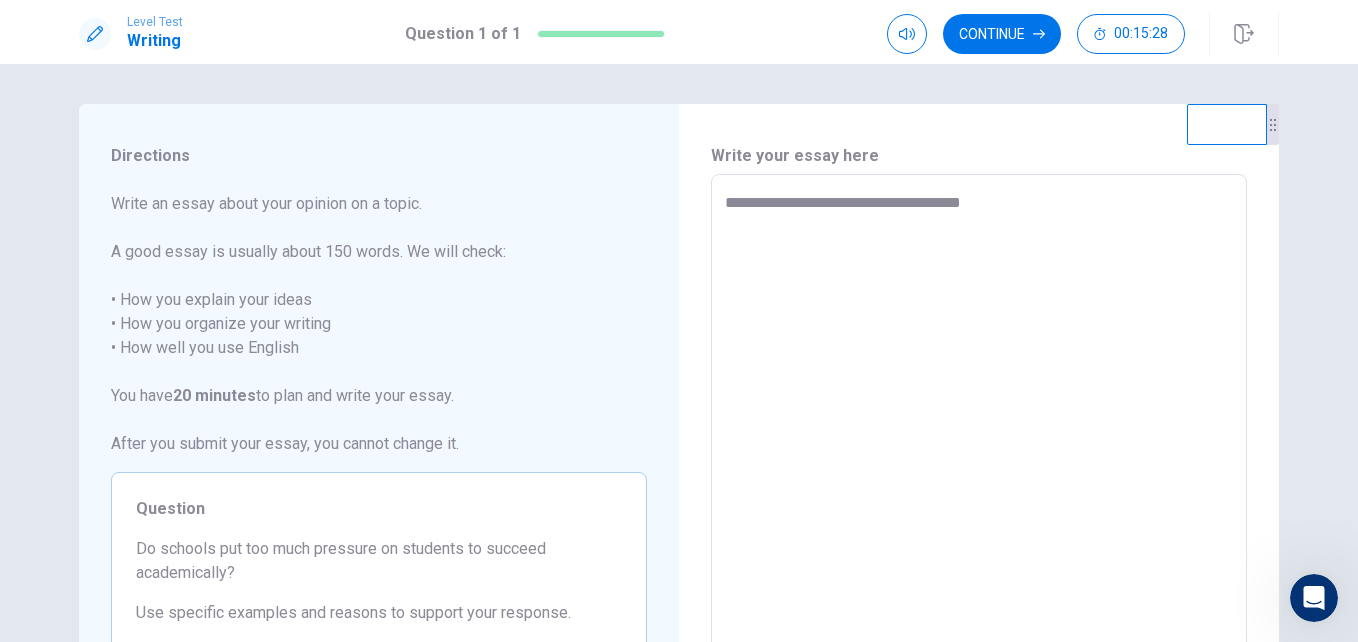 type on "**********" 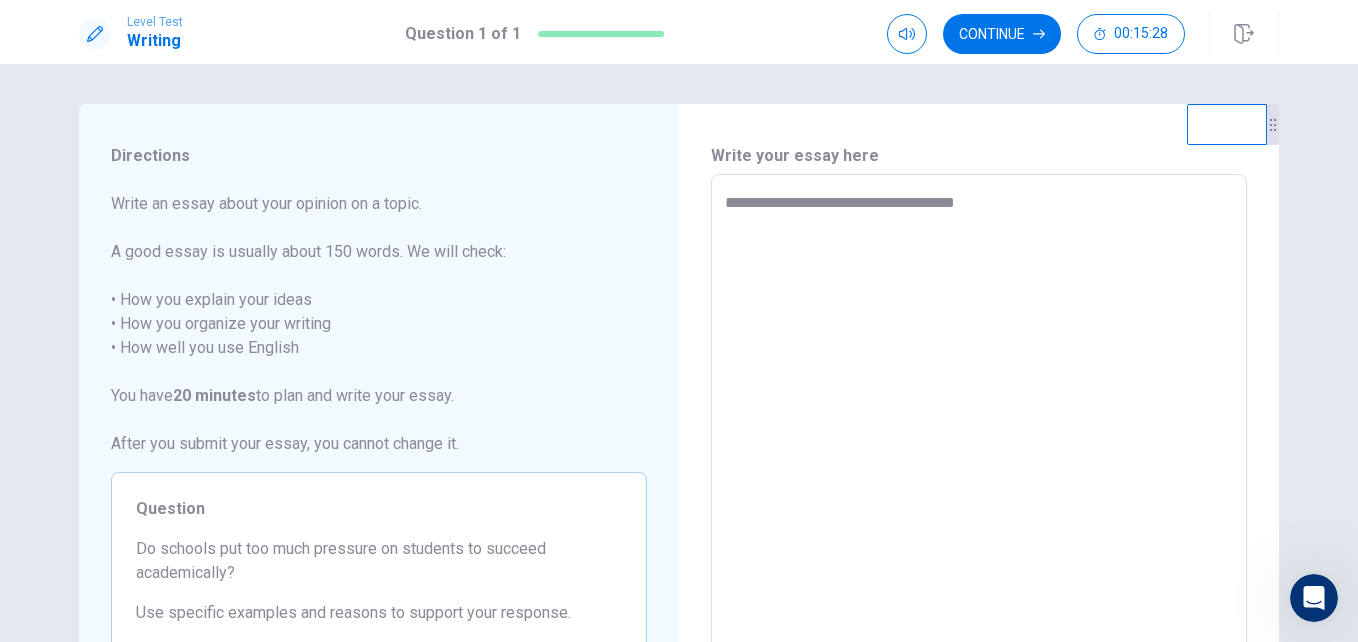 type on "**********" 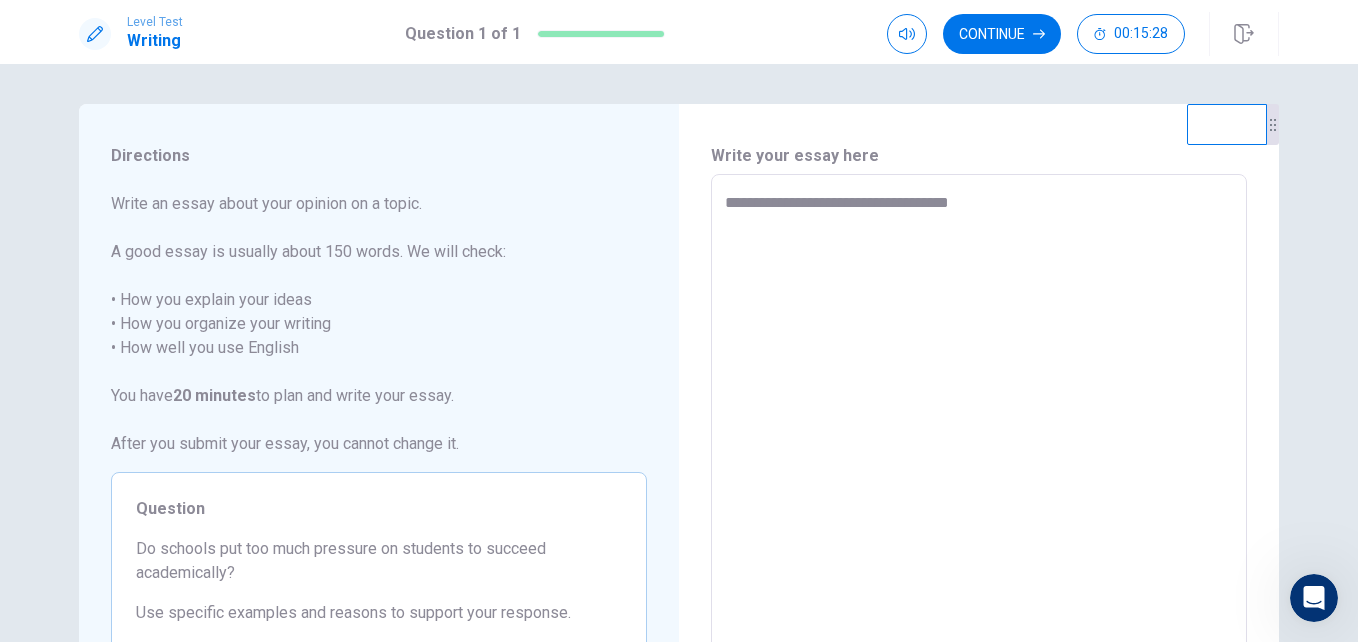 type on "**********" 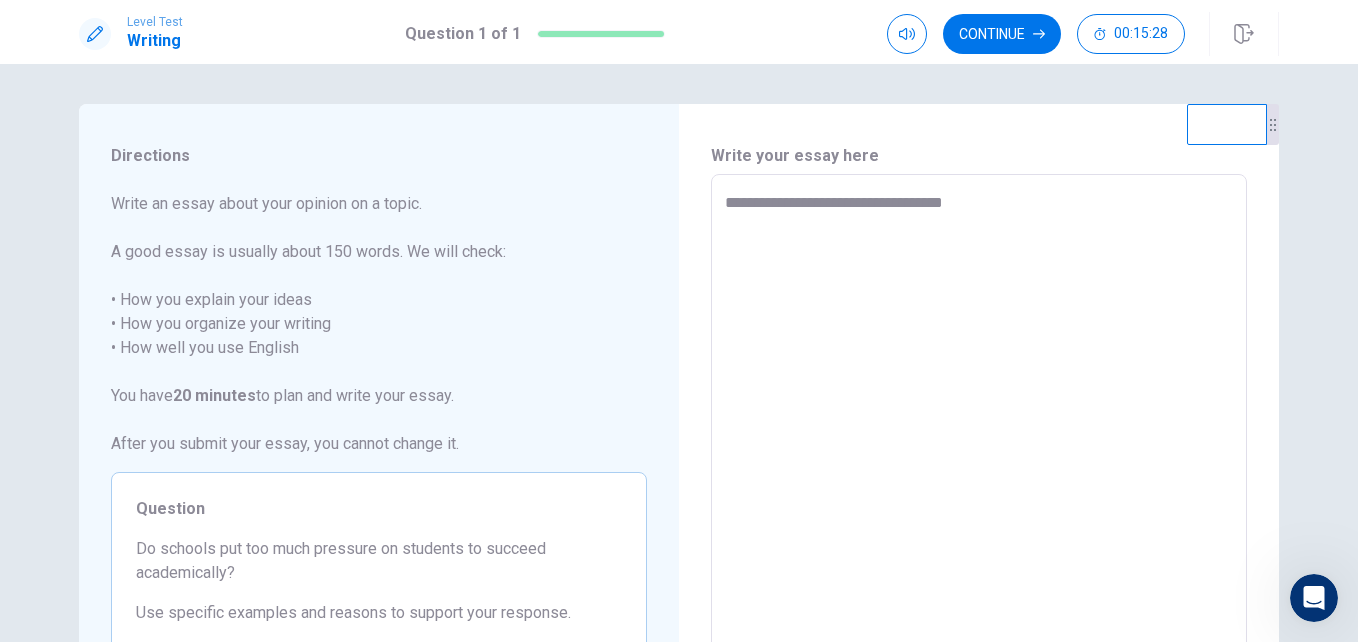 type on "**********" 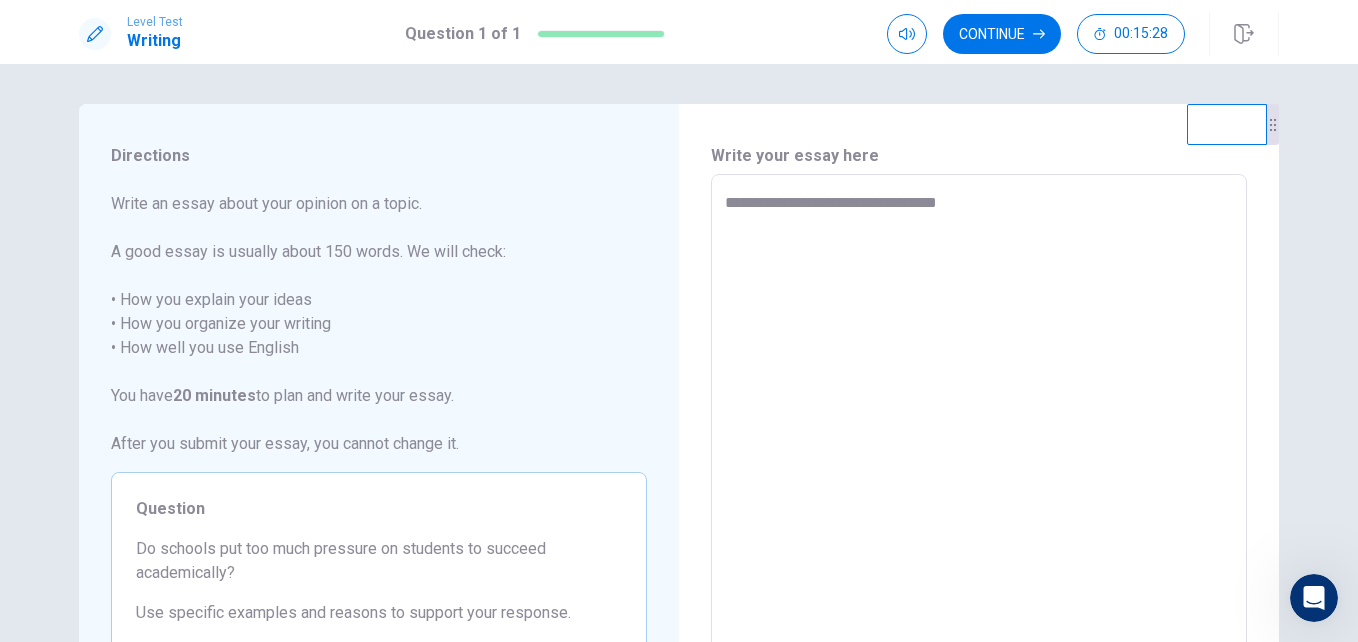 type on "*" 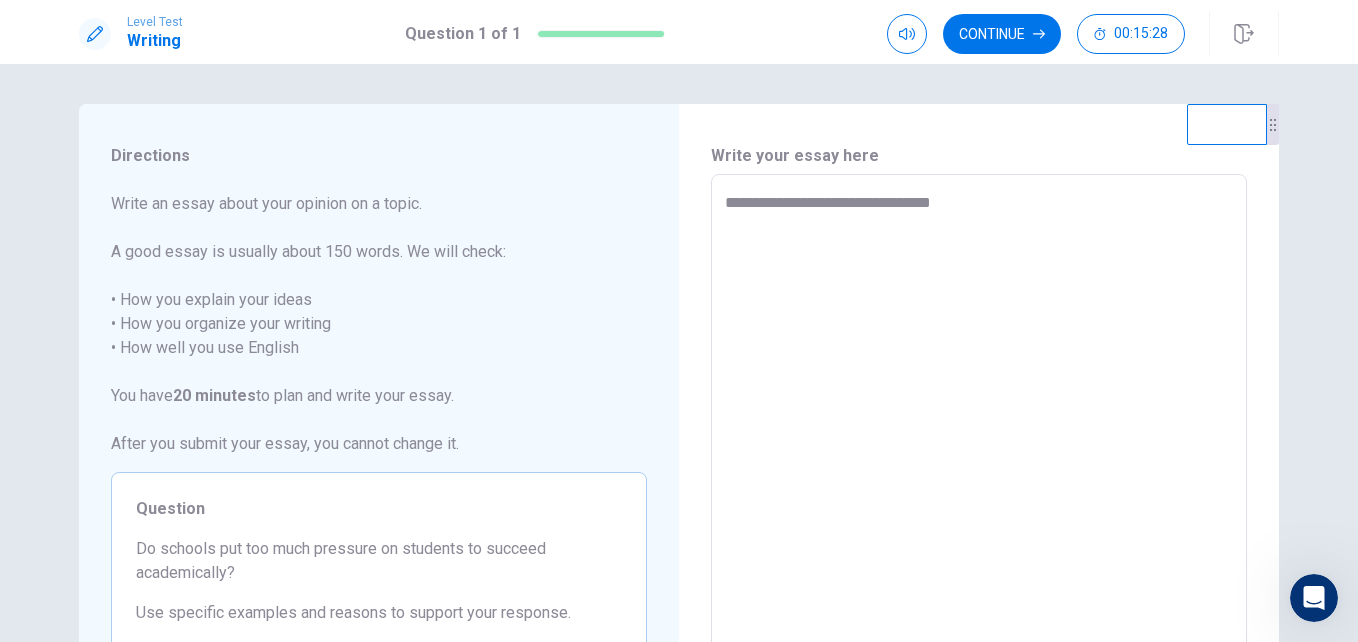 type on "*" 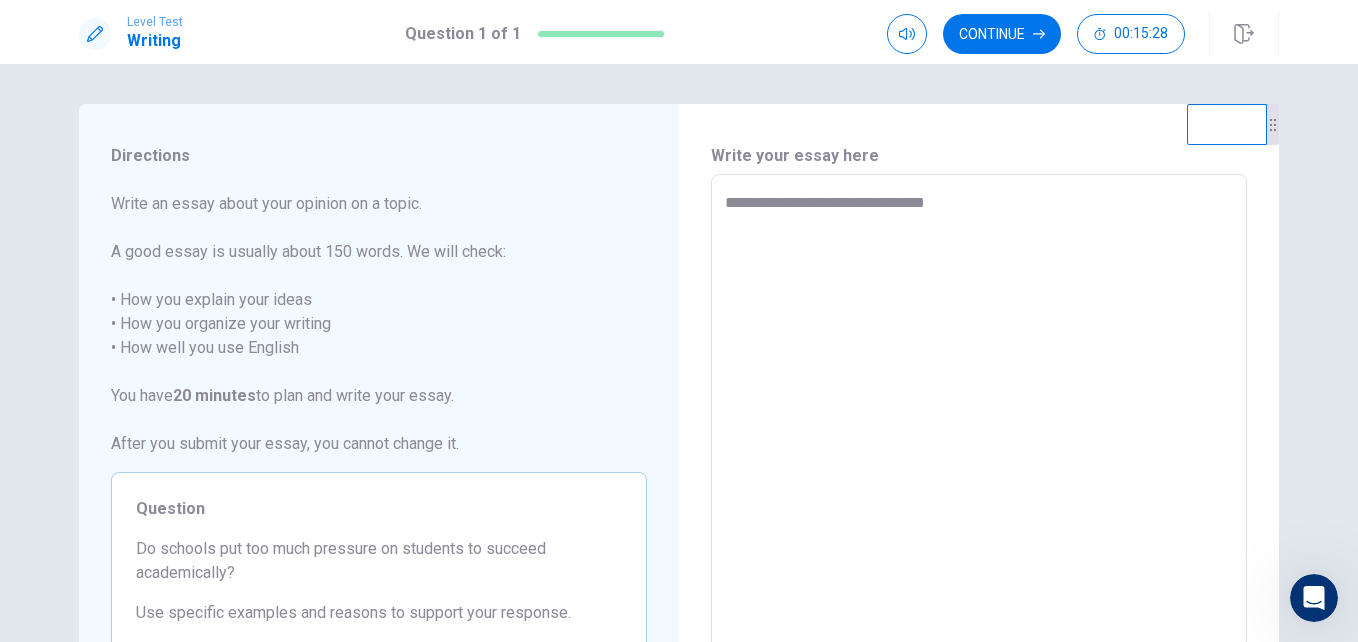 type on "*" 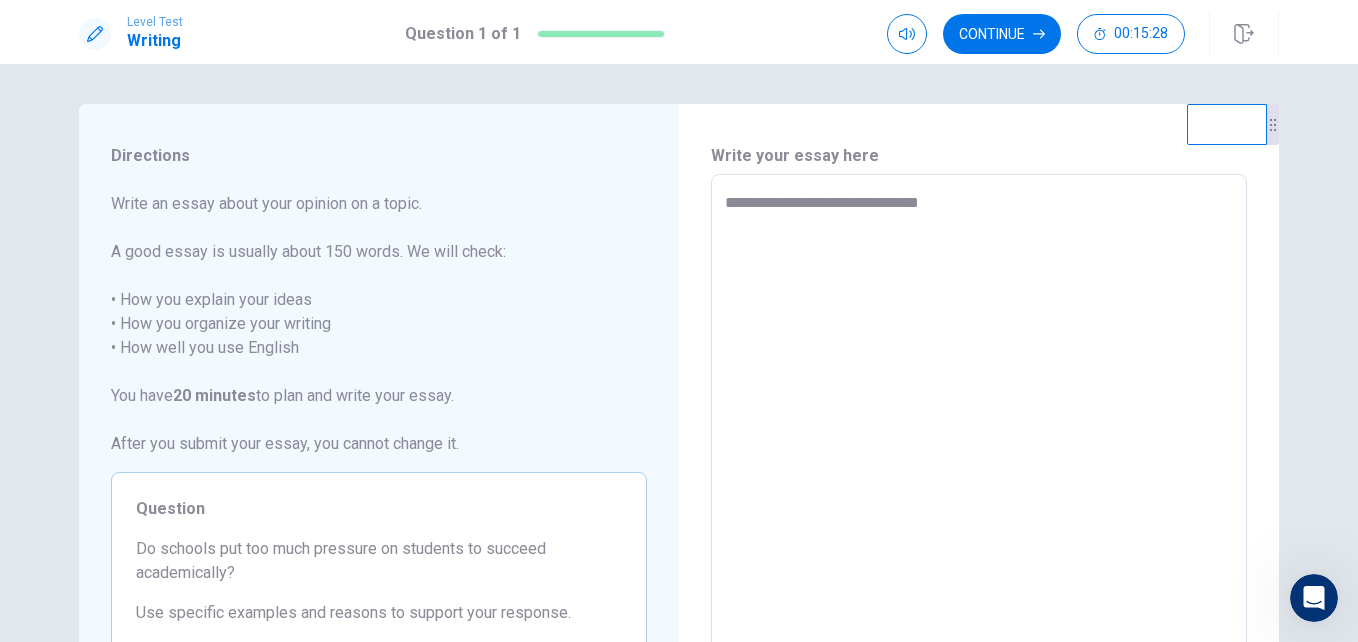 type on "*" 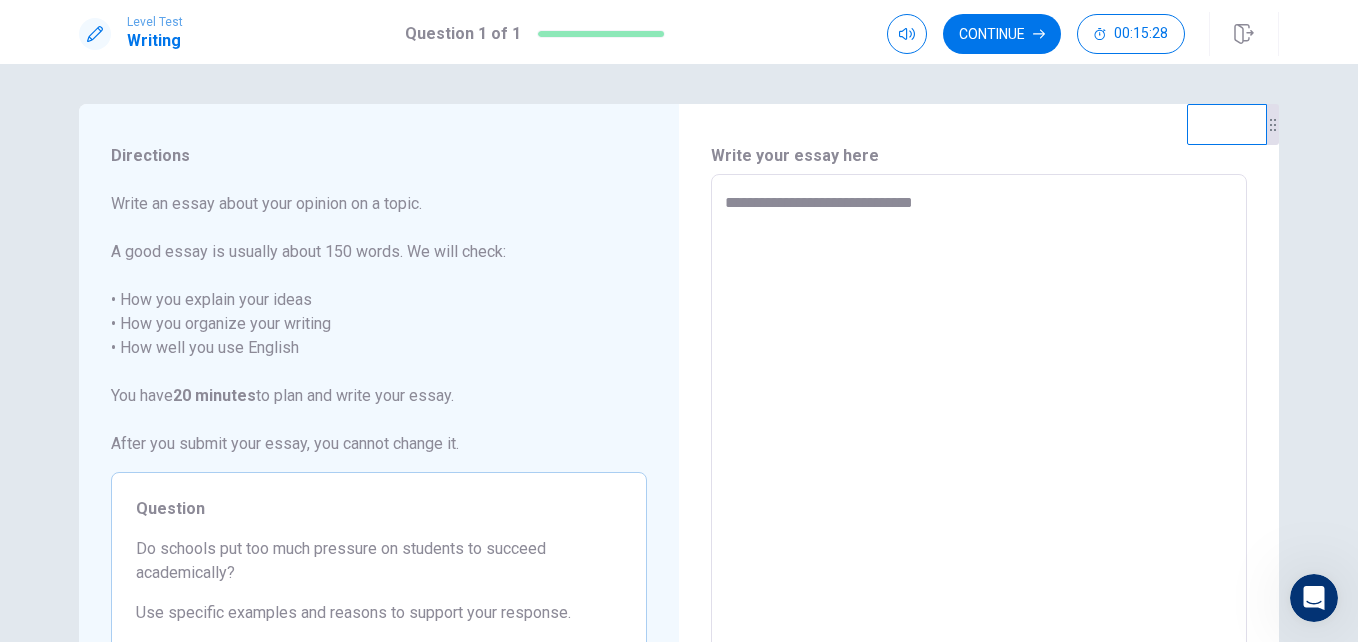 type on "*" 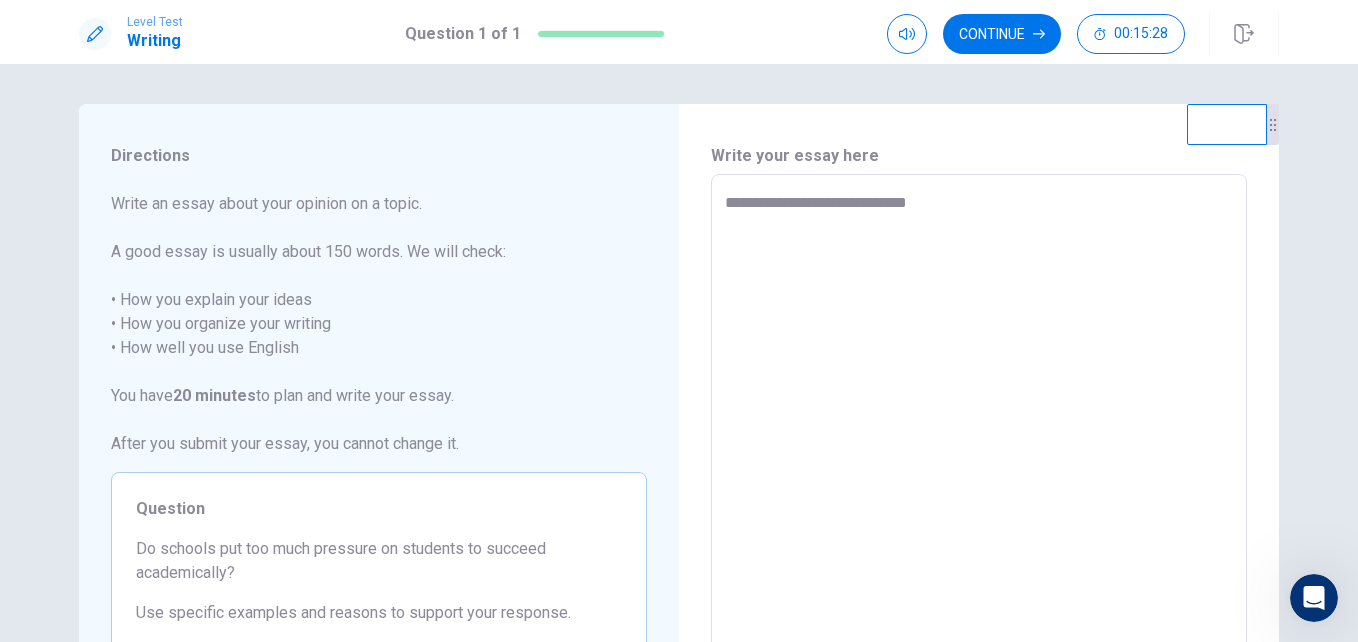 type on "*" 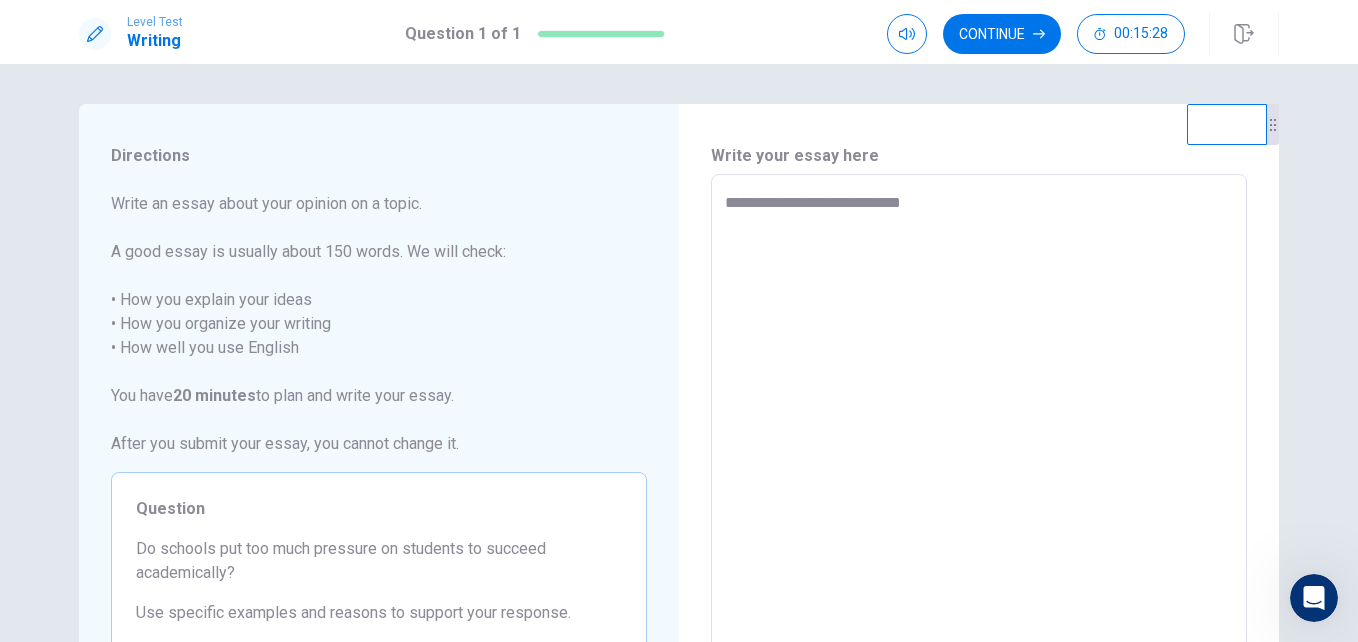 type on "*" 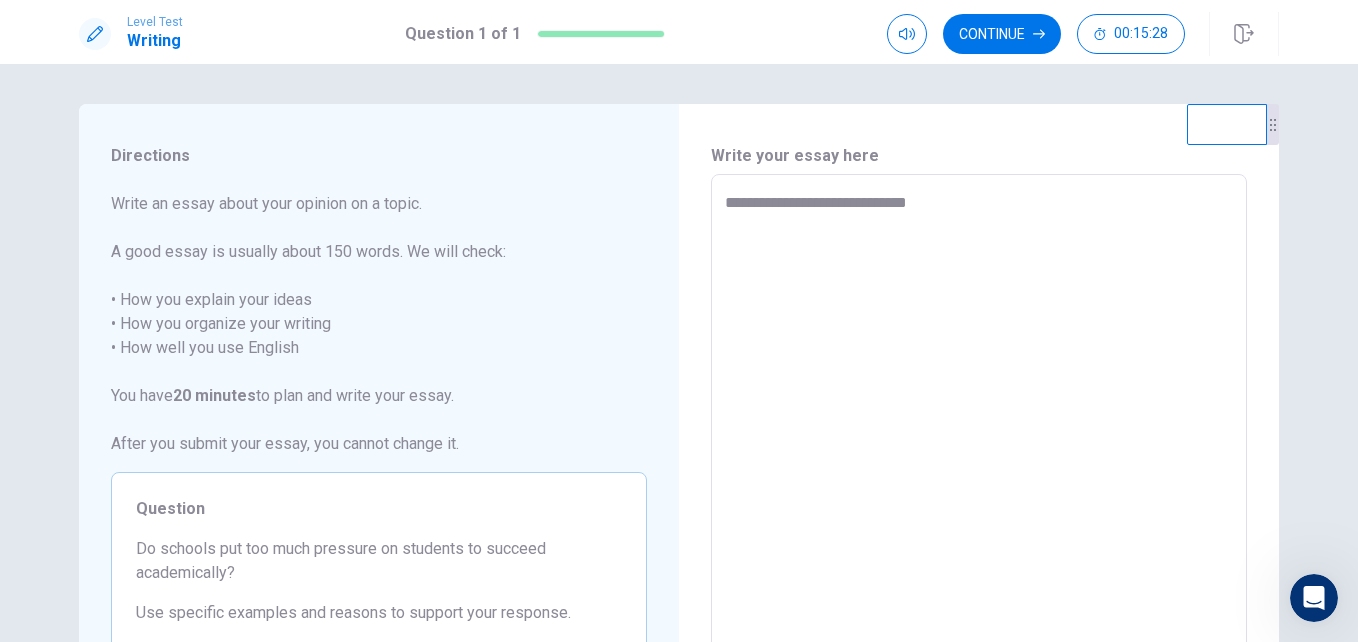 type on "*" 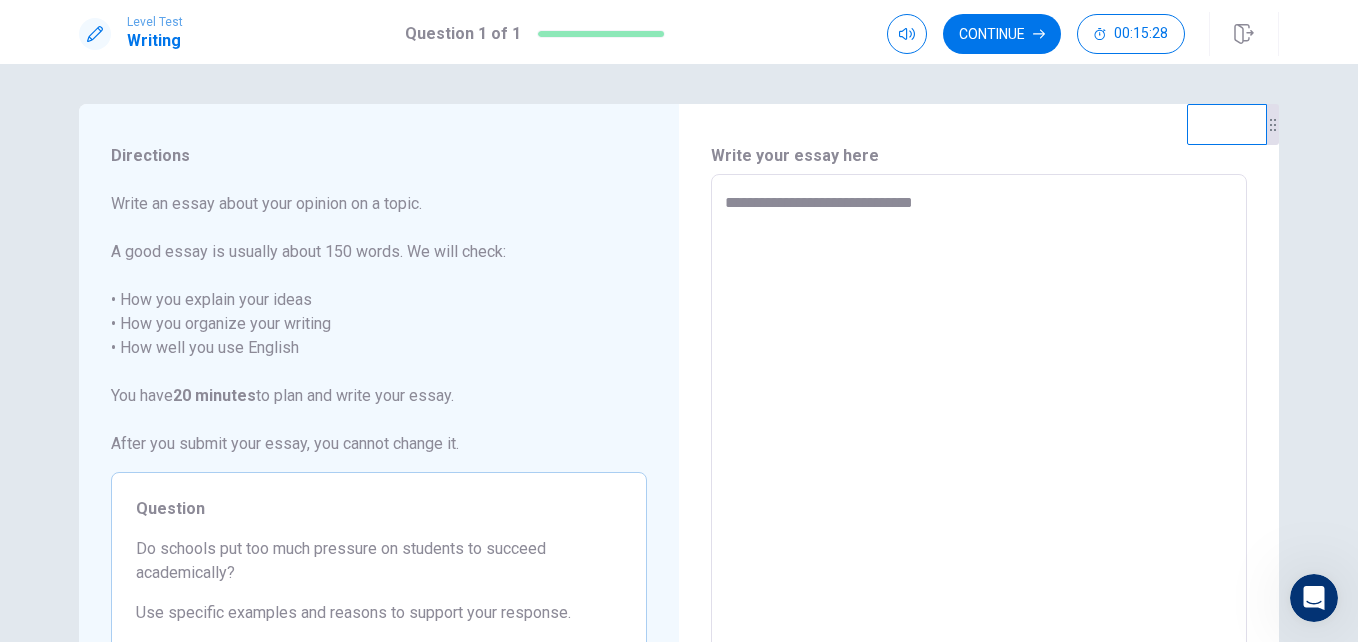 type on "*" 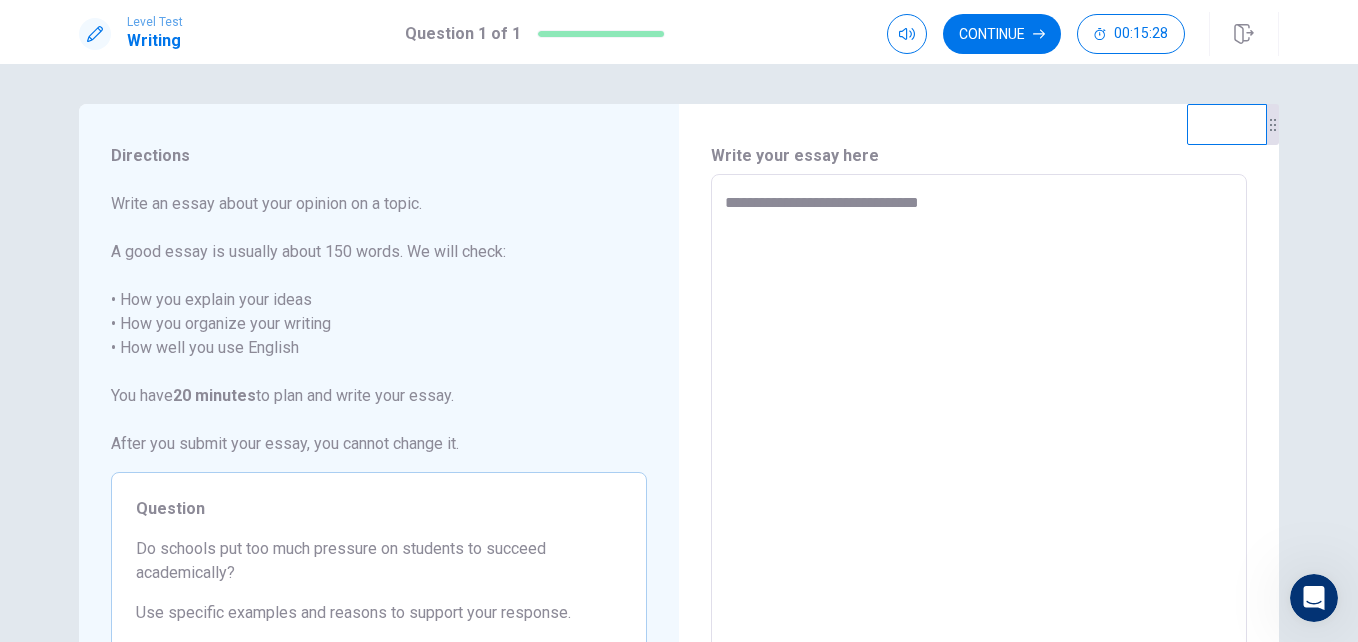 type on "*" 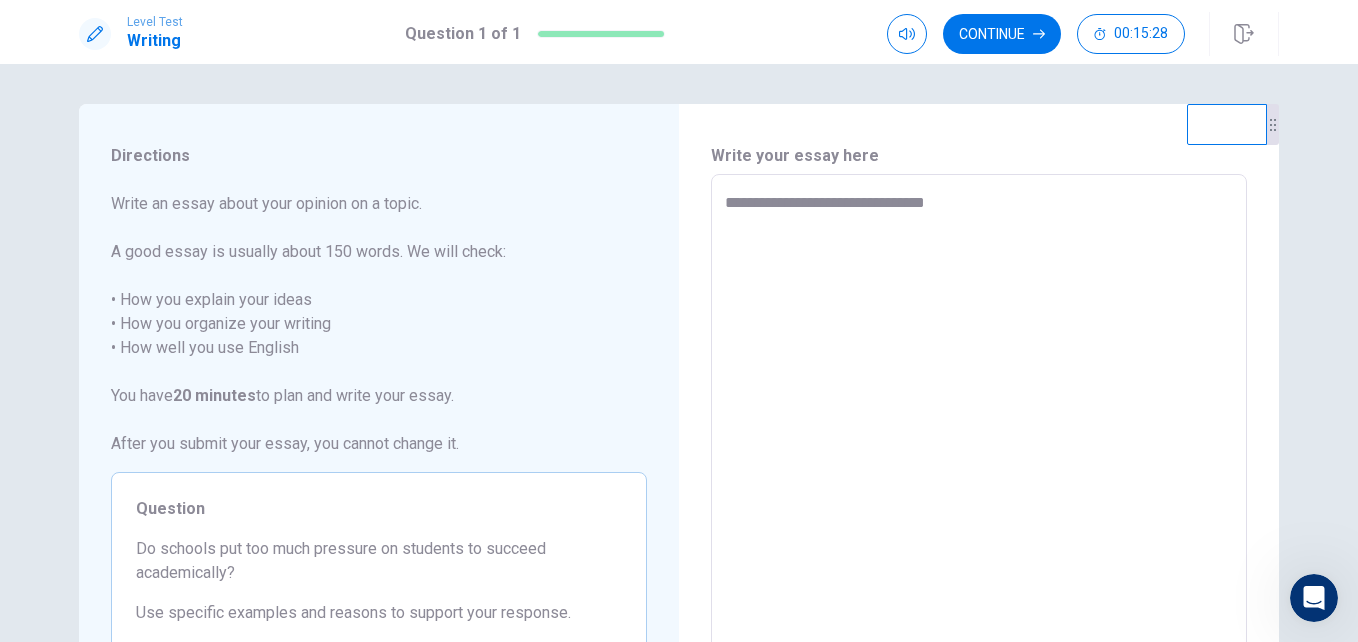 type on "*" 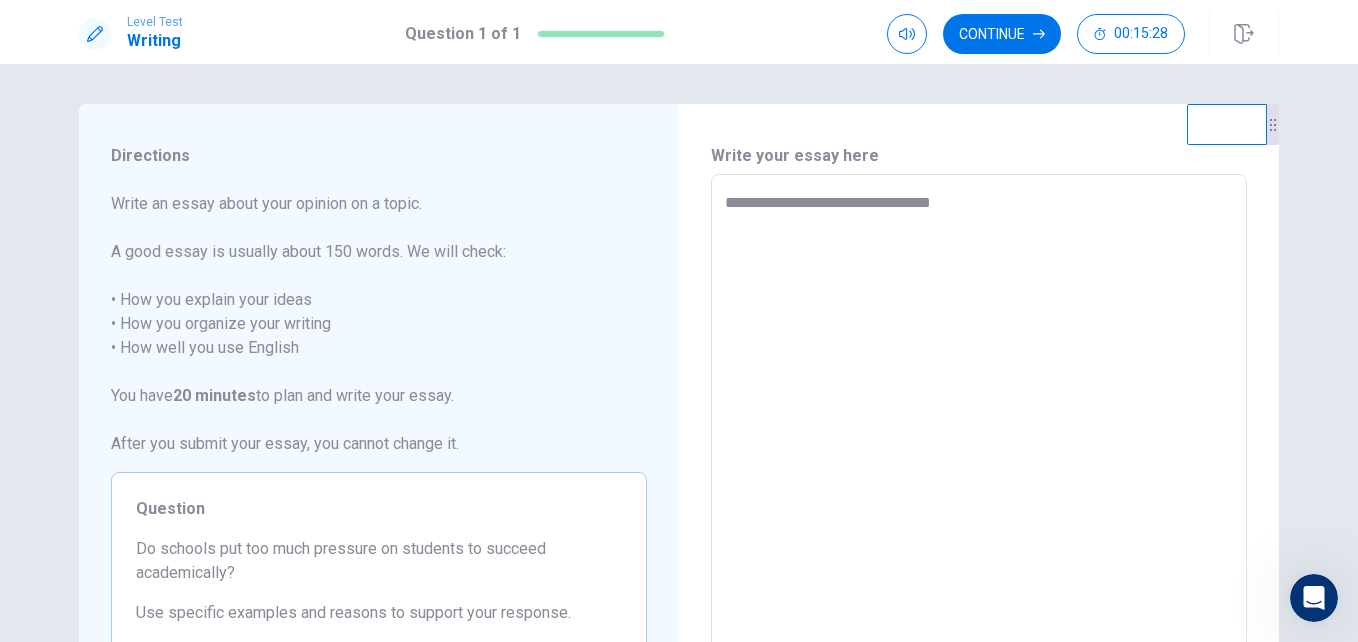 type on "*" 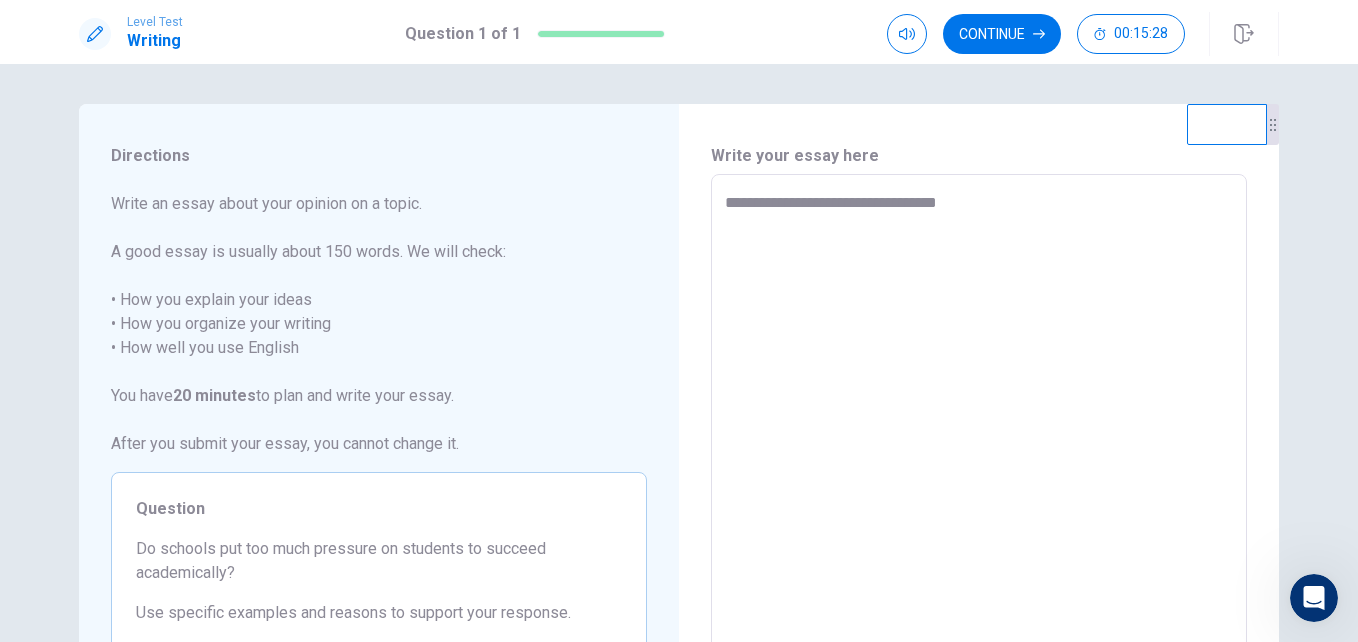type on "*" 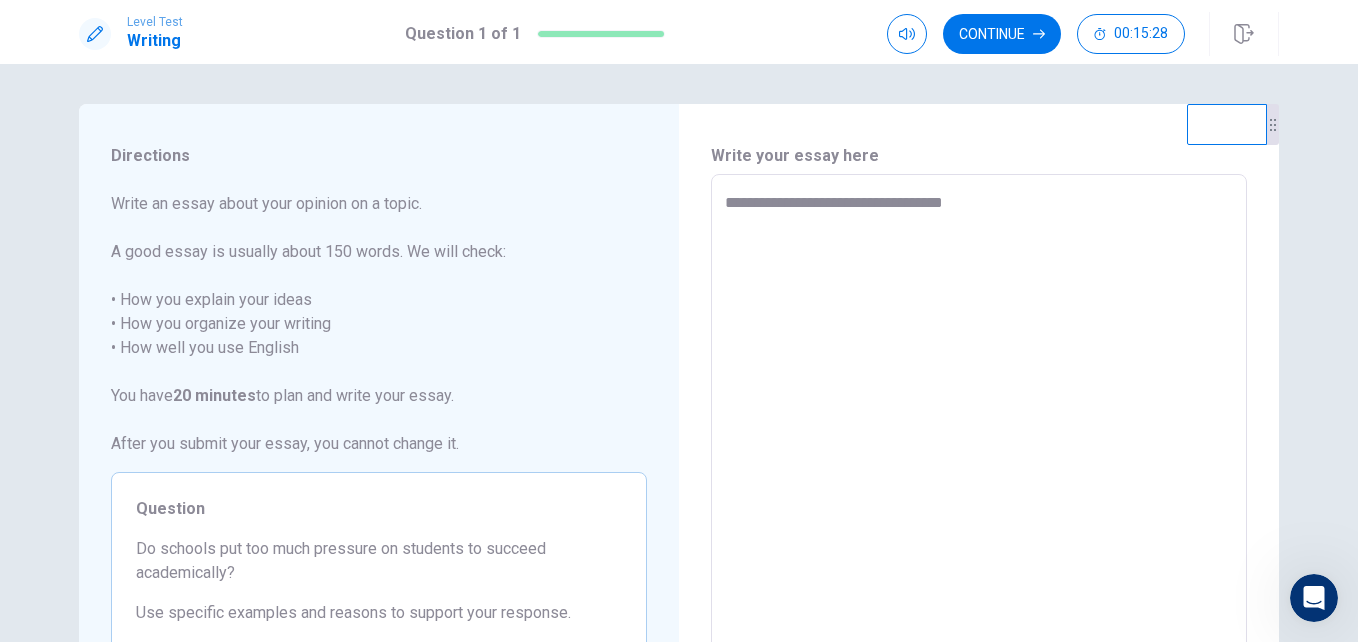 type on "*" 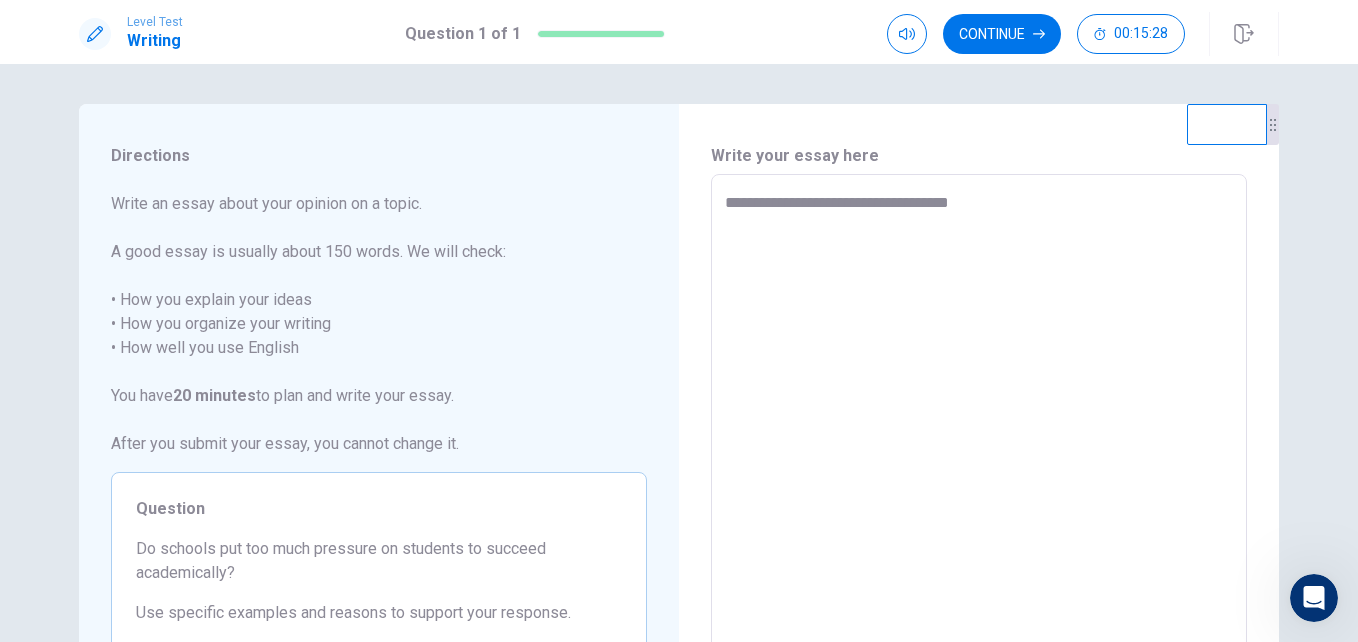 type on "*" 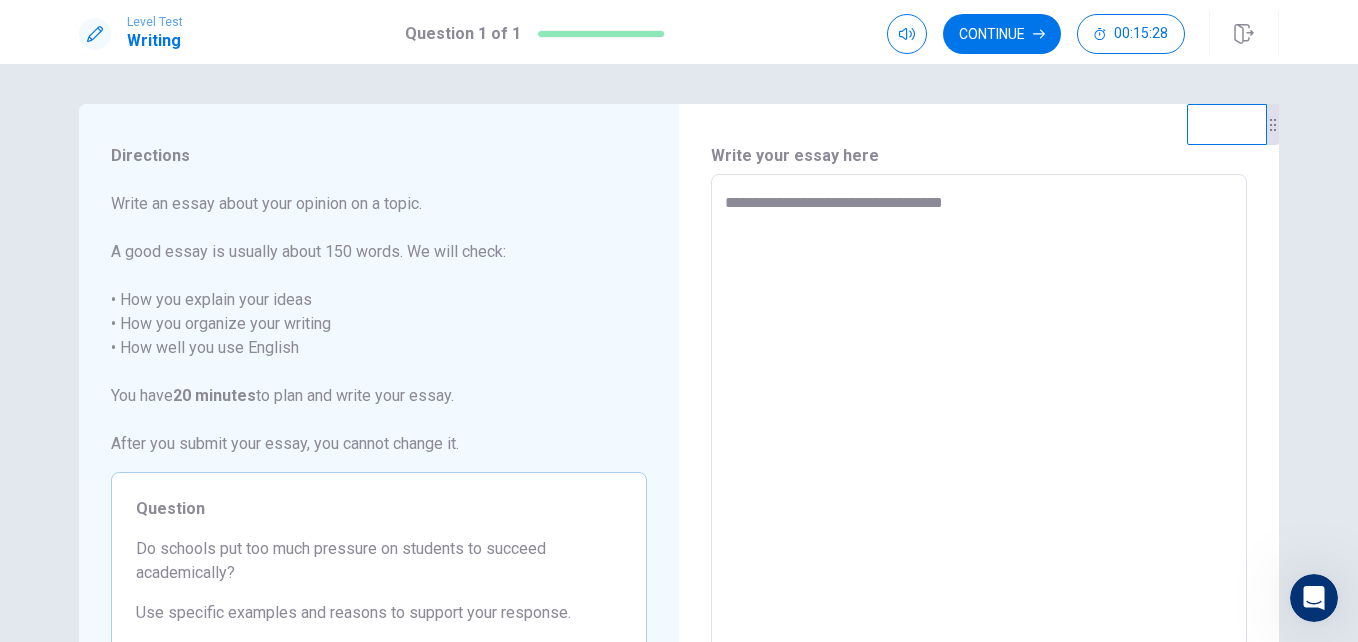 type on "*" 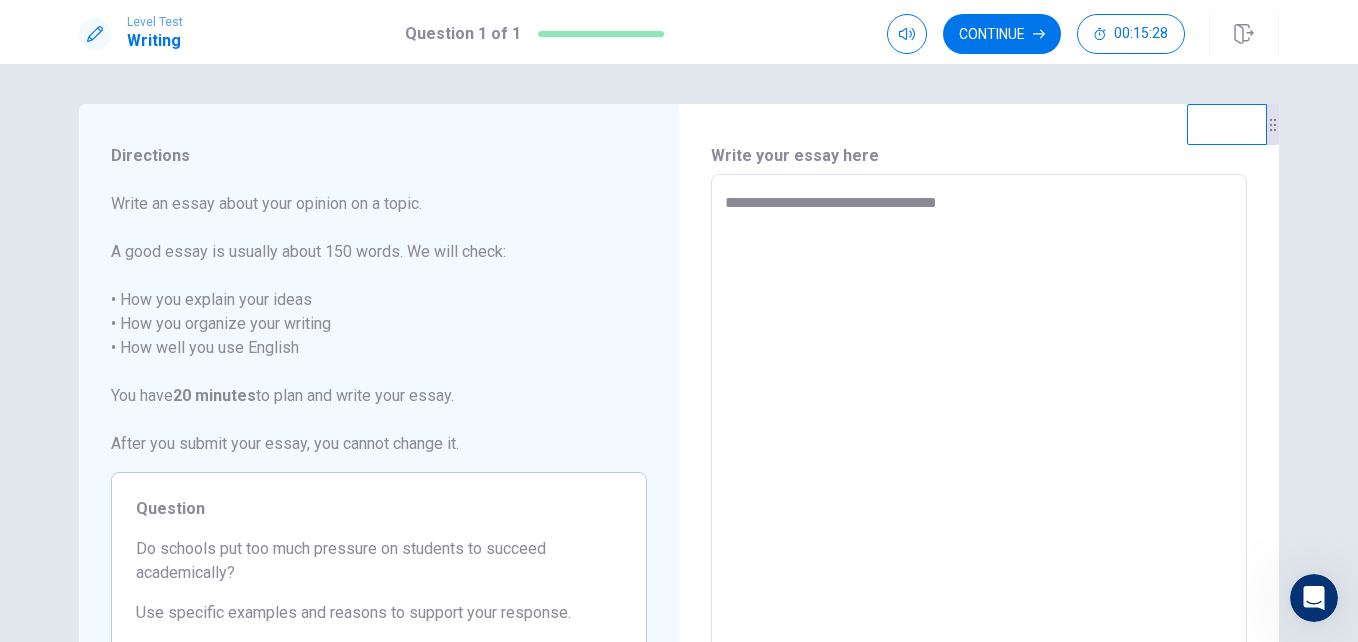 type on "*" 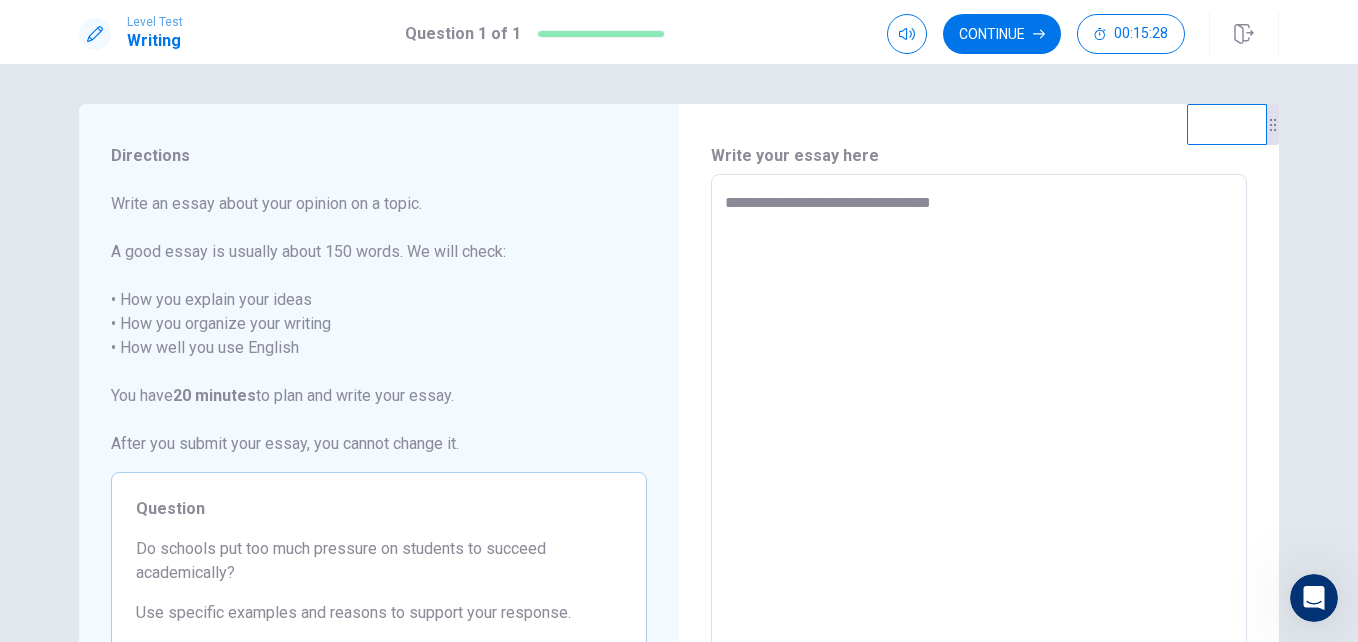 type on "*" 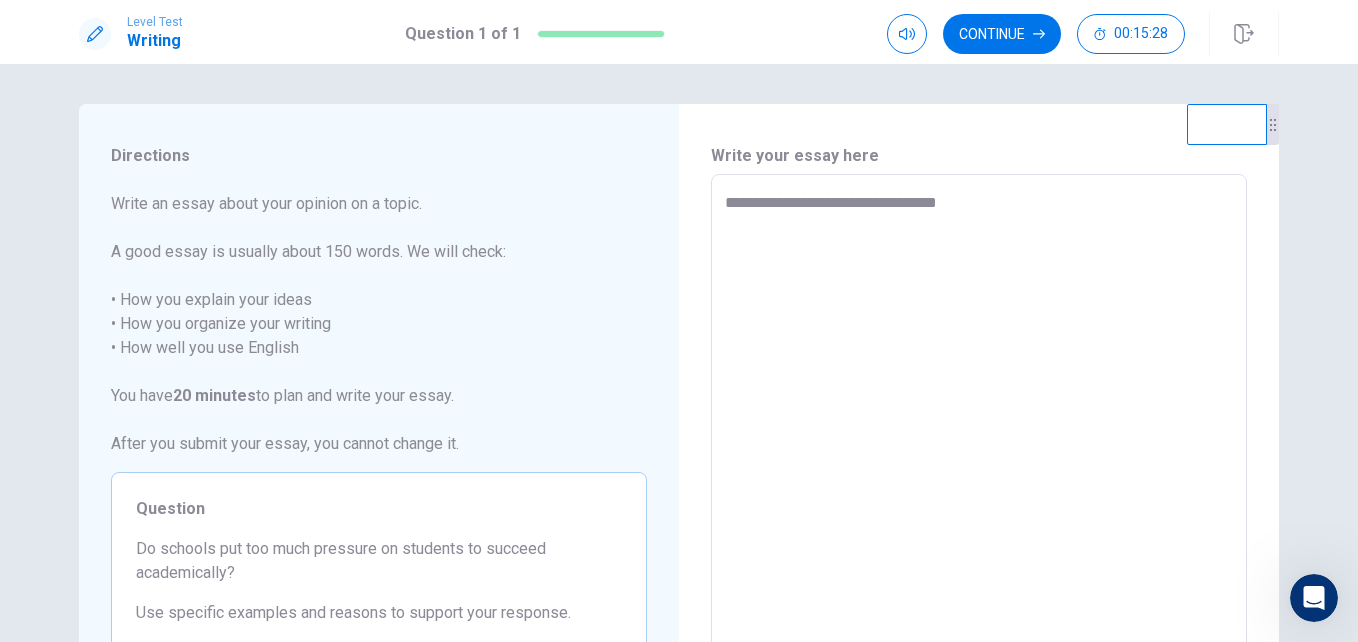 type on "*" 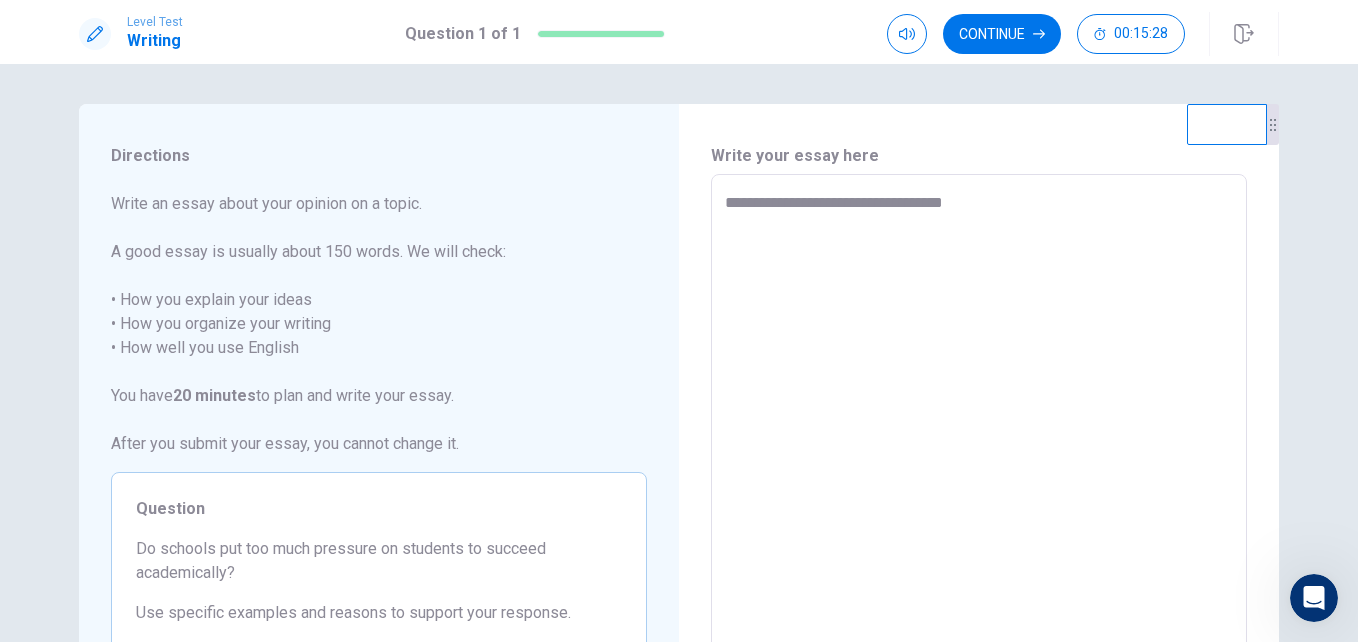type on "*" 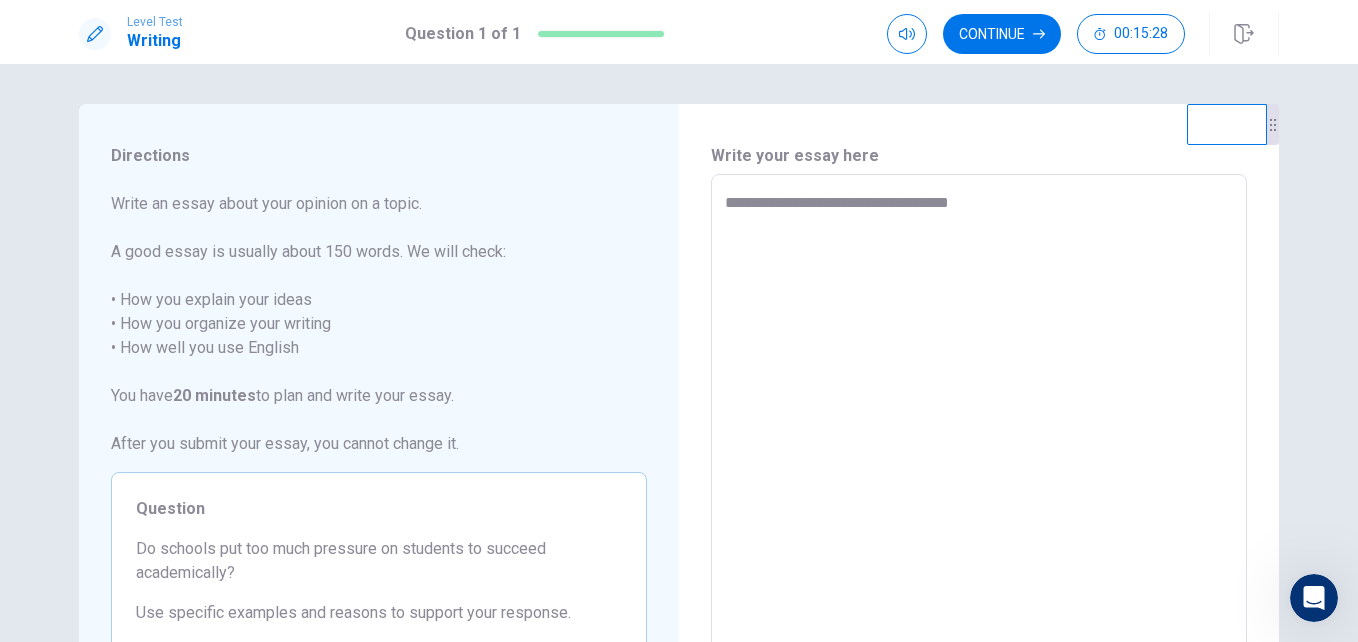 type on "*" 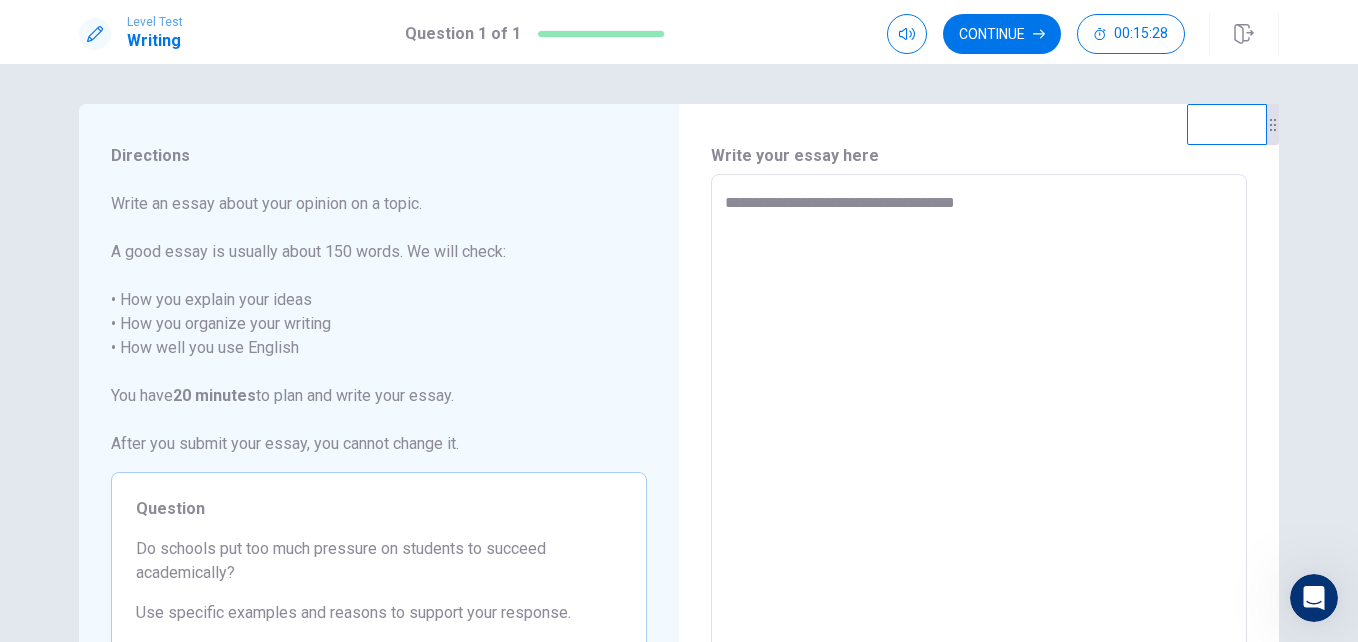 type on "*" 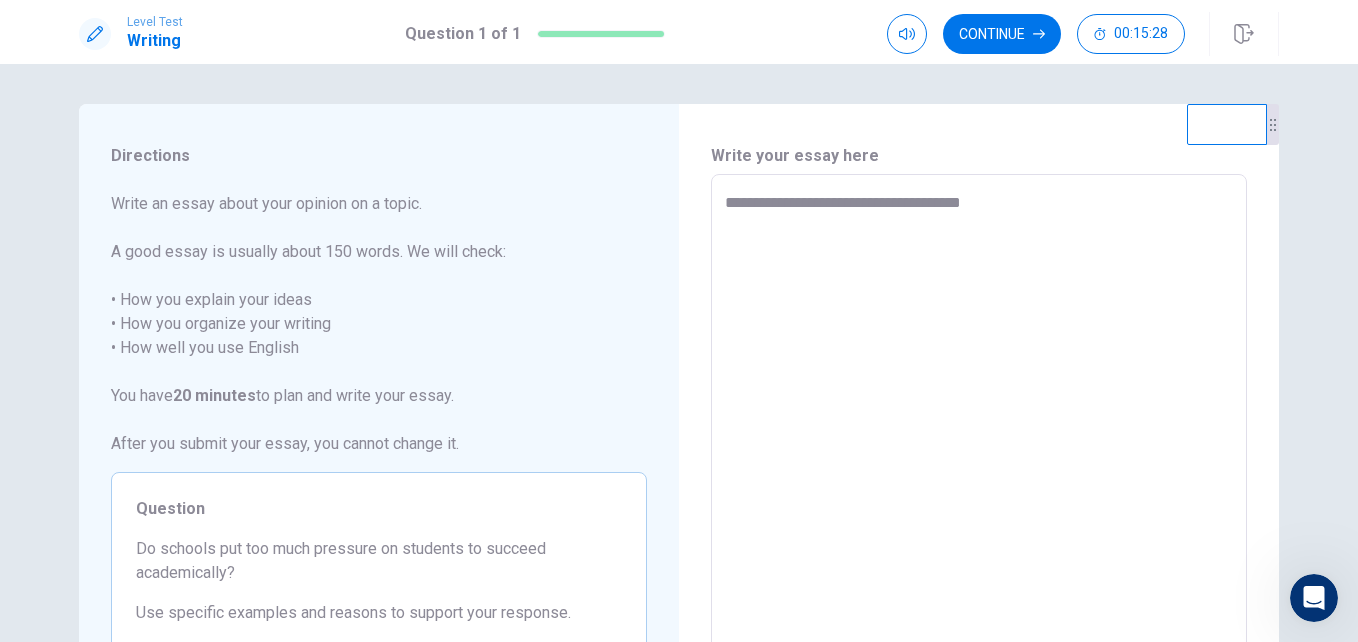 type on "*" 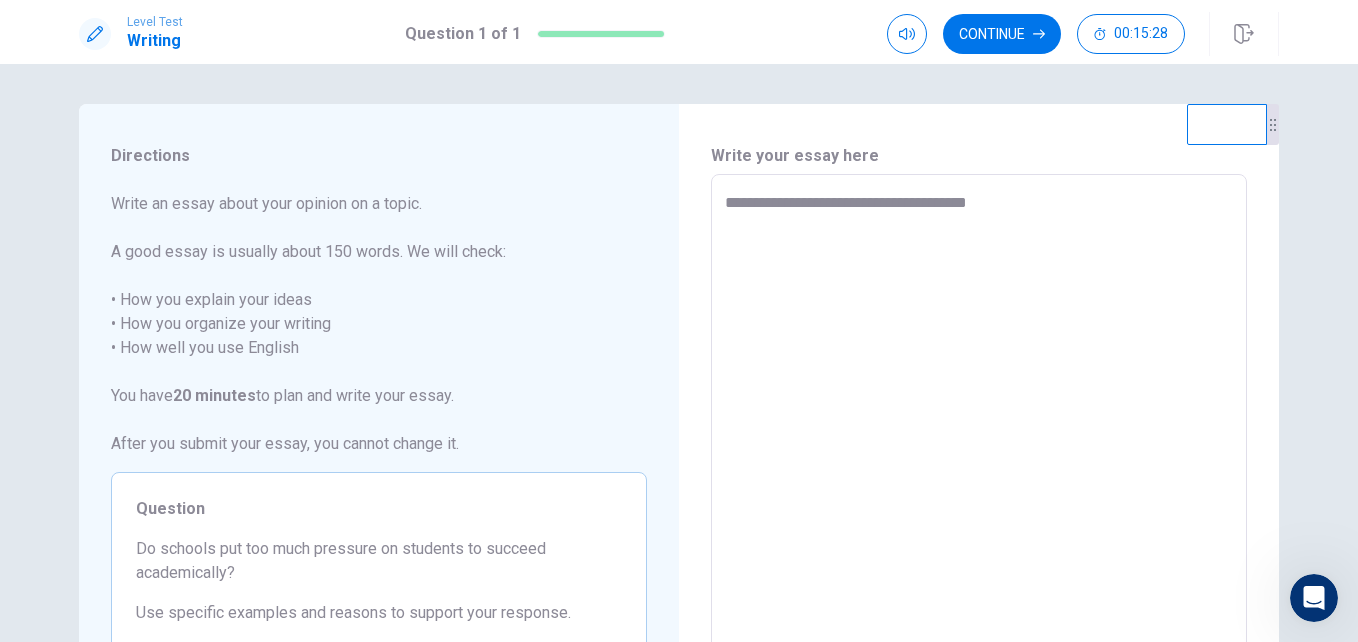 type on "*" 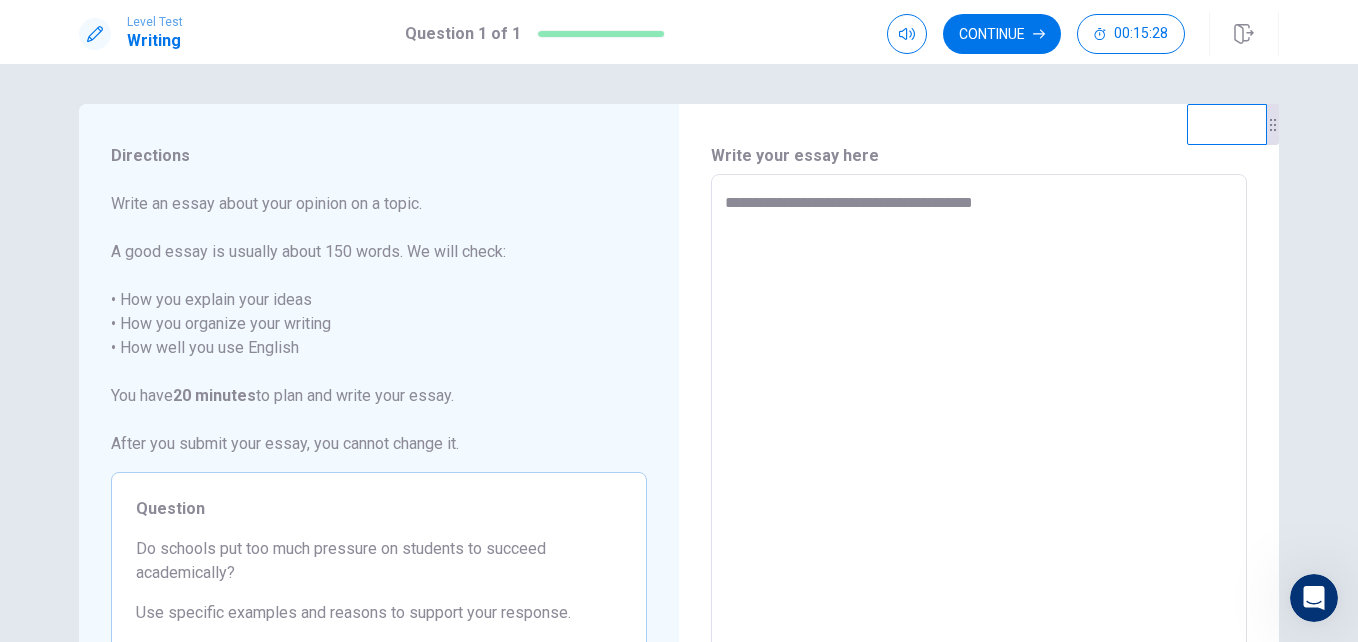 type on "*" 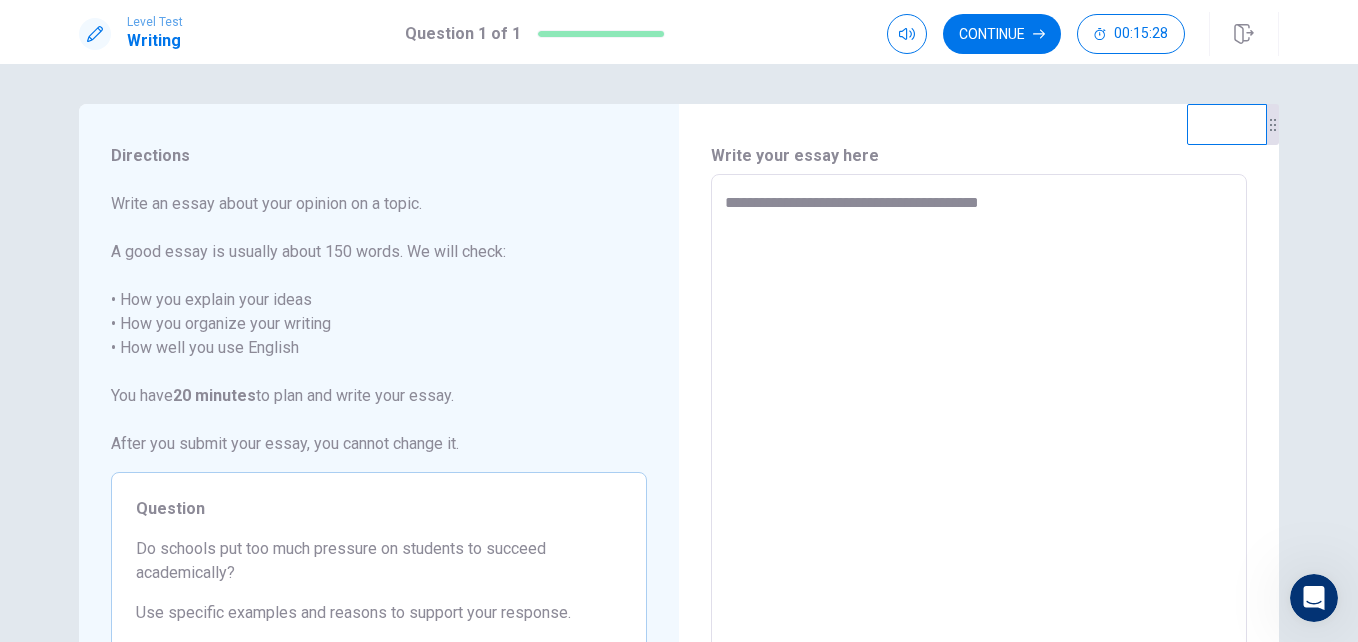type on "*" 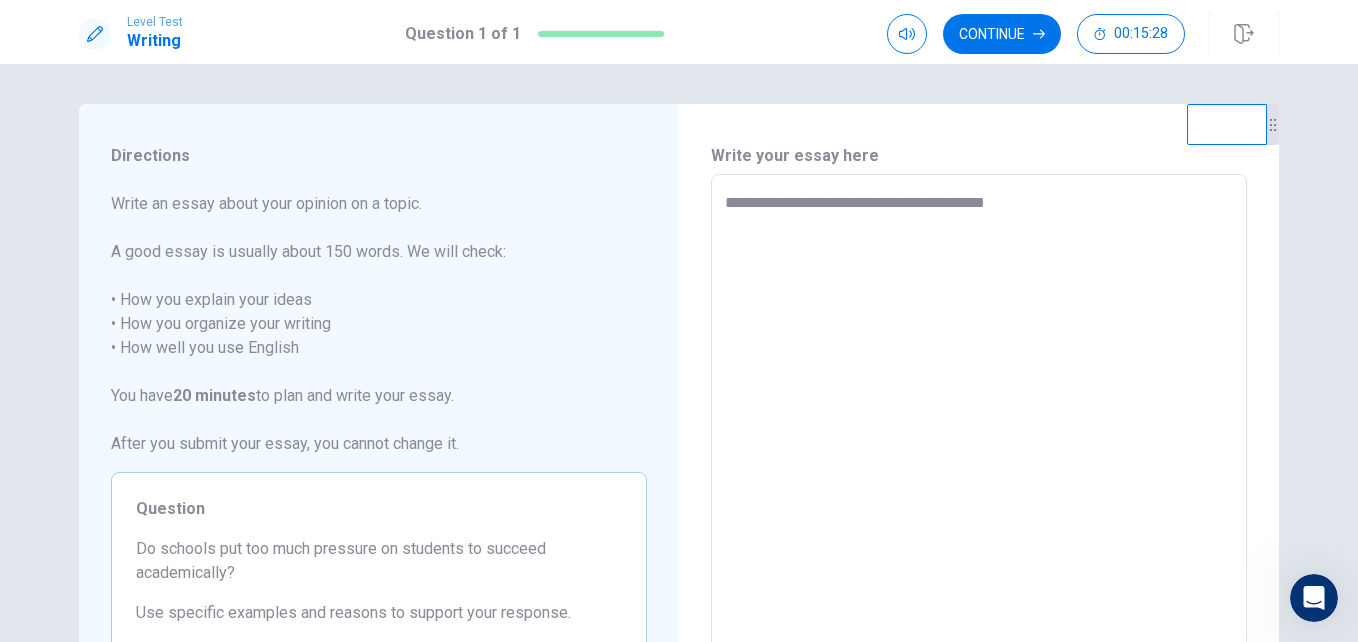 type on "*" 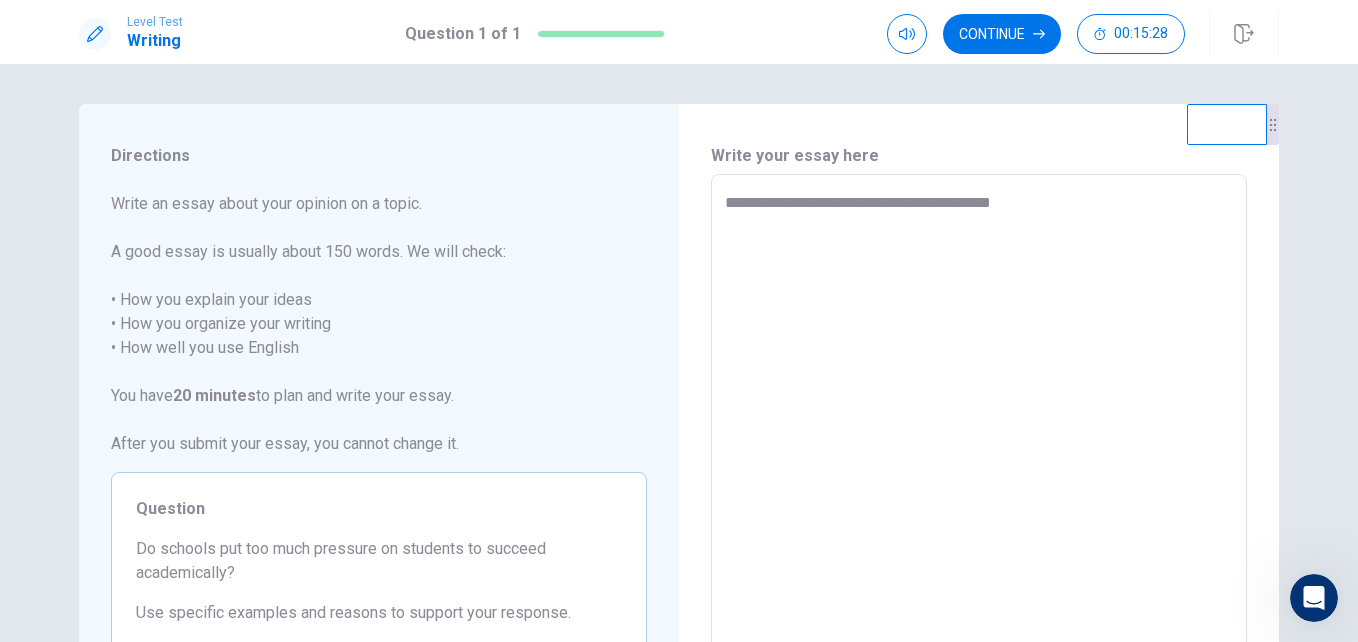 type on "*" 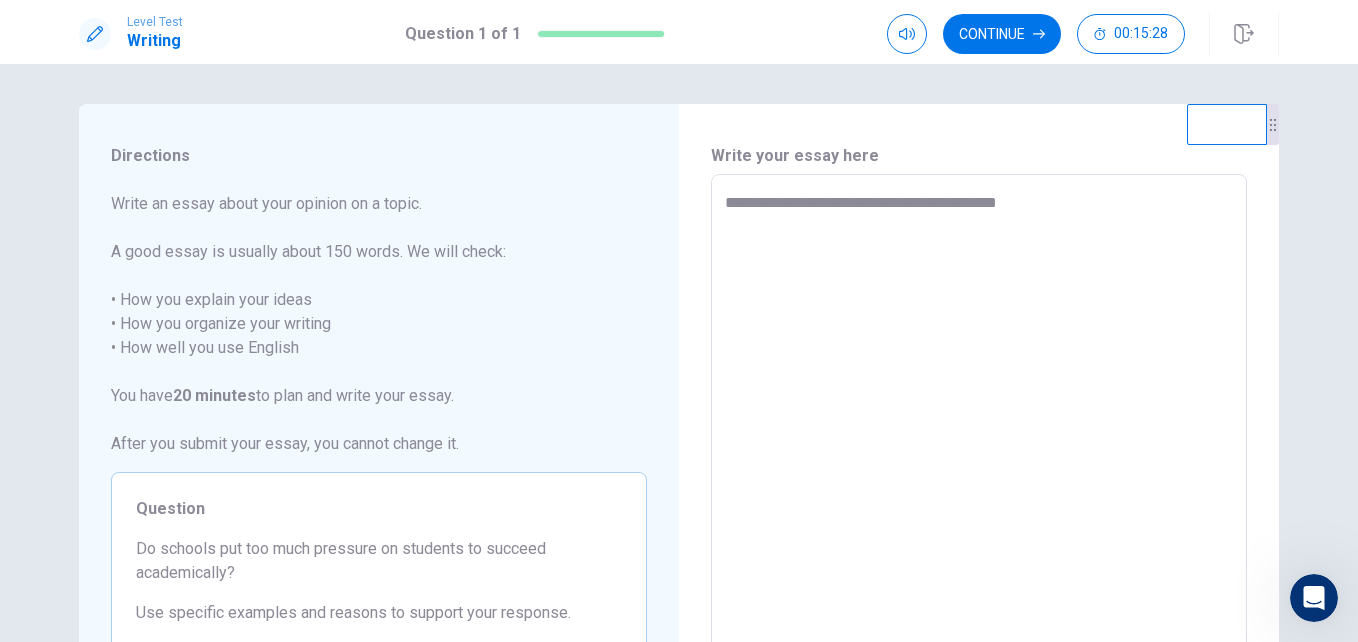 type on "*" 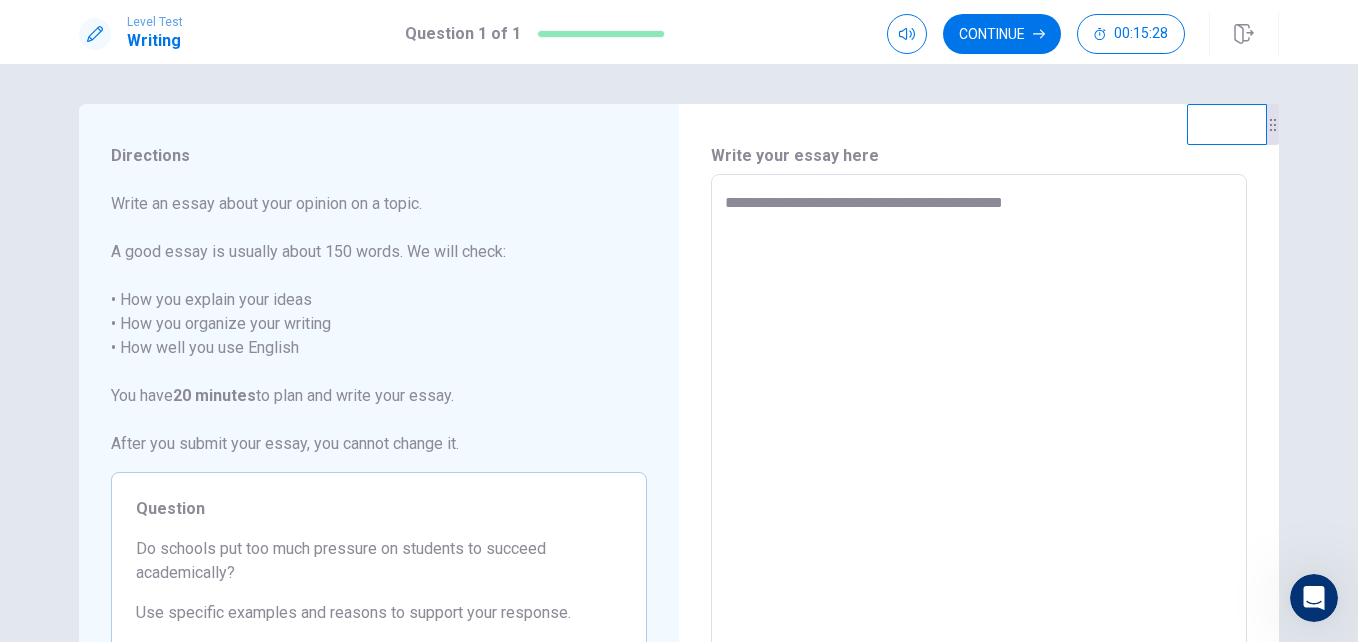 type on "*" 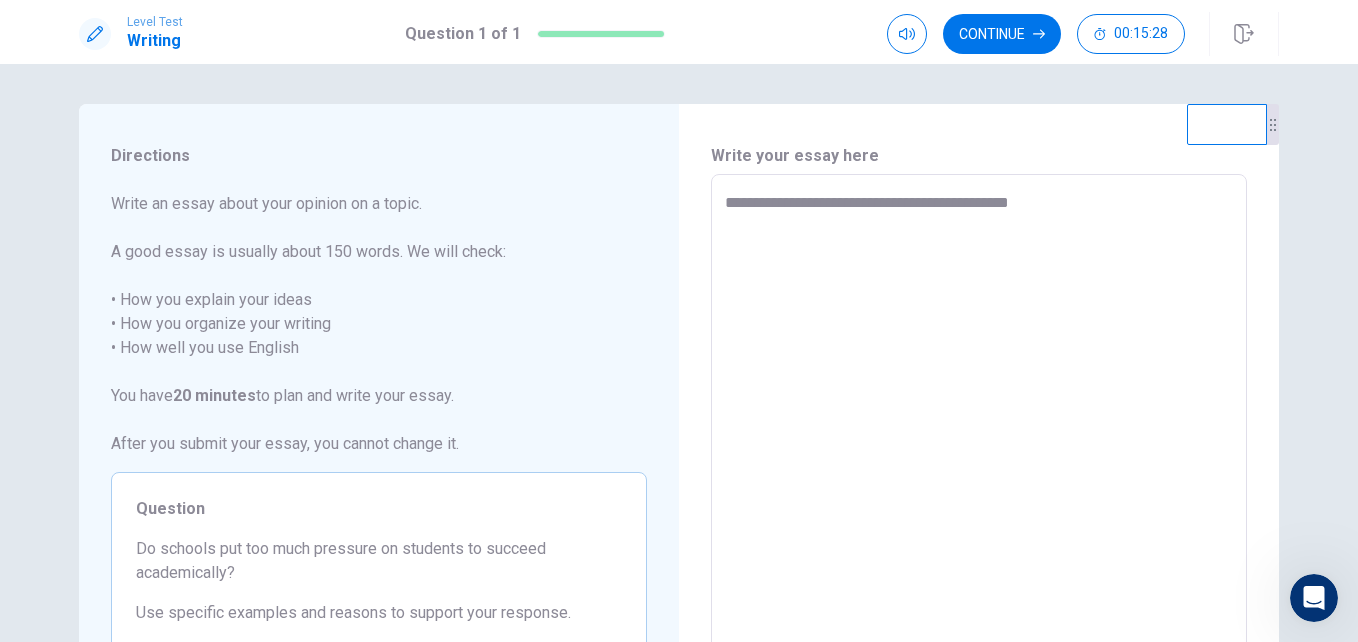 type on "*" 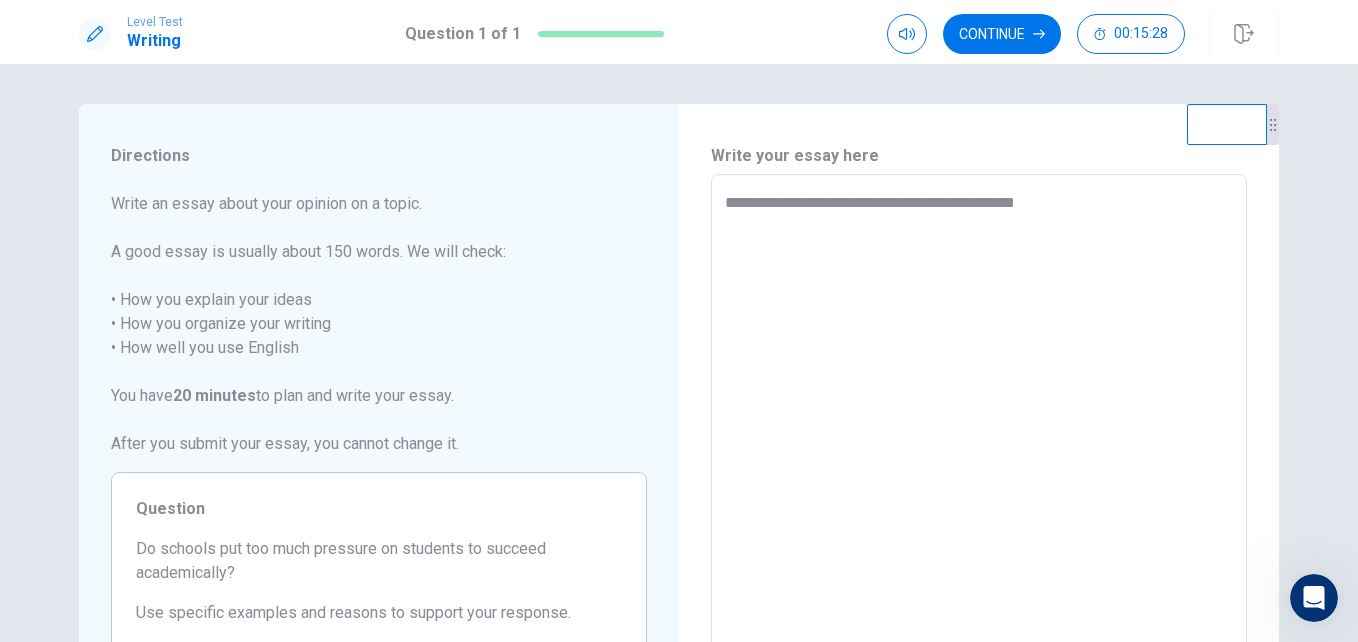 type on "*" 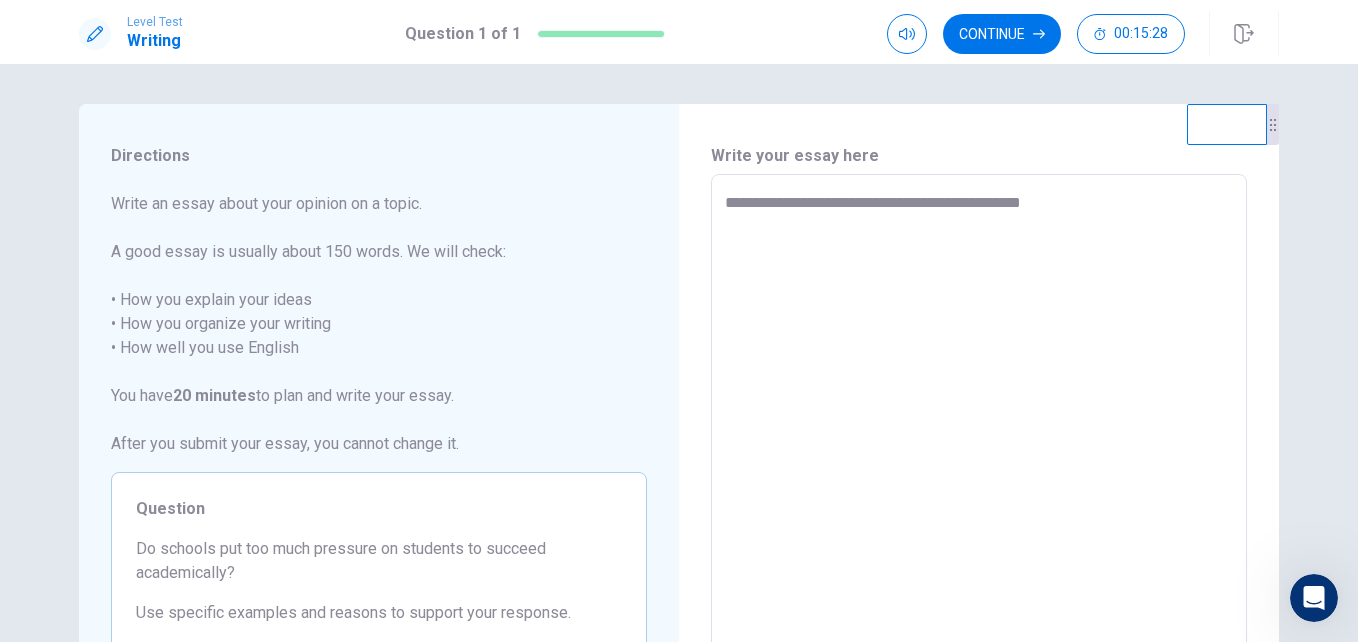 type on "*" 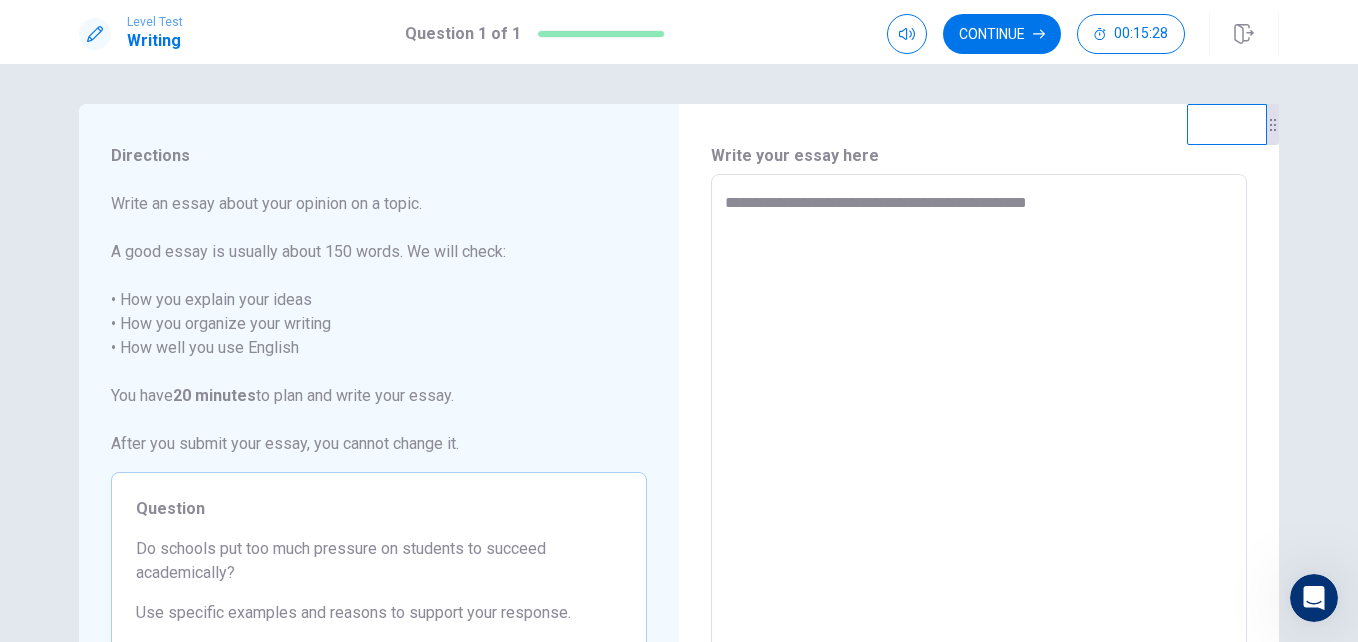 type on "*" 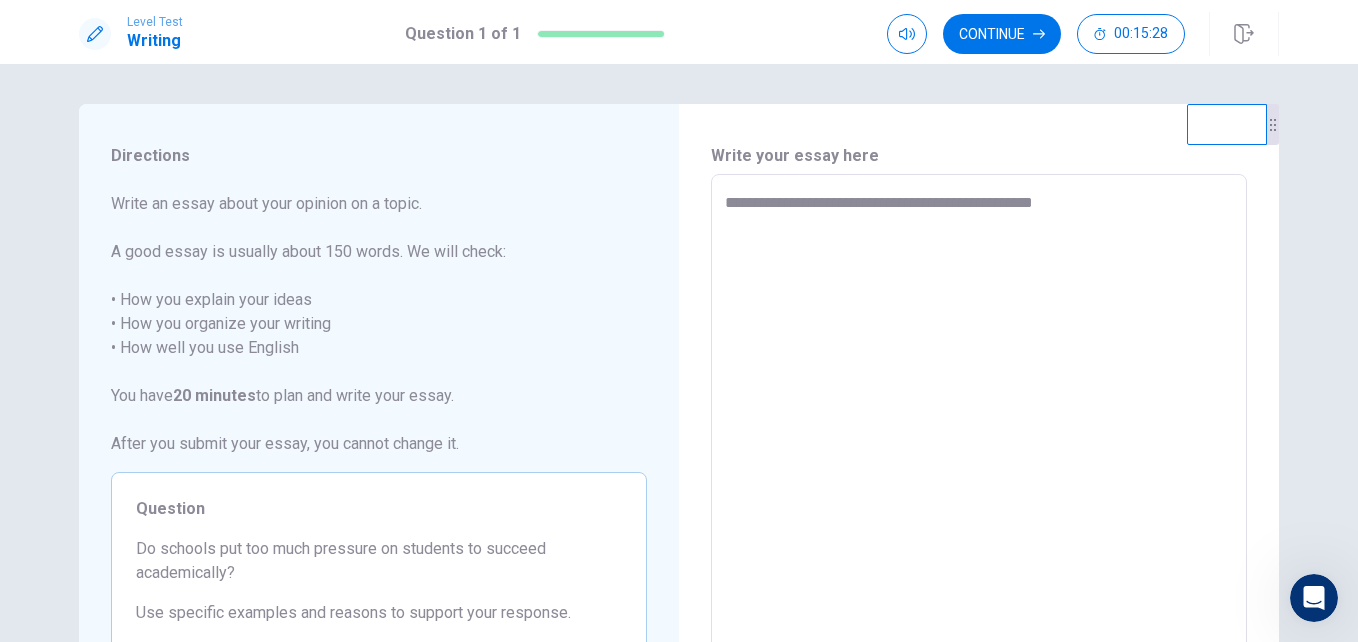 type on "*" 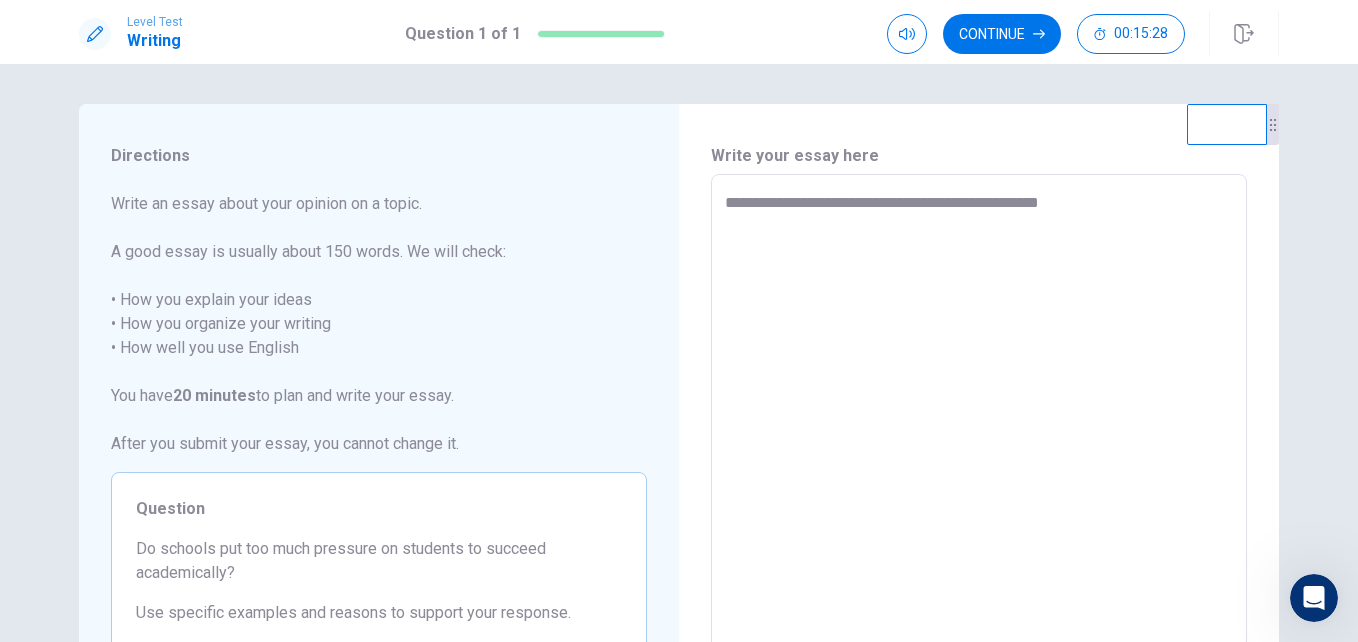 type on "*" 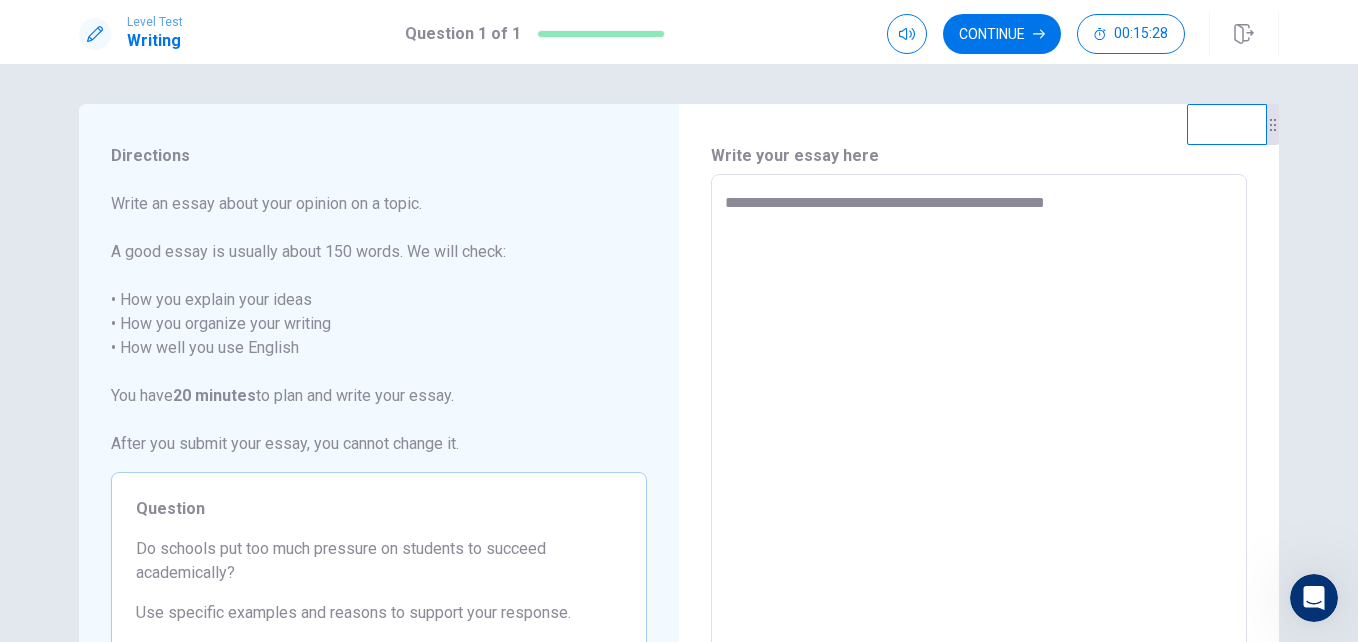 type on "**********" 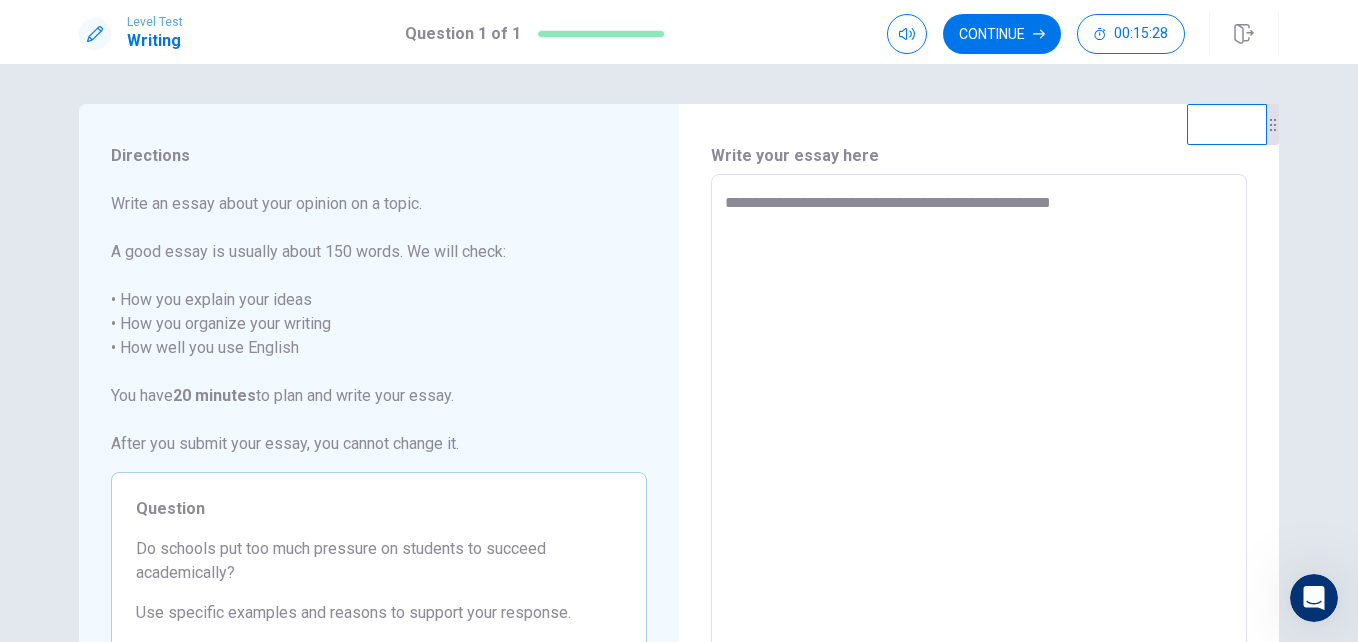 type on "*" 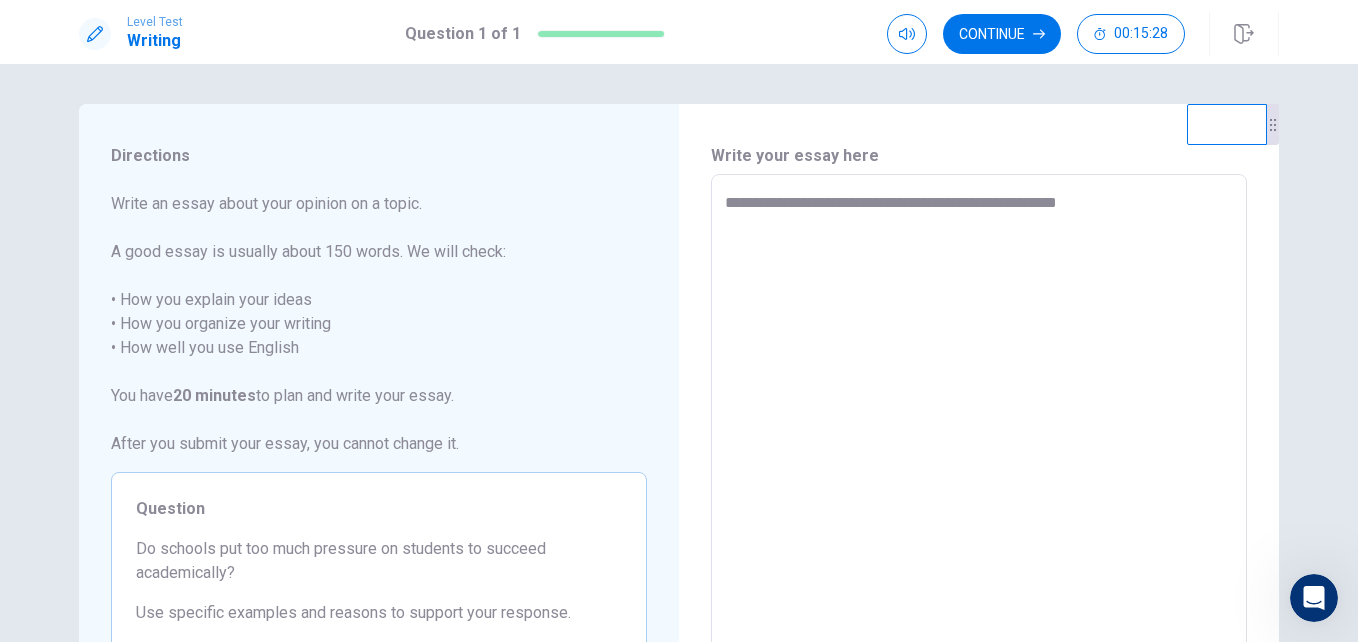 type on "*" 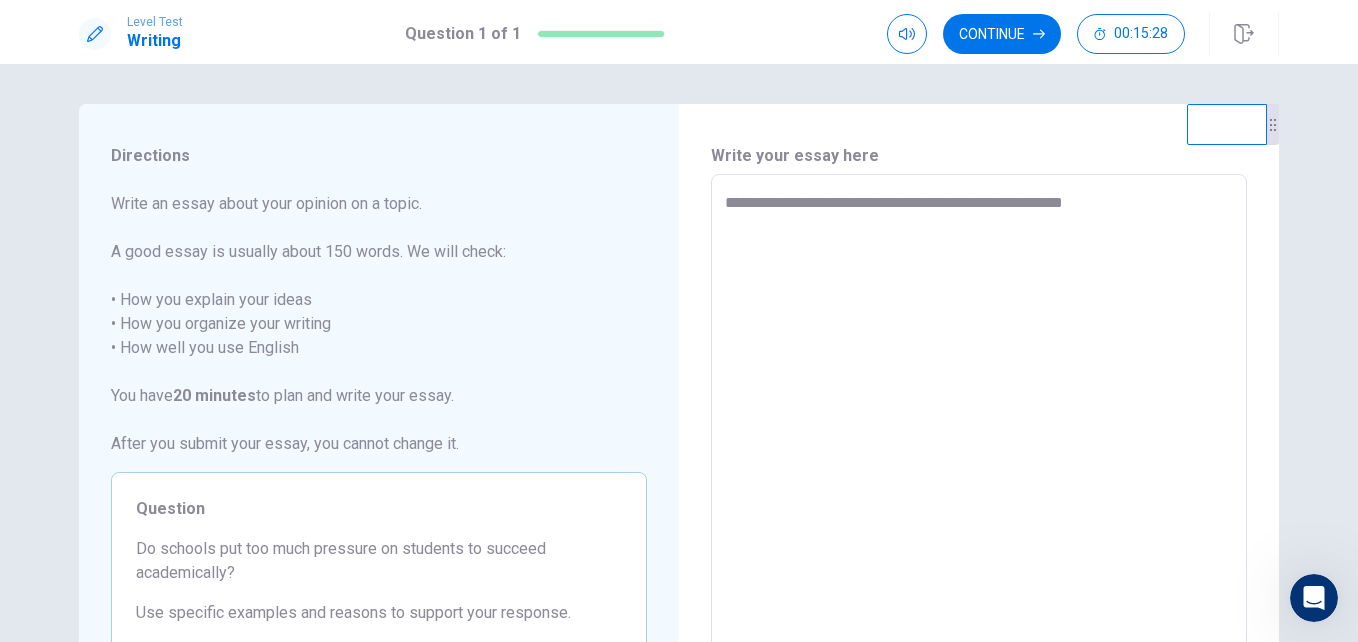 type on "**********" 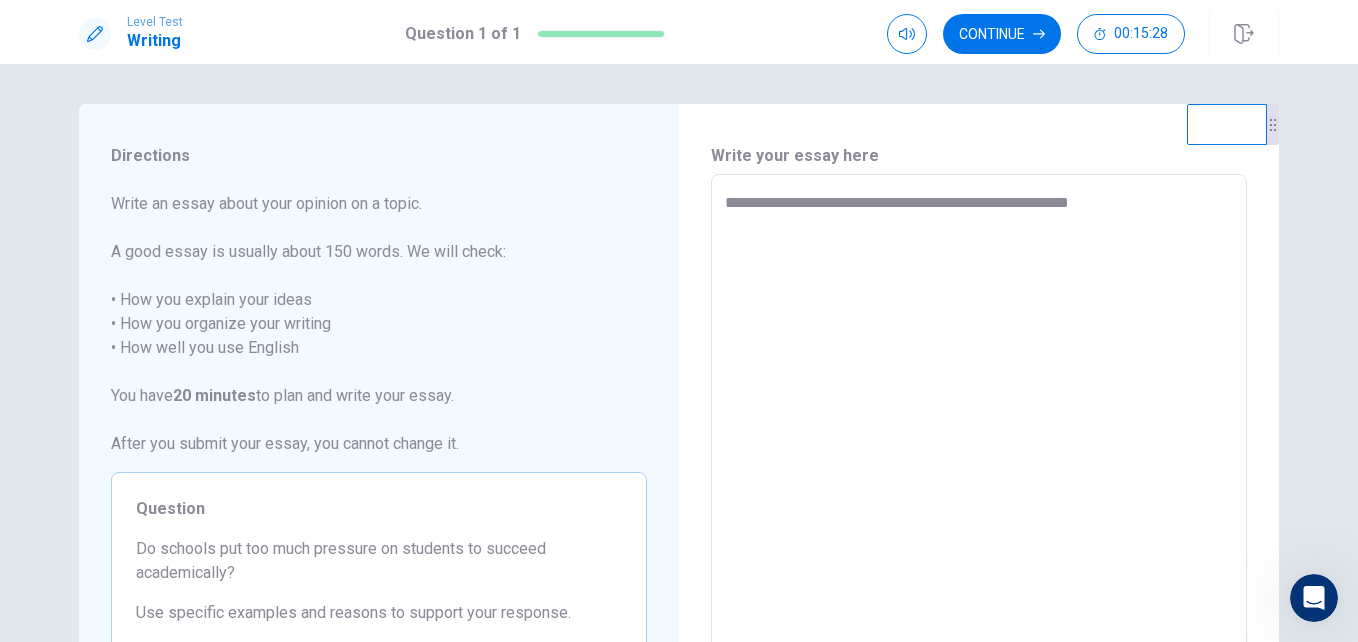 type on "*" 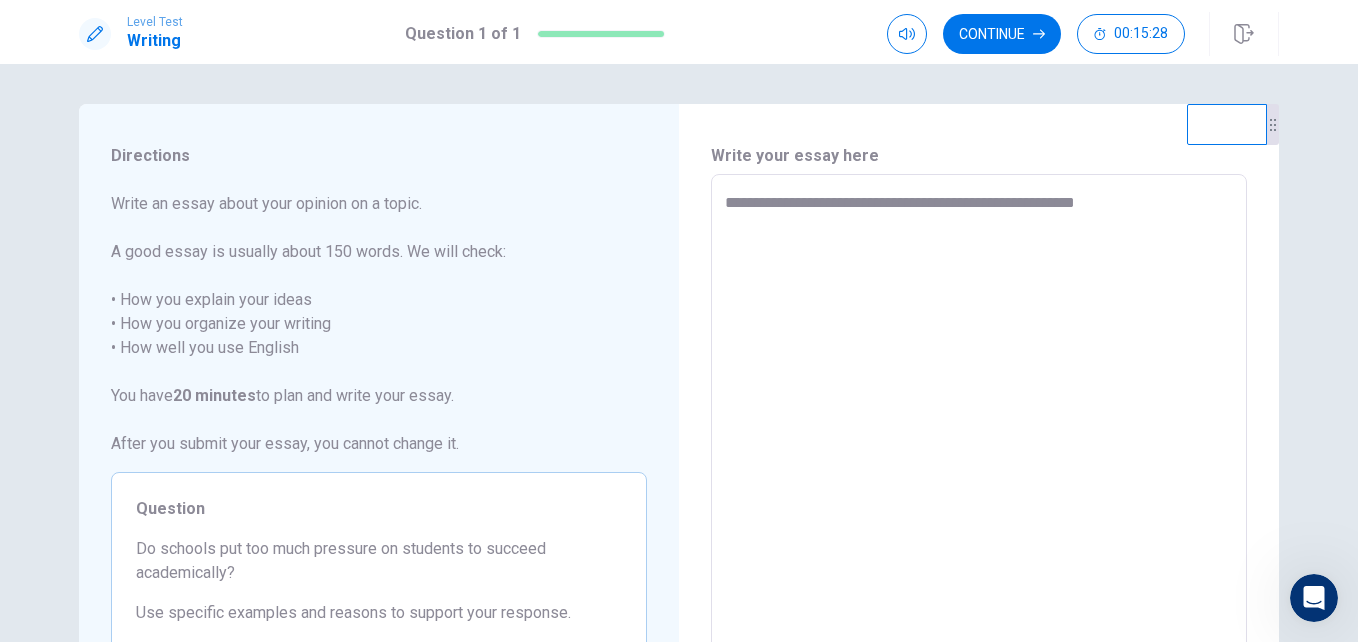 type on "*" 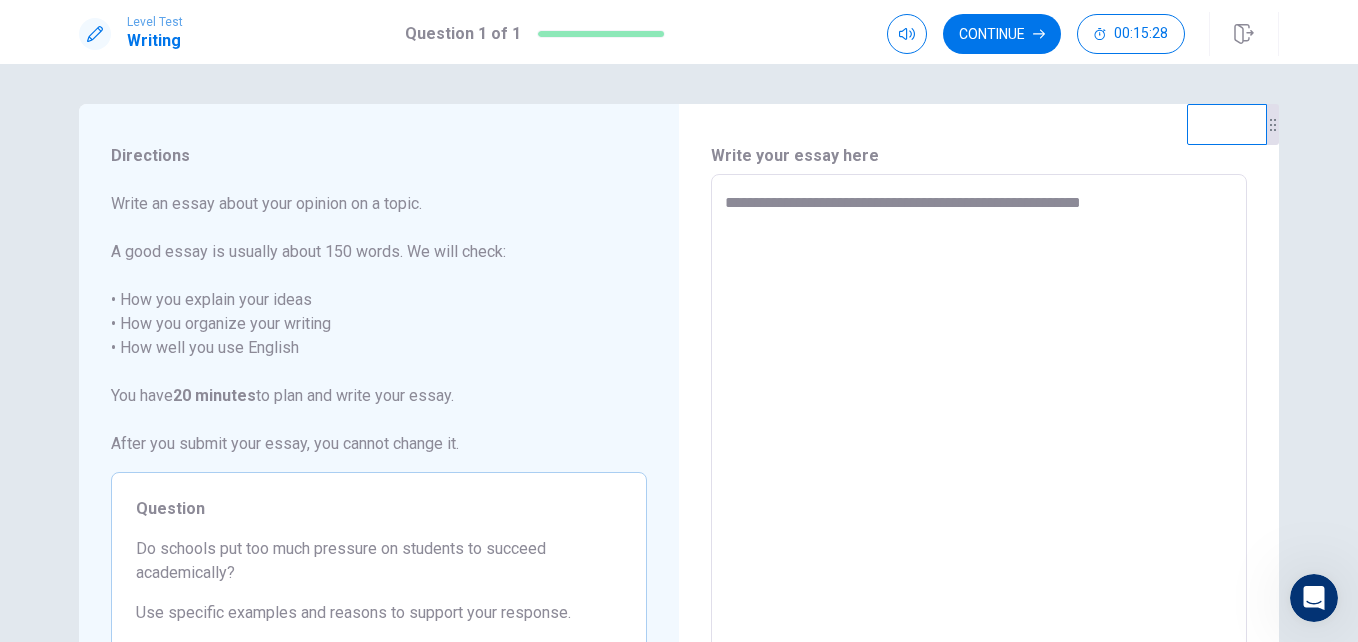 type on "*" 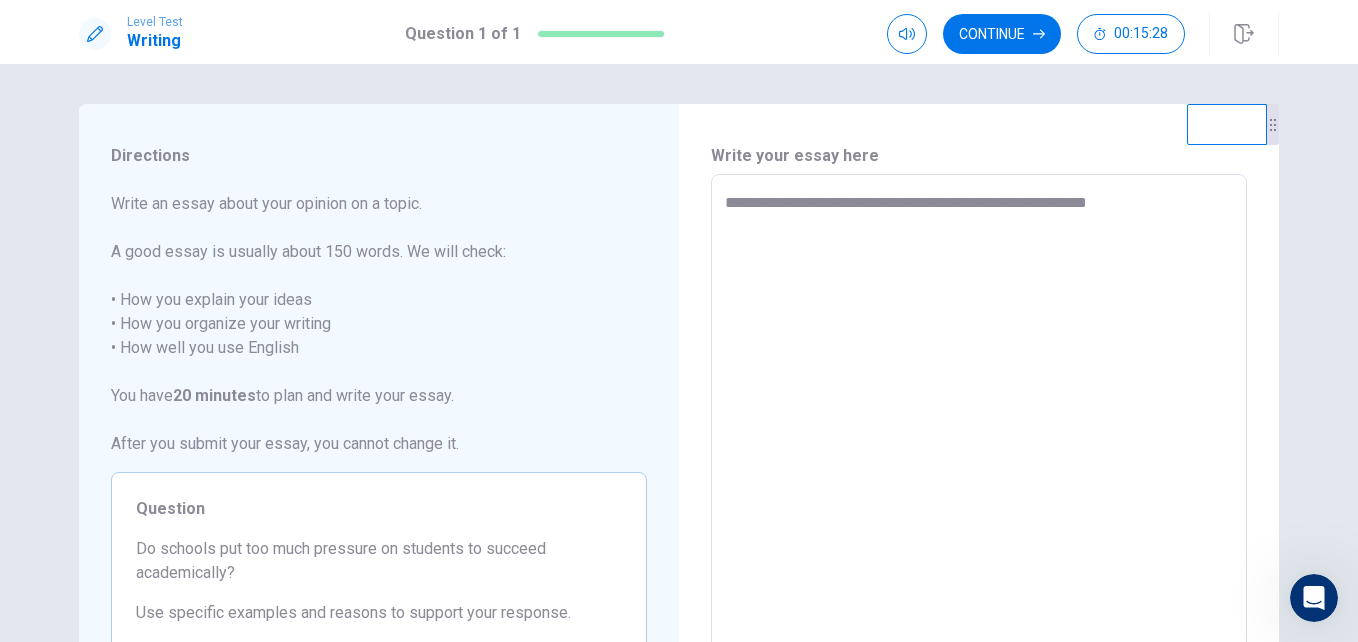 type on "*" 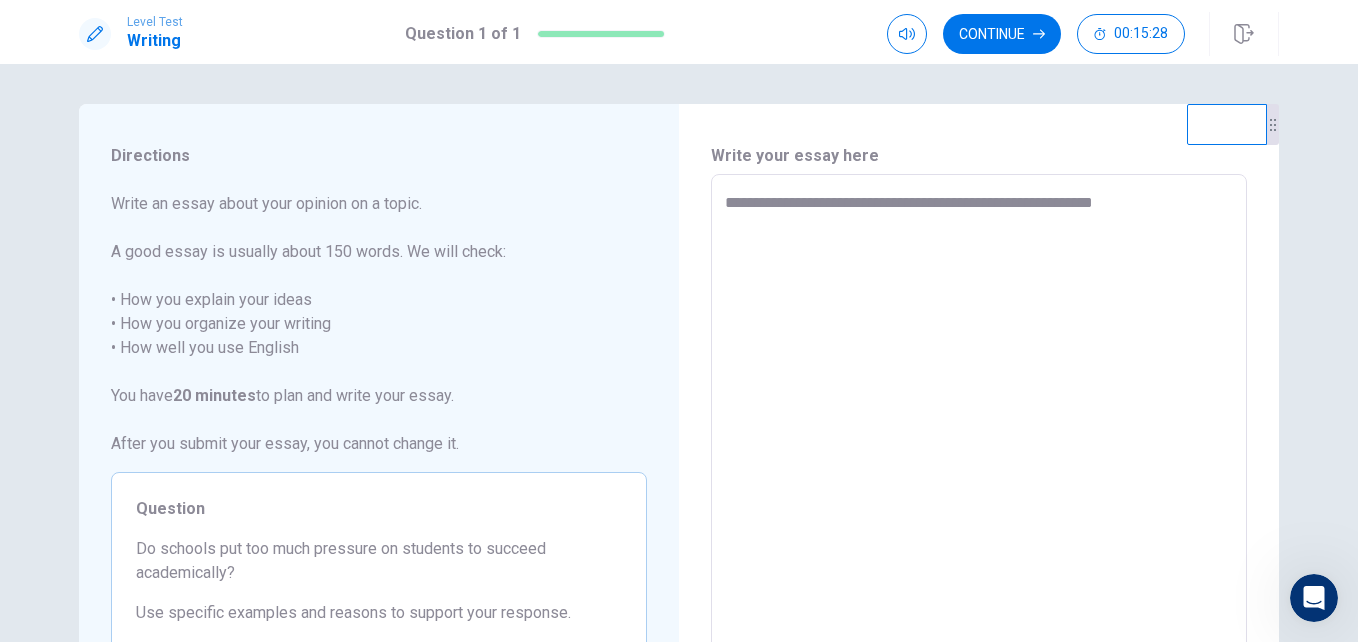 type on "*" 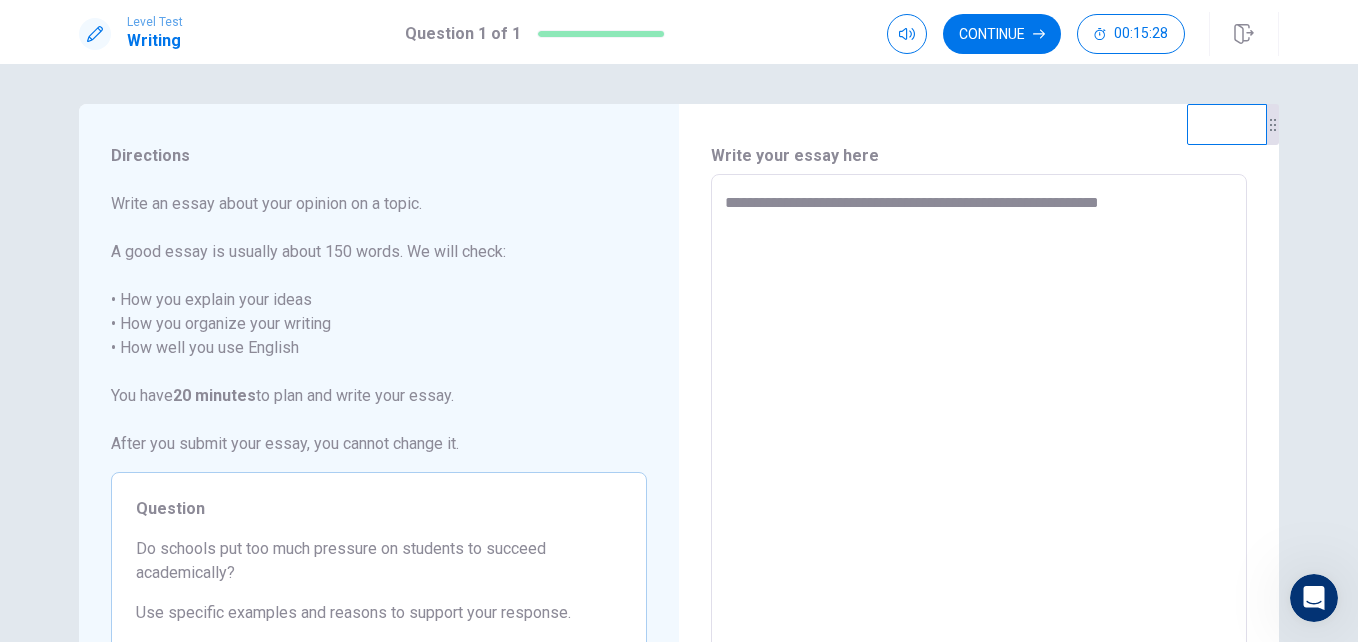type on "*" 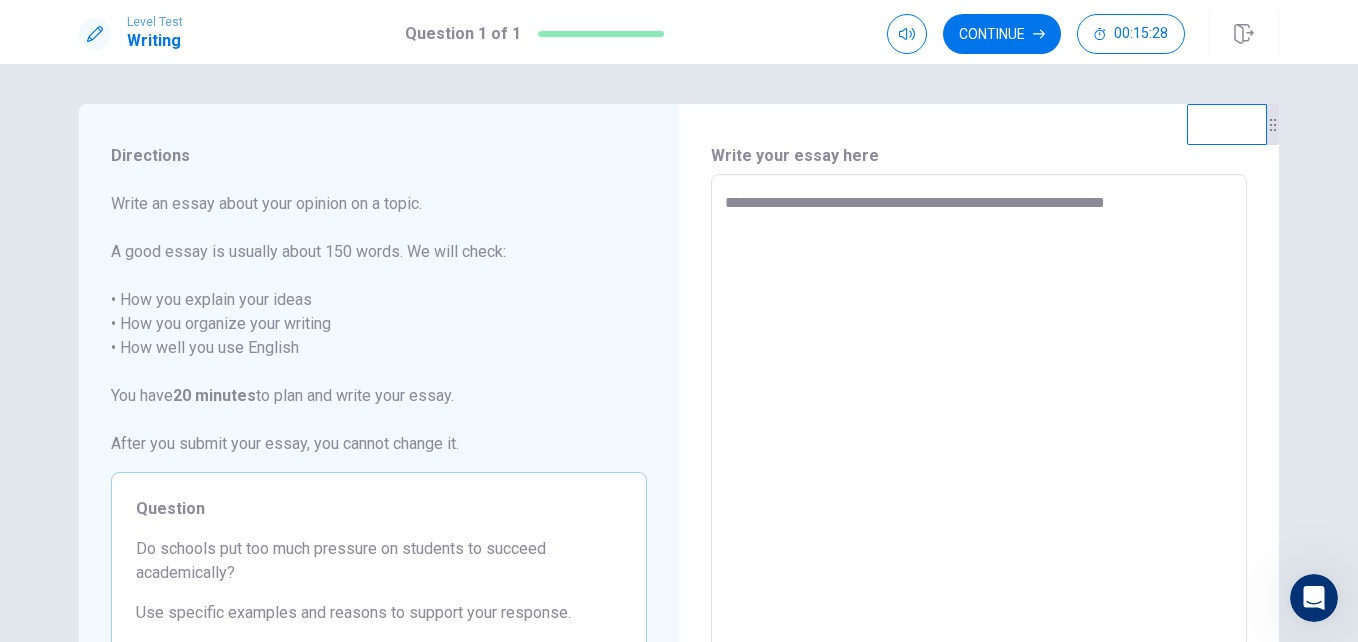 type on "*" 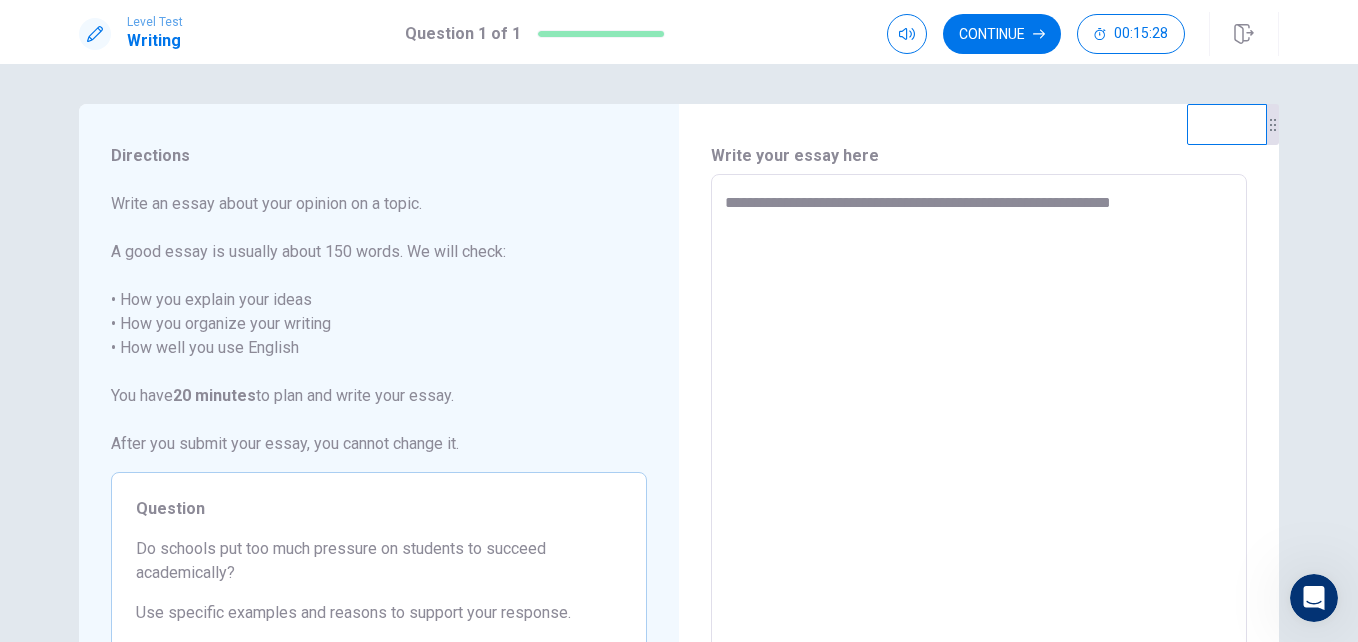 type on "**********" 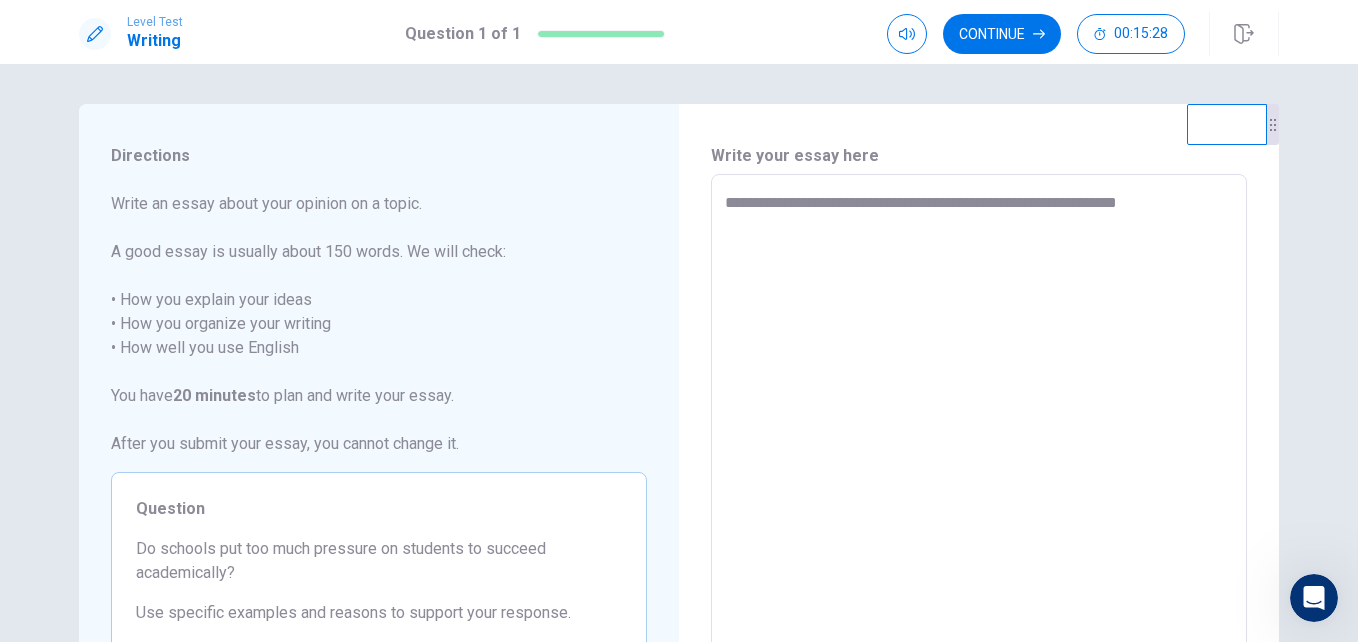 type on "*" 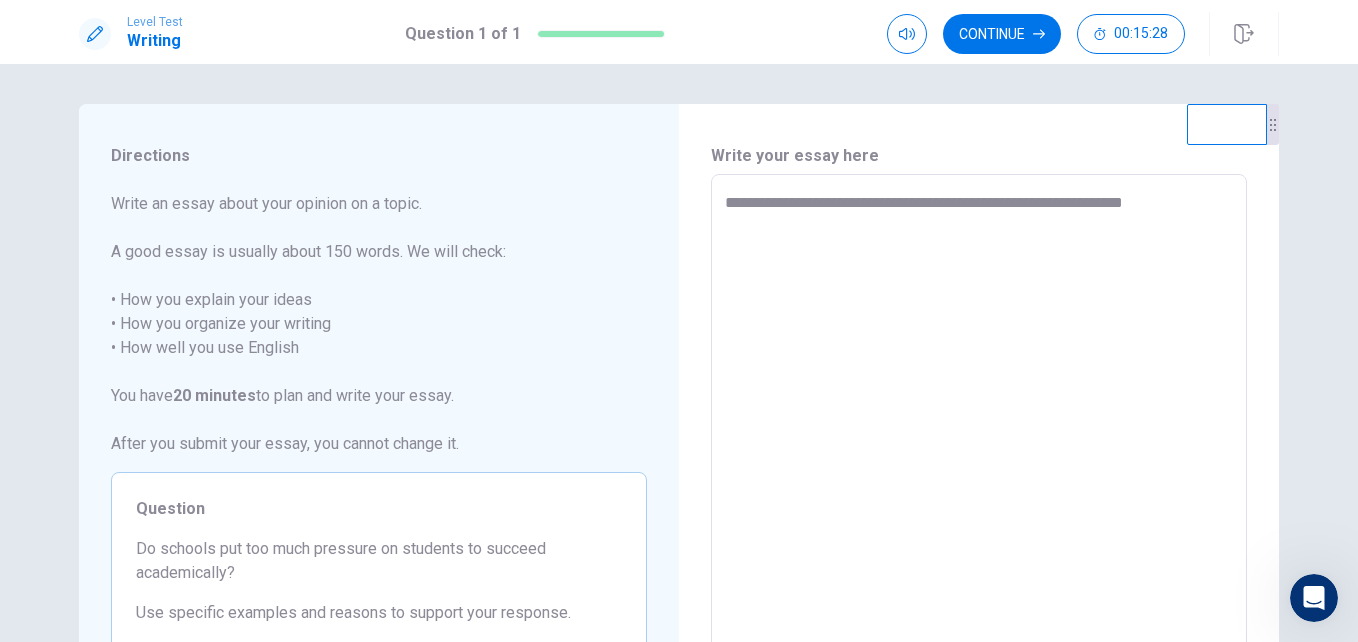 type on "*" 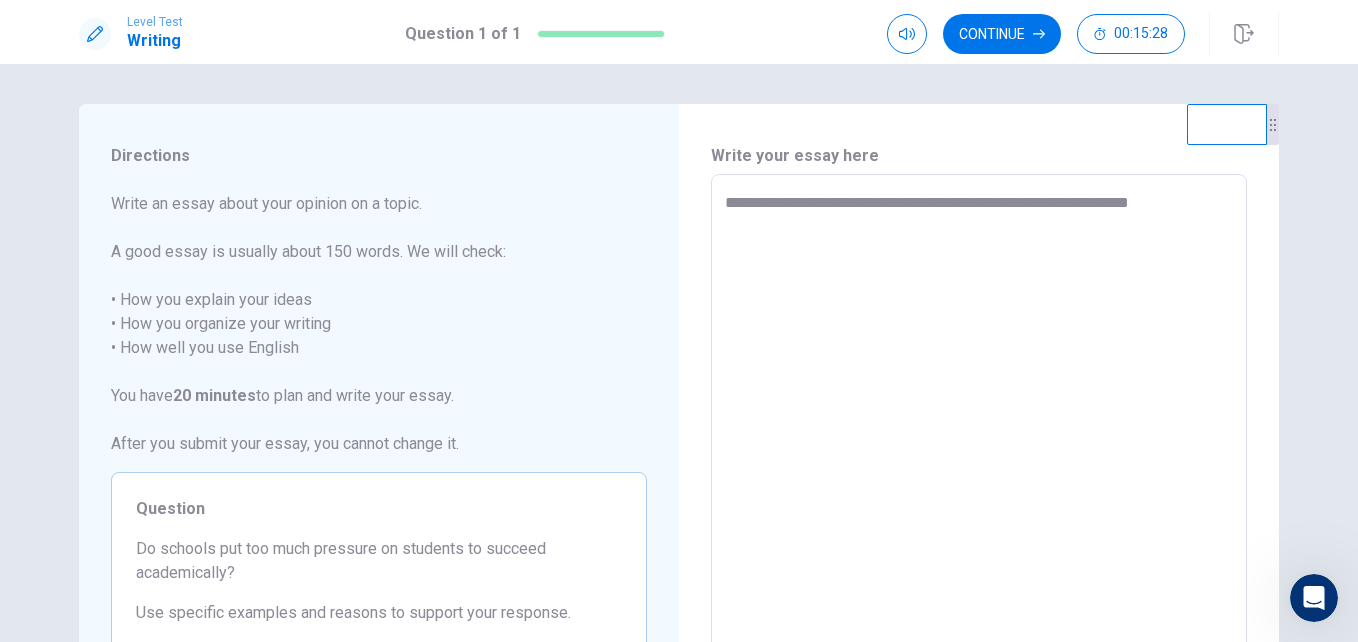 type on "*" 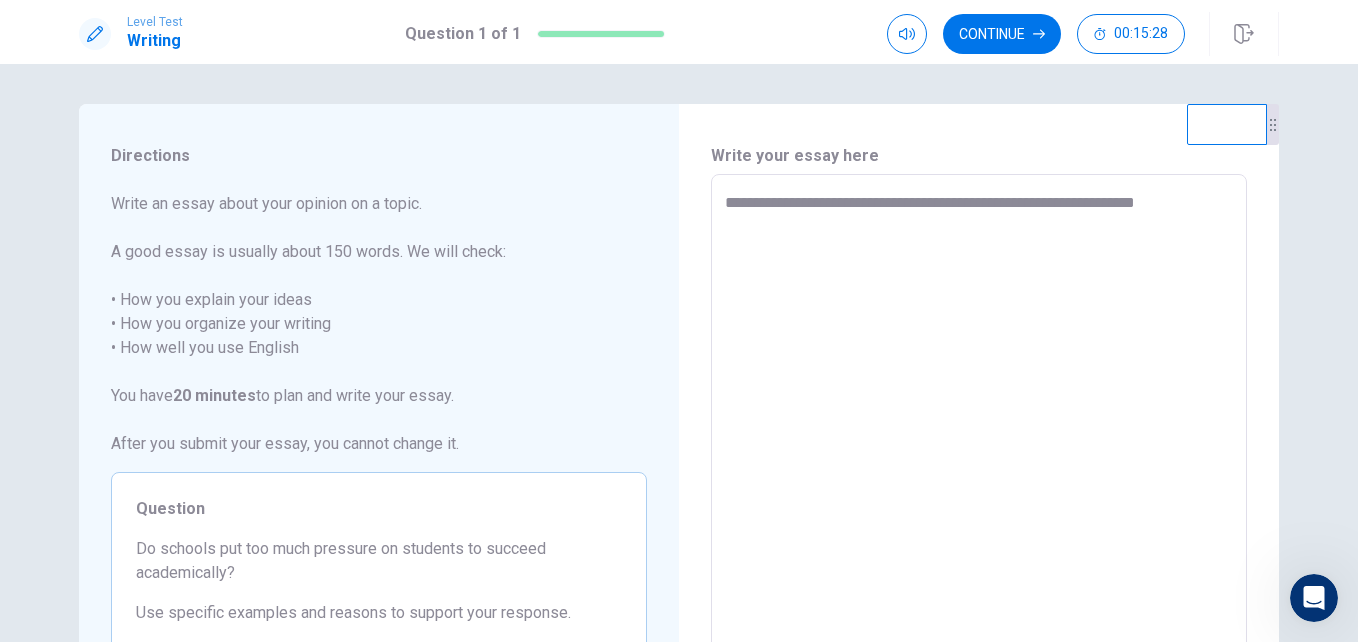 type on "*" 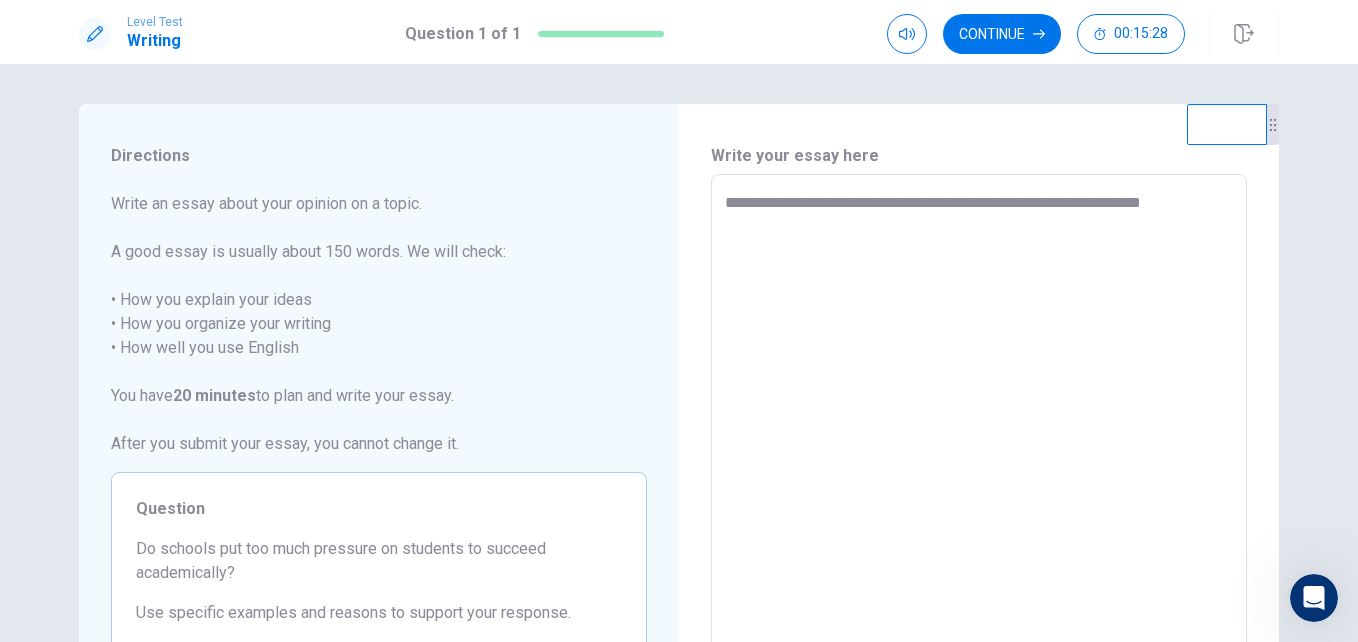 type on "**********" 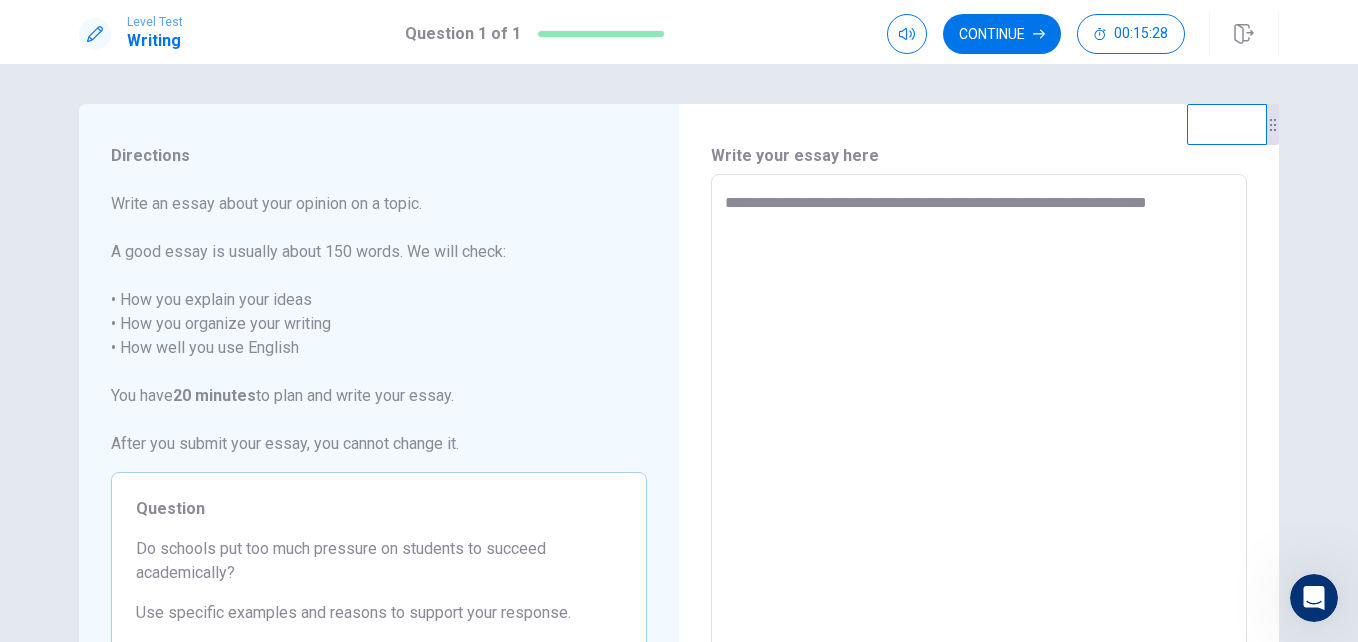 type on "*" 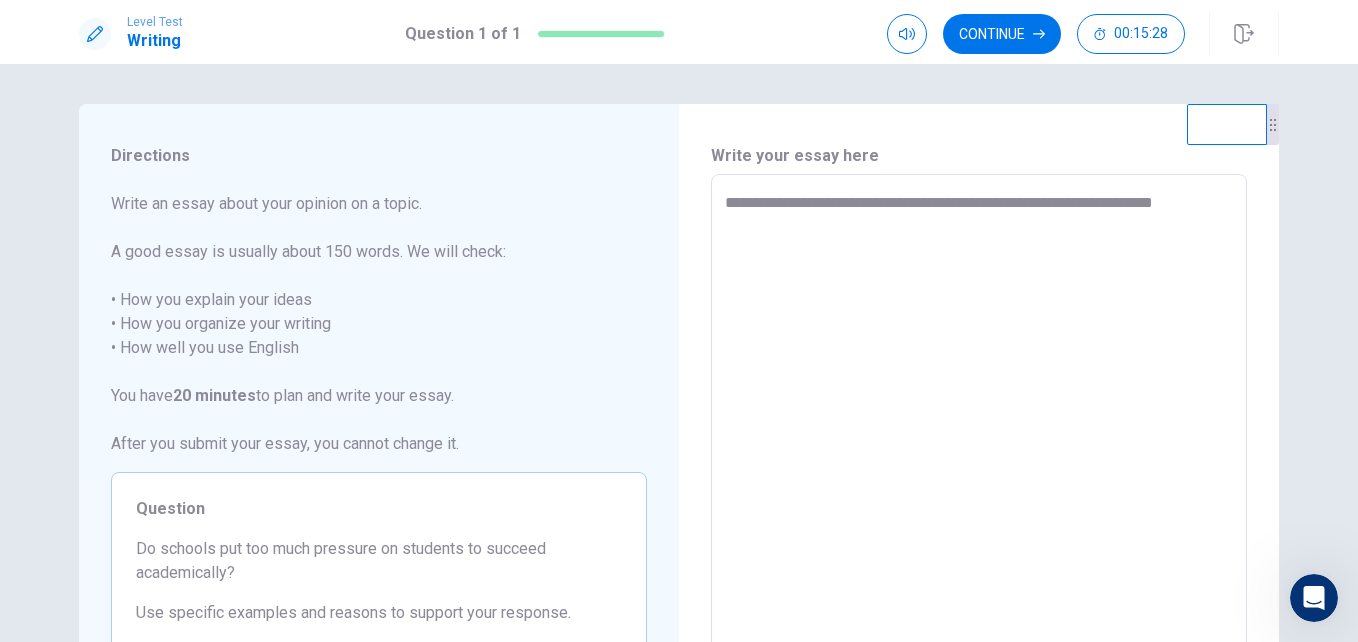 type 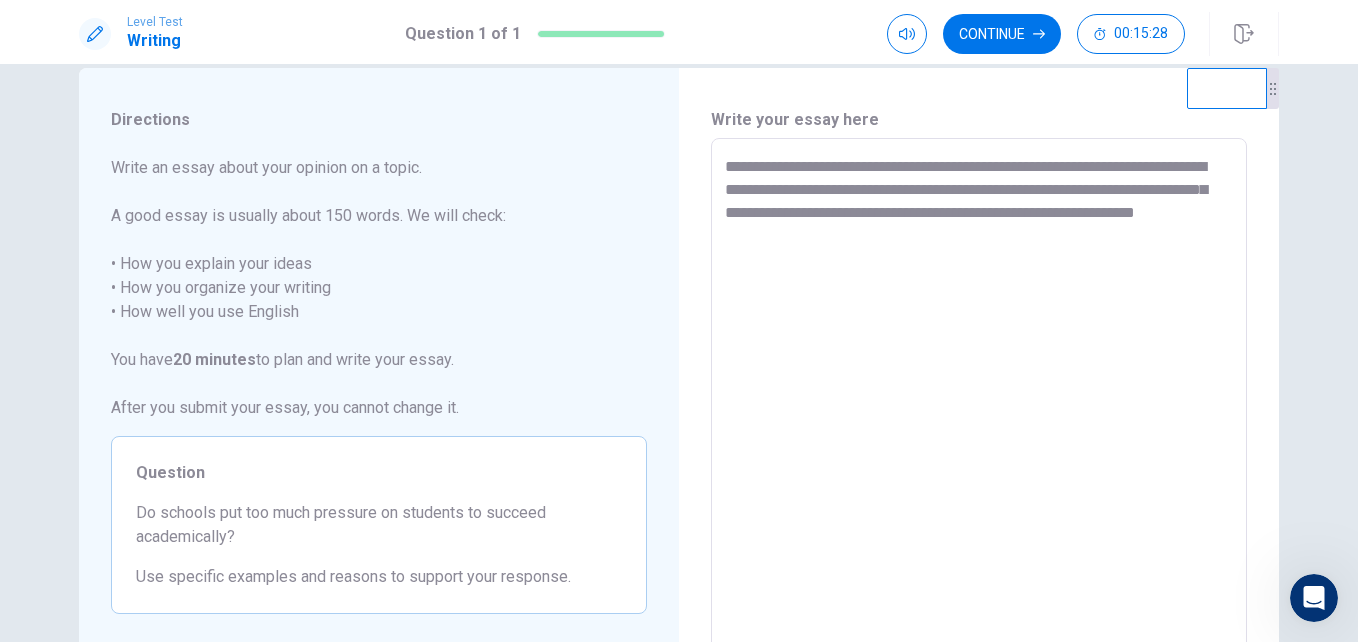 scroll, scrollTop: 40, scrollLeft: 0, axis: vertical 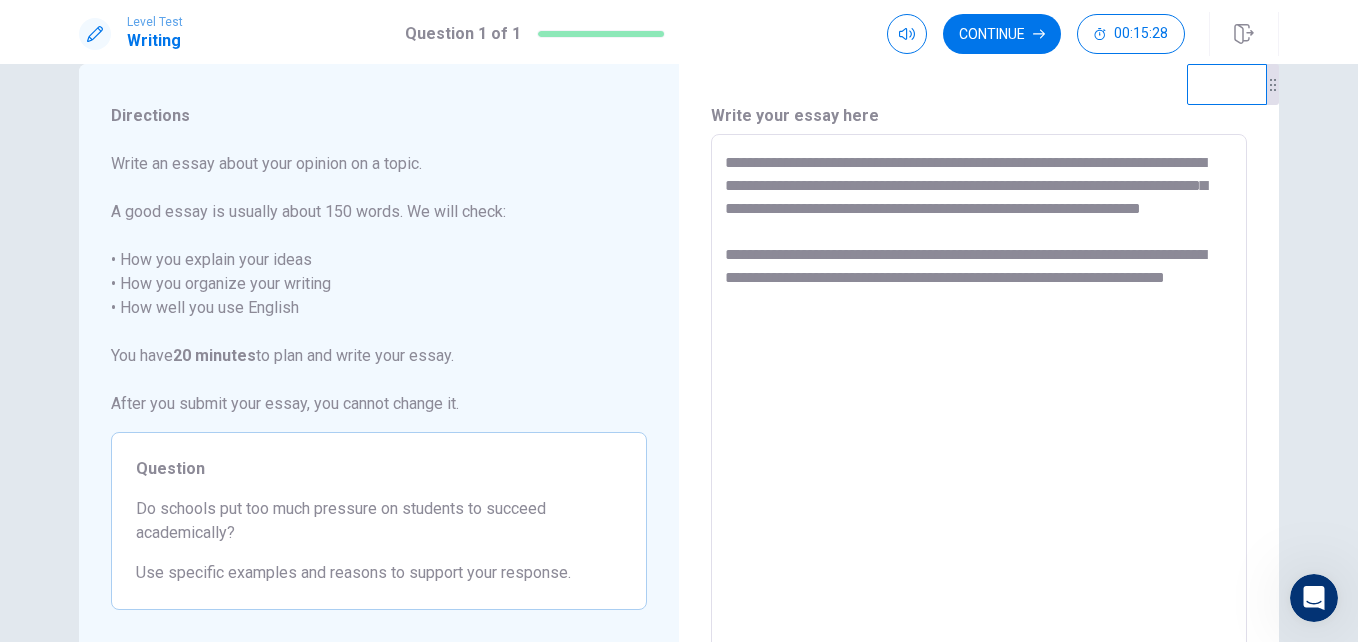 click on "**********" at bounding box center (979, 411) 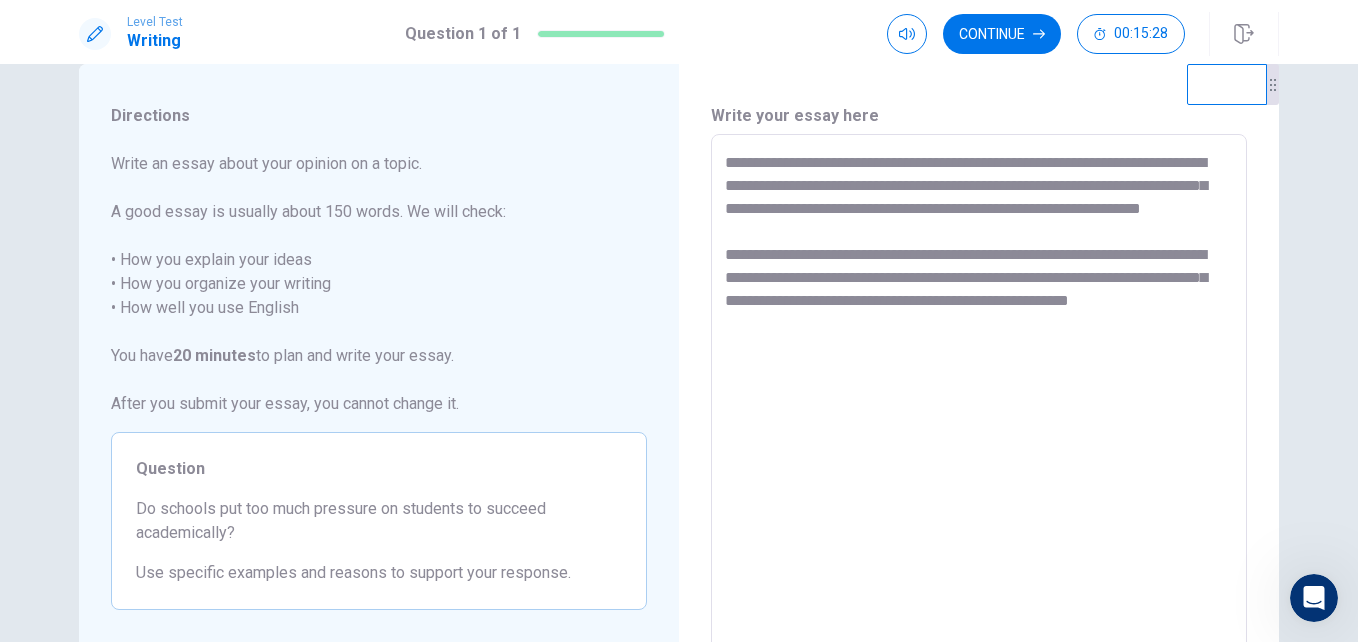click on "**********" at bounding box center [979, 411] 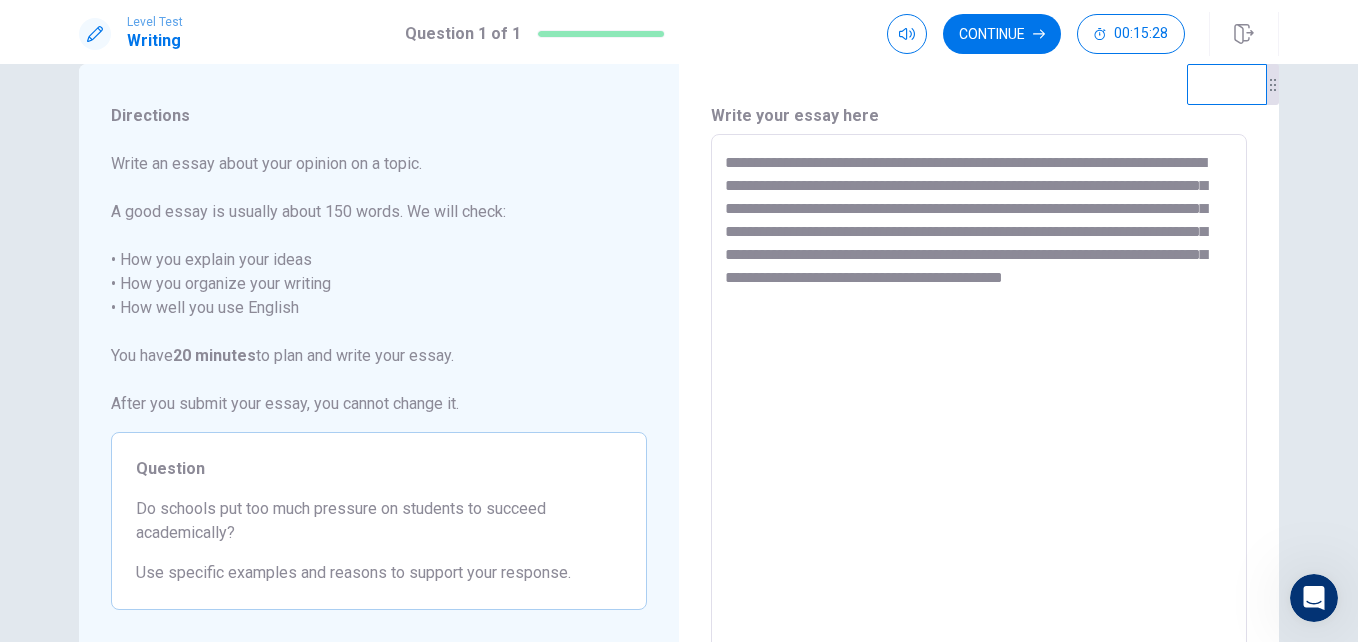 click on "**********" at bounding box center (979, 411) 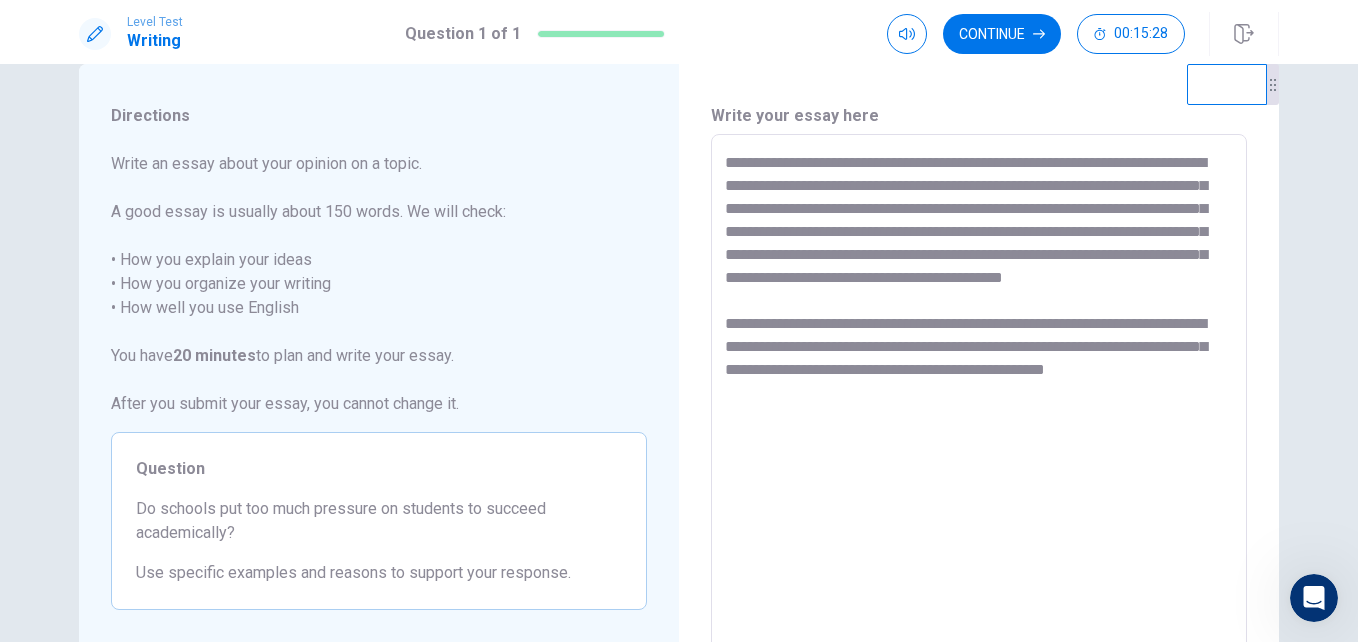 click on "**********" at bounding box center (979, 411) 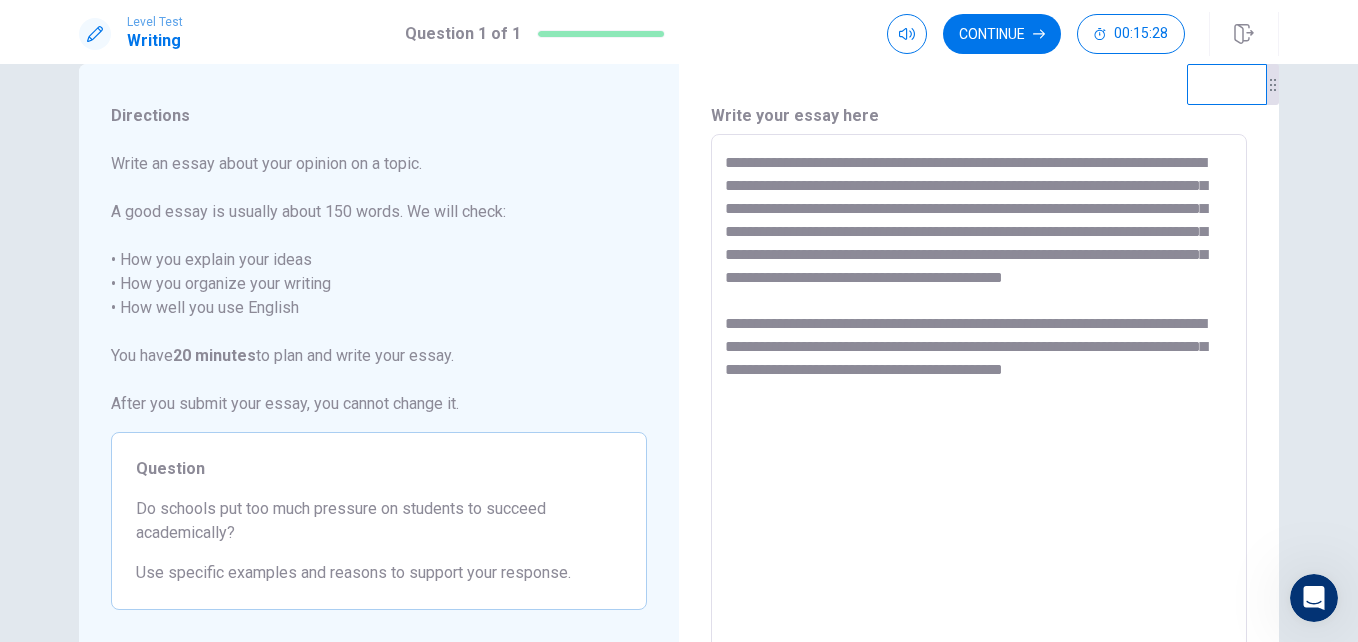 click on "**********" at bounding box center (979, 411) 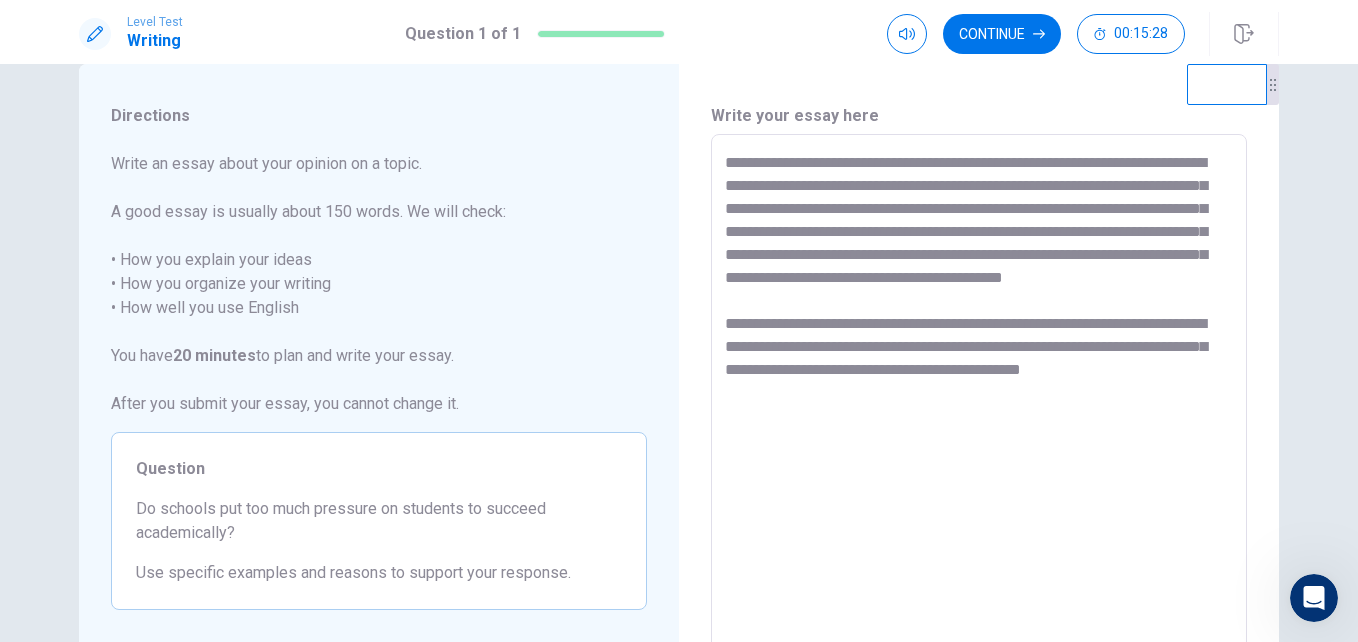 click on "**********" at bounding box center (979, 411) 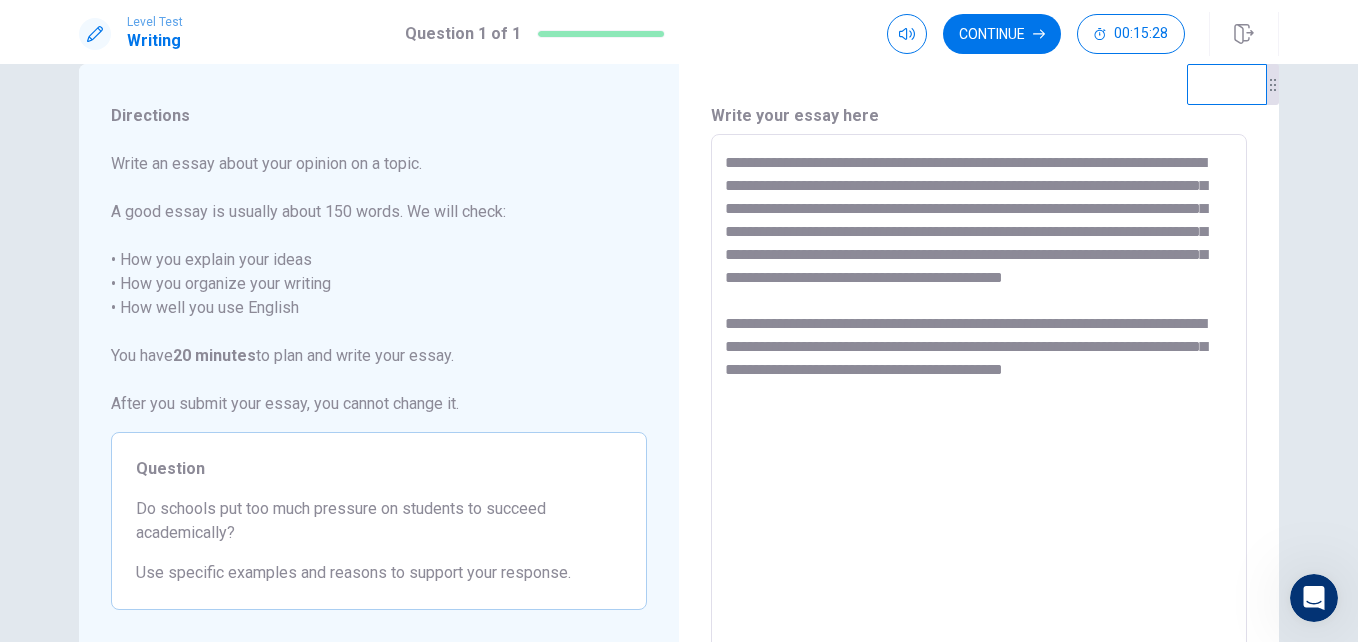 click on "**********" at bounding box center (979, 411) 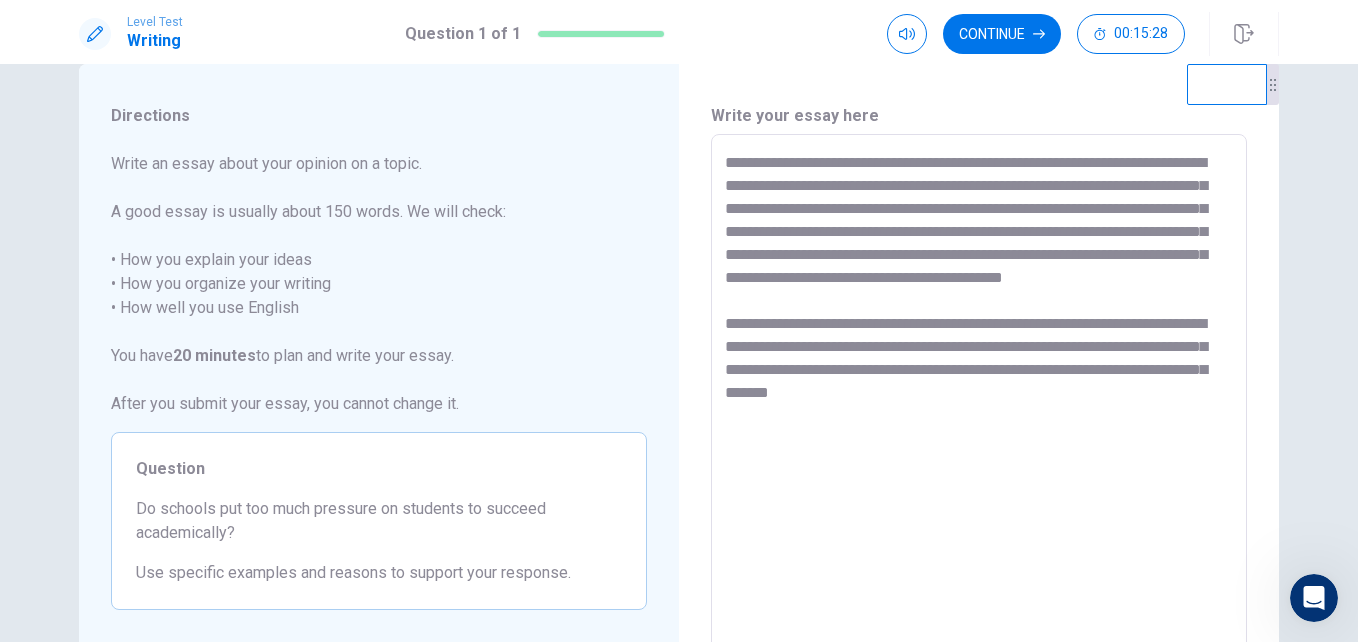 click on "**********" at bounding box center (979, 411) 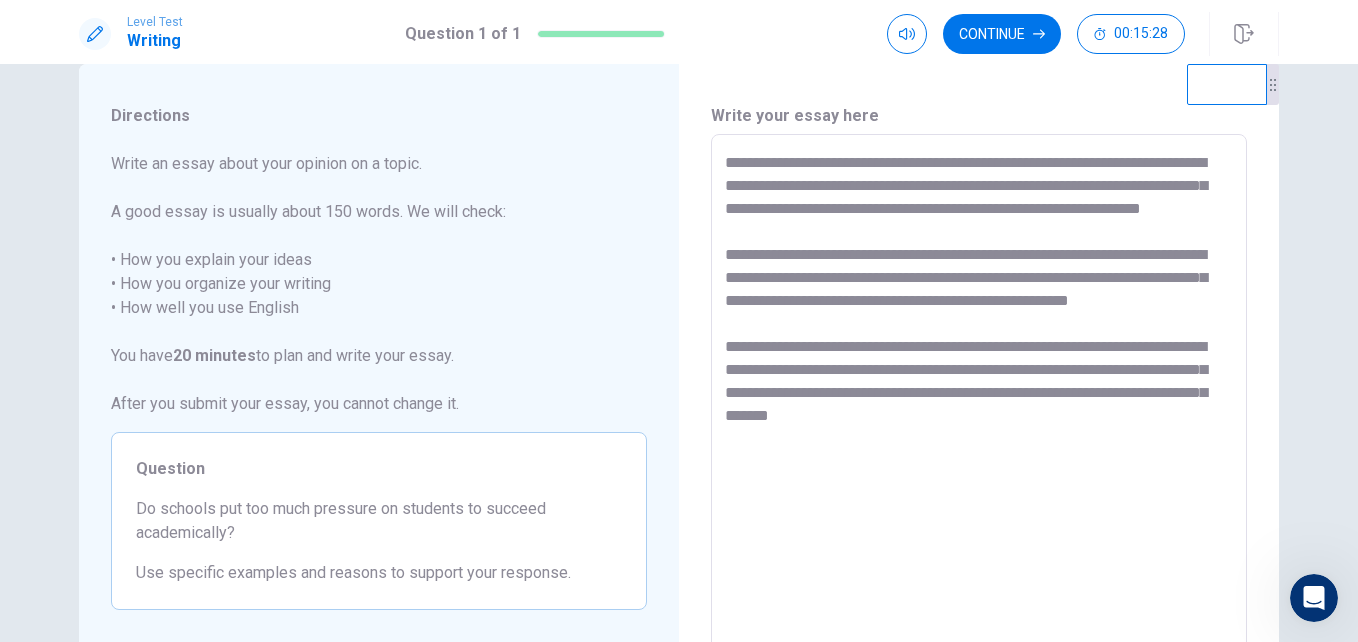 click on "**********" at bounding box center [979, 411] 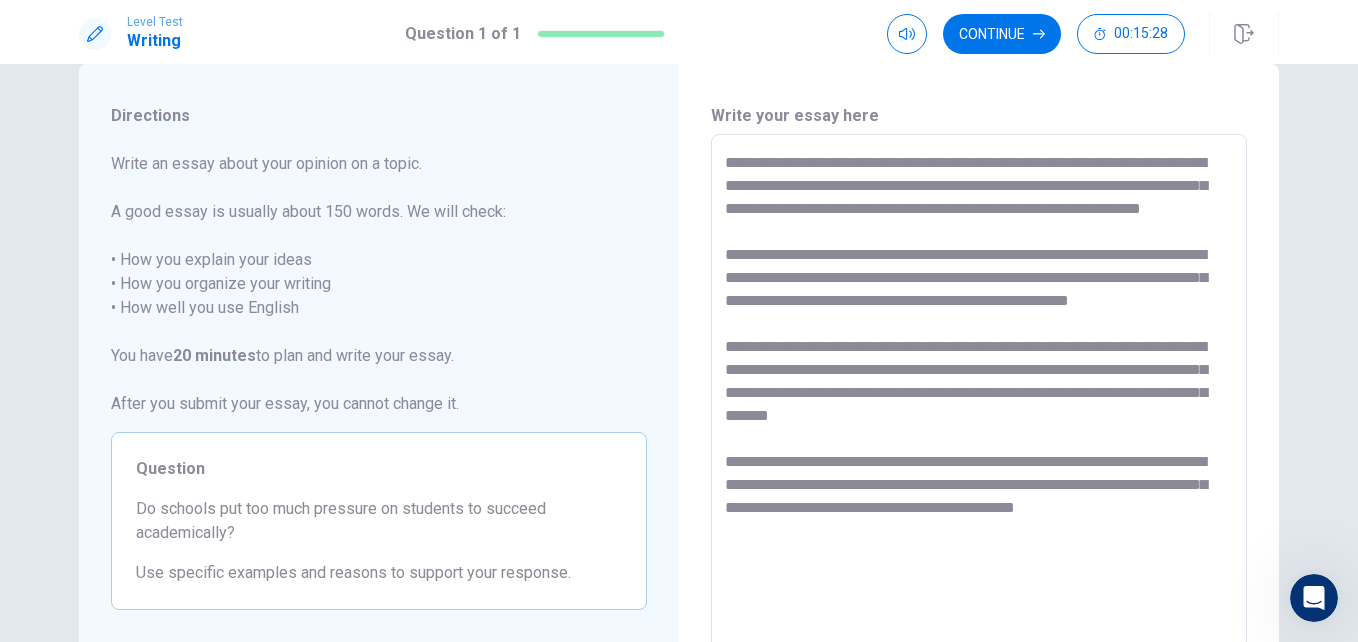 scroll, scrollTop: 0, scrollLeft: 0, axis: both 